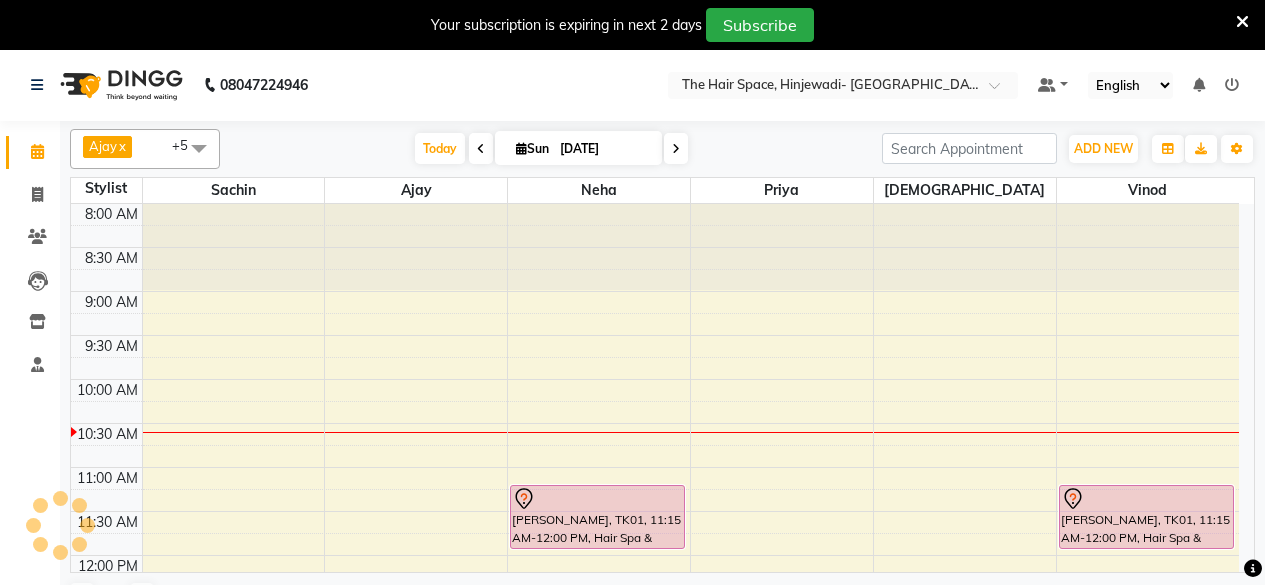 scroll, scrollTop: 0, scrollLeft: 0, axis: both 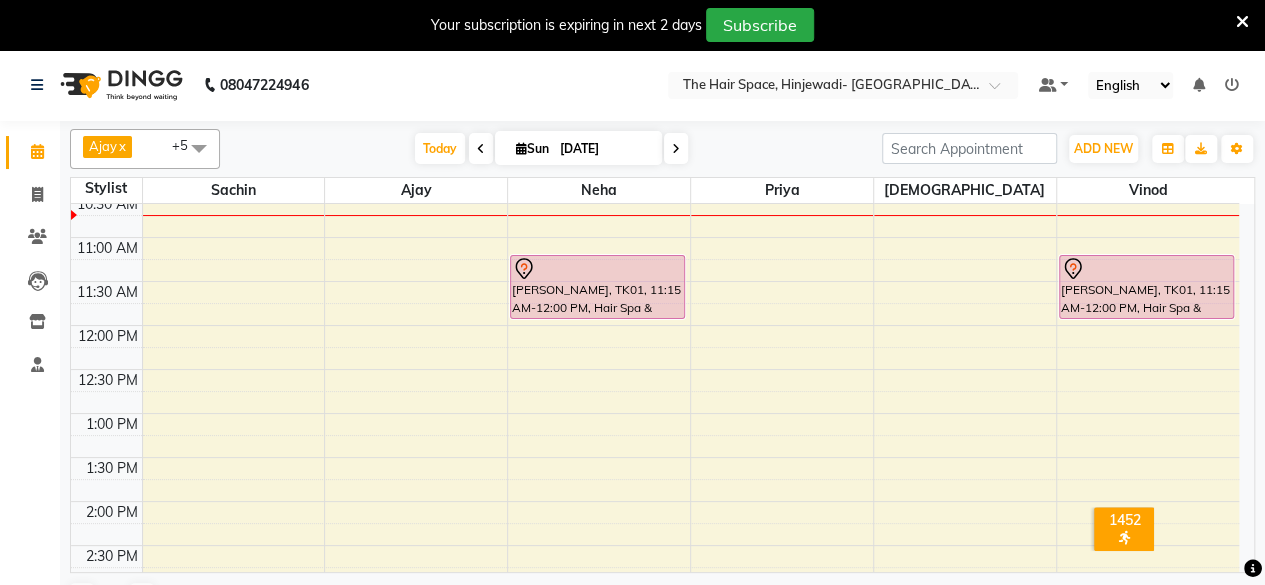 click at bounding box center (1242, 22) 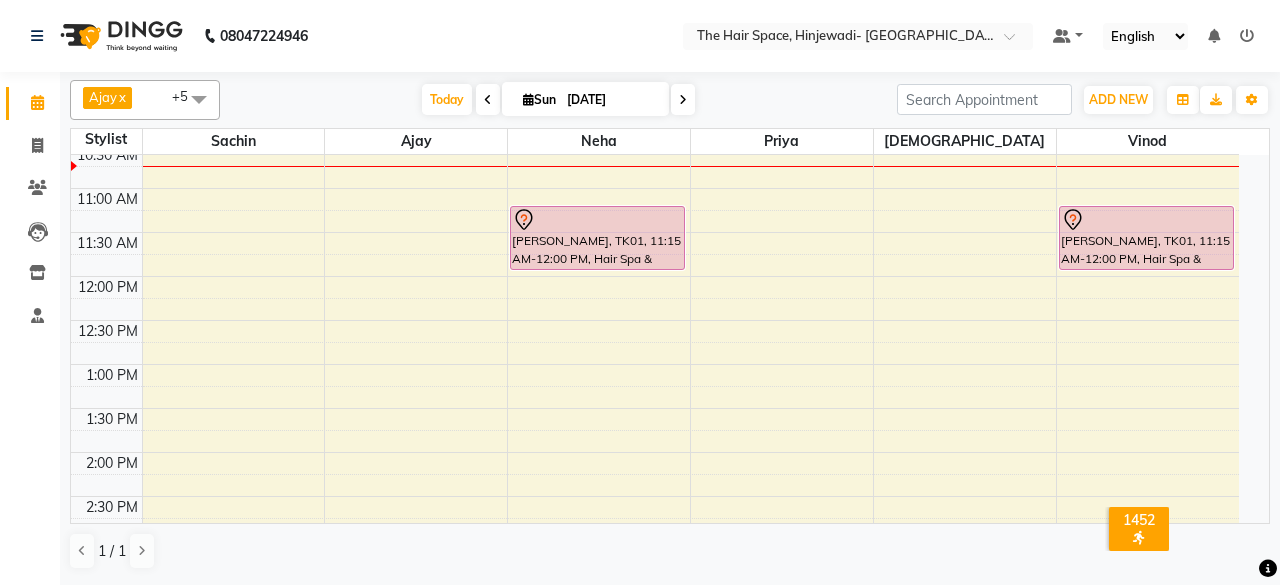 click on "[DATE]  [DATE]" at bounding box center (558, 100) 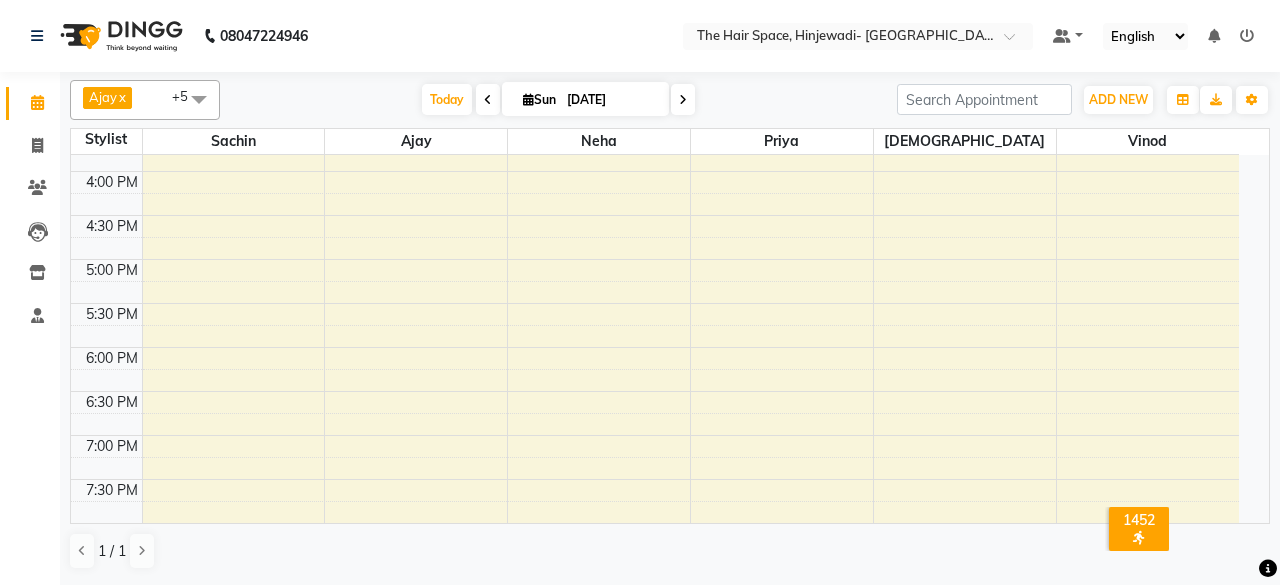 scroll, scrollTop: 929, scrollLeft: 0, axis: vertical 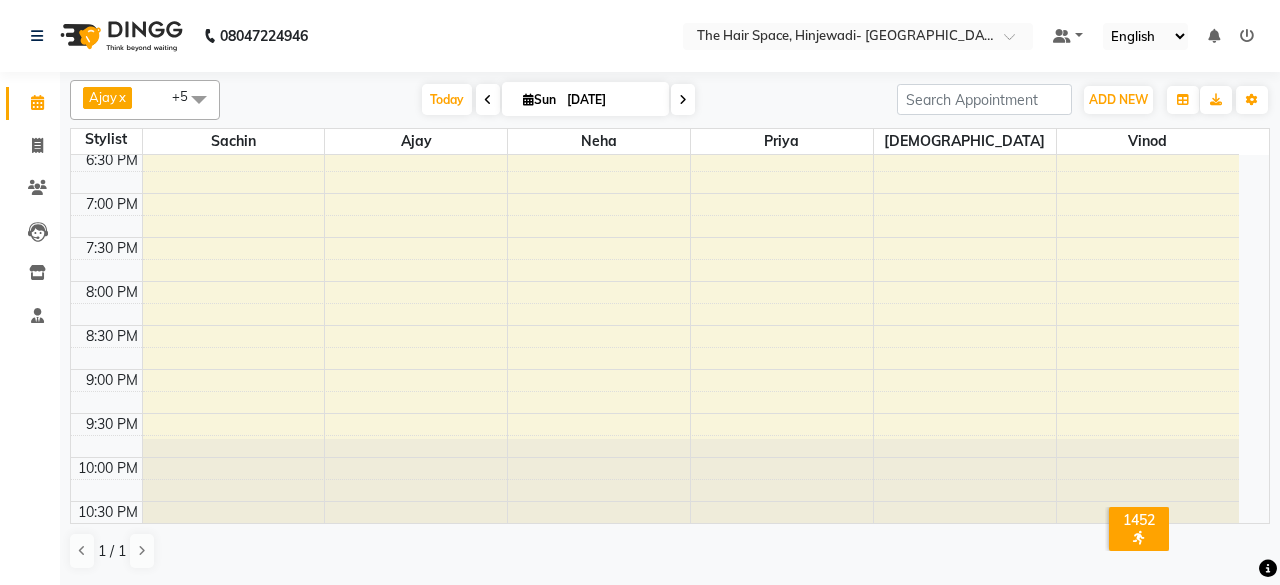 click on "08047224946 Select Location × The Hair Space, Hinjewadi- Wakad Link Road Default Panel My Panel English ENGLISH Español العربية मराठी हिंदी ગુજરાતી தமிழ் 中文 Notifications nothing to show" 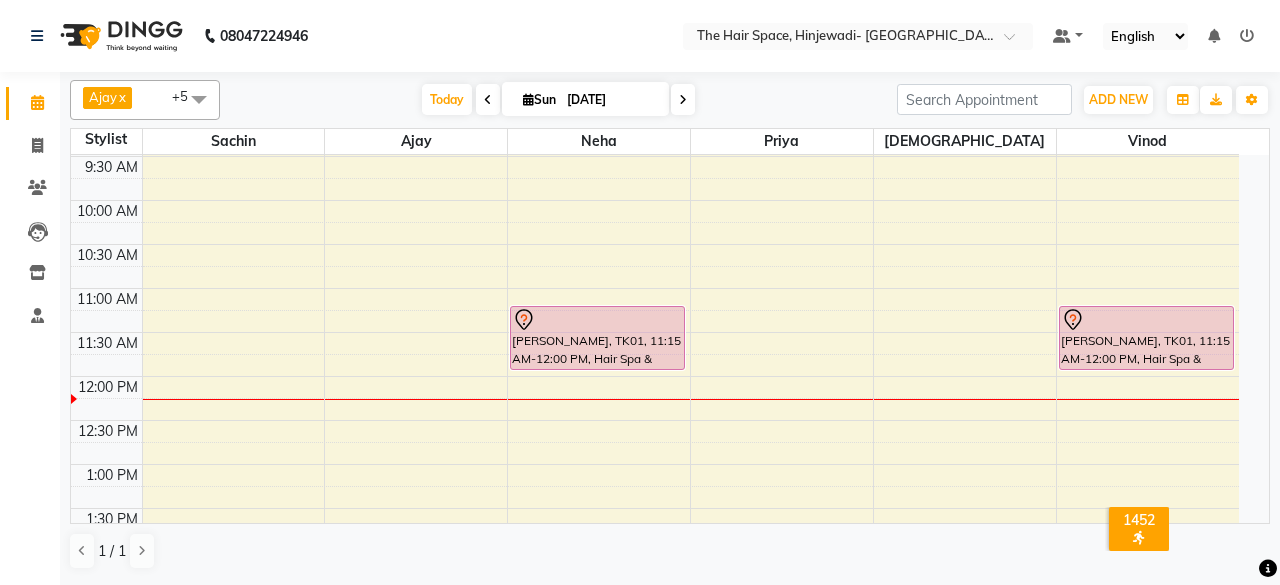 scroll, scrollTop: 129, scrollLeft: 0, axis: vertical 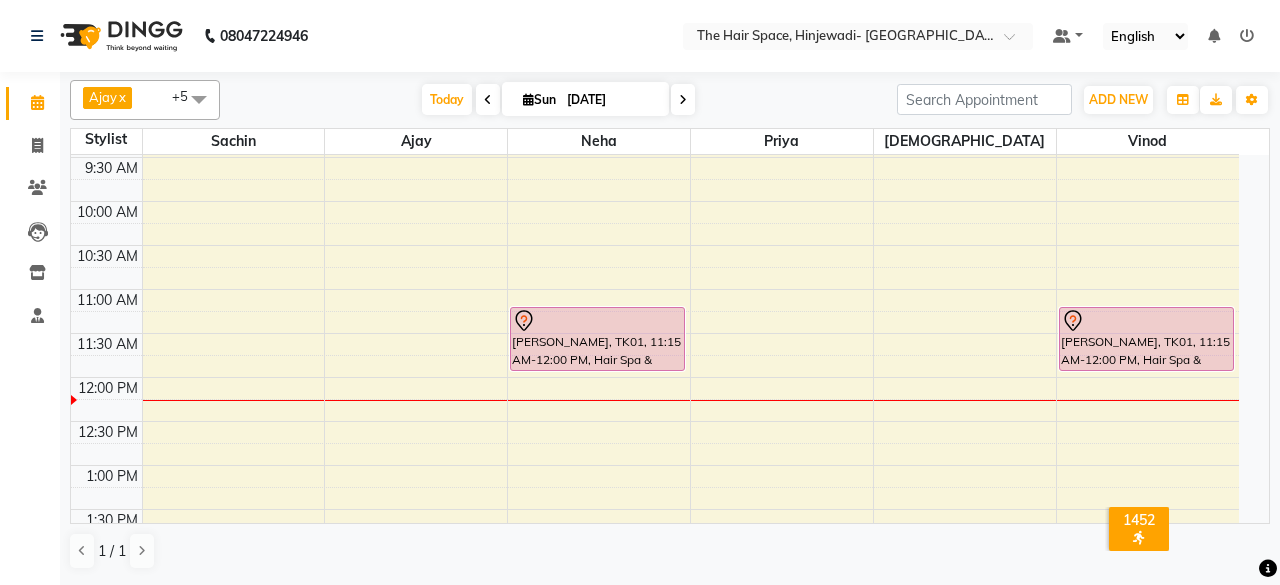 click on "8:00 AM 8:30 AM 9:00 AM 9:30 AM 10:00 AM 10:30 AM 11:00 AM 11:30 AM 12:00 PM 12:30 PM 1:00 PM 1:30 PM 2:00 PM 2:30 PM 3:00 PM 3:30 PM 4:00 PM 4:30 PM 5:00 PM 5:30 PM 6:00 PM 6:30 PM 7:00 PM 7:30 PM 8:00 PM 8:30 PM 9:00 PM 9:30 PM 10:00 PM 10:30 PM             [PERSON_NAME], TK01, 11:15 AM-12:00 PM, Hair Spa & Rituals - Premium             [PERSON_NAME], TK01, 11:15 AM-12:00 PM, Hair Spa & Rituals - Premium" at bounding box center [655, 685] 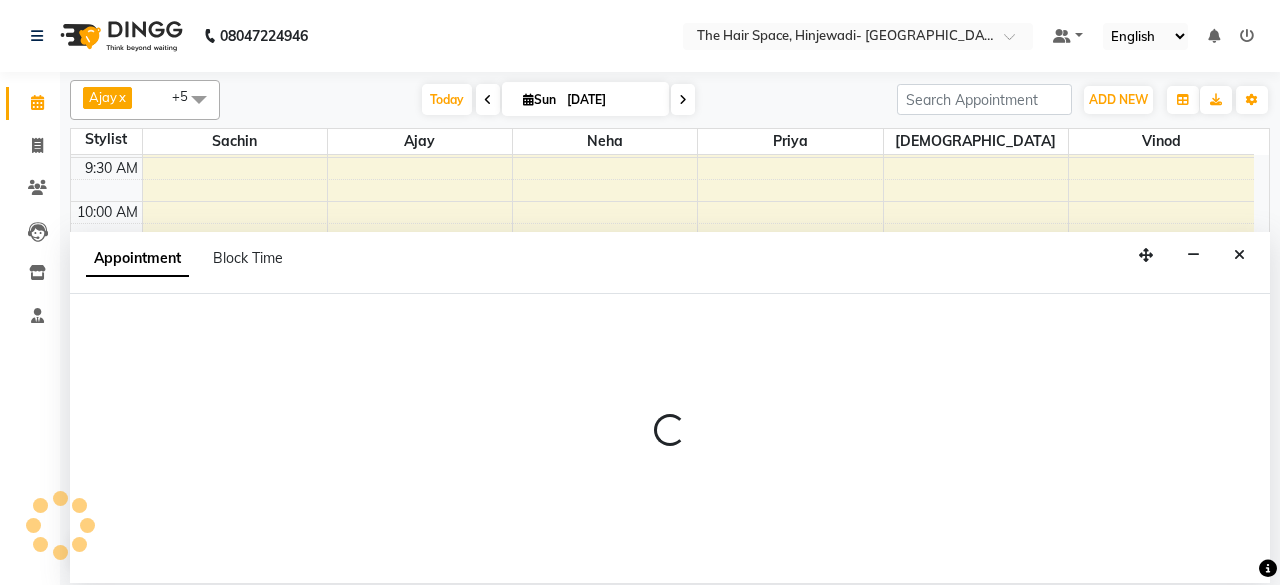 select on "84666" 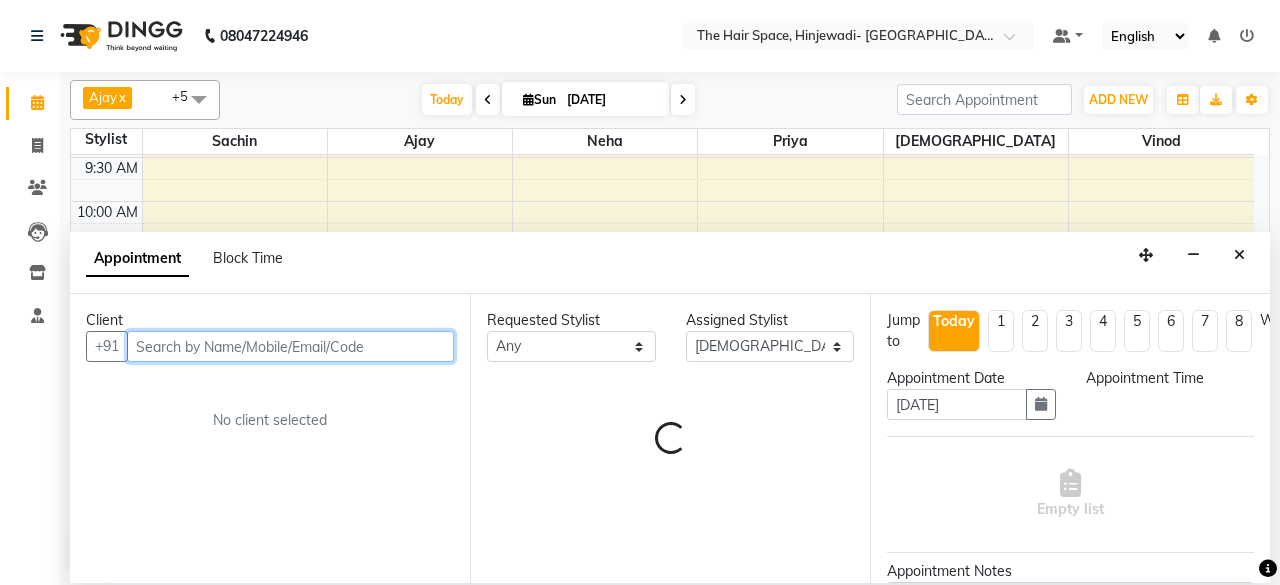 select on "780" 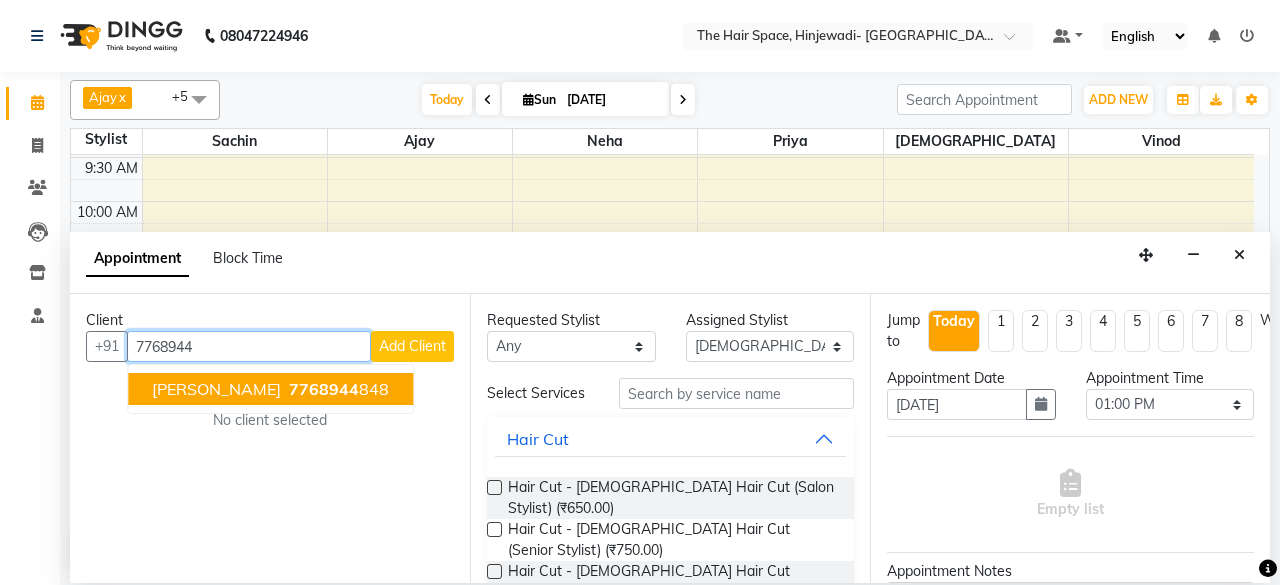 click on "7768944" at bounding box center [324, 389] 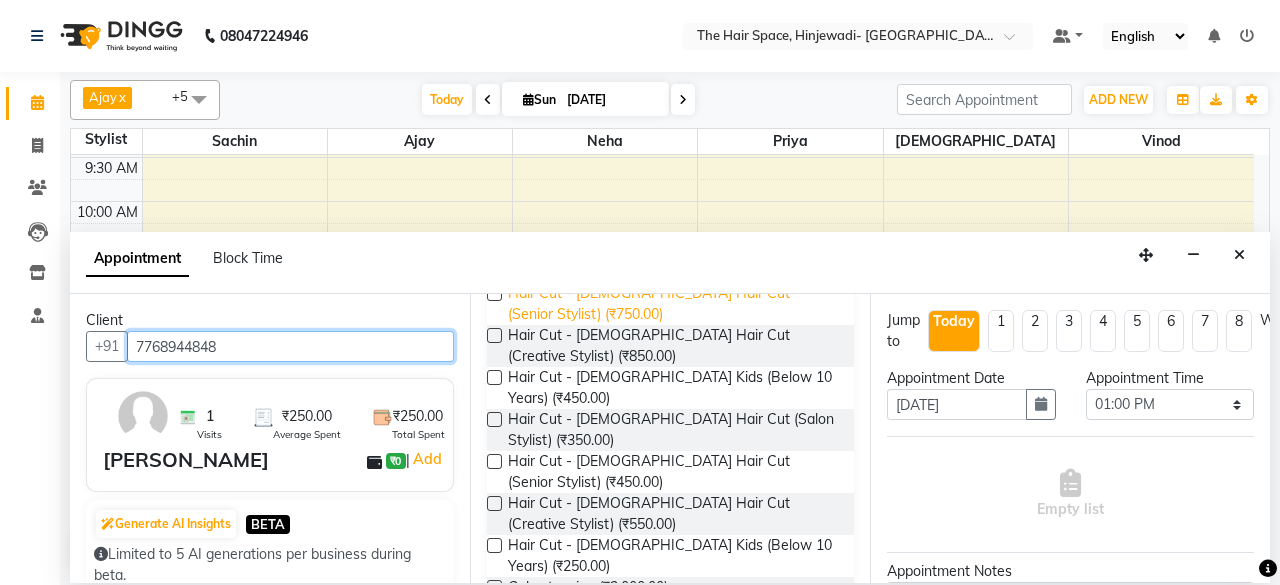 scroll, scrollTop: 300, scrollLeft: 0, axis: vertical 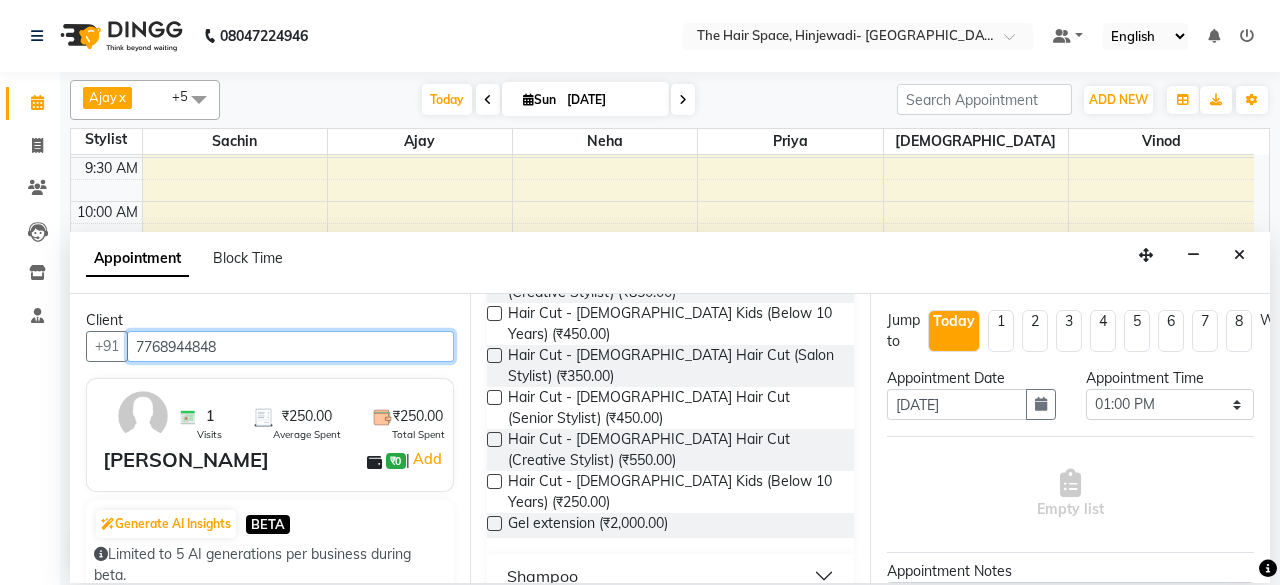 type on "7768944848" 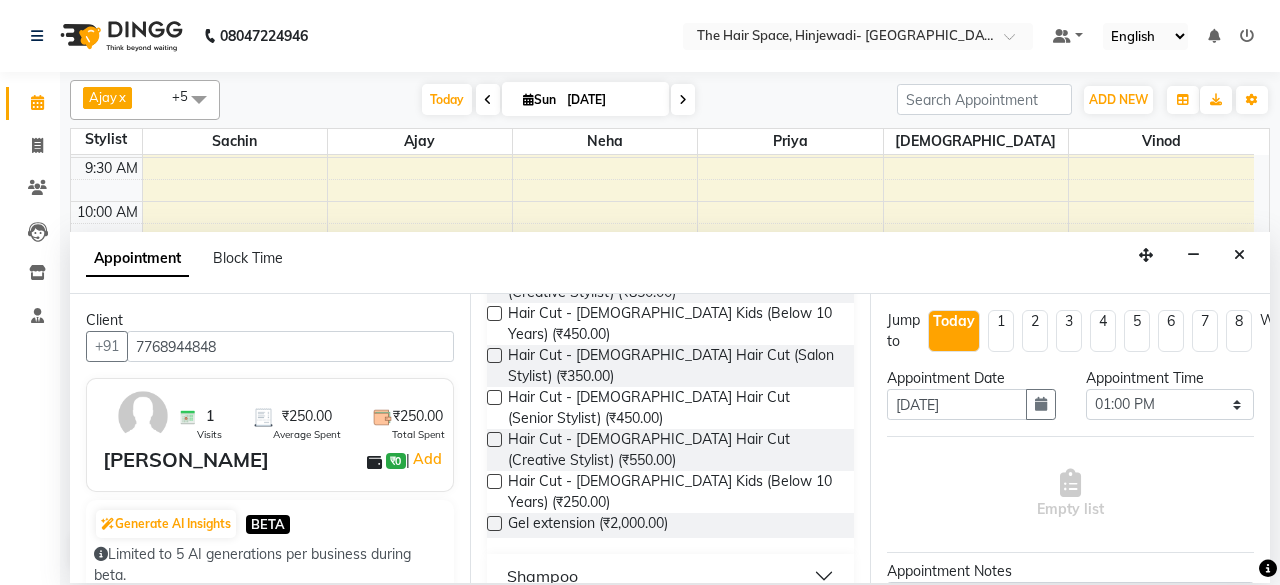 click at bounding box center [494, 397] 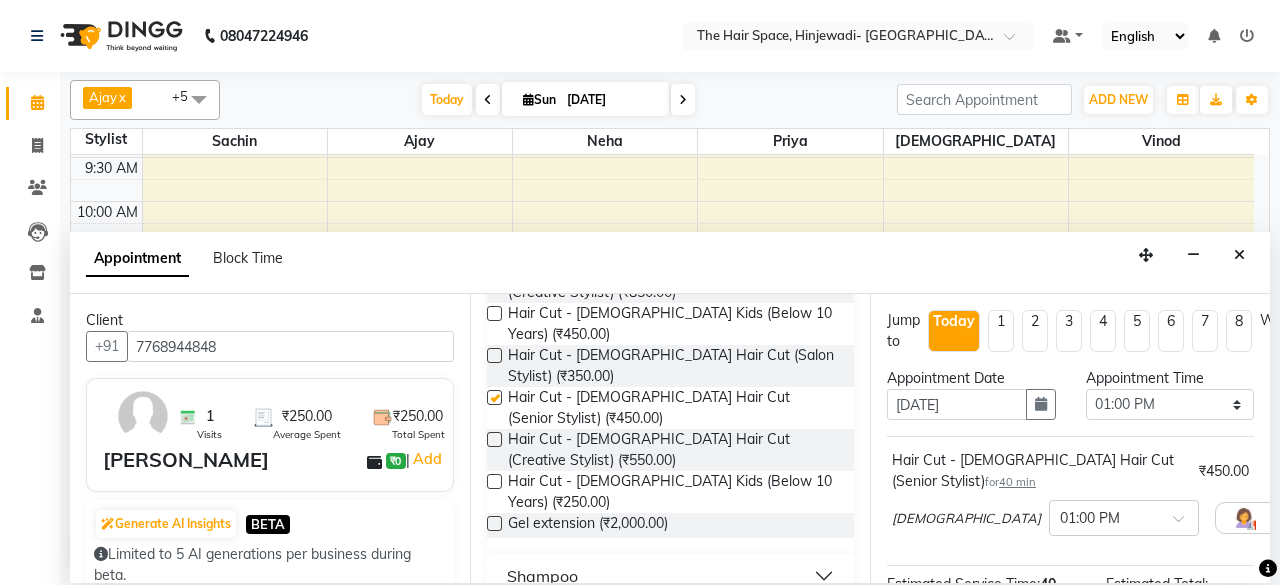 checkbox on "false" 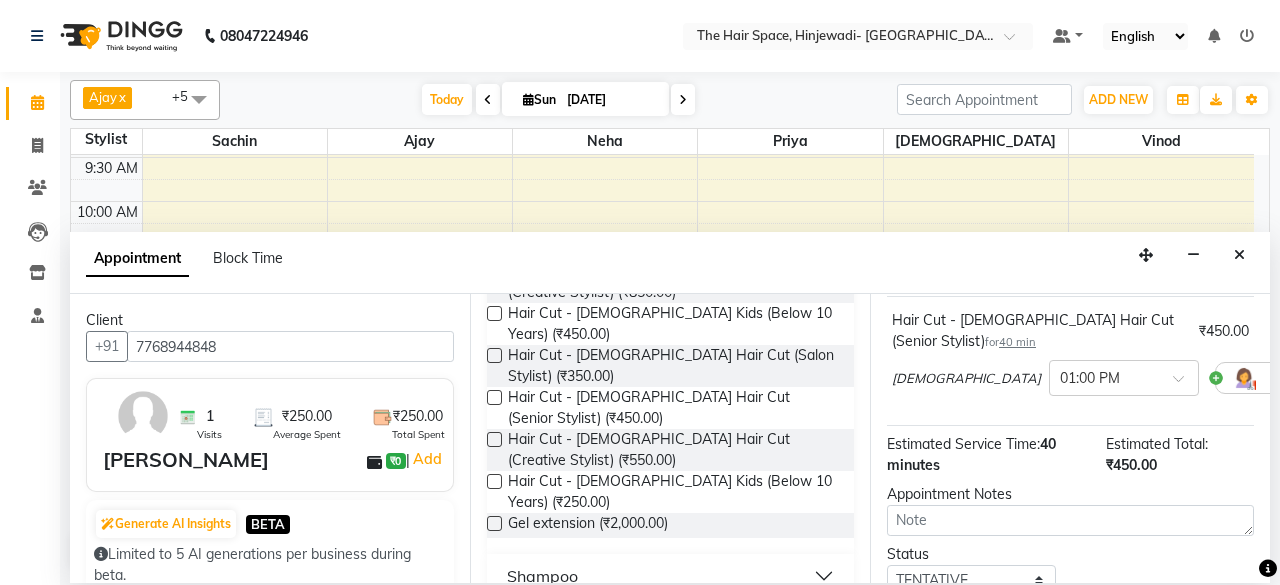 scroll, scrollTop: 293, scrollLeft: 0, axis: vertical 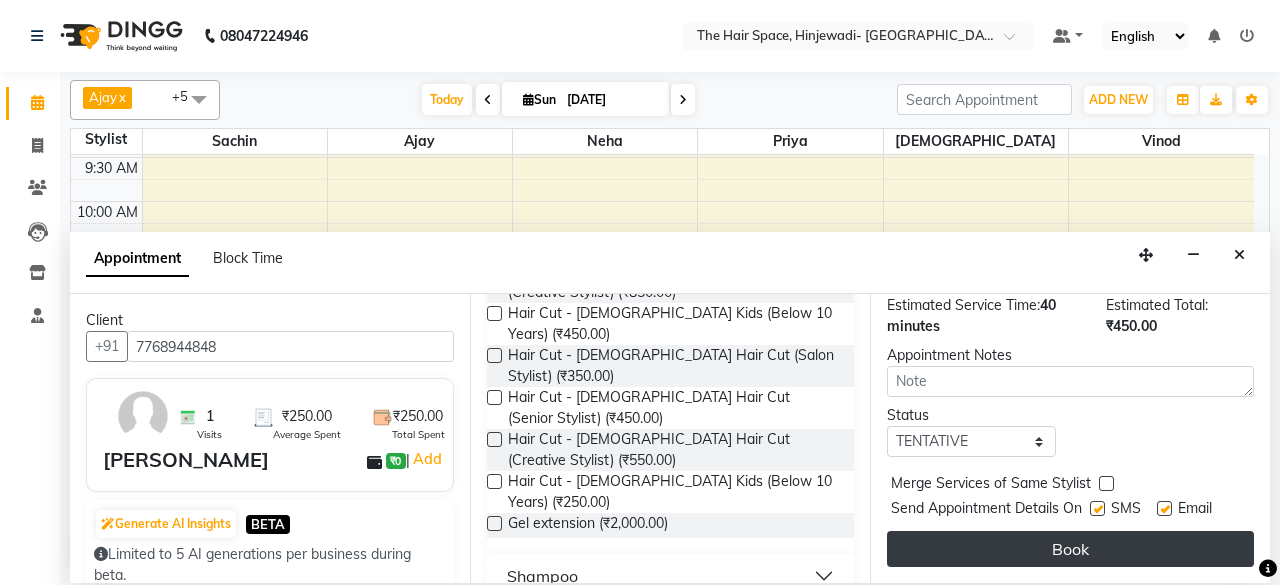 click on "Book" at bounding box center [1070, 549] 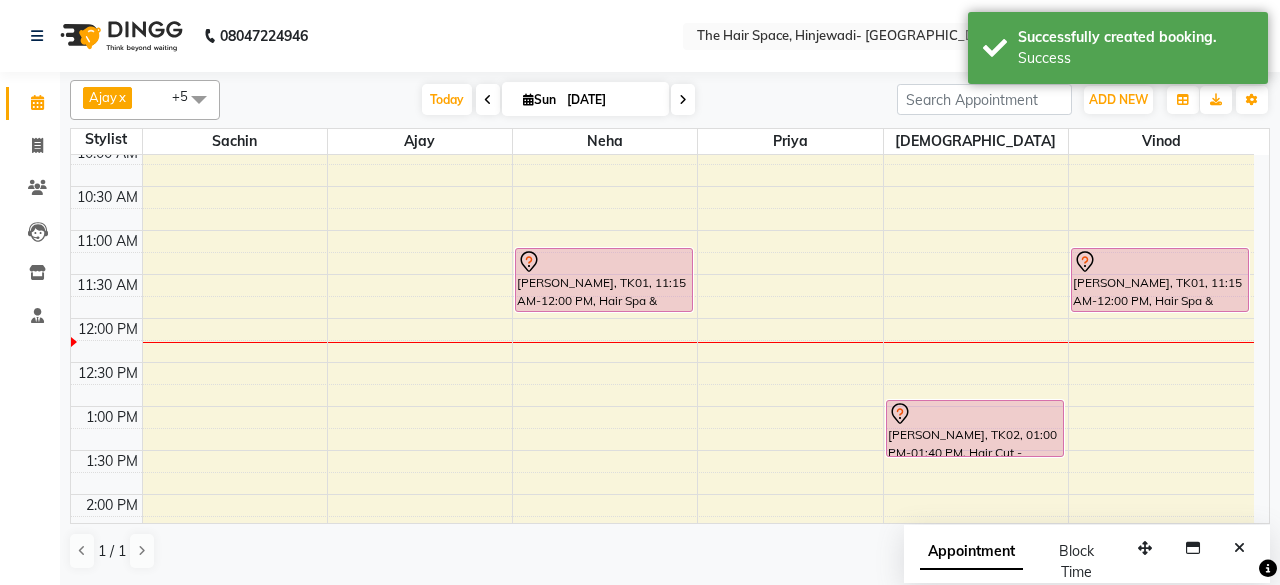 scroll, scrollTop: 229, scrollLeft: 0, axis: vertical 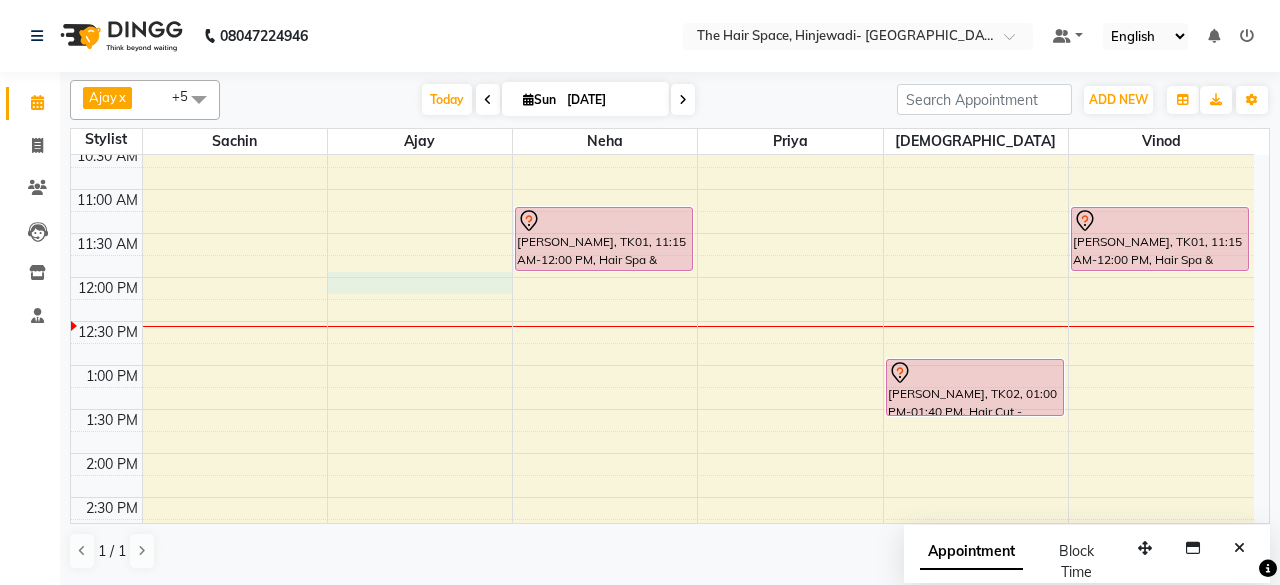 click on "8:00 AM 8:30 AM 9:00 AM 9:30 AM 10:00 AM 10:30 AM 11:00 AM 11:30 AM 12:00 PM 12:30 PM 1:00 PM 1:30 PM 2:00 PM 2:30 PM 3:00 PM 3:30 PM 4:00 PM 4:30 PM 5:00 PM 5:30 PM 6:00 PM 6:30 PM 7:00 PM 7:30 PM 8:00 PM 8:30 PM 9:00 PM 9:30 PM 10:00 PM 10:30 PM             [PERSON_NAME], TK01, 11:15 AM-12:00 PM, Hair Spa & Rituals - Premium             Sushant Jadhov, TK02, 01:00 PM-01:40 PM, Hair Cut - [DEMOGRAPHIC_DATA] Hair Cut (Senior Stylist)             [PERSON_NAME], TK01, 11:15 AM-12:00 PM, Hair Spa & Rituals - Premium" at bounding box center [662, 585] 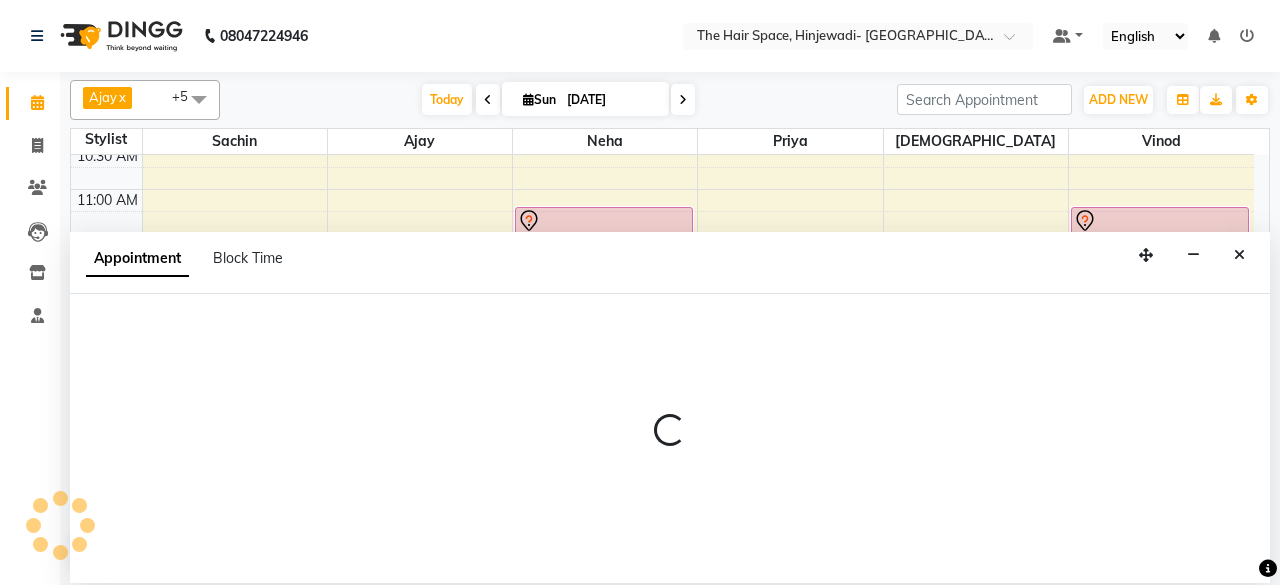 select on "52403" 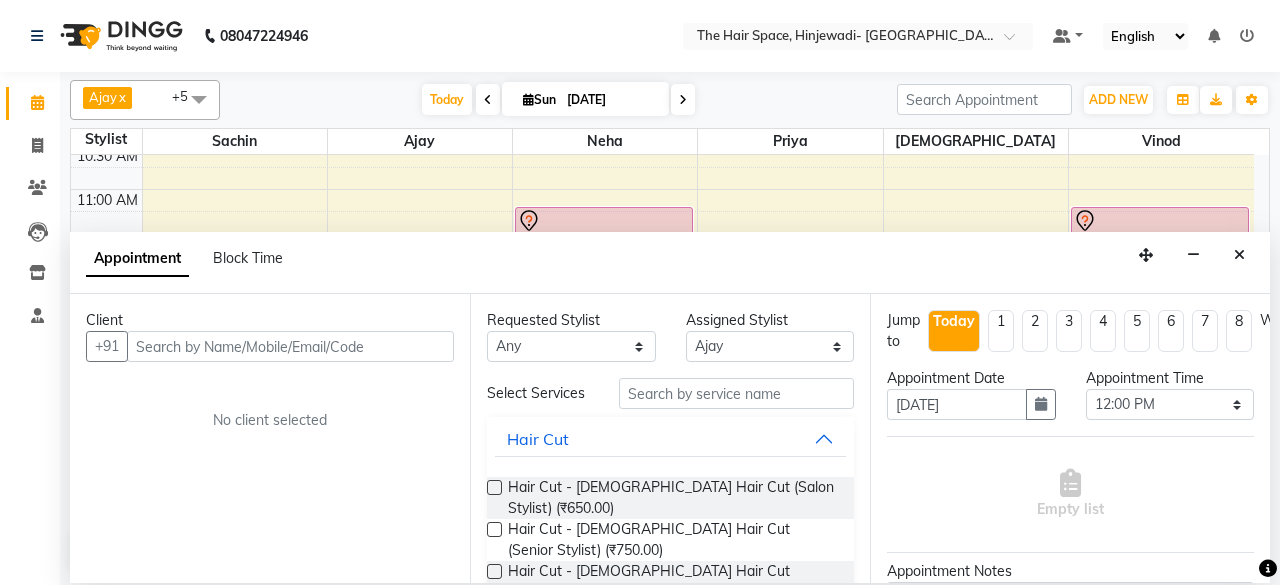 click at bounding box center [290, 346] 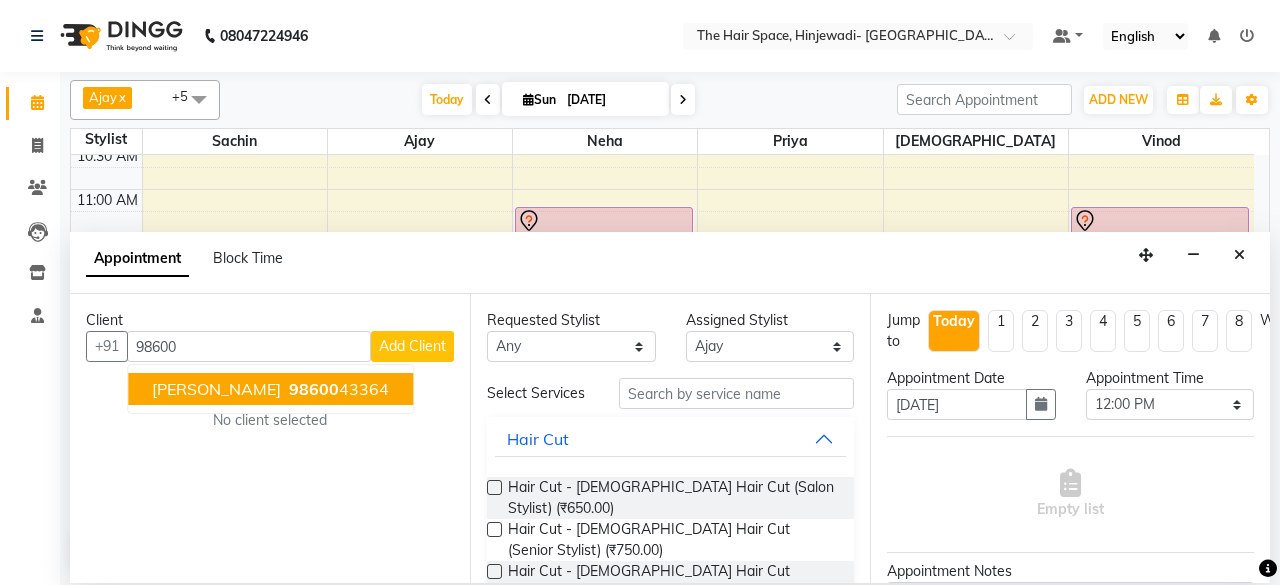 click on "98600" at bounding box center (314, 389) 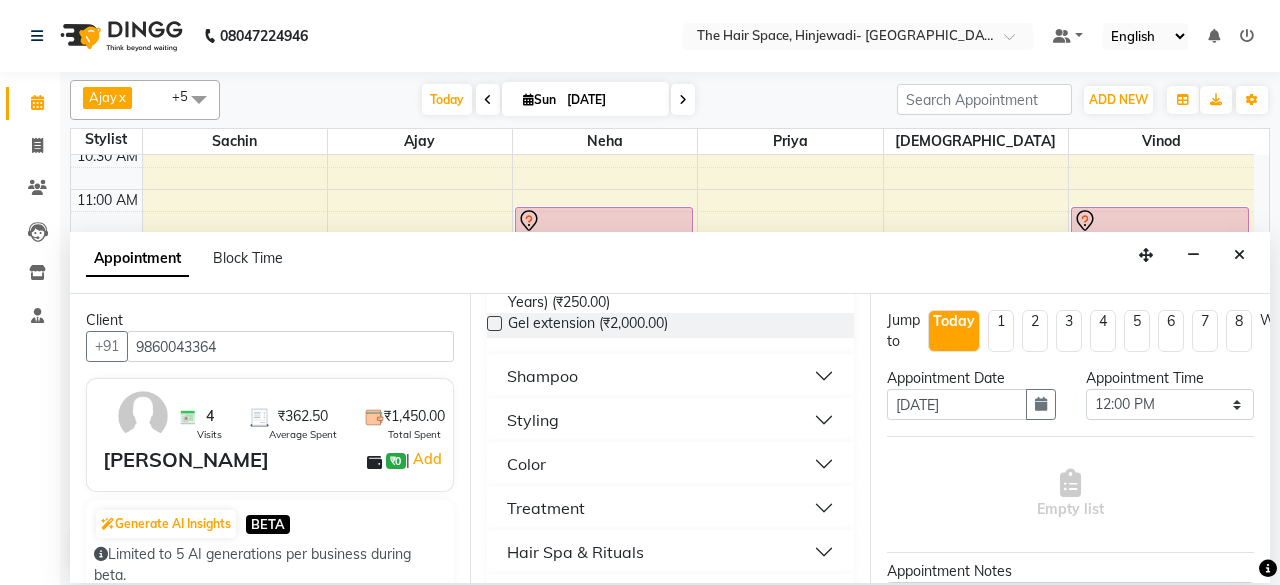 scroll, scrollTop: 600, scrollLeft: 0, axis: vertical 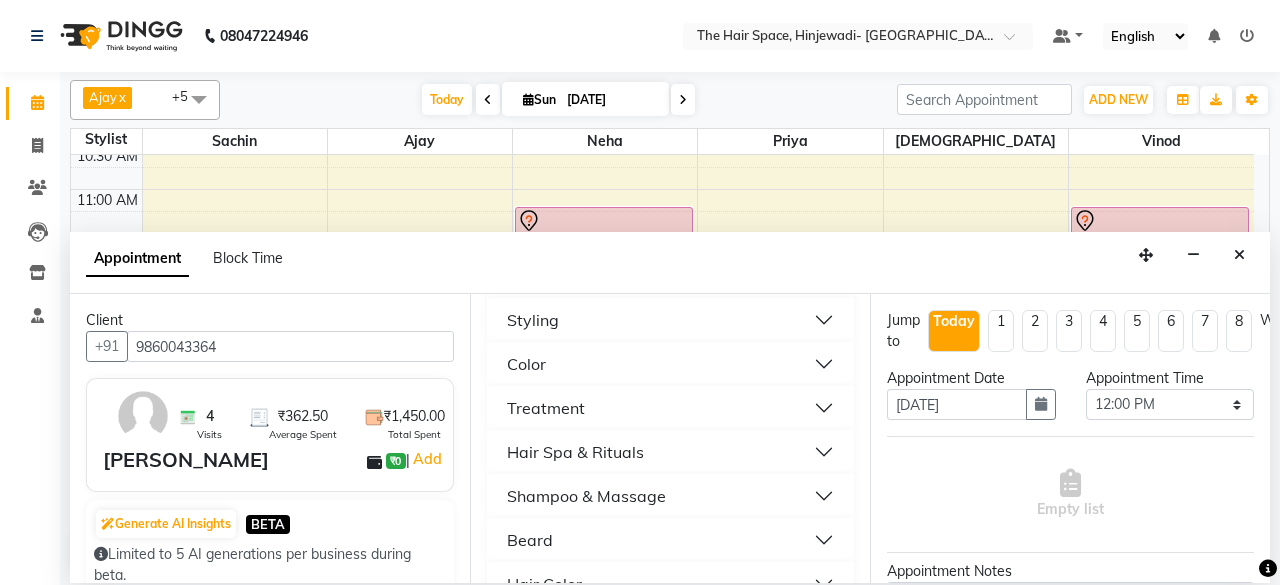 type on "9860043364" 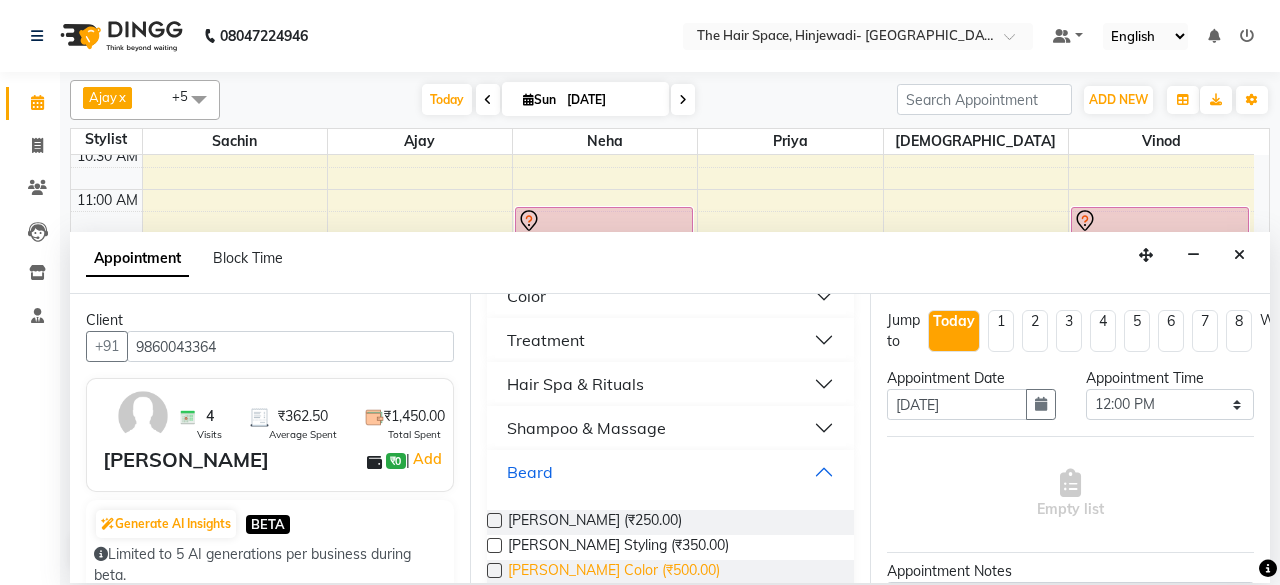 scroll, scrollTop: 700, scrollLeft: 0, axis: vertical 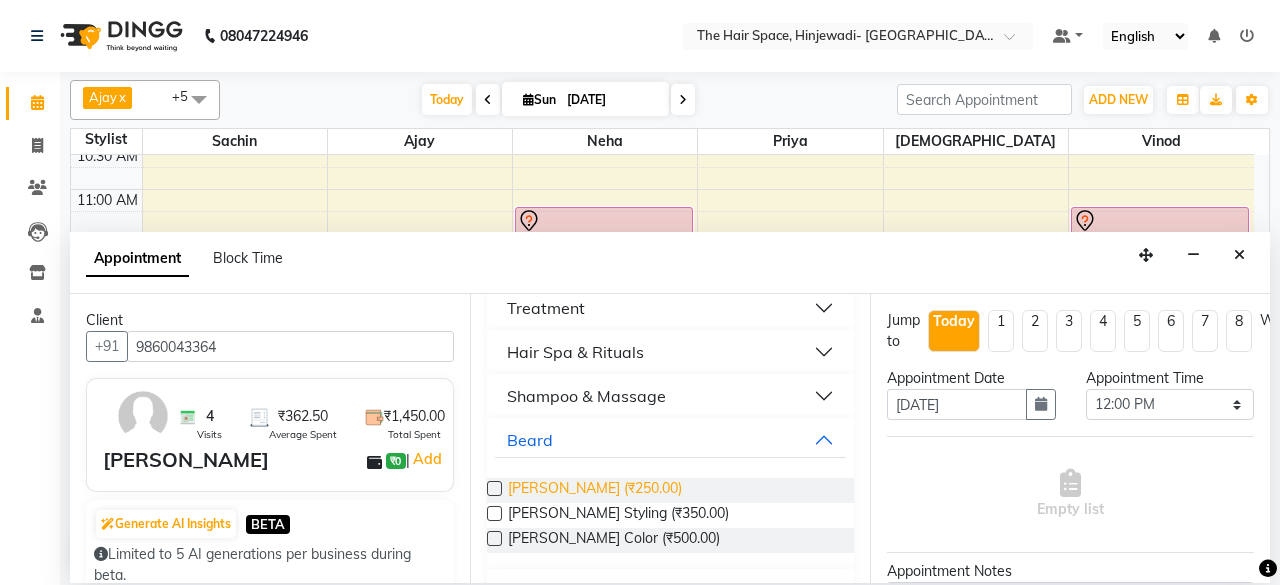 click on "[PERSON_NAME] (₹250.00)" at bounding box center [595, 490] 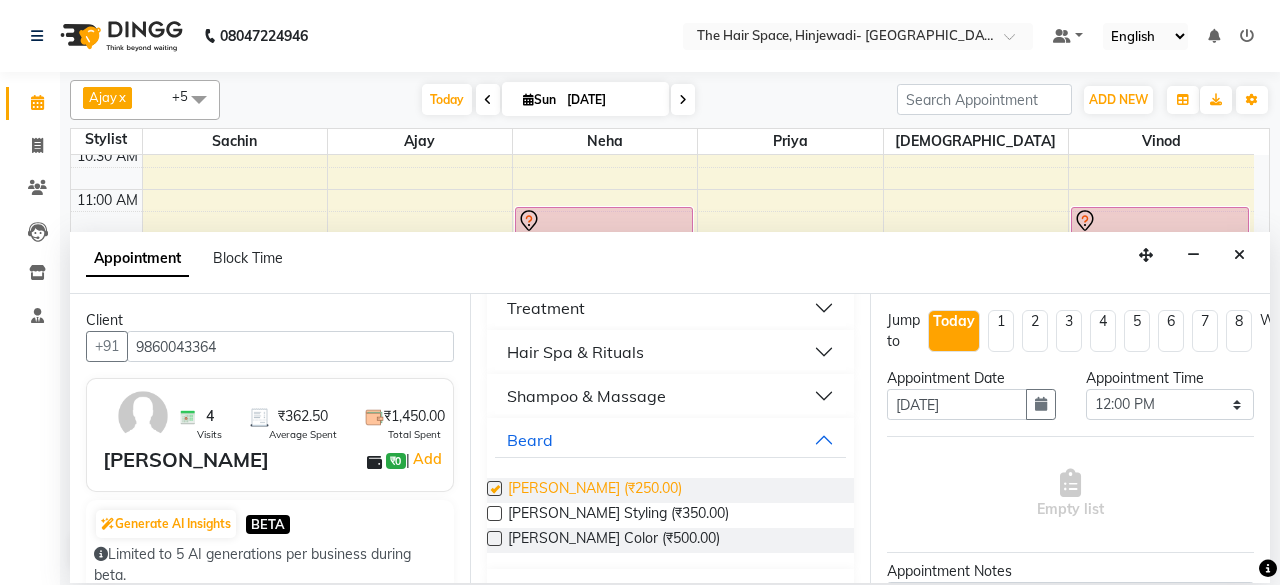 checkbox on "false" 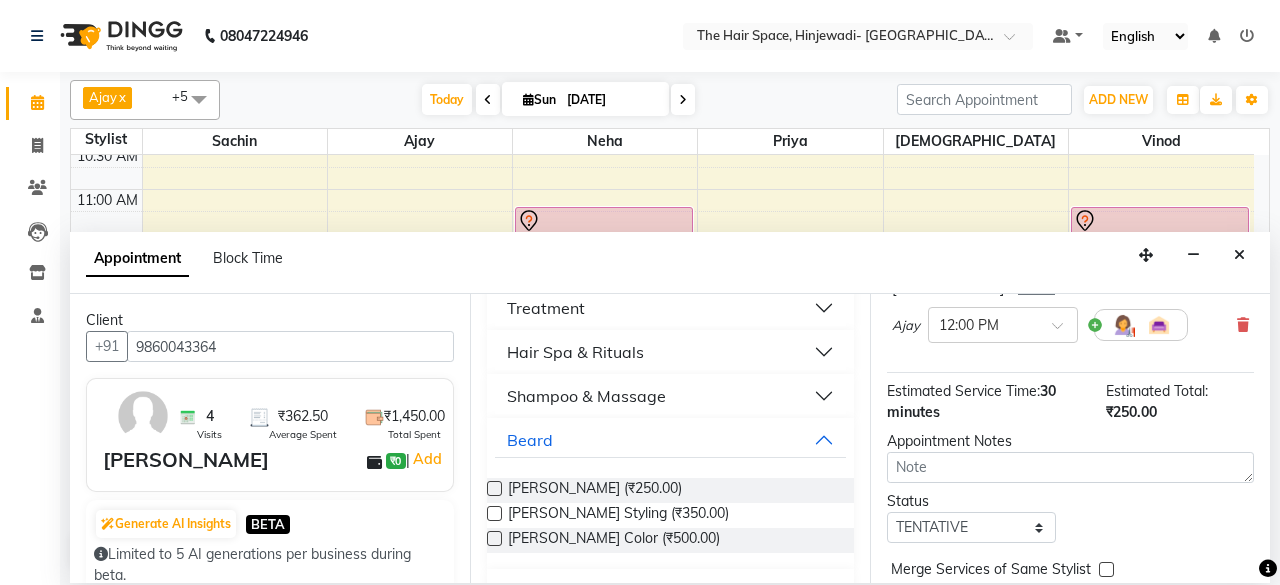 scroll, scrollTop: 272, scrollLeft: 0, axis: vertical 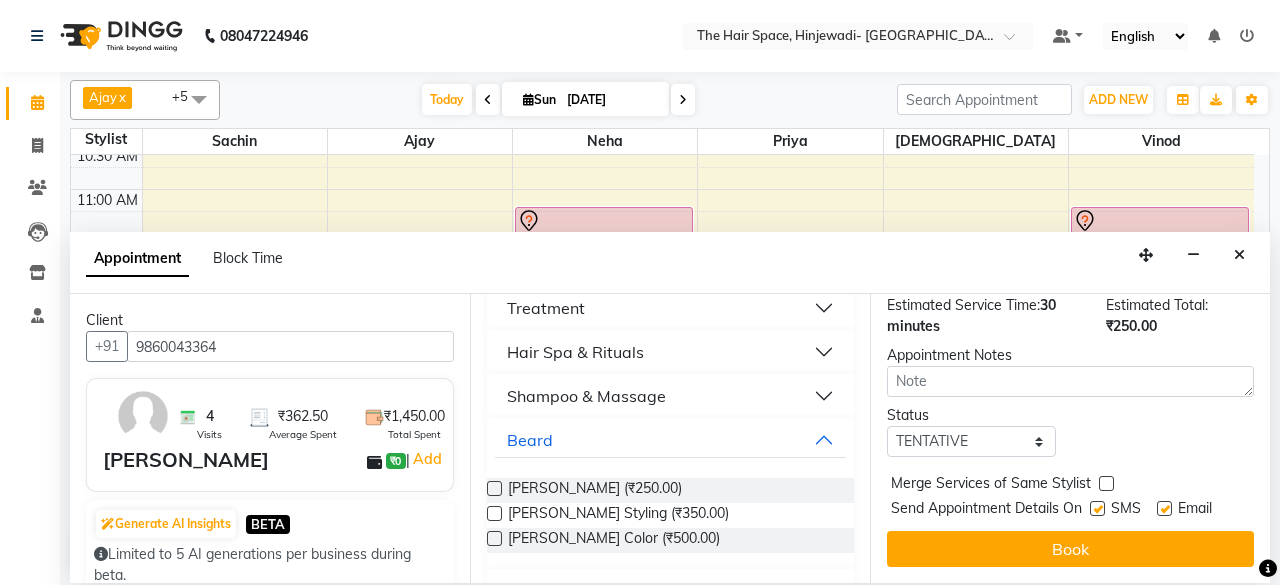 click at bounding box center (1097, 508) 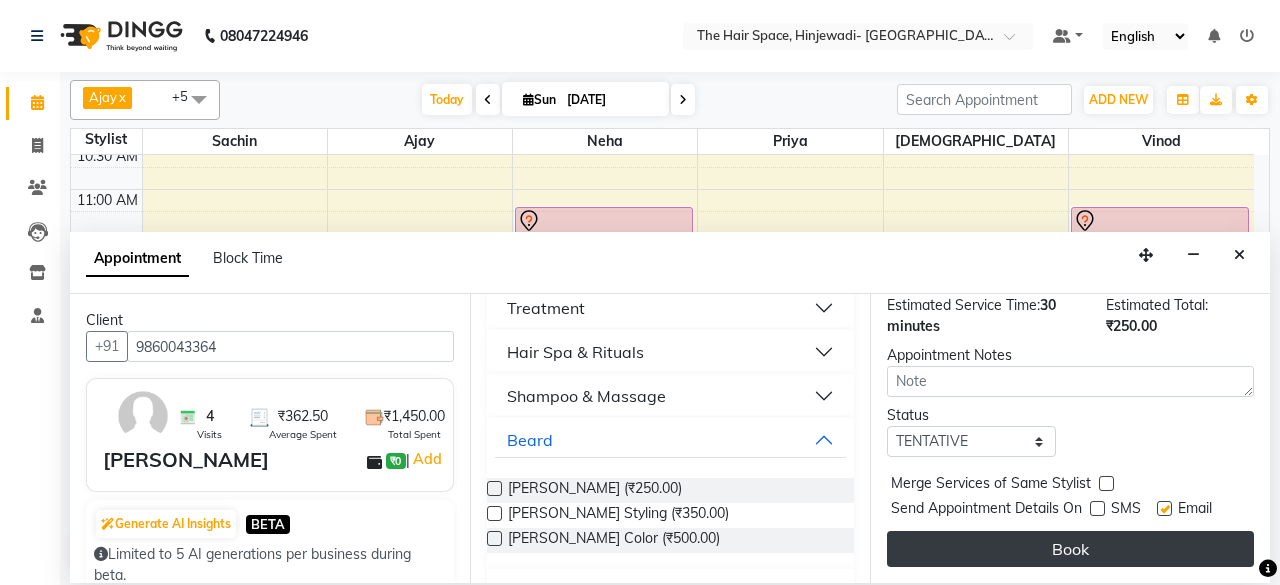 click on "Book" at bounding box center (1070, 549) 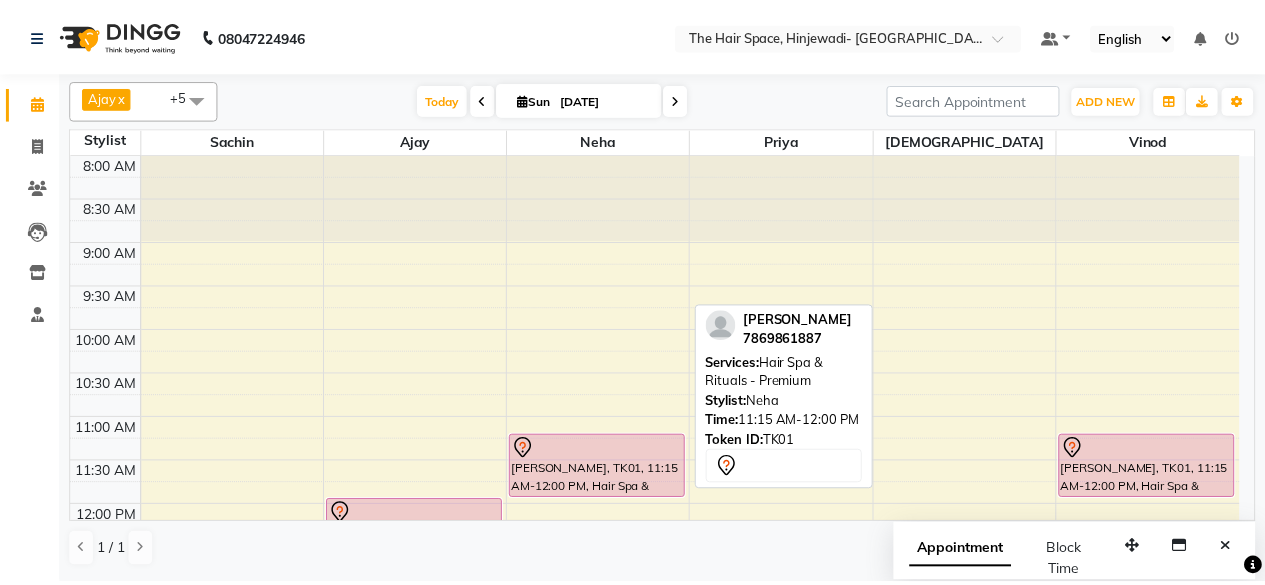 scroll, scrollTop: 100, scrollLeft: 0, axis: vertical 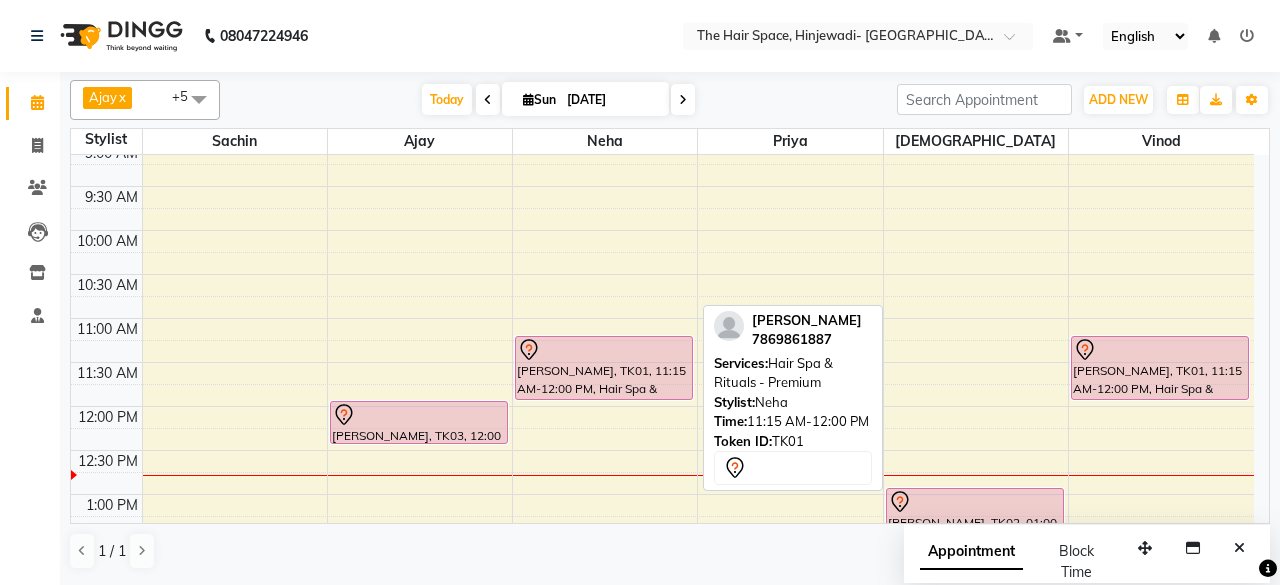 click on "[PERSON_NAME], TK01, 11:15 AM-12:00 PM, Hair Spa & Rituals - Premium" at bounding box center (604, 368) 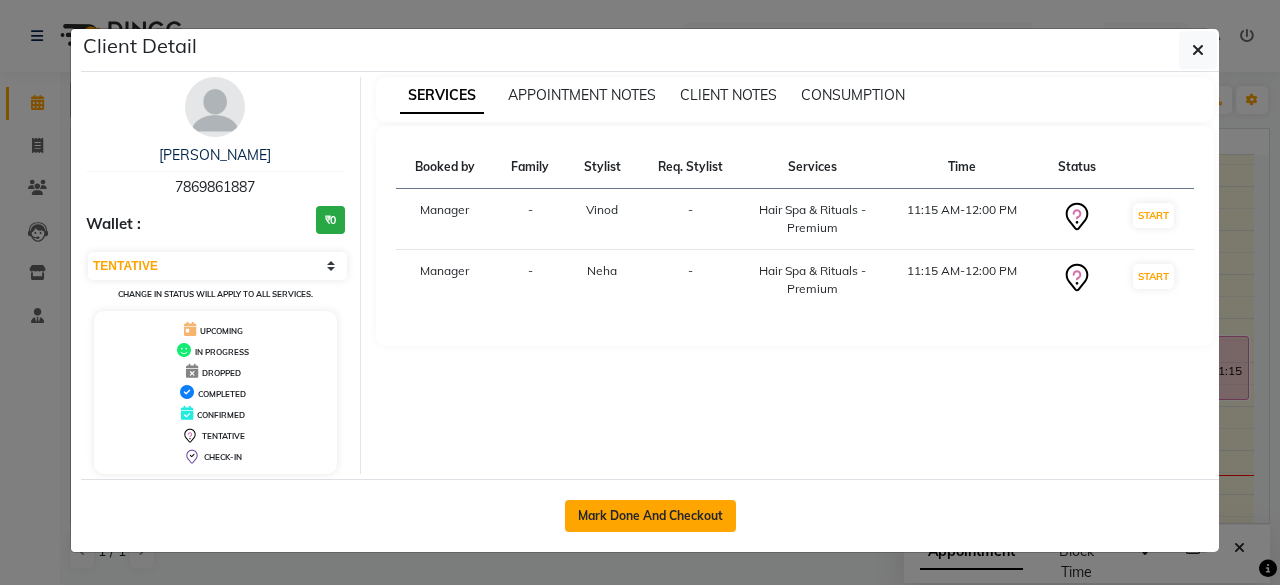click on "Mark Done And Checkout" 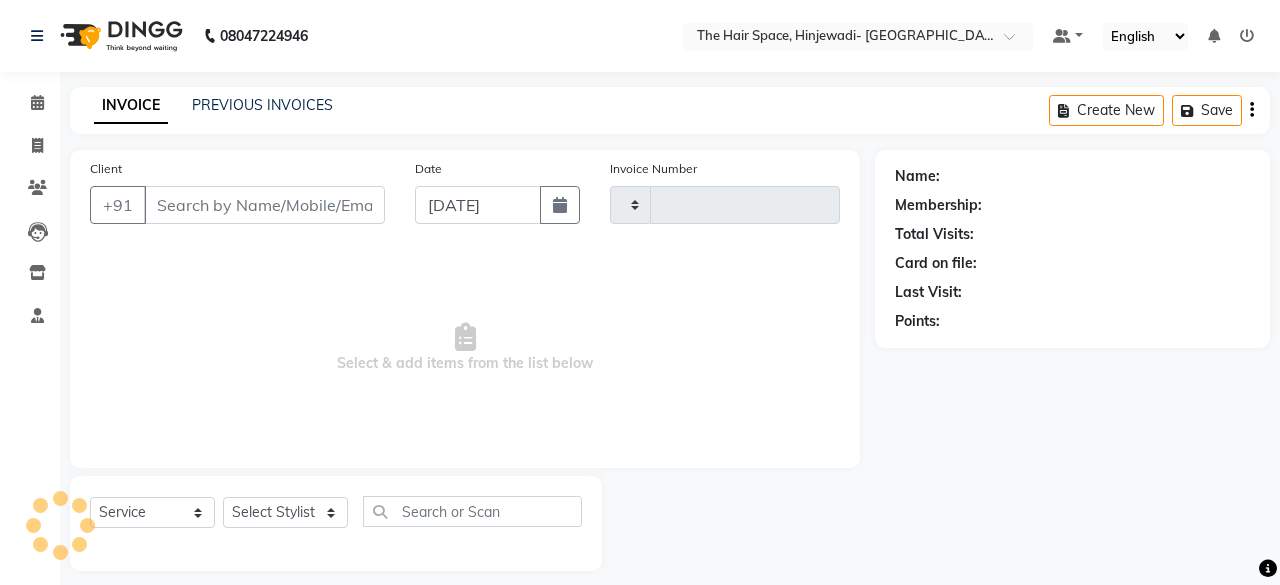 type on "1395" 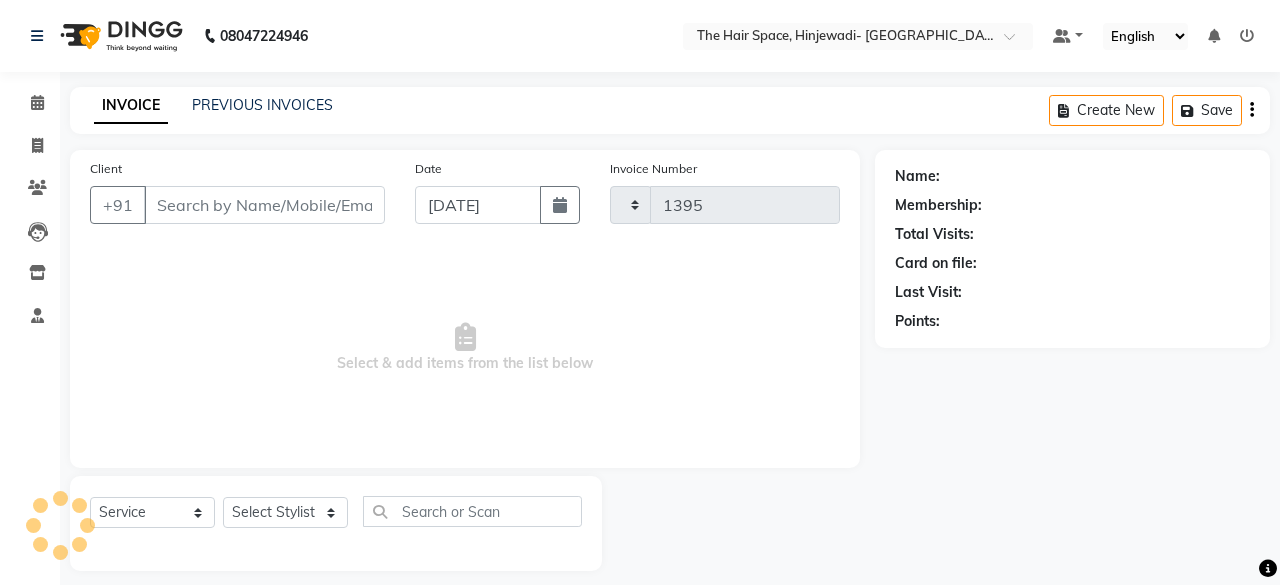 select on "6697" 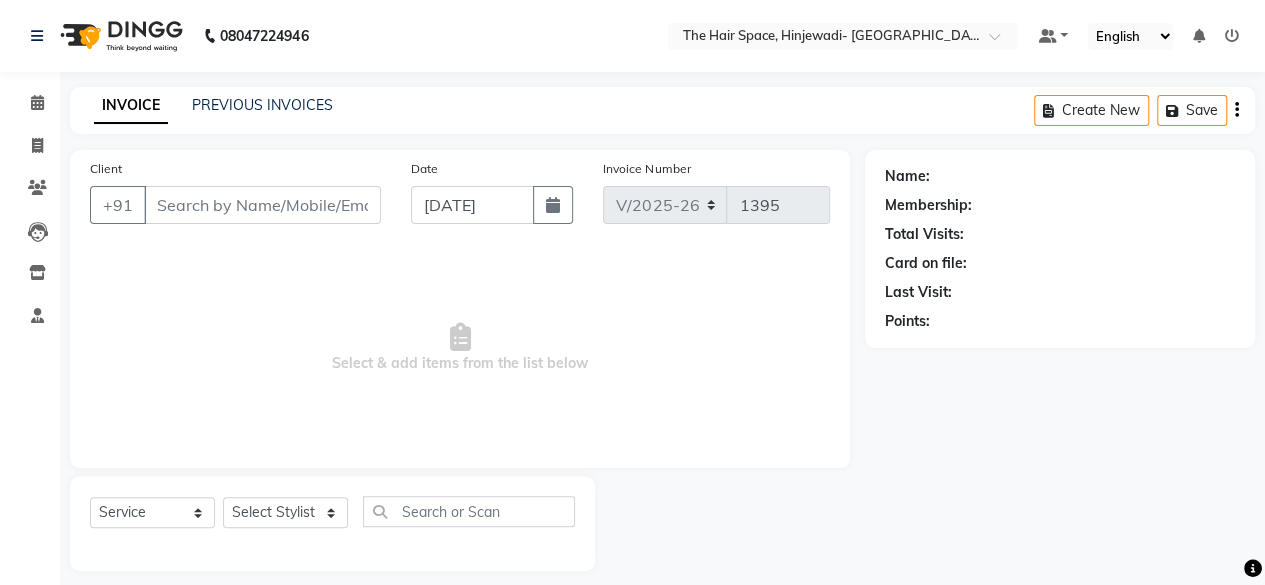type on "7869861887" 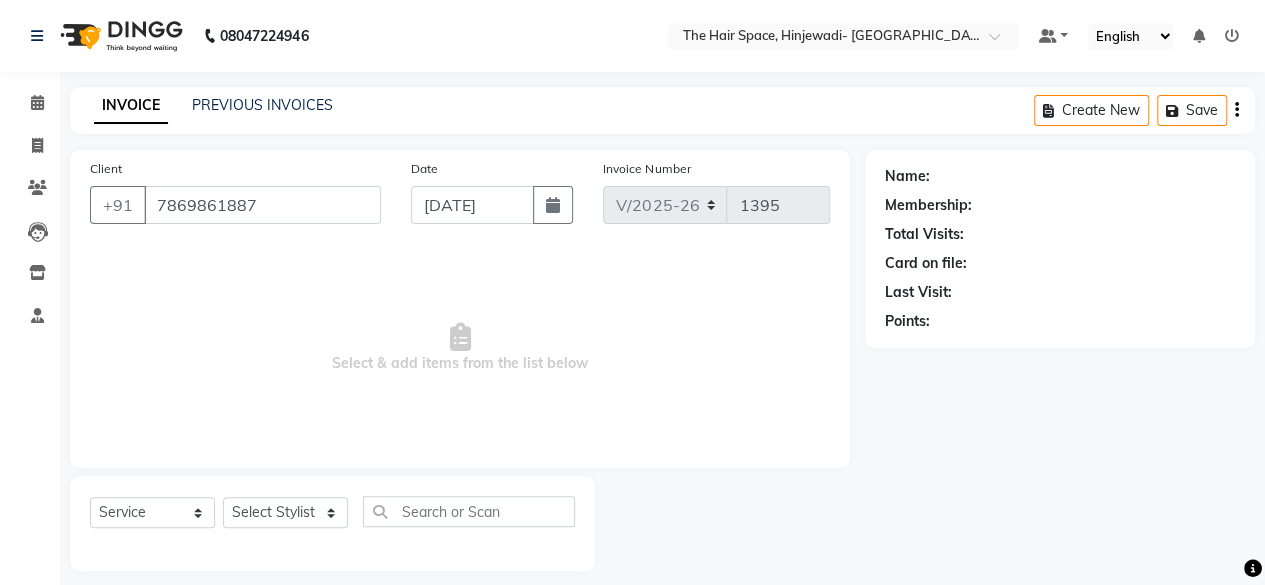 select on "84667" 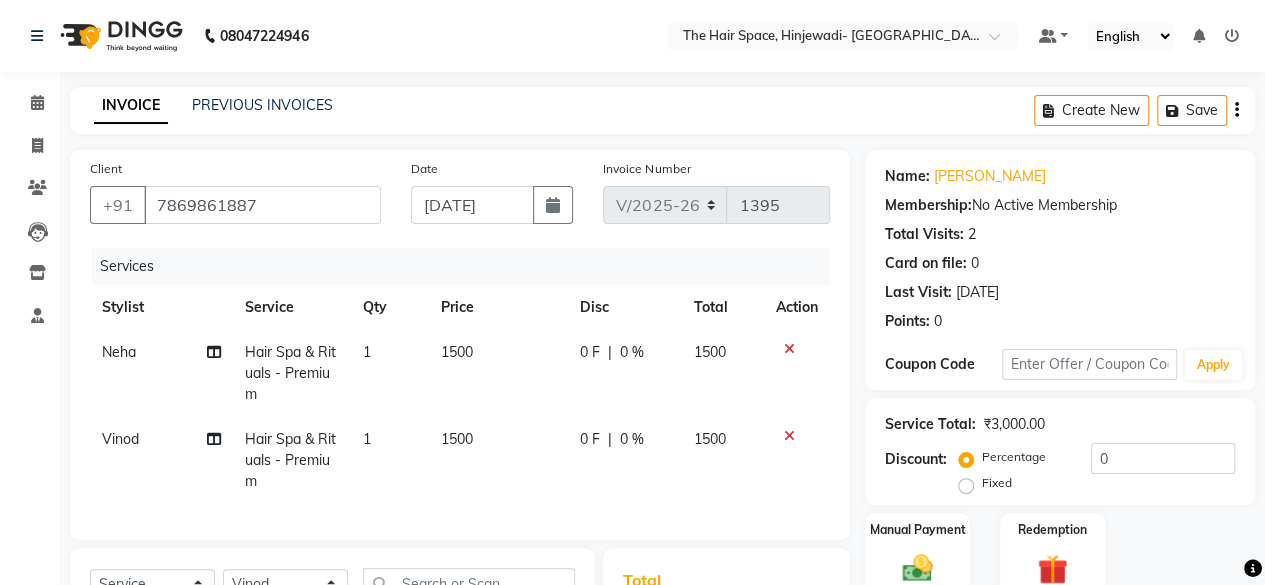 click on "1500" 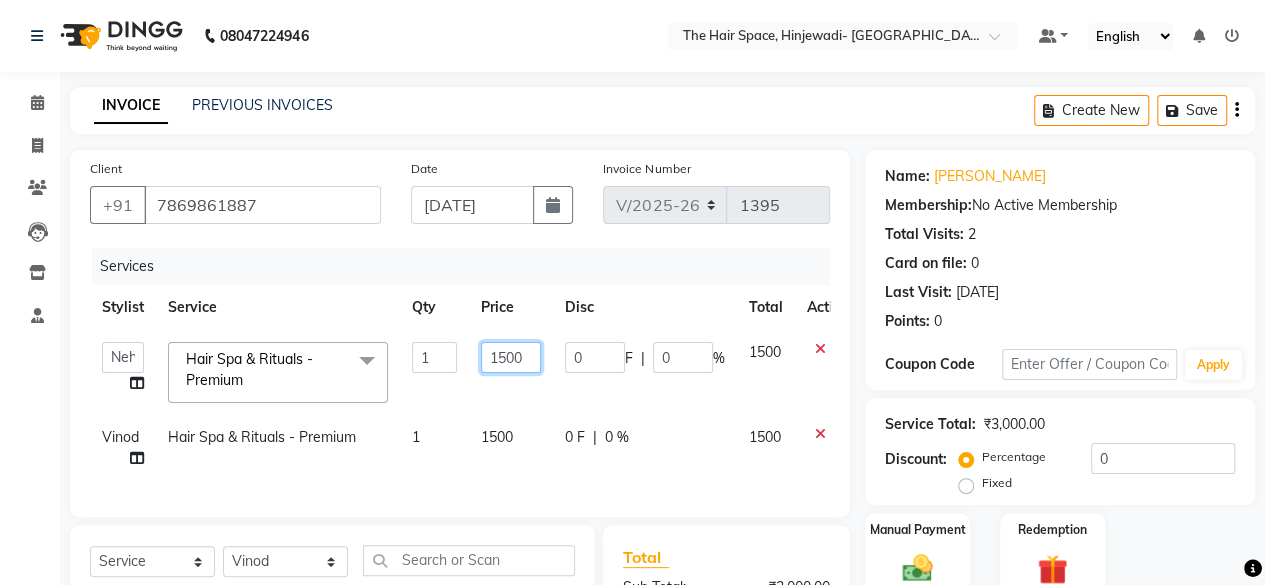 click on "1500" 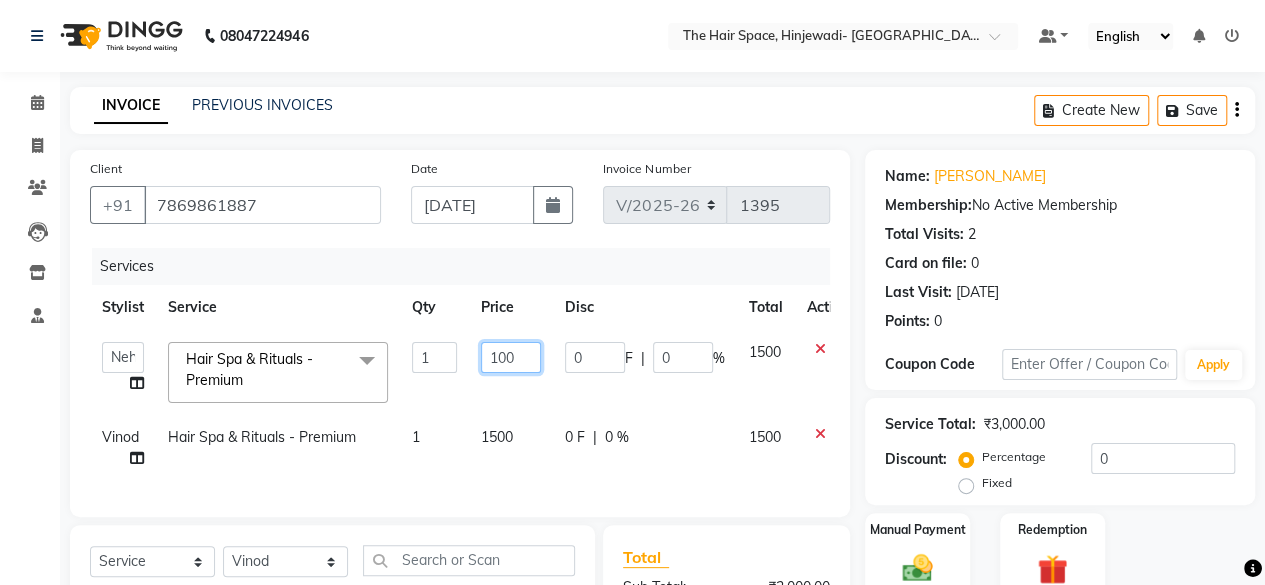 type on "1900" 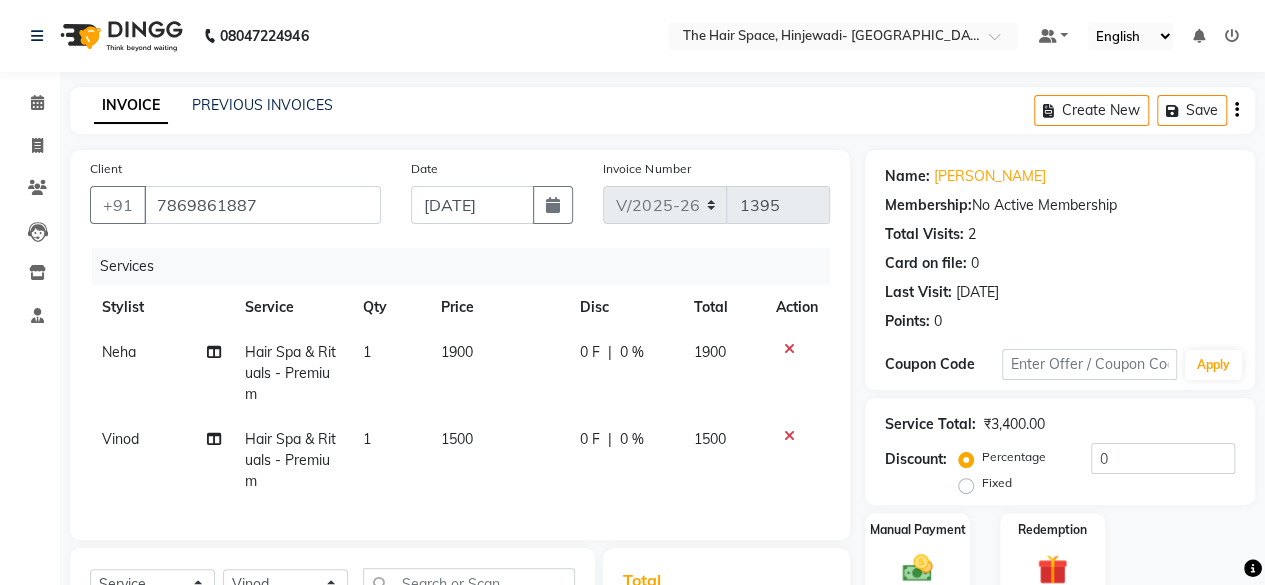 click on "1900" 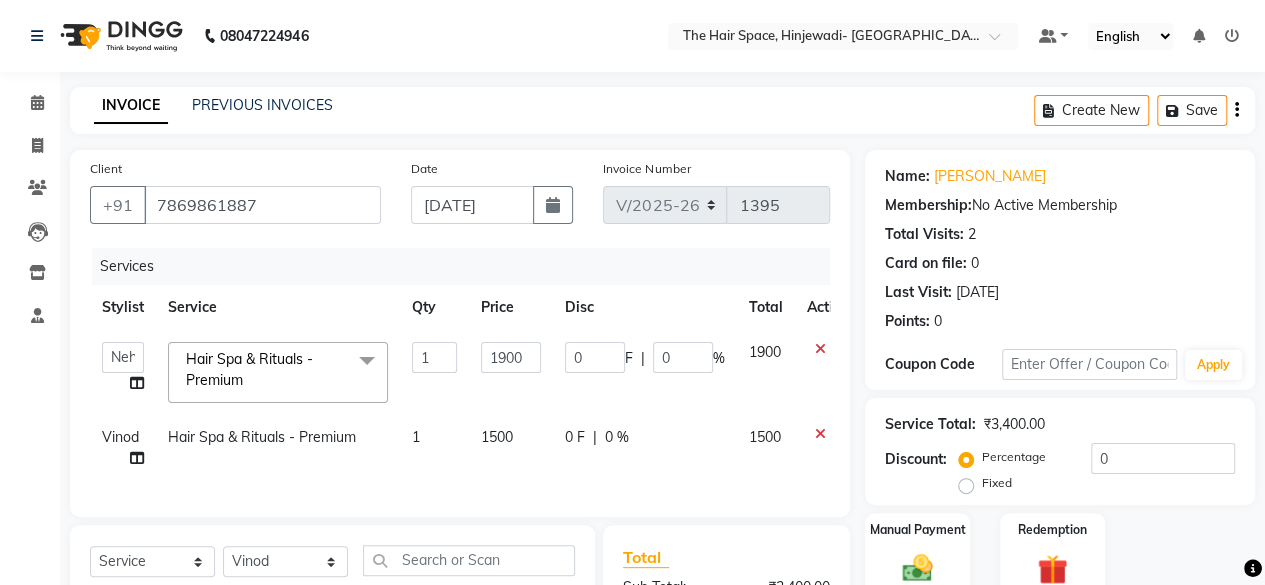 click on "1500" 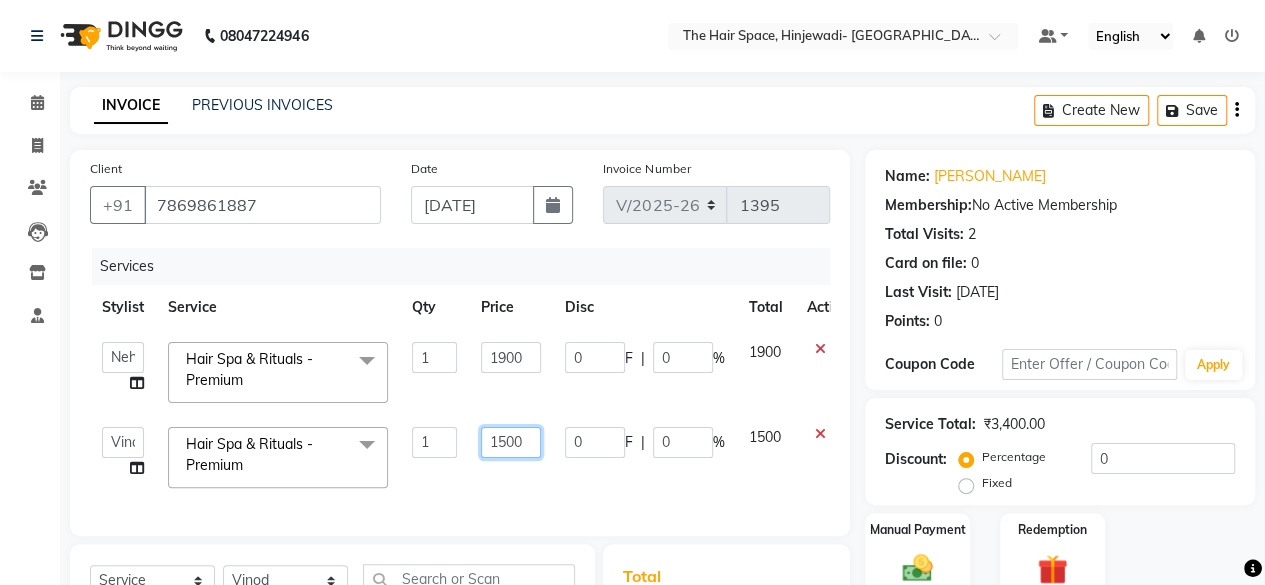 click on "1500" 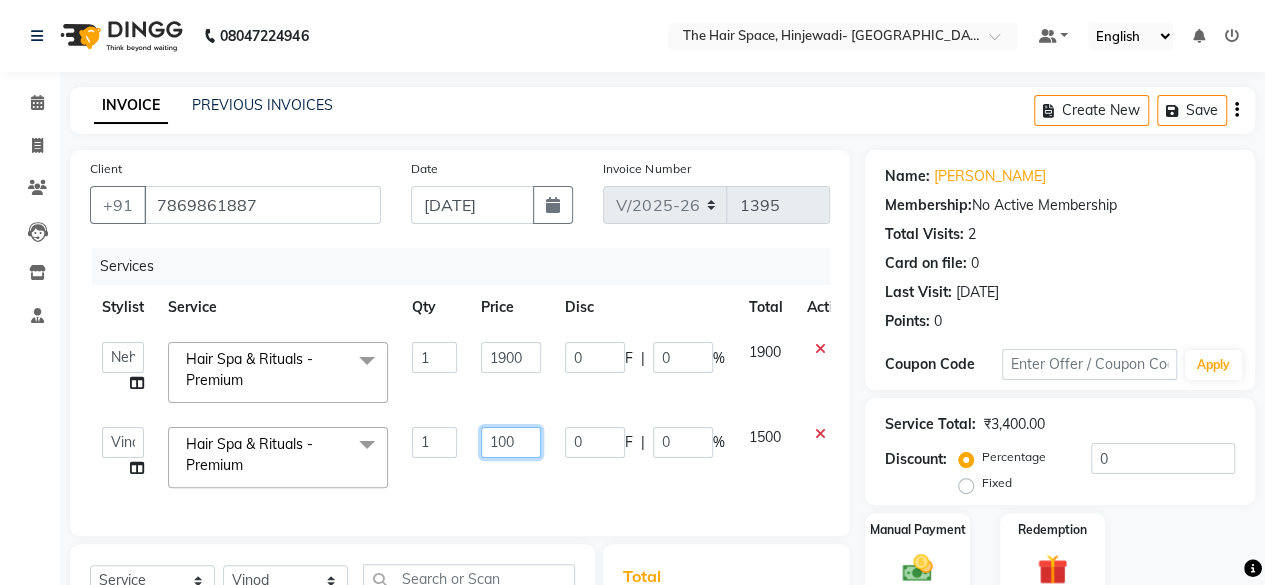 type on "1900" 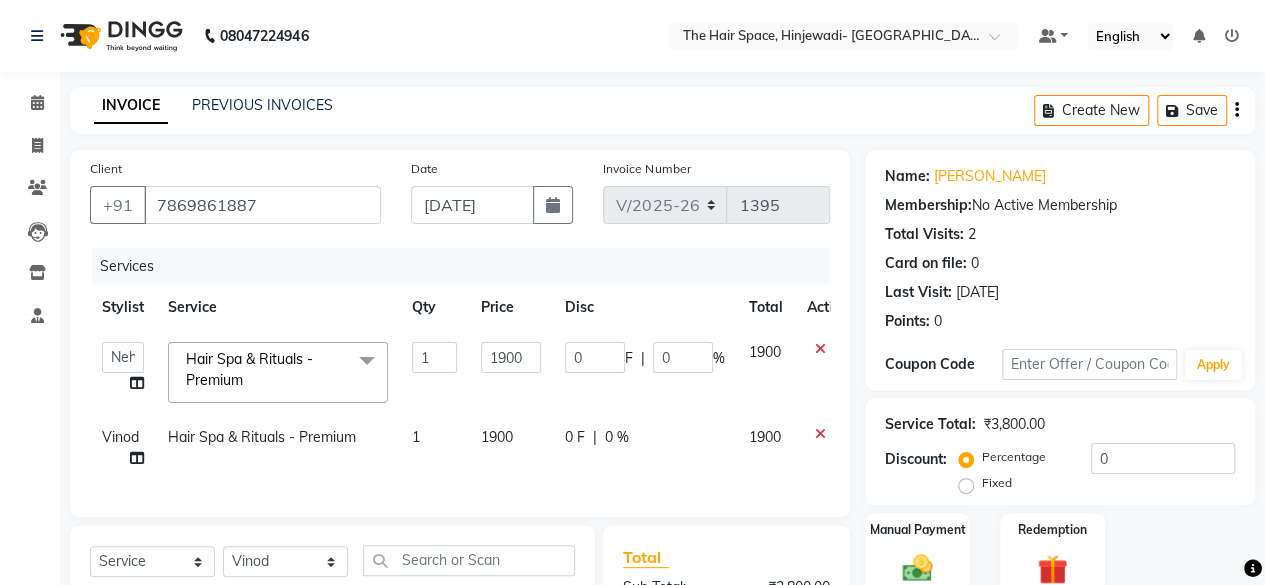 click on "1" 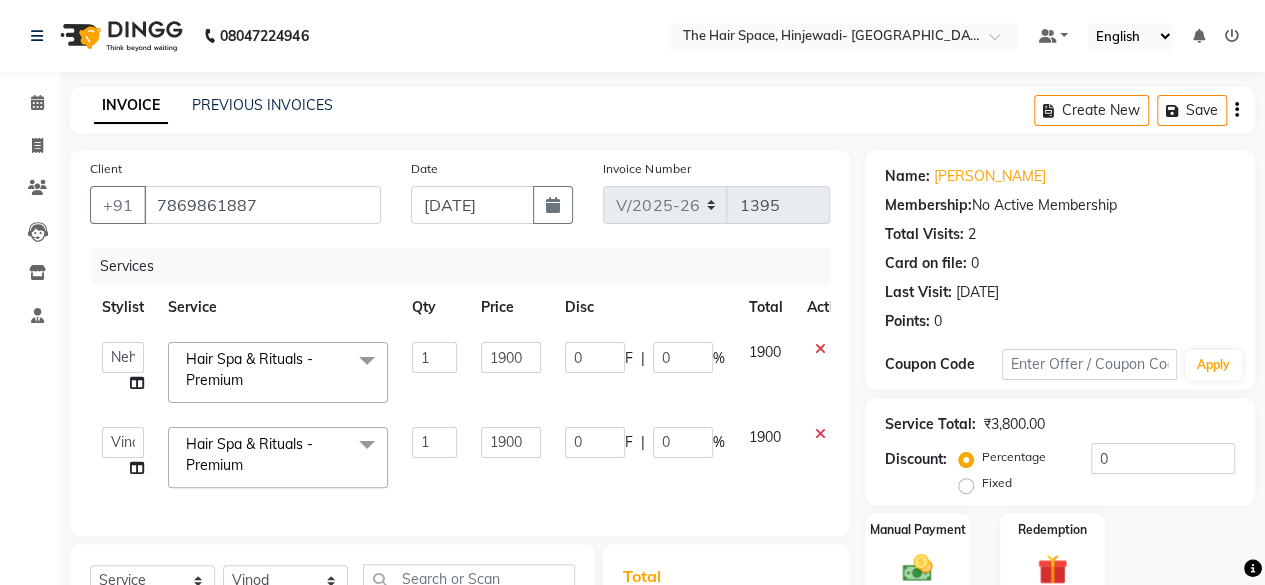 scroll, scrollTop: 296, scrollLeft: 0, axis: vertical 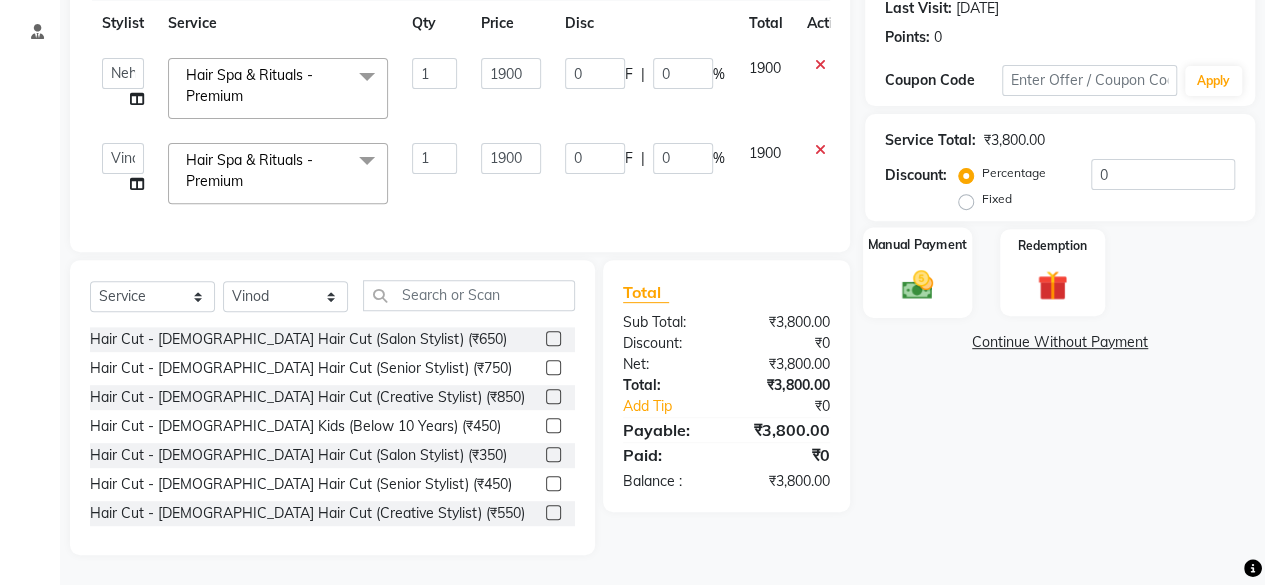 click on "Manual Payment" 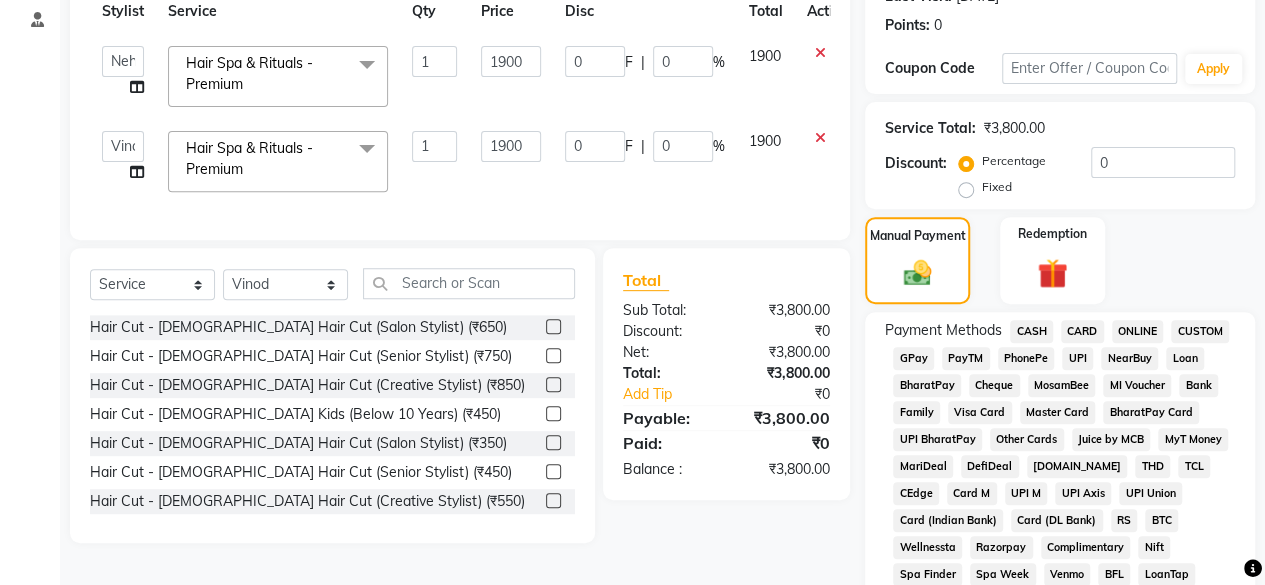 click on "CASH" 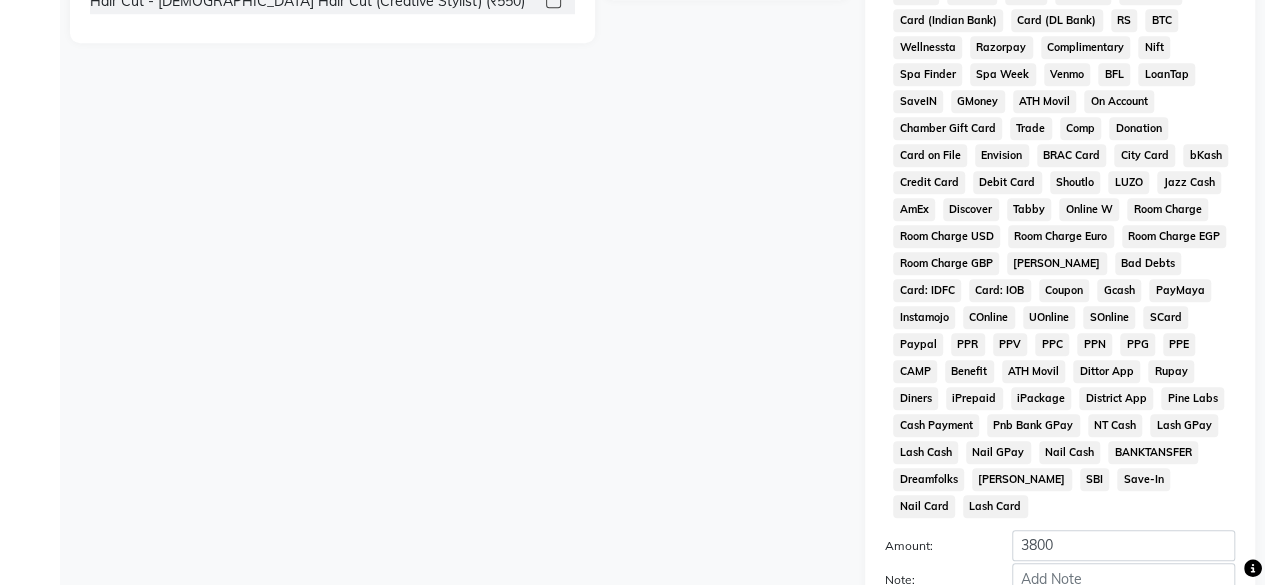 scroll, scrollTop: 972, scrollLeft: 0, axis: vertical 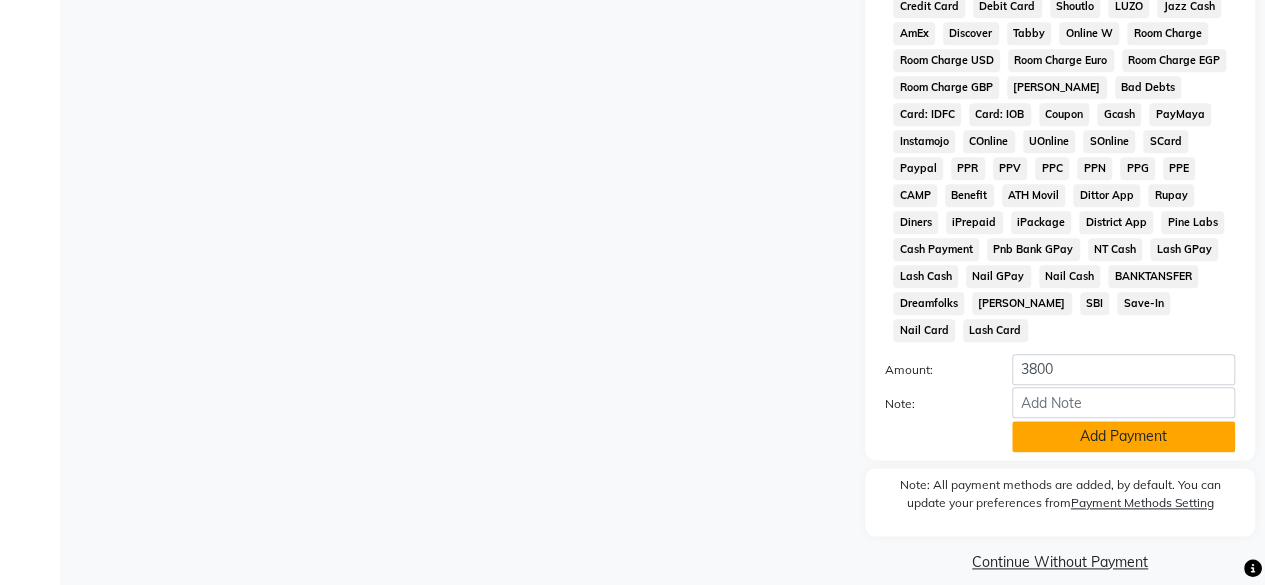 click on "Add Payment" 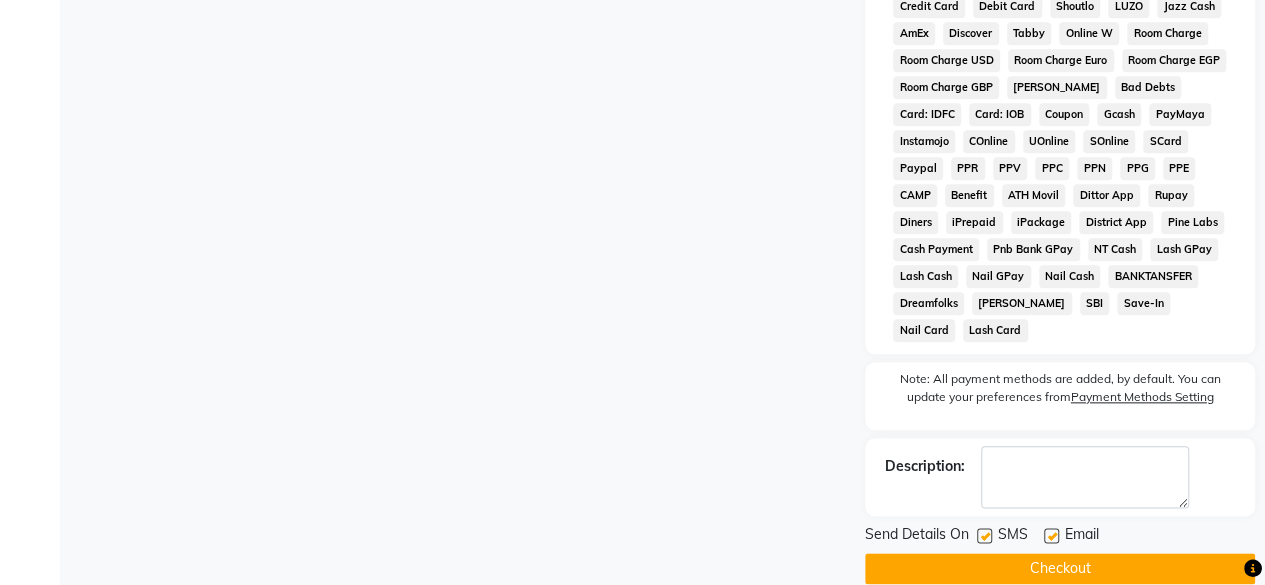 click 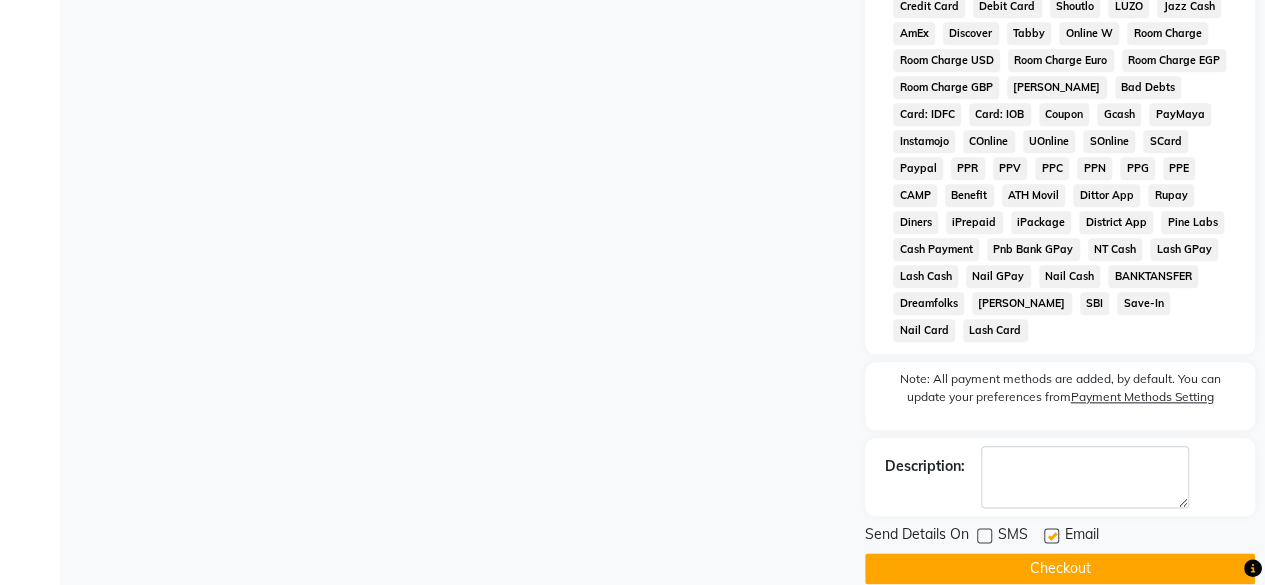 click on "Send Details On SMS Email  Checkout" 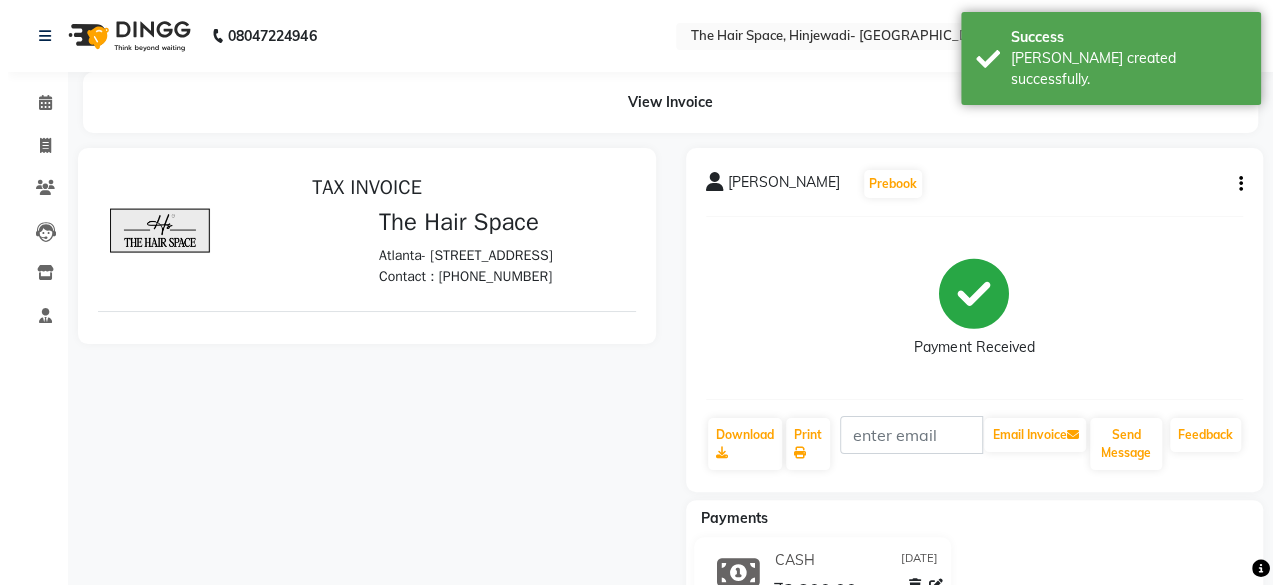 scroll, scrollTop: 0, scrollLeft: 0, axis: both 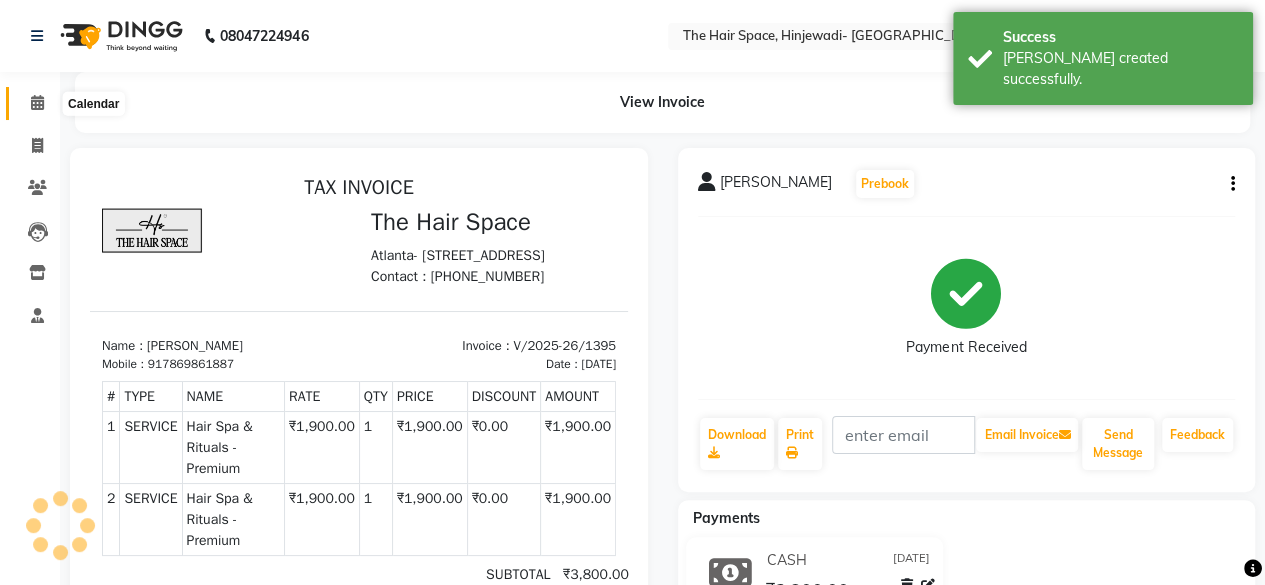 click 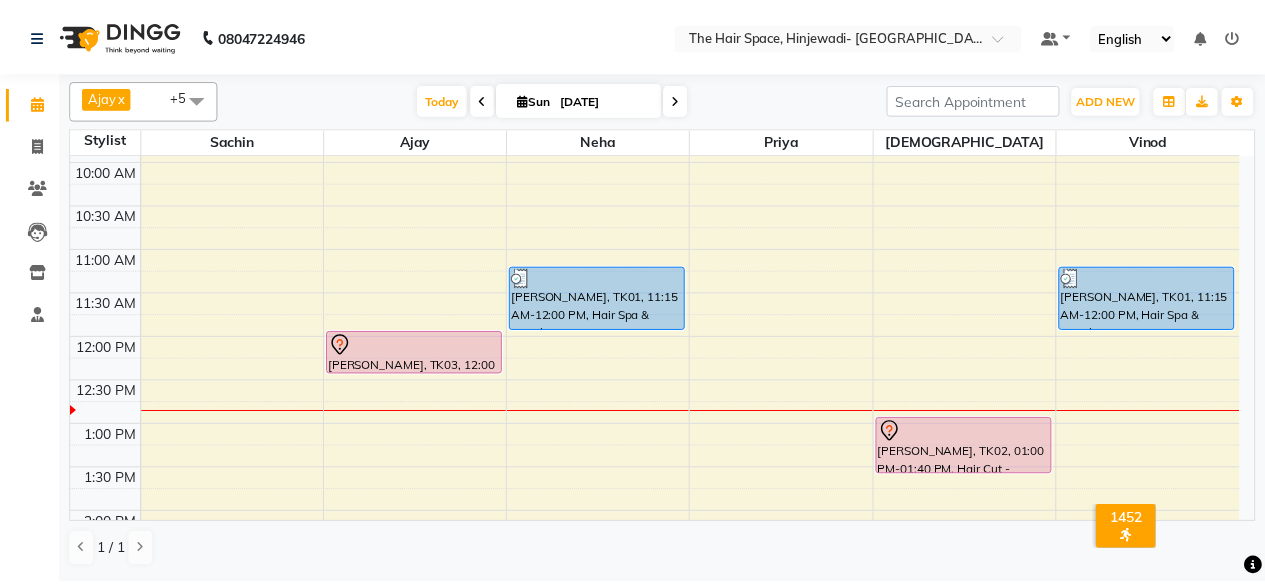 scroll, scrollTop: 200, scrollLeft: 0, axis: vertical 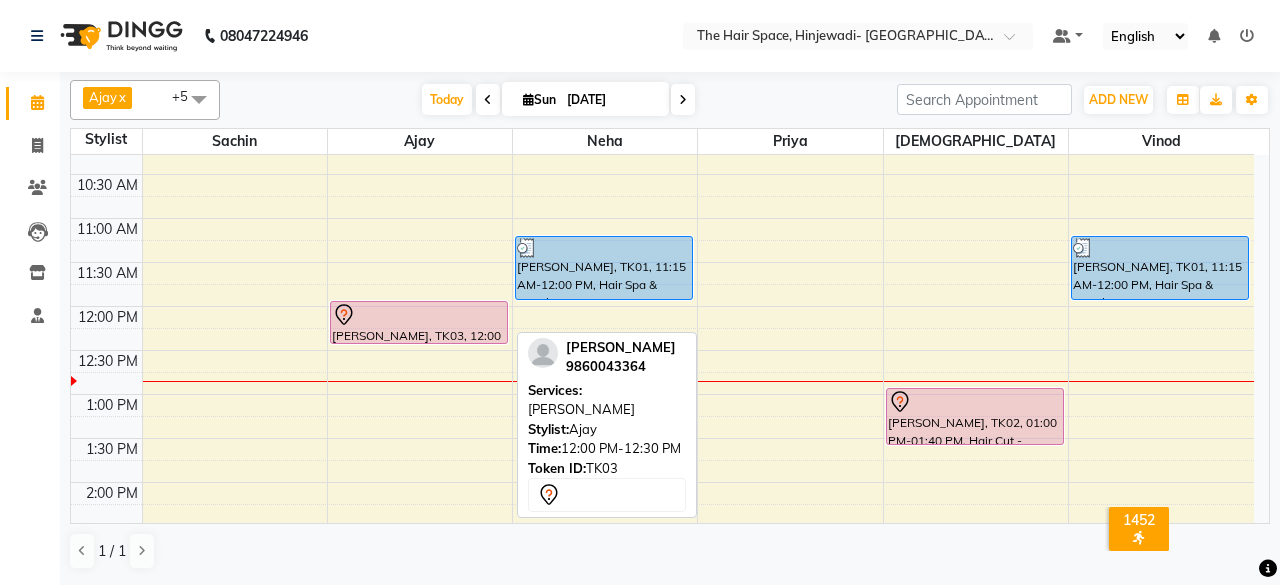 click on "[PERSON_NAME], TK03, 12:00 PM-12:30 PM, [PERSON_NAME]" at bounding box center [419, 322] 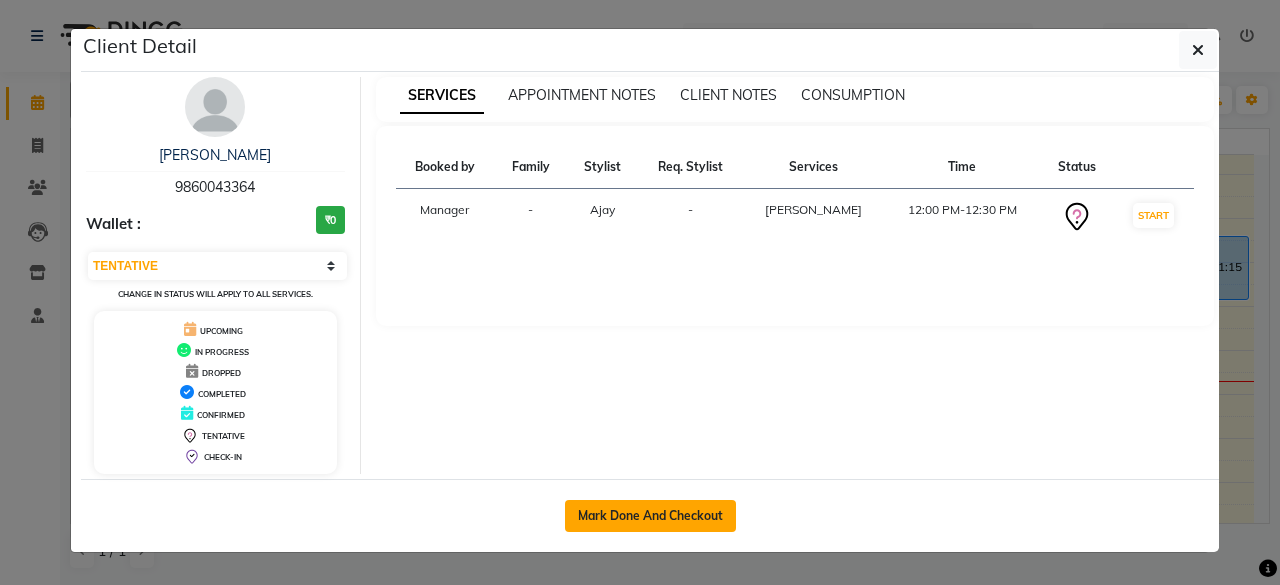 drag, startPoint x: 580, startPoint y: 518, endPoint x: 608, endPoint y: 501, distance: 32.75668 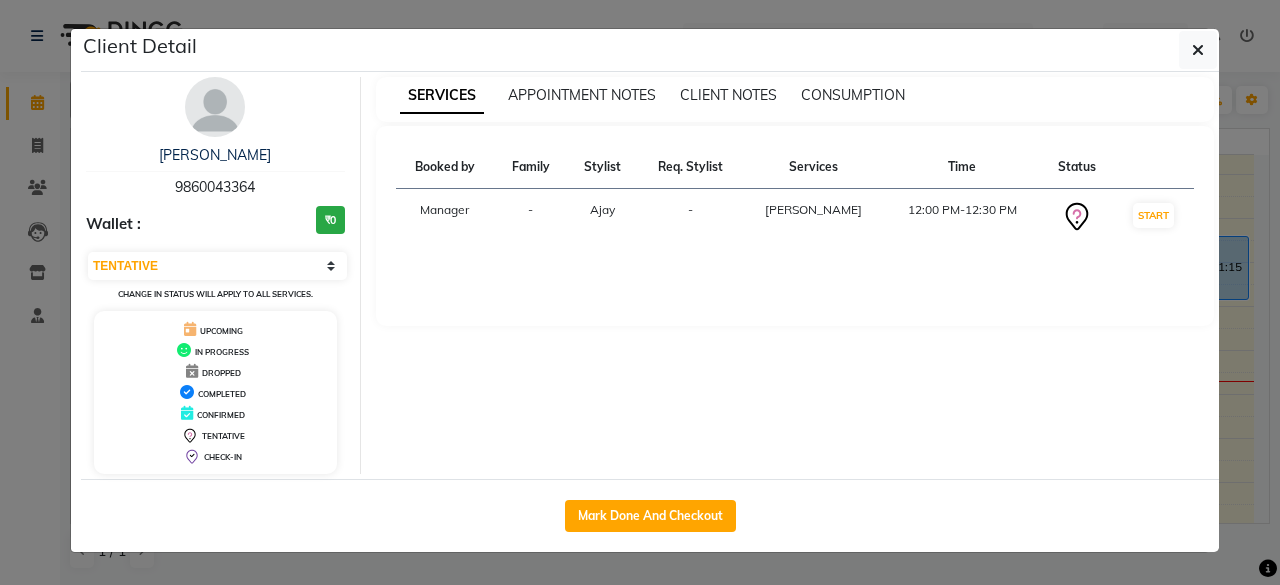 click on "Mark Done And Checkout" 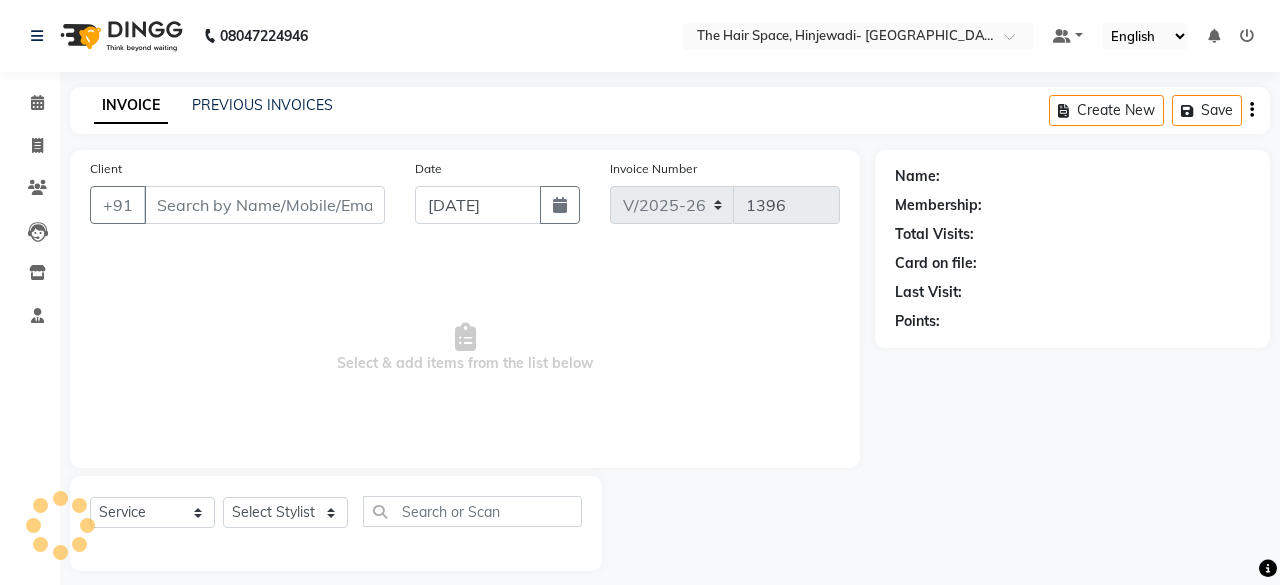 select on "3" 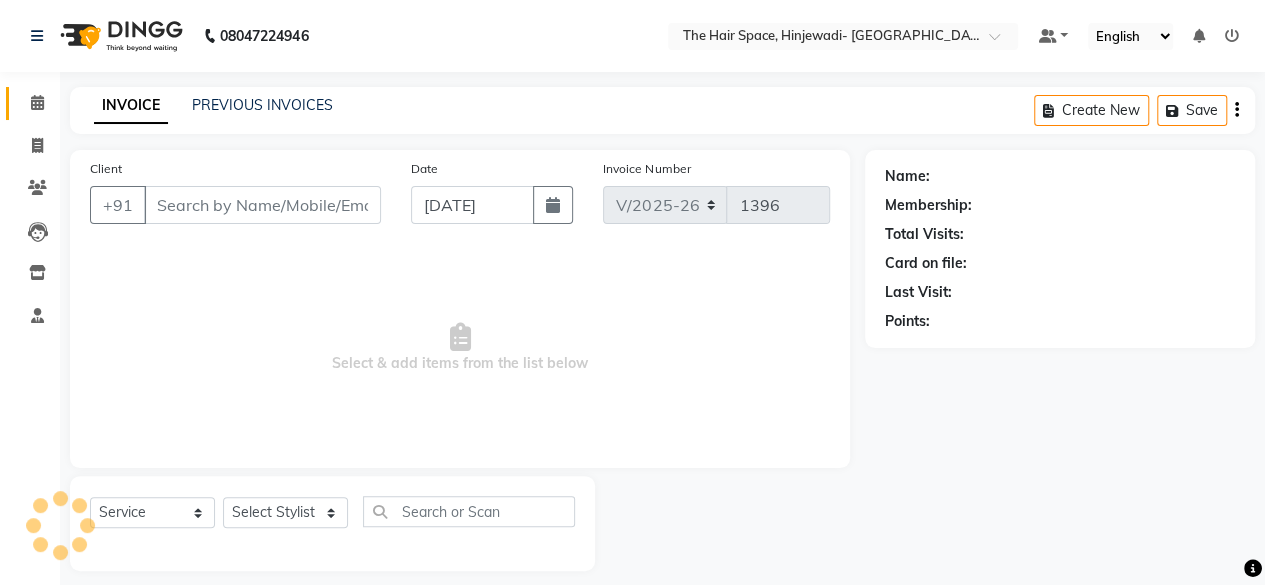 type on "9860043364" 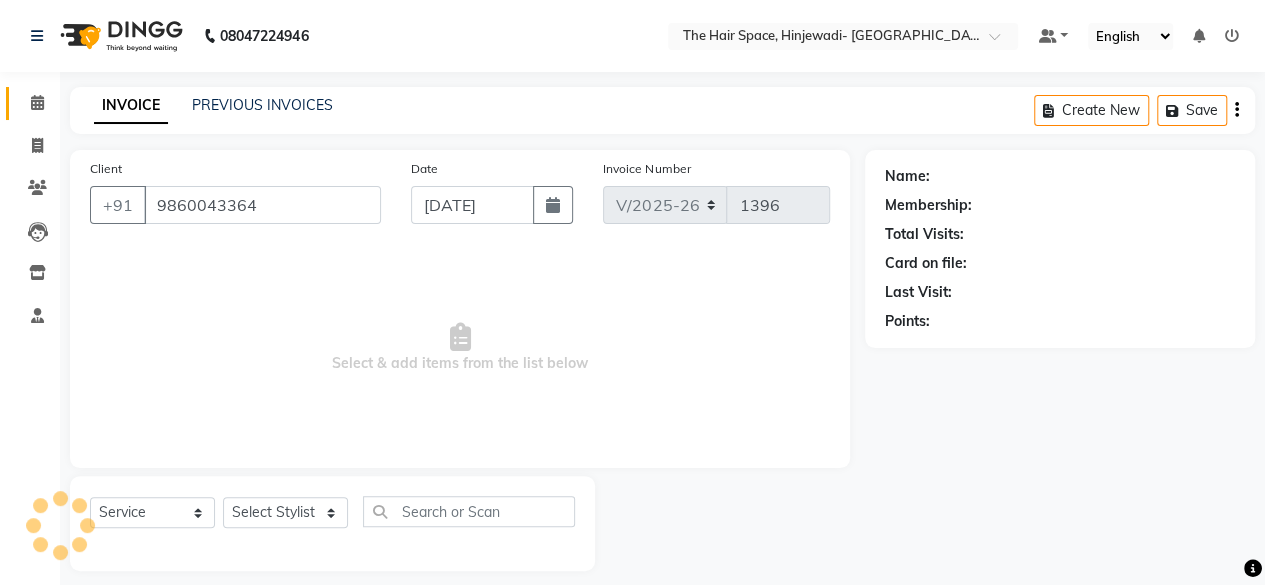 select on "52403" 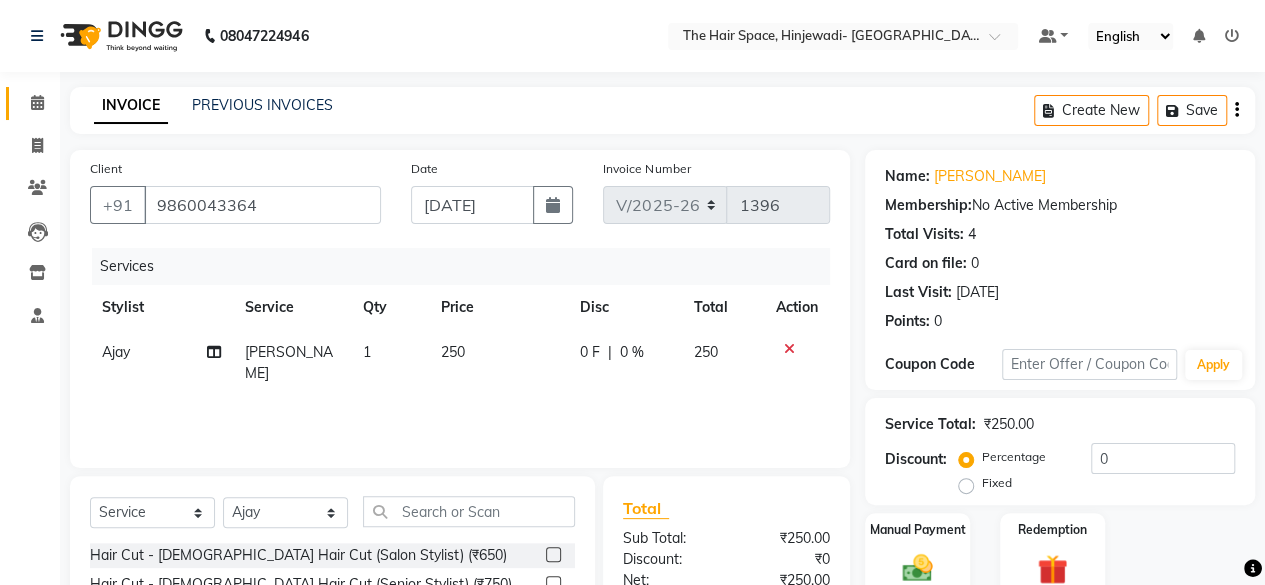 scroll, scrollTop: 215, scrollLeft: 0, axis: vertical 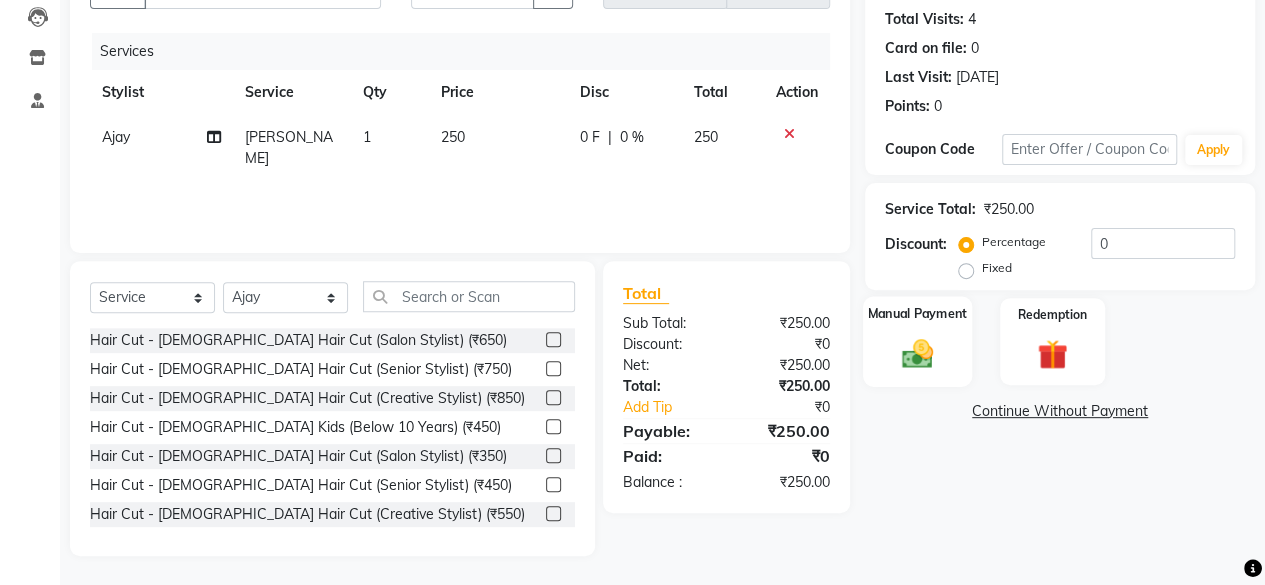 click on "Manual Payment" 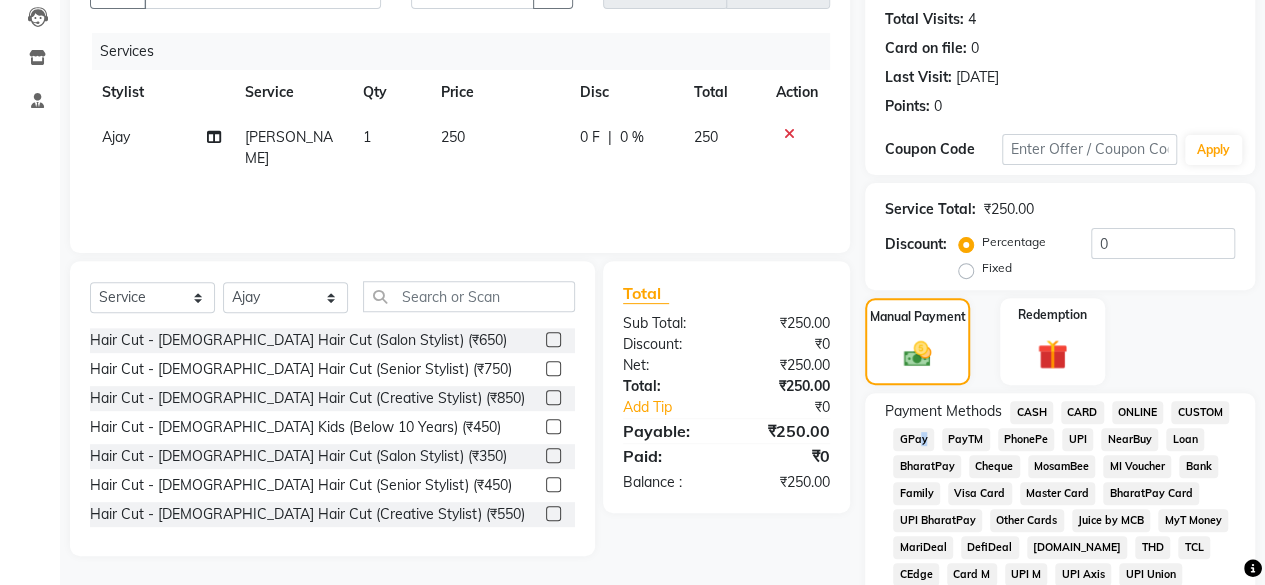 click on "GPay" 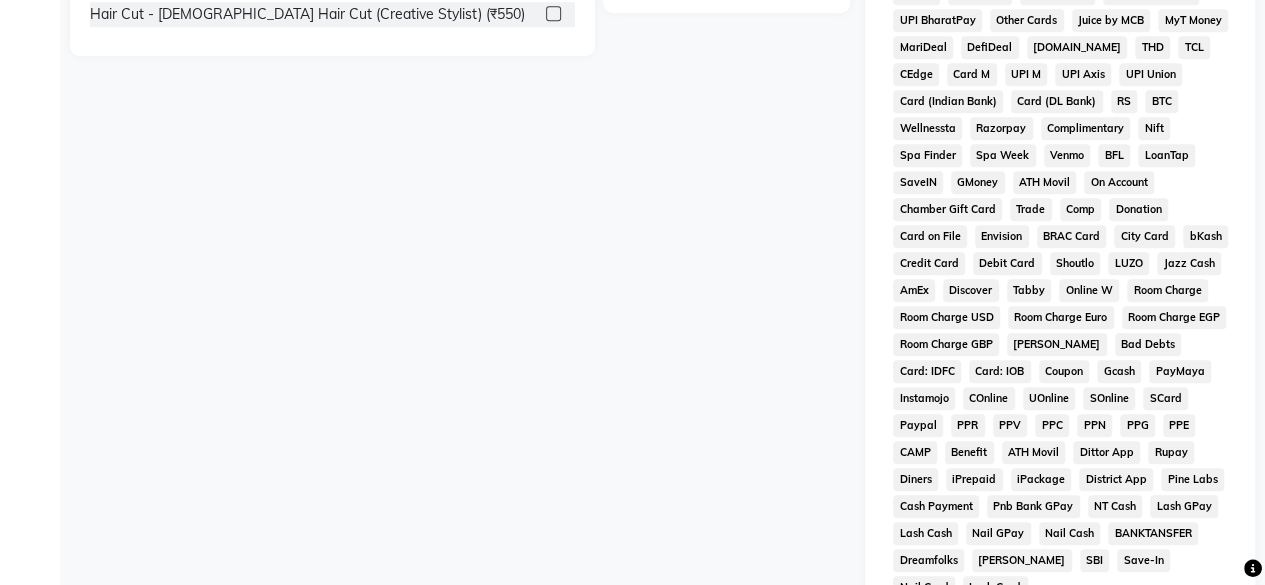 scroll, scrollTop: 972, scrollLeft: 0, axis: vertical 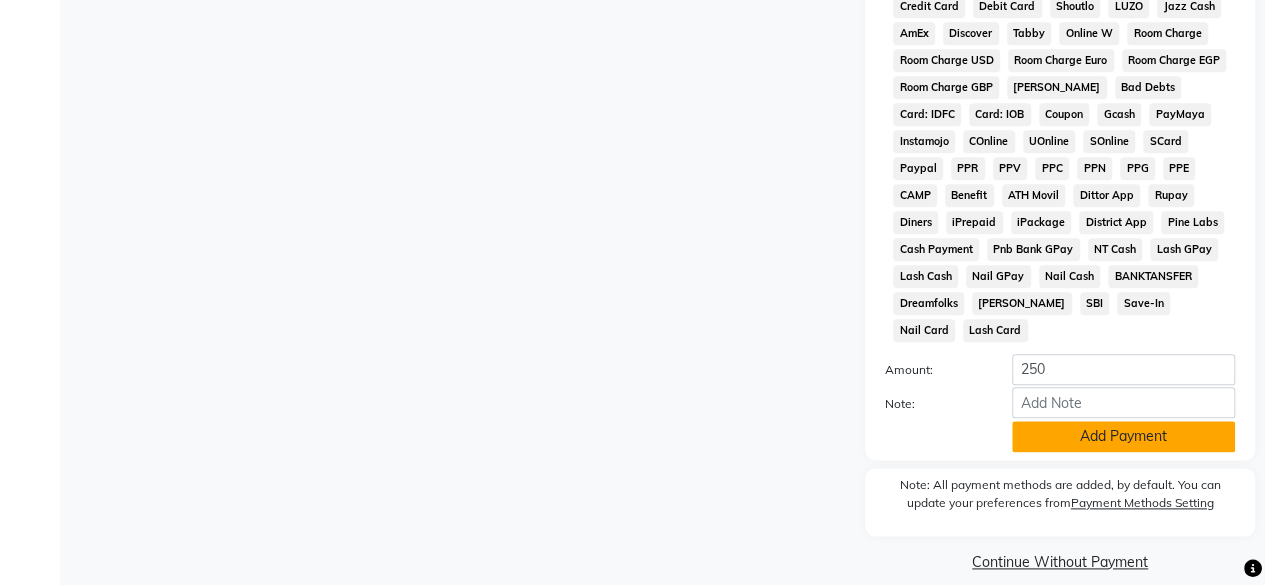 click on "Add Payment" 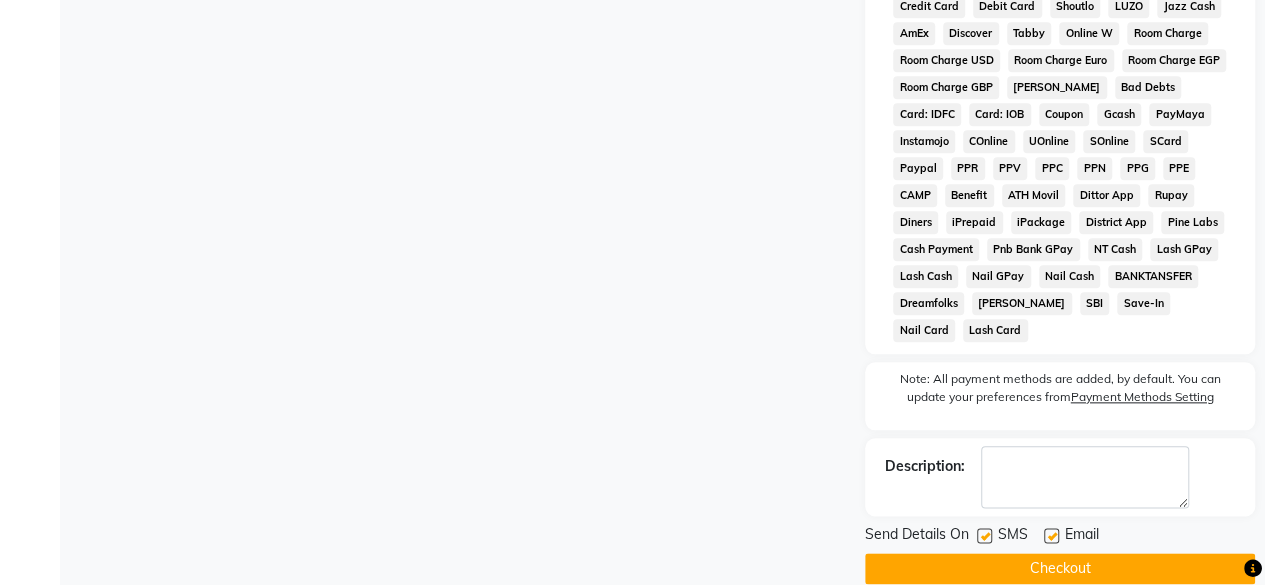 click 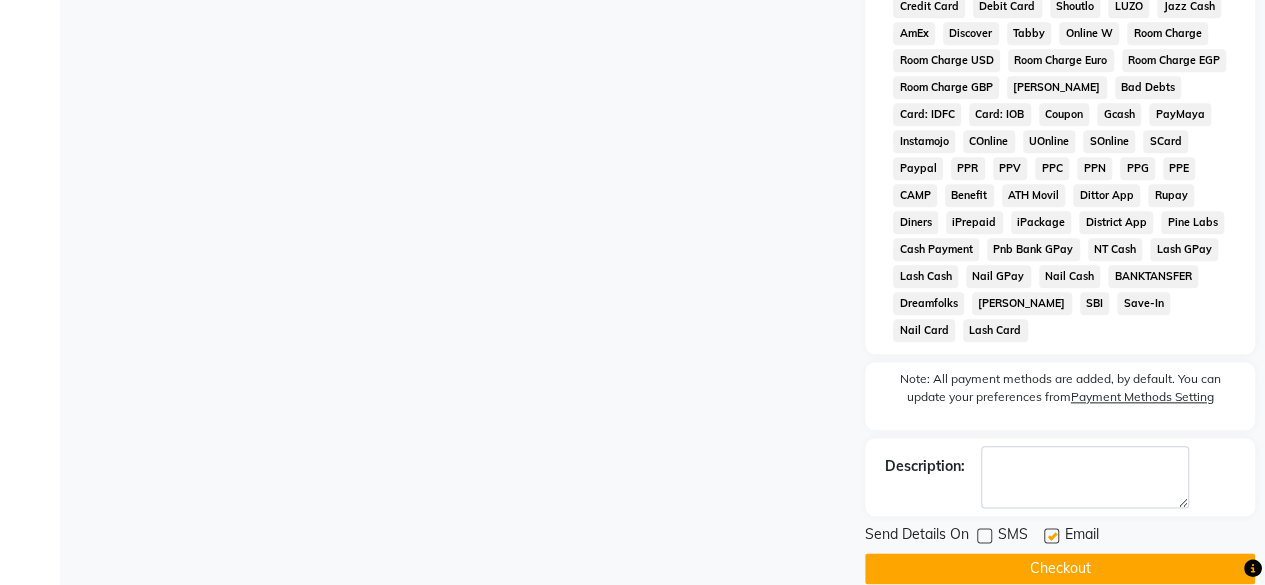 click on "Checkout" 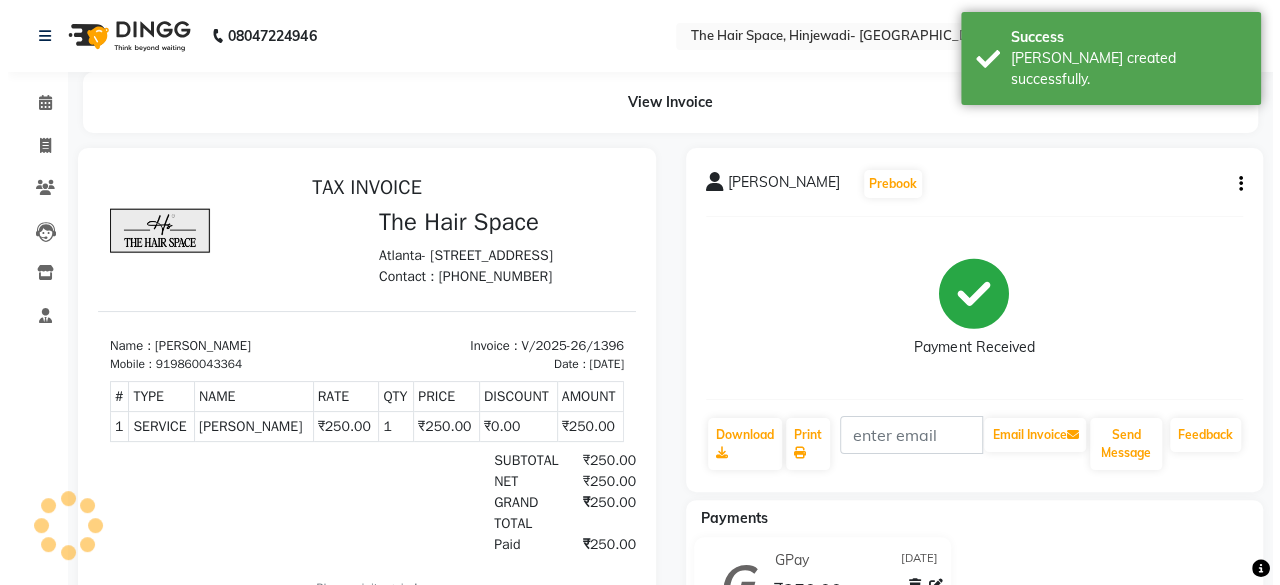 scroll, scrollTop: 0, scrollLeft: 0, axis: both 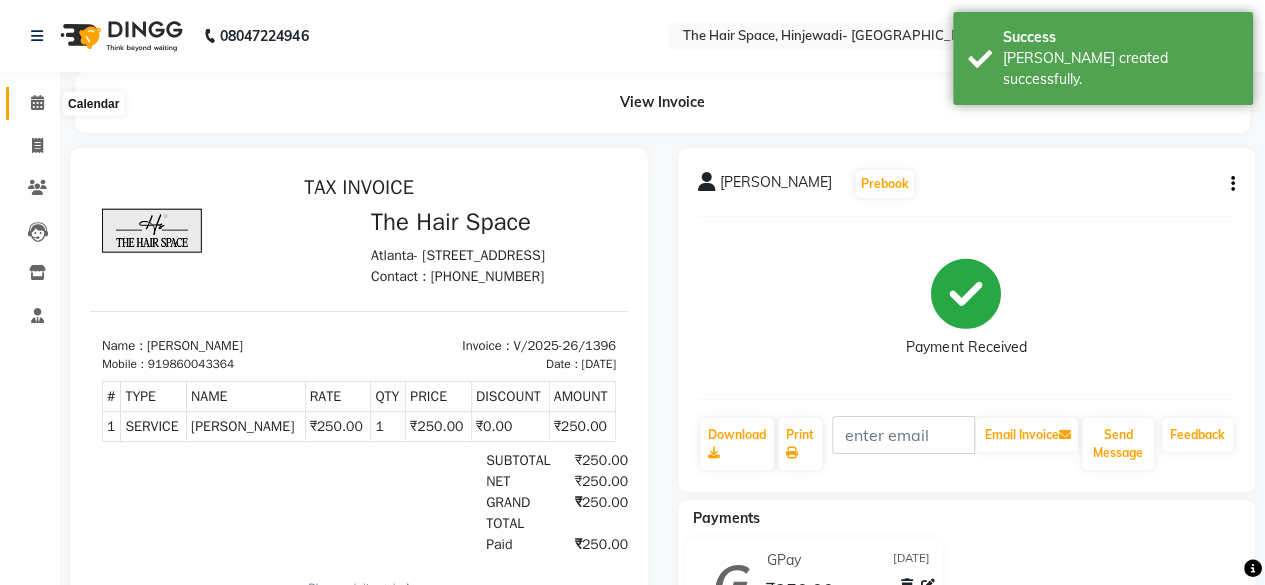 click 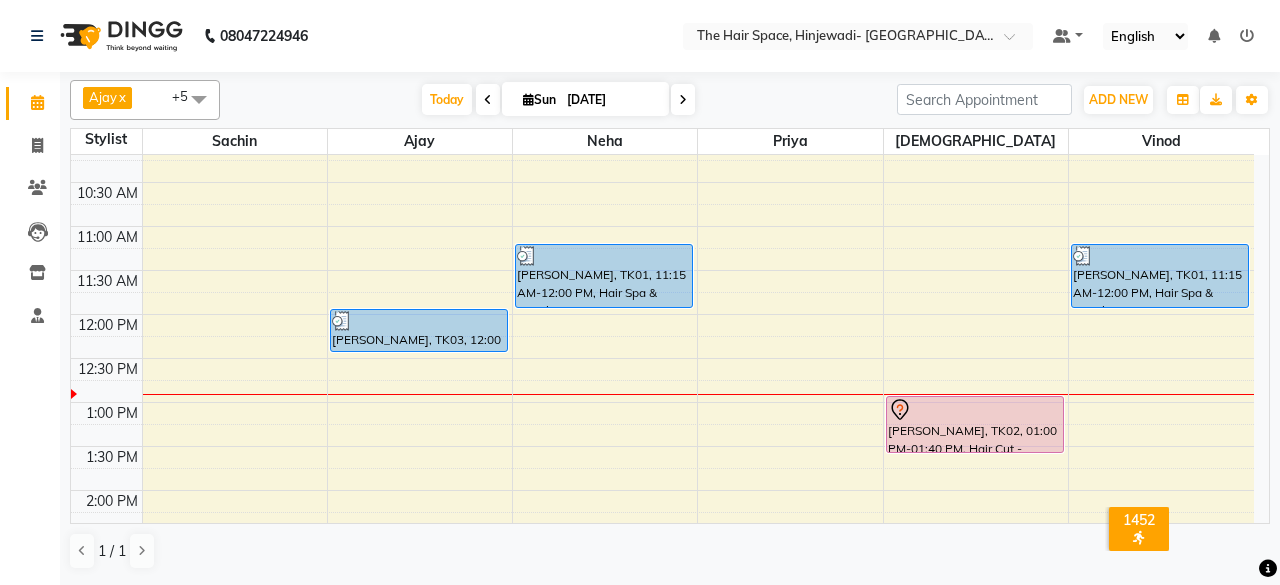 scroll, scrollTop: 300, scrollLeft: 0, axis: vertical 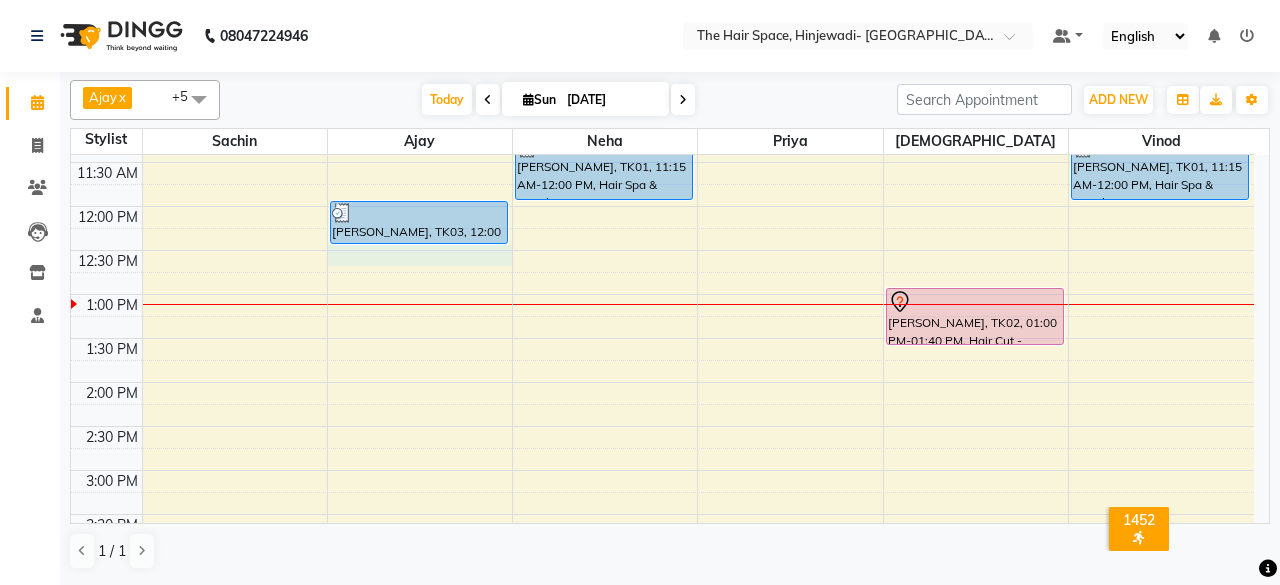 click on "8:00 AM 8:30 AM 9:00 AM 9:30 AM 10:00 AM 10:30 AM 11:00 AM 11:30 AM 12:00 PM 12:30 PM 1:00 PM 1:30 PM 2:00 PM 2:30 PM 3:00 PM 3:30 PM 4:00 PM 4:30 PM 5:00 PM 5:30 PM 6:00 PM 6:30 PM 7:00 PM 7:30 PM 8:00 PM 8:30 PM 9:00 PM 9:30 PM 10:00 PM 10:30 PM     [PERSON_NAME], TK03, 12:00 PM-12:30 PM, [PERSON_NAME]     [PERSON_NAME], TK01, 11:15 AM-12:00 PM, Hair Spa & Rituals - Premium             Sushant Jadhov, TK02, 01:00 PM-01:40 PM, Hair Cut - [DEMOGRAPHIC_DATA] Hair Cut (Senior Stylist)     [PERSON_NAME], TK01, 11:15 AM-12:00 PM, Hair Spa & Rituals - Premium" at bounding box center [662, 514] 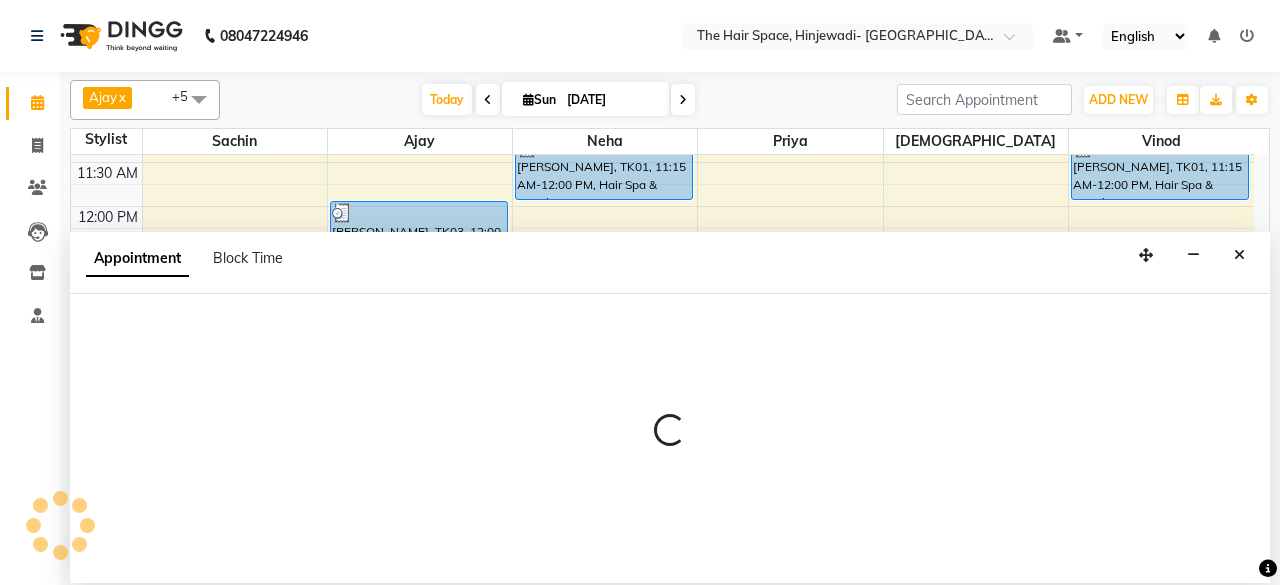 select on "52403" 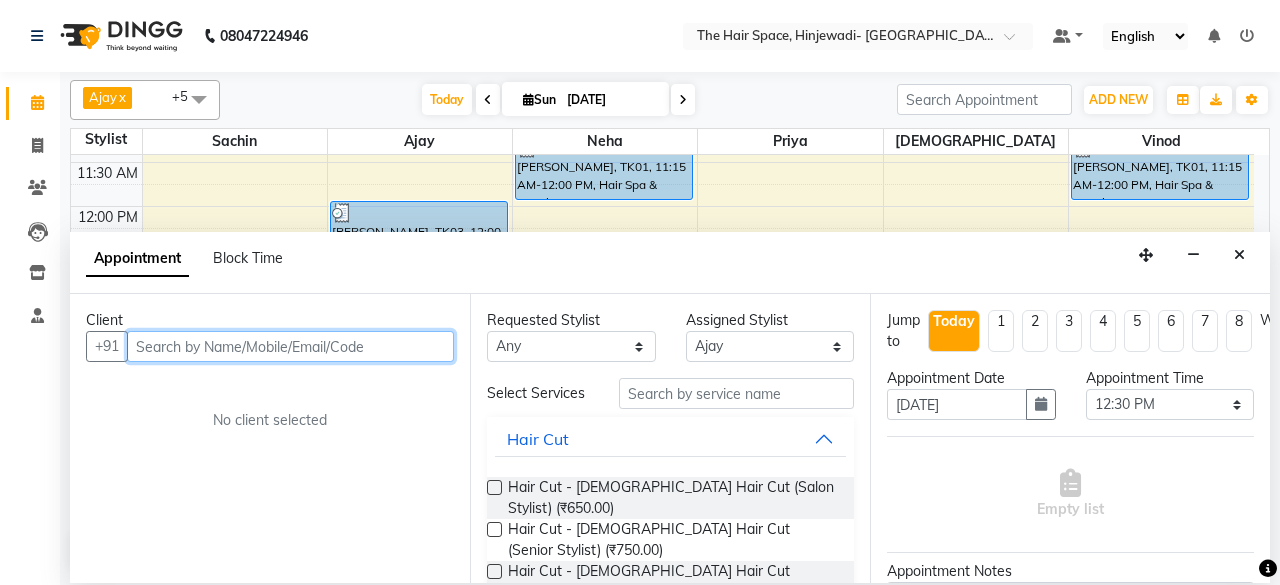 click at bounding box center [290, 346] 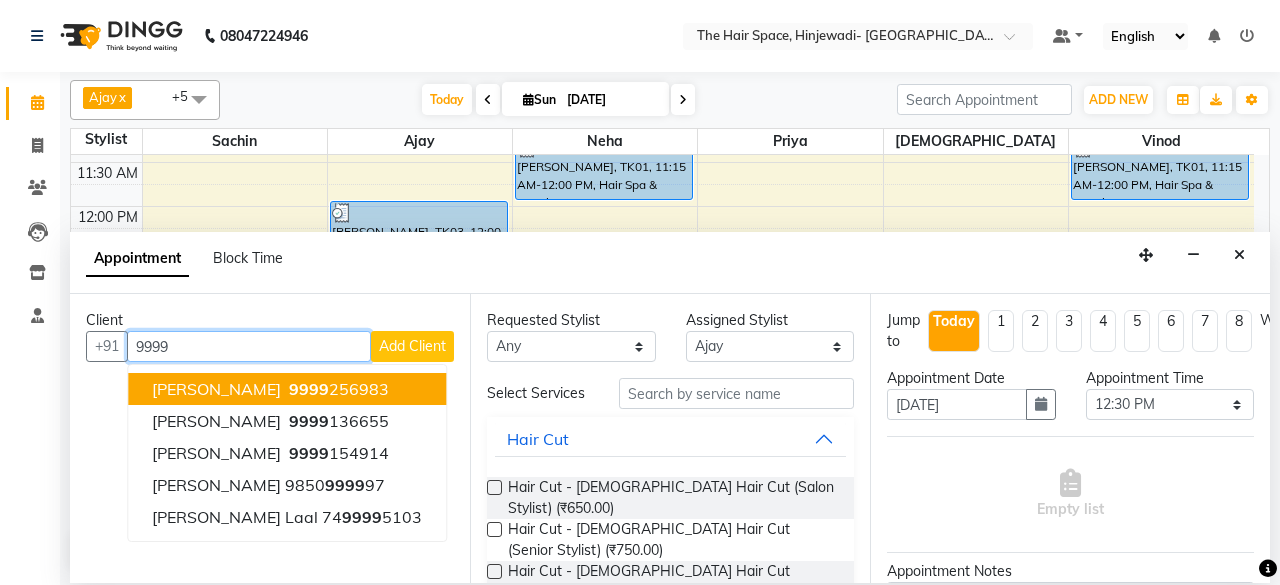 click on "[PERSON_NAME]" at bounding box center (216, 389) 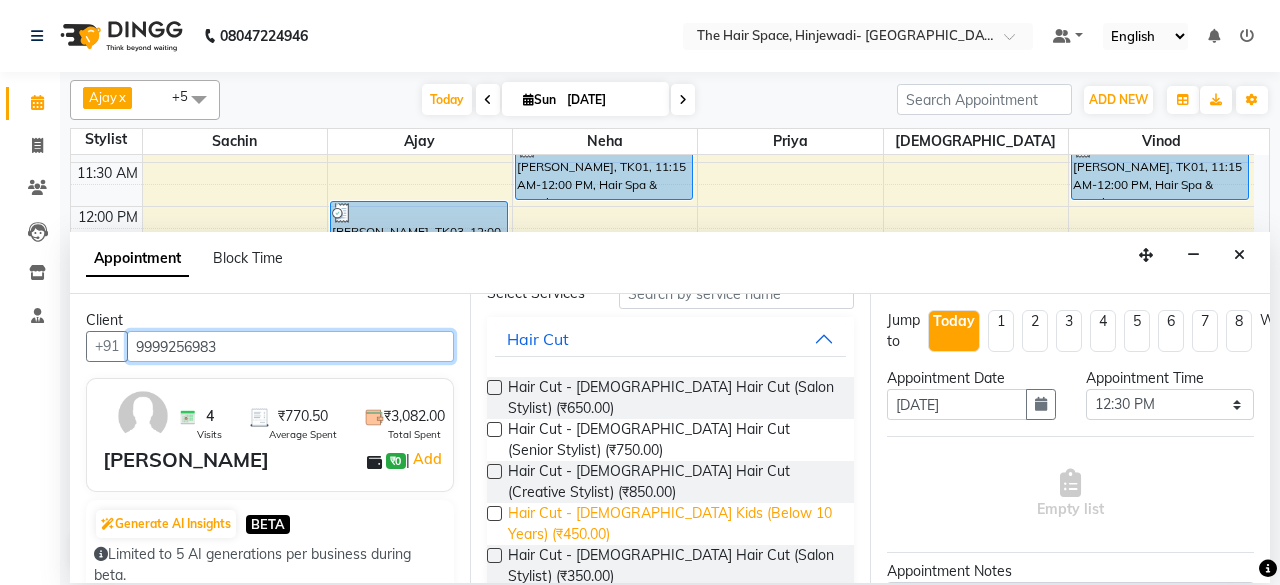 scroll, scrollTop: 200, scrollLeft: 0, axis: vertical 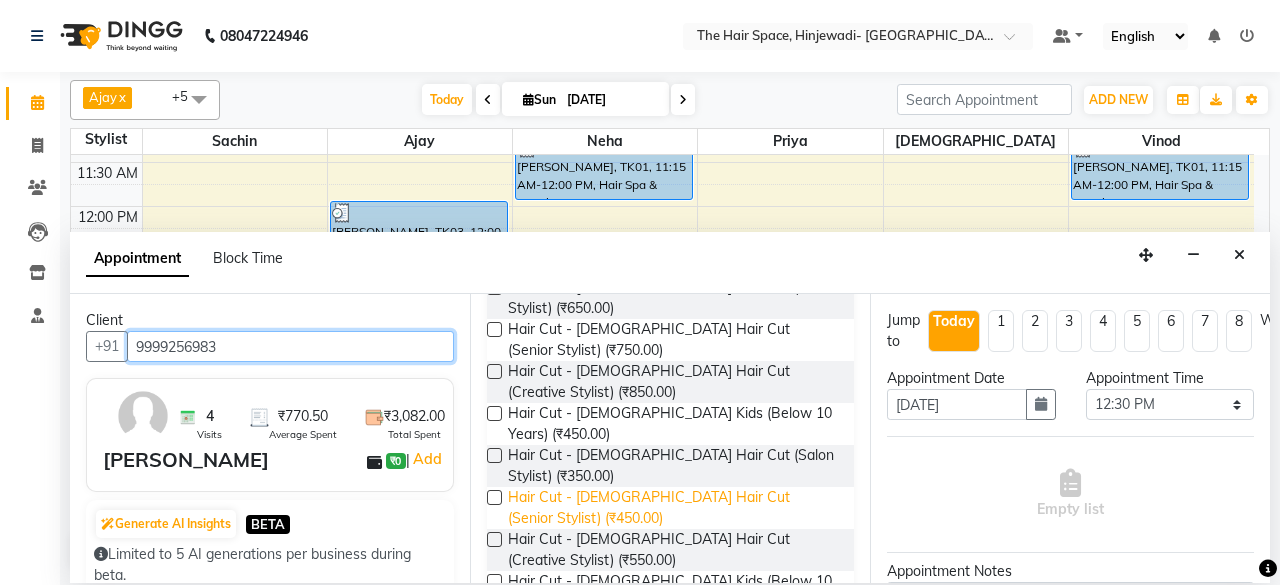 type on "9999256983" 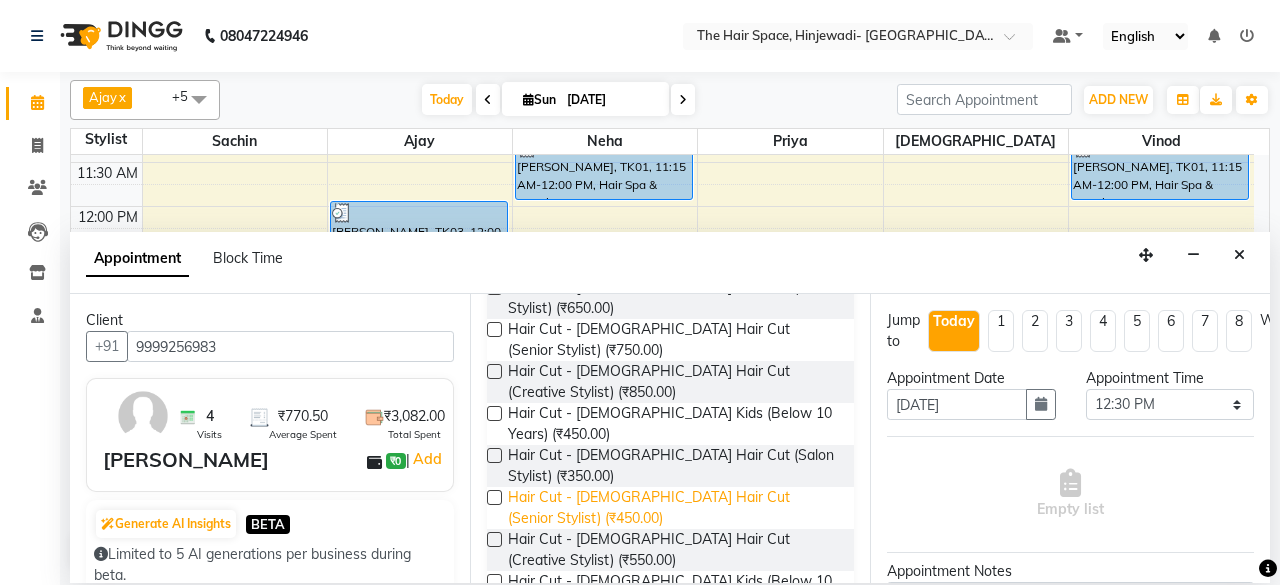 click on "Hair Cut - [DEMOGRAPHIC_DATA] Hair Cut (Senior Stylist) (₹450.00)" at bounding box center [673, 508] 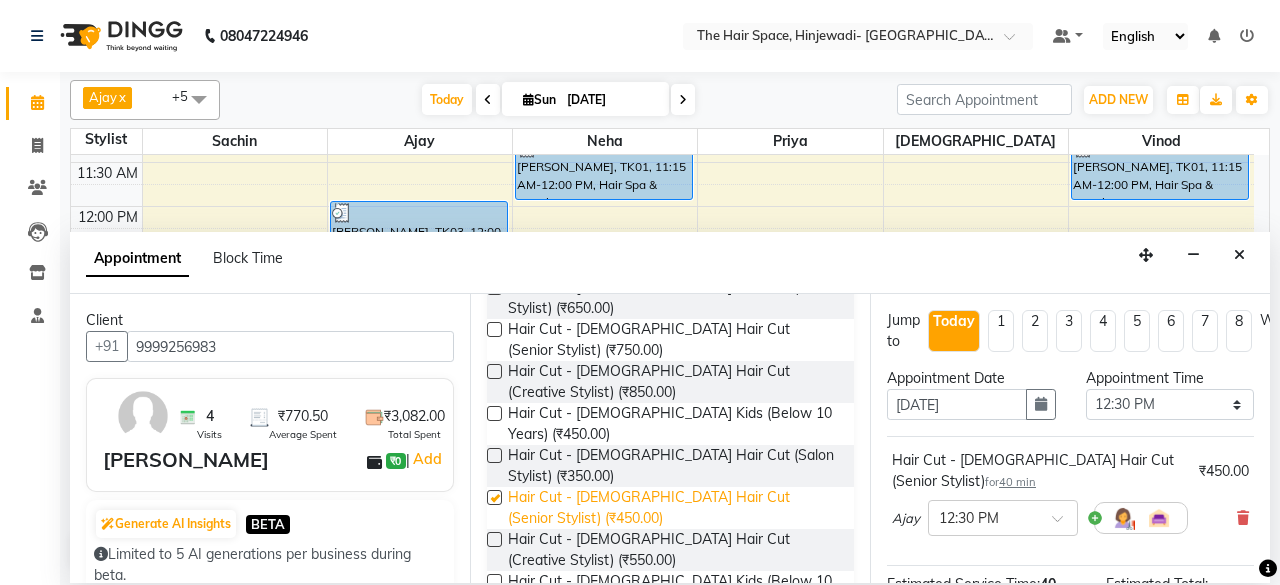 checkbox on "false" 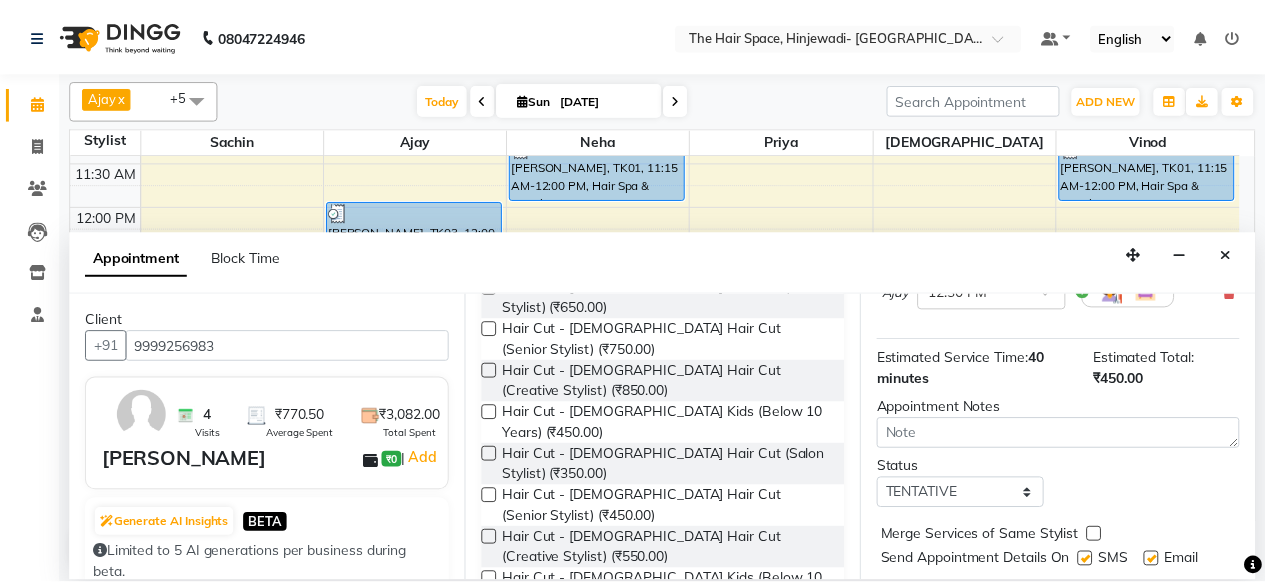 scroll, scrollTop: 293, scrollLeft: 0, axis: vertical 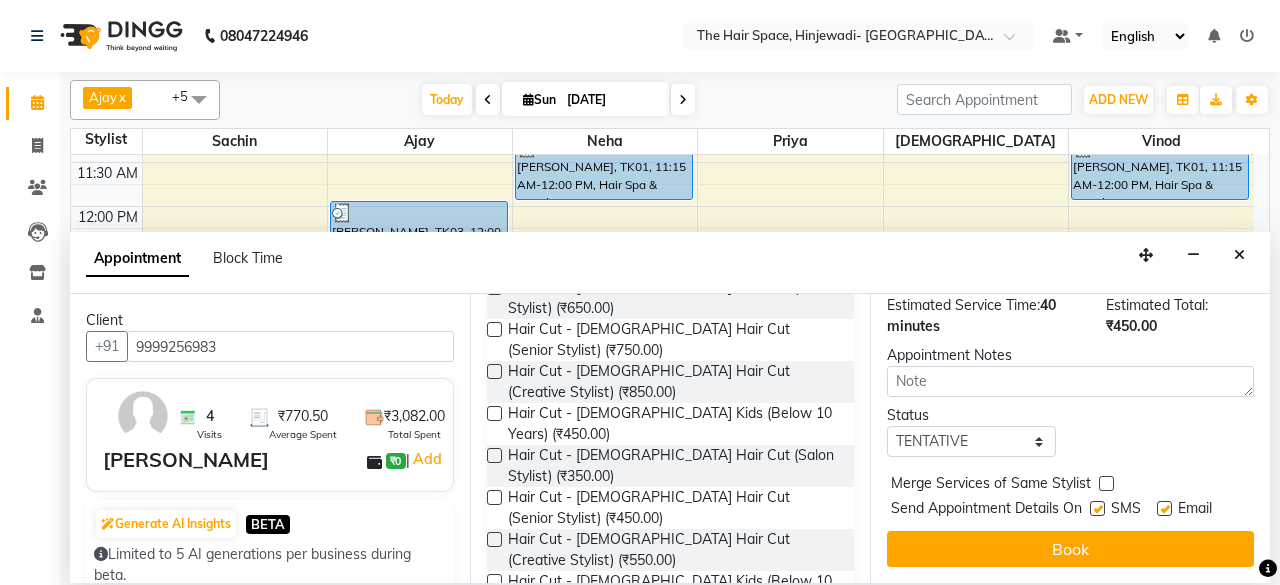 click at bounding box center [1097, 508] 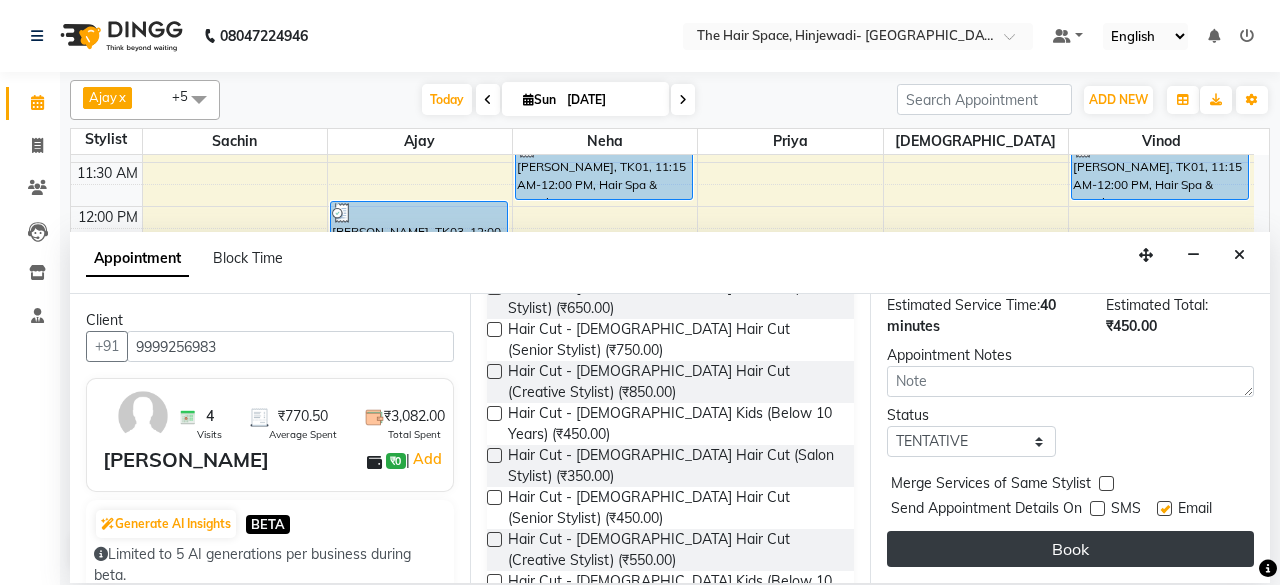 click on "Book" at bounding box center [1070, 549] 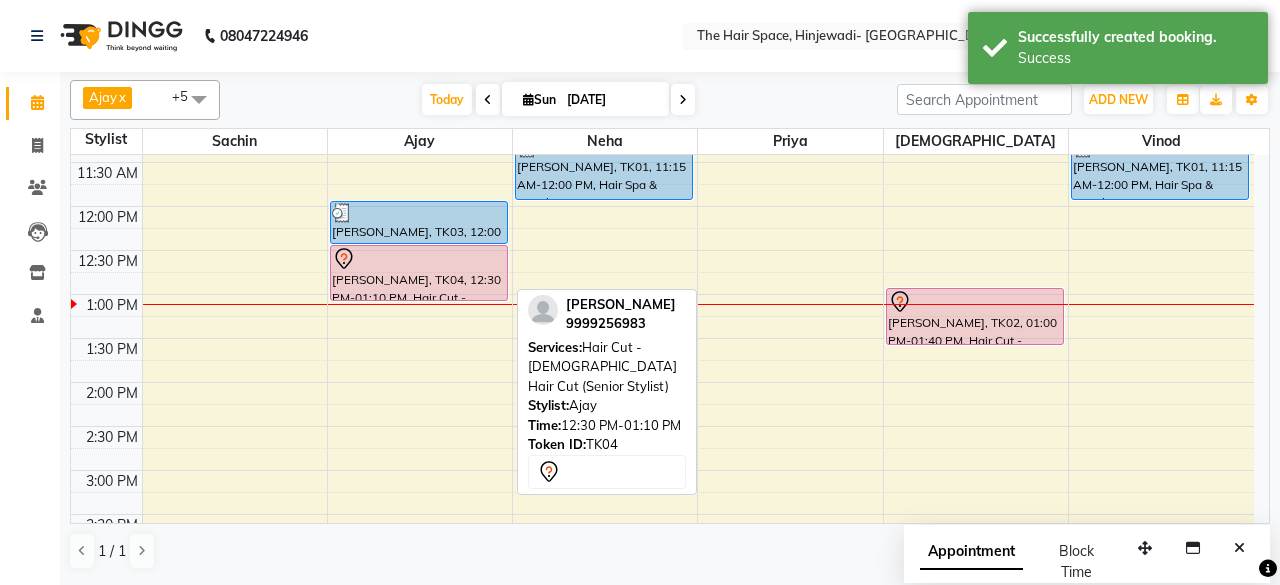 click at bounding box center [419, 259] 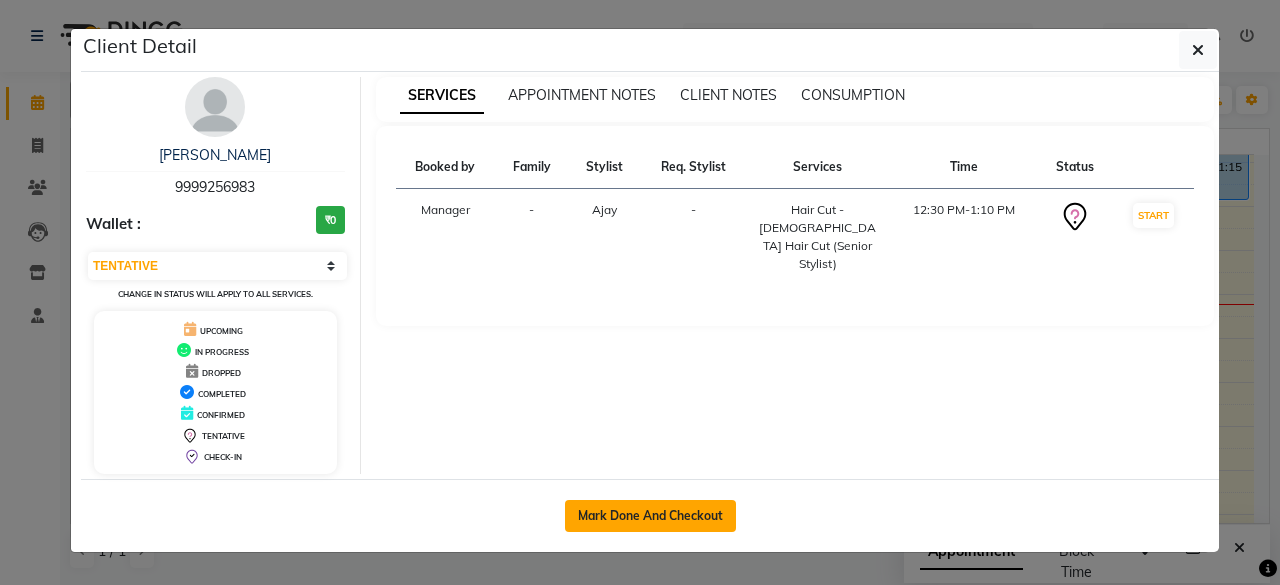 click on "Mark Done And Checkout" 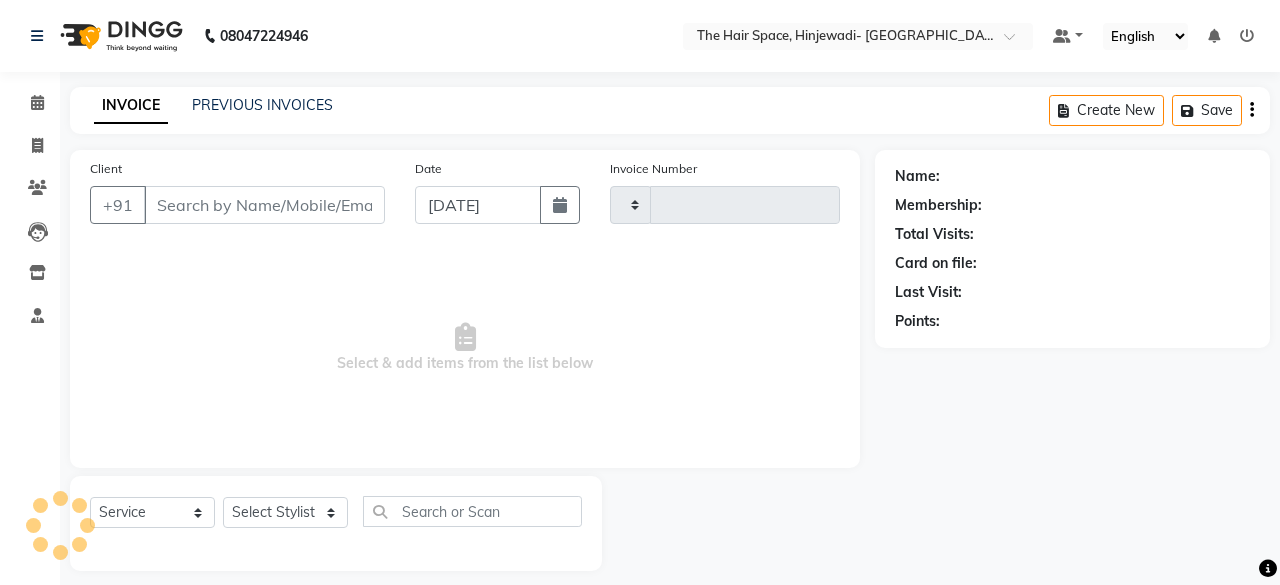 type on "1397" 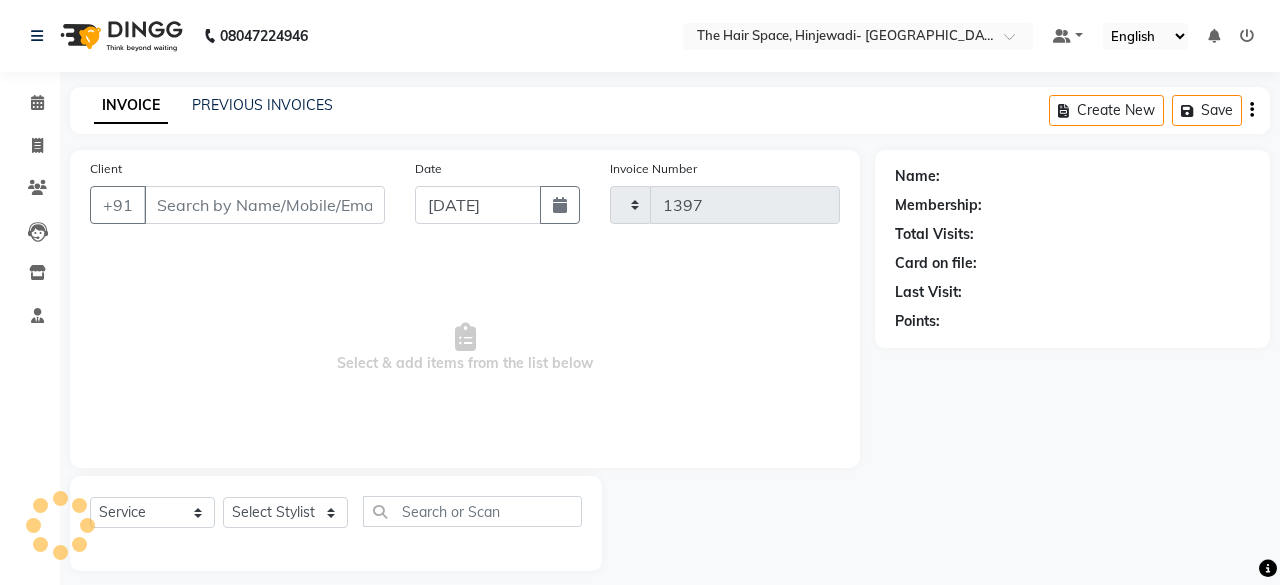 select on "6697" 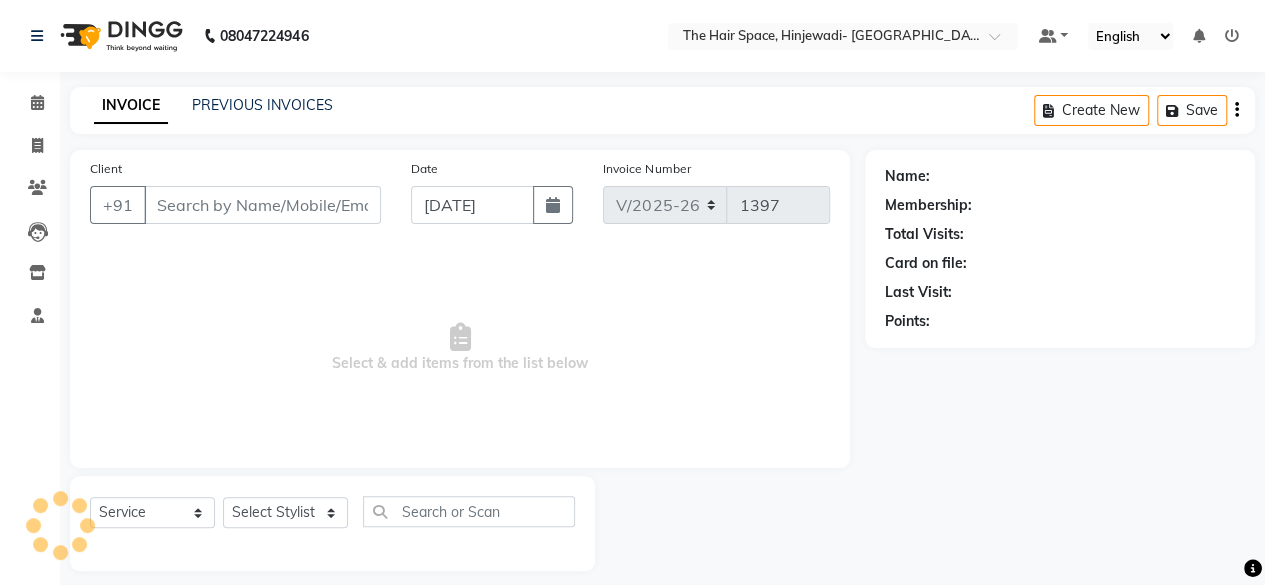 type on "9999256983" 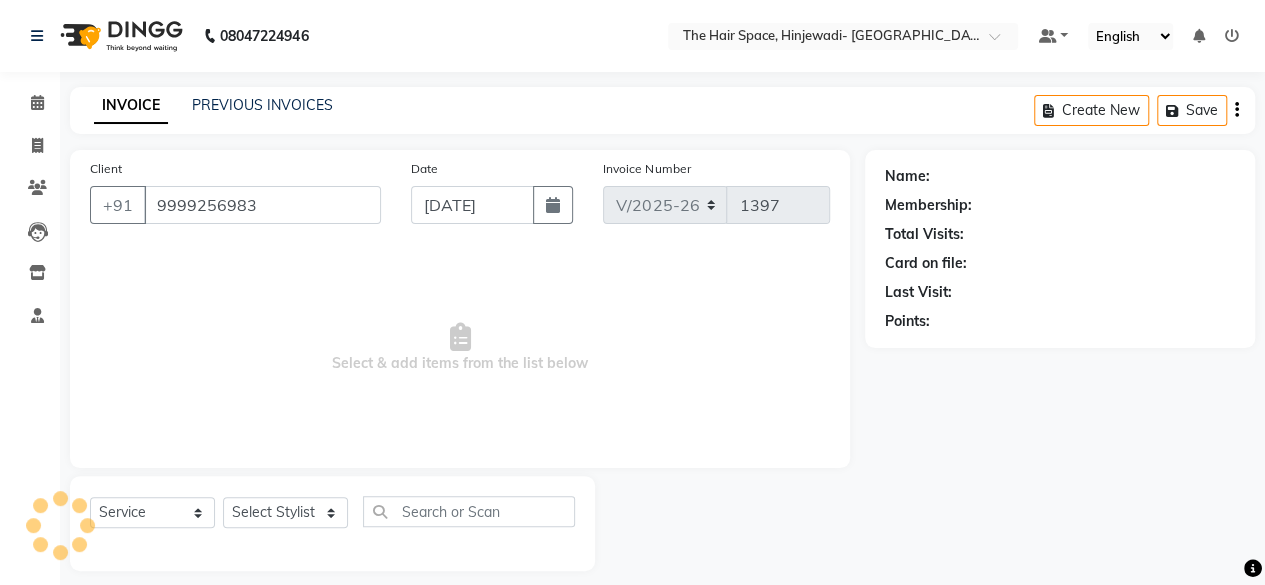 select on "52403" 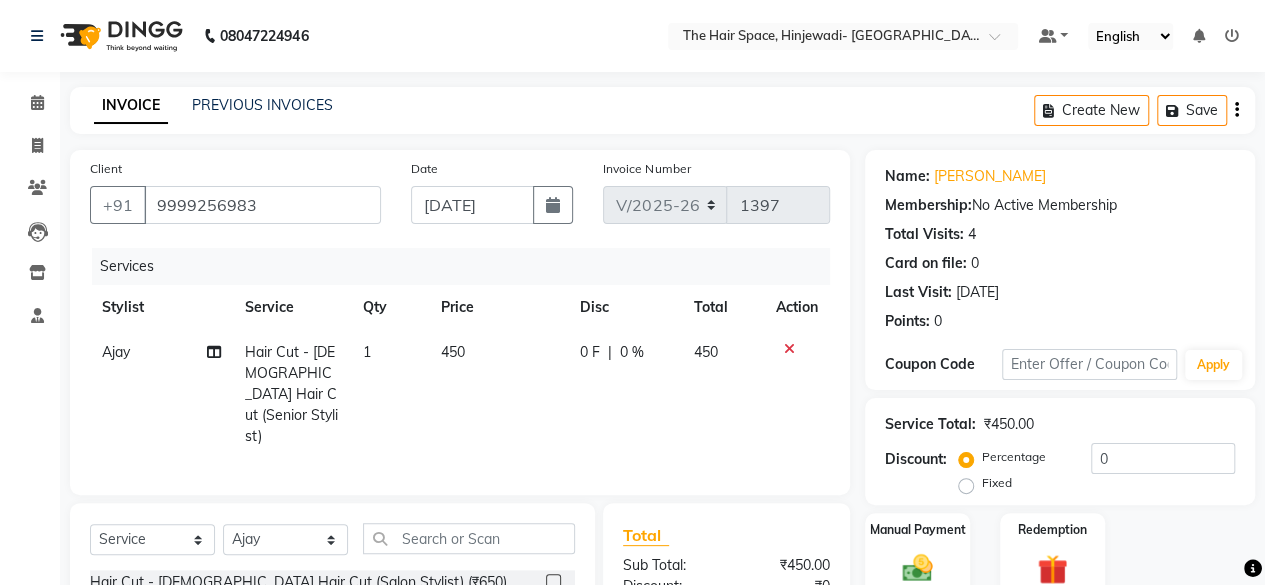 scroll, scrollTop: 215, scrollLeft: 0, axis: vertical 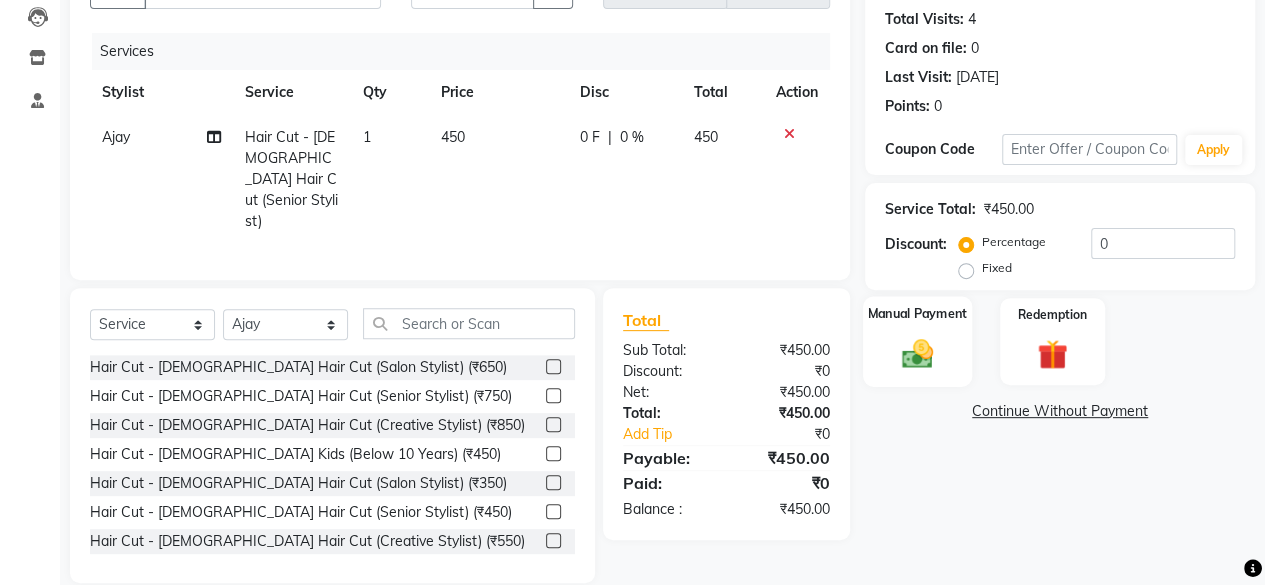 click 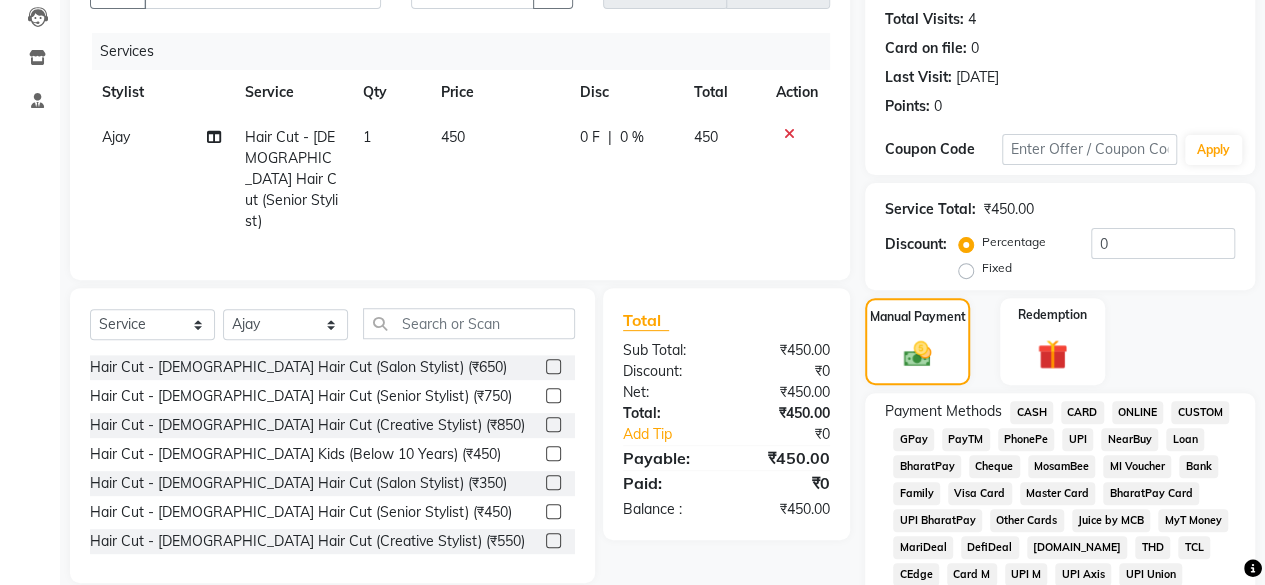 click on "GPay" 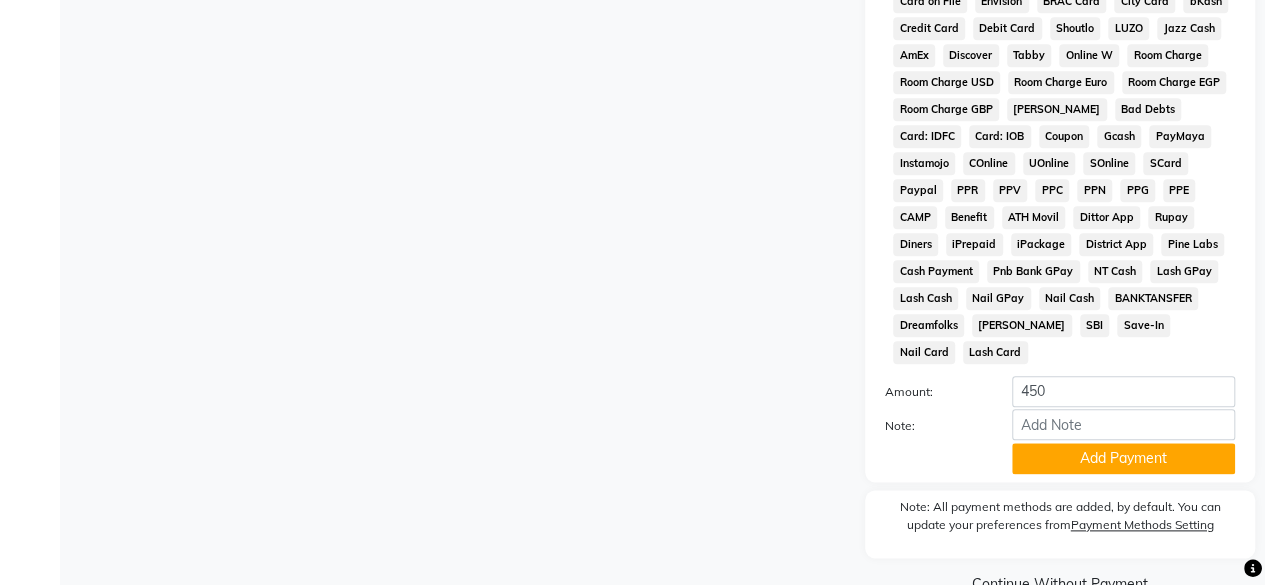 scroll, scrollTop: 972, scrollLeft: 0, axis: vertical 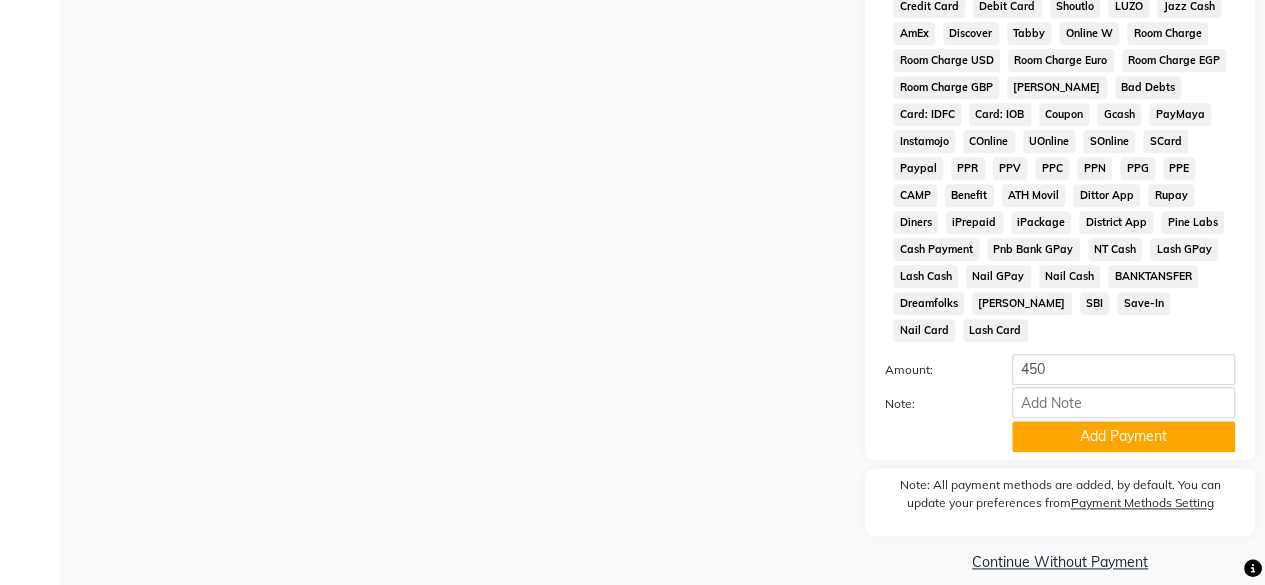 click on "Payment Methods  CASH   CARD   ONLINE   CUSTOM   GPay   PayTM   PhonePe   UPI   NearBuy   Loan   BharatPay   Cheque   MosamBee   MI Voucher   Bank   Family   Visa Card   Master Card   BharatPay Card   UPI BharatPay   Other Cards   Juice by MCB   MyT Money   MariDeal   DefiDeal   [DOMAIN_NAME]   THD   TCL   CEdge   Card M   UPI M   UPI Axis   UPI Union   Card (Indian Bank)   Card (DL Bank)   RS   BTC   Wellnessta   Razorpay   Complimentary   Nift   Spa Finder   Spa Week   Venmo   BFL   LoanTap   SaveIN   GMoney   ATH Movil   On Account   Chamber Gift Card   Trade   Comp   Donation   Card on File   Envision   BRAC Card   City Card   bKash   Credit Card   Debit Card   Shoutlo   LUZO   Jazz Cash   AmEx   Discover   Tabby   Online W   Room Charge   Room Charge USD   Room Charge Euro   Room Charge EGP   Room Charge GBP   Bajaj Finserv   Bad Debts   Card: IDFC   Card: IOB   Coupon   Gcash   PayMaya   Instamojo   COnline   UOnline   SOnline   SCard   Paypal   PPR   PPV   PPC   PPN   PPG   PPE   CAMP   Benefit   ATH Movil" 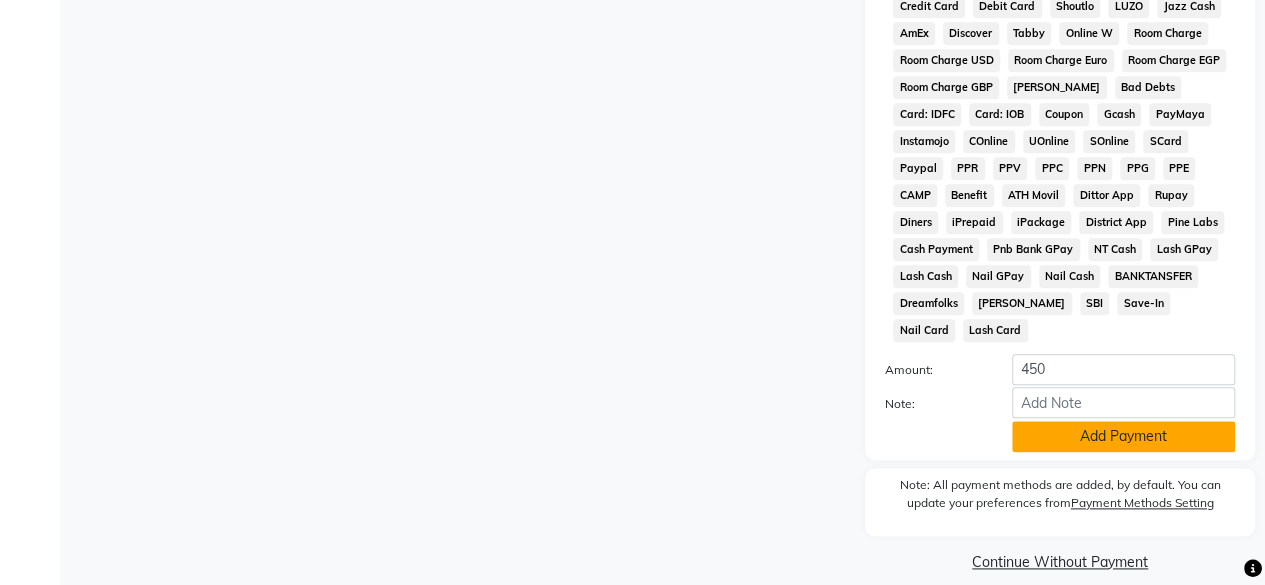 click on "Add Payment" 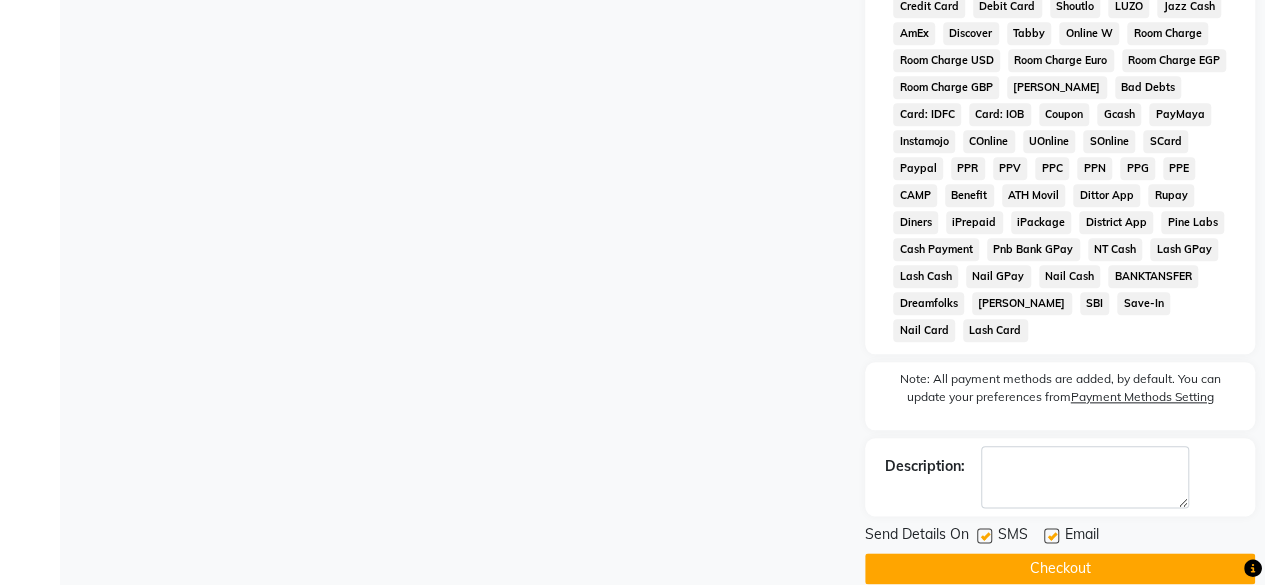 click 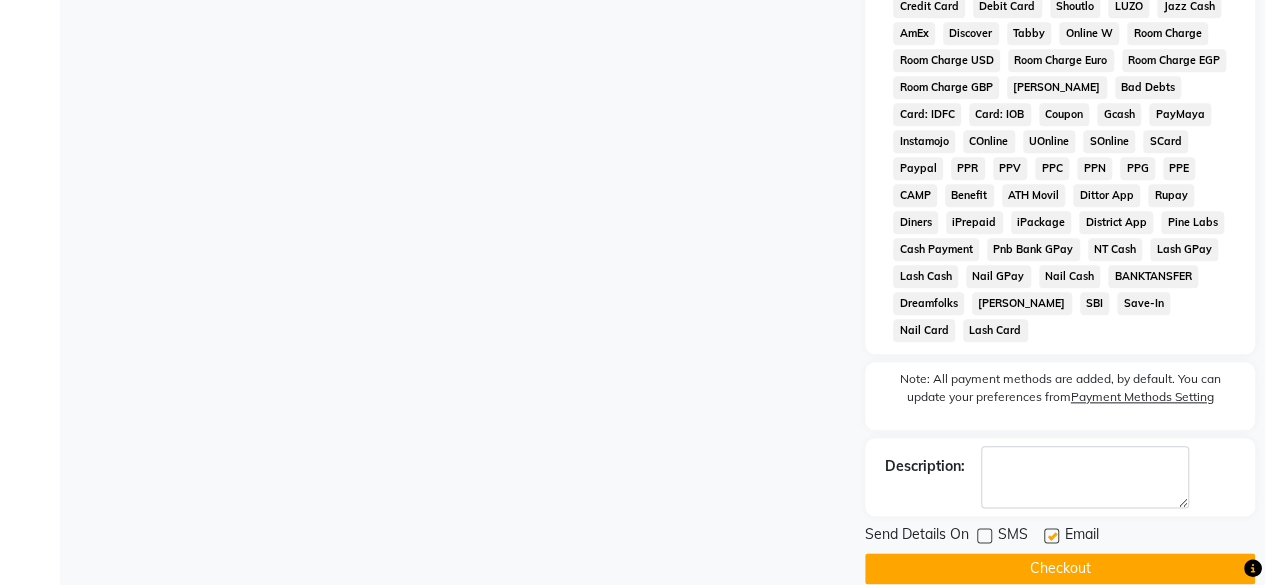 click on "Send Details On SMS Email  Checkout" 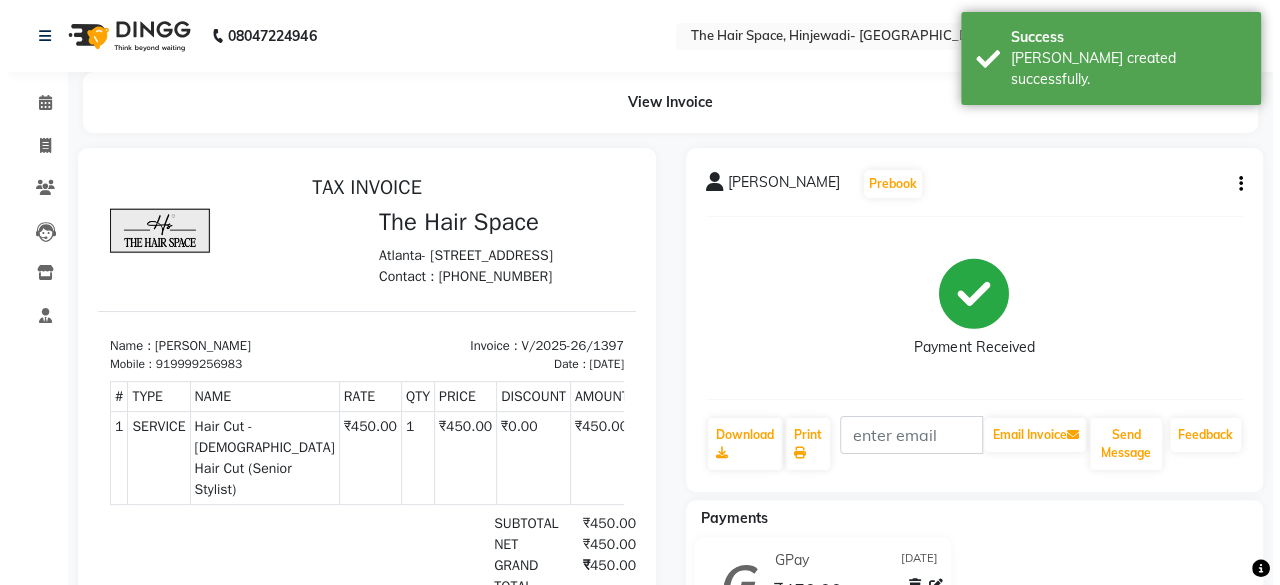 scroll, scrollTop: 15, scrollLeft: 0, axis: vertical 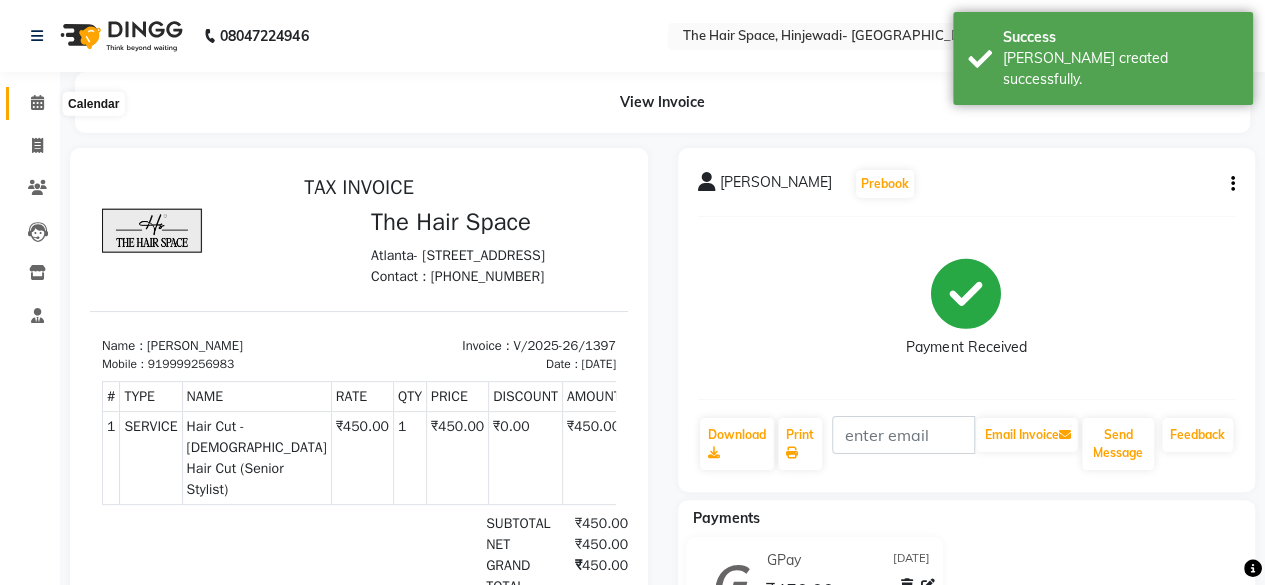 click 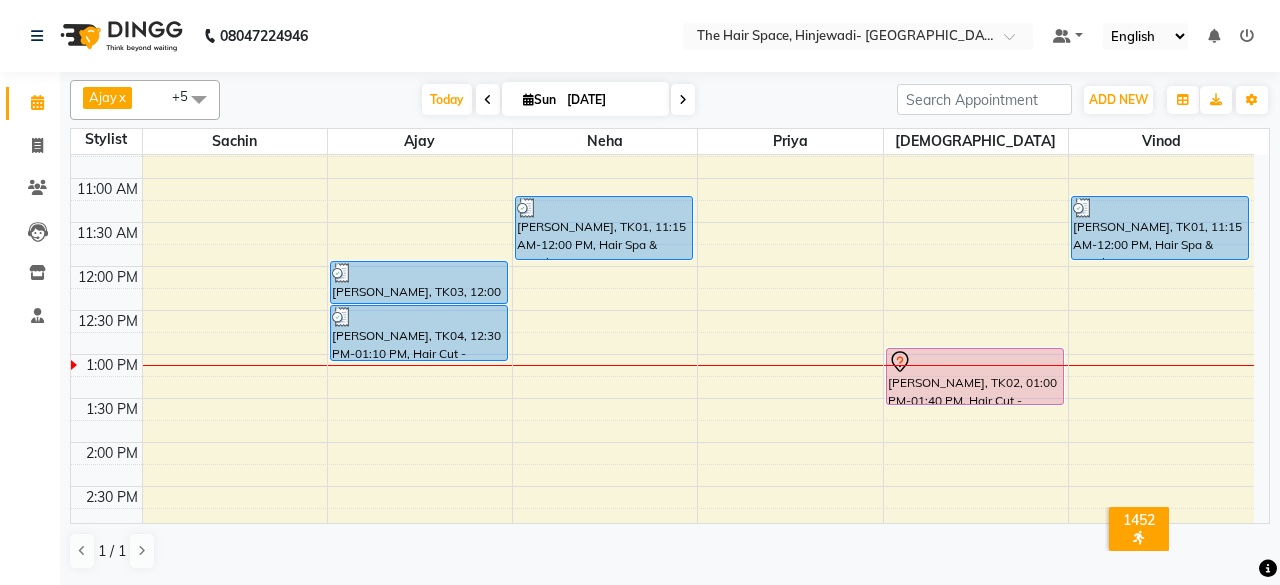 scroll, scrollTop: 200, scrollLeft: 0, axis: vertical 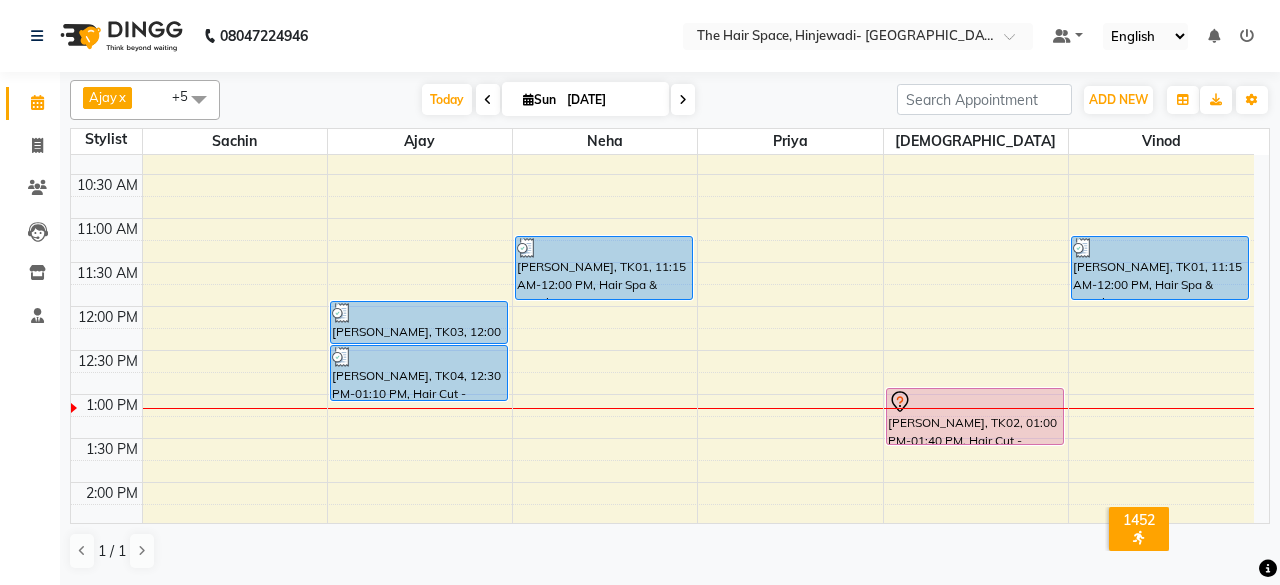 click on "8:00 AM 8:30 AM 9:00 AM 9:30 AM 10:00 AM 10:30 AM 11:00 AM 11:30 AM 12:00 PM 12:30 PM 1:00 PM 1:30 PM 2:00 PM 2:30 PM 3:00 PM 3:30 PM 4:00 PM 4:30 PM 5:00 PM 5:30 PM 6:00 PM 6:30 PM 7:00 PM 7:30 PM 8:00 PM 8:30 PM 9:00 PM 9:30 PM 10:00 PM 10:30 PM     [PERSON_NAME], TK03, 12:00 PM-12:30 PM, [PERSON_NAME]     [PERSON_NAME], TK04, 12:30 PM-01:10 PM, Hair Cut - [DEMOGRAPHIC_DATA] Hair Cut (Senior Stylist)     [PERSON_NAME], TK01, 11:15 AM-12:00 PM, Hair Spa & Rituals - Premium             Sushant Jadhov, TK02, 01:00 PM-01:40 PM, Hair Cut - [DEMOGRAPHIC_DATA] Hair Cut (Senior Stylist)     [PERSON_NAME], TK01, 11:15 AM-12:00 PM, Hair Spa & Rituals - Premium" at bounding box center (662, 614) 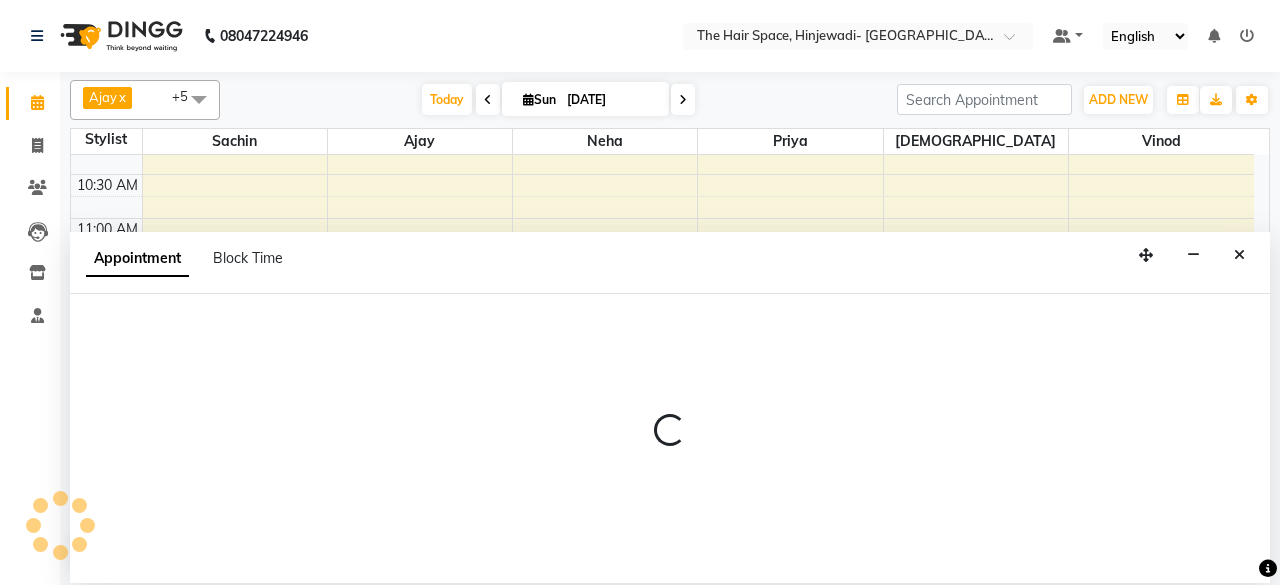 select on "84666" 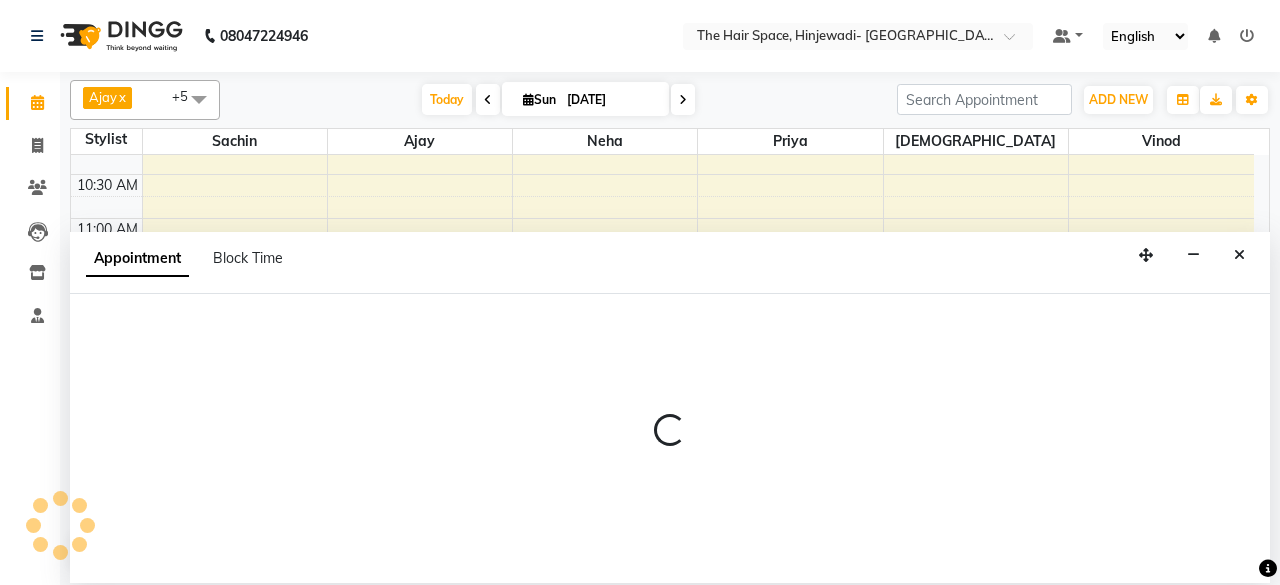 select on "750" 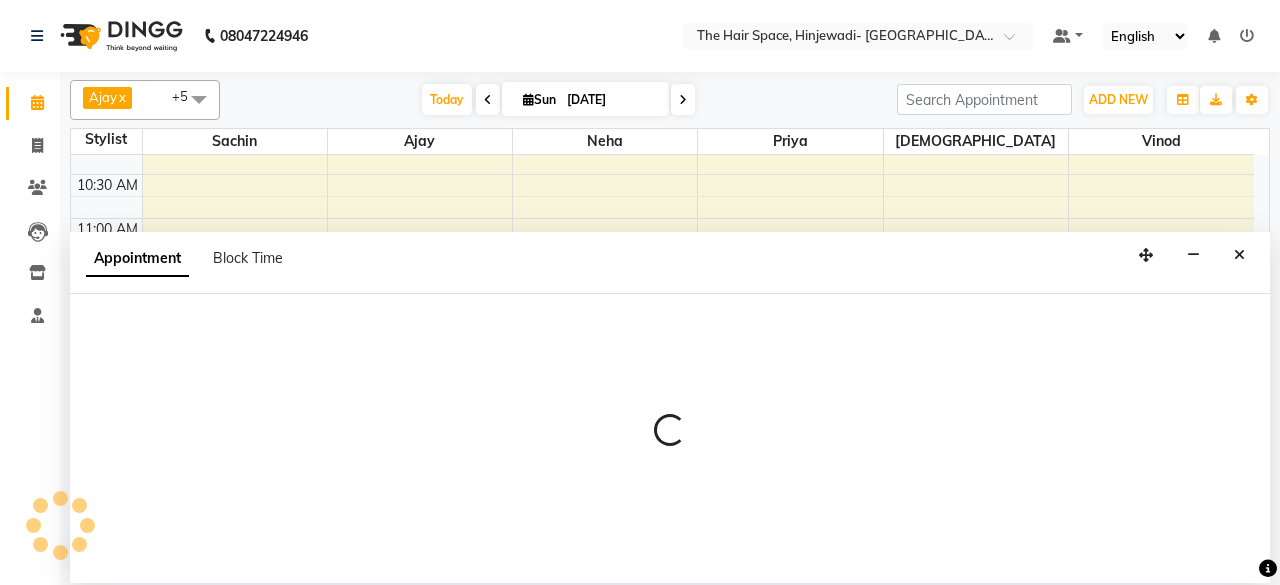select on "tentative" 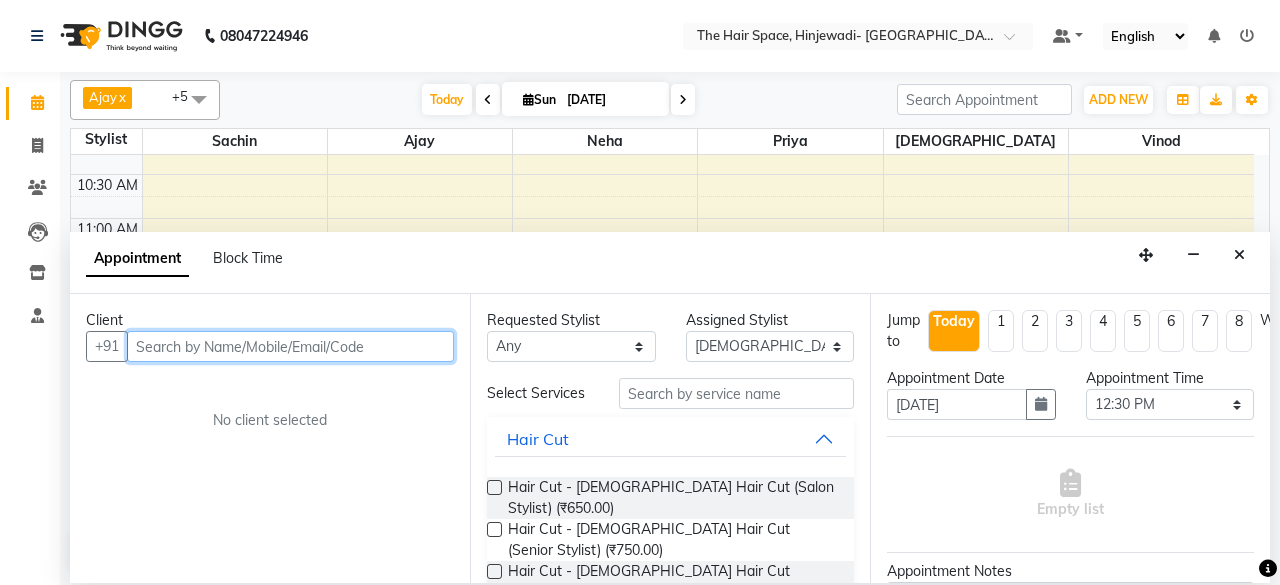 click at bounding box center (290, 346) 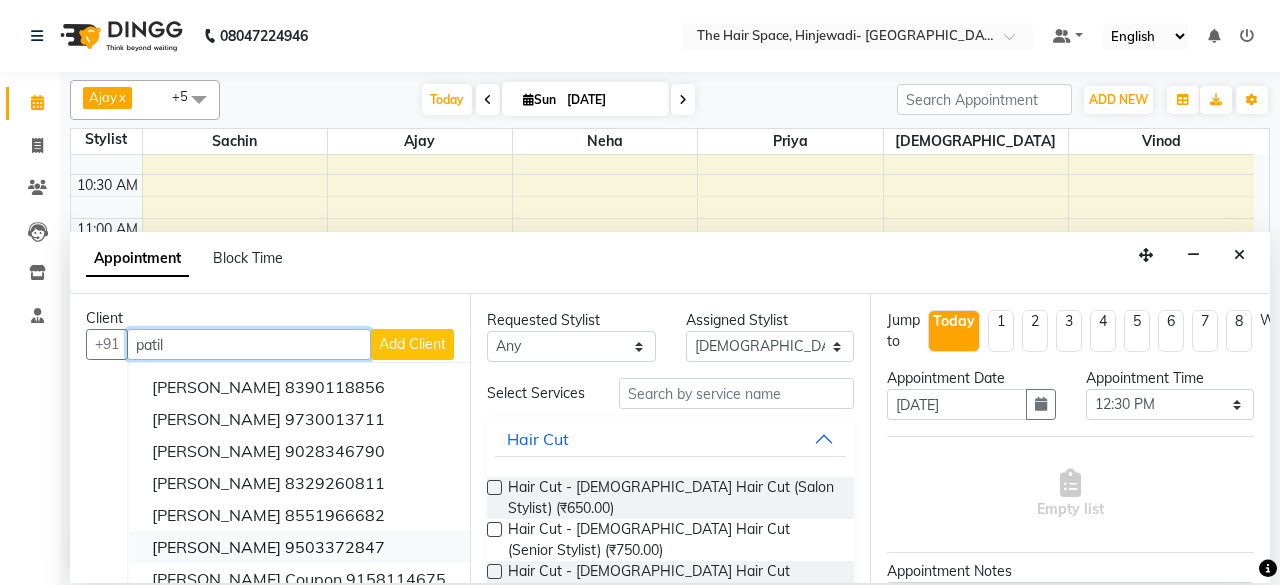 scroll, scrollTop: 0, scrollLeft: 0, axis: both 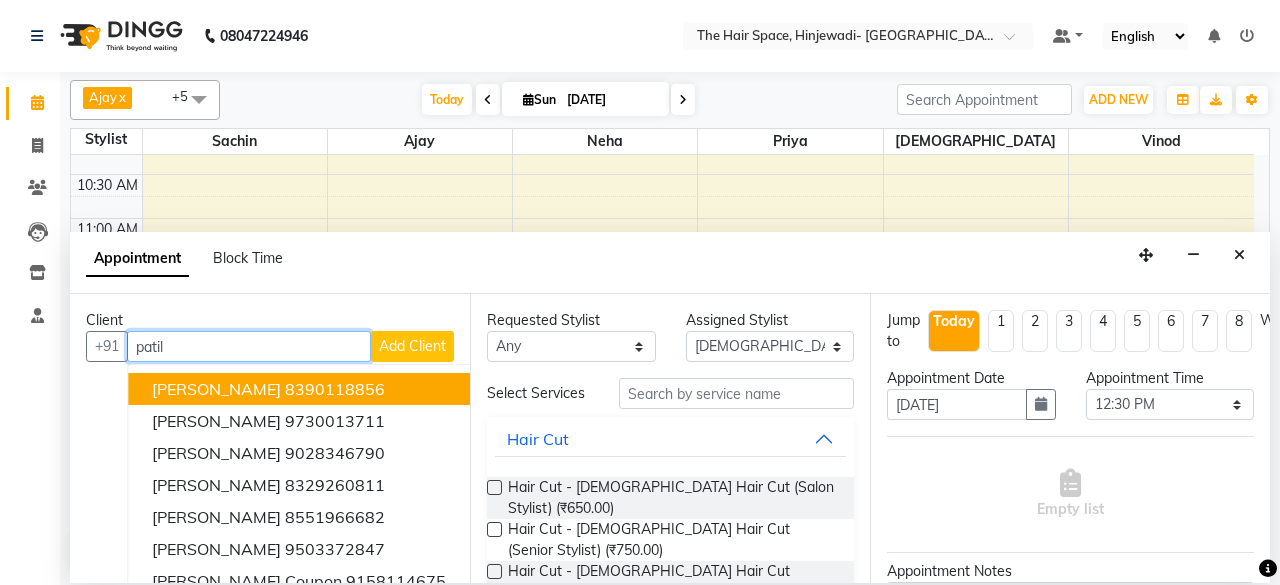 click on "patil" at bounding box center (249, 346) 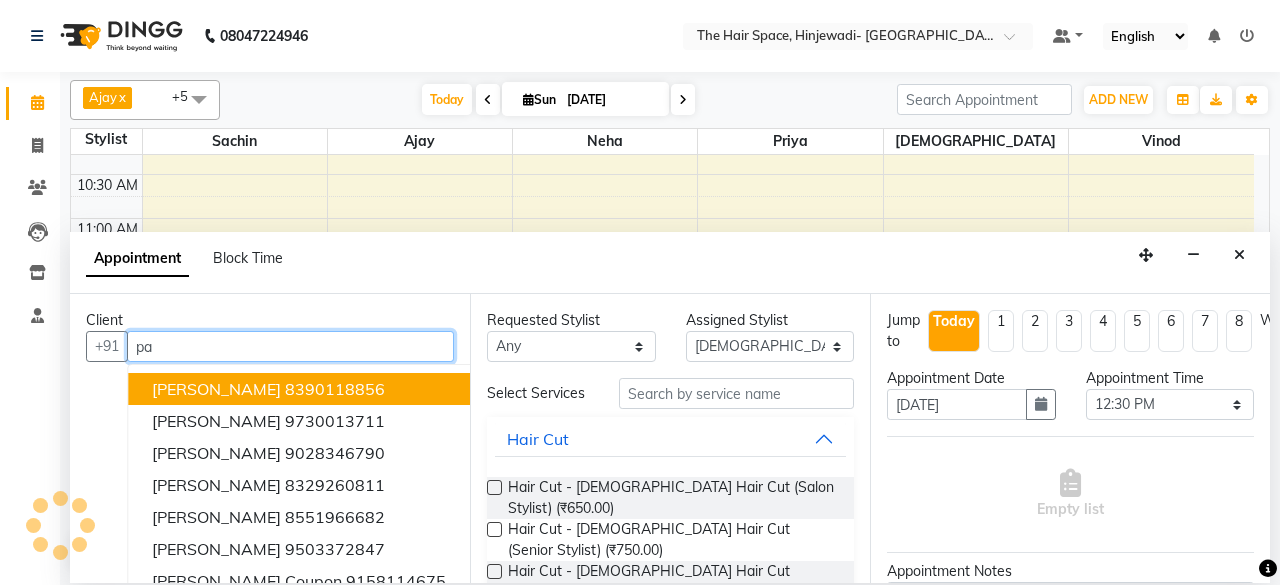 type on "p" 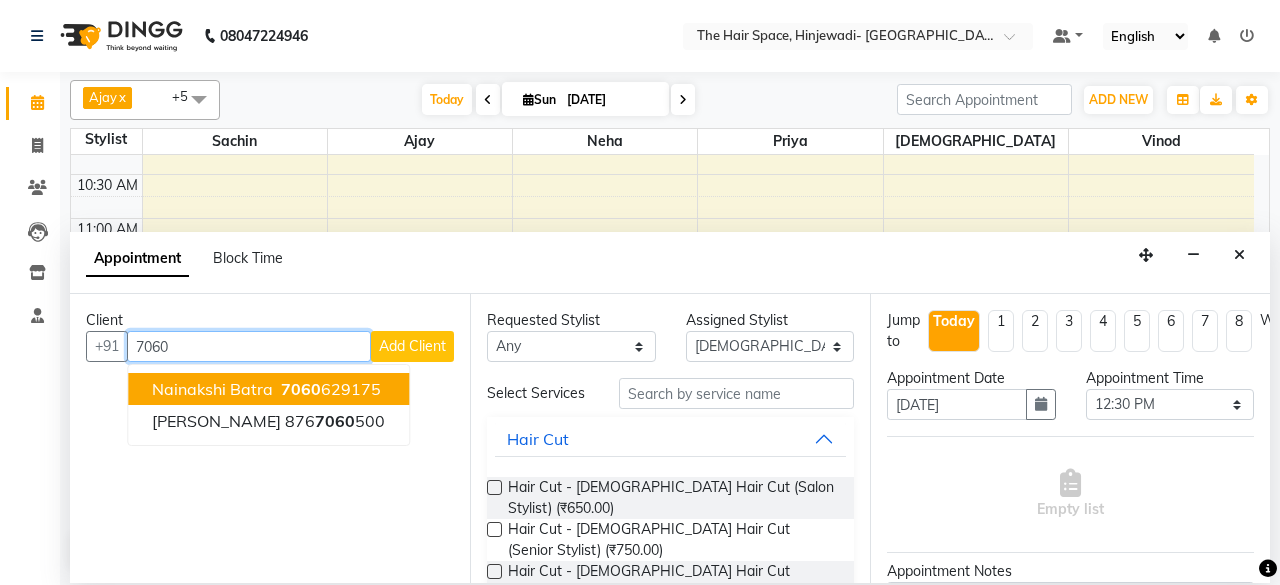 click on "7060" at bounding box center (249, 346) 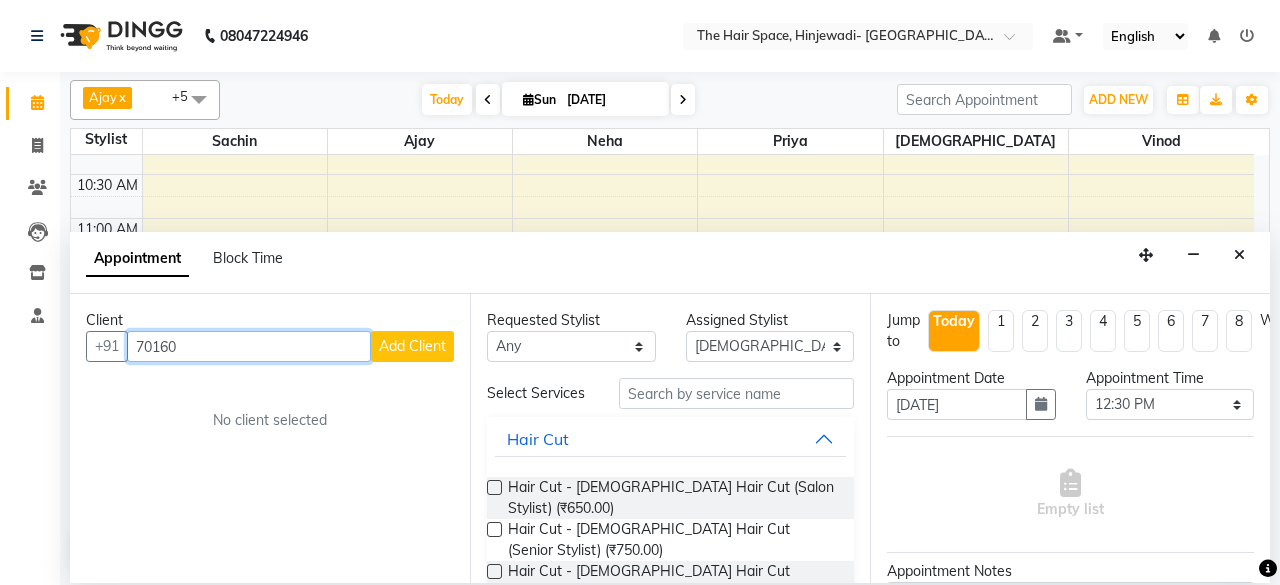 click on "70160" at bounding box center [249, 346] 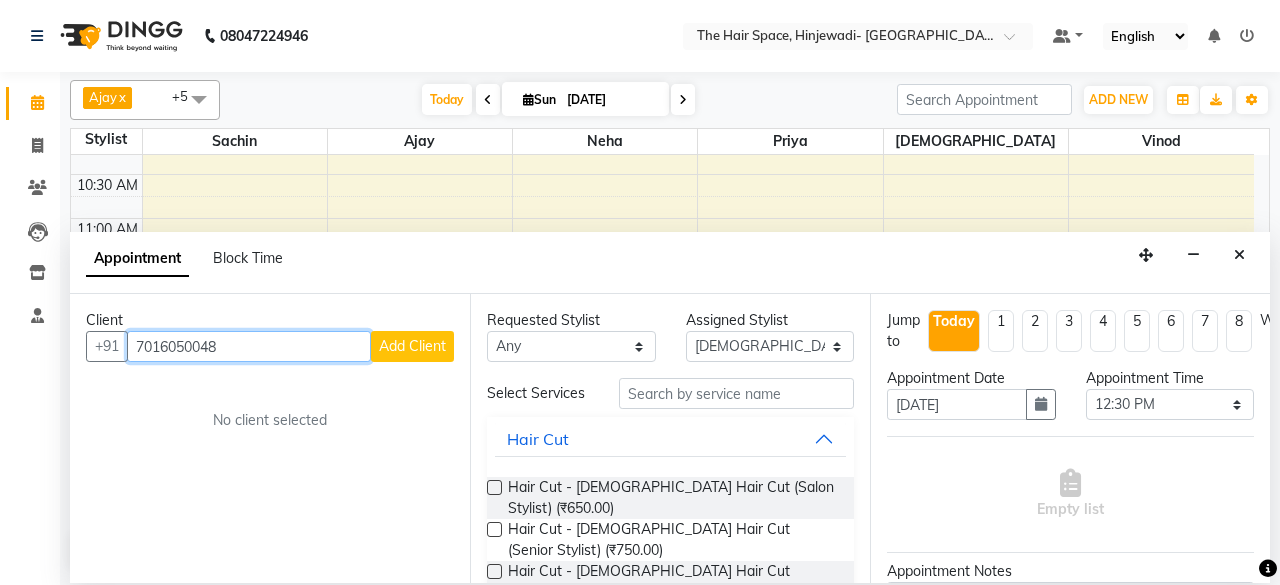 type on "7016050048" 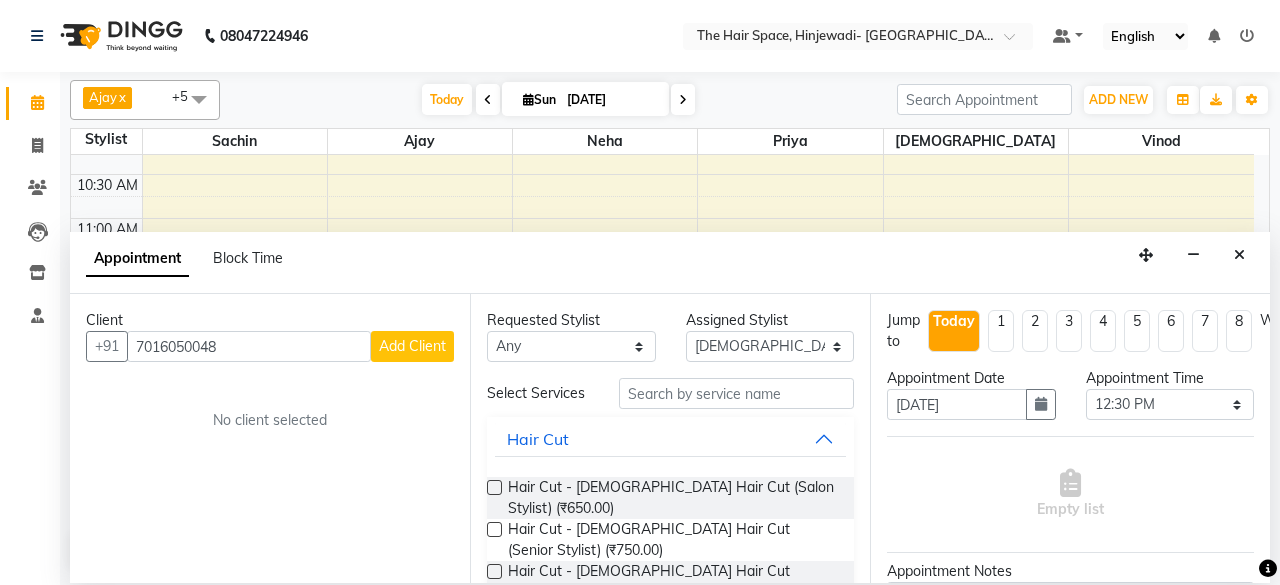 click on "Add Client" at bounding box center [412, 346] 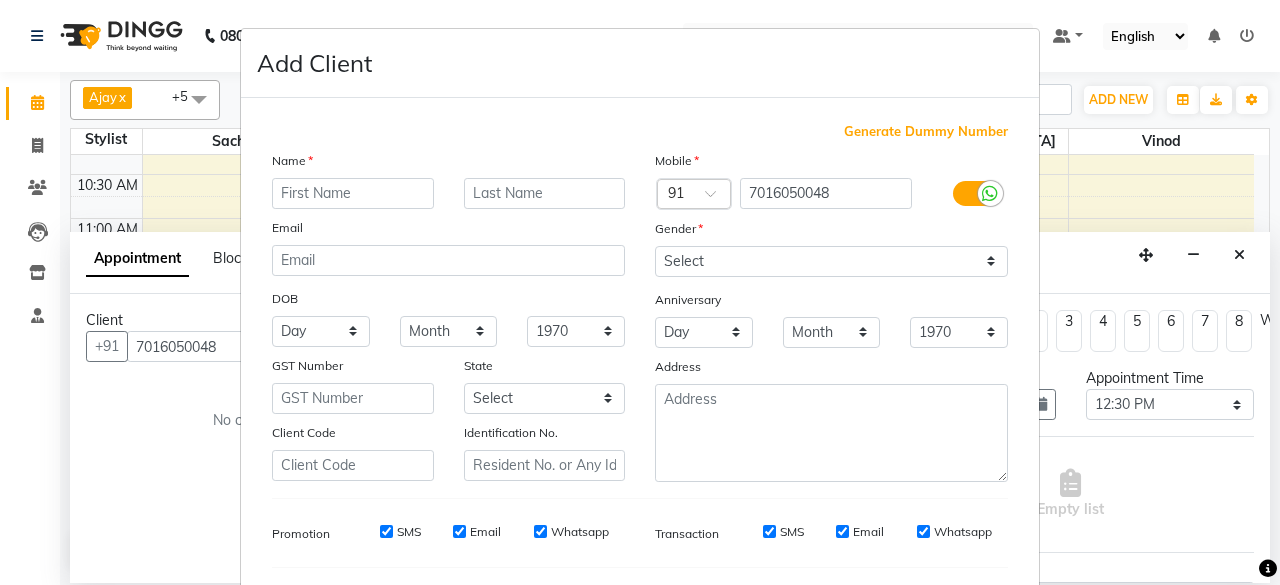 click at bounding box center [353, 193] 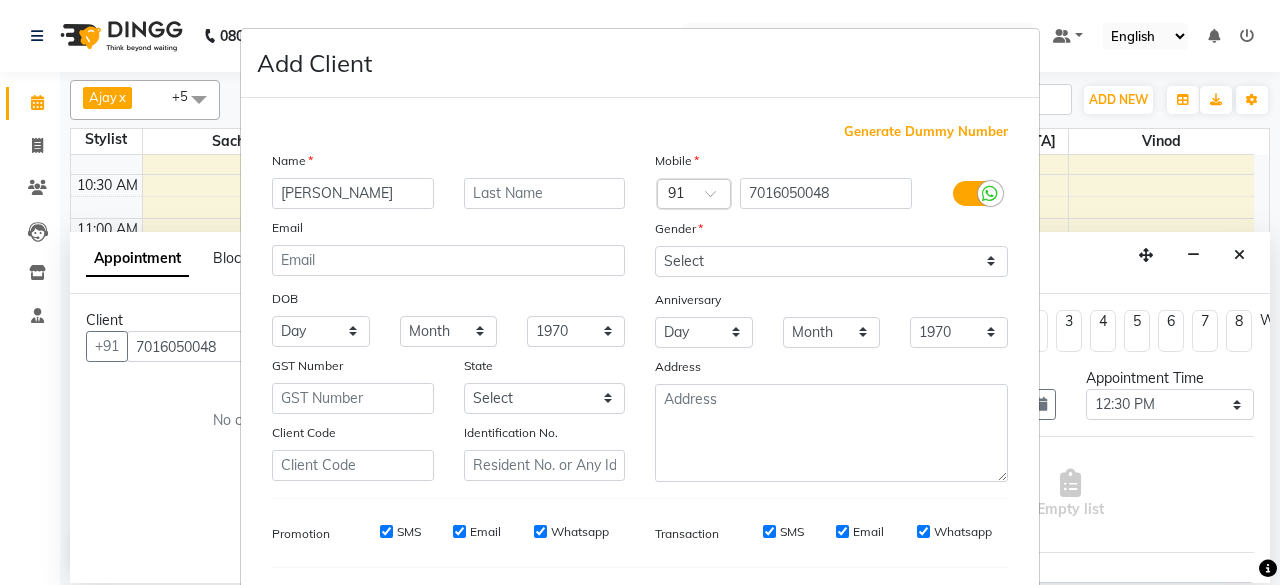 type on "[PERSON_NAME]" 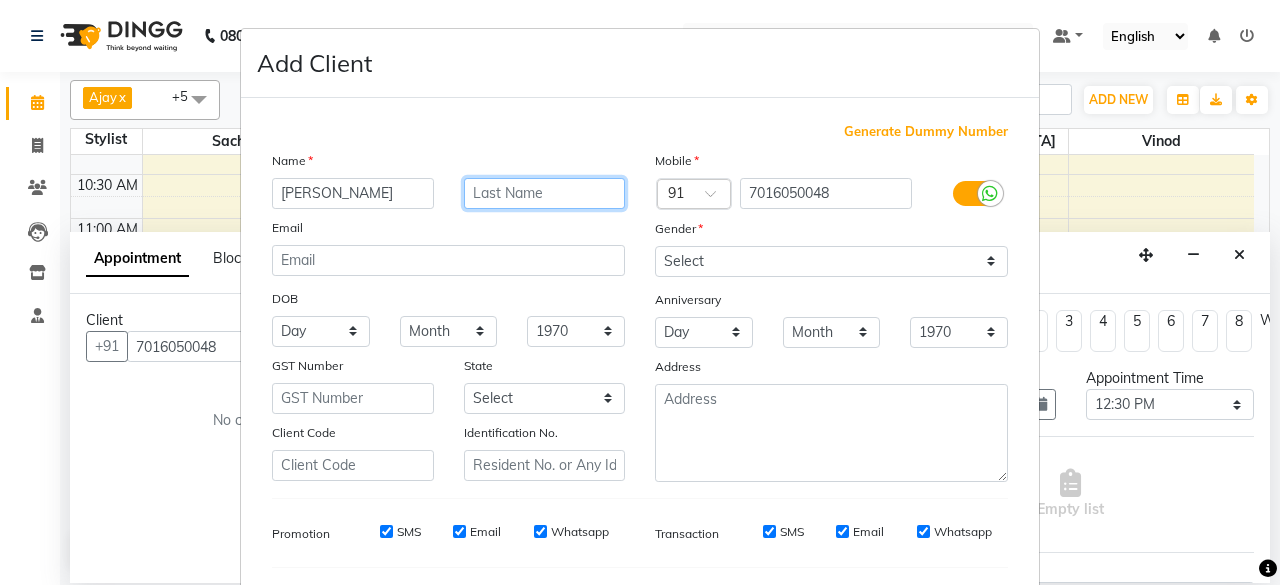 click at bounding box center [545, 193] 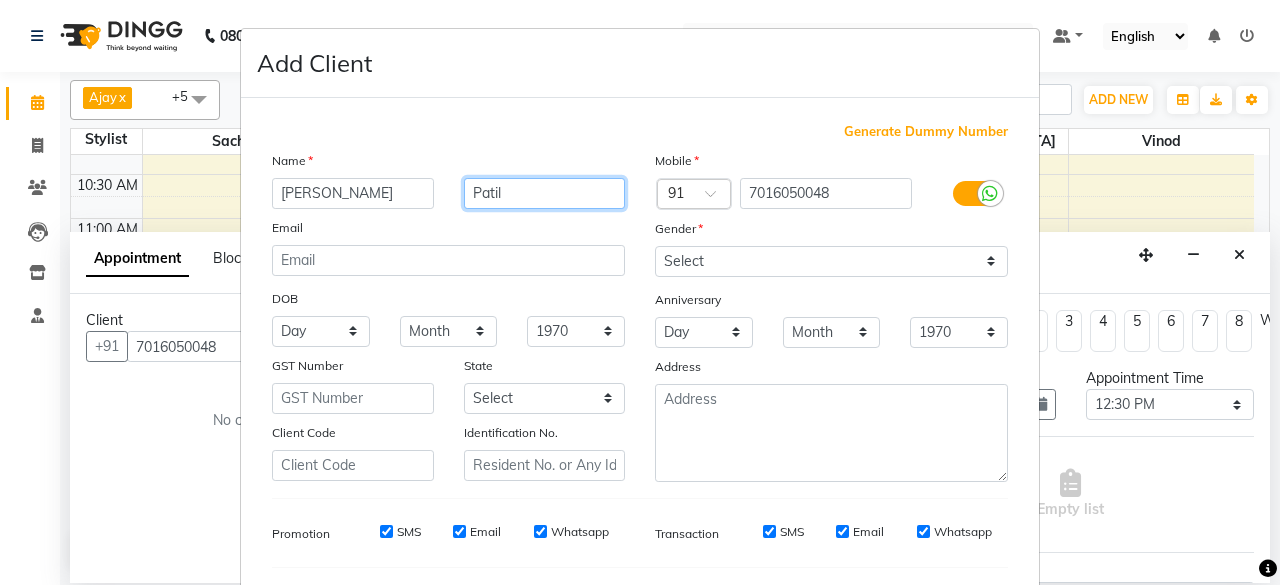 type on "Patil" 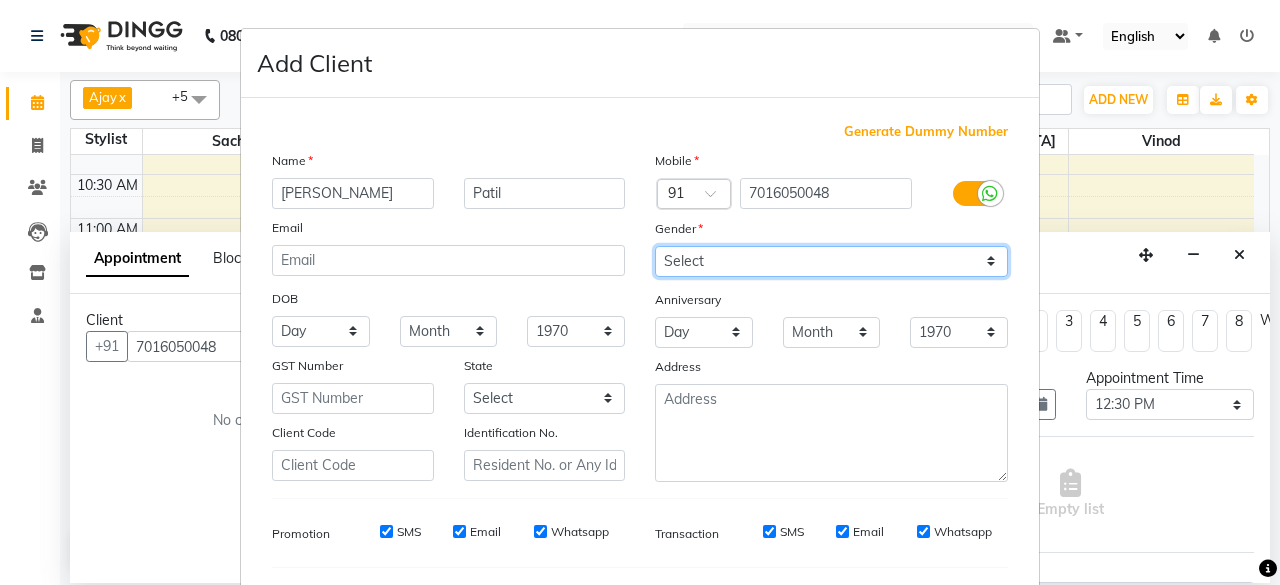 click on "Select [DEMOGRAPHIC_DATA] [DEMOGRAPHIC_DATA] Other Prefer Not To Say" at bounding box center (831, 261) 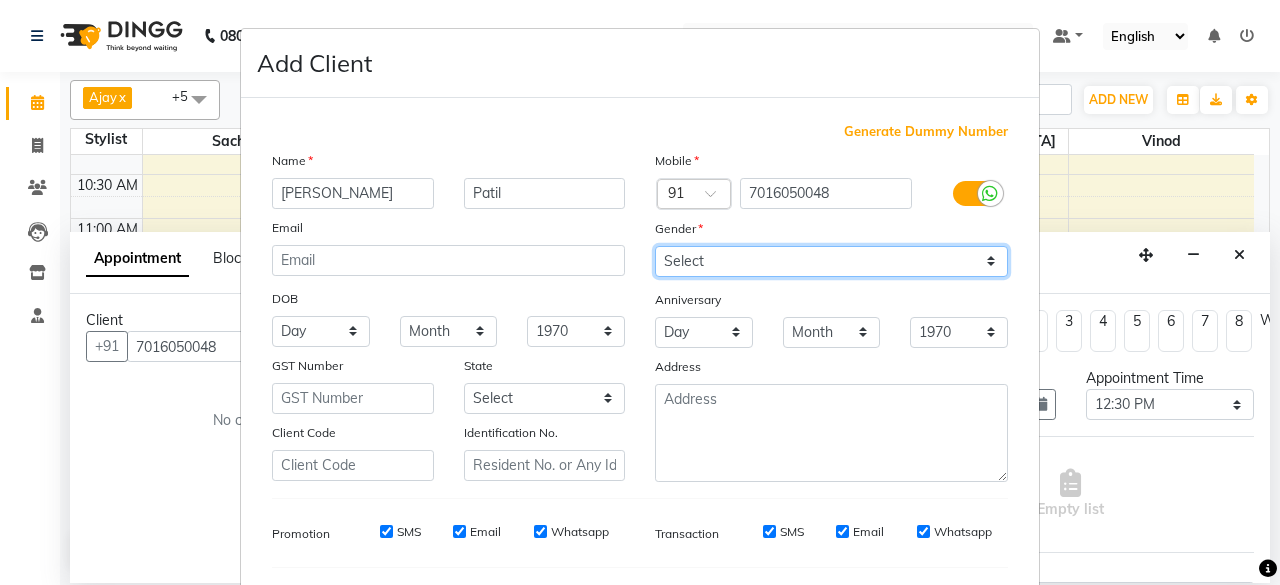 select on "[DEMOGRAPHIC_DATA]" 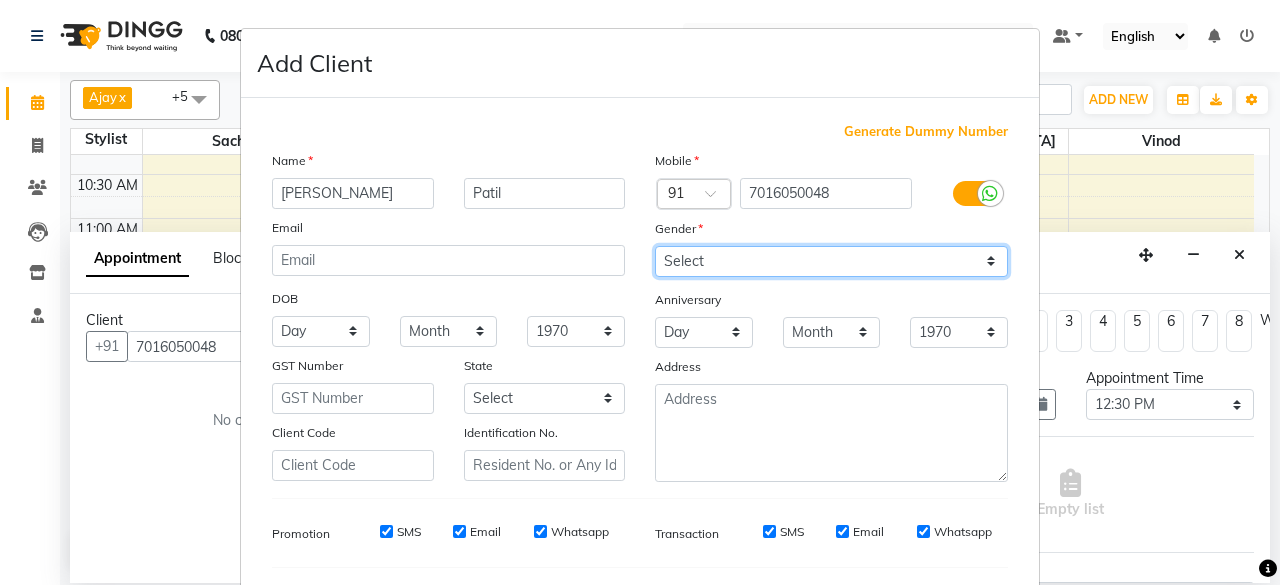 click on "Select [DEMOGRAPHIC_DATA] [DEMOGRAPHIC_DATA] Other Prefer Not To Say" at bounding box center (831, 261) 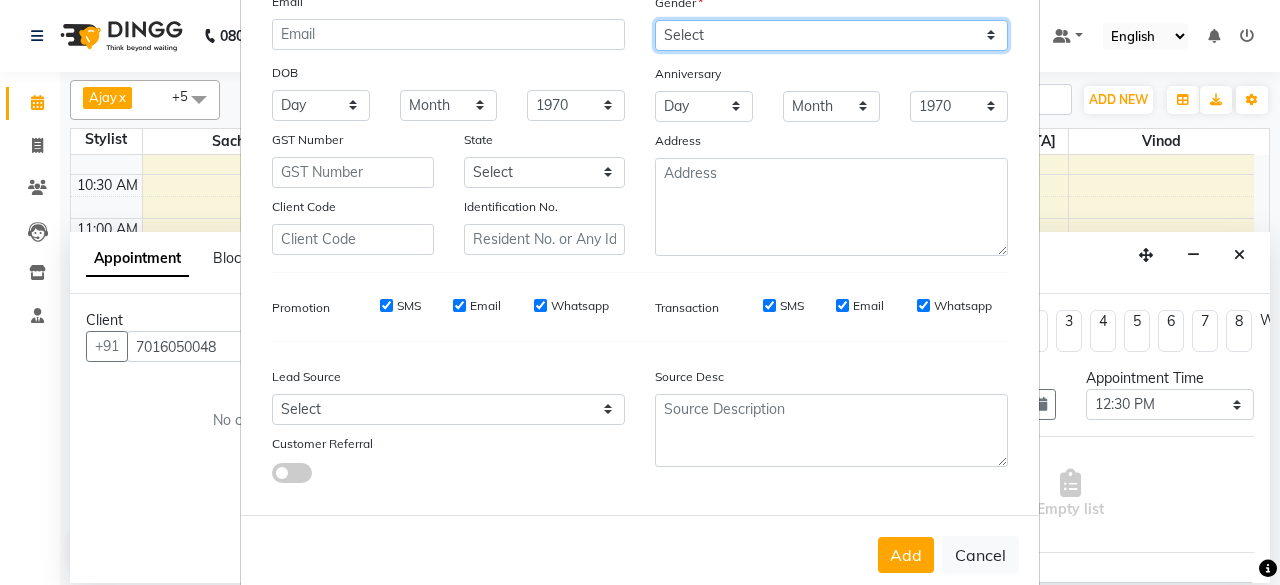scroll, scrollTop: 260, scrollLeft: 0, axis: vertical 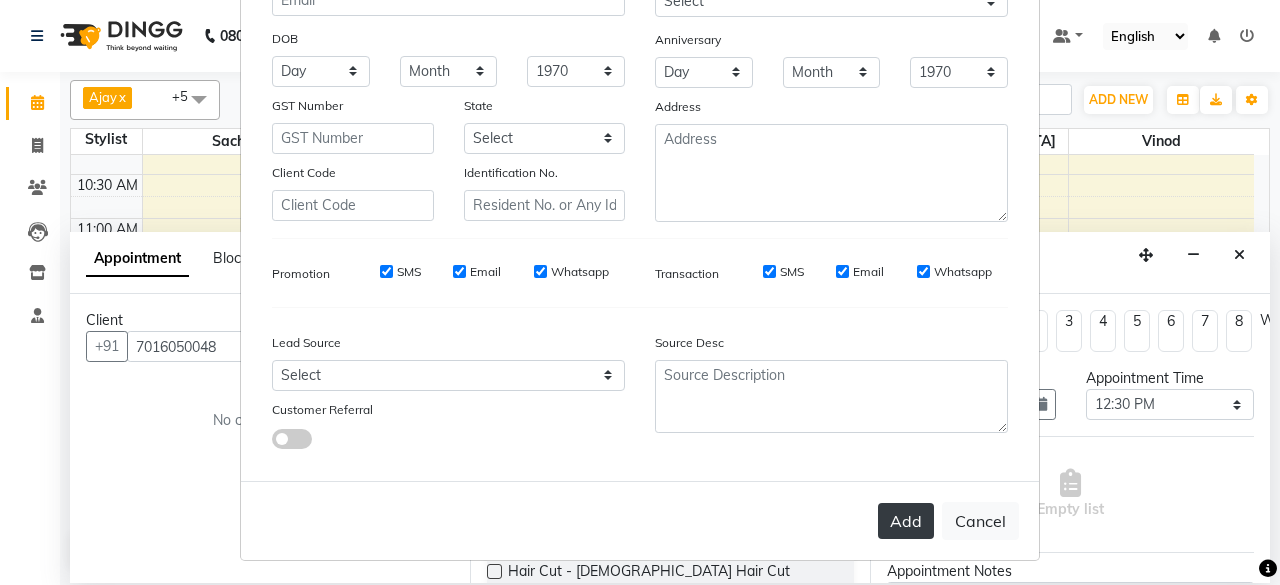 click on "Add" at bounding box center [906, 521] 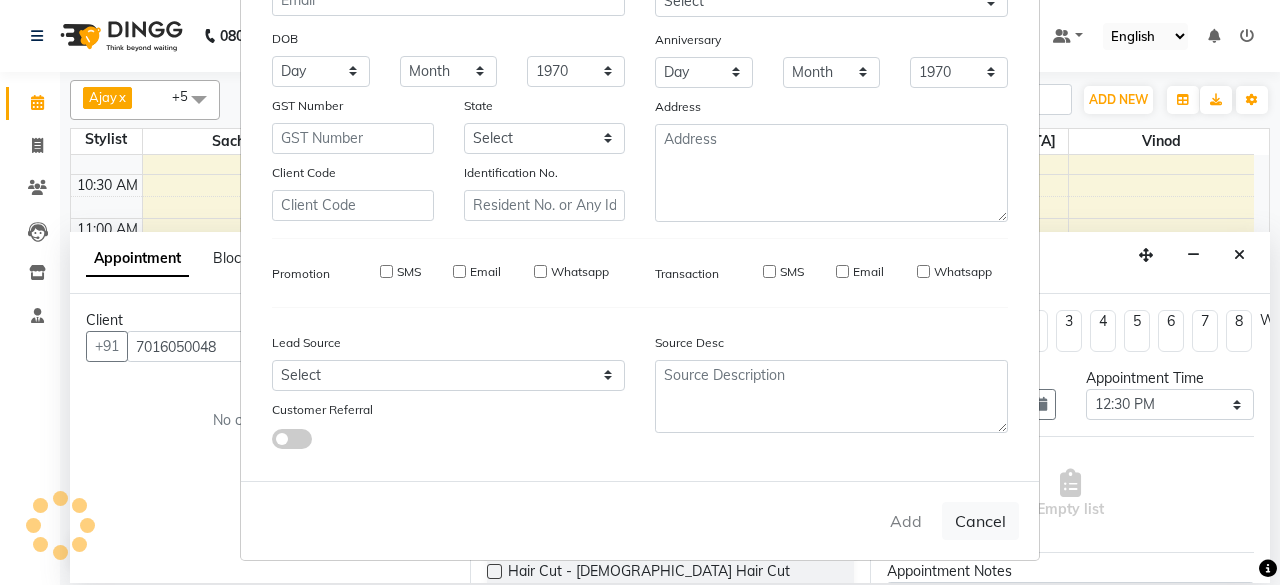 type 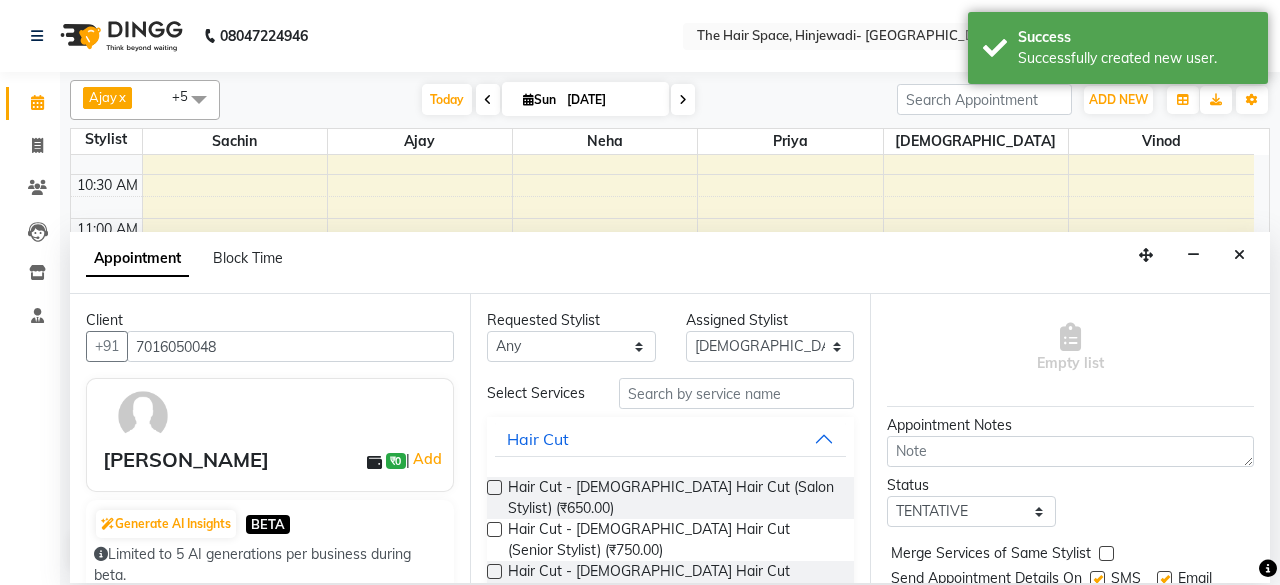 scroll, scrollTop: 232, scrollLeft: 0, axis: vertical 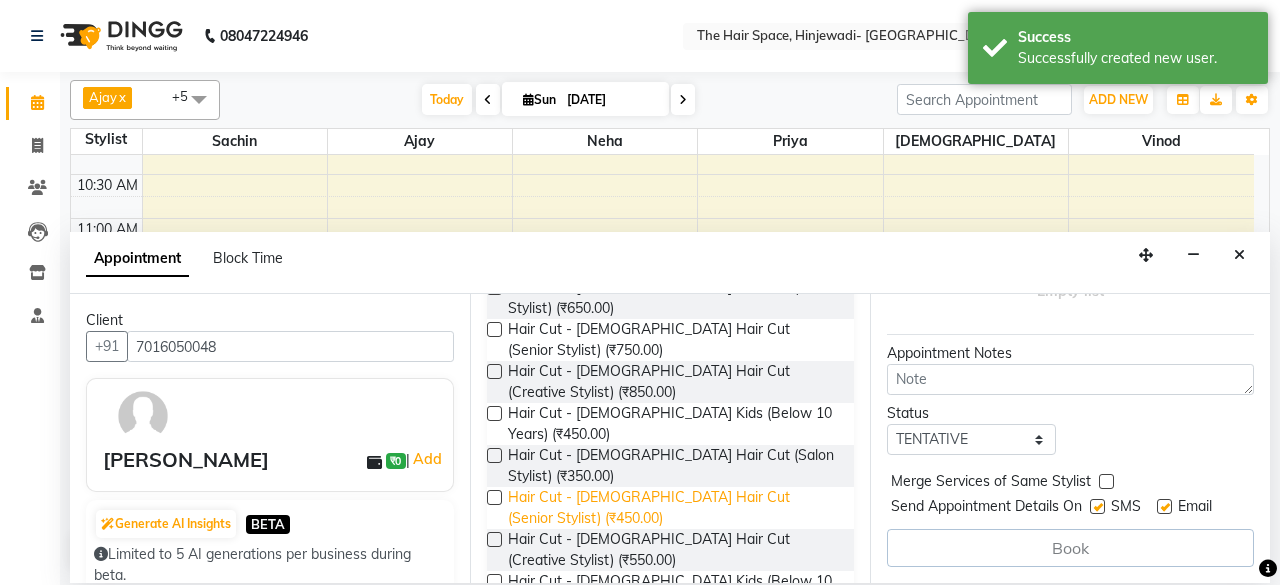 click on "Hair Cut - [DEMOGRAPHIC_DATA] Hair Cut (Senior Stylist) (₹450.00)" at bounding box center [673, 508] 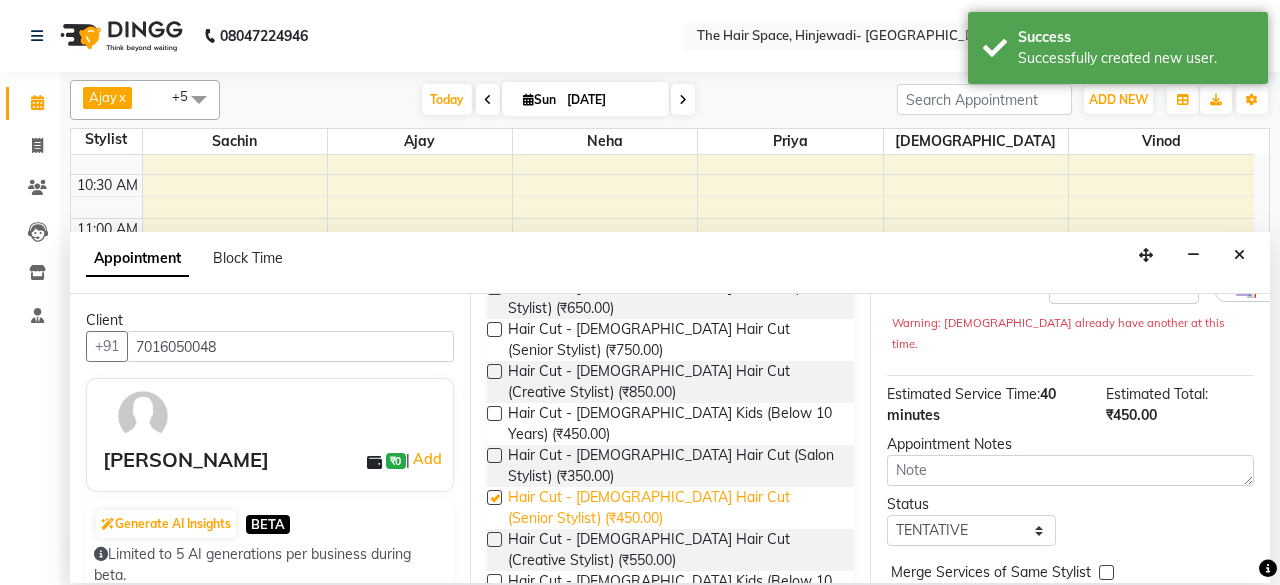 checkbox on "false" 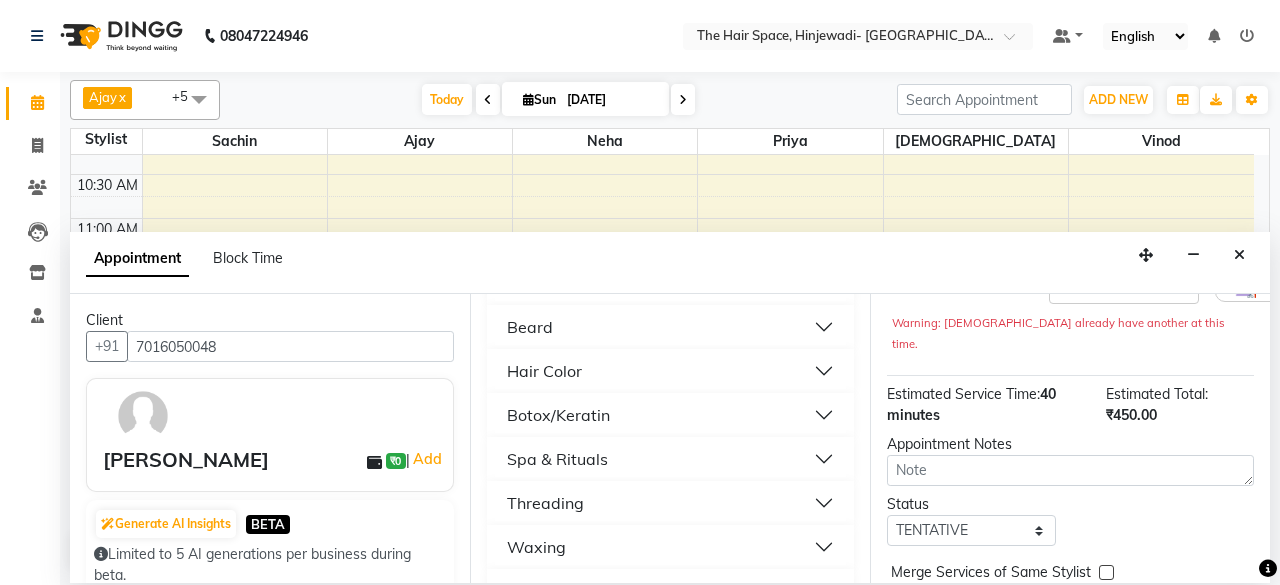 scroll, scrollTop: 713, scrollLeft: 0, axis: vertical 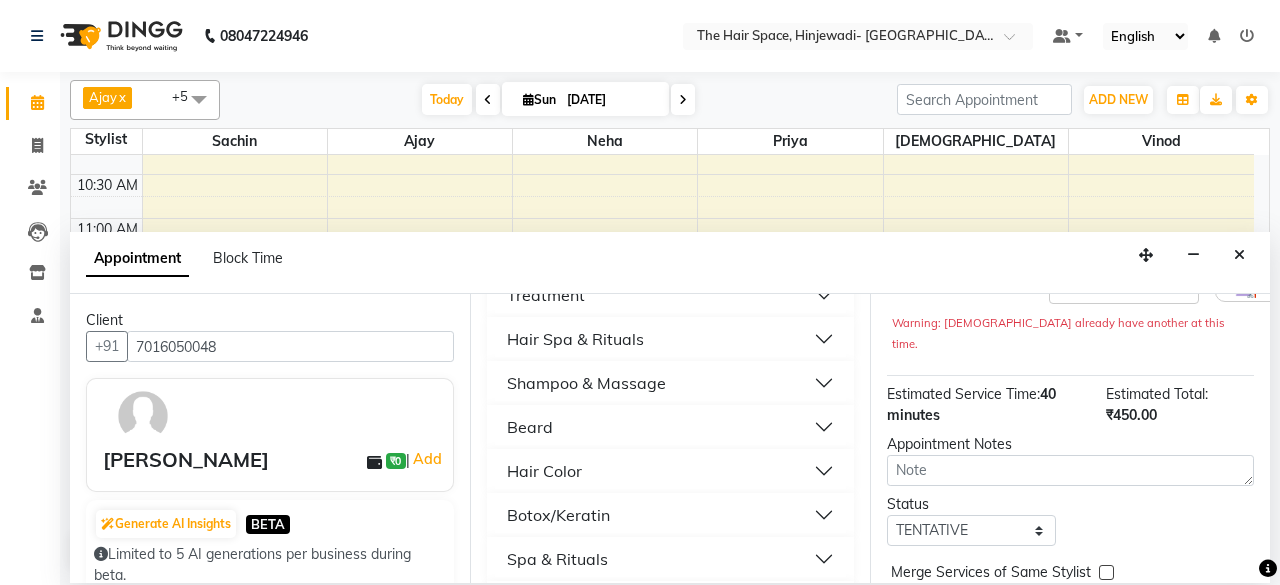 click on "Beard" at bounding box center [670, 427] 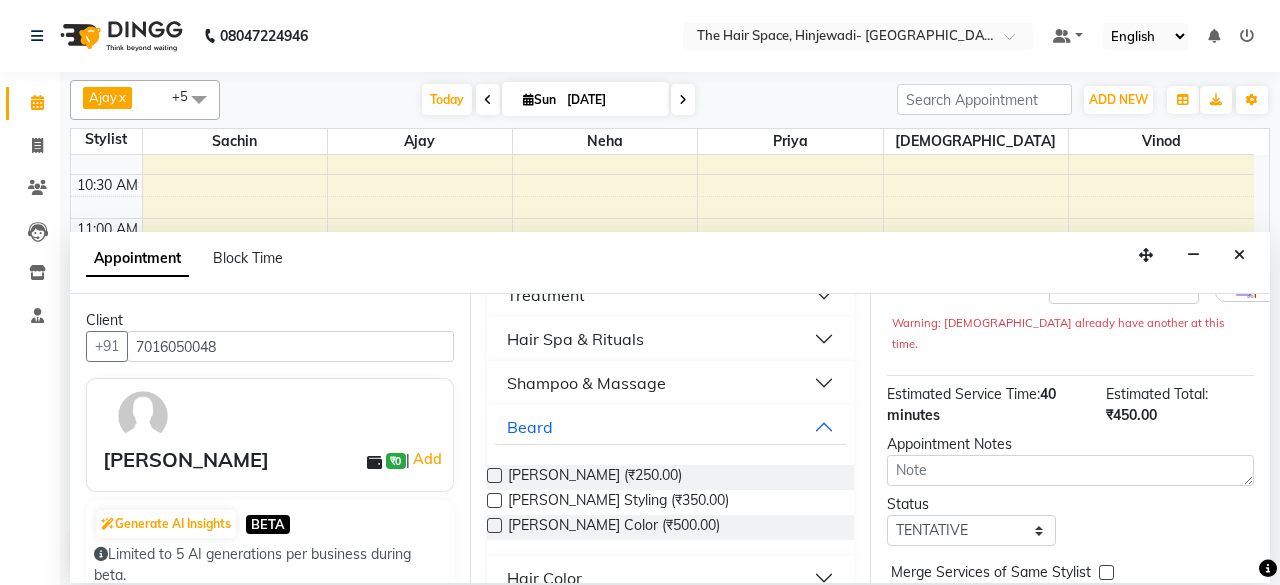 click on "[PERSON_NAME] (₹250.00)" at bounding box center (670, 477) 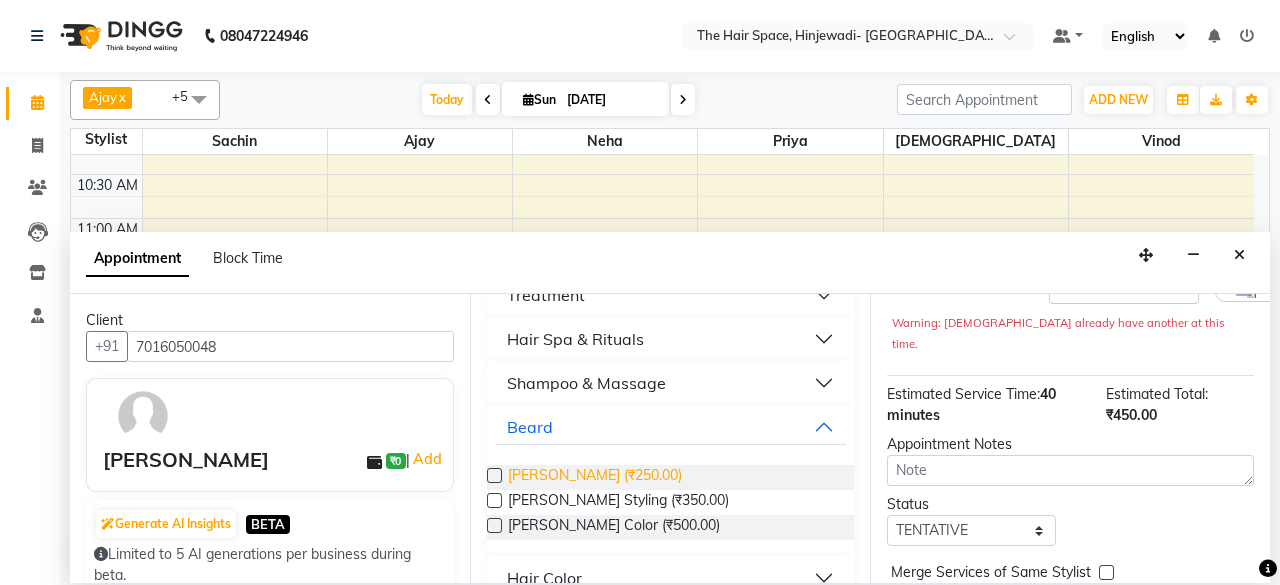 click on "[PERSON_NAME] (₹250.00)" at bounding box center [595, 477] 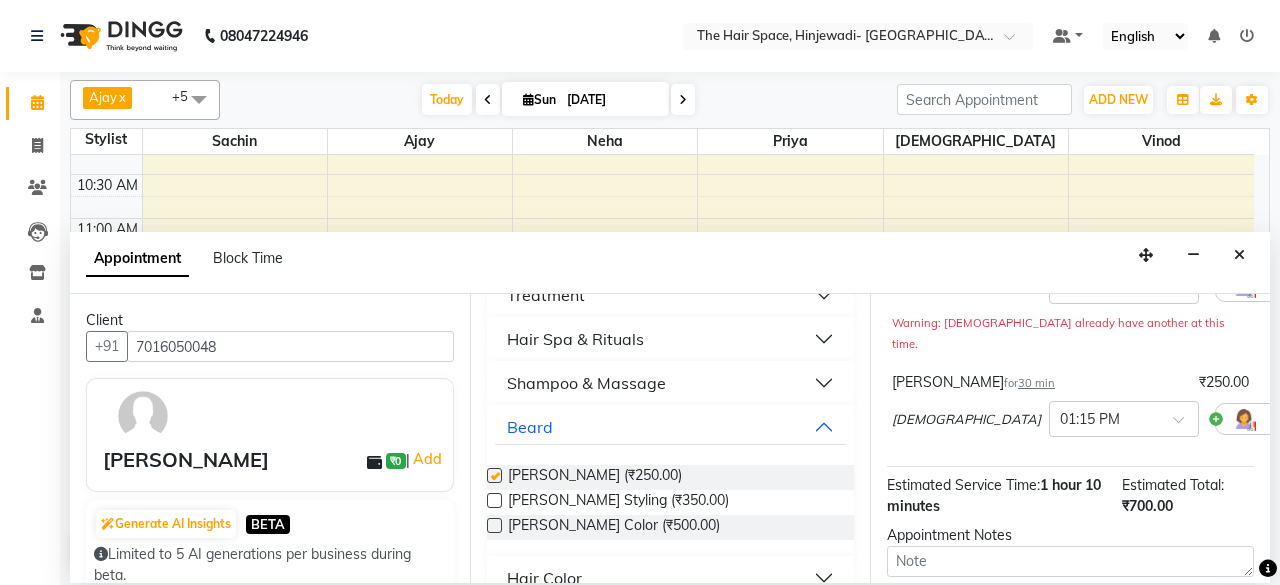 checkbox on "false" 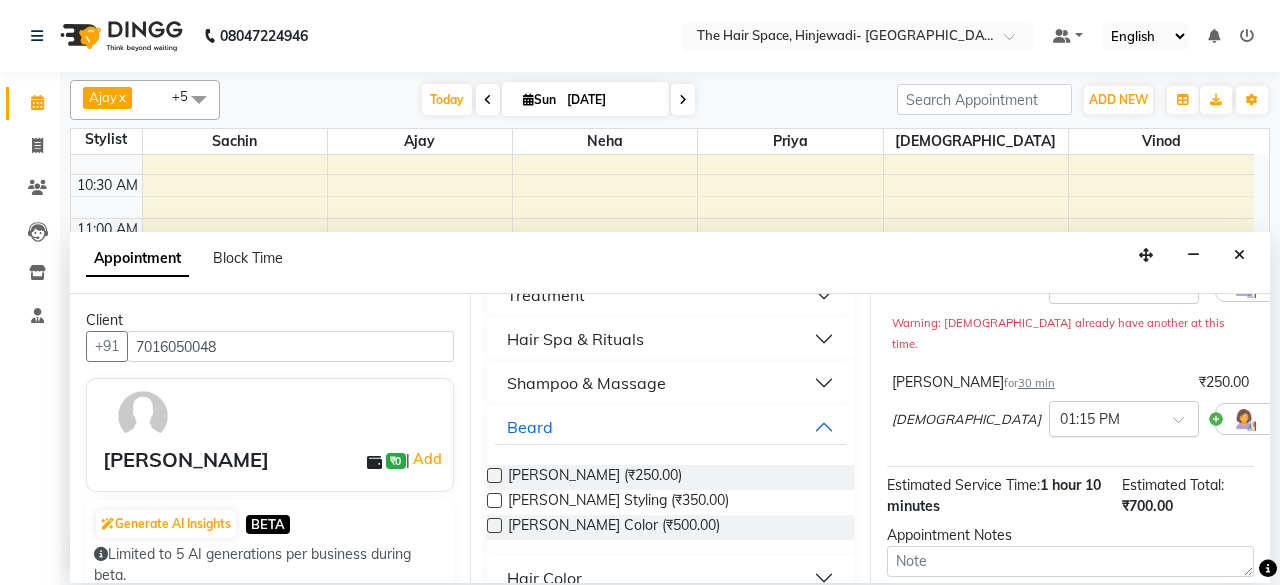 scroll, scrollTop: 405, scrollLeft: 0, axis: vertical 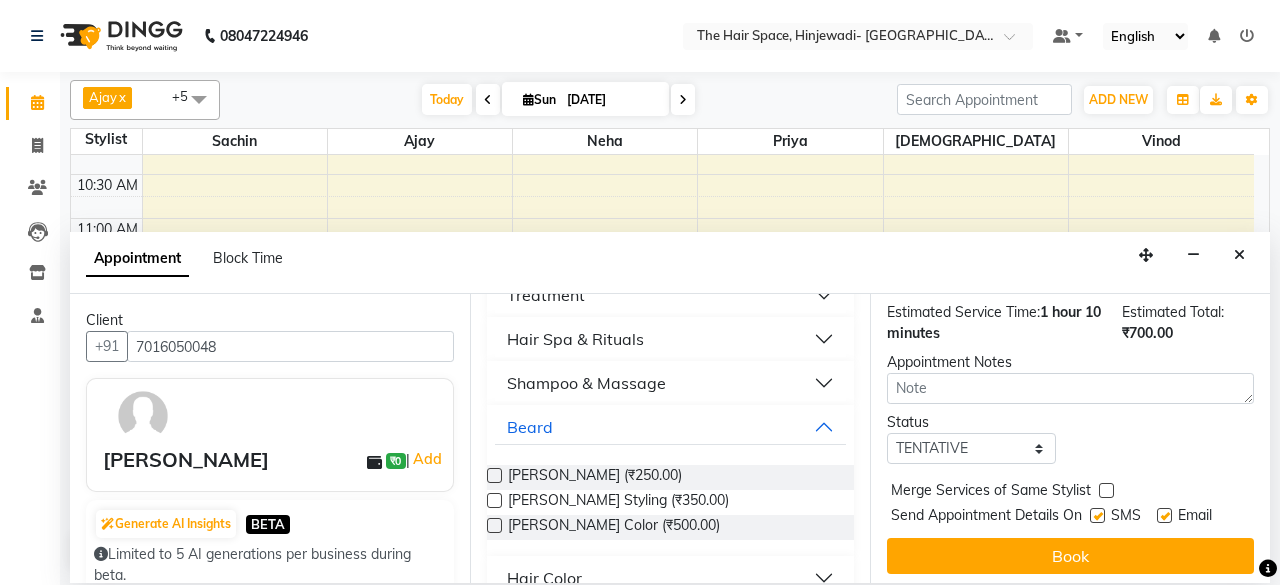click at bounding box center [1097, 515] 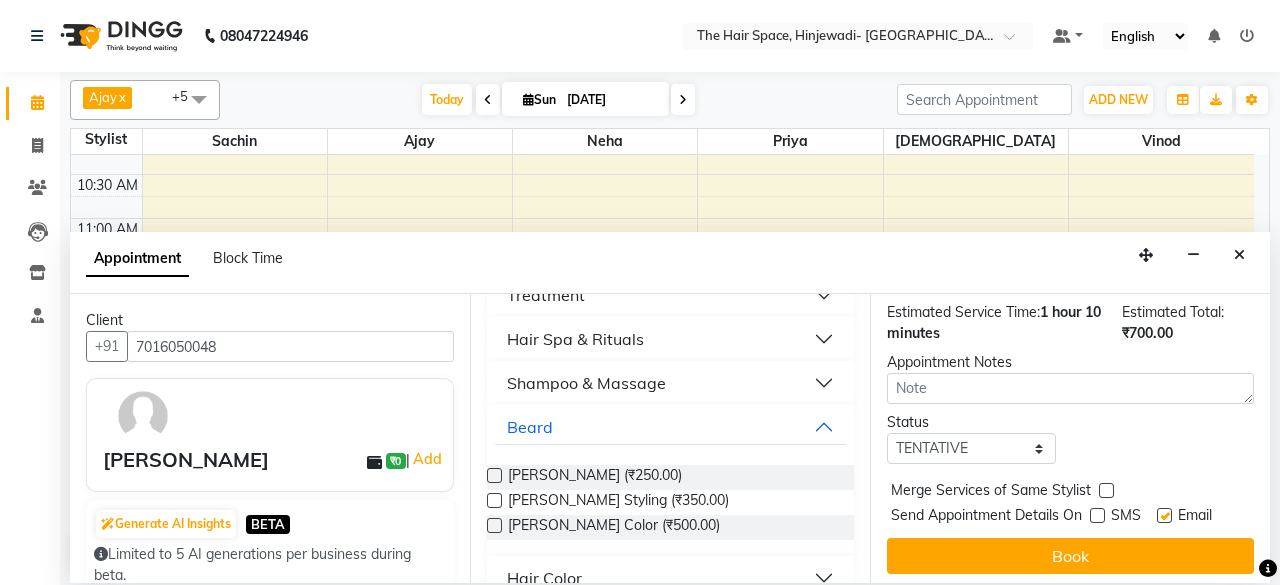 click on "Book" at bounding box center (1070, 556) 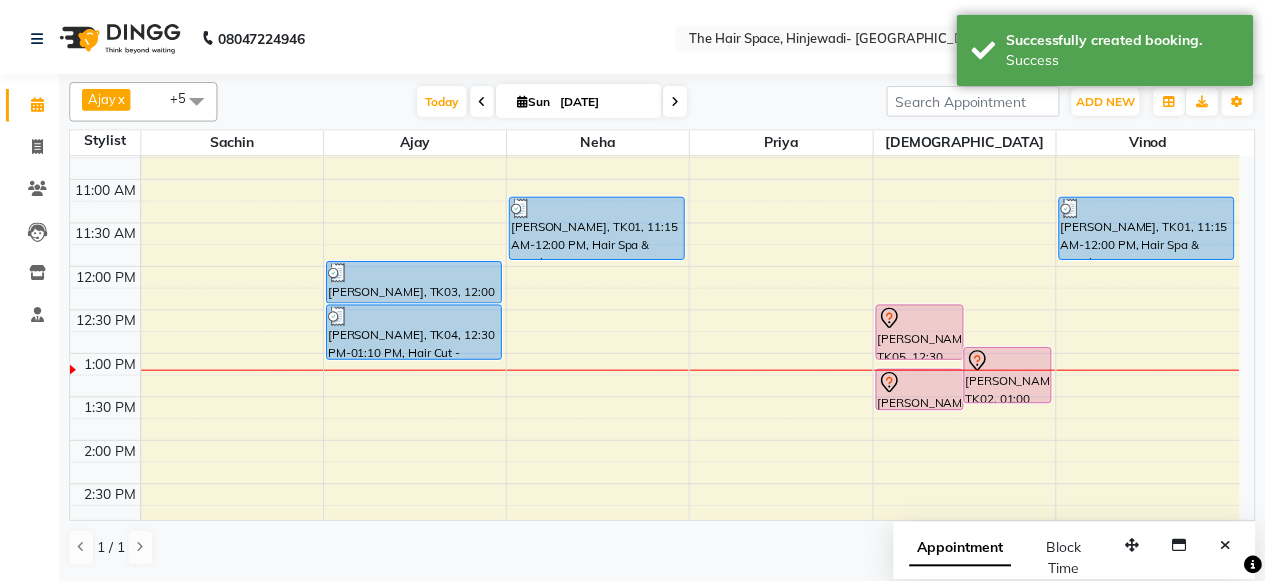 scroll, scrollTop: 300, scrollLeft: 0, axis: vertical 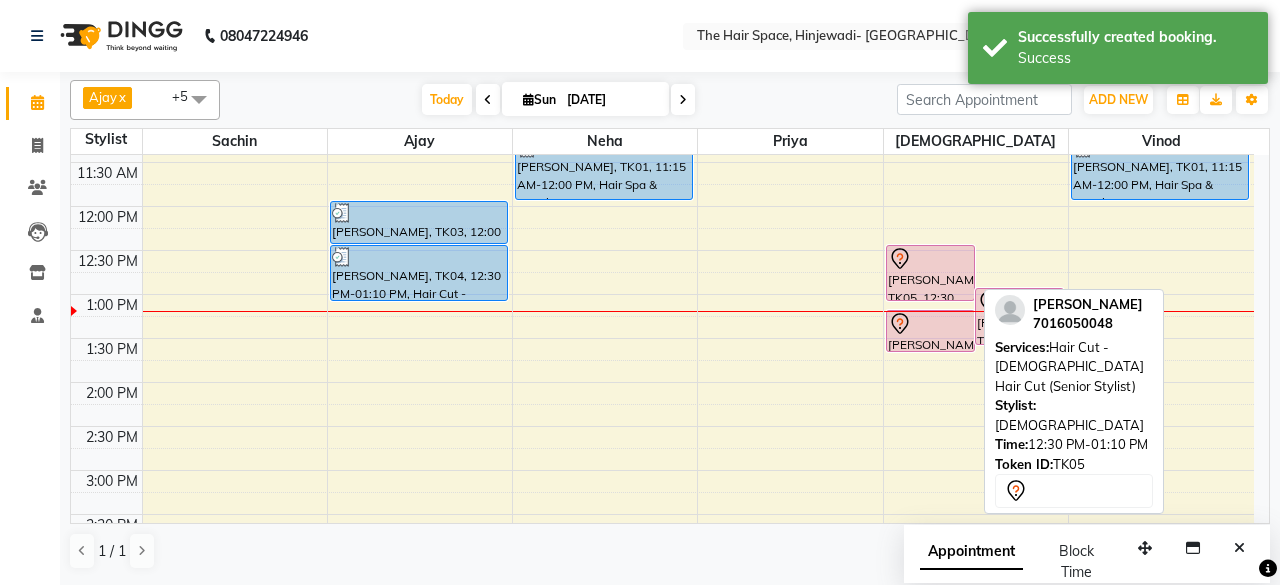 click on "[PERSON_NAME], TK05, 12:30 PM-01:10 PM, Hair Cut - [DEMOGRAPHIC_DATA] Hair Cut (Senior Stylist)" at bounding box center (930, 273) 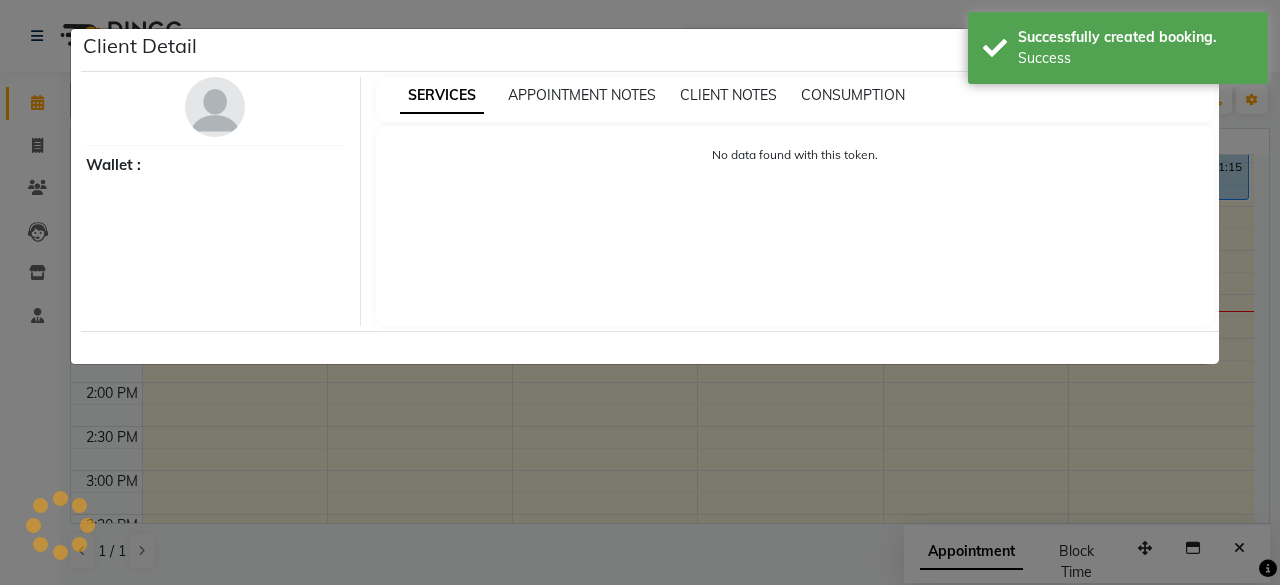 select on "7" 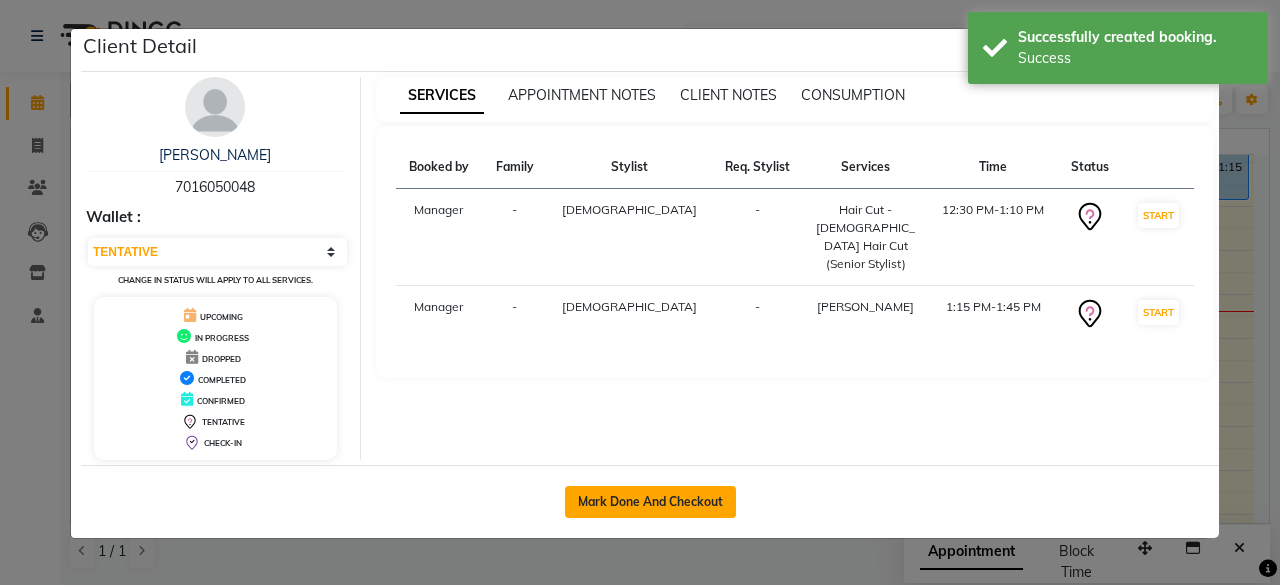 click on "Mark Done And Checkout" 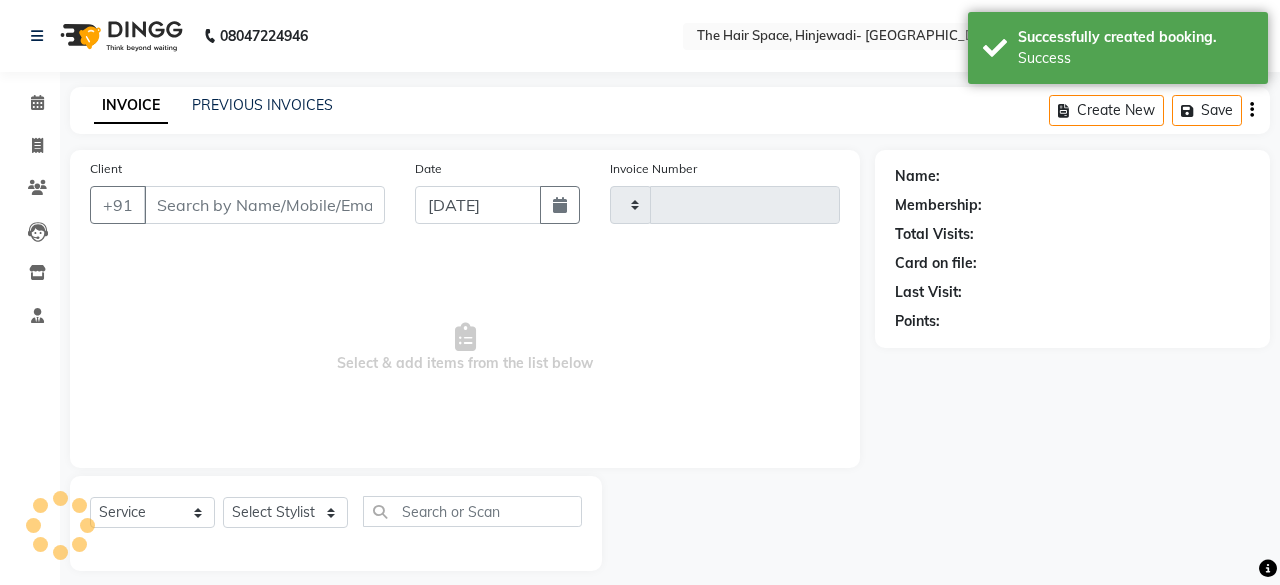 select on "3" 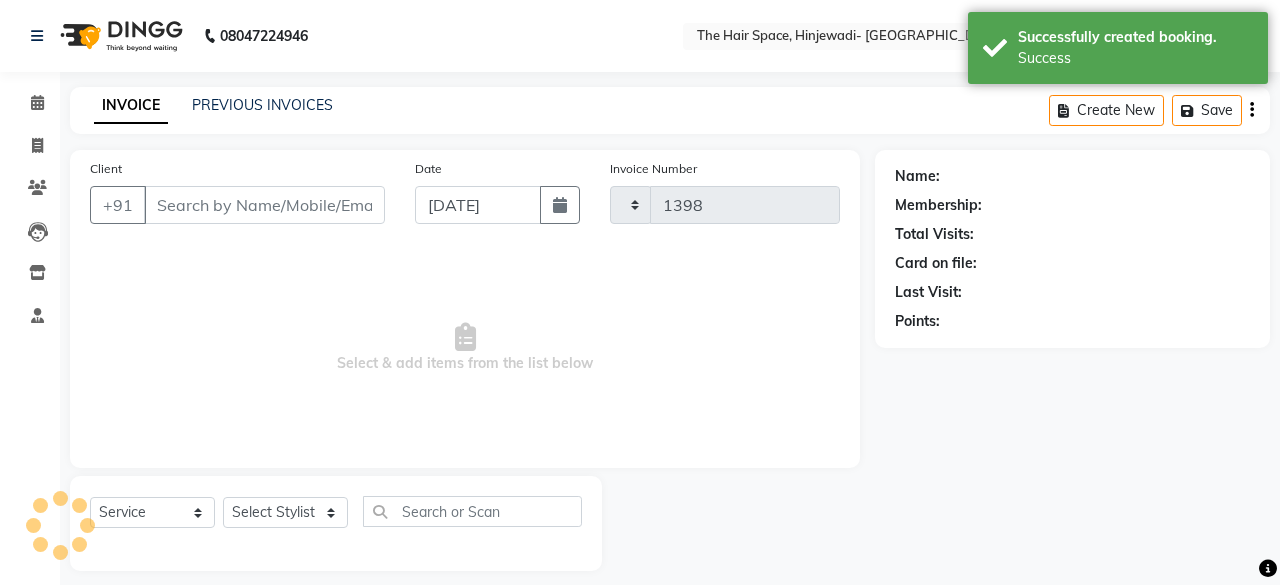 select on "6697" 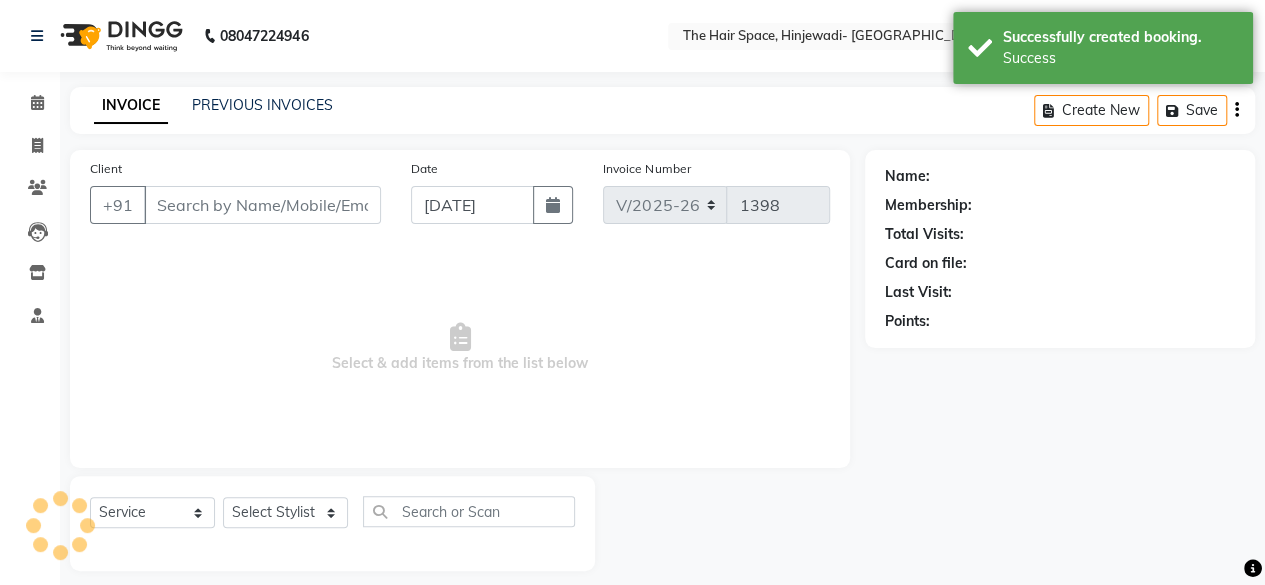 type on "7016050048" 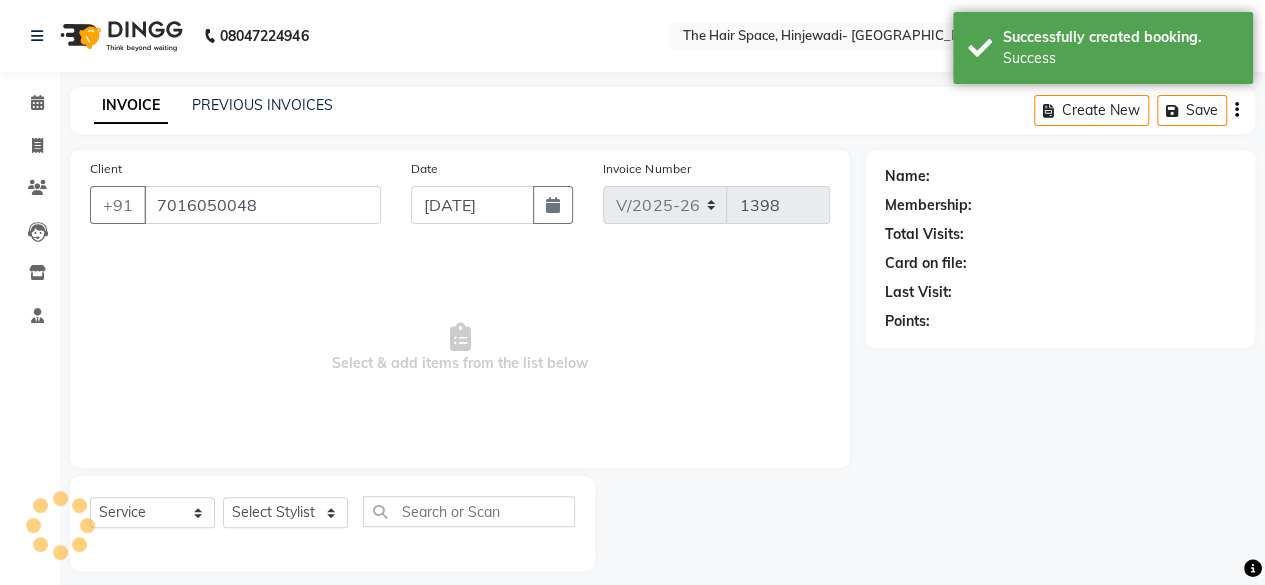 select on "84666" 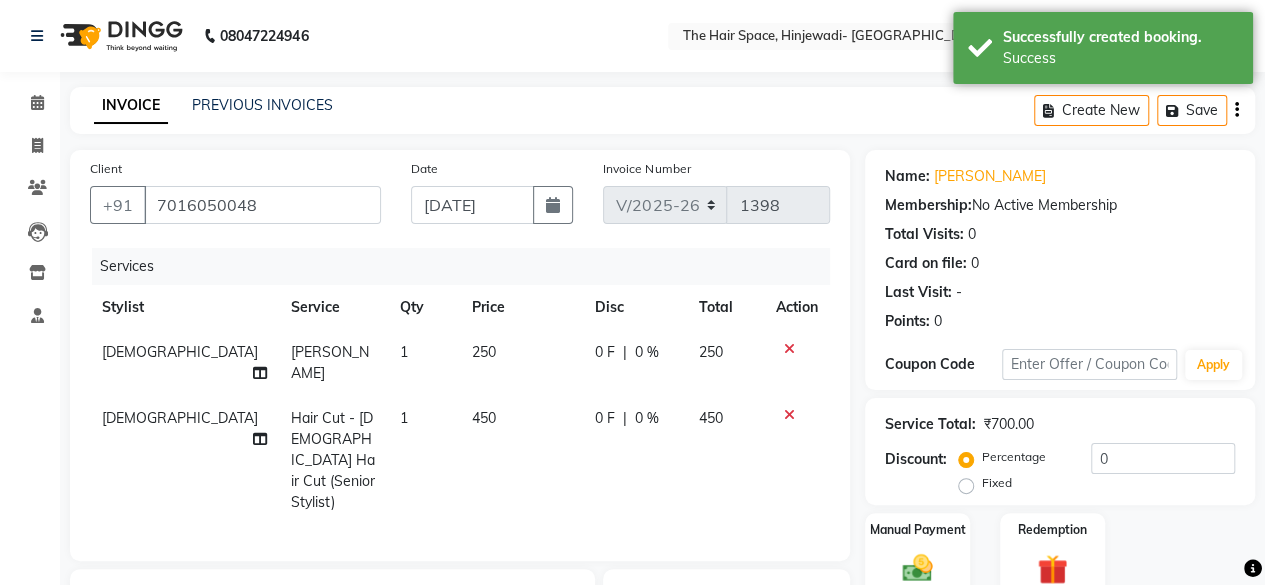 scroll, scrollTop: 260, scrollLeft: 0, axis: vertical 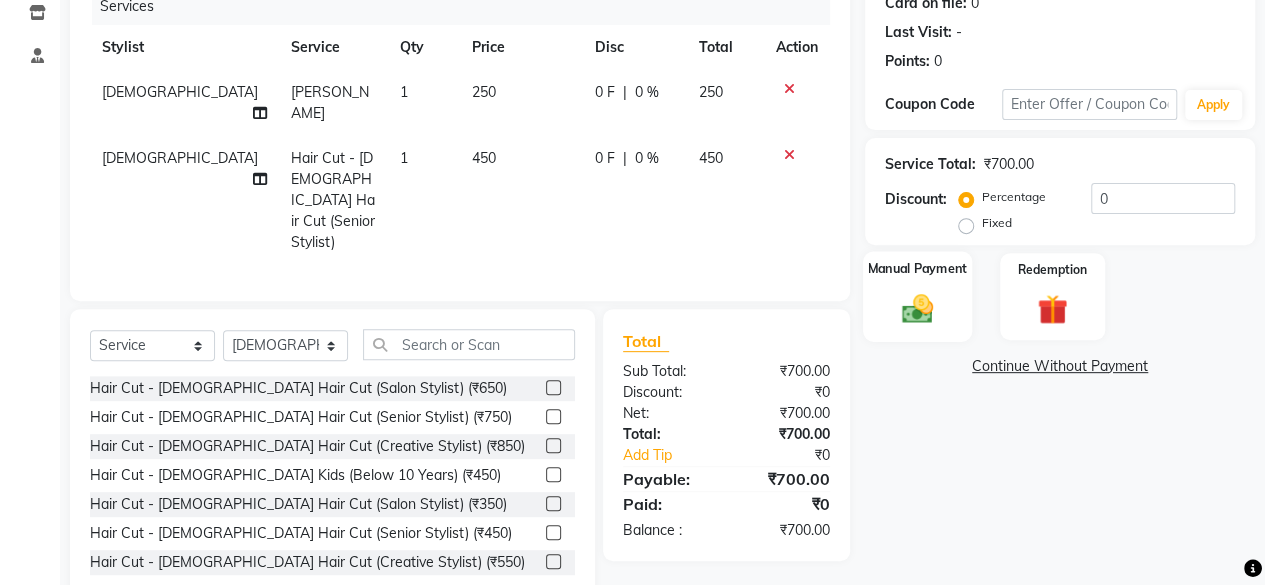 click 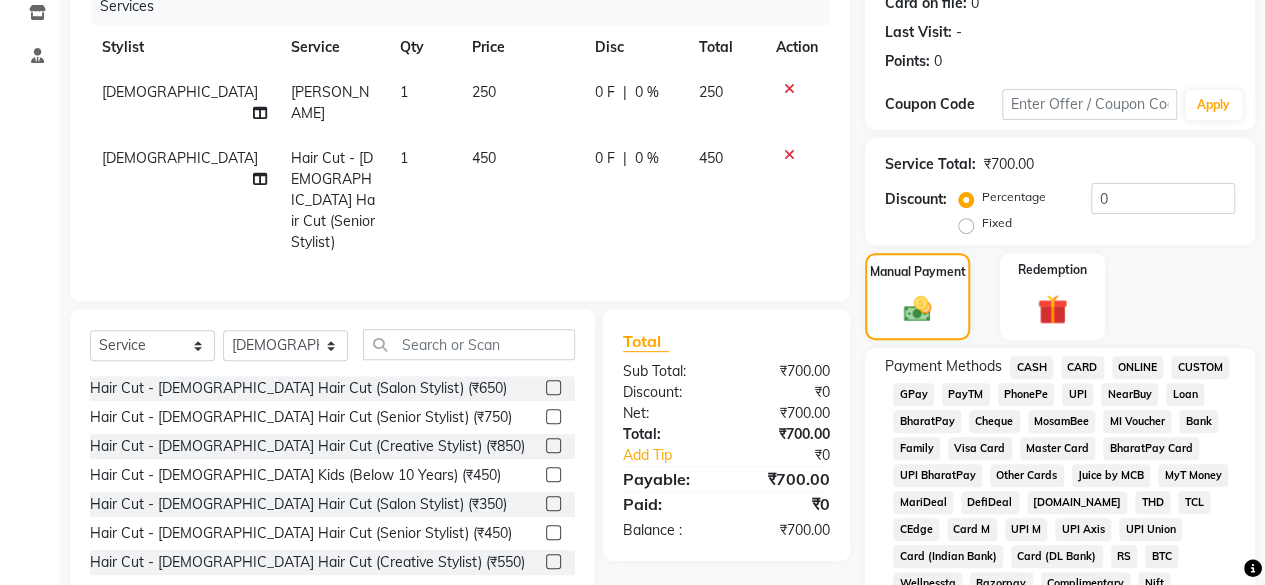 click on "GPay" 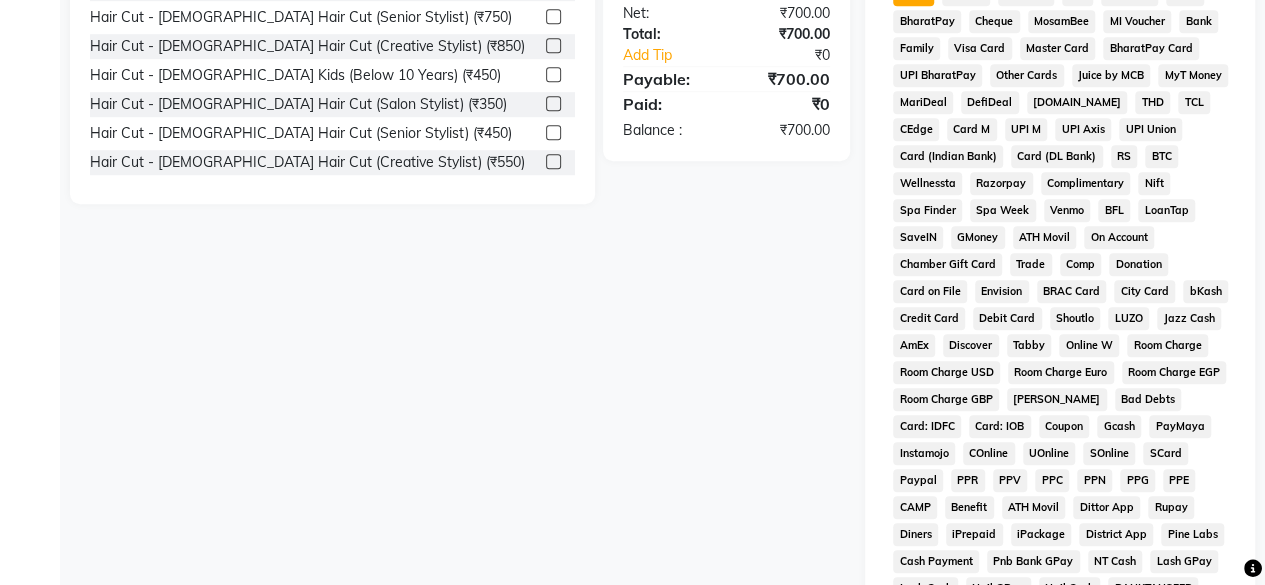 scroll, scrollTop: 972, scrollLeft: 0, axis: vertical 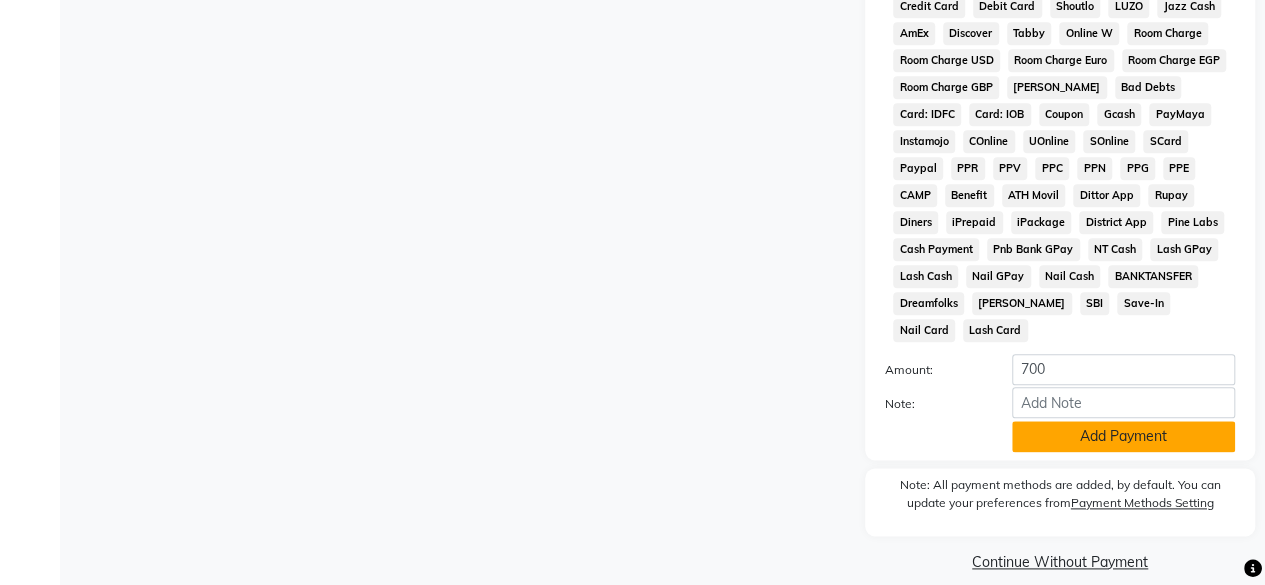 click on "Add Payment" 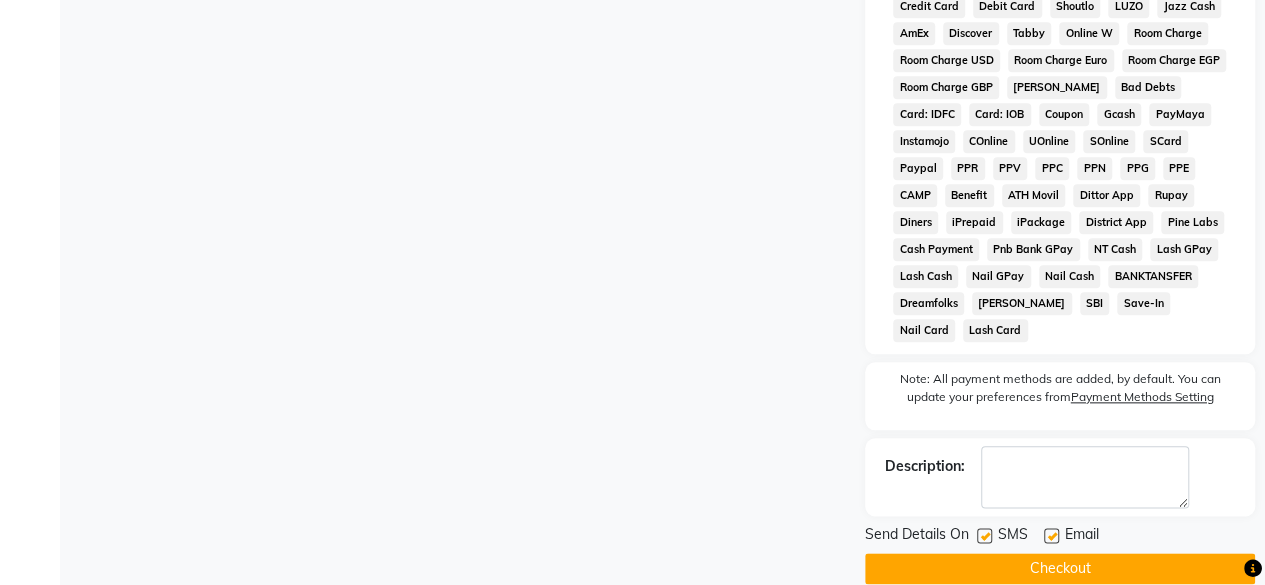 click 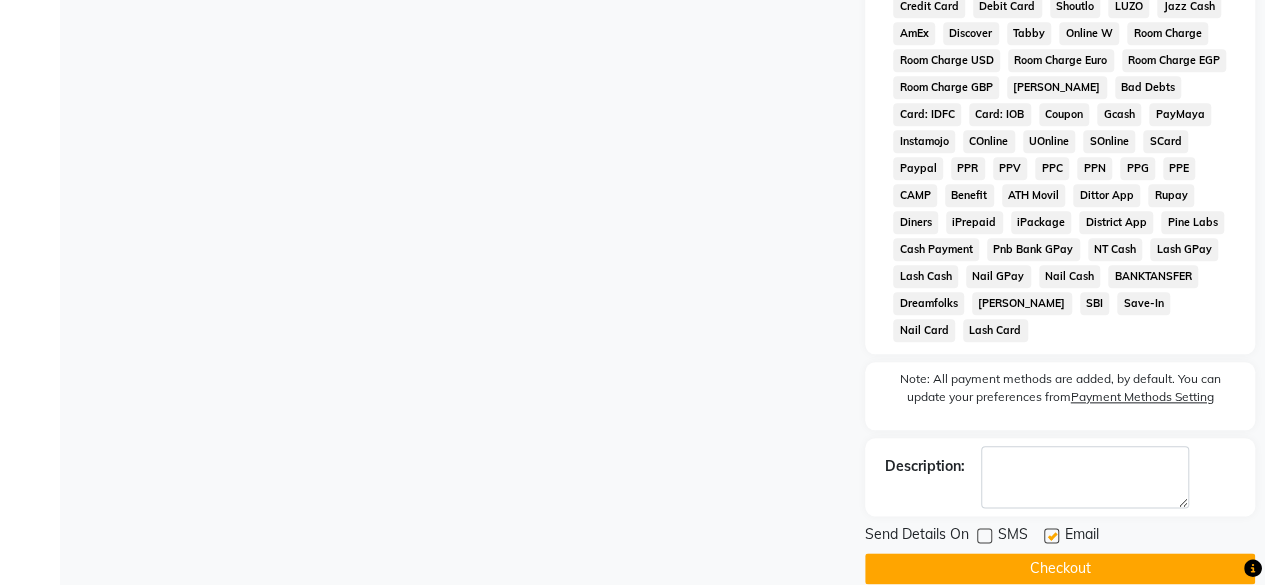 click on "Checkout" 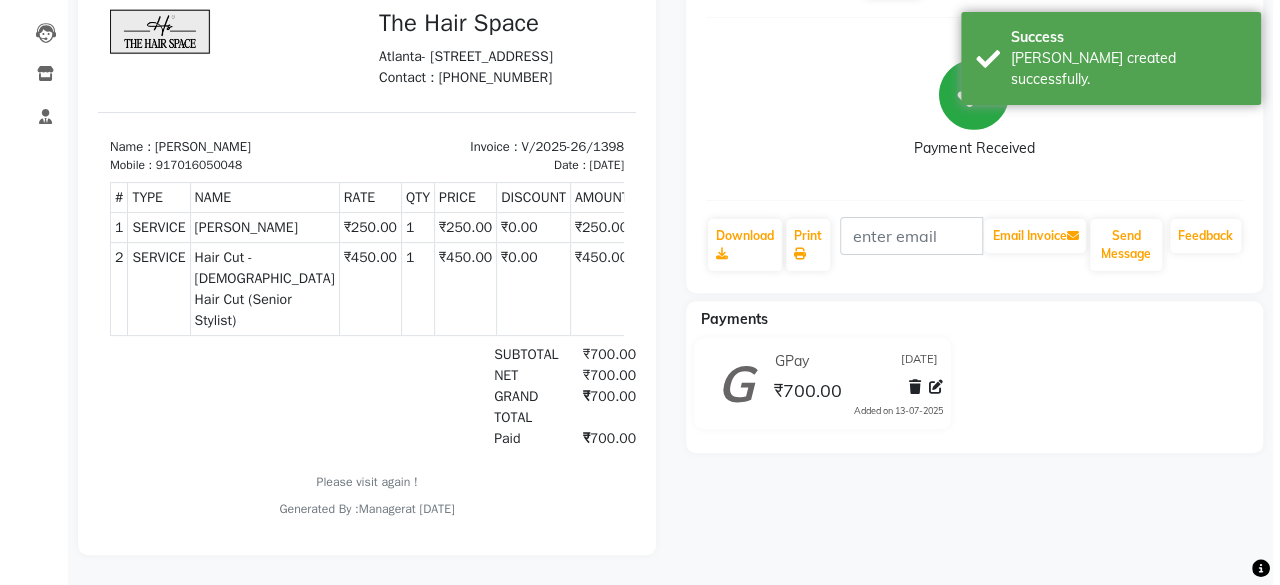 scroll, scrollTop: 0, scrollLeft: 0, axis: both 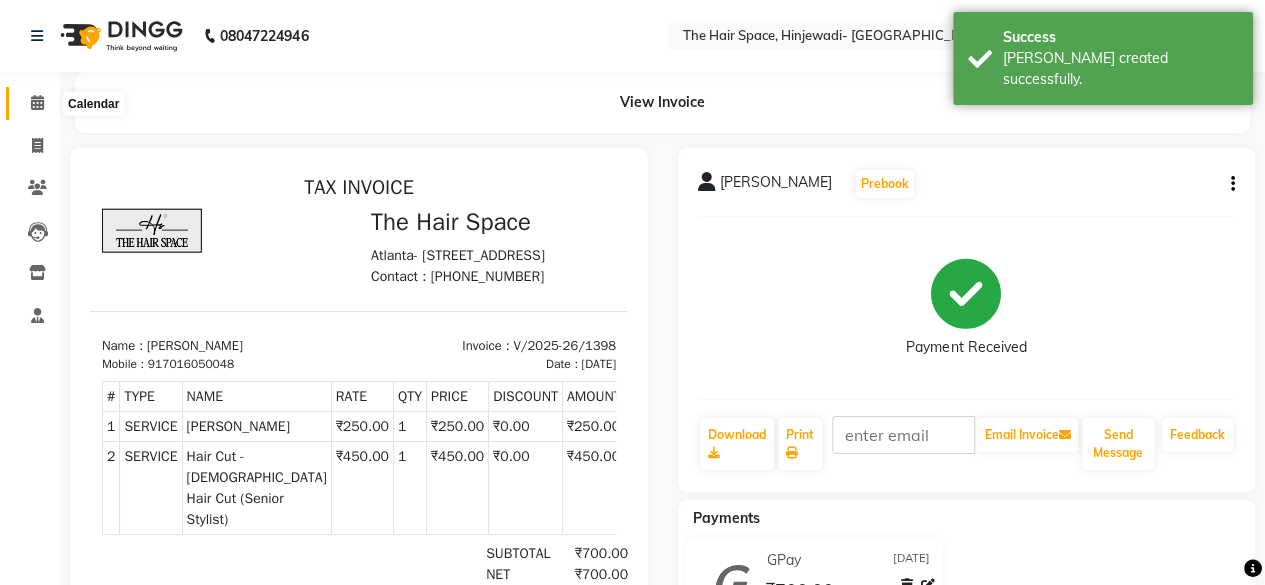 click 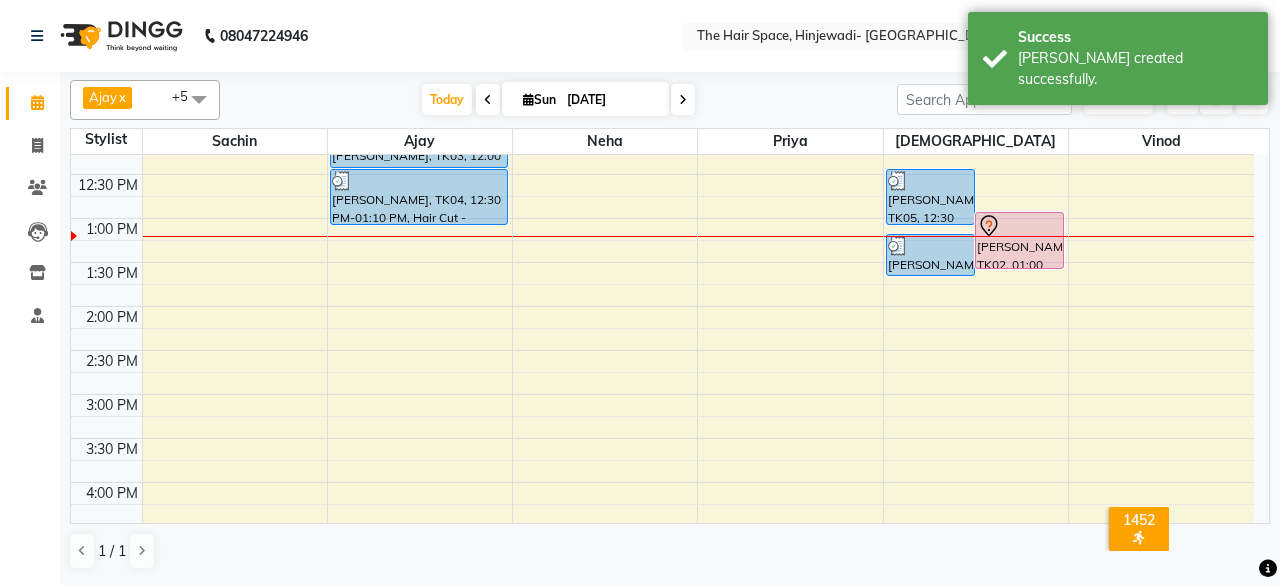 scroll, scrollTop: 335, scrollLeft: 0, axis: vertical 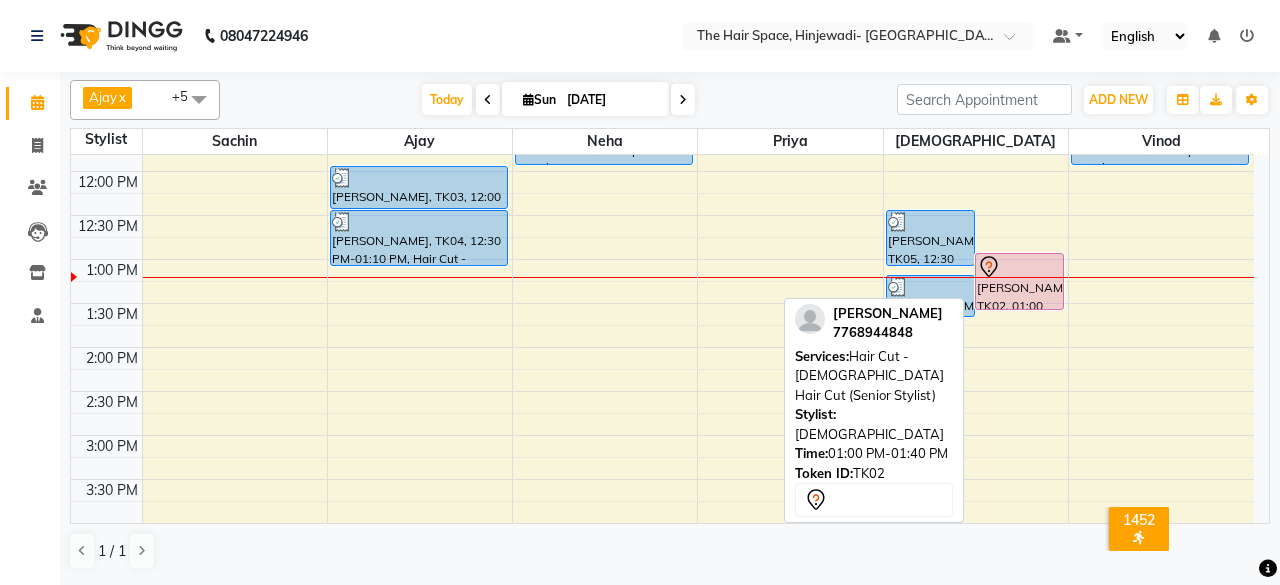 click on "[PERSON_NAME], TK02, 01:00 PM-01:40 PM, Hair Cut - [DEMOGRAPHIC_DATA] Hair Cut (Senior Stylist)" at bounding box center [1019, 281] 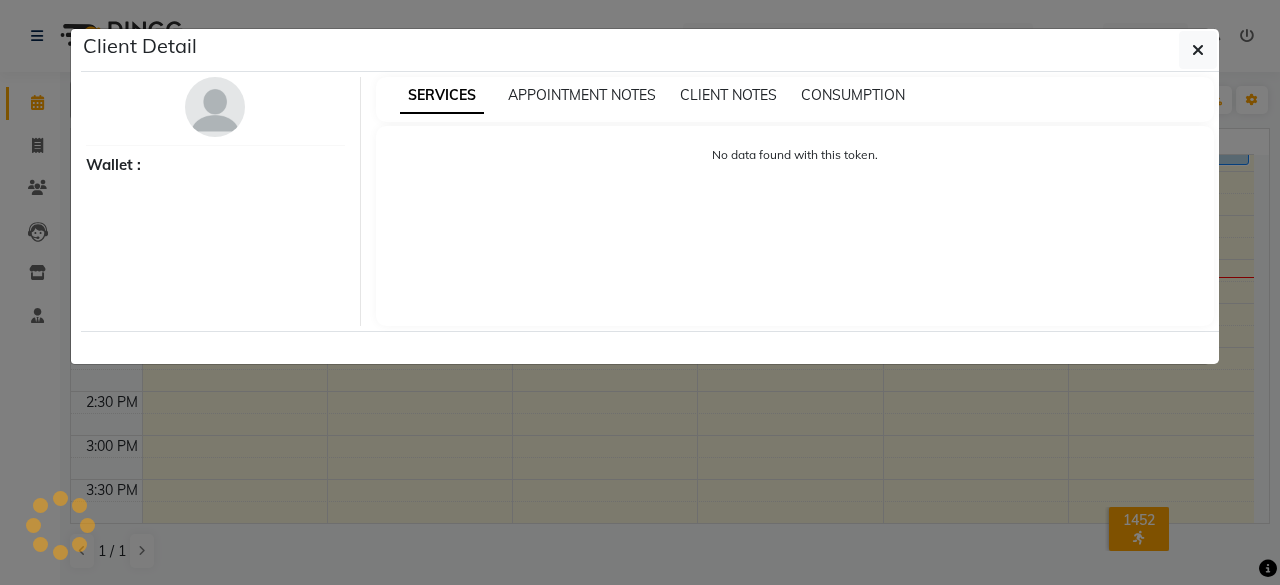 select on "7" 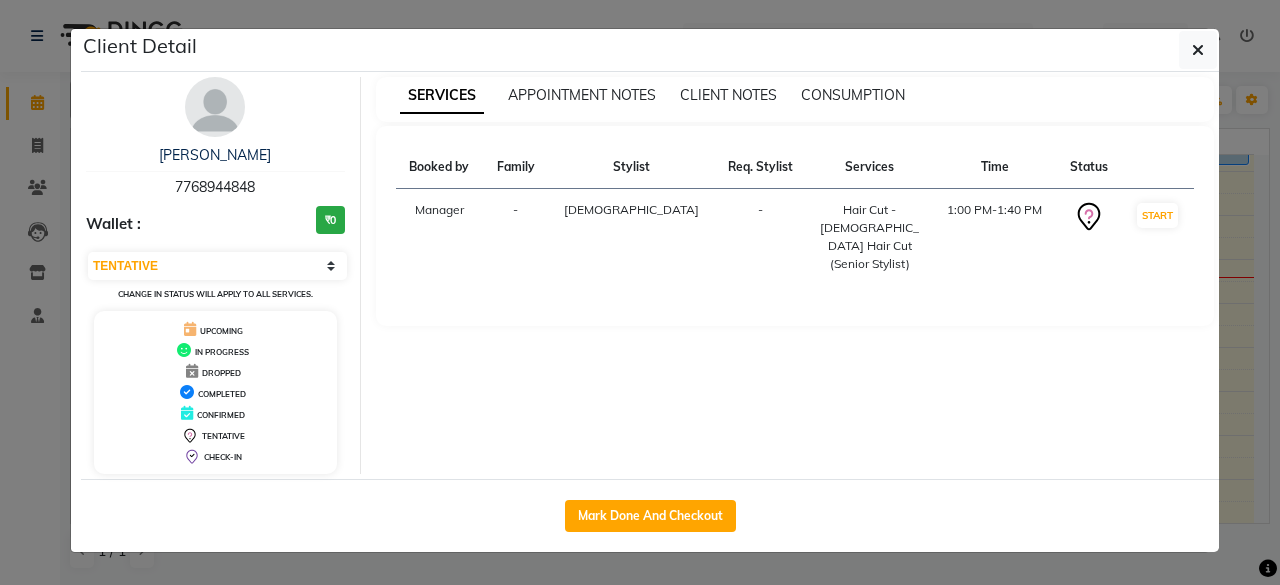 click at bounding box center (215, 107) 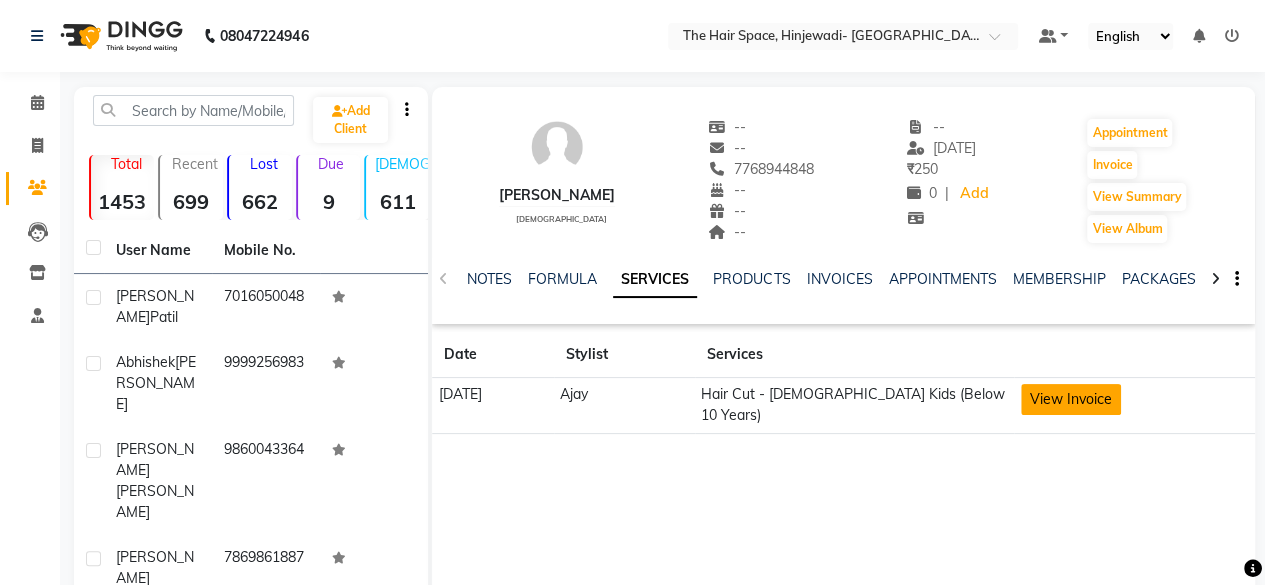 click on "View Invoice" 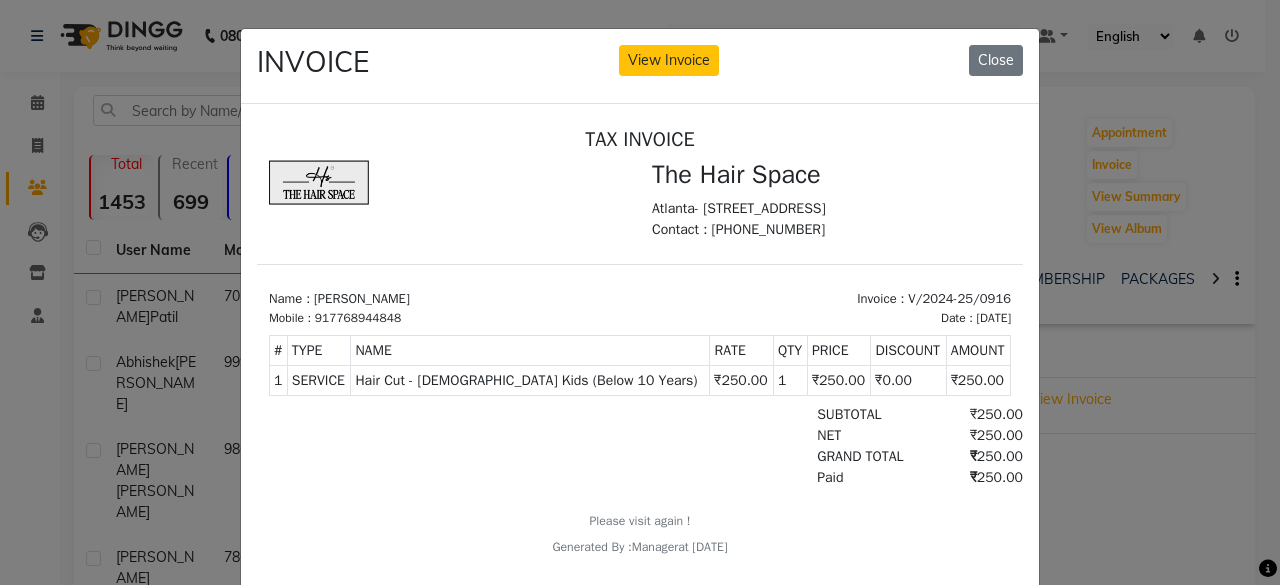 scroll, scrollTop: 16, scrollLeft: 0, axis: vertical 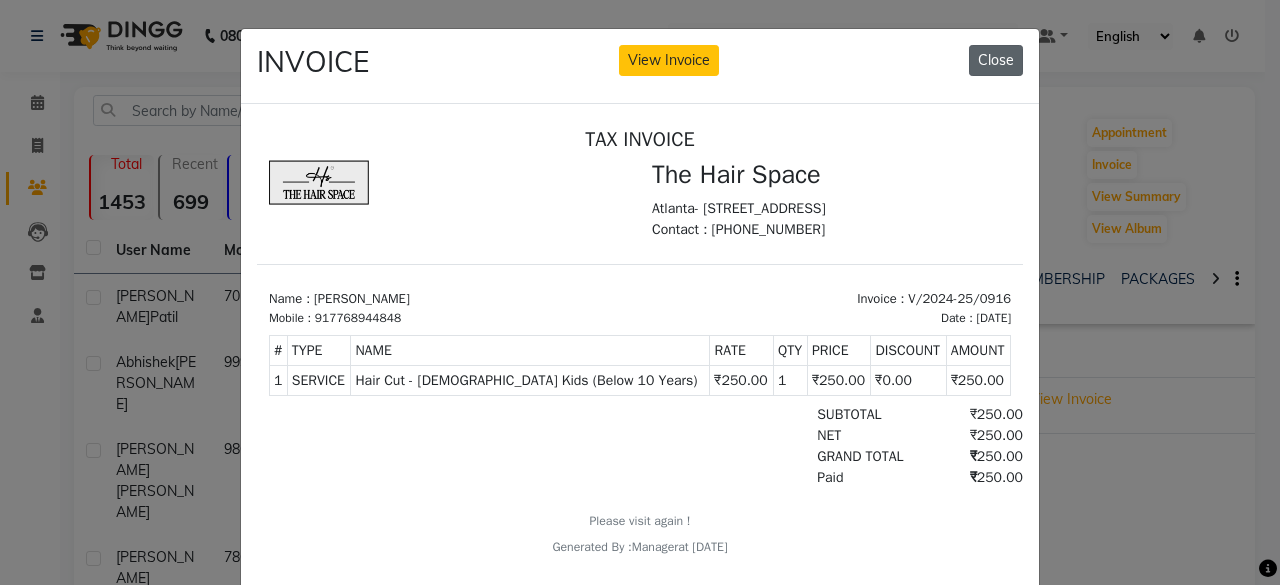 click on "Close" 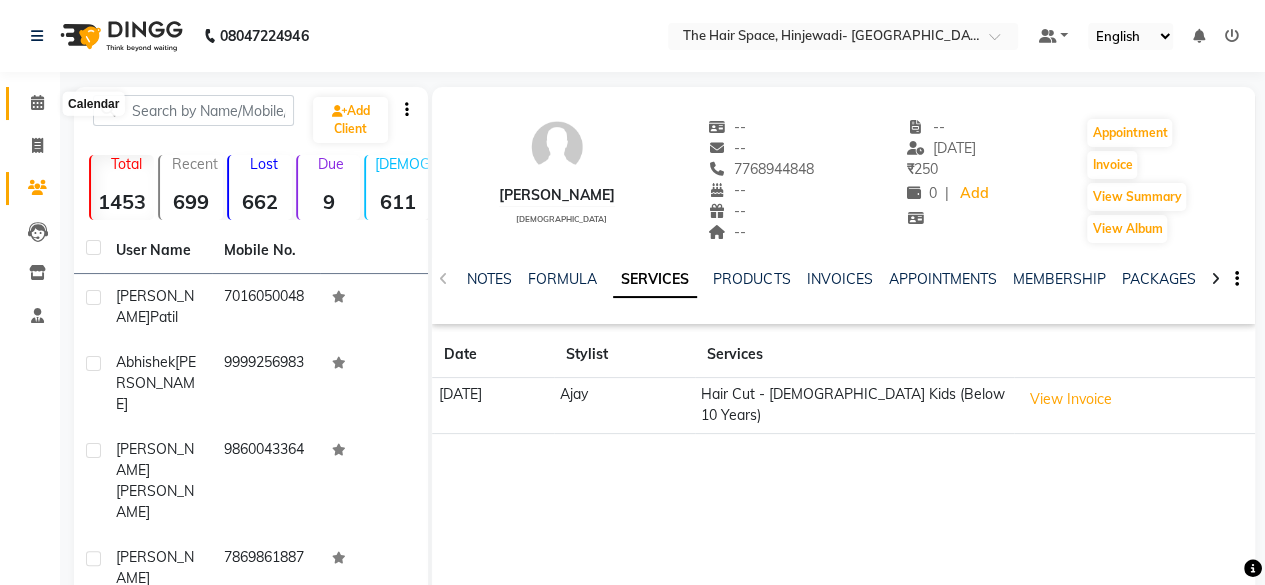 click 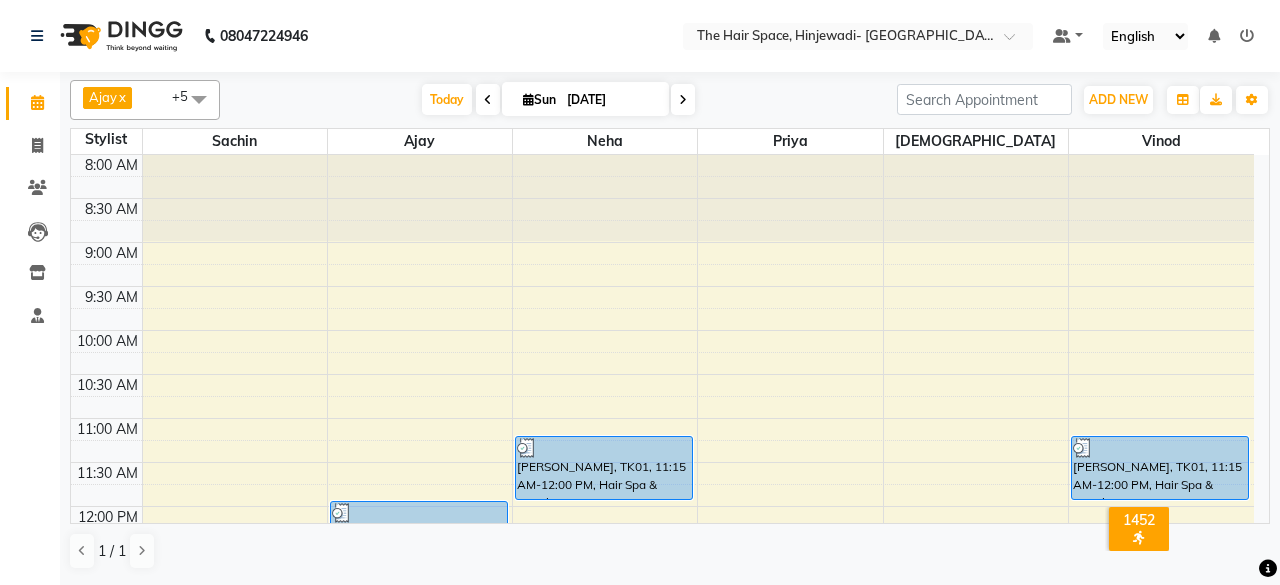 scroll, scrollTop: 300, scrollLeft: 0, axis: vertical 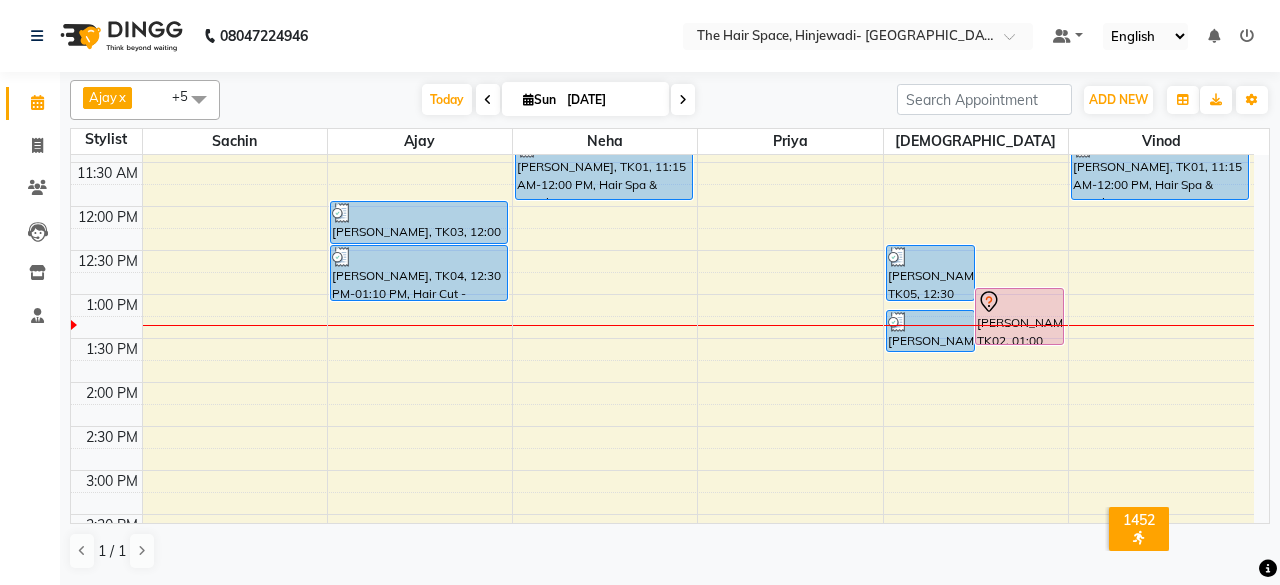 click on "8:00 AM 8:30 AM 9:00 AM 9:30 AM 10:00 AM 10:30 AM 11:00 AM 11:30 AM 12:00 PM 12:30 PM 1:00 PM 1:30 PM 2:00 PM 2:30 PM 3:00 PM 3:30 PM 4:00 PM 4:30 PM 5:00 PM 5:30 PM 6:00 PM 6:30 PM 7:00 PM 7:30 PM 8:00 PM 8:30 PM 9:00 PM 9:30 PM 10:00 PM 10:30 PM     [PERSON_NAME], TK03, 12:00 PM-12:30 PM, [PERSON_NAME]     [PERSON_NAME], TK04, 12:30 PM-01:10 PM, Hair Cut - [DEMOGRAPHIC_DATA] Hair Cut (Senior Stylist)     [PERSON_NAME], TK01, 11:15 AM-12:00 PM, Hair Spa & Rituals - Premium     [PERSON_NAME], TK05, 12:30 PM-01:10 PM, Hair Cut - [DEMOGRAPHIC_DATA] Hair Cut (Senior Stylist)             [PERSON_NAME], TK02, 01:00 PM-01:40 PM, Hair Cut - [DEMOGRAPHIC_DATA] Hair Cut (Senior Stylist)     [PERSON_NAME], TK05, 01:15 PM-01:45 PM, [PERSON_NAME]     [PERSON_NAME], TK01, 11:15 AM-12:00 PM, Hair Spa & Rituals - Premium" at bounding box center (662, 514) 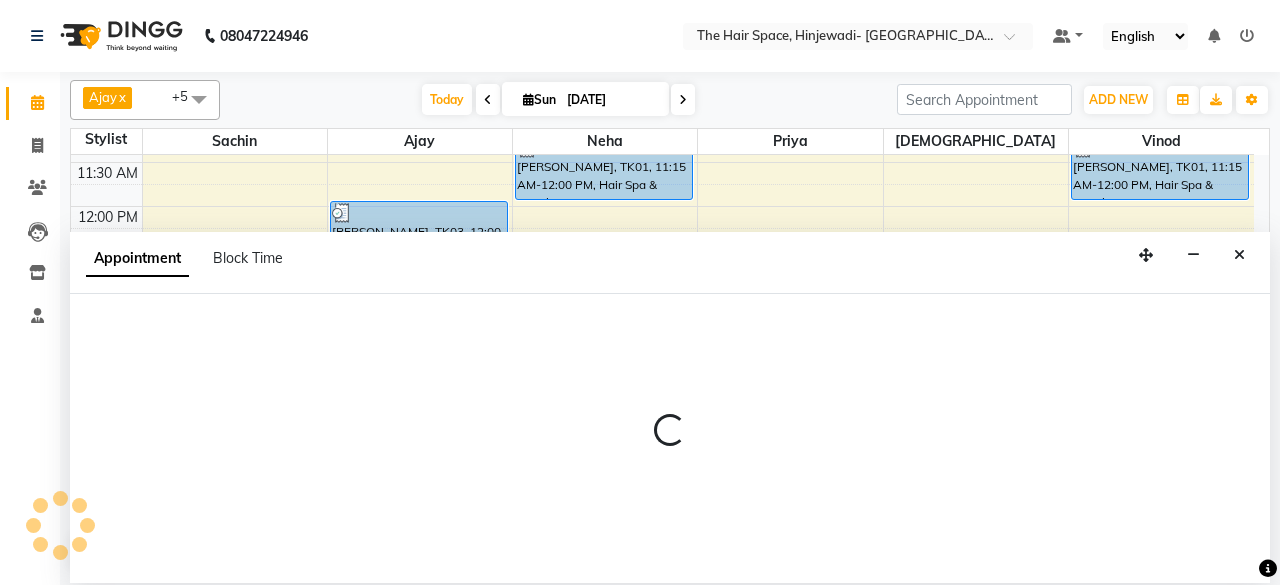 select on "84666" 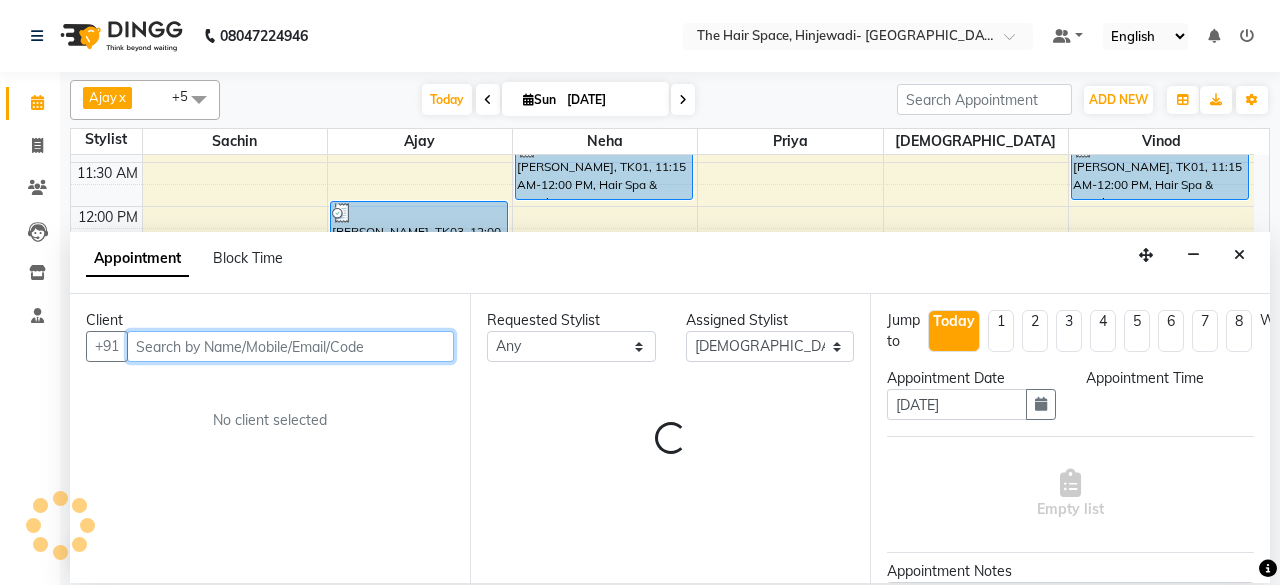 select on "765" 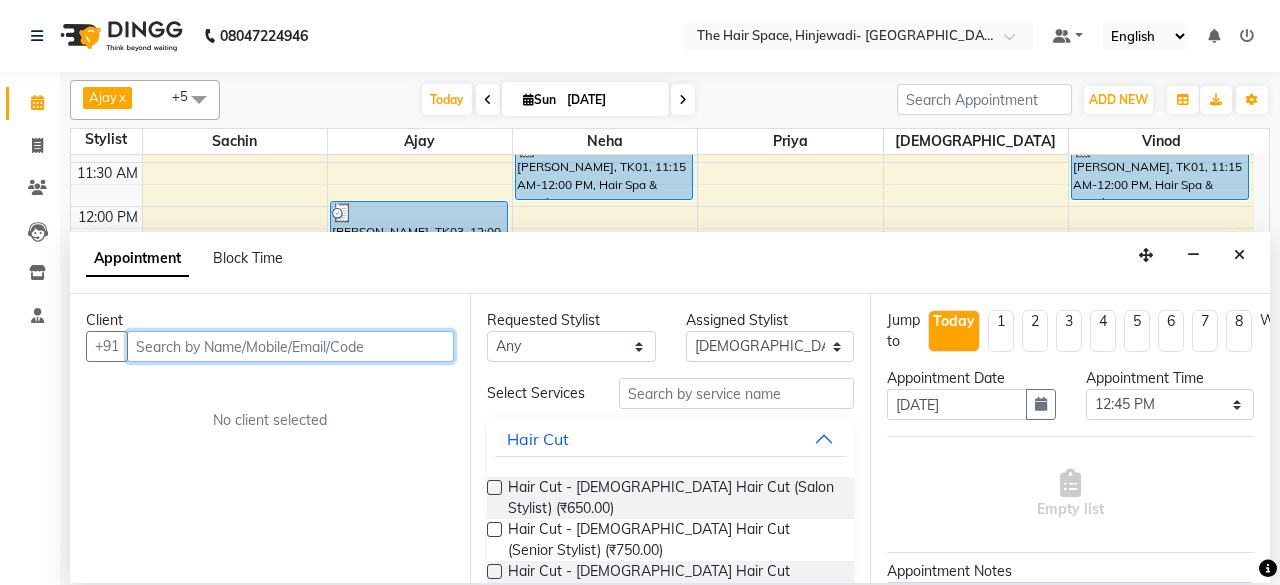 click at bounding box center (290, 346) 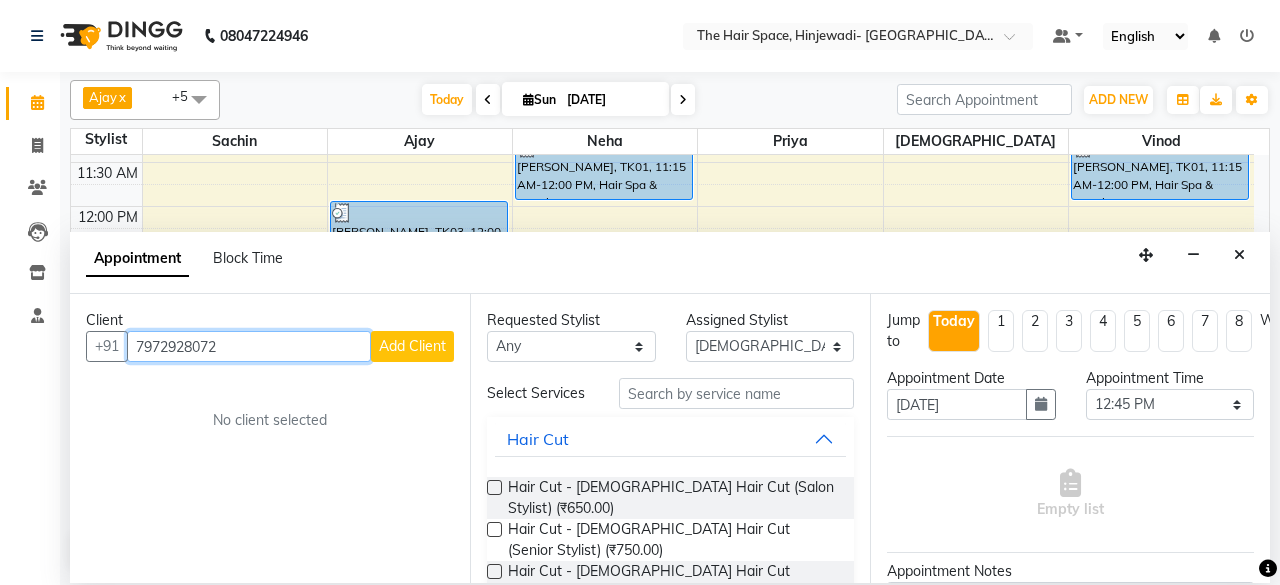 type on "7972928072" 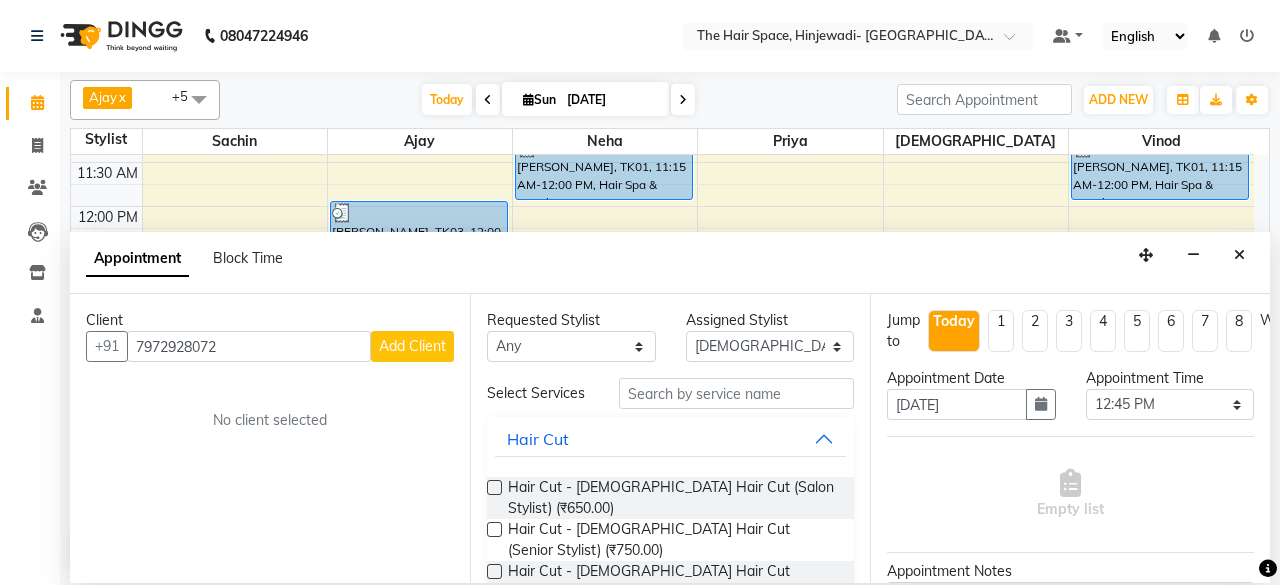 click on "Add Client" at bounding box center [412, 346] 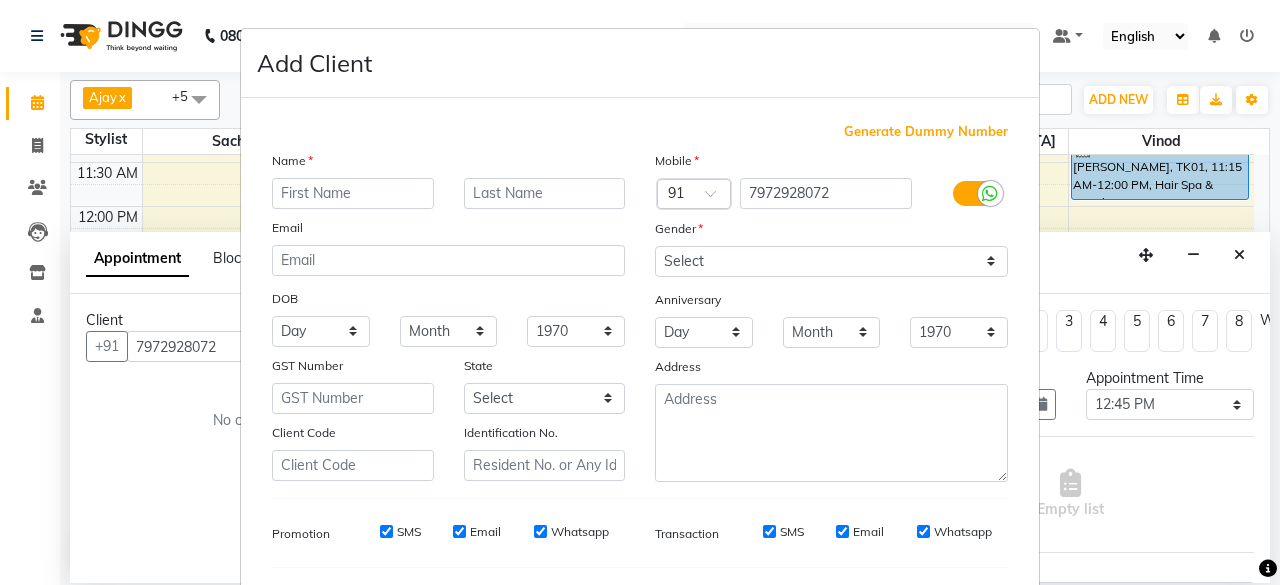 click at bounding box center [353, 193] 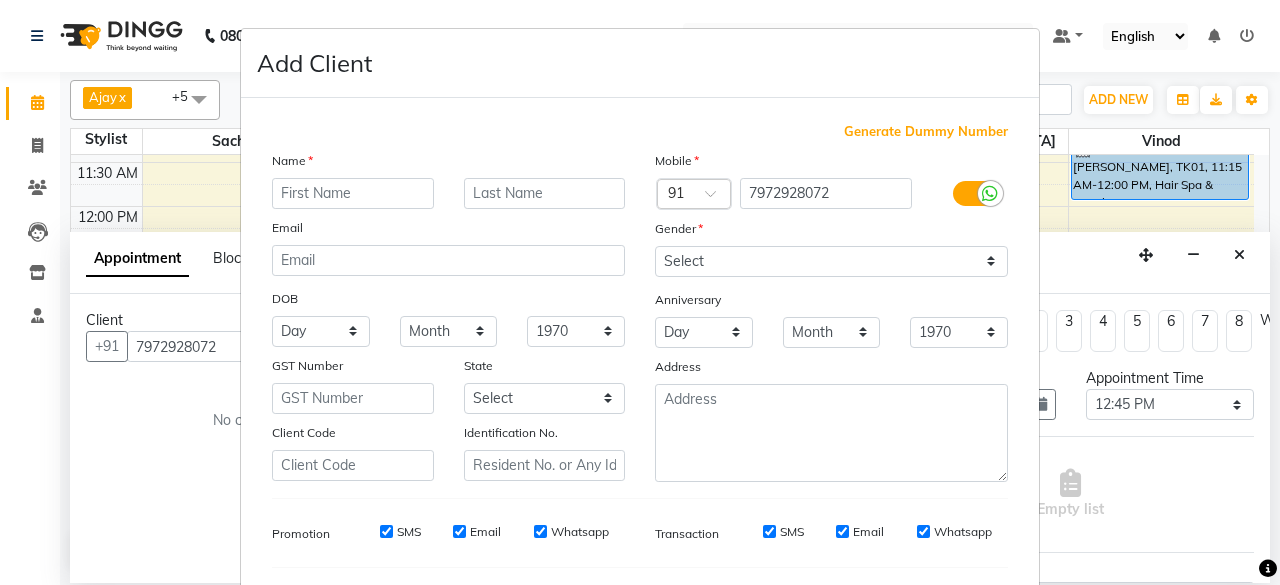 type on ")" 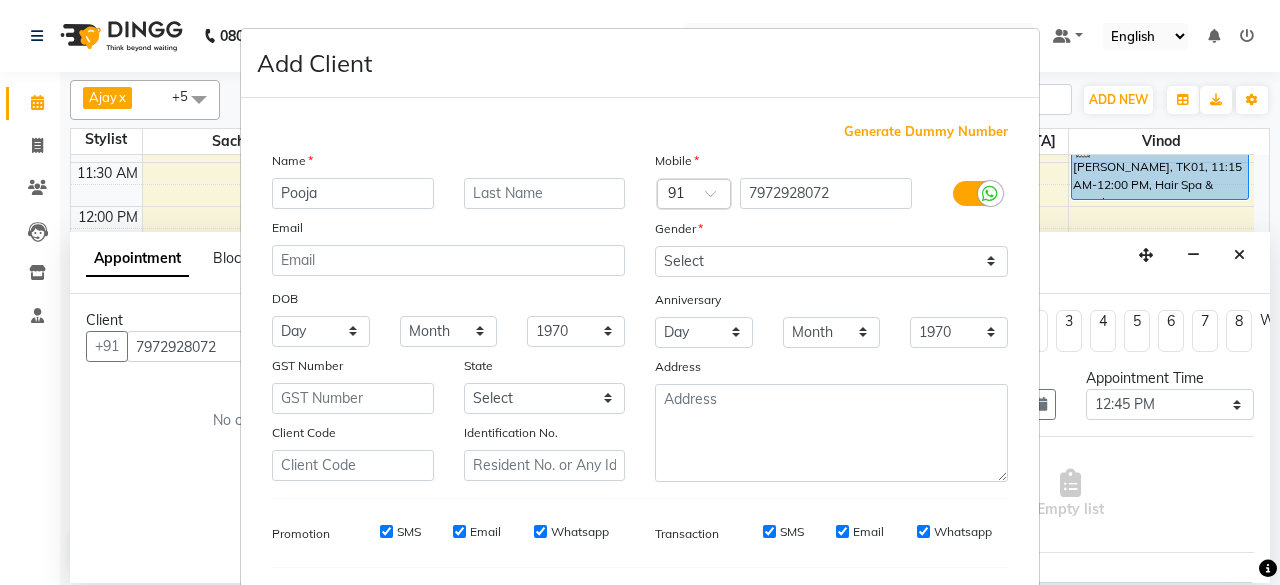 type on "Pooja" 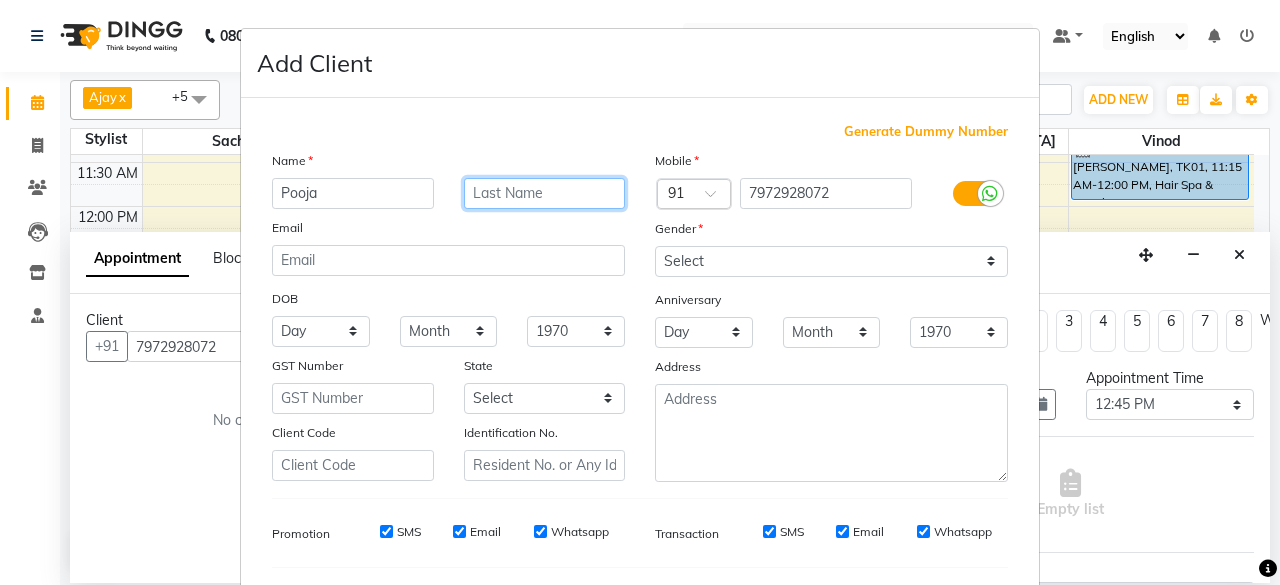 click at bounding box center [545, 193] 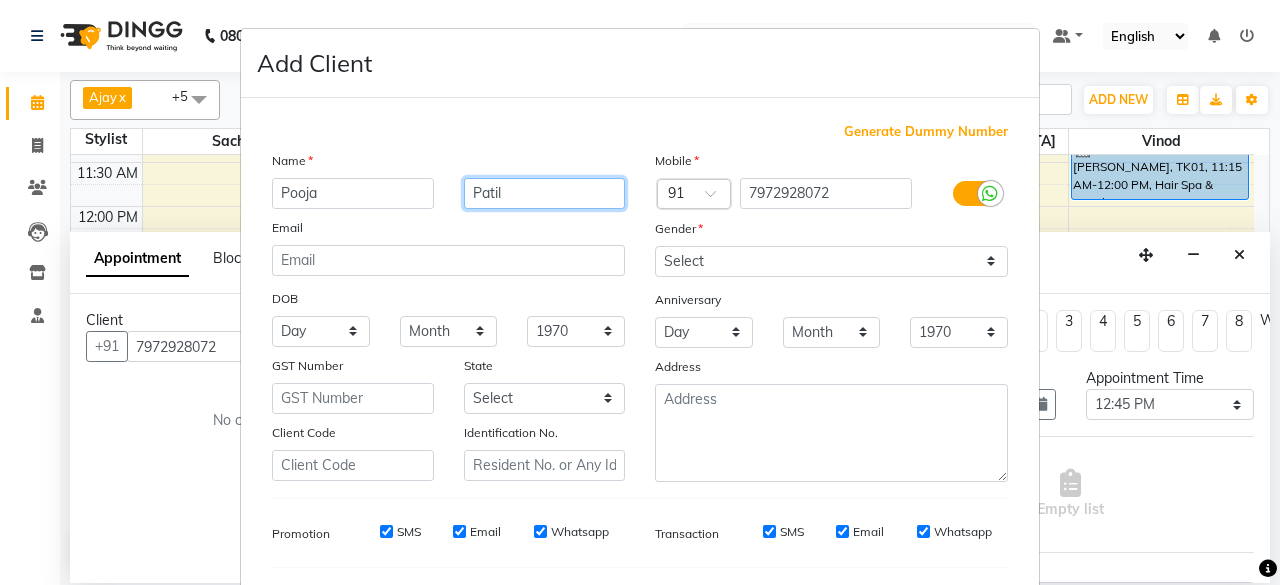 type on "Patil" 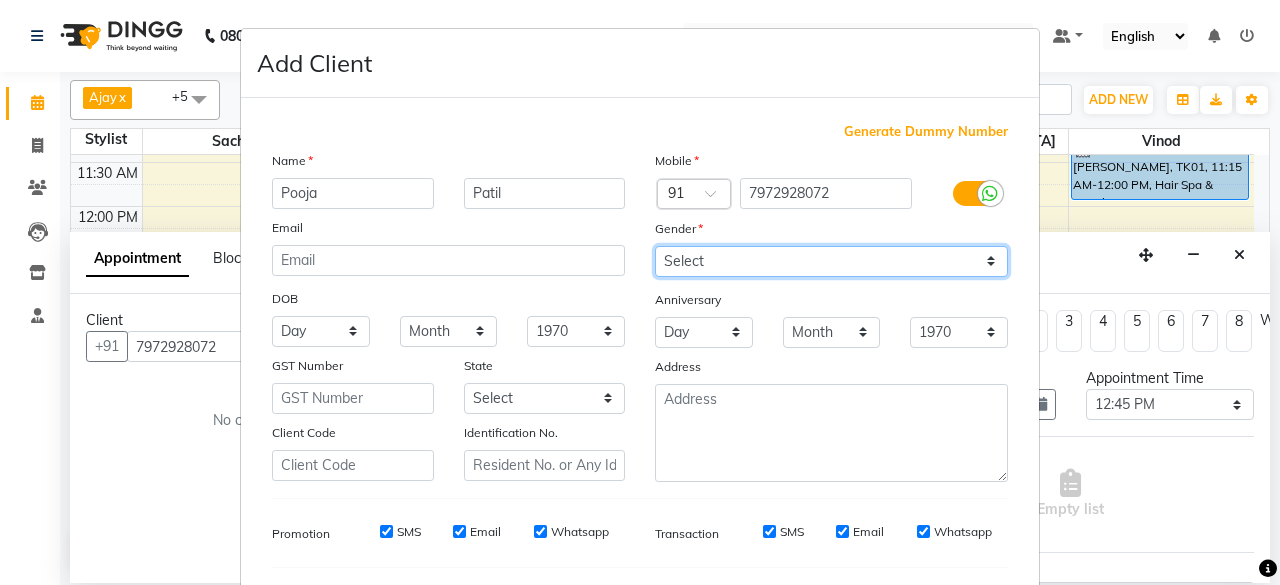 click on "Select [DEMOGRAPHIC_DATA] [DEMOGRAPHIC_DATA] Other Prefer Not To Say" at bounding box center (831, 261) 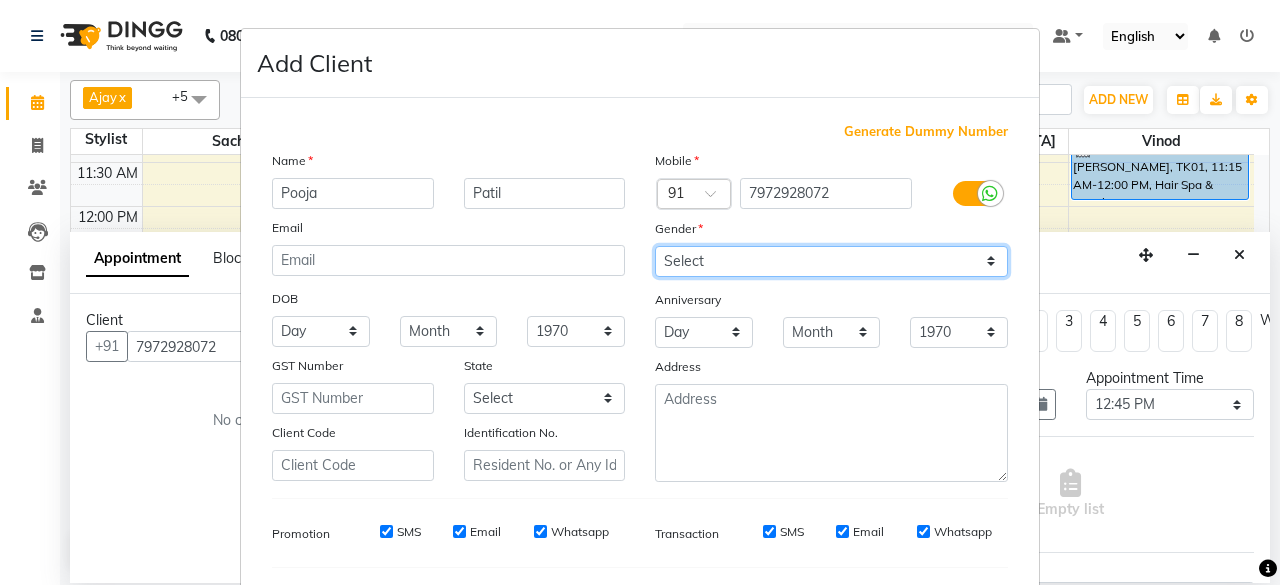 scroll, scrollTop: 260, scrollLeft: 0, axis: vertical 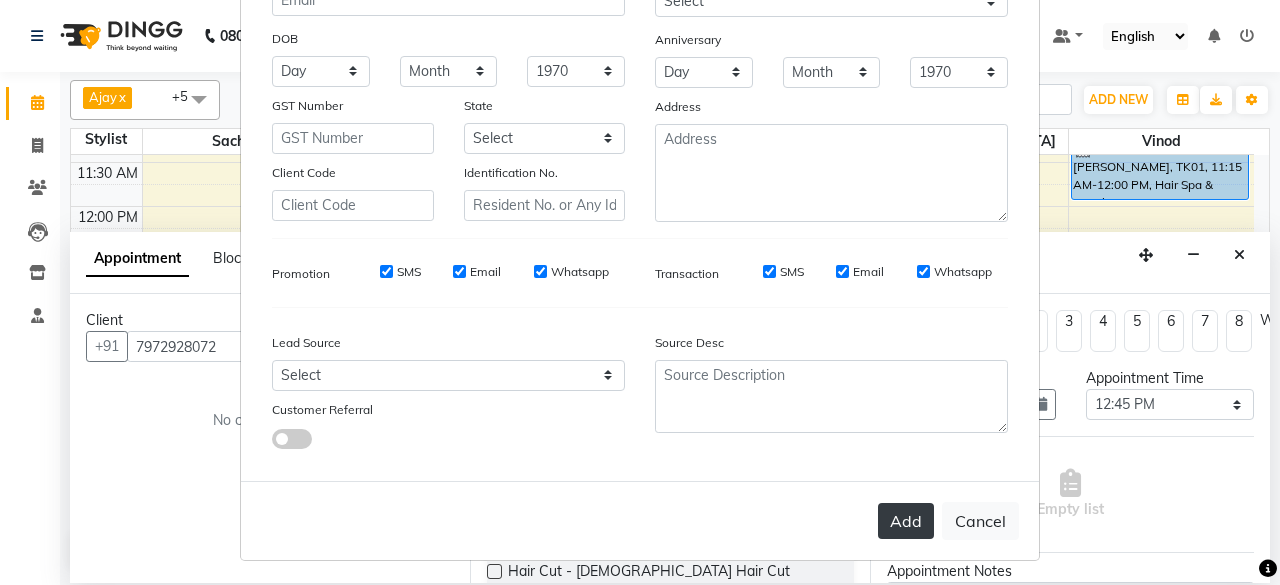 click on "Add" at bounding box center (906, 521) 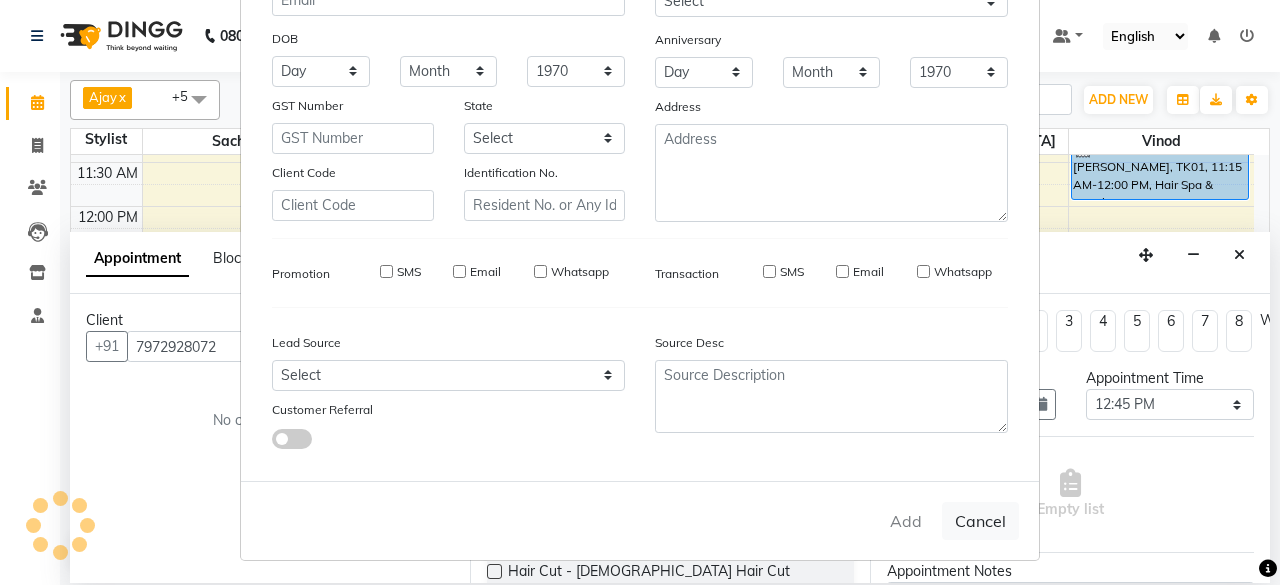 type 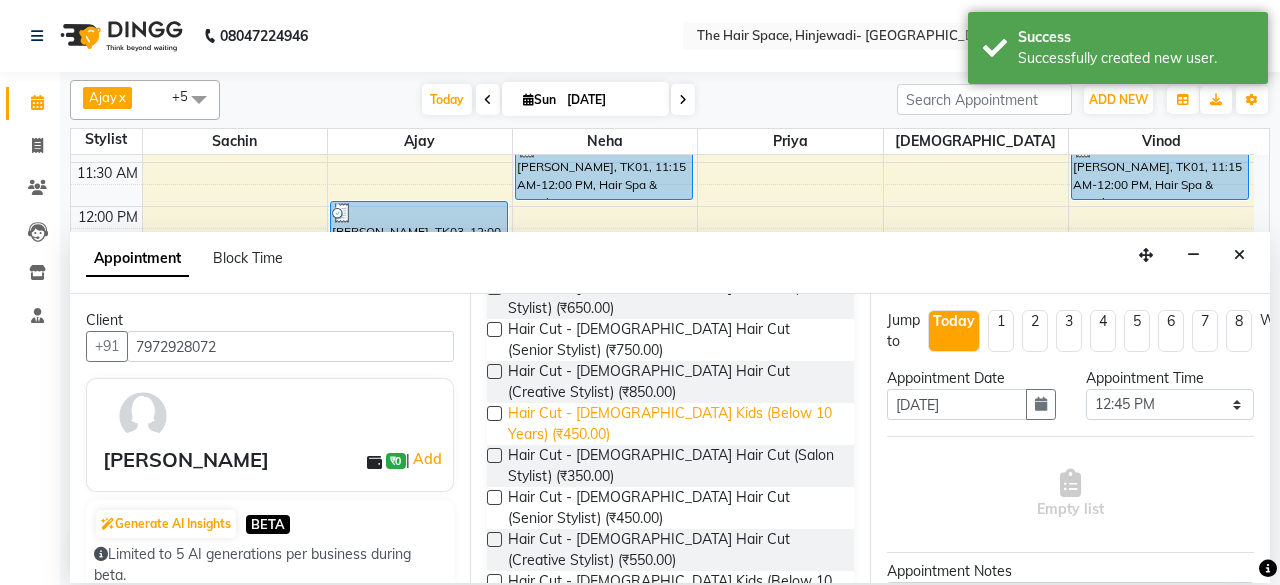 scroll, scrollTop: 300, scrollLeft: 0, axis: vertical 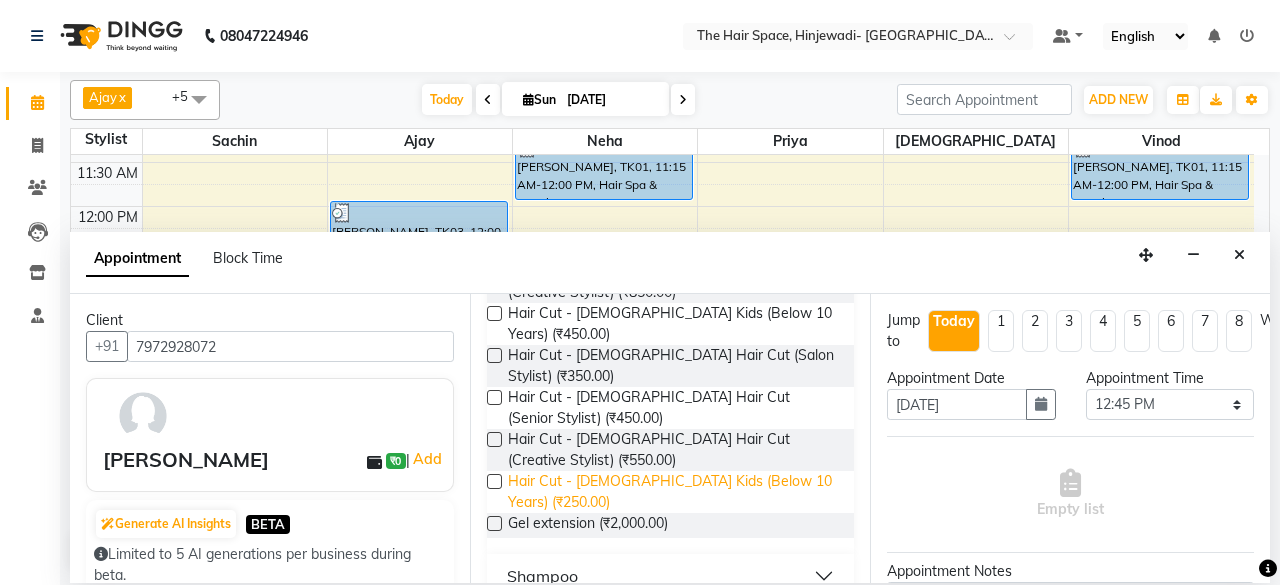 click on "Hair Cut - [DEMOGRAPHIC_DATA] Kids (Below 10 Years) (₹250.00)" at bounding box center [673, 492] 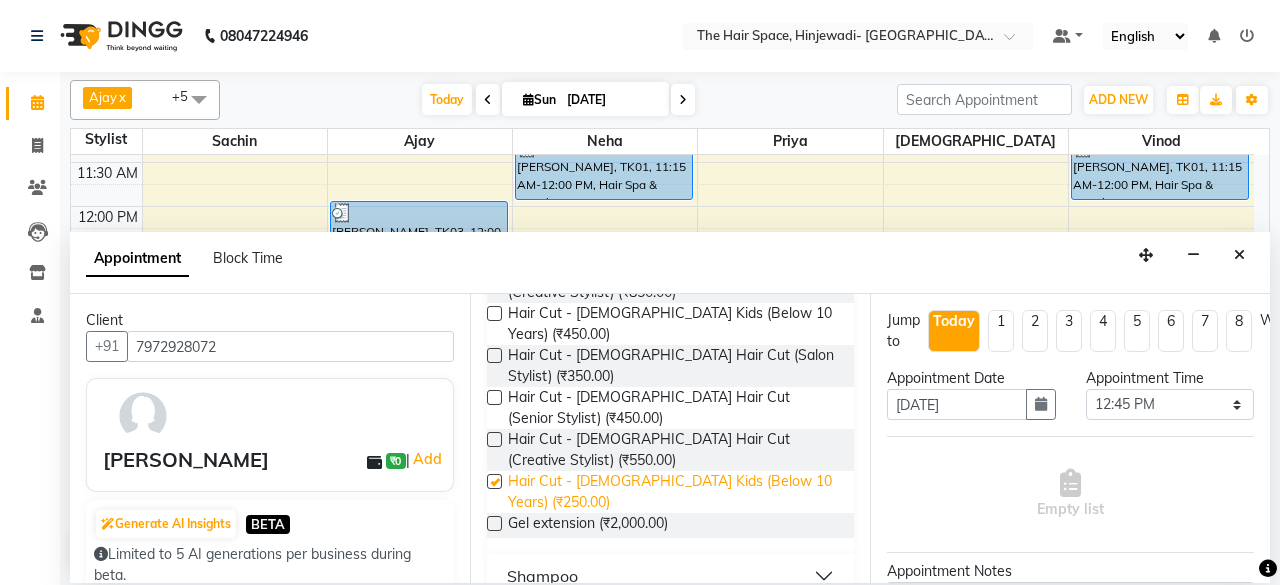 checkbox on "false" 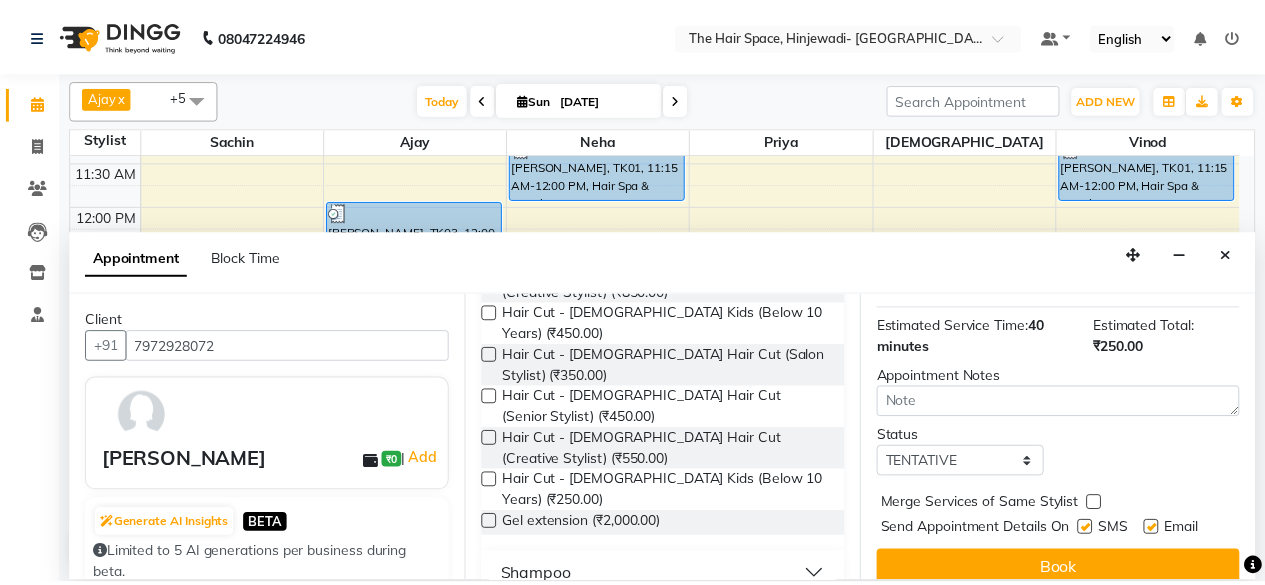 scroll, scrollTop: 314, scrollLeft: 0, axis: vertical 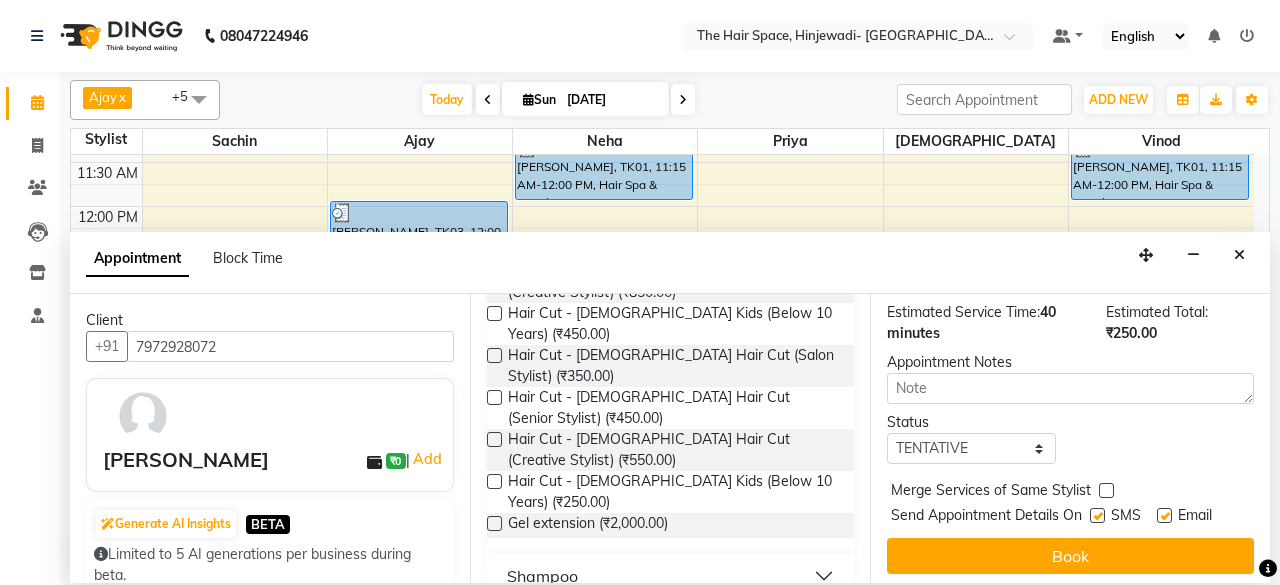 click at bounding box center (1097, 515) 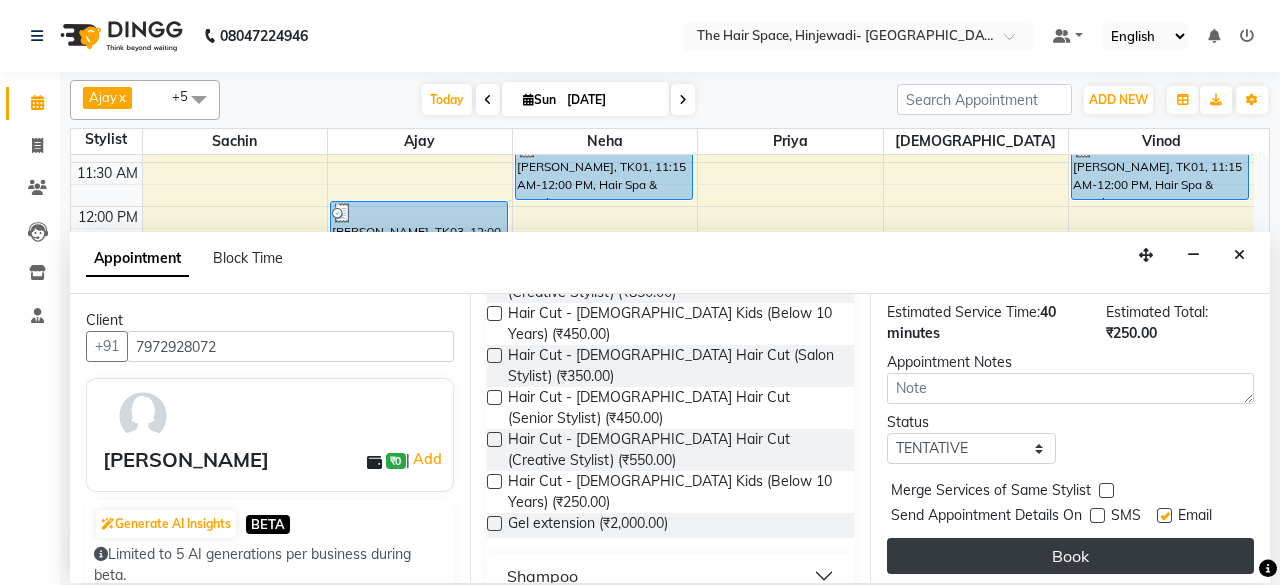 click on "Book" at bounding box center (1070, 556) 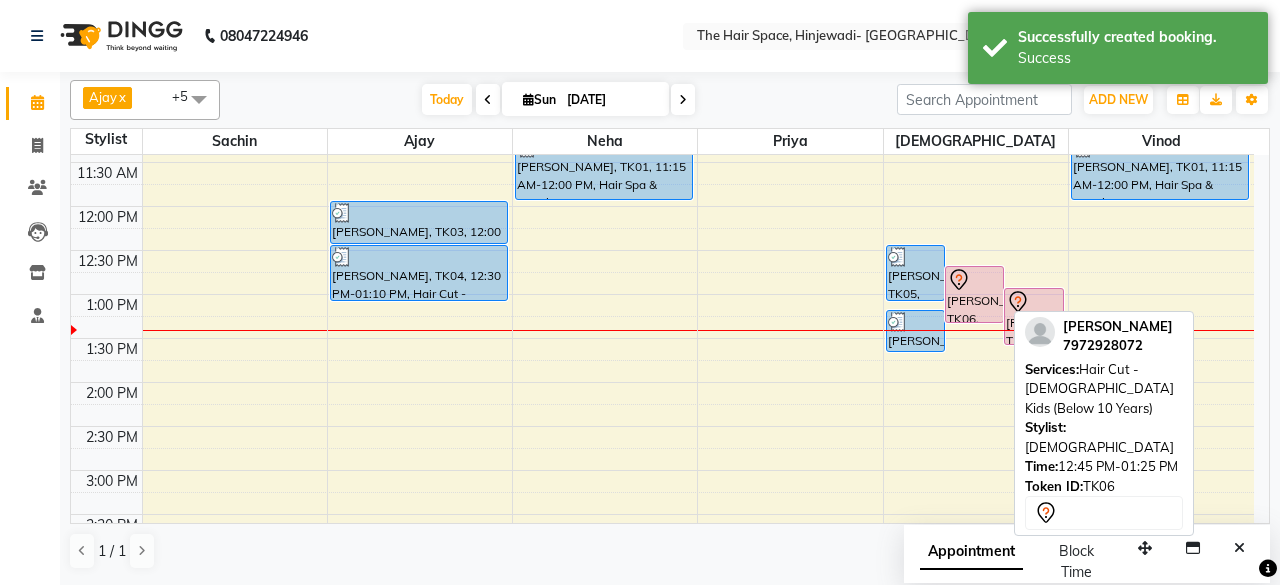 click on "[PERSON_NAME], TK06, 12:45 PM-01:25 PM, Hair Cut - [DEMOGRAPHIC_DATA] Kids (Below 10 Years)" at bounding box center [974, 294] 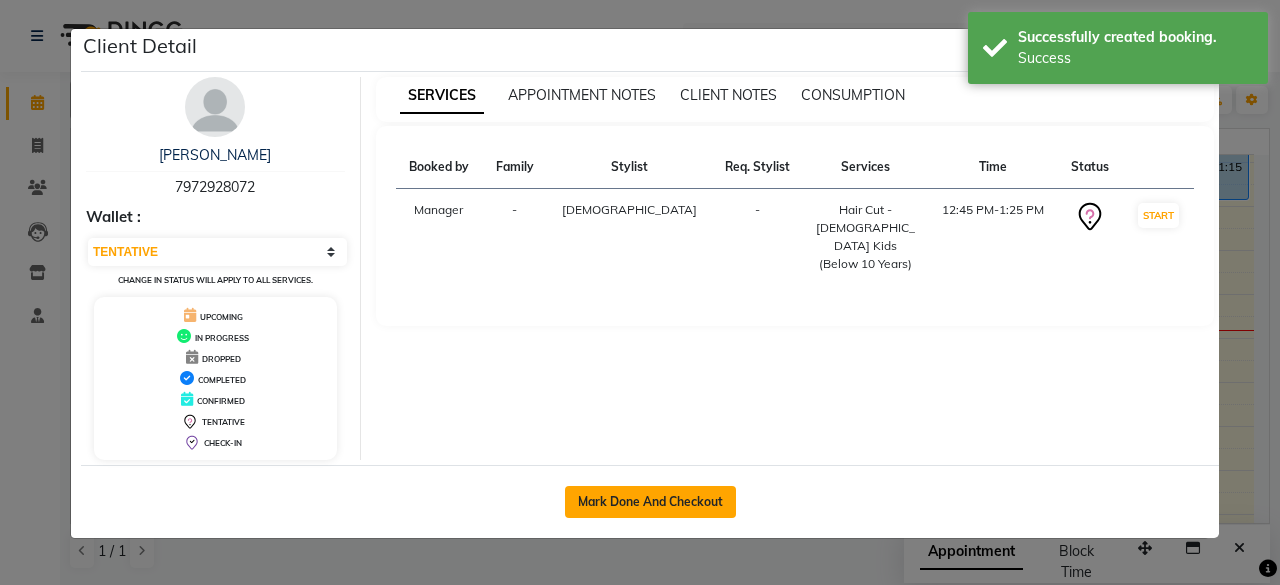 click on "Mark Done And Checkout" 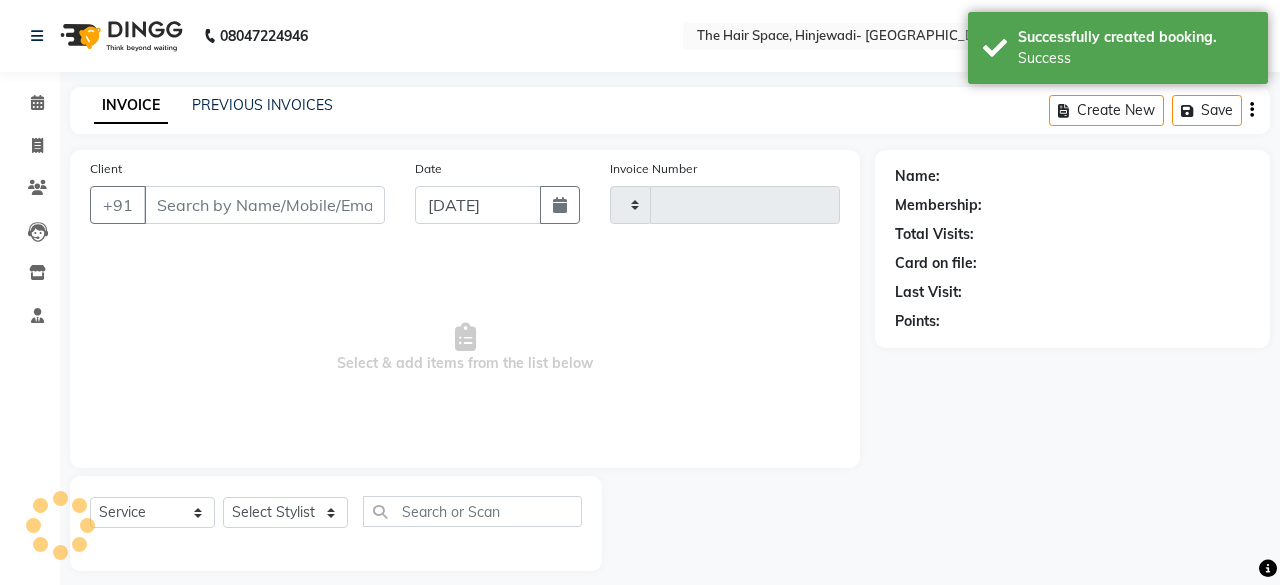 type on "1399" 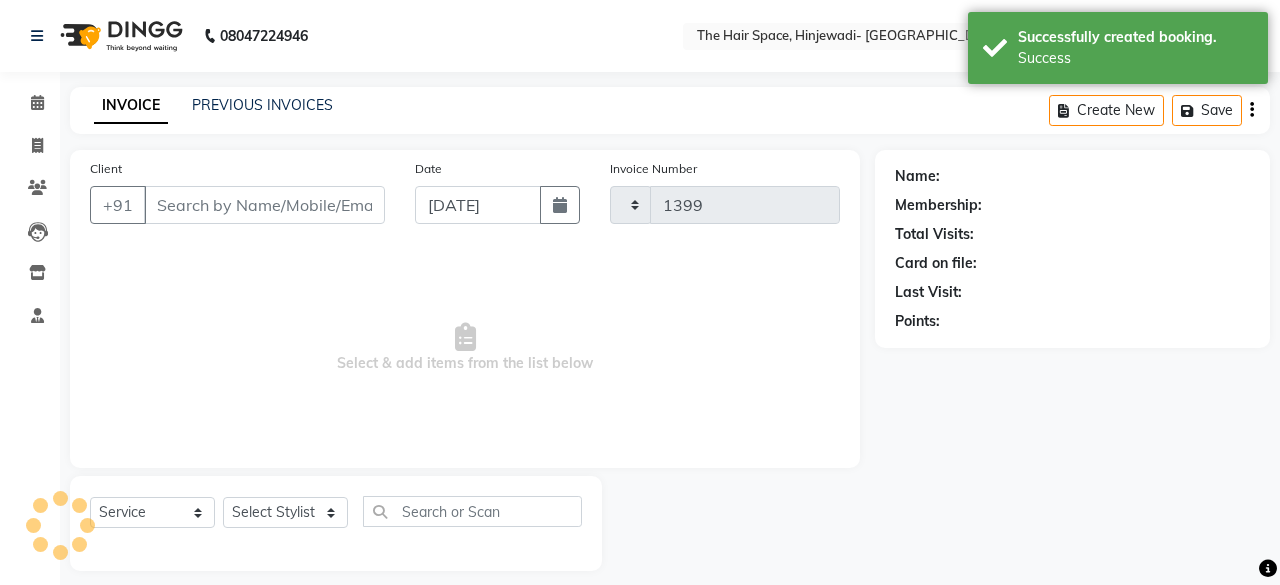 select on "6697" 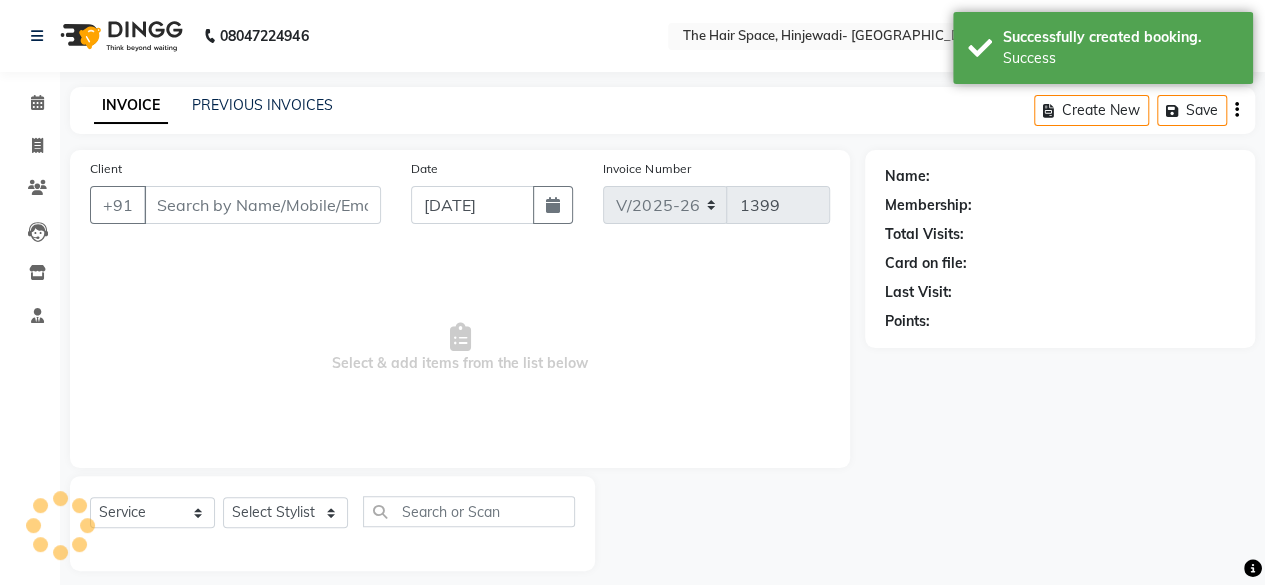 type on "7972928072" 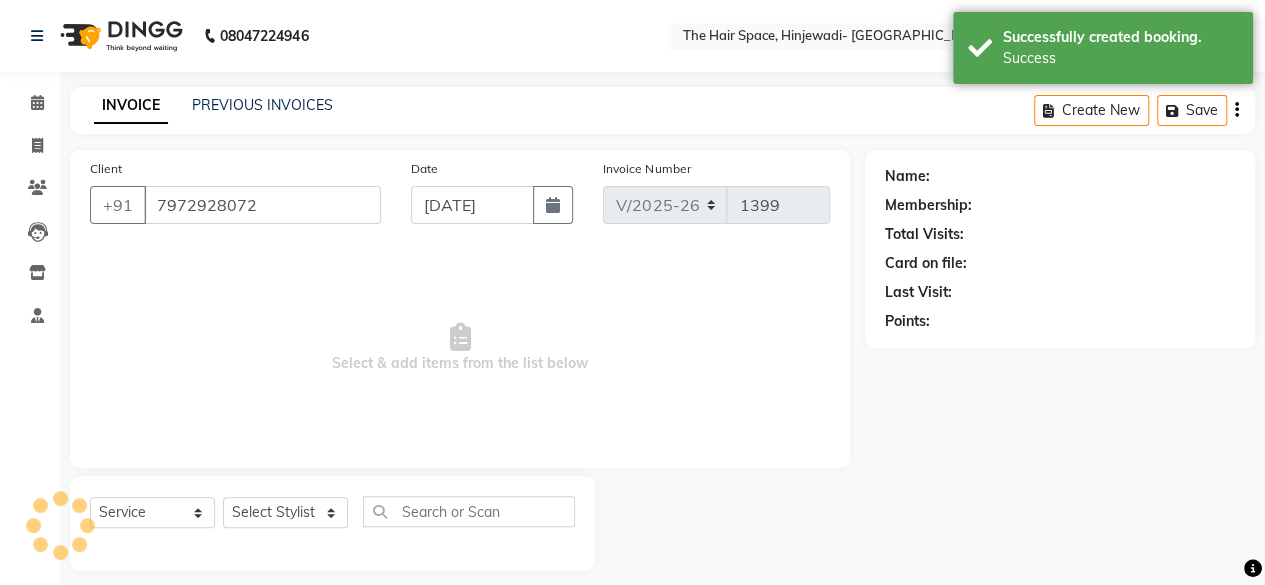 select on "84666" 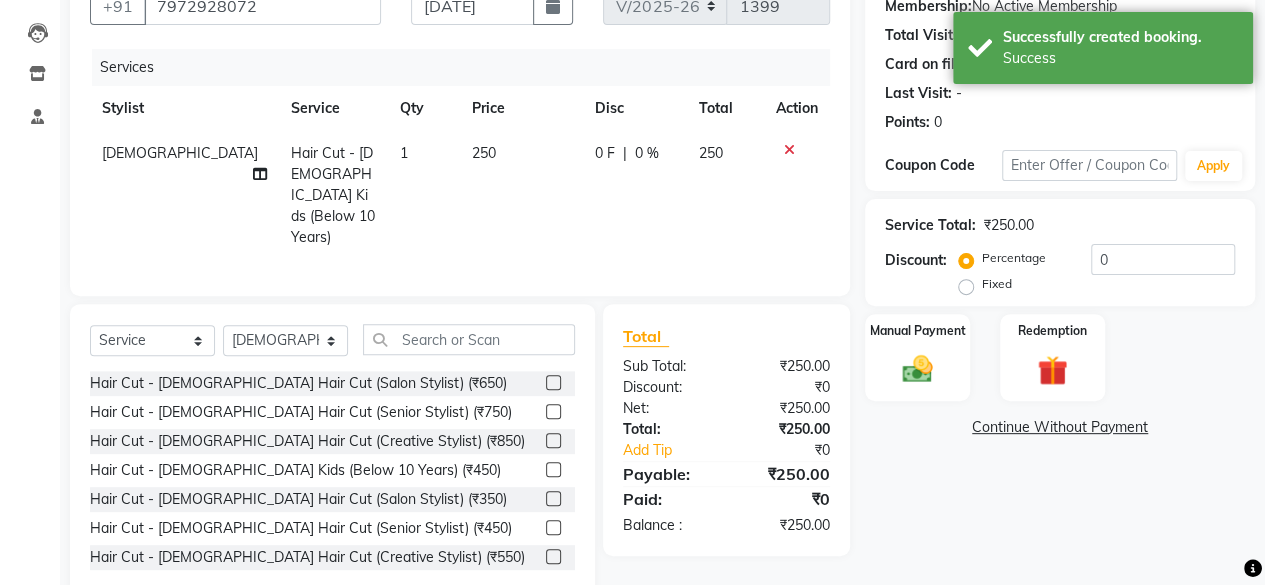 scroll, scrollTop: 215, scrollLeft: 0, axis: vertical 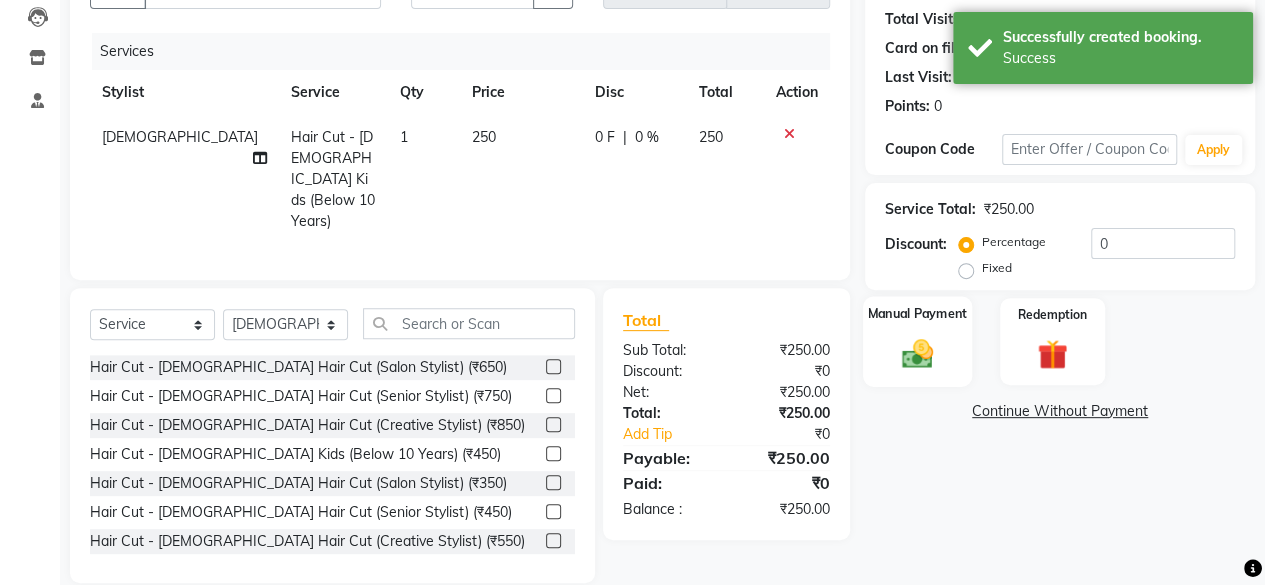 click 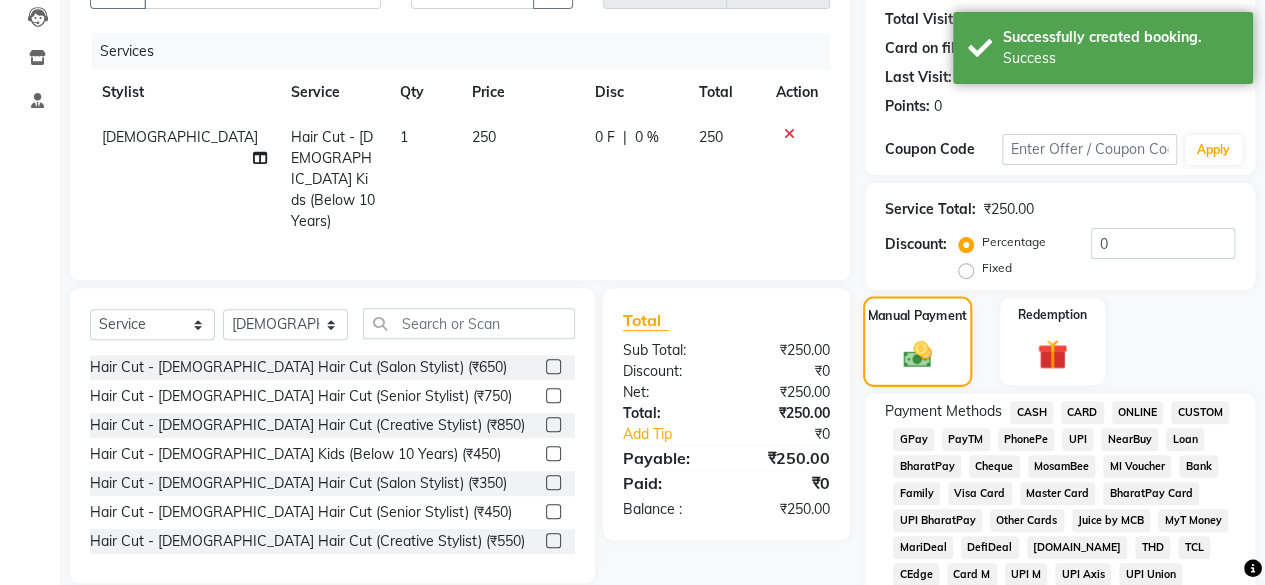 scroll, scrollTop: 515, scrollLeft: 0, axis: vertical 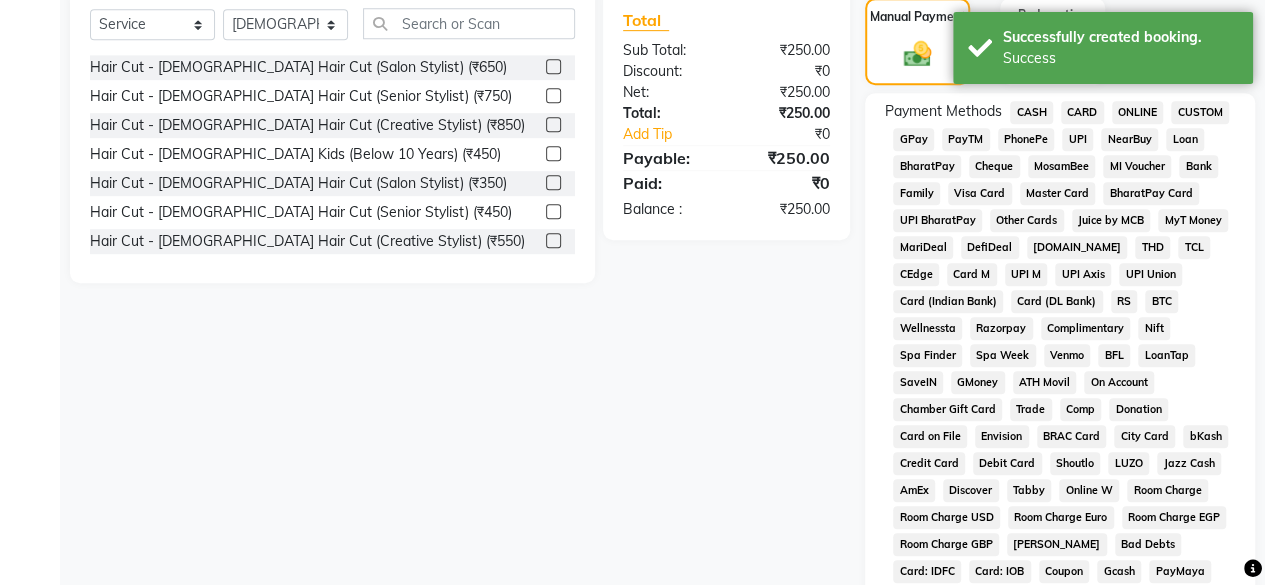 click on "GPay" 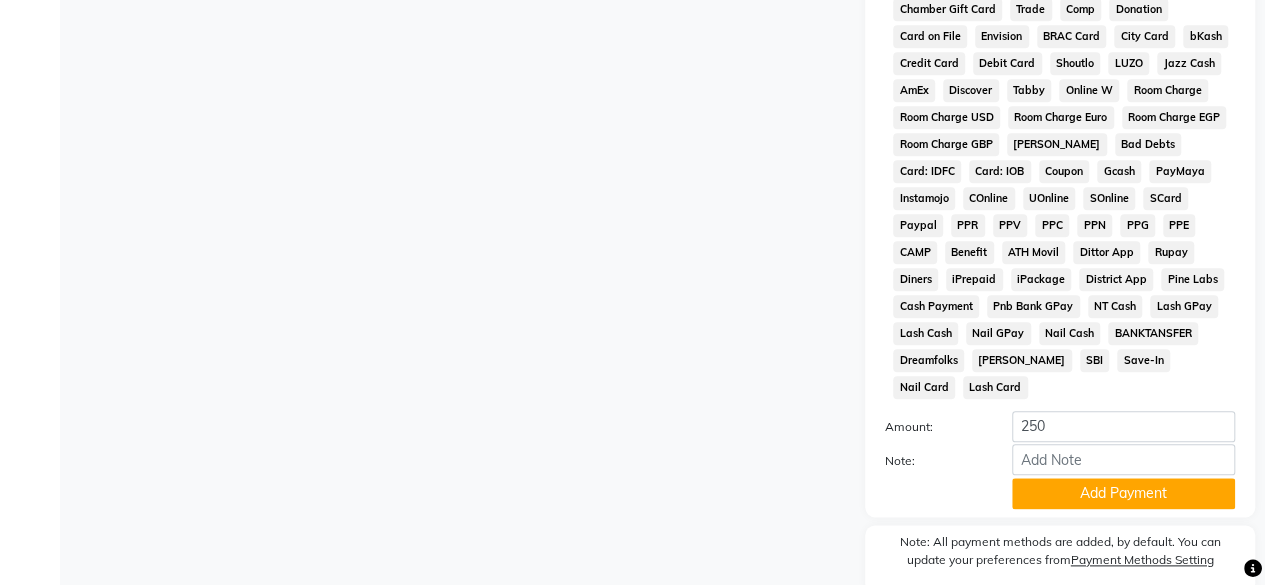 scroll, scrollTop: 972, scrollLeft: 0, axis: vertical 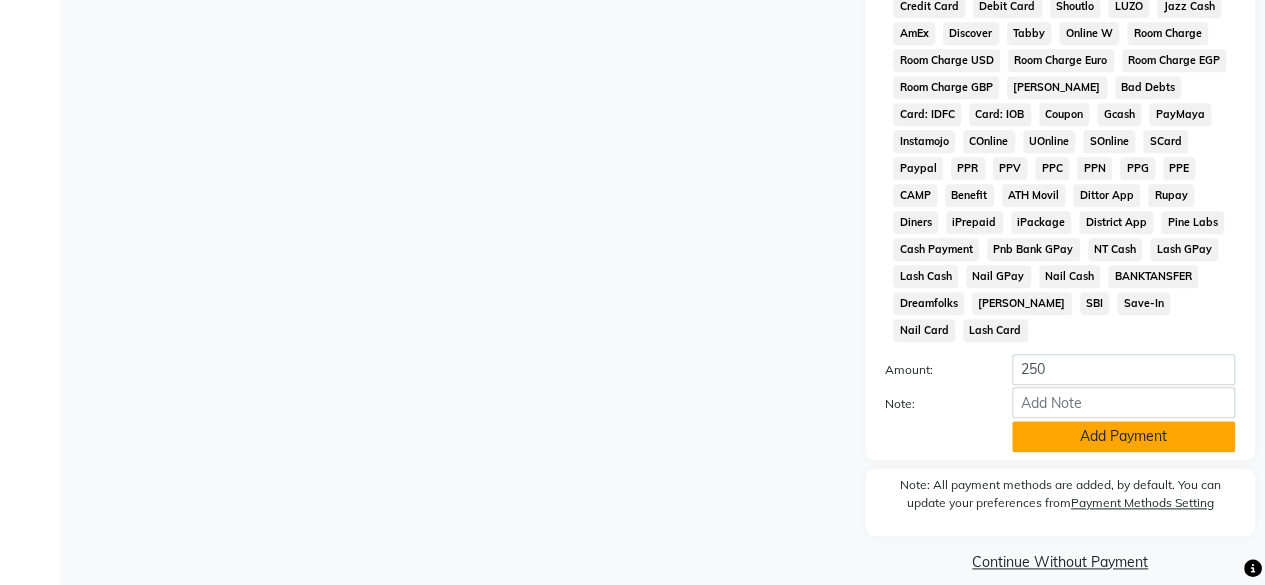 click on "Add Payment" 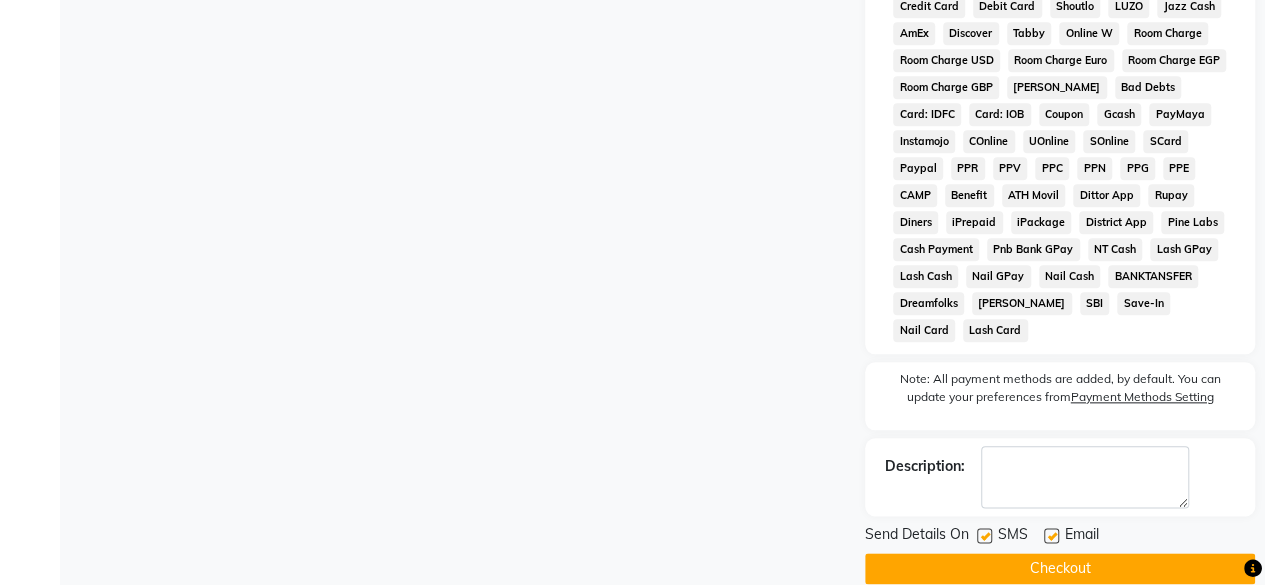 scroll, scrollTop: 978, scrollLeft: 0, axis: vertical 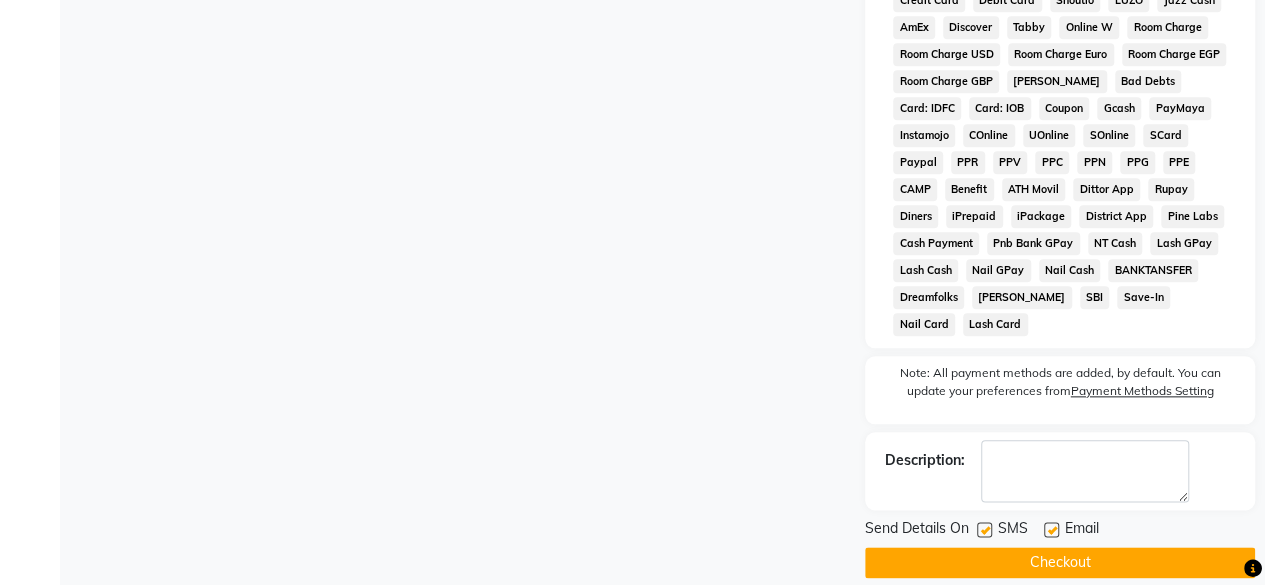click 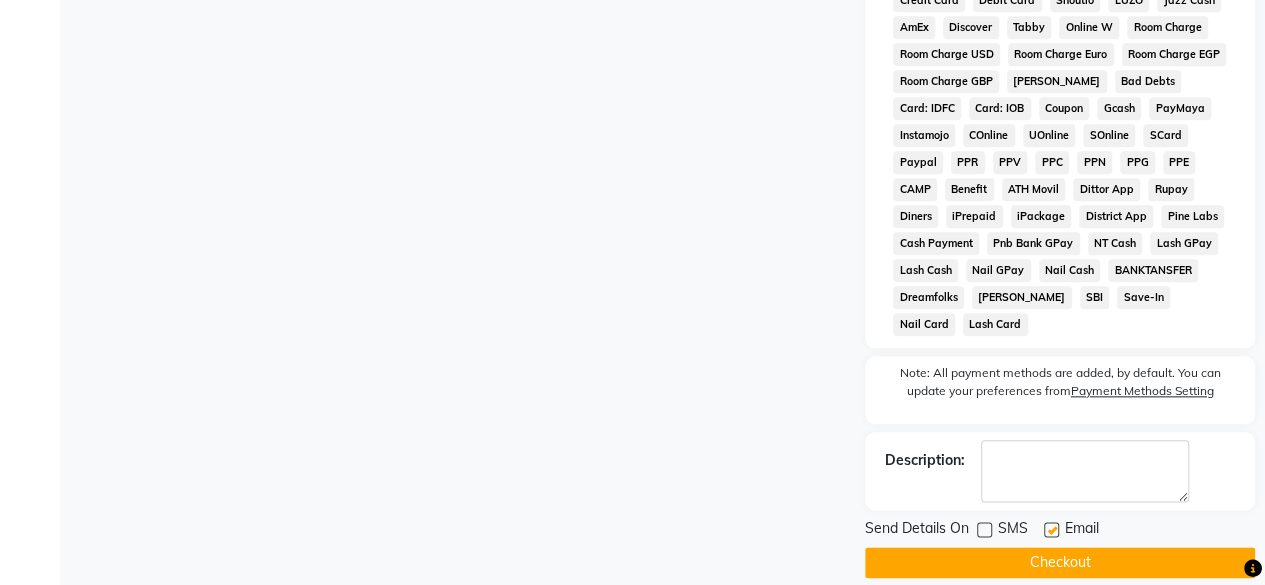 click on "Checkout" 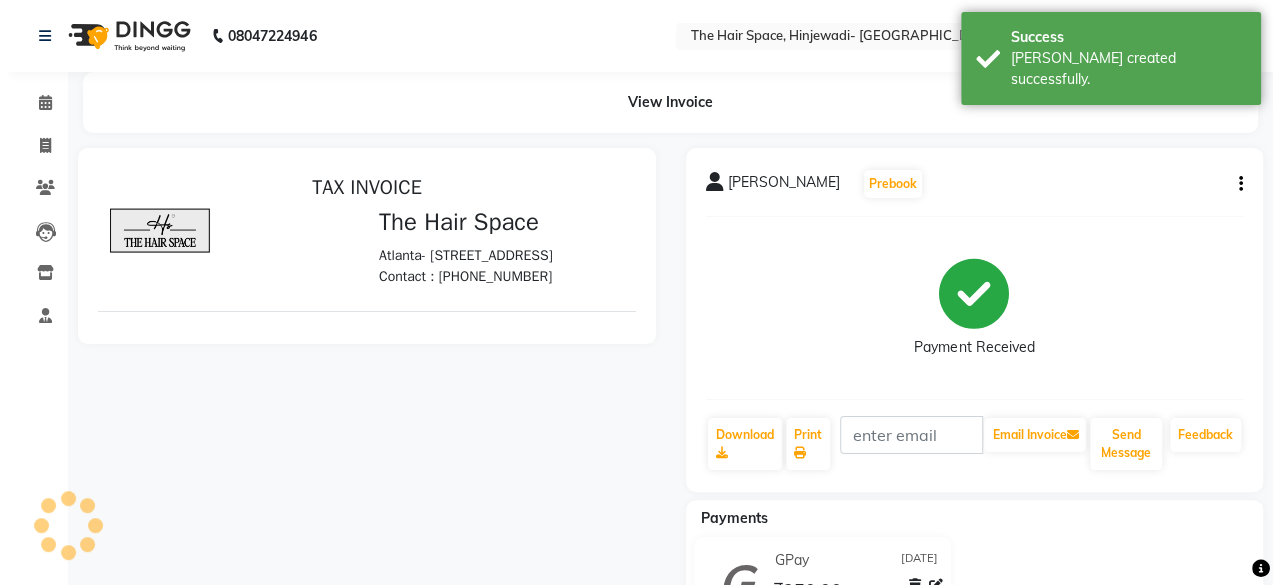 scroll, scrollTop: 0, scrollLeft: 0, axis: both 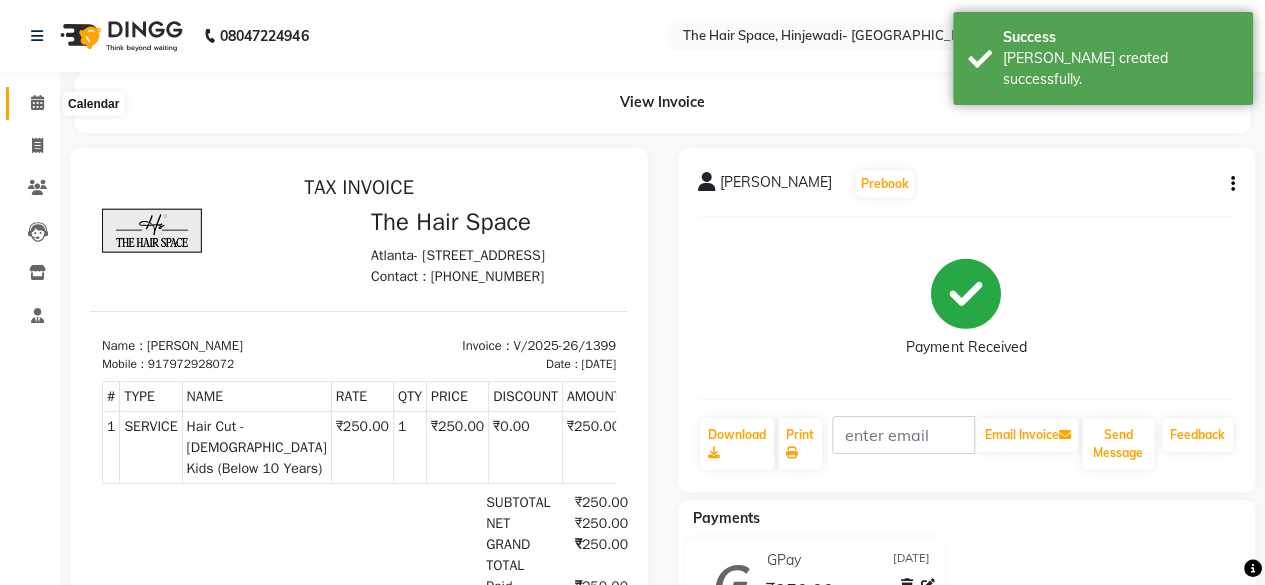 click 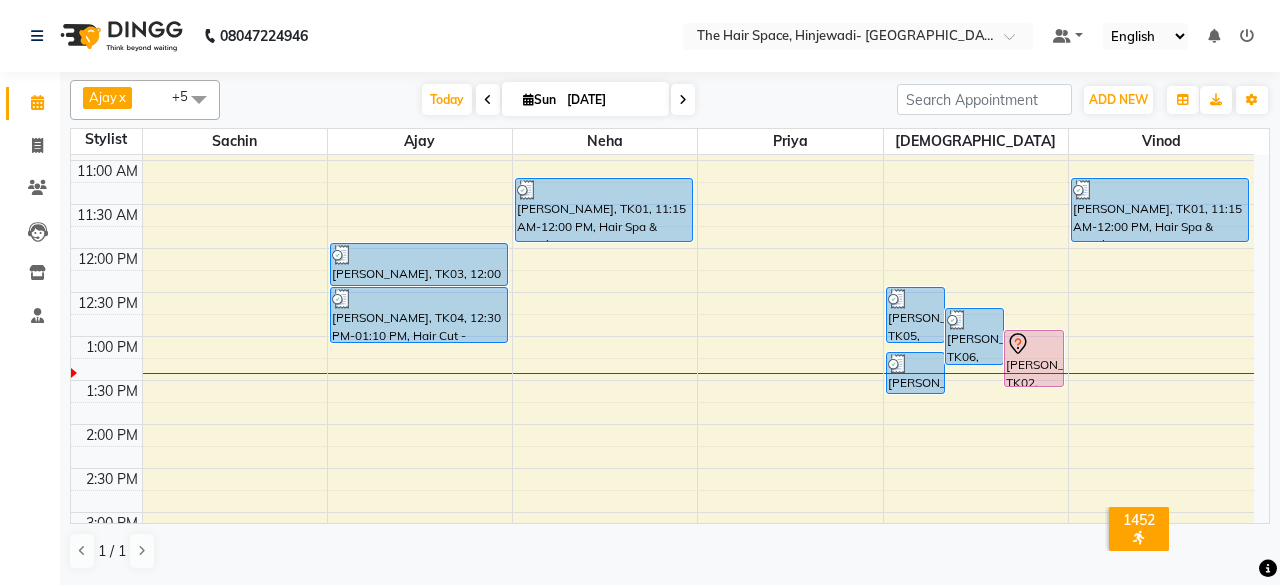scroll, scrollTop: 300, scrollLeft: 0, axis: vertical 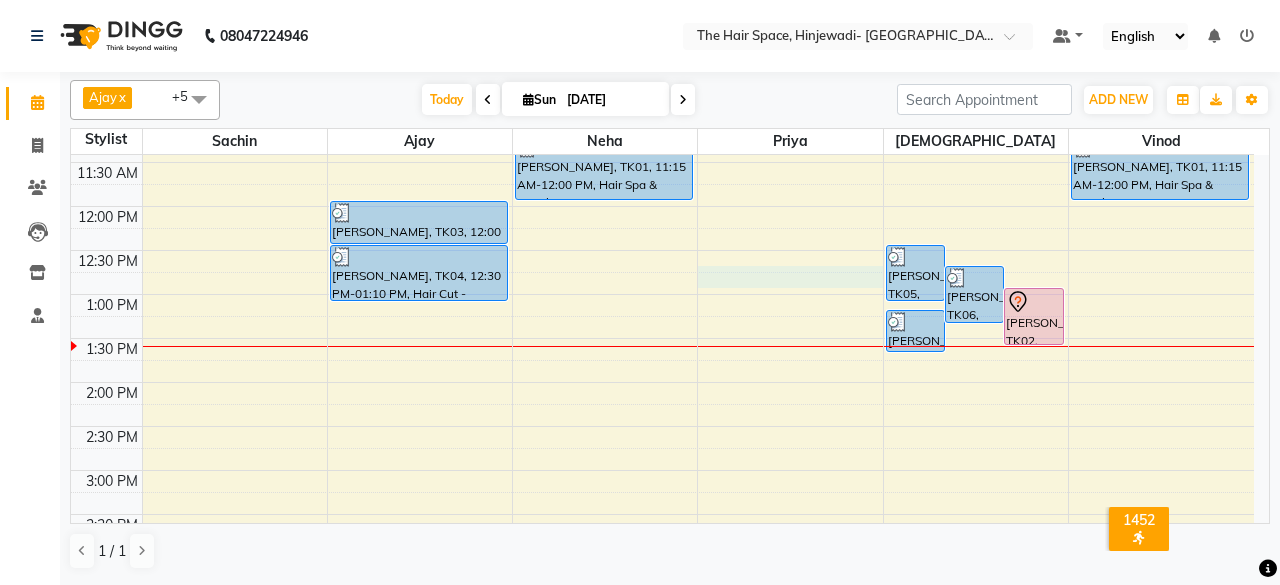 click on "8:00 AM 8:30 AM 9:00 AM 9:30 AM 10:00 AM 10:30 AM 11:00 AM 11:30 AM 12:00 PM 12:30 PM 1:00 PM 1:30 PM 2:00 PM 2:30 PM 3:00 PM 3:30 PM 4:00 PM 4:30 PM 5:00 PM 5:30 PM 6:00 PM 6:30 PM 7:00 PM 7:30 PM 8:00 PM 8:30 PM 9:00 PM 9:30 PM 10:00 PM 10:30 PM     [PERSON_NAME], TK03, 12:00 PM-12:30 PM, [PERSON_NAME]     [PERSON_NAME], TK04, 12:30 PM-01:10 PM, Hair Cut - [DEMOGRAPHIC_DATA] Hair Cut (Senior Stylist)     [PERSON_NAME], TK01, 11:15 AM-12:00 PM, Hair Spa & Rituals - Premium     [PERSON_NAME], TK05, 12:30 PM-01:10 PM, Hair Cut - [DEMOGRAPHIC_DATA] Hair Cut (Senior Stylist)     [PERSON_NAME], TK06, 12:45 PM-01:25 PM, Hair Cut - [DEMOGRAPHIC_DATA] Kids (Below 10 Years)             [PERSON_NAME], TK02, 01:00 PM-01:40 PM, Hair Cut - [DEMOGRAPHIC_DATA] Hair Cut (Senior Stylist)     [PERSON_NAME], TK05, 01:15 PM-01:45 PM, [PERSON_NAME]     [PERSON_NAME], TK01, 11:15 AM-12:00 PM, Hair Spa & Rituals - Premium" at bounding box center [662, 514] 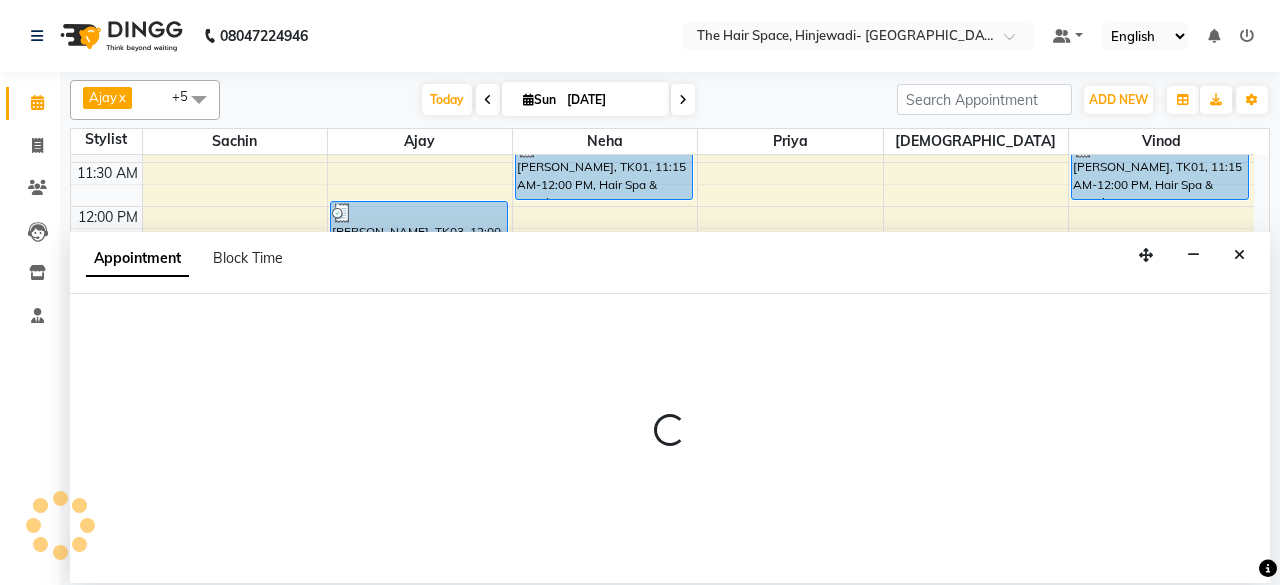 select on "84665" 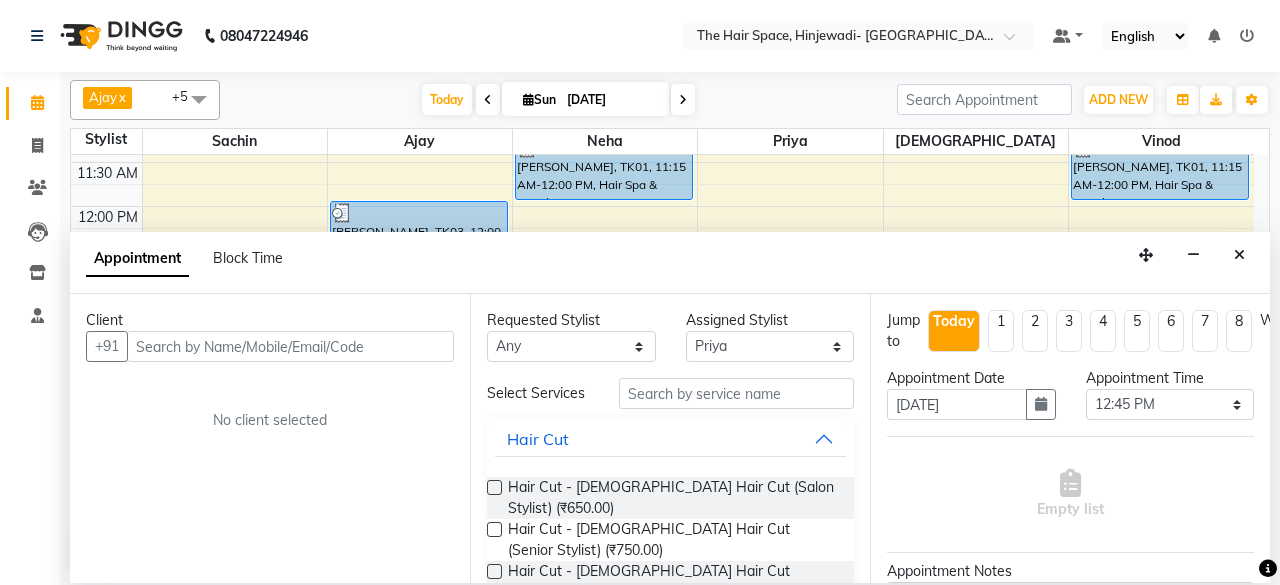 click at bounding box center (290, 346) 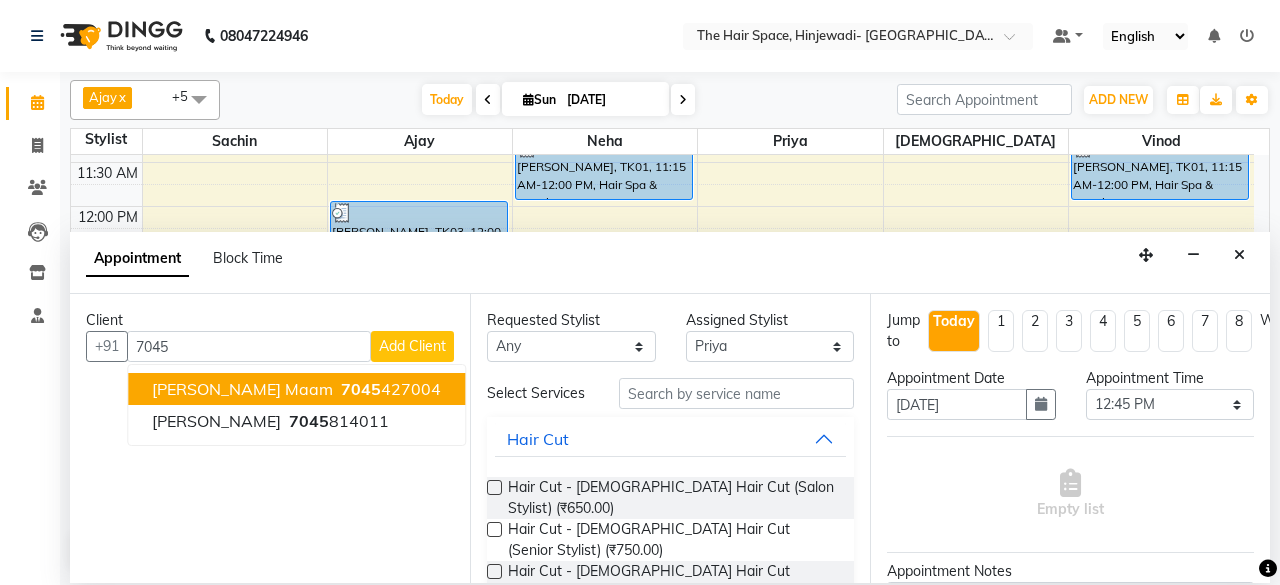 click on "7045 427004" at bounding box center (389, 389) 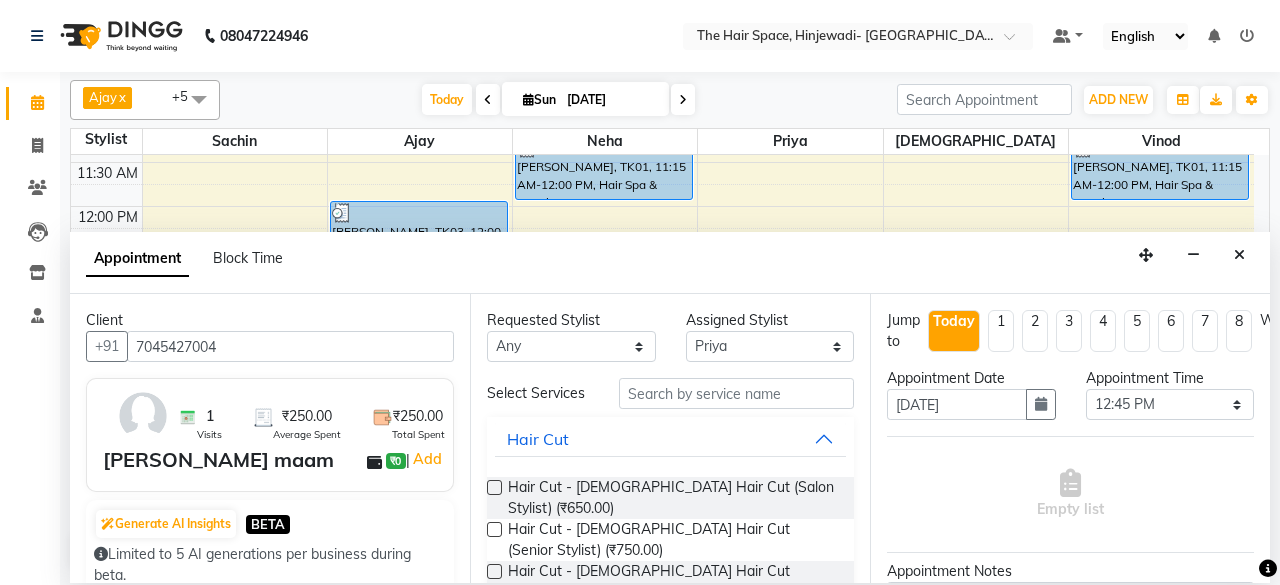 type on "7045427004" 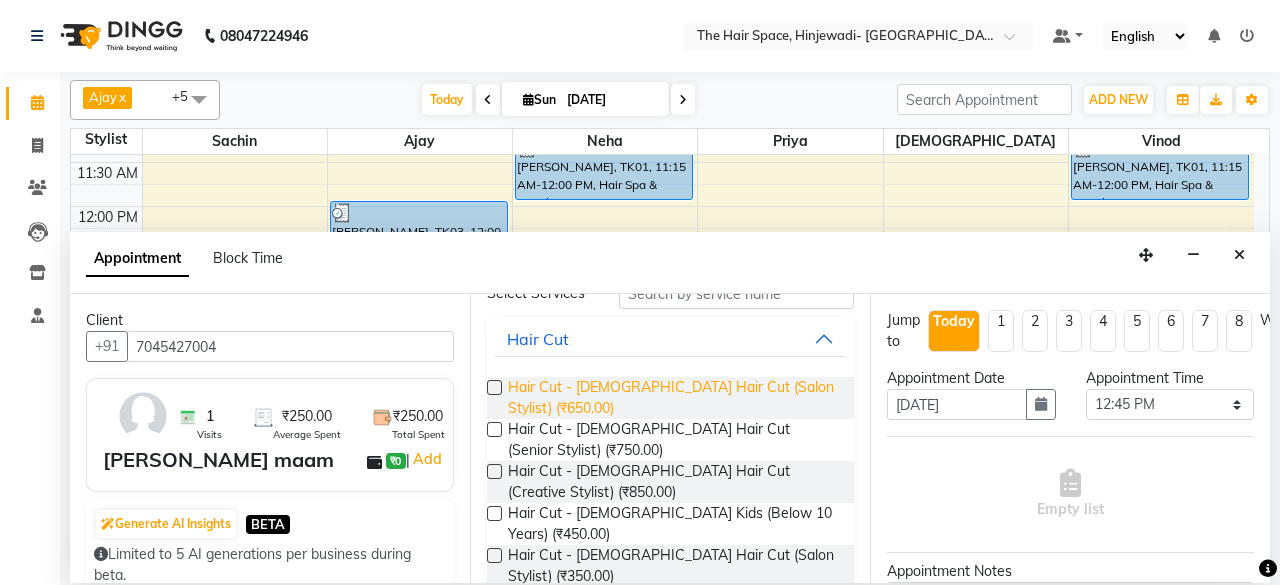 scroll, scrollTop: 200, scrollLeft: 0, axis: vertical 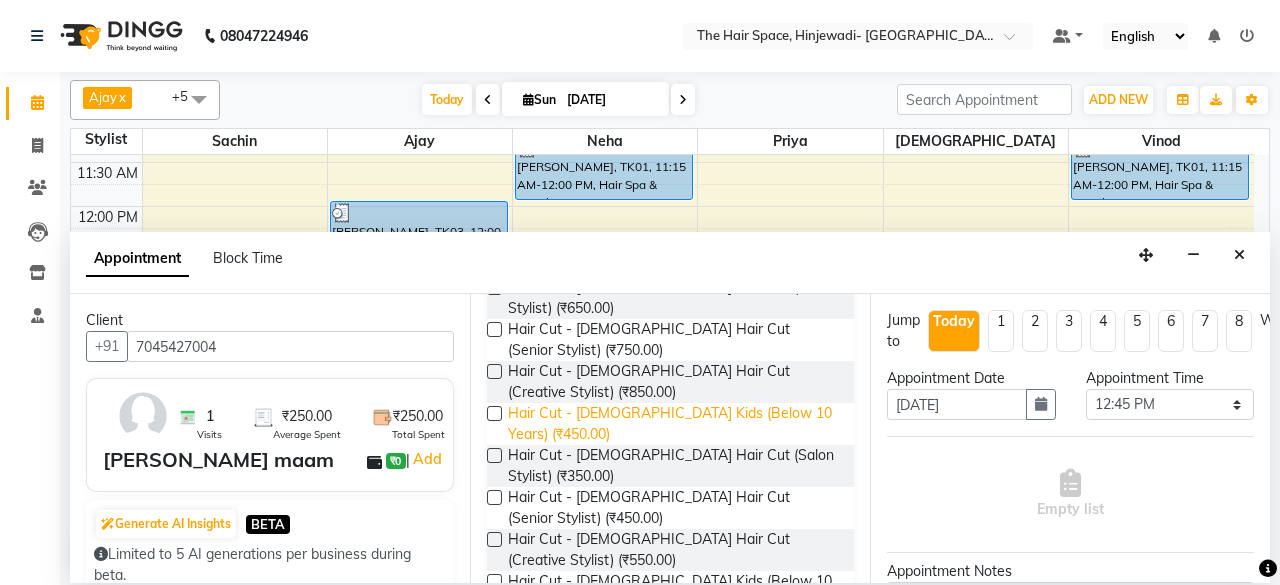 click on "Hair Cut - [DEMOGRAPHIC_DATA] Kids (Below 10 Years) (₹450.00)" at bounding box center (673, 424) 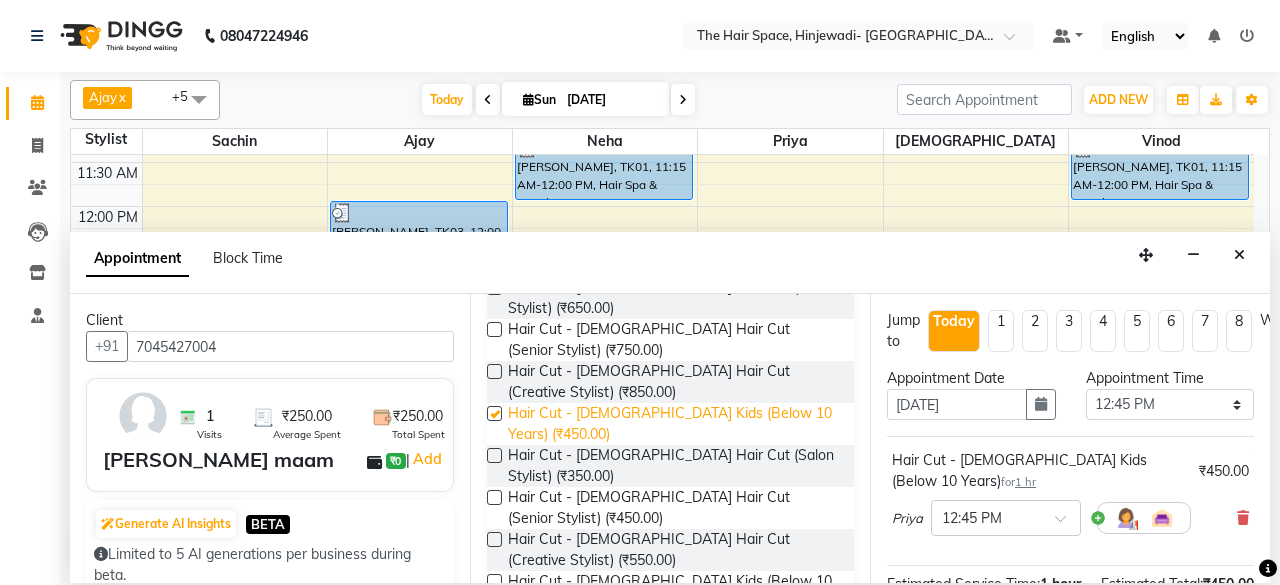 checkbox on "false" 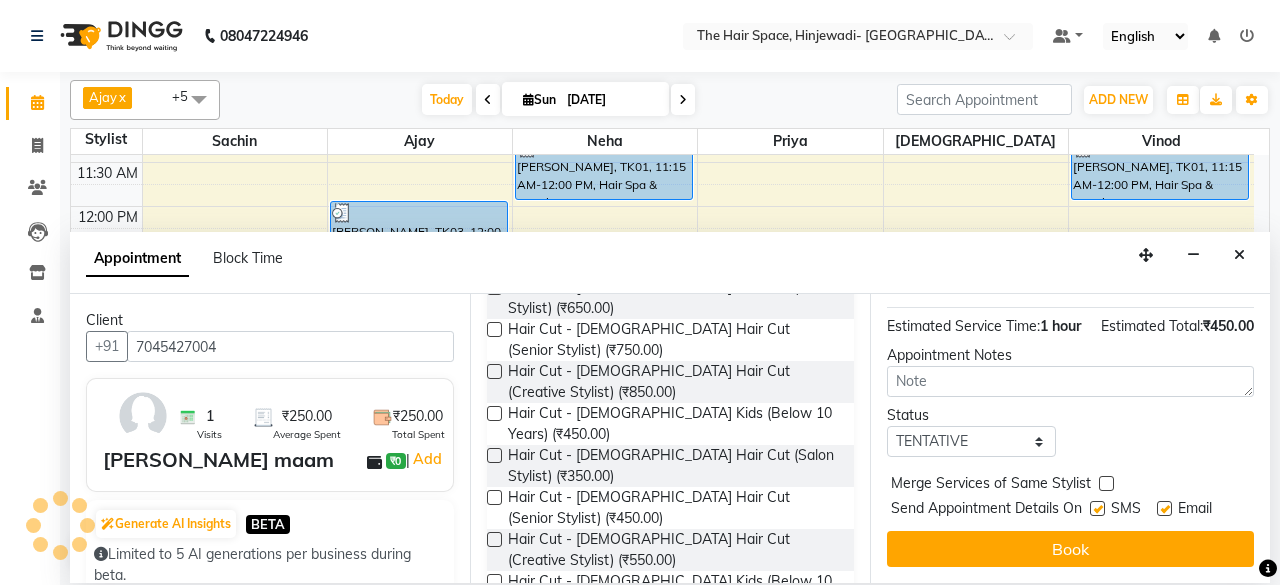 scroll, scrollTop: 293, scrollLeft: 0, axis: vertical 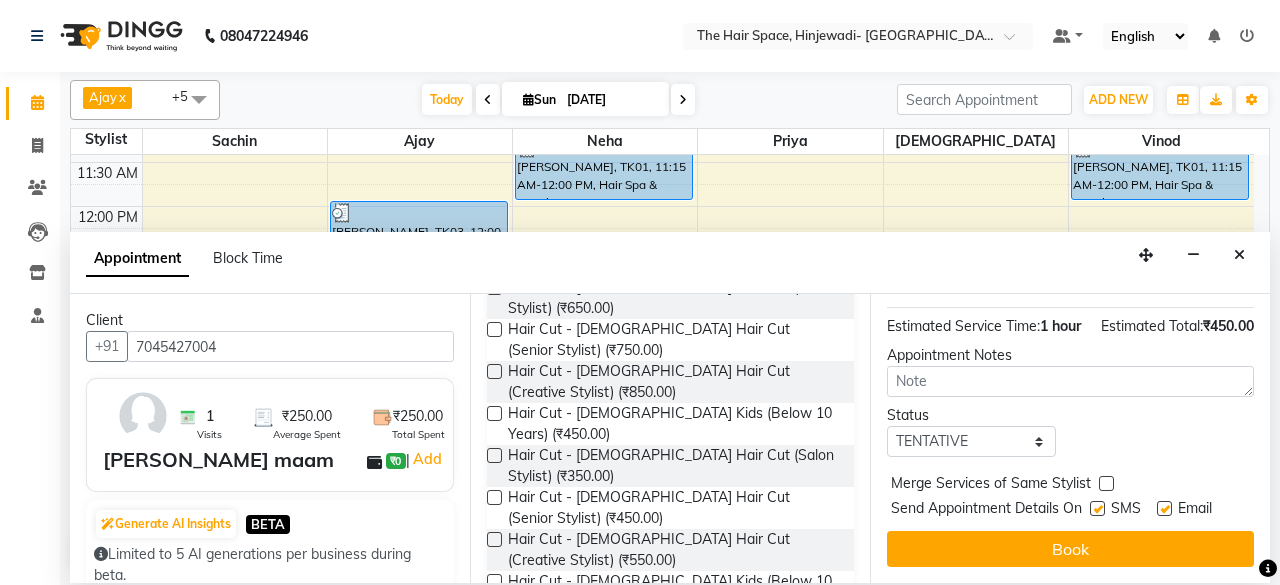click at bounding box center (1097, 508) 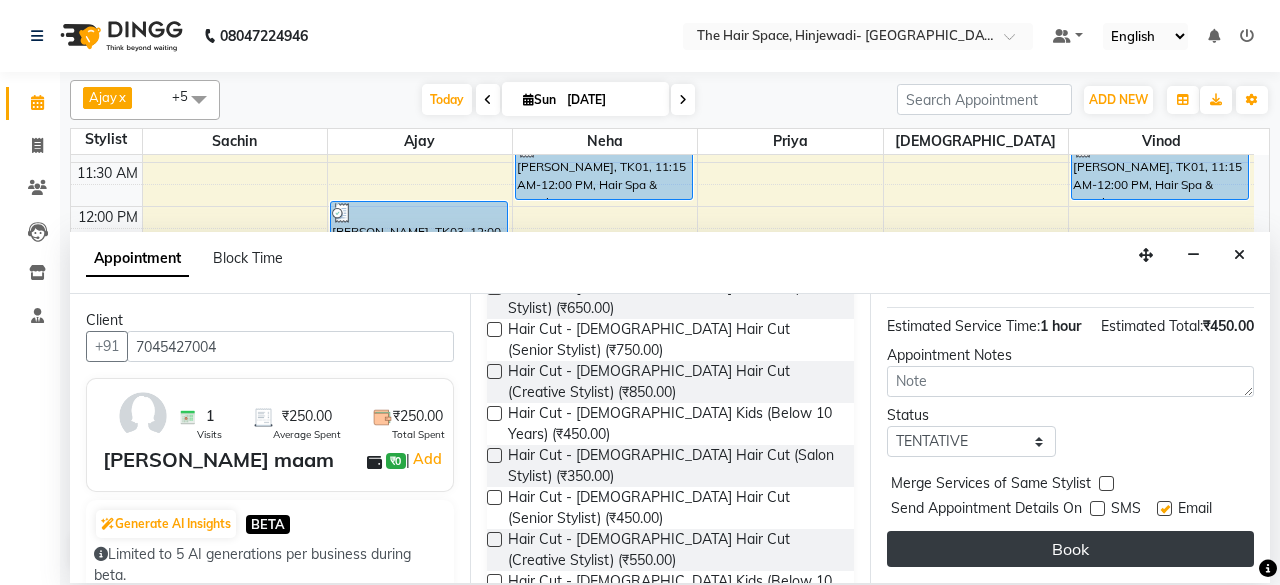 click on "Book" at bounding box center [1070, 549] 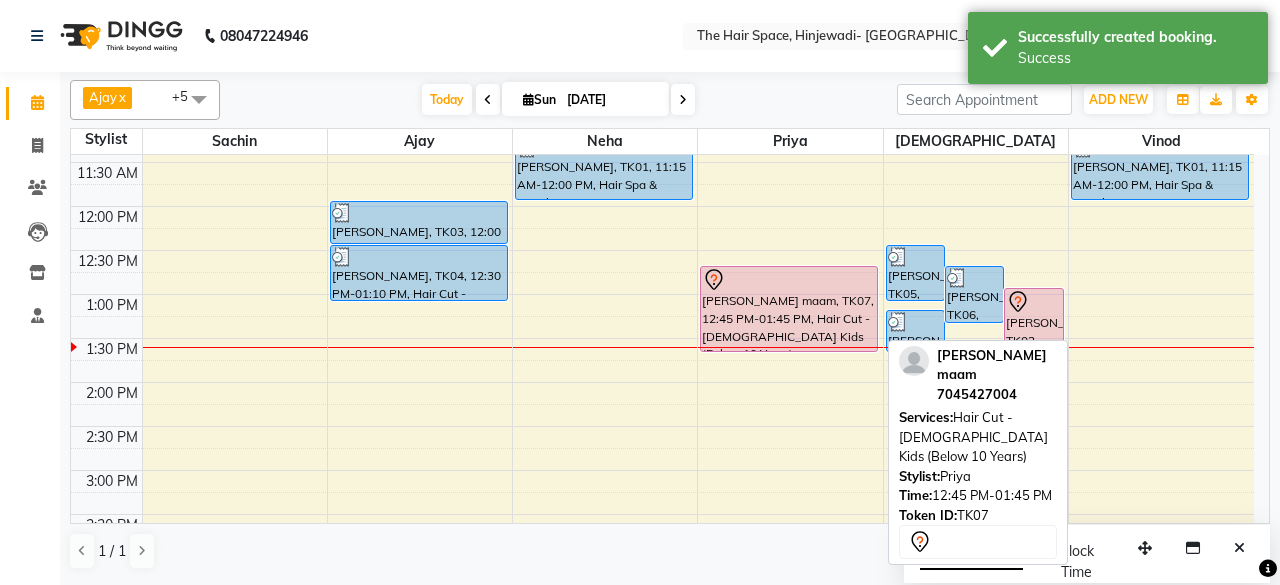 click on "[PERSON_NAME] maam, TK07, 12:45 PM-01:45 PM, Hair Cut - [DEMOGRAPHIC_DATA] Kids (Below 10 Years)" at bounding box center [789, 309] 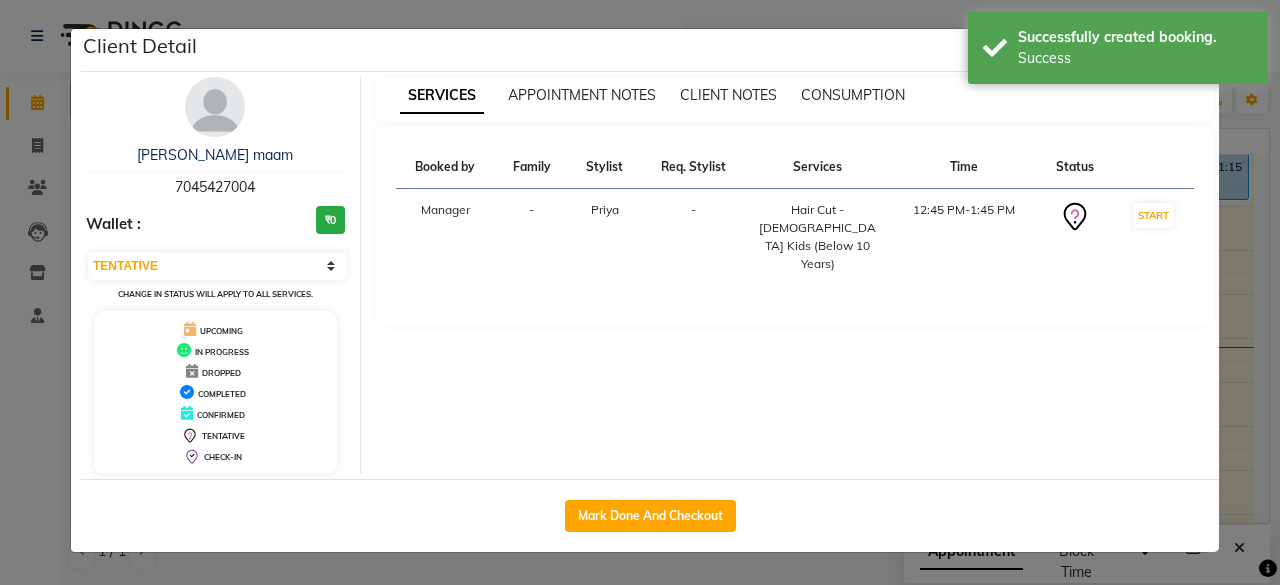 click at bounding box center [215, 107] 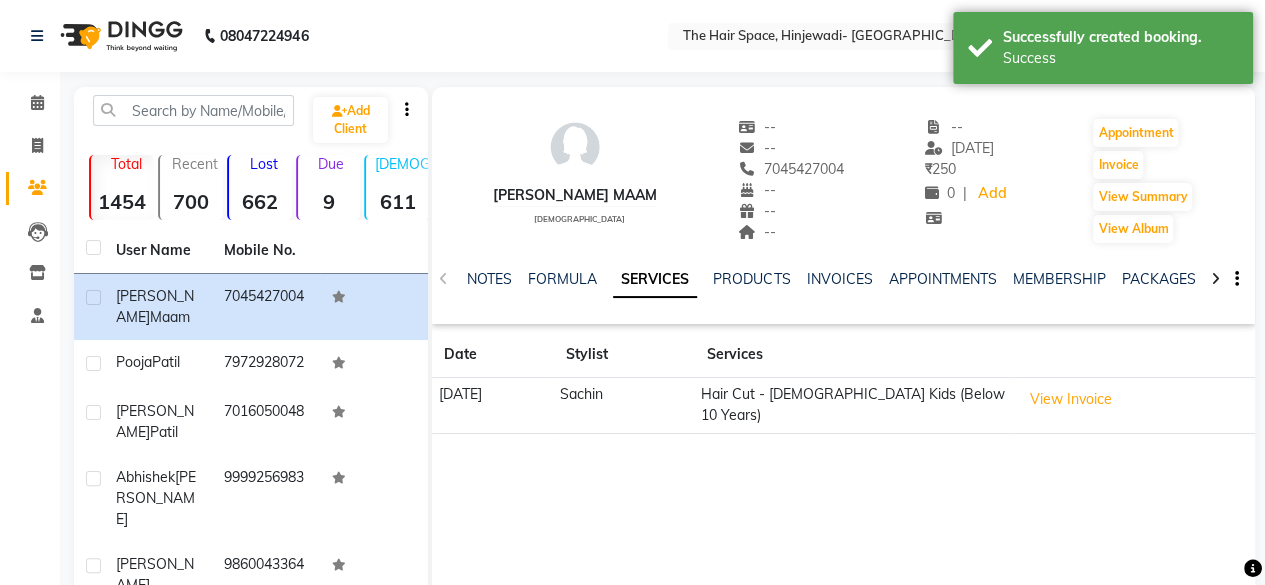 click on "MEMBERSHIP" 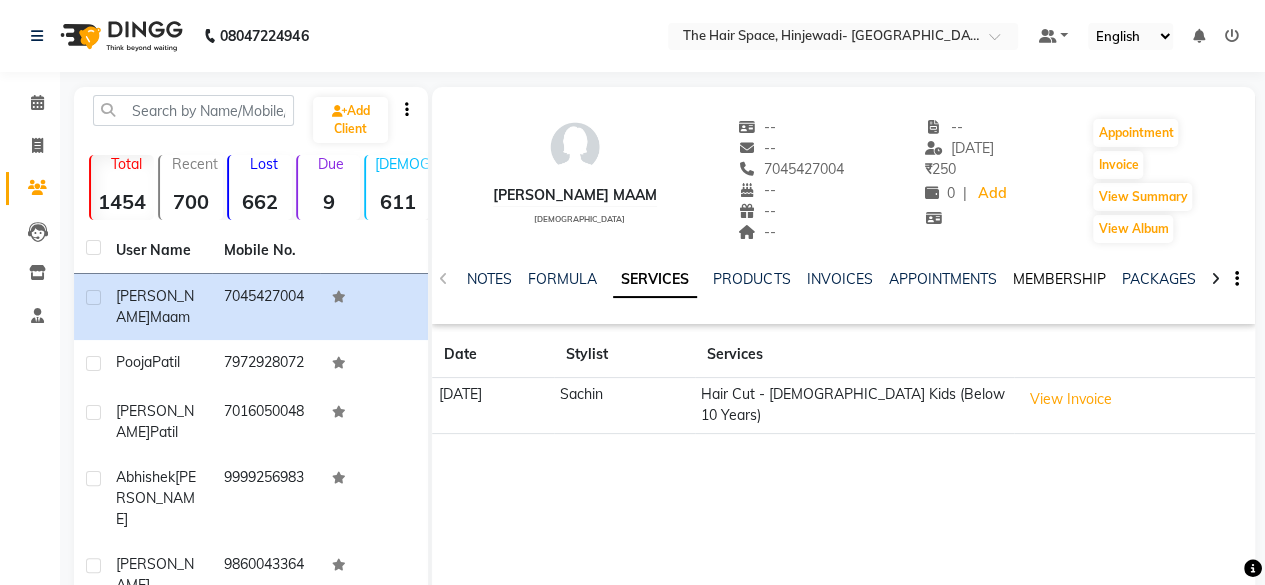 click on "MEMBERSHIP" 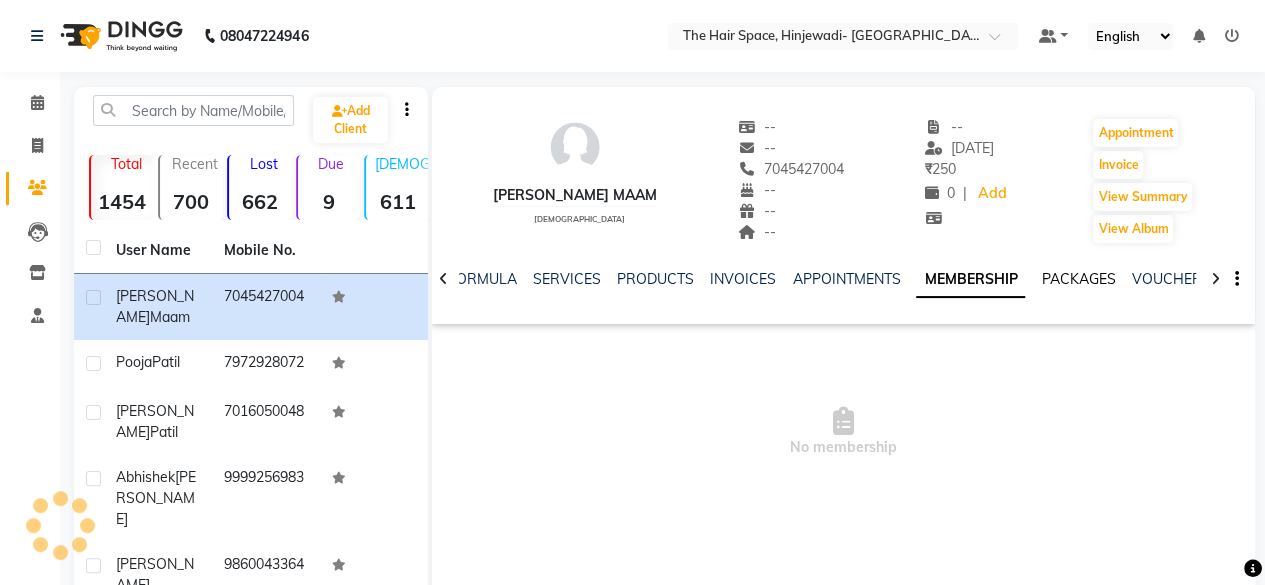 click on "NOTES FORMULA SERVICES PRODUCTS INVOICES APPOINTMENTS MEMBERSHIP PACKAGES VOUCHERS GIFTCARDS POINTS FORMS FAMILY CARDS WALLET" 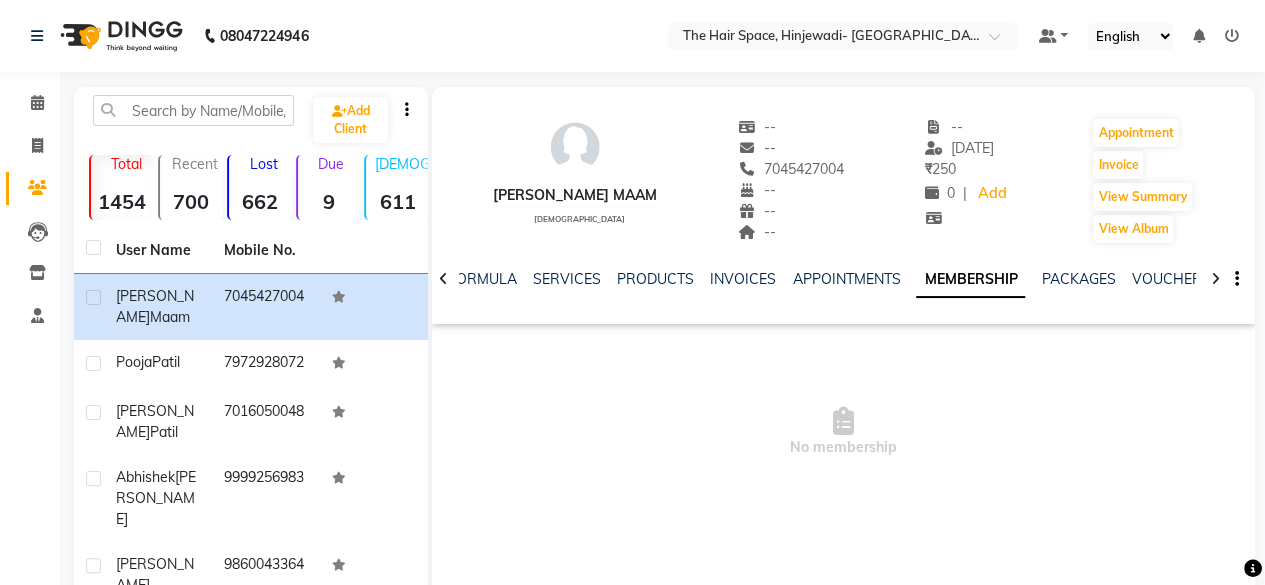click on "PACKAGES" 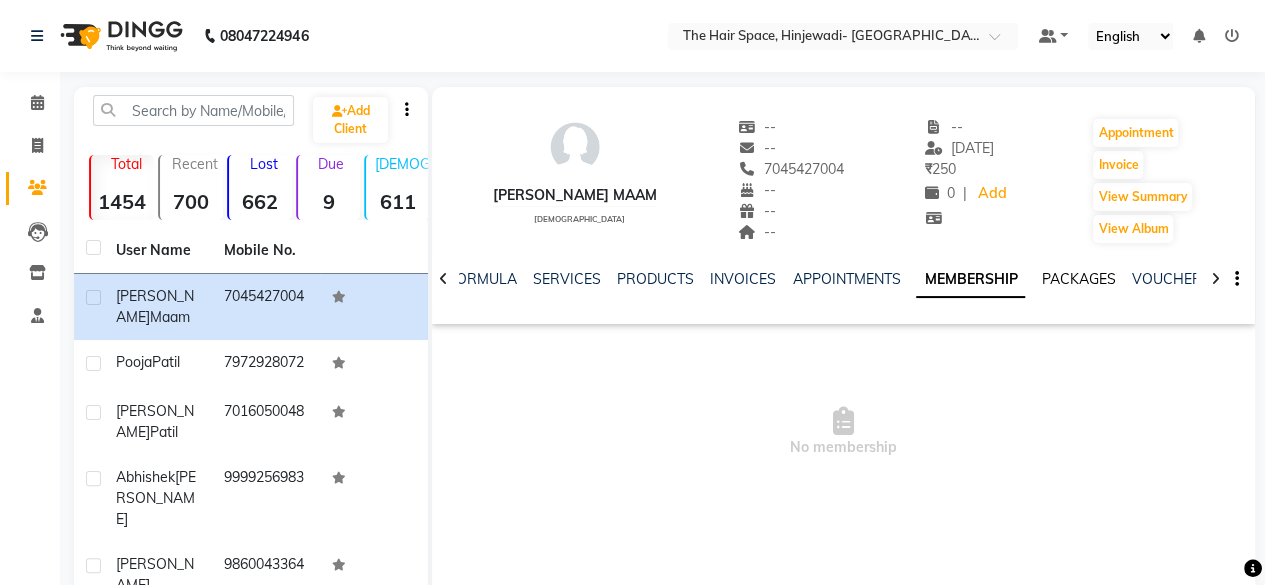 click on "PACKAGES" 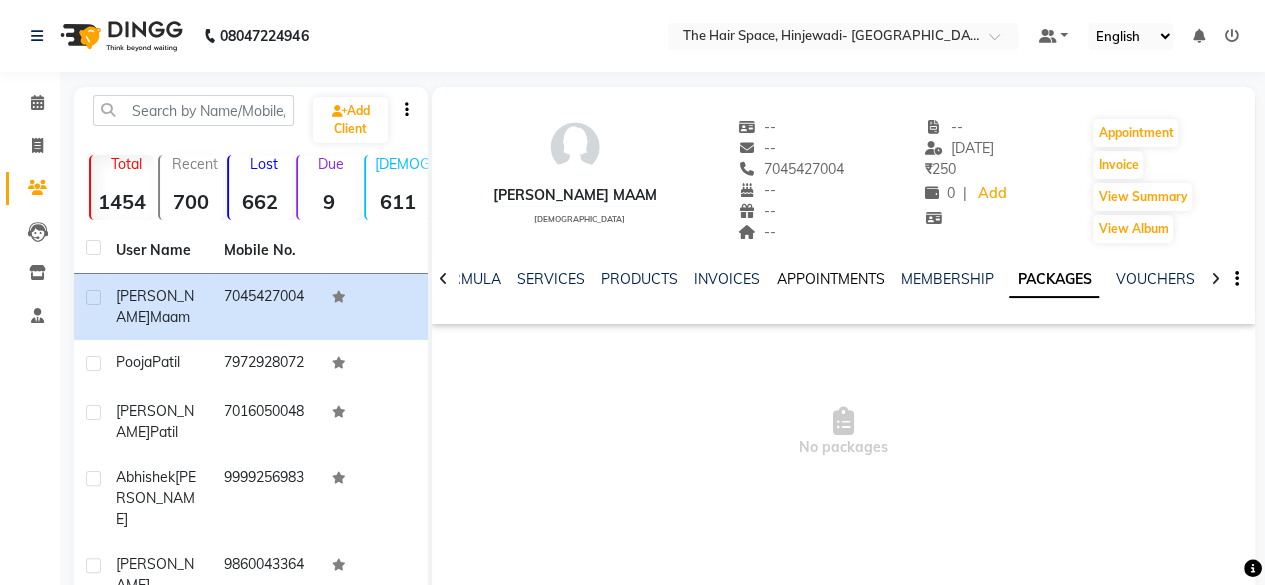 click on "APPOINTMENTS" 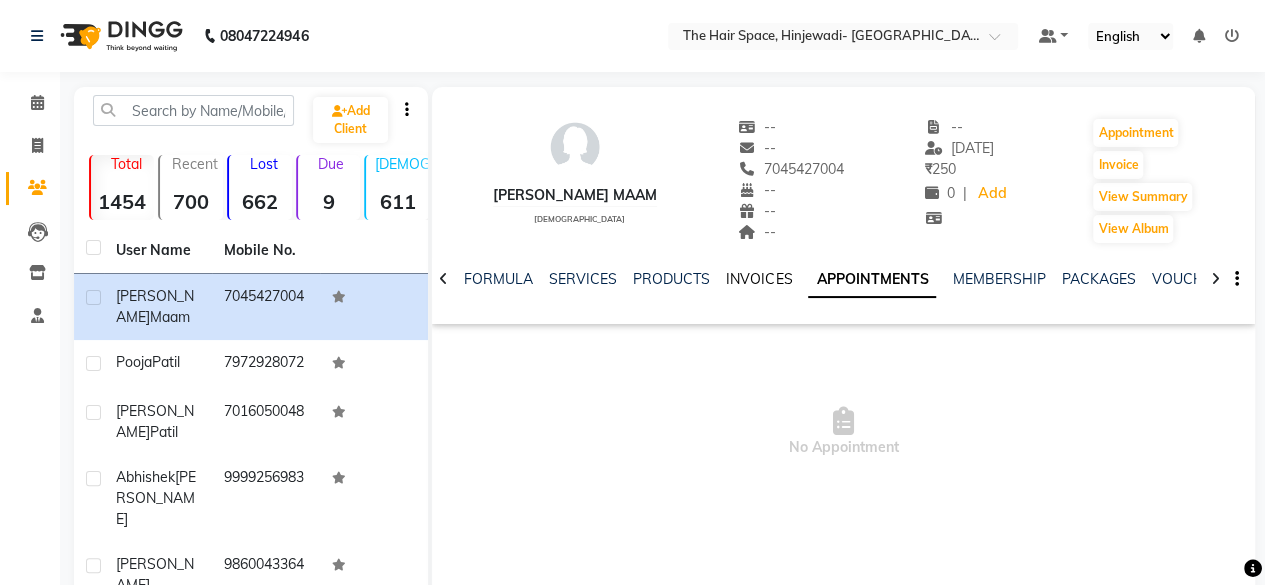 click on "INVOICES" 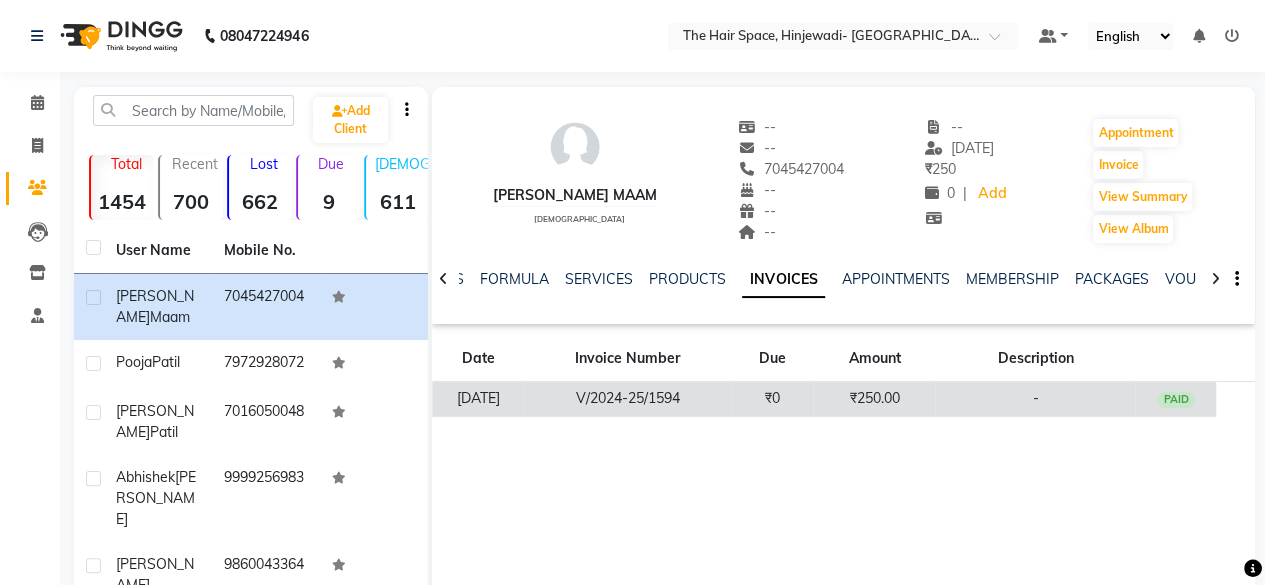 click on "₹0" 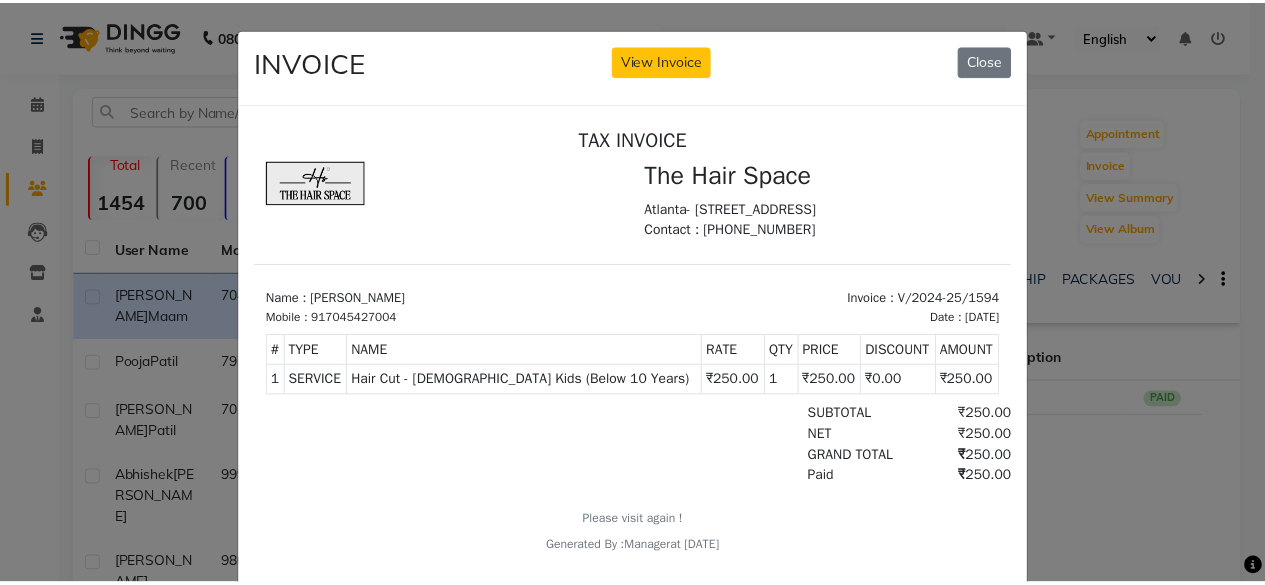 scroll, scrollTop: 16, scrollLeft: 0, axis: vertical 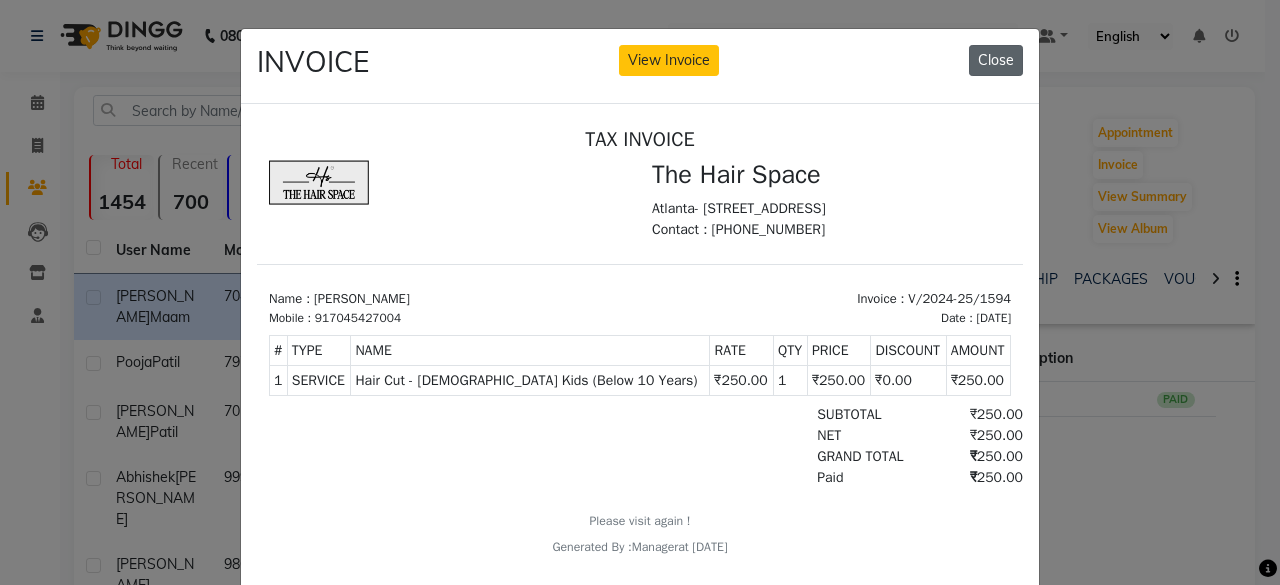 click on "Close" 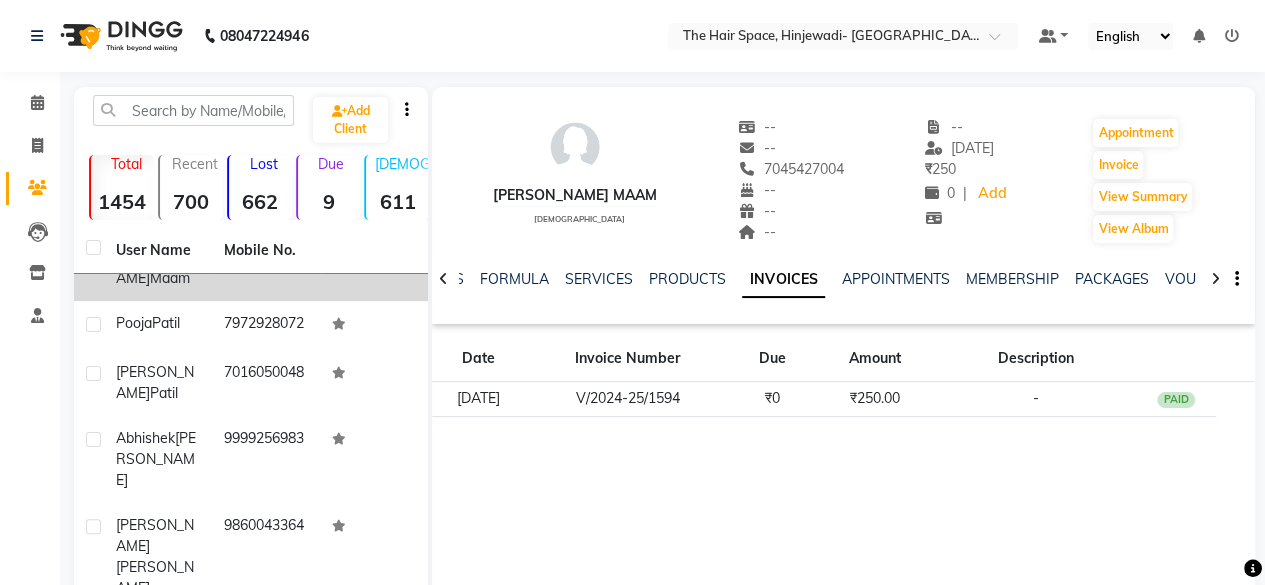 scroll, scrollTop: 74, scrollLeft: 0, axis: vertical 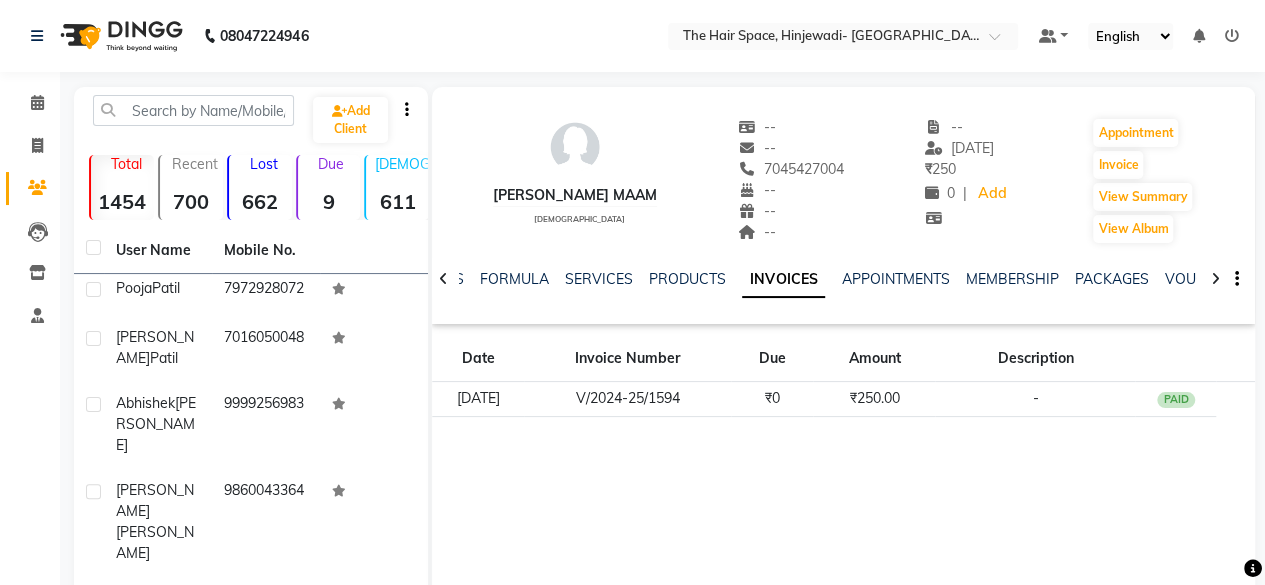 click on "08047224946" 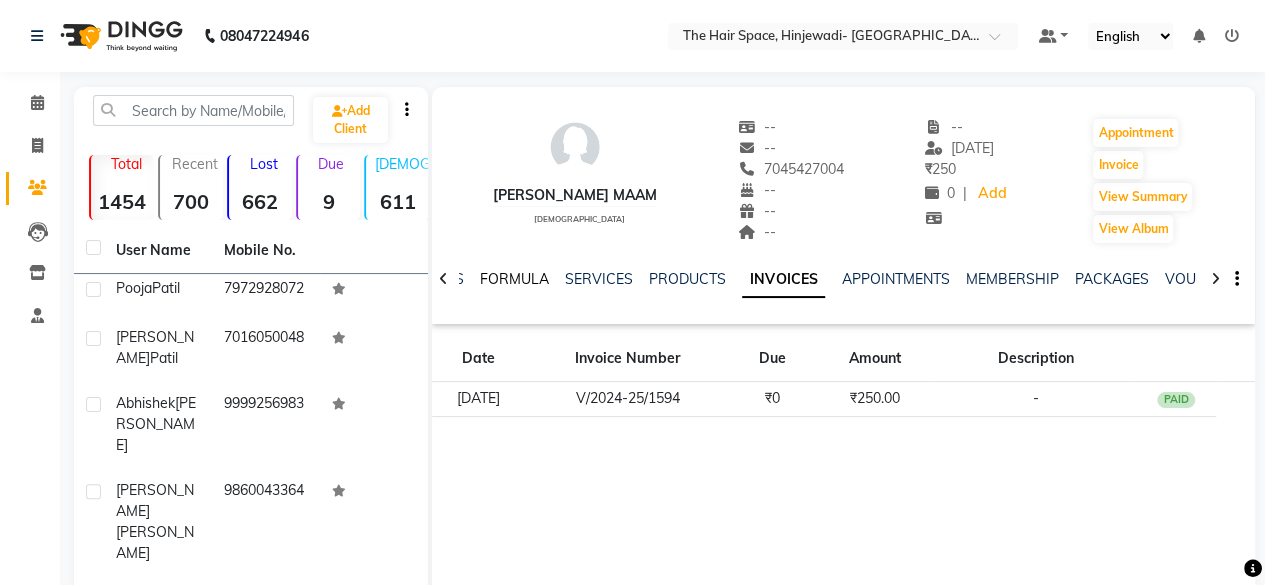 click on "FORMULA" 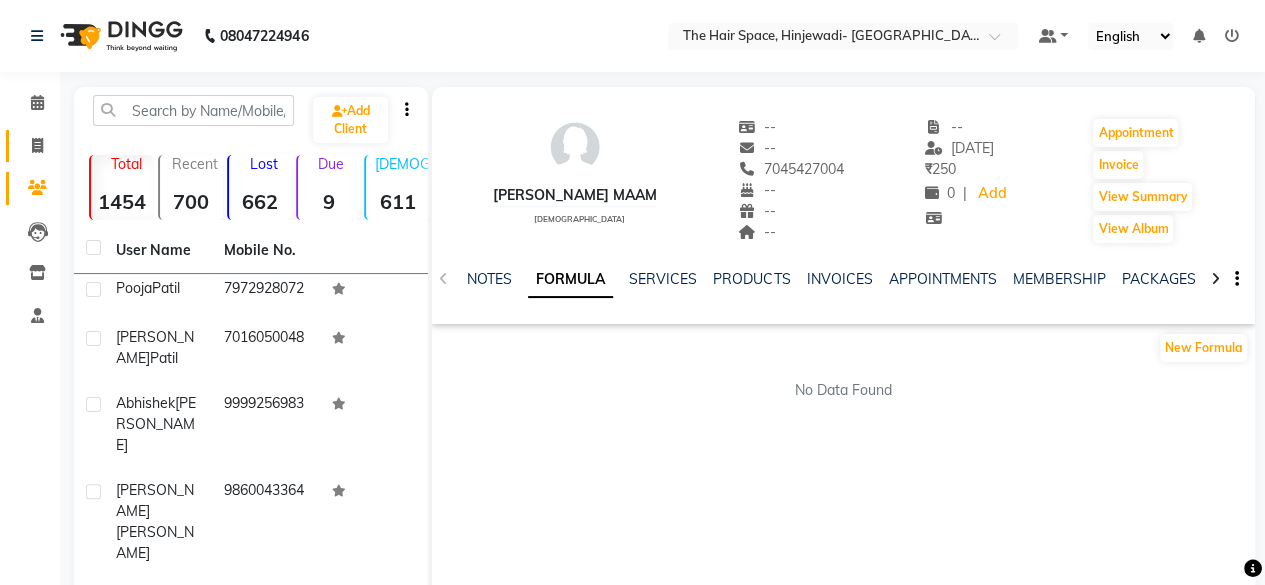 click on "Invoice" 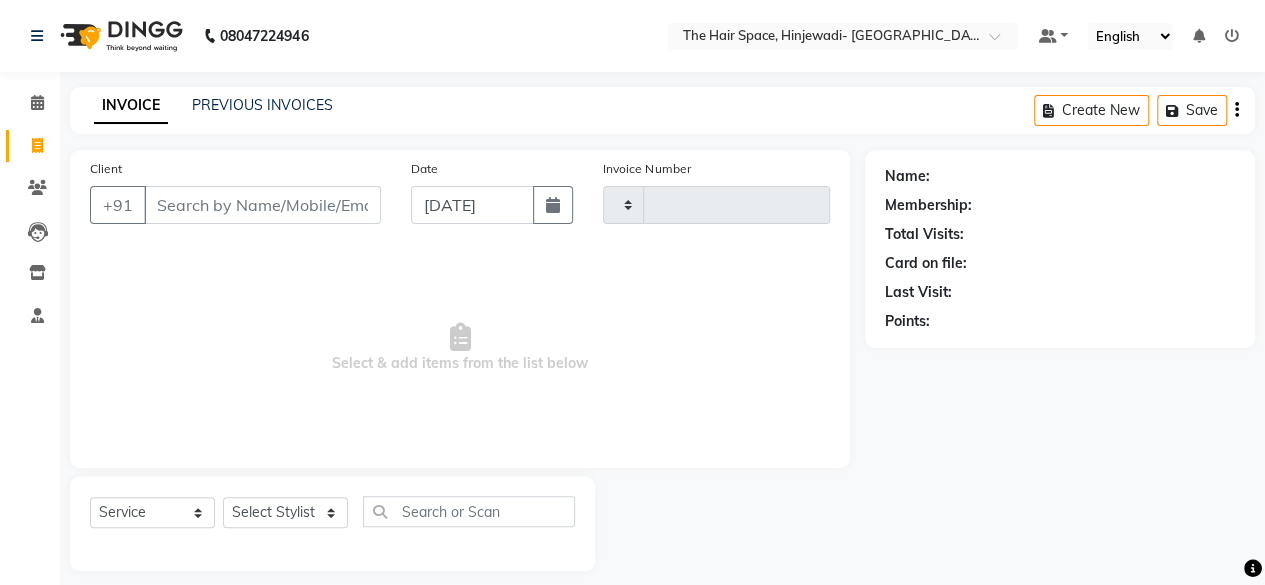 scroll, scrollTop: 15, scrollLeft: 0, axis: vertical 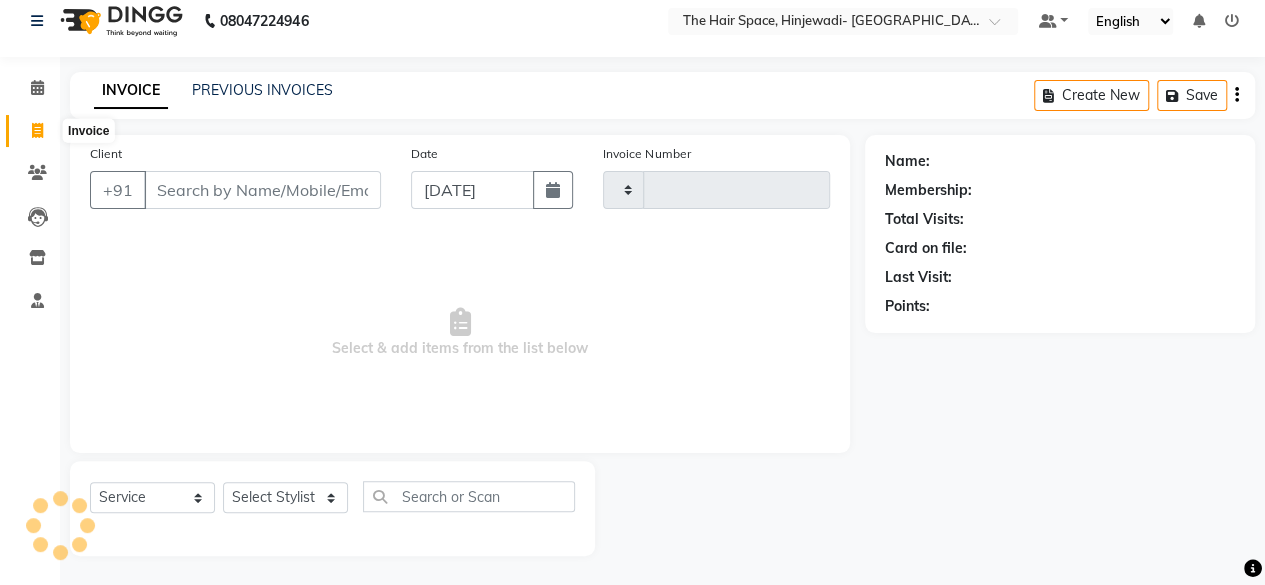 click 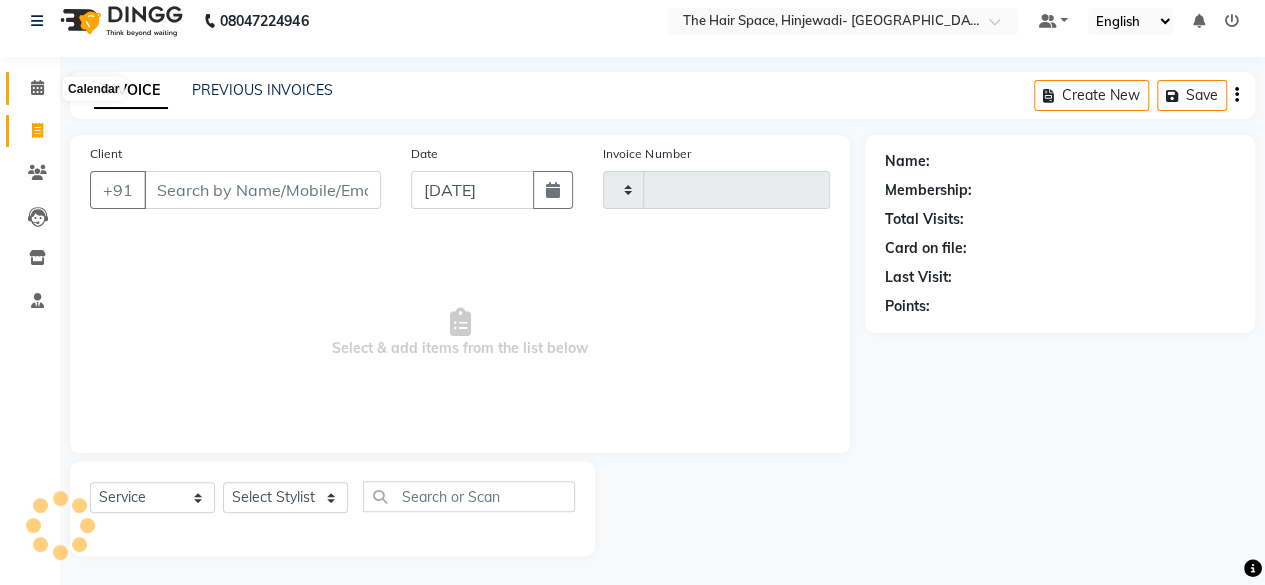 click 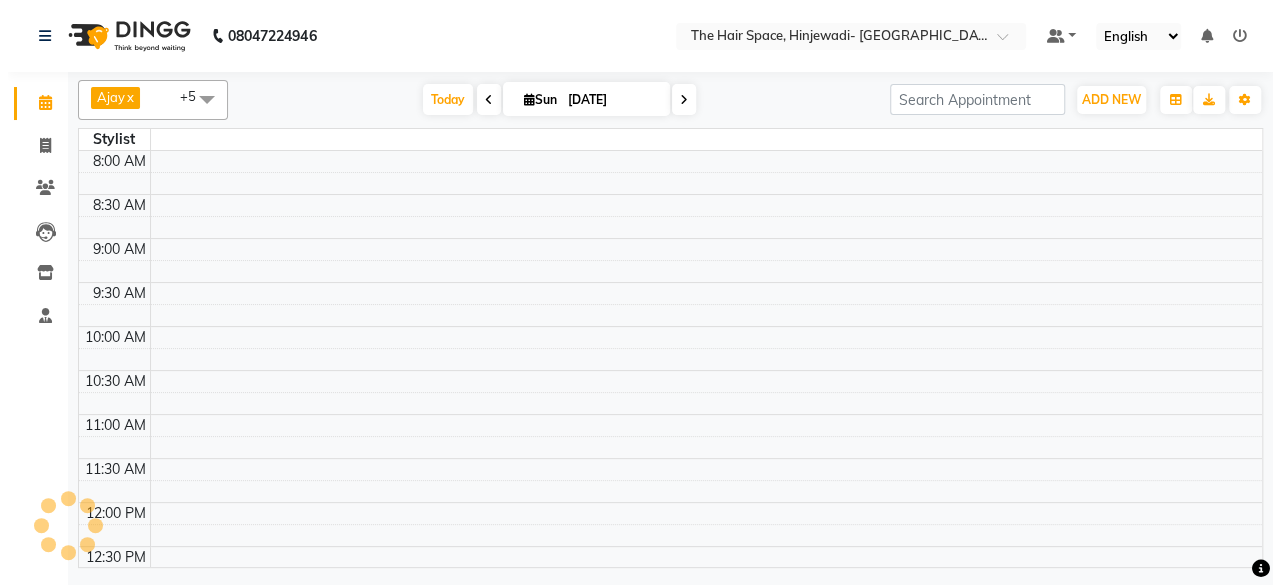 scroll, scrollTop: 0, scrollLeft: 0, axis: both 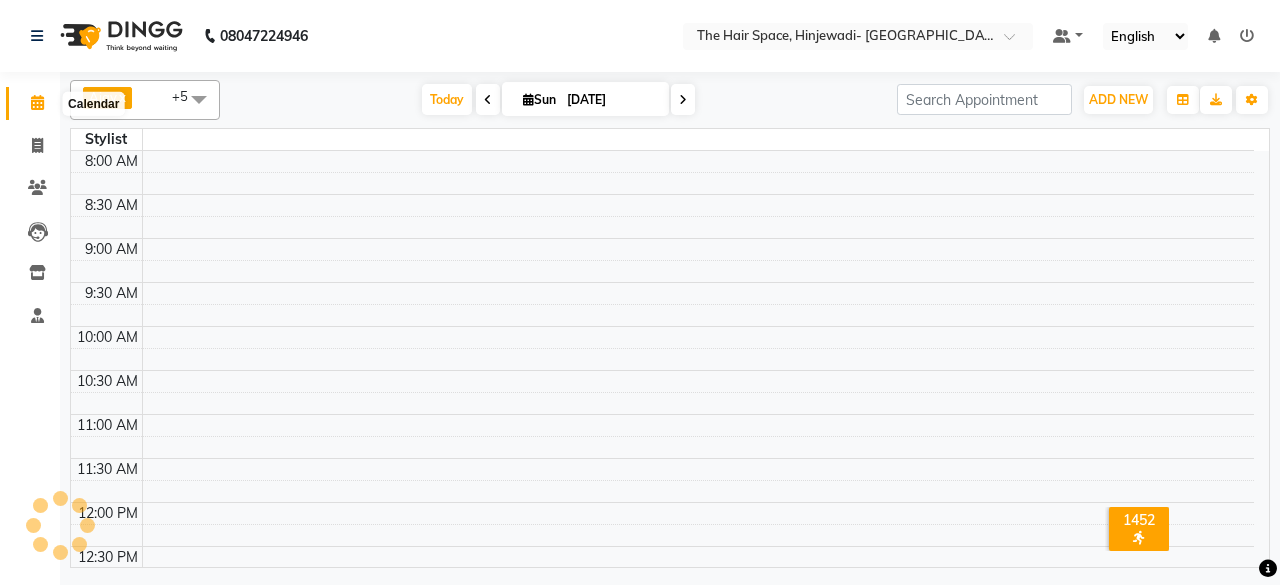 click 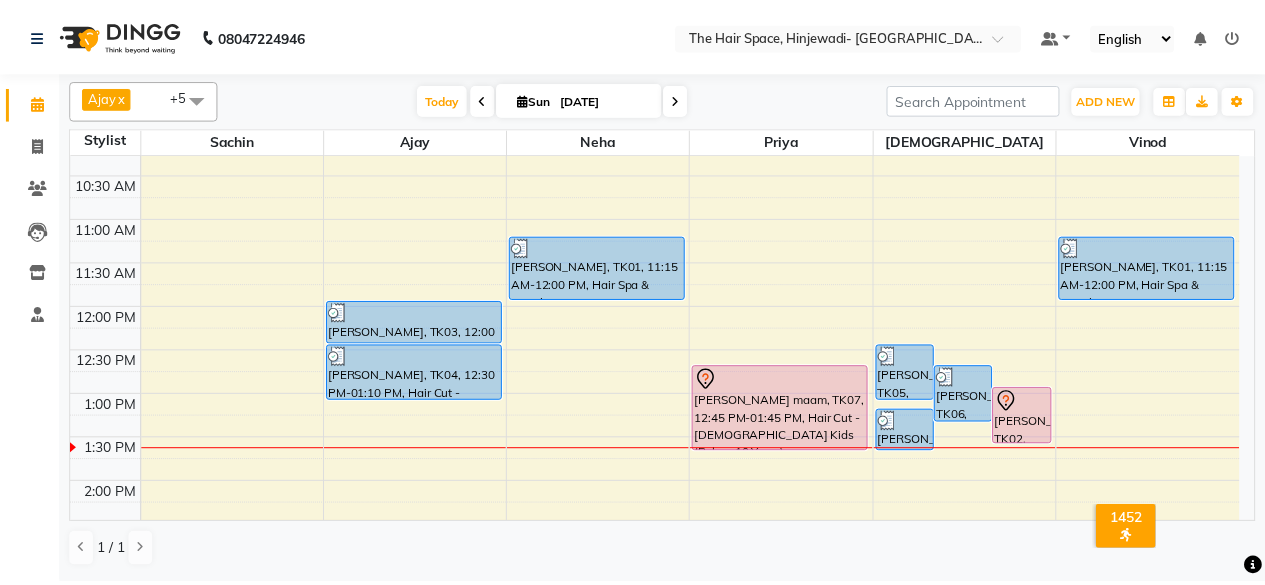 scroll, scrollTop: 300, scrollLeft: 0, axis: vertical 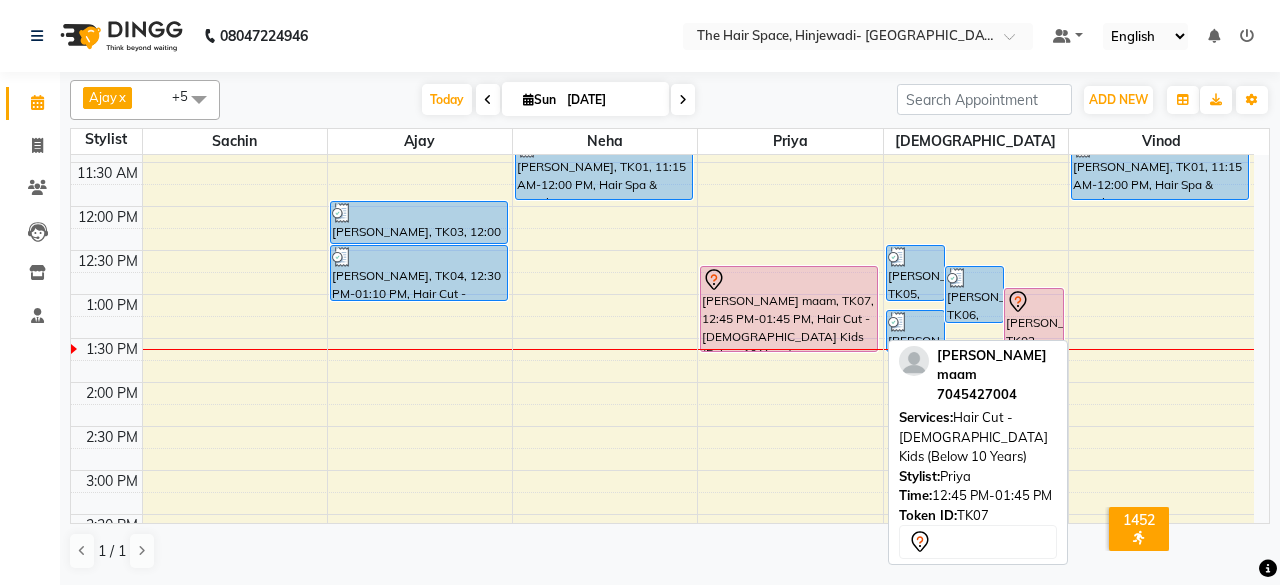 click on "[PERSON_NAME] maam, TK07, 12:45 PM-01:45 PM, Hair Cut - [DEMOGRAPHIC_DATA] Kids (Below 10 Years)" at bounding box center [789, 309] 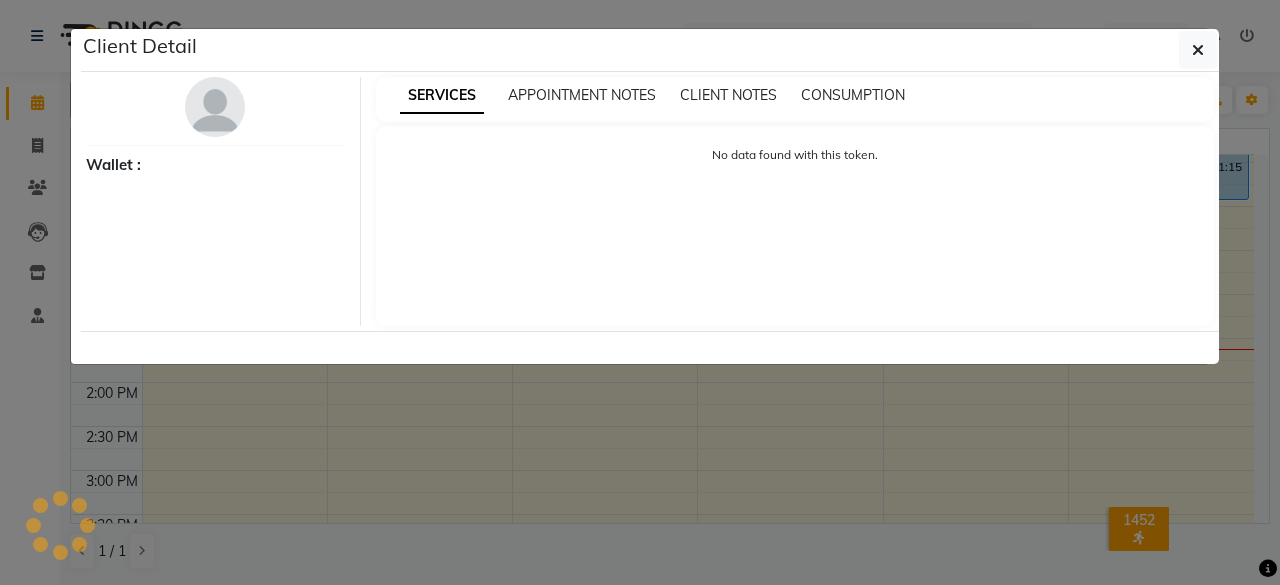 select on "7" 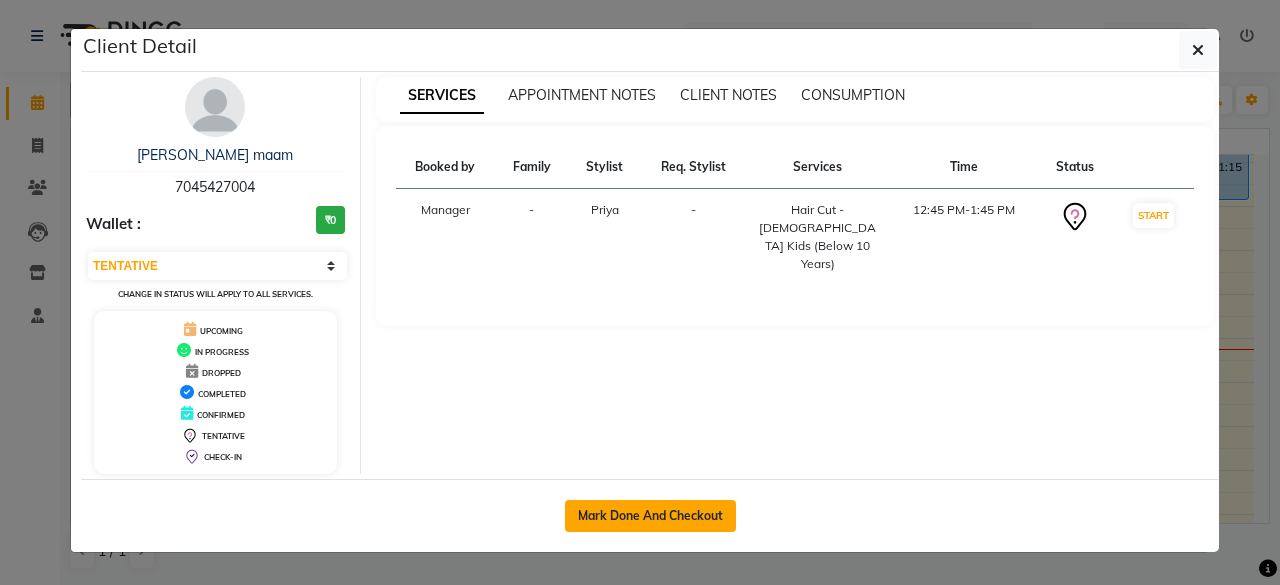 click on "Mark Done And Checkout" 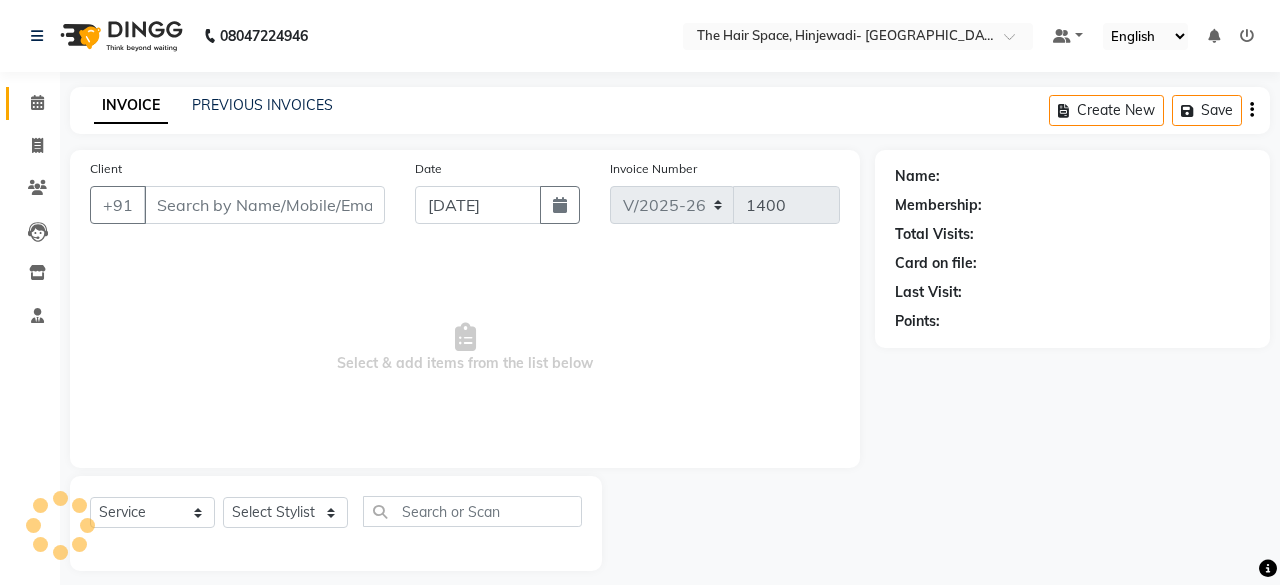 select on "3" 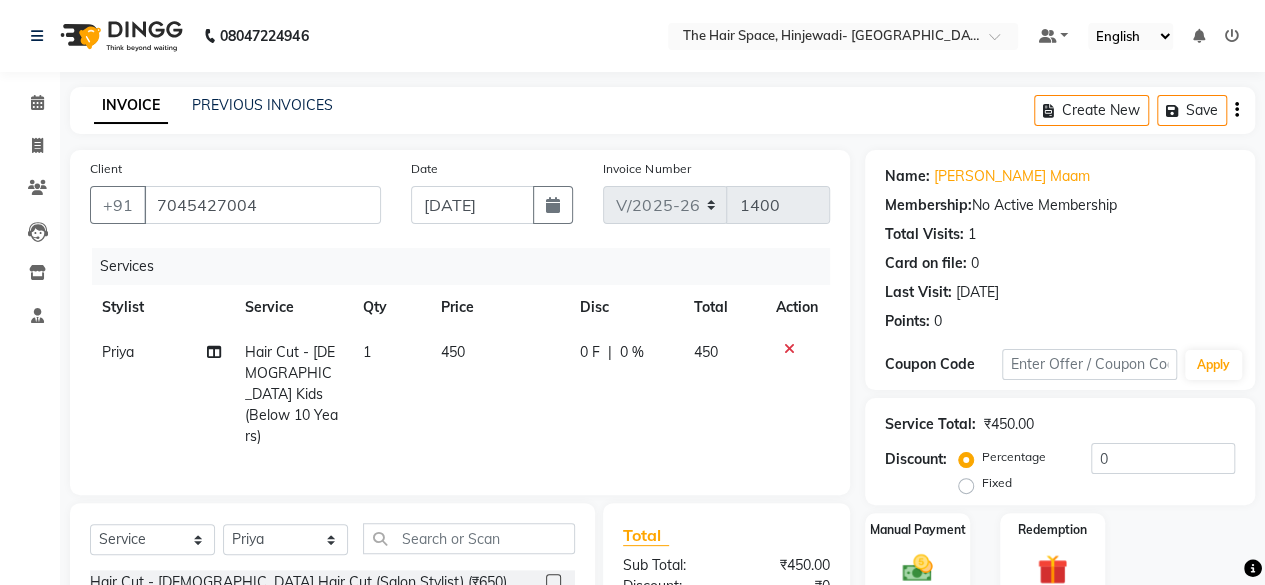 click 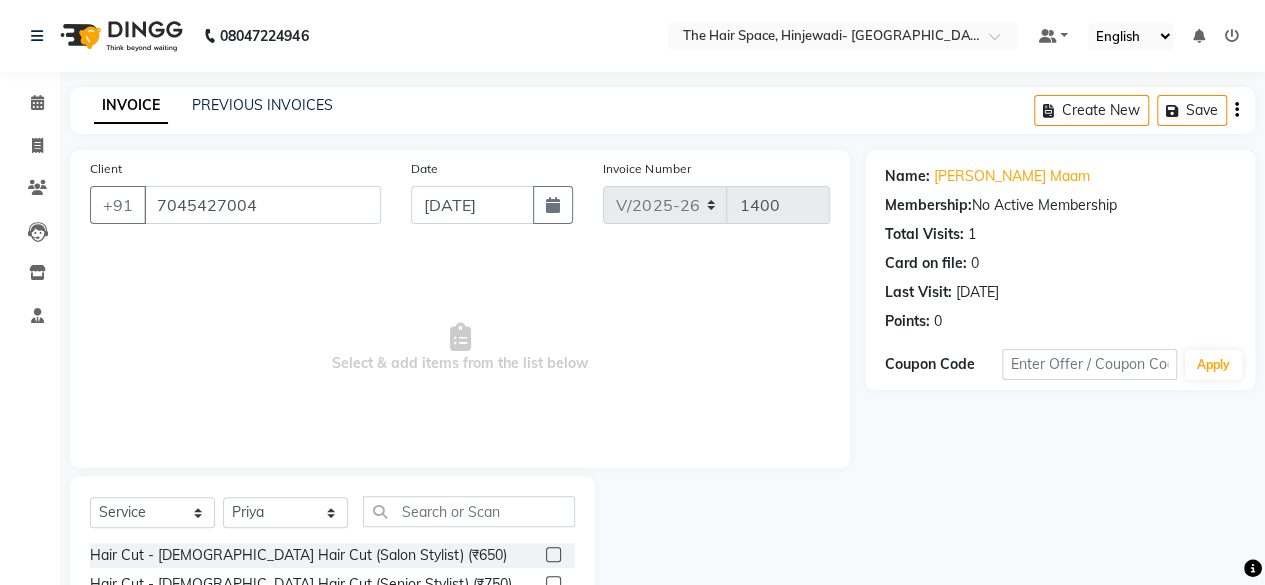 scroll, scrollTop: 200, scrollLeft: 0, axis: vertical 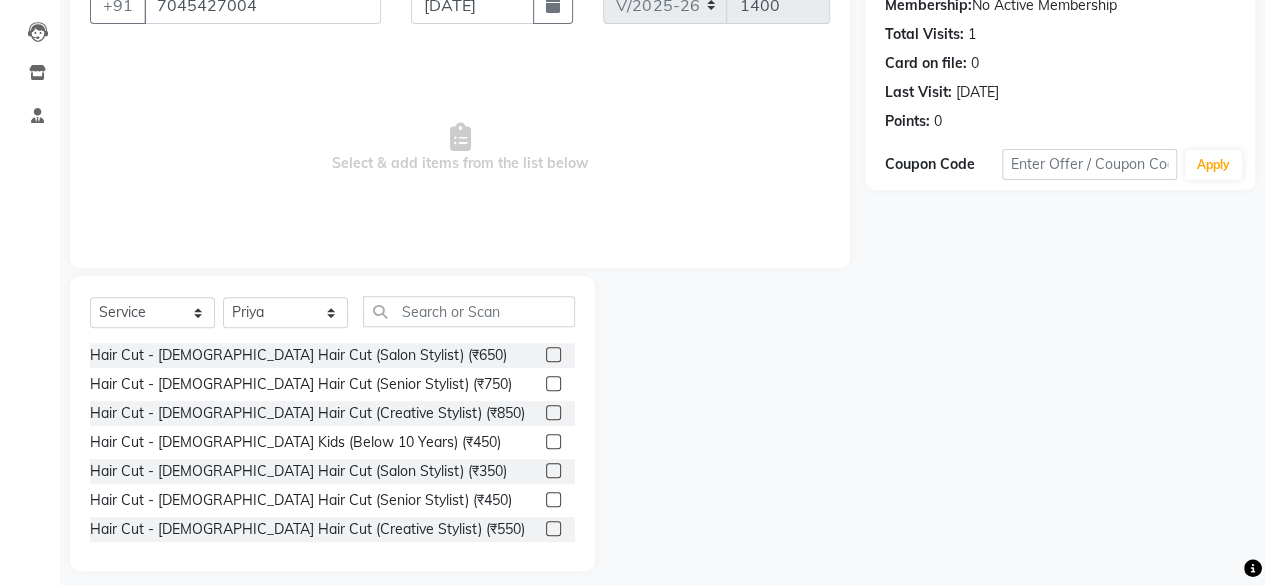 click 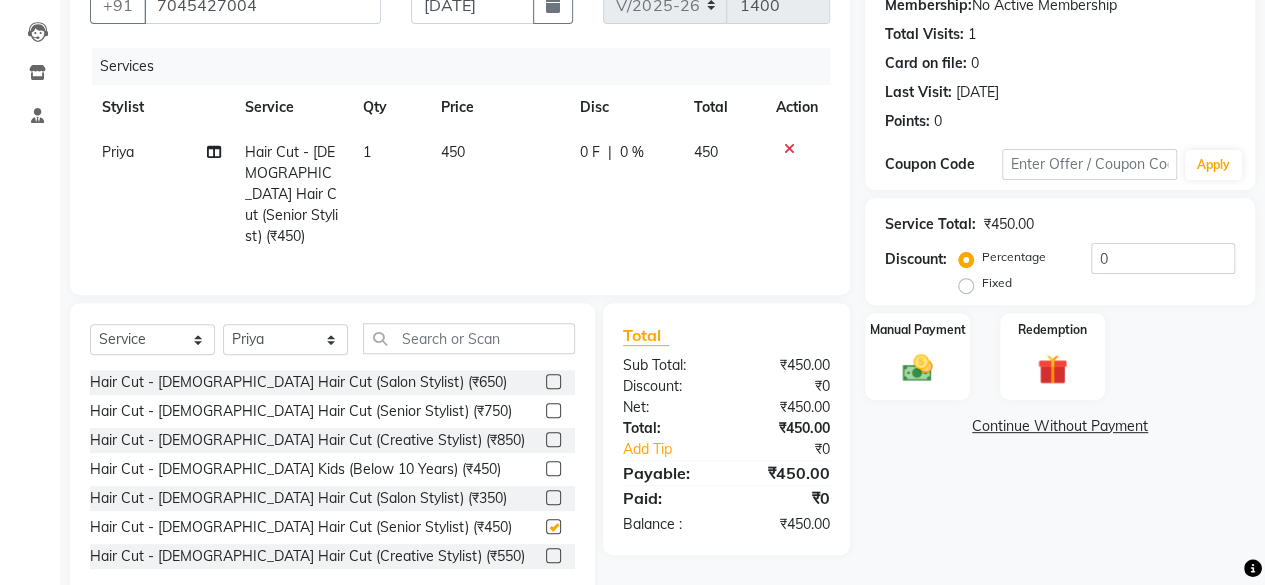 checkbox on "false" 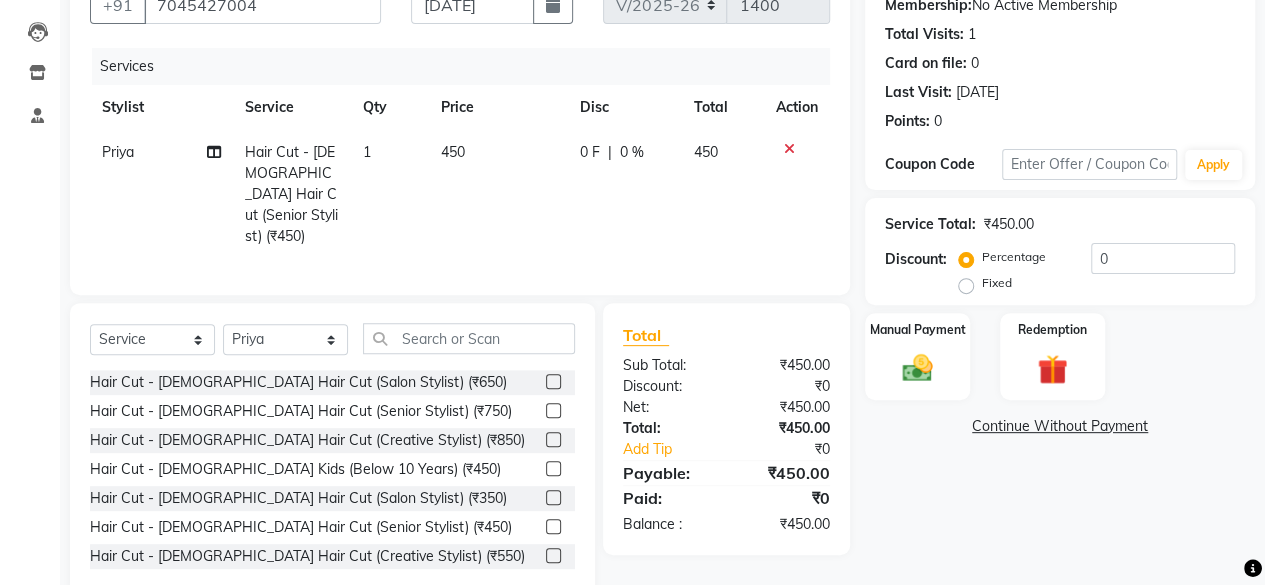 click on "450" 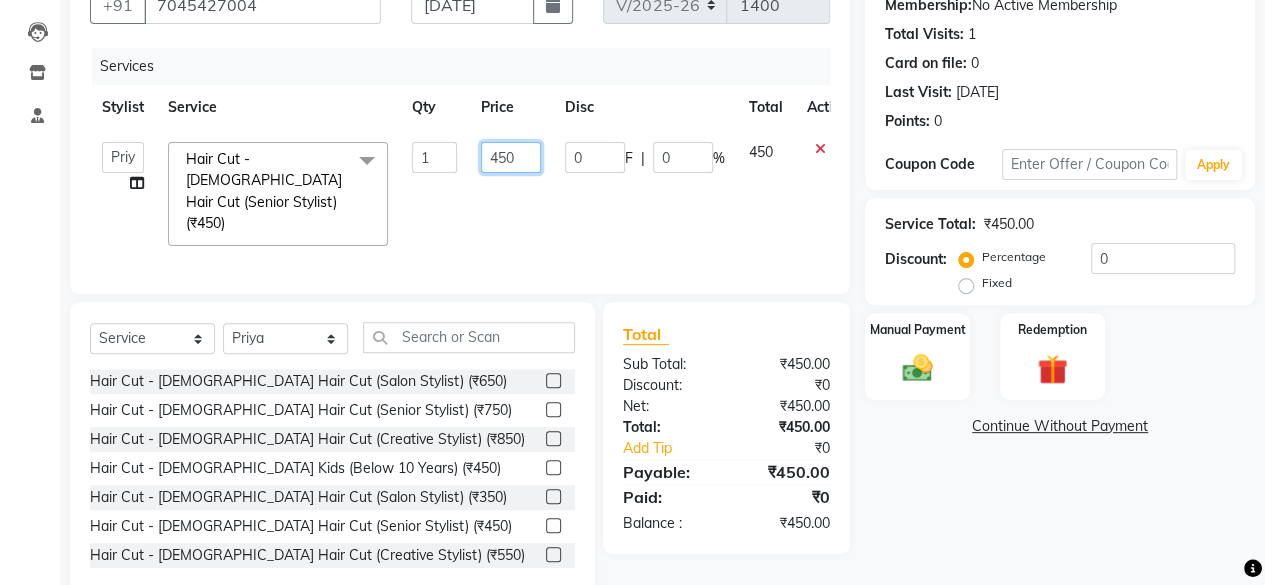 click on "450" 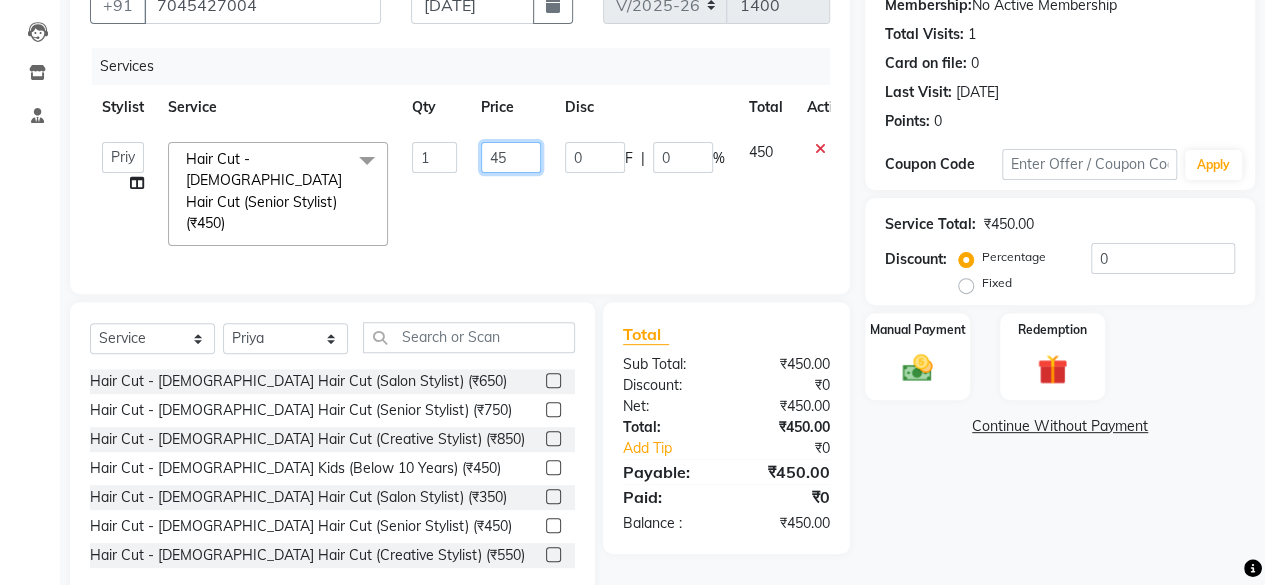 type on "4" 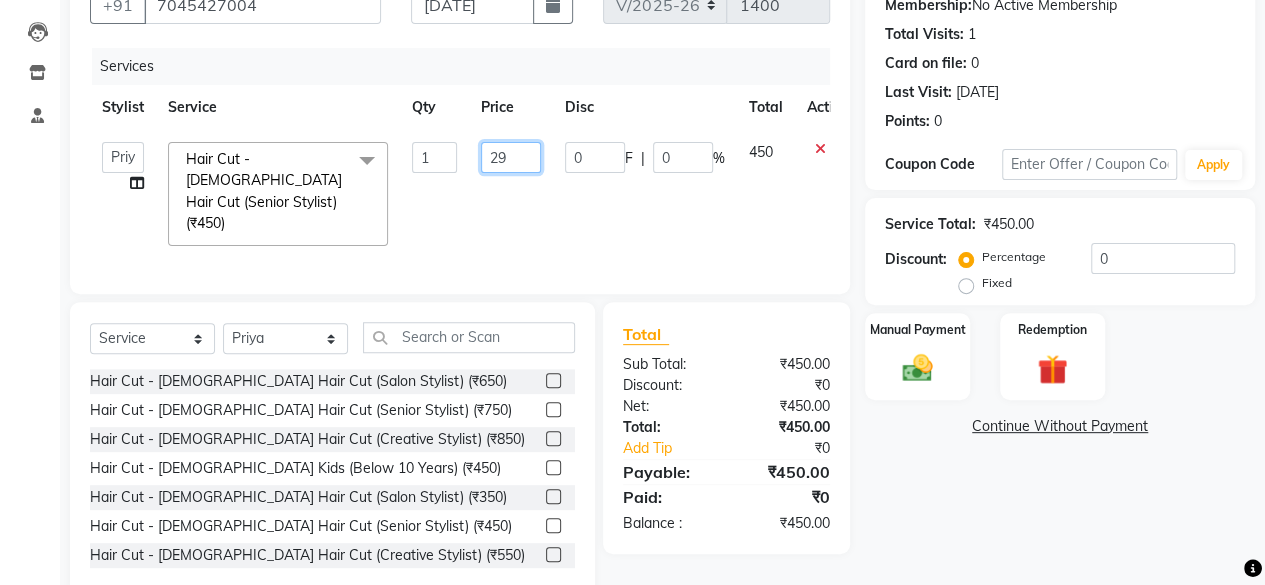 type on "299" 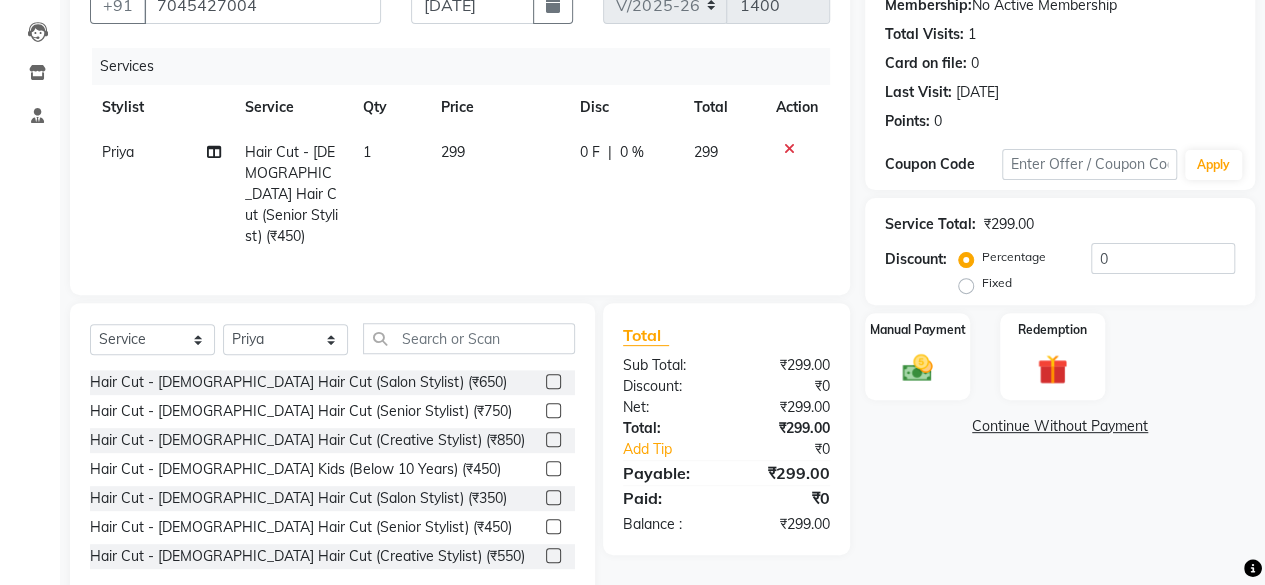 click on "Hair Cut - [DEMOGRAPHIC_DATA] Hair Cut (Salon Stylist) (₹650)  Hair Cut - [DEMOGRAPHIC_DATA] Hair Cut (Senior Stylist) (₹750)  Hair Cut - [DEMOGRAPHIC_DATA] Hair Cut (Creative Stylist) (₹850)  Hair Cut - [DEMOGRAPHIC_DATA] Kids (Below 10 Years) (₹450)  Hair Cut - [DEMOGRAPHIC_DATA] Hair Cut (Salon Stylist) (₹350)  Hair Cut - [DEMOGRAPHIC_DATA] Hair Cut (Senior Stylist) (₹450)  Hair Cut - [DEMOGRAPHIC_DATA] Hair Cut (Creative Stylist) (₹550)  Hair Cut - [DEMOGRAPHIC_DATA] Kids (Below 10 Years) (₹250)  Gel extension  (₹2000)  Shampoo - Shampoo Blast Dry (₹350)  Shampoo - Shampoo & Blow Dry (₹550)  Styling - Shampoo & Iron (₹1000)  Styling - Shampoo & Tong (₹1000)  Color - Root Touch Up (₹1200)  Color - Global (₹3500)  Color - Highlights (₹4500)  Color - Balayage (₹4000)  Color - Ombre (₹4000)  Treatment - Keratin (₹5000)  Treatment - [MEDICAL_DATA] (₹5500)  Hair Spa & Rituals - Premium (₹1500)  Hair Spa & Rituals - Exclusive (₹1800)  Hair Spa & Rituals - Head Massage (₹500)  morocanoil Hair spa (₹2500)  Shampoo & Massage - Shampoo & Styling (₹500)  [PERSON_NAME] (₹250)" 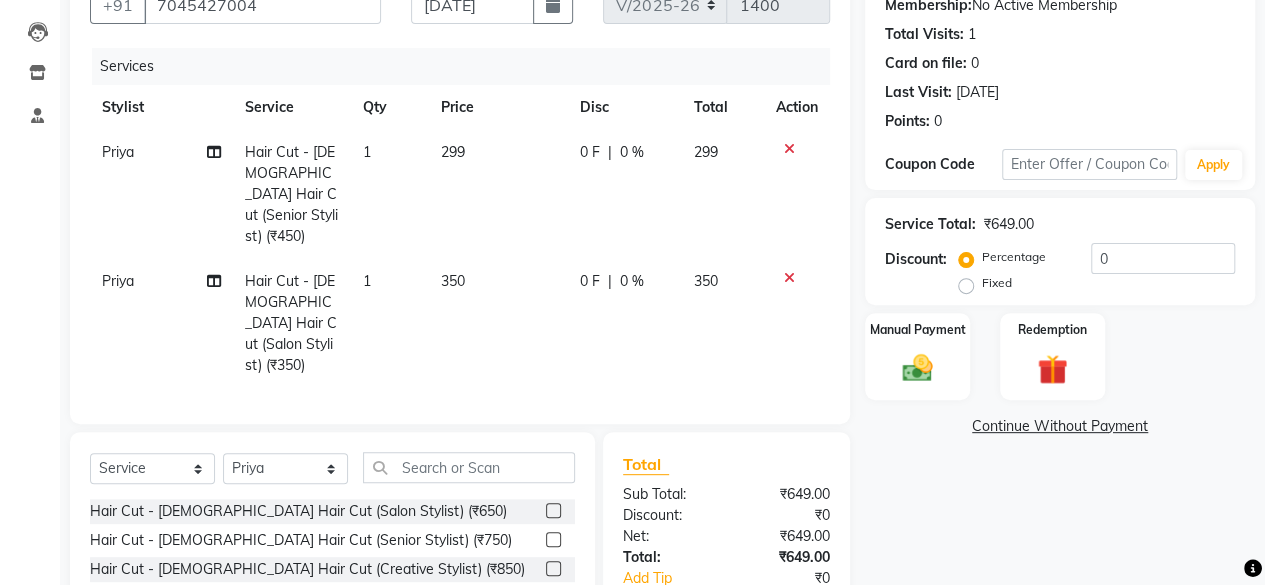 checkbox on "false" 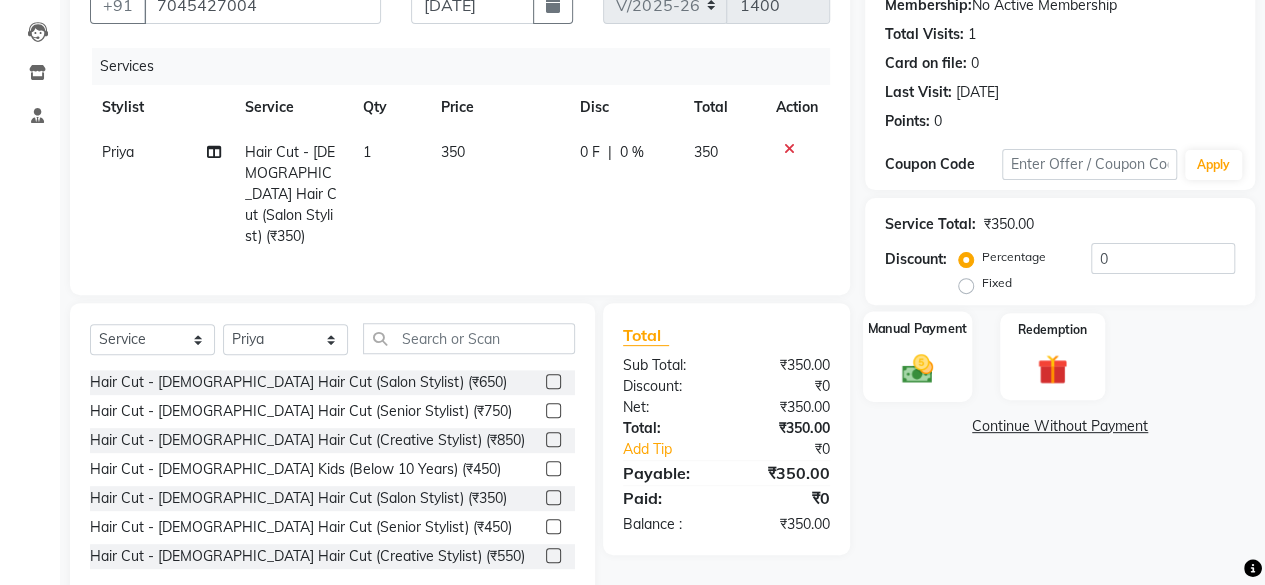 click on "Manual Payment" 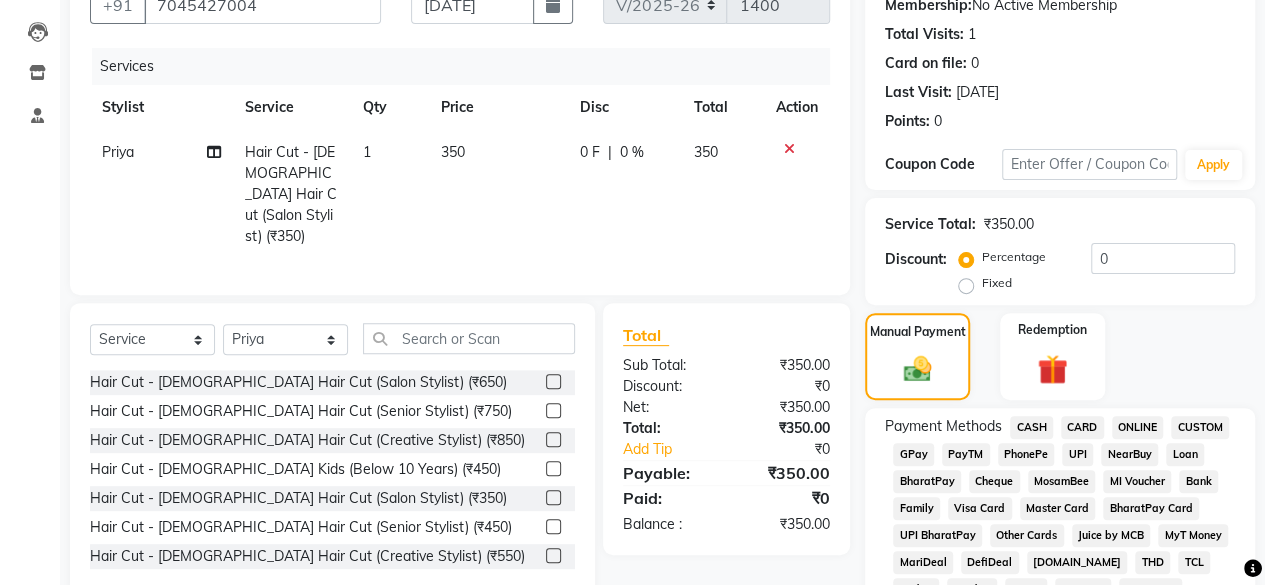 click on "GPay" 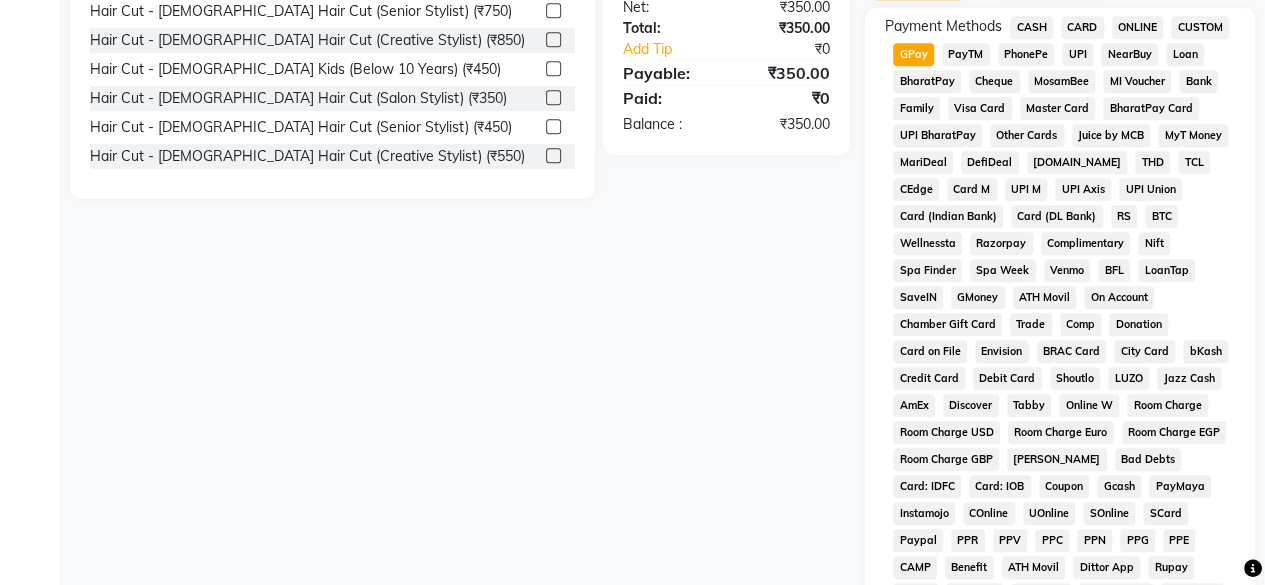 scroll, scrollTop: 900, scrollLeft: 0, axis: vertical 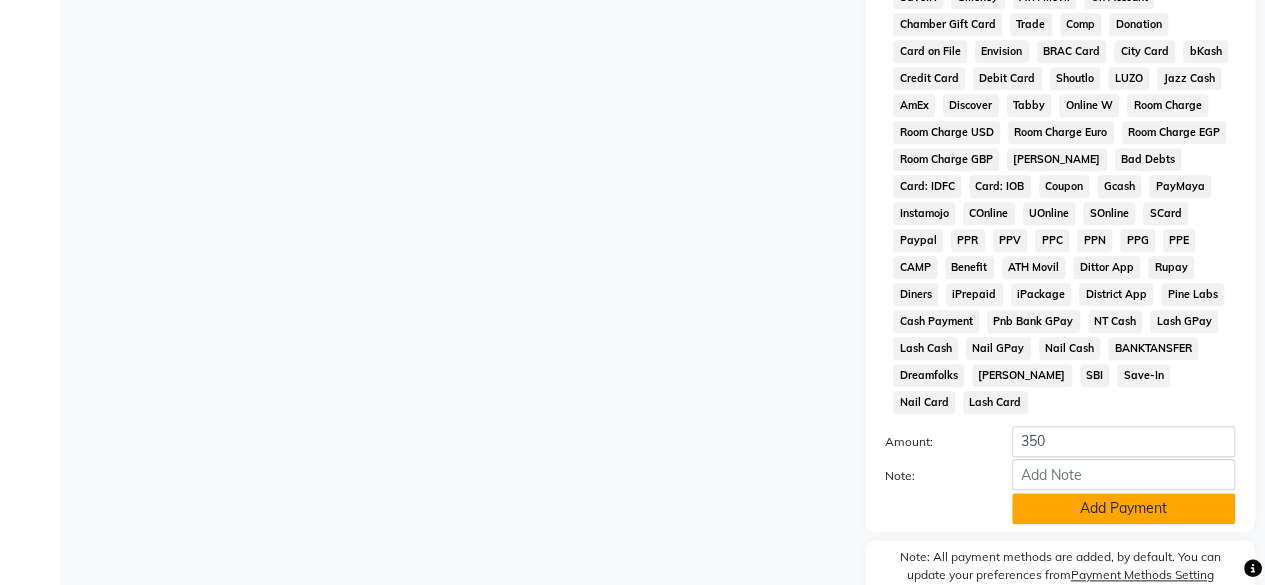 click on "Add Payment" 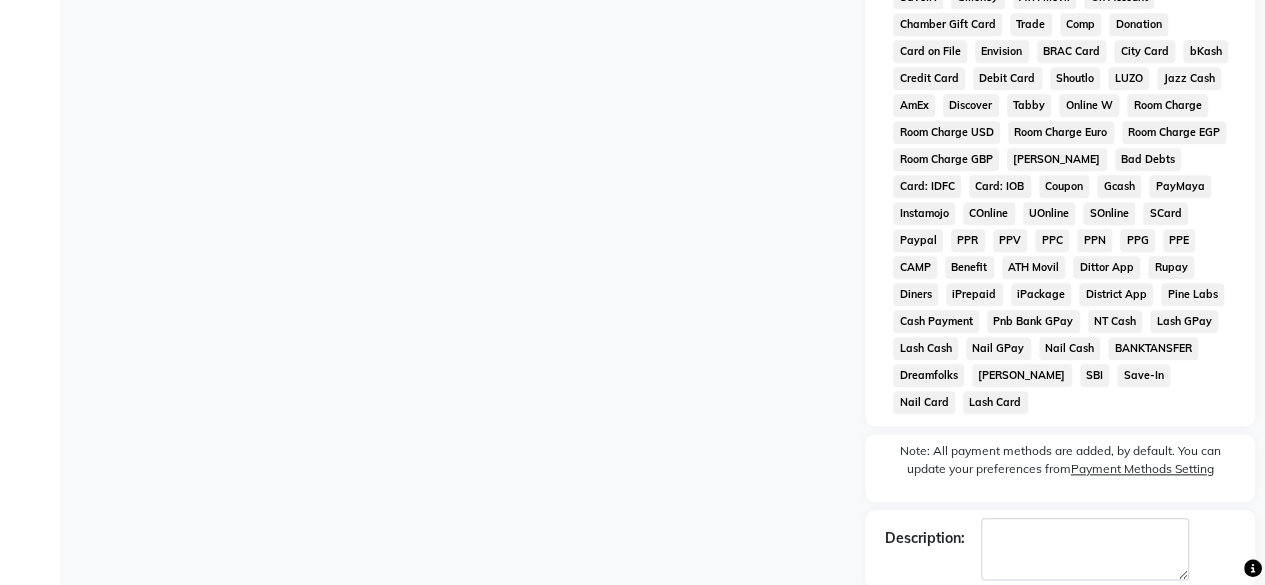 scroll, scrollTop: 978, scrollLeft: 0, axis: vertical 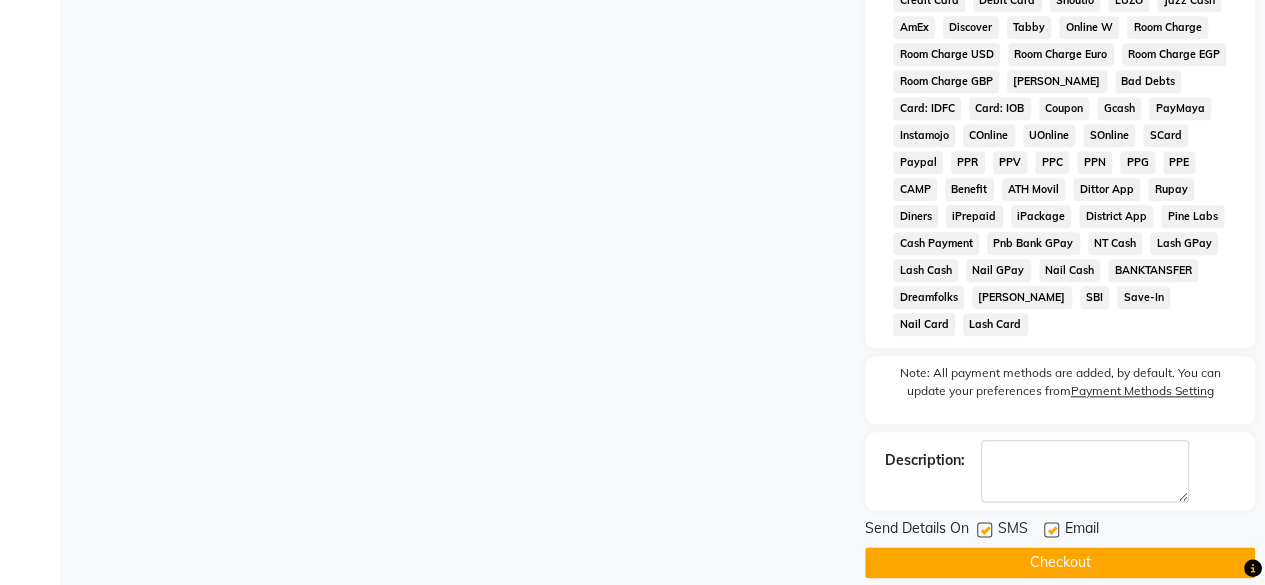 click 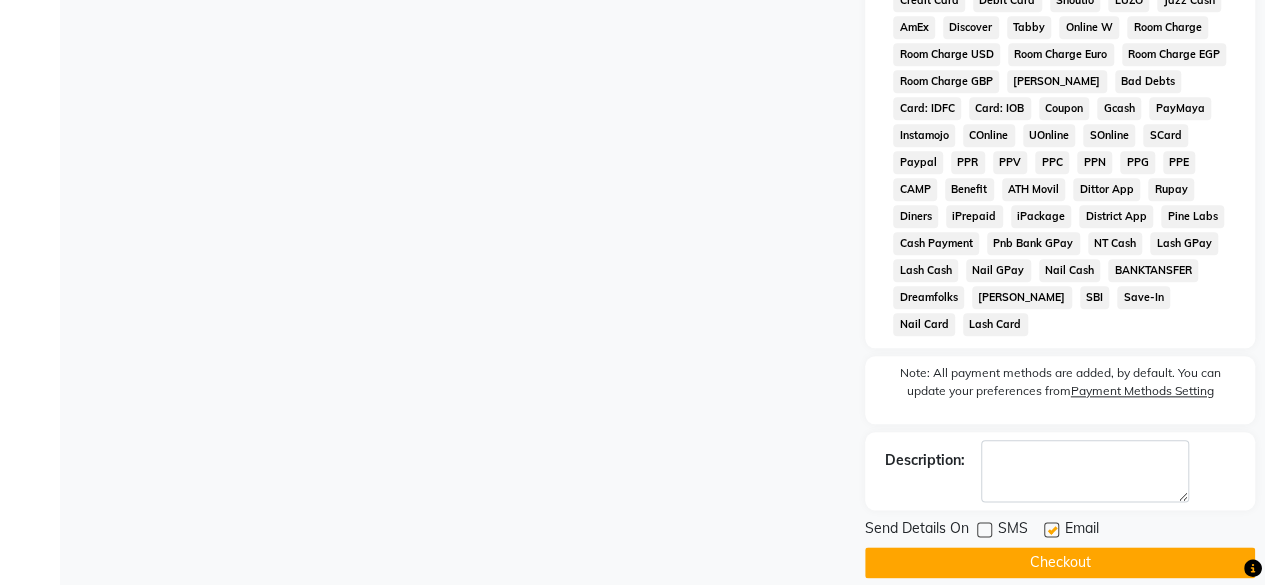click on "Checkout" 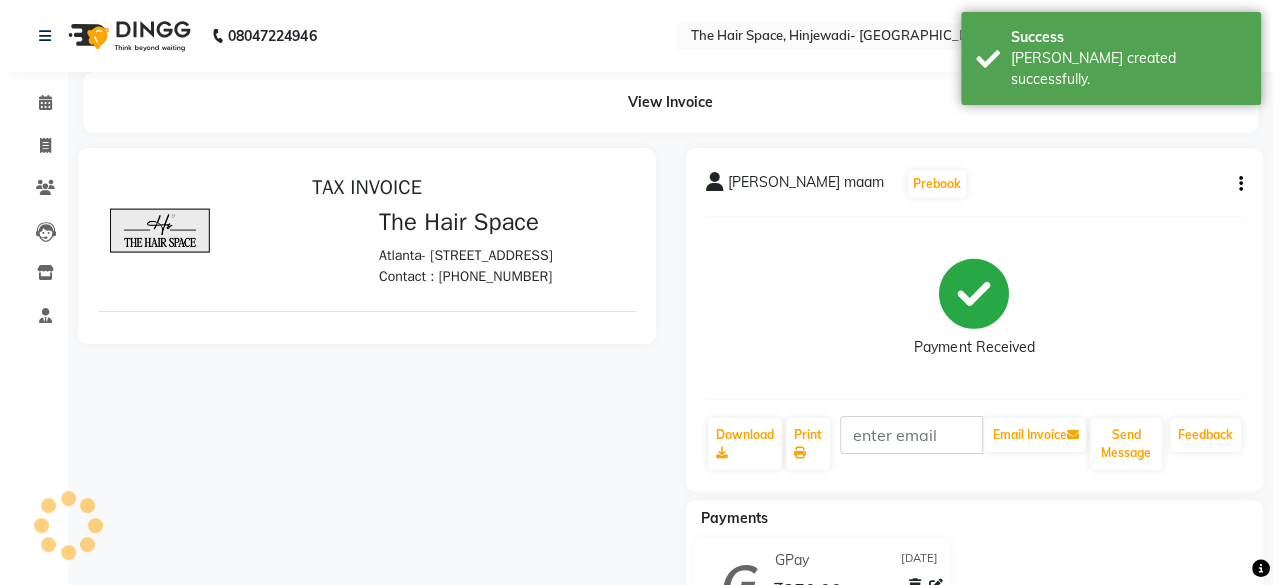 scroll, scrollTop: 0, scrollLeft: 0, axis: both 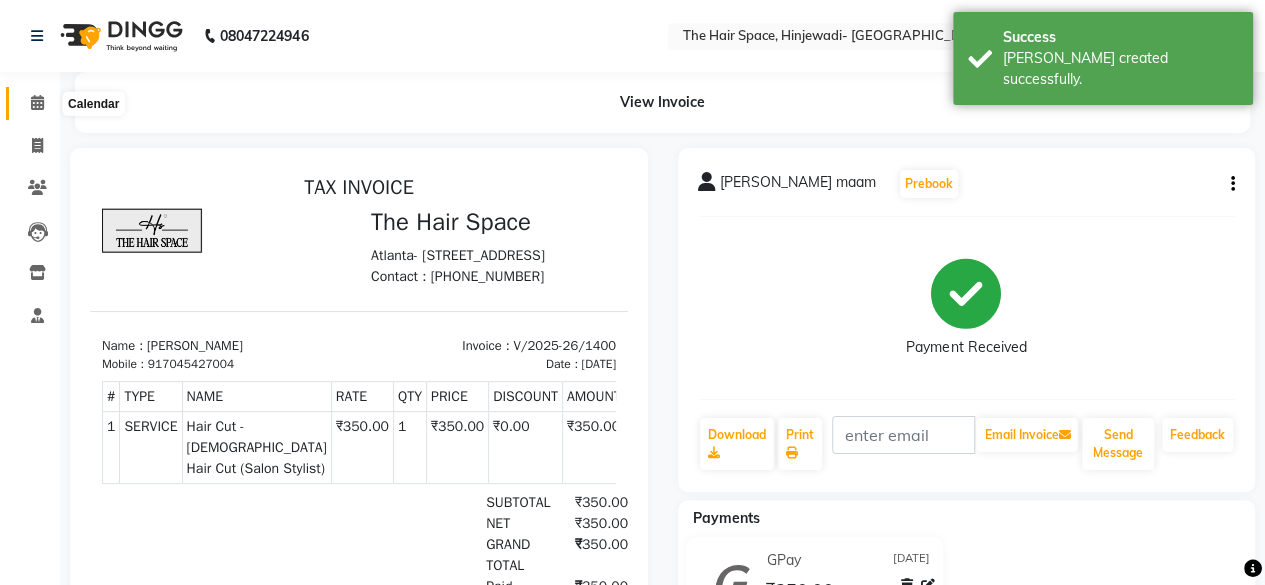 click 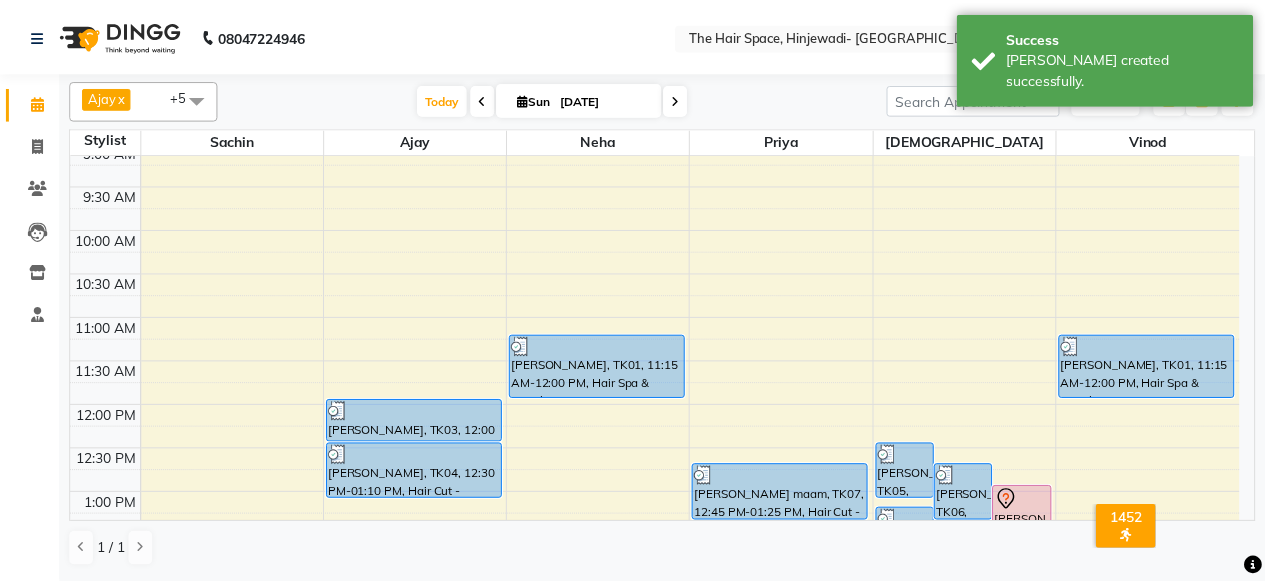 scroll, scrollTop: 200, scrollLeft: 0, axis: vertical 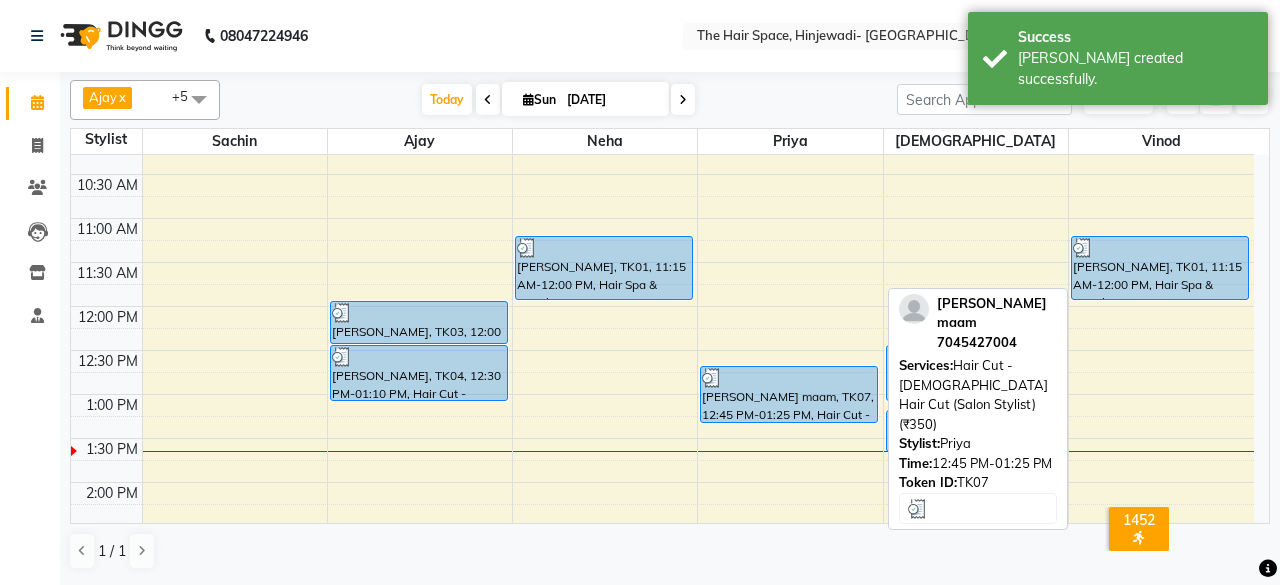 click on "[PERSON_NAME] maam, TK07, 12:45 PM-01:25 PM, Hair Cut - [DEMOGRAPHIC_DATA] Hair Cut (Salon Stylist) (₹350)" at bounding box center [789, 394] 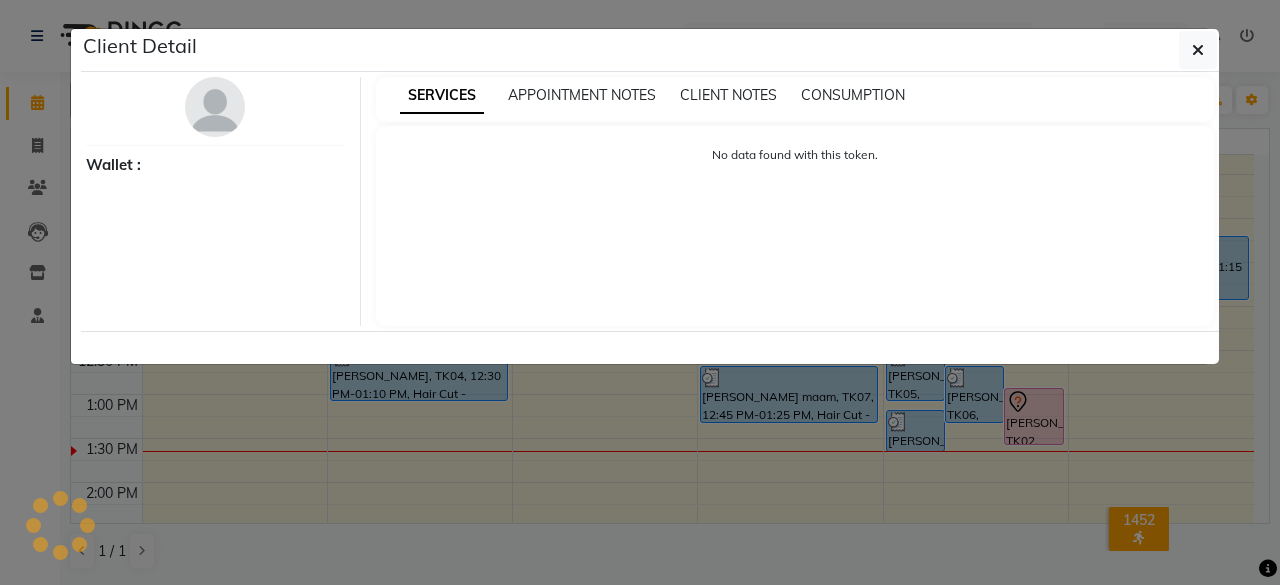 select on "3" 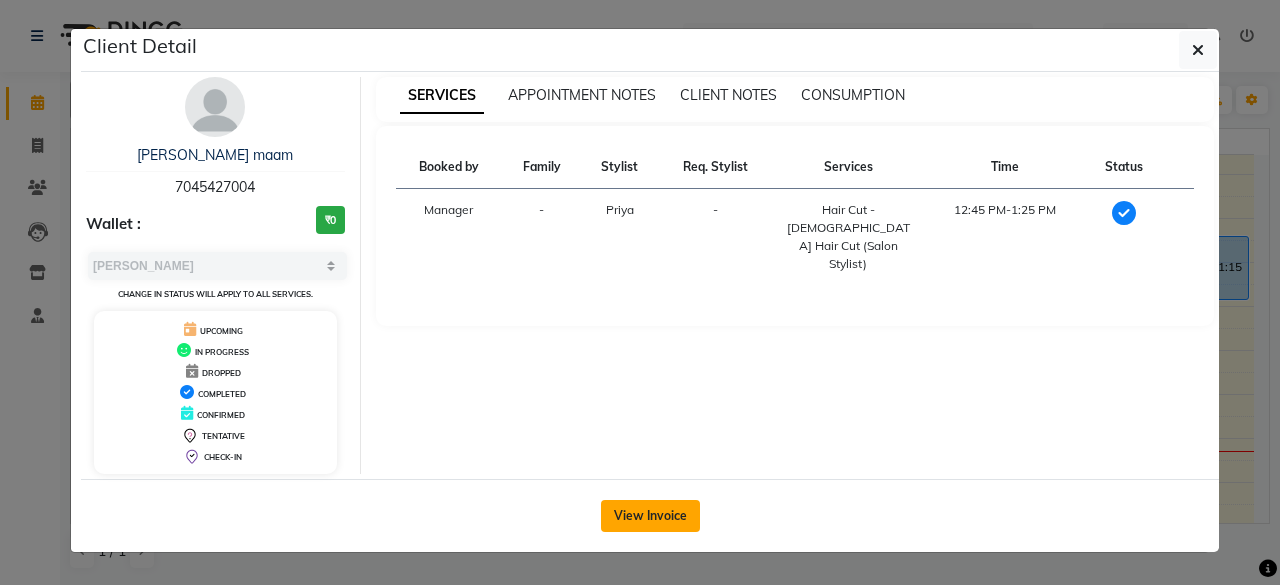 click on "View Invoice" 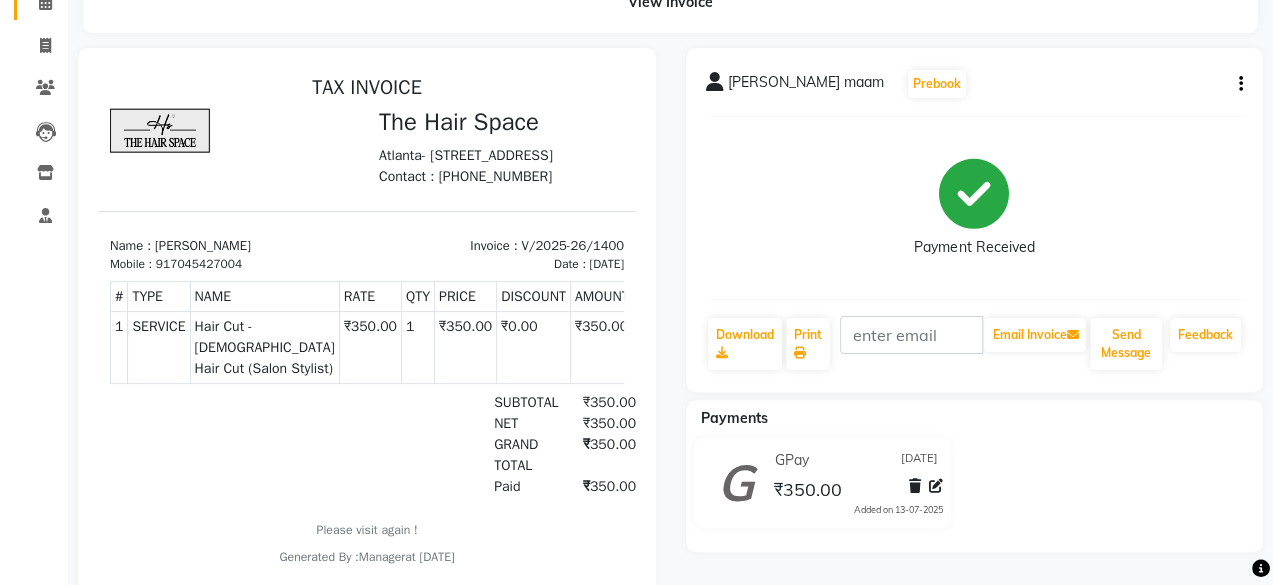 scroll, scrollTop: 0, scrollLeft: 0, axis: both 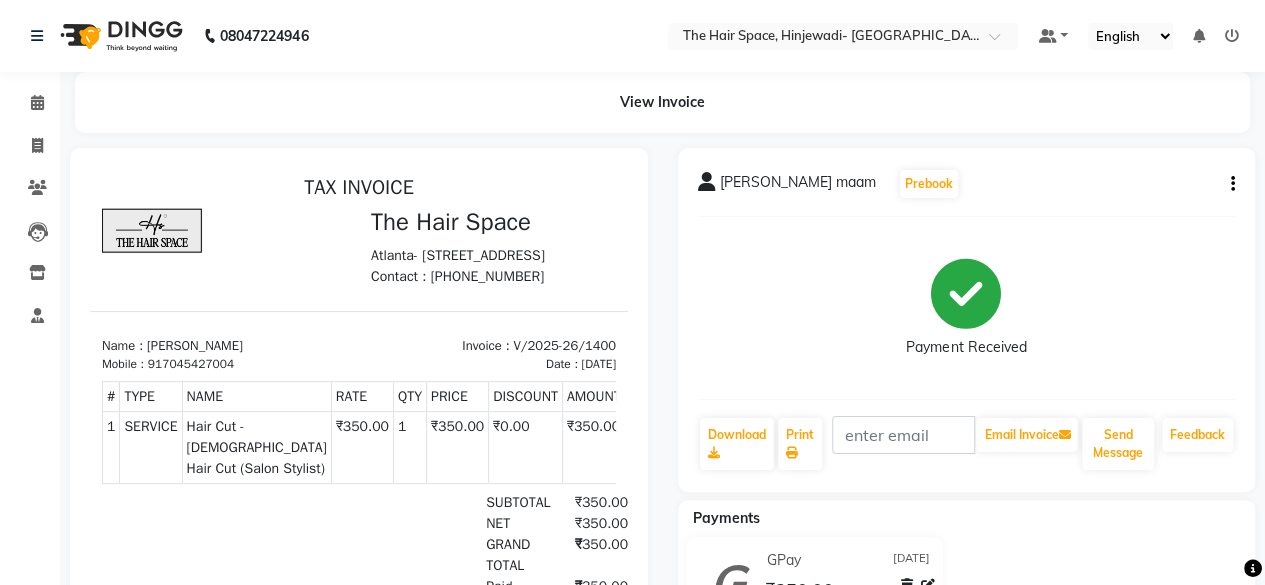click 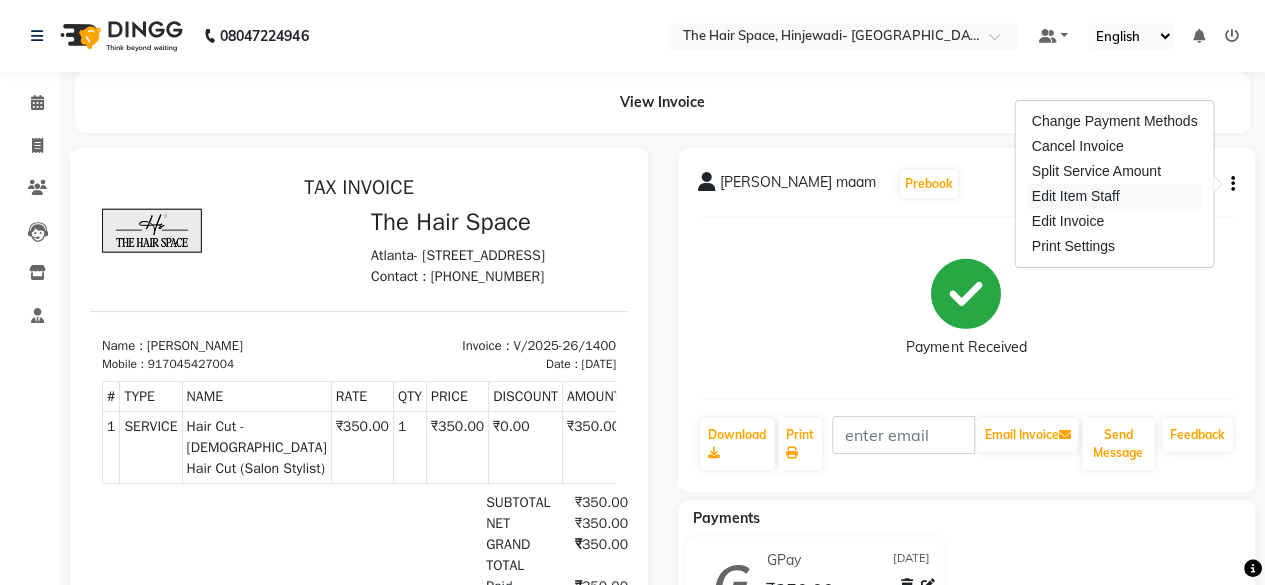 click on "Edit Item Staff" at bounding box center (1115, 196) 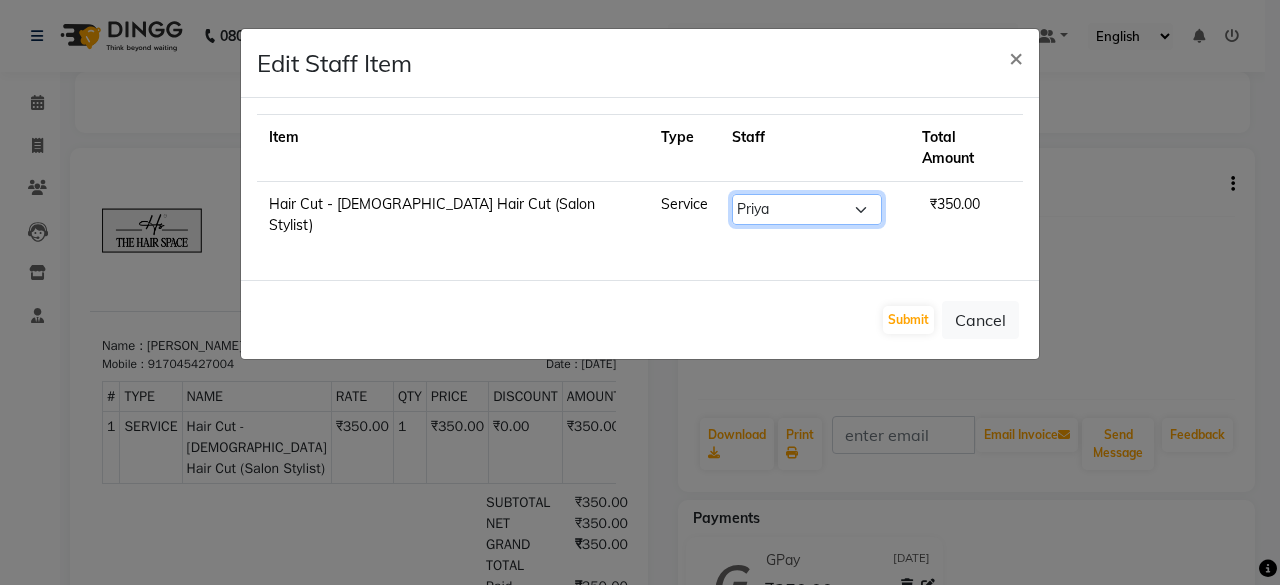 click on "Select  [PERSON_NAME]   [PERSON_NAME]   Manager   [PERSON_NAME]   Priya   Sachin    [PERSON_NAME]    [PERSON_NAME]   Vishnu" 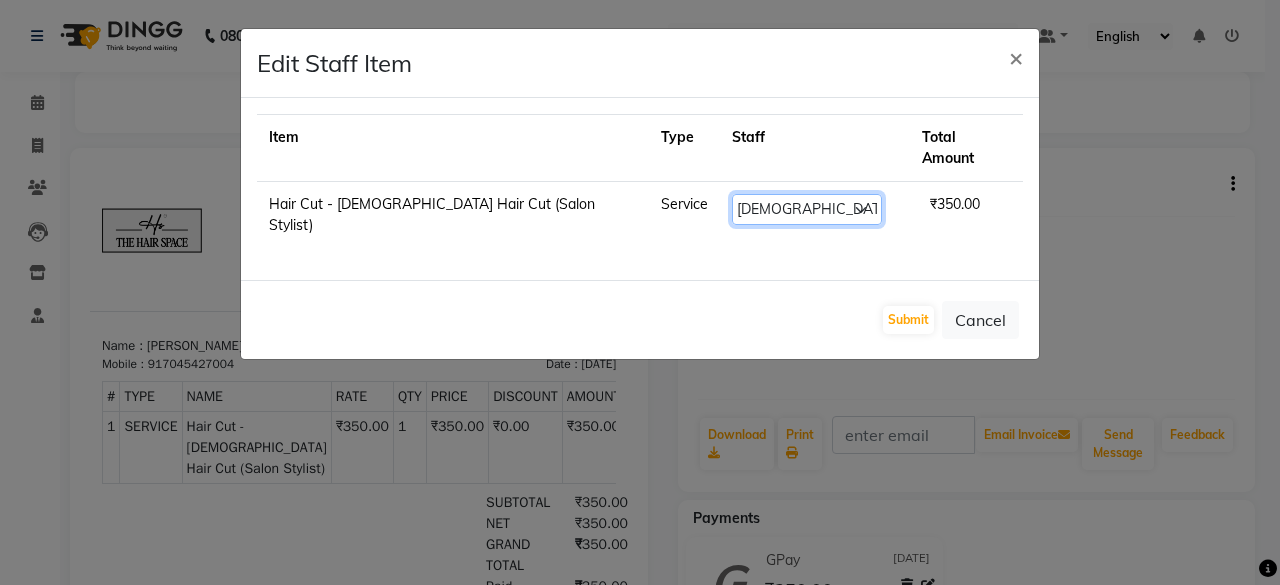 click on "Select  [PERSON_NAME]   [PERSON_NAME]   Manager   [PERSON_NAME]   Priya   Sachin    [PERSON_NAME]    [PERSON_NAME]   Vishnu" 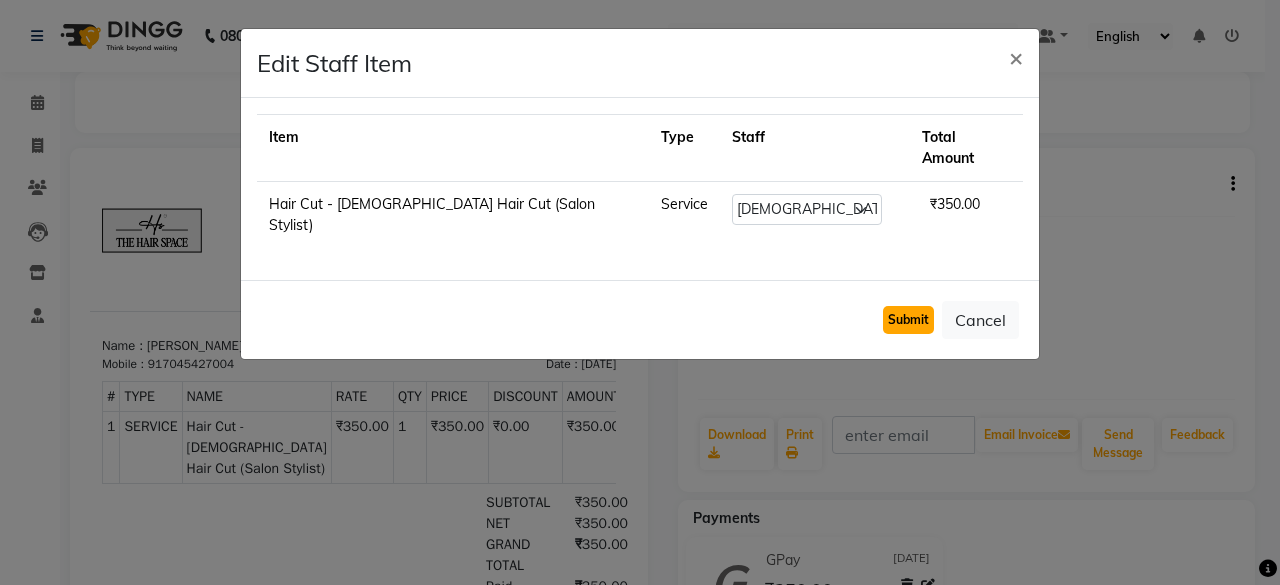 click on "Submit" 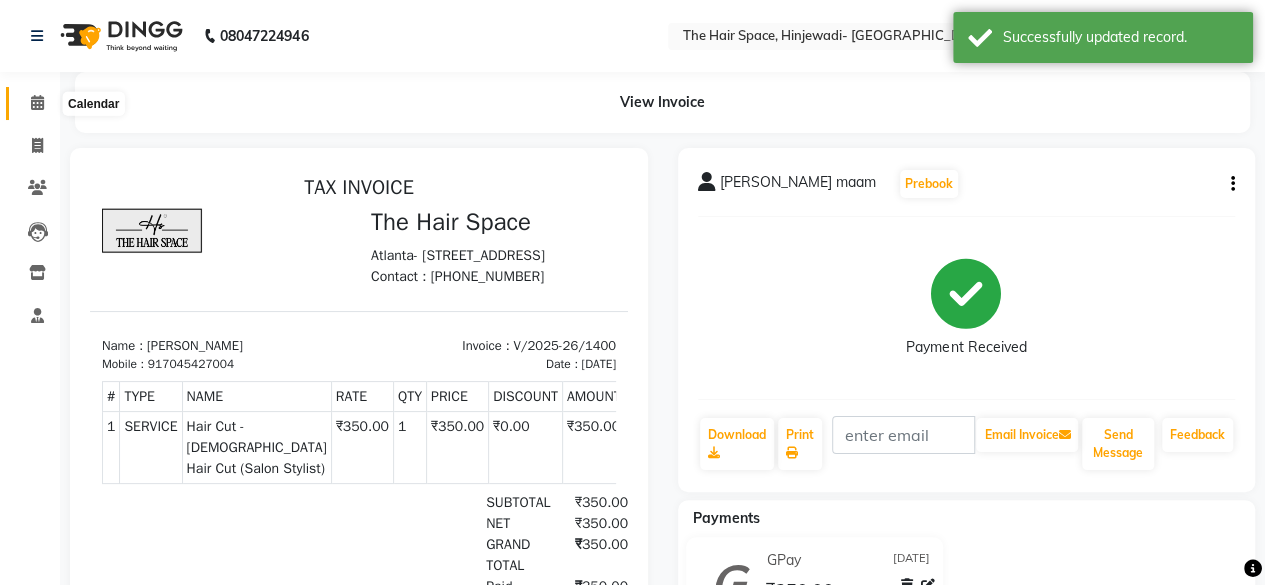 click 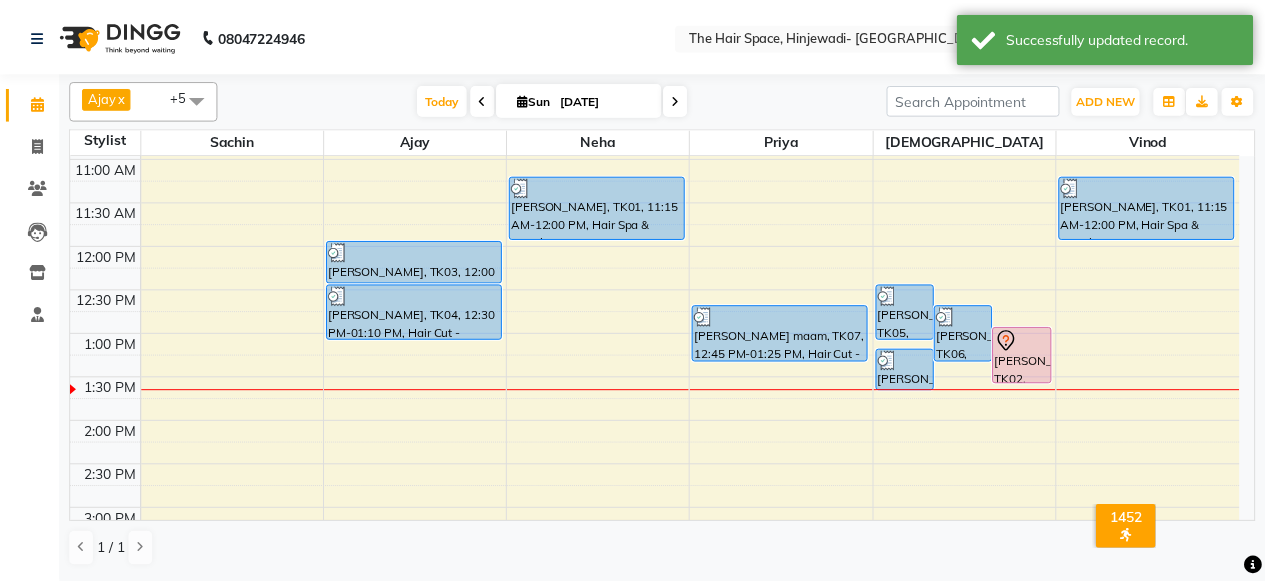 scroll, scrollTop: 235, scrollLeft: 0, axis: vertical 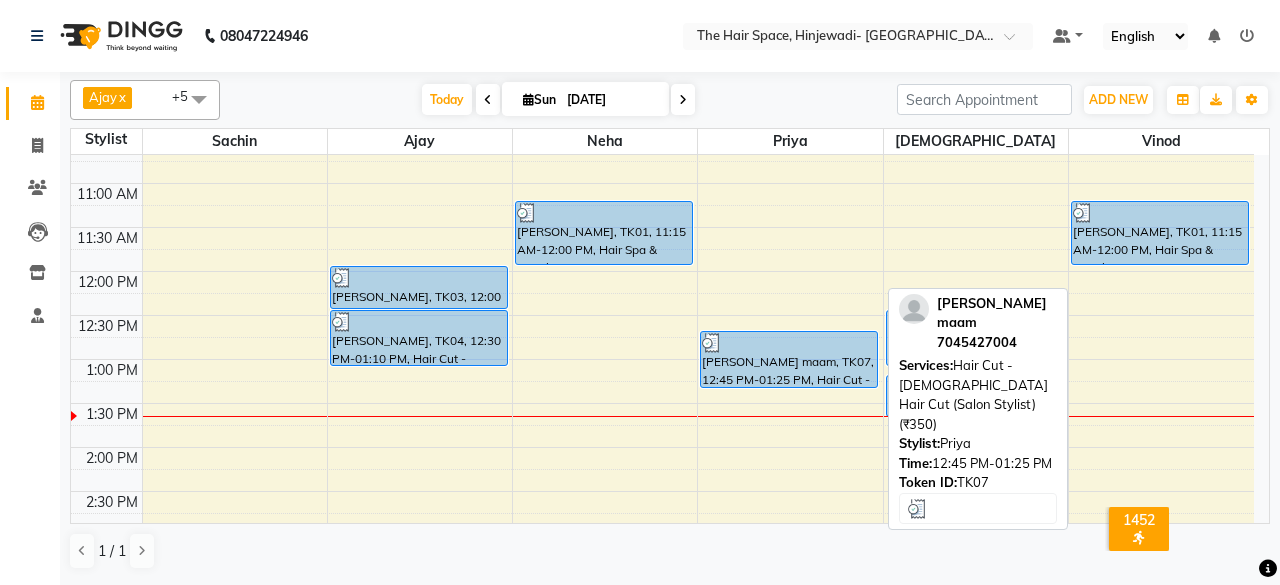 click on "[PERSON_NAME] maam, TK07, 12:45 PM-01:25 PM, Hair Cut - [DEMOGRAPHIC_DATA] Hair Cut (Salon Stylist) (₹350)" at bounding box center [789, 359] 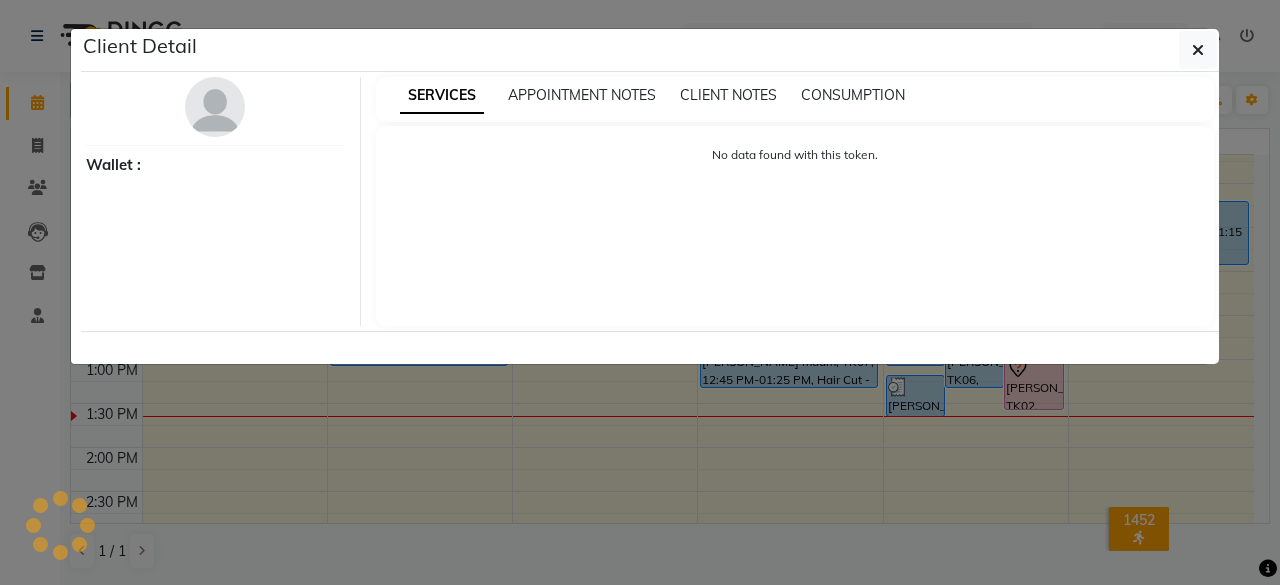 select on "3" 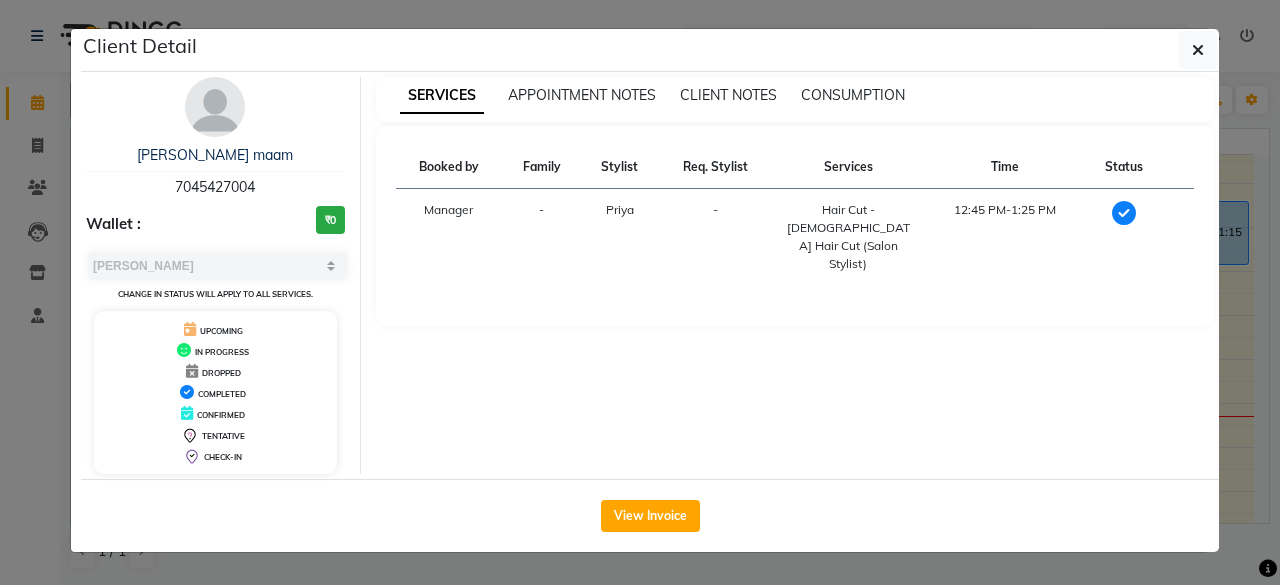 click on "Priya" at bounding box center (620, 209) 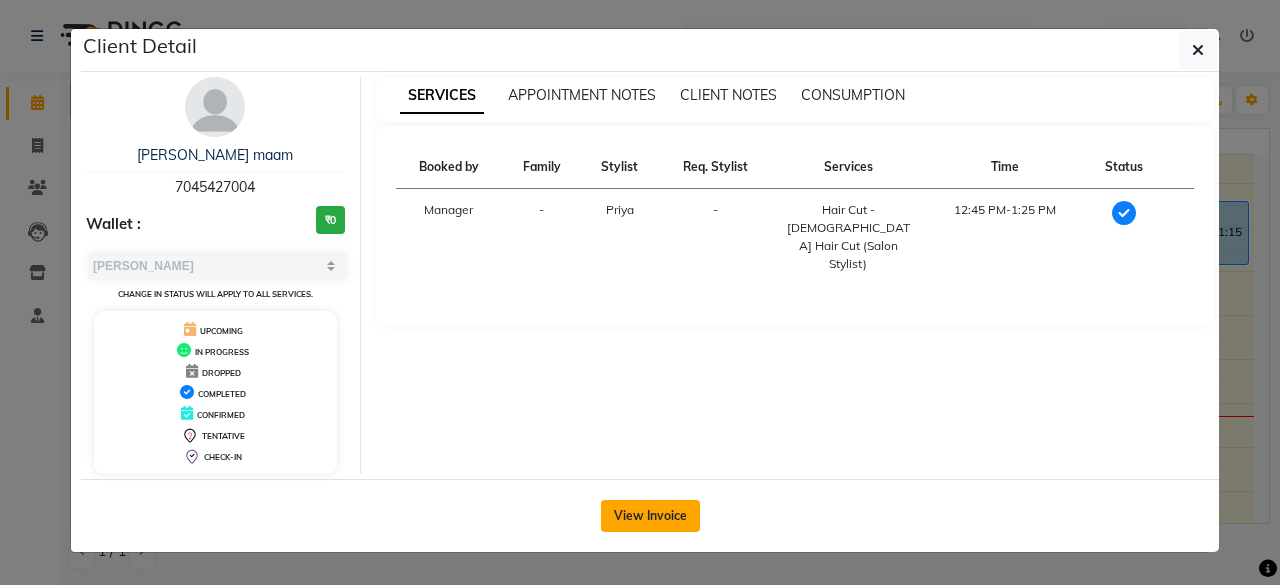 click on "View Invoice" 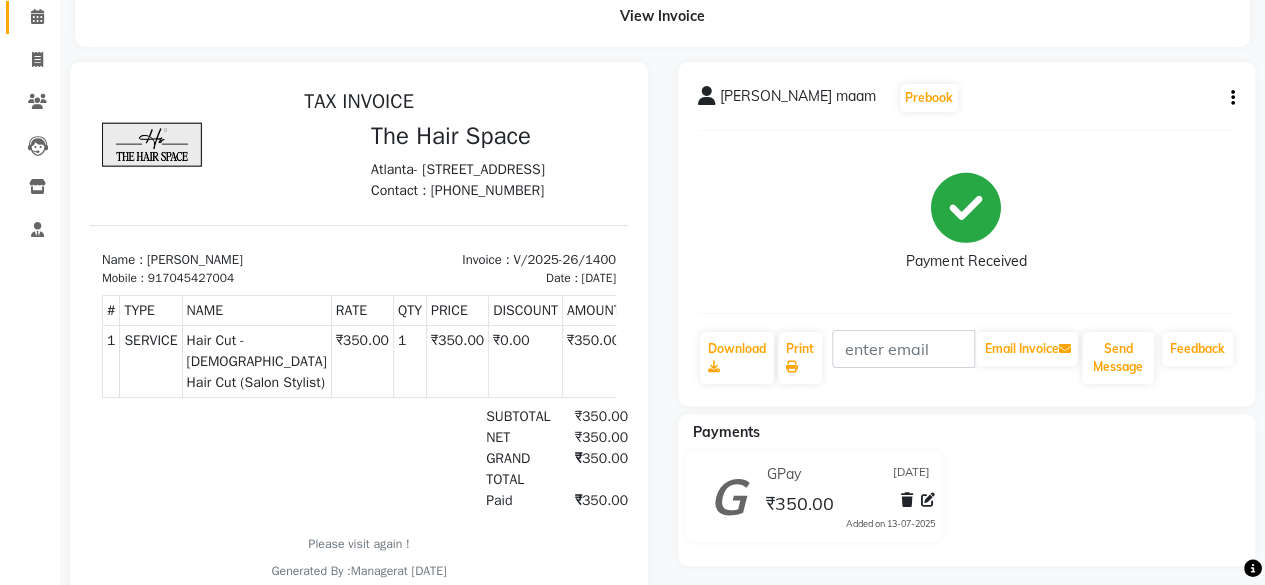 scroll, scrollTop: 84, scrollLeft: 0, axis: vertical 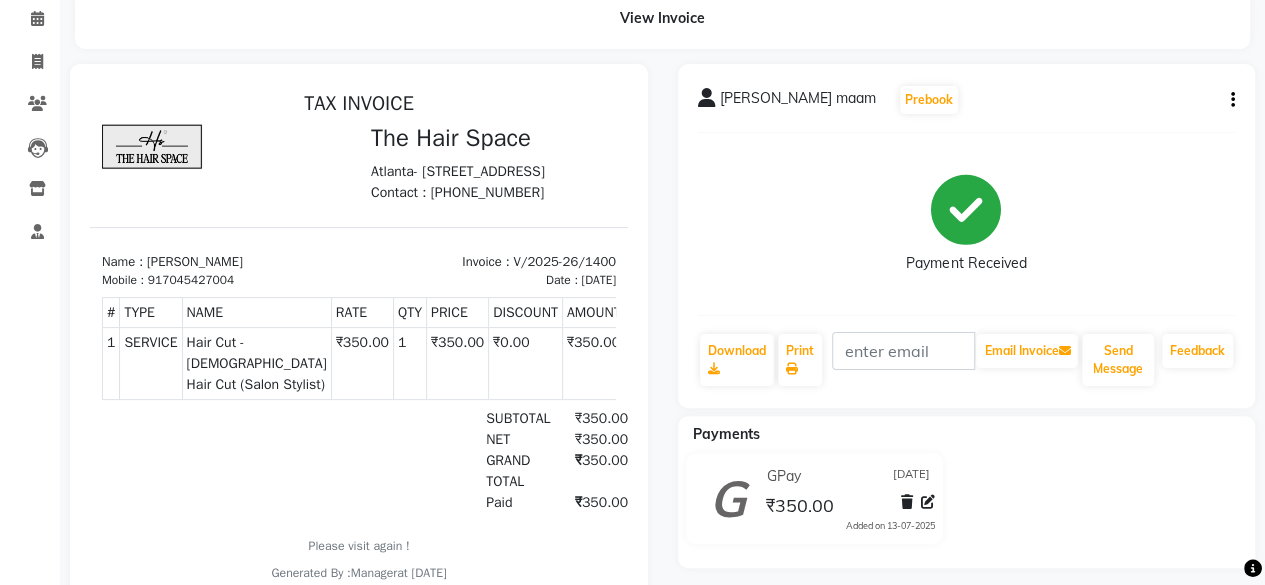click 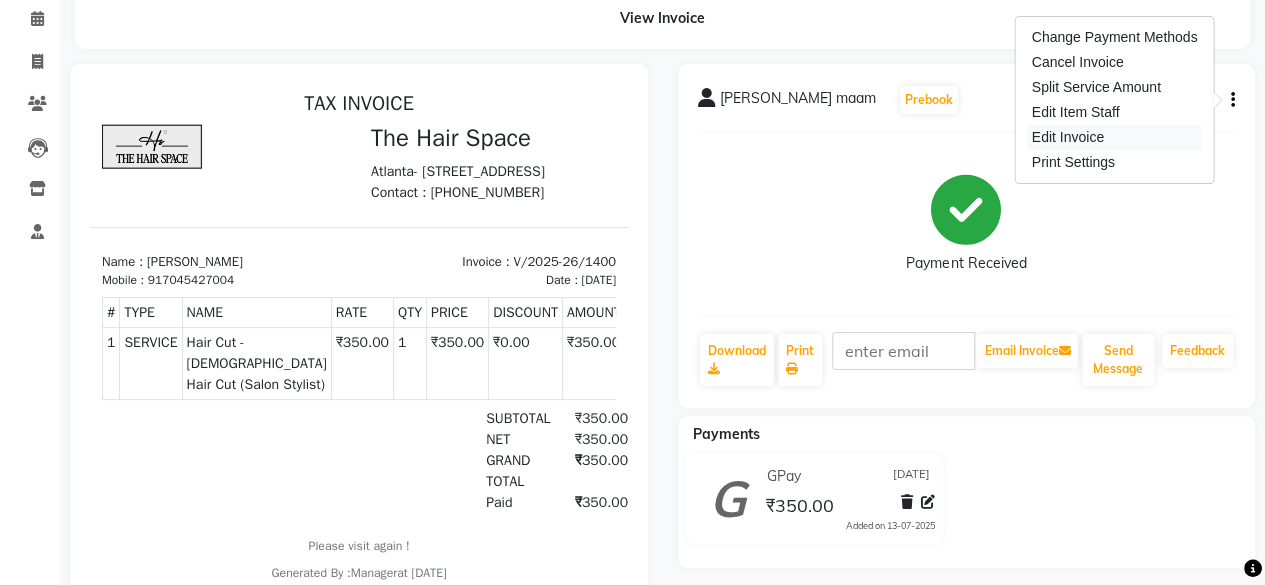 click on "Edit Invoice" at bounding box center [1115, 137] 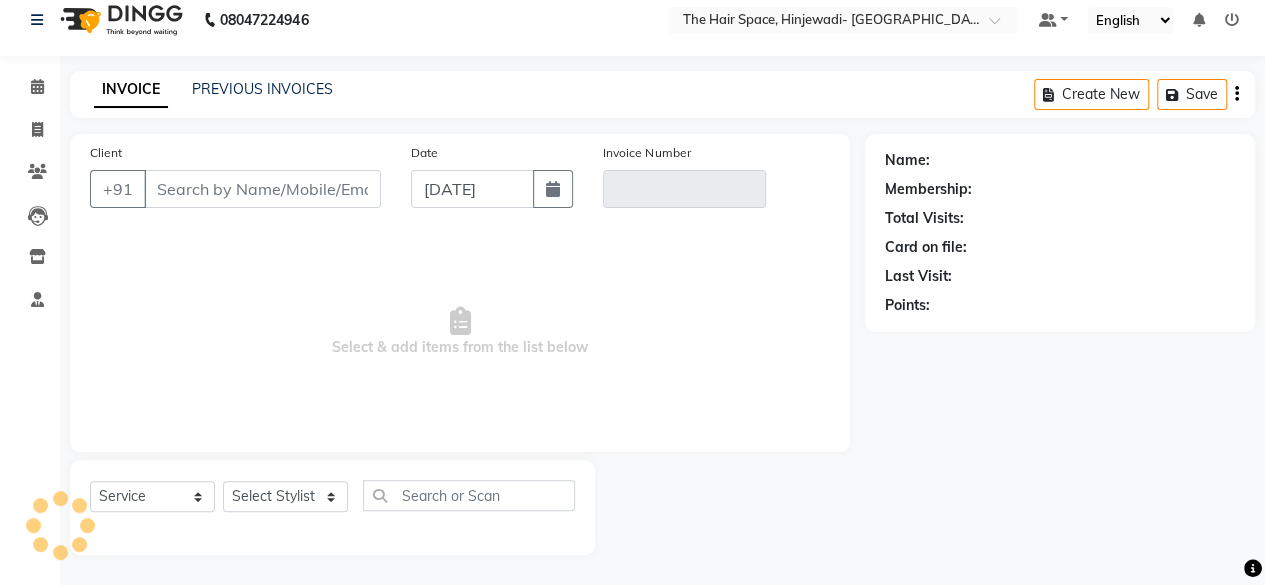 scroll, scrollTop: 15, scrollLeft: 0, axis: vertical 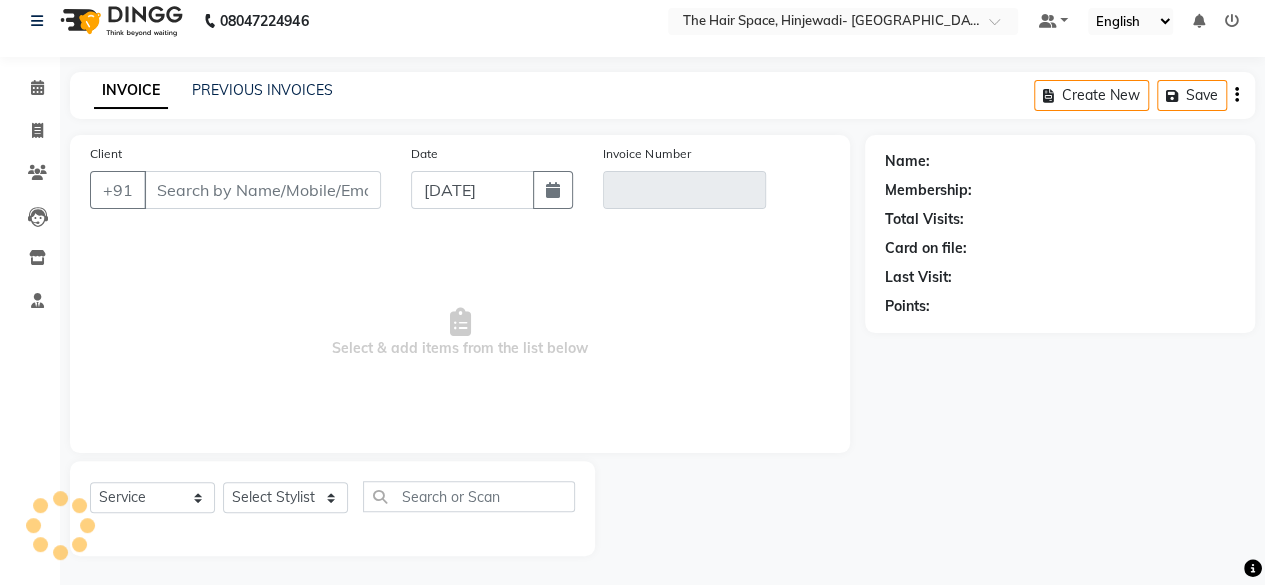 type on "7045427004" 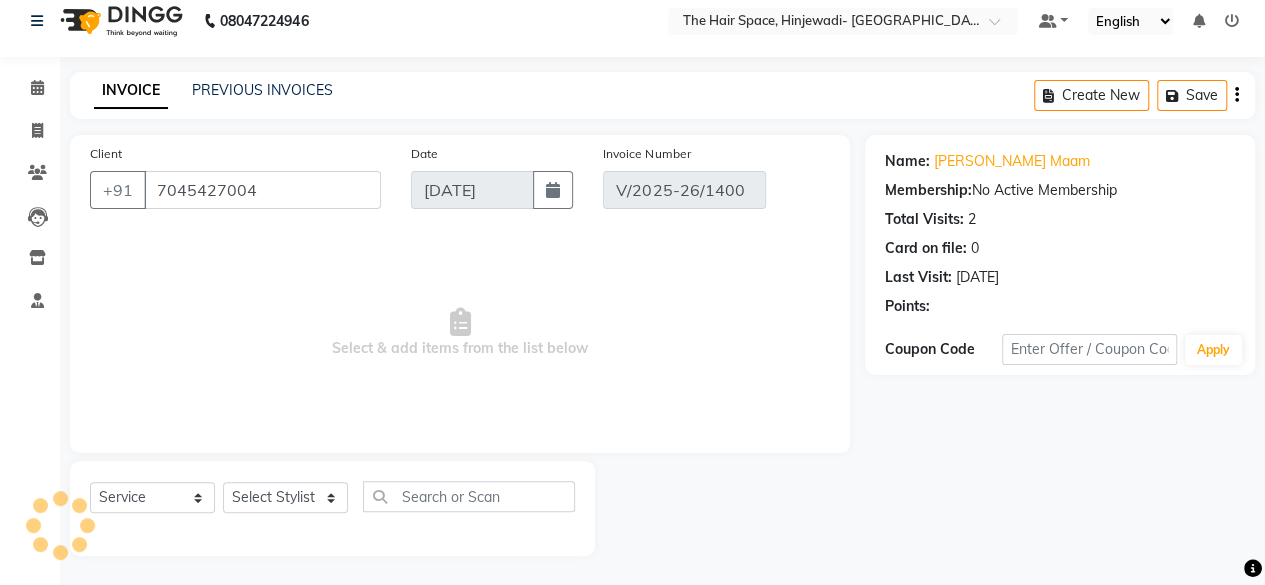 select on "select" 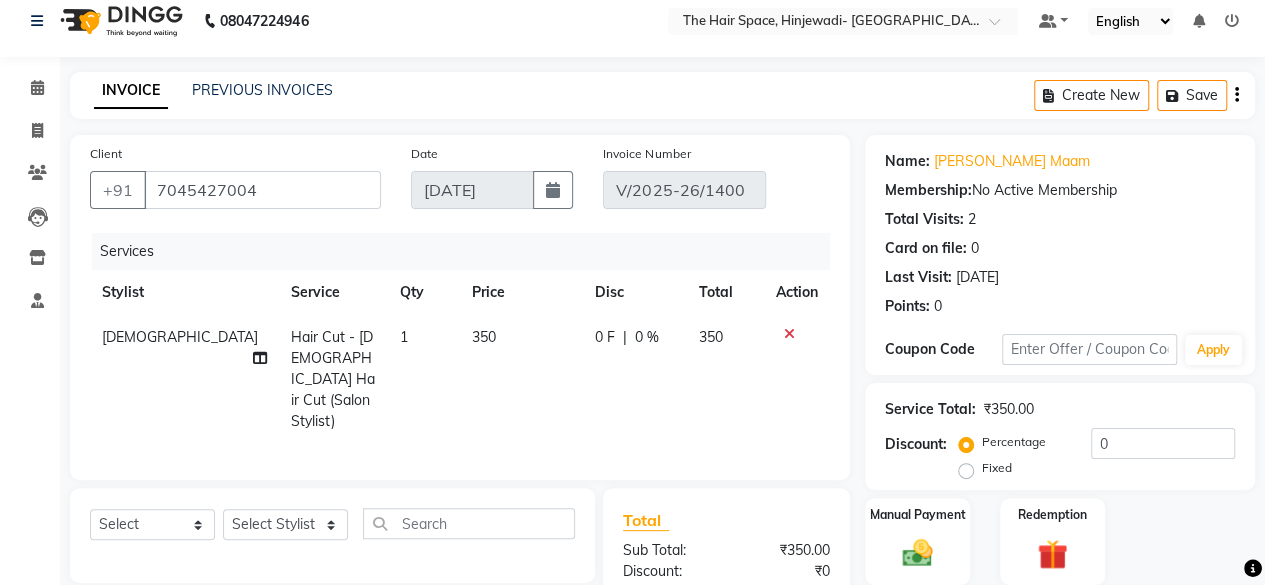 scroll, scrollTop: 213, scrollLeft: 0, axis: vertical 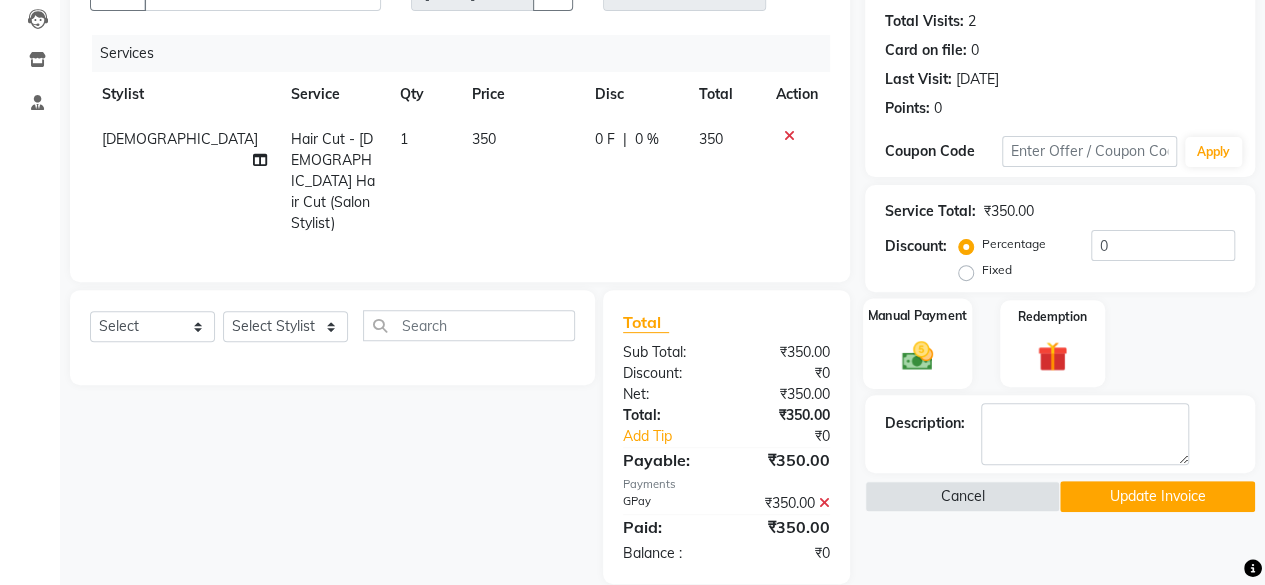 click on "Manual Payment" 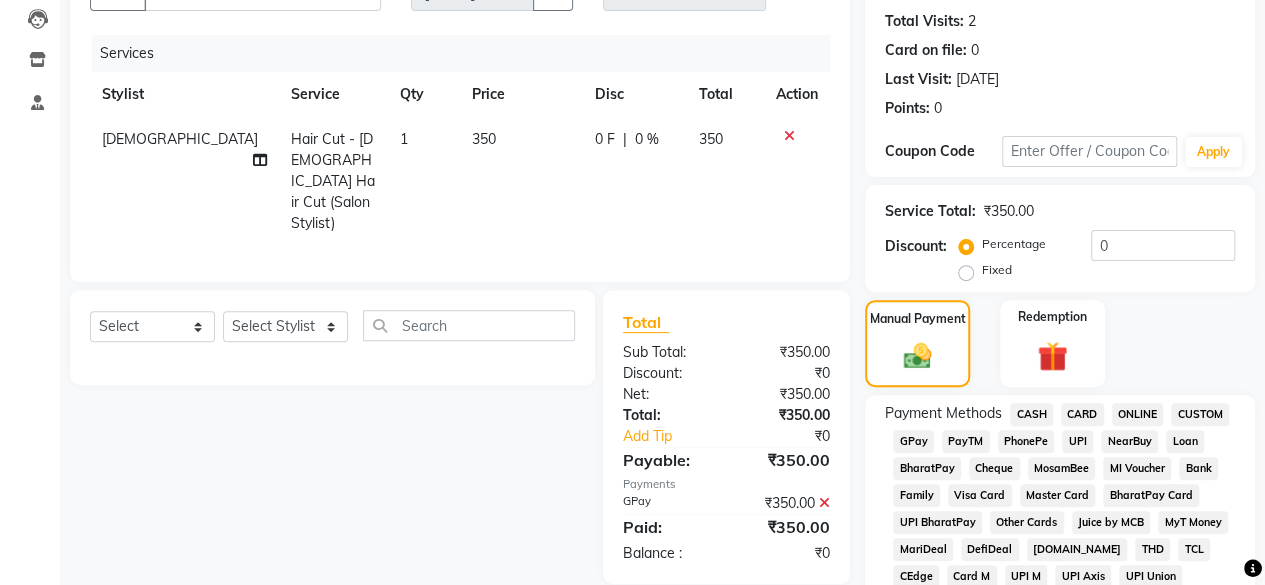 click on "GPay" 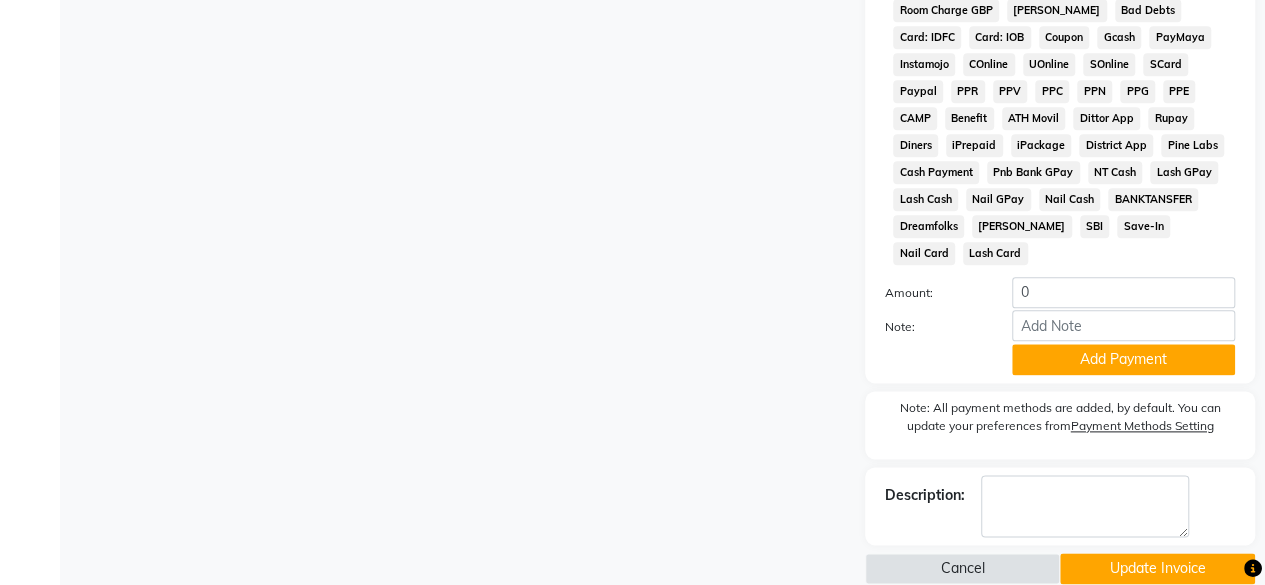 scroll, scrollTop: 1054, scrollLeft: 0, axis: vertical 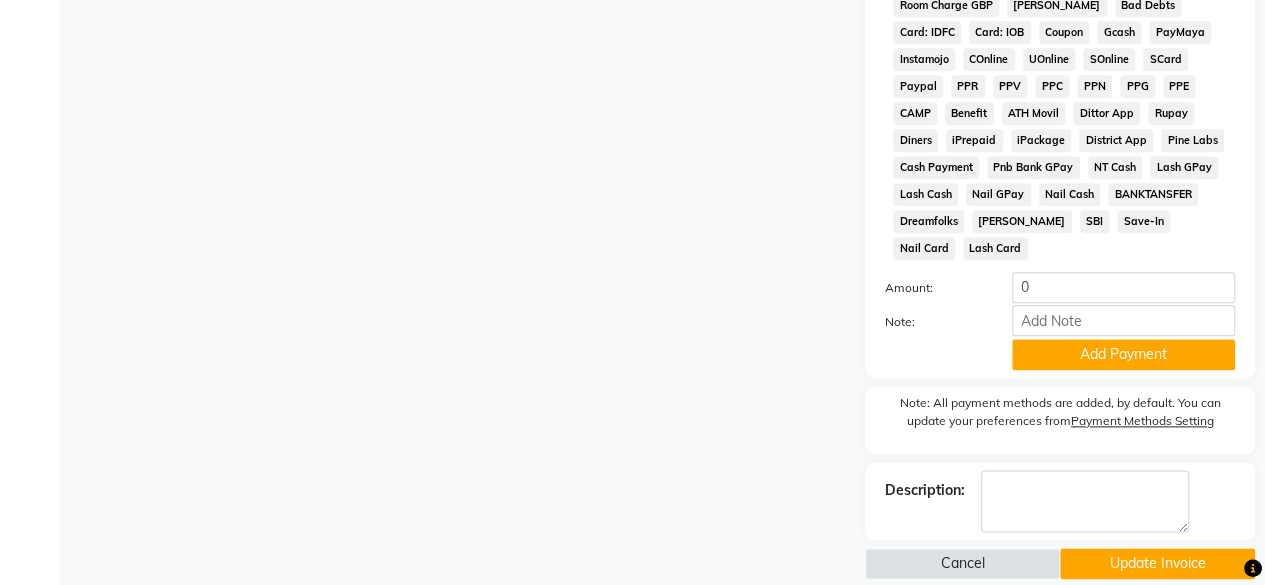 click on "Update Invoice" 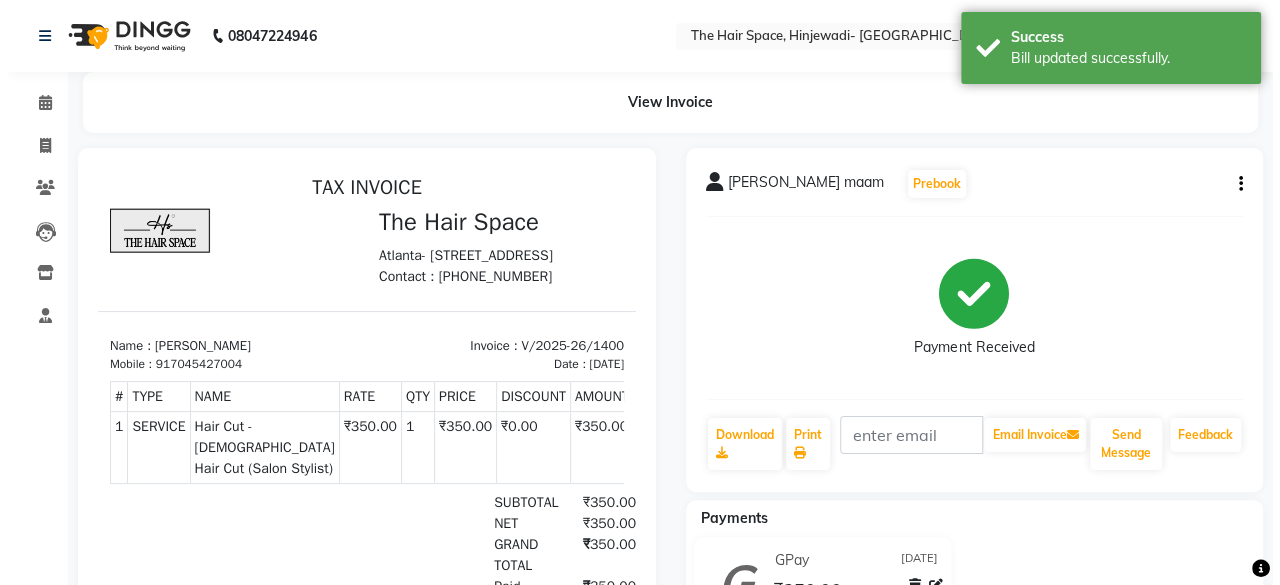 scroll, scrollTop: 0, scrollLeft: 0, axis: both 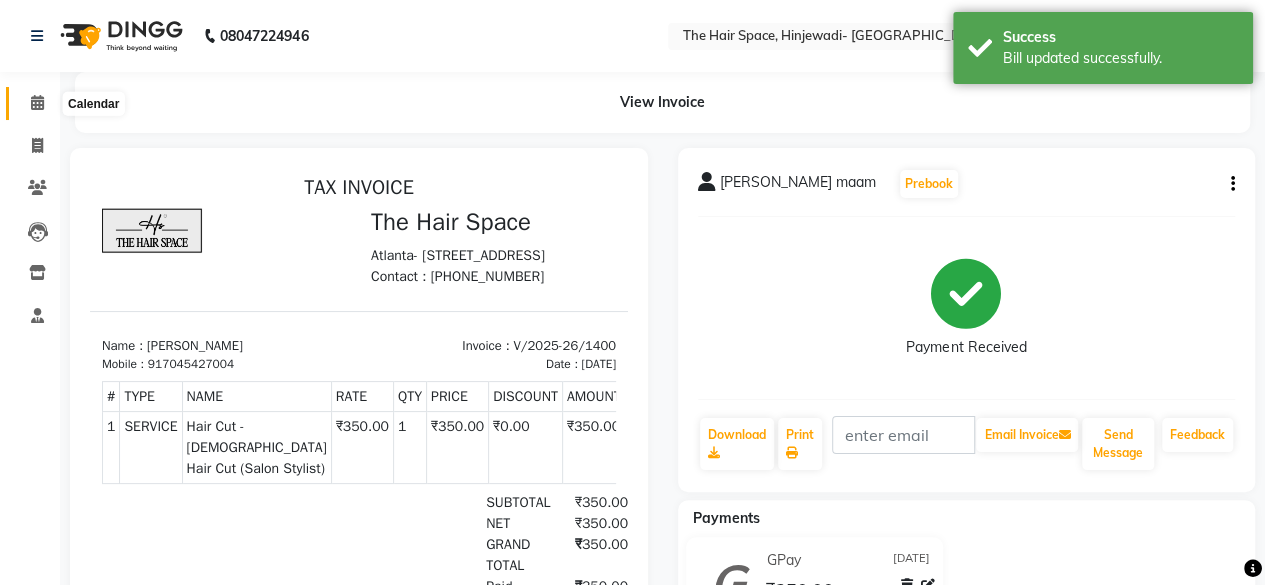 click 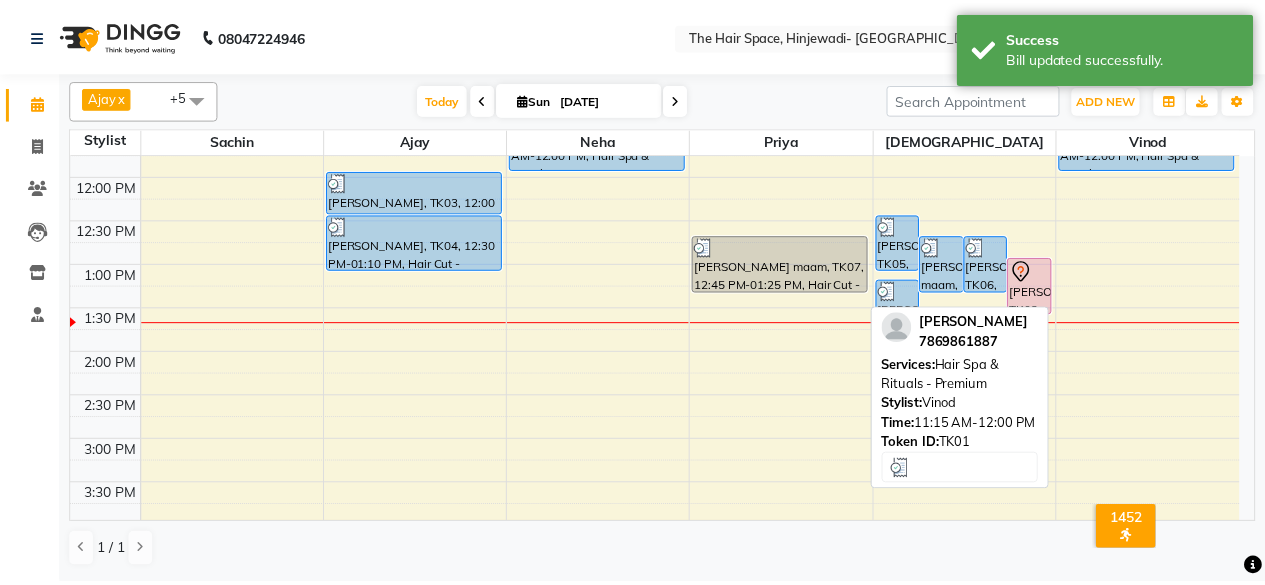 scroll, scrollTop: 335, scrollLeft: 0, axis: vertical 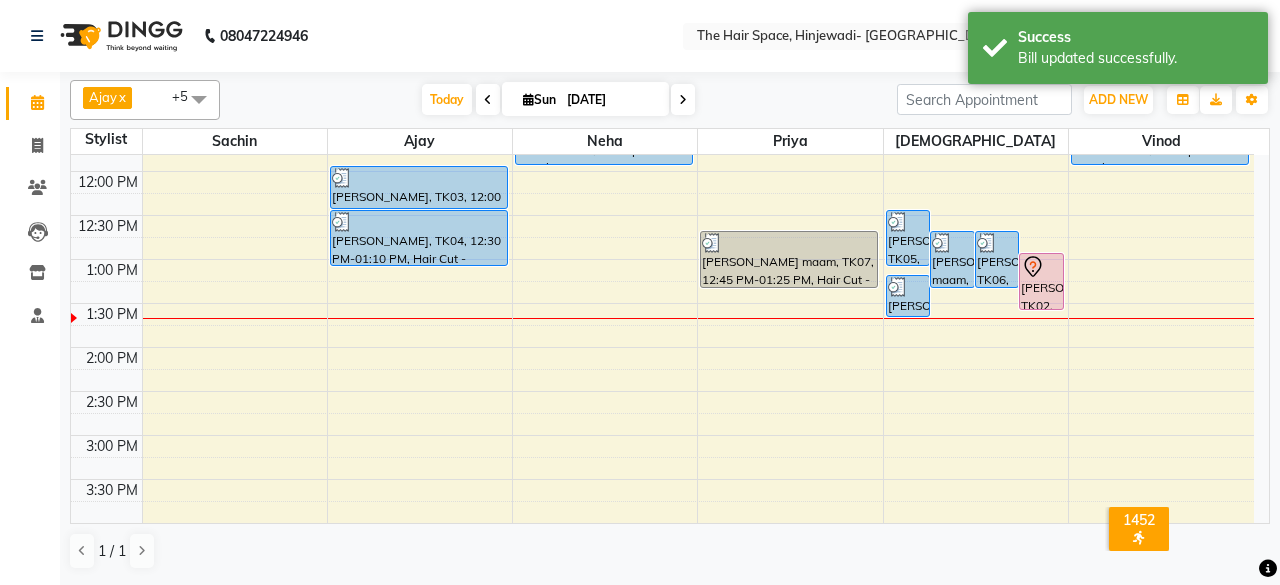 drag, startPoint x: 772, startPoint y: 247, endPoint x: 1058, endPoint y: 215, distance: 287.78464 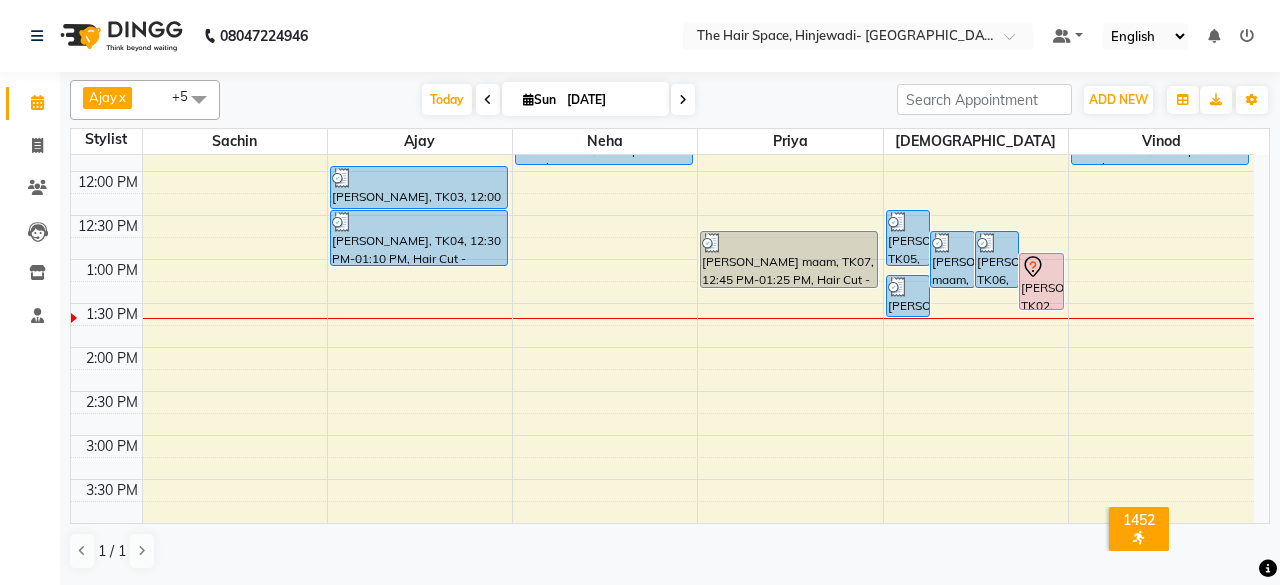drag, startPoint x: 754, startPoint y: 261, endPoint x: 1172, endPoint y: 351, distance: 427.57922 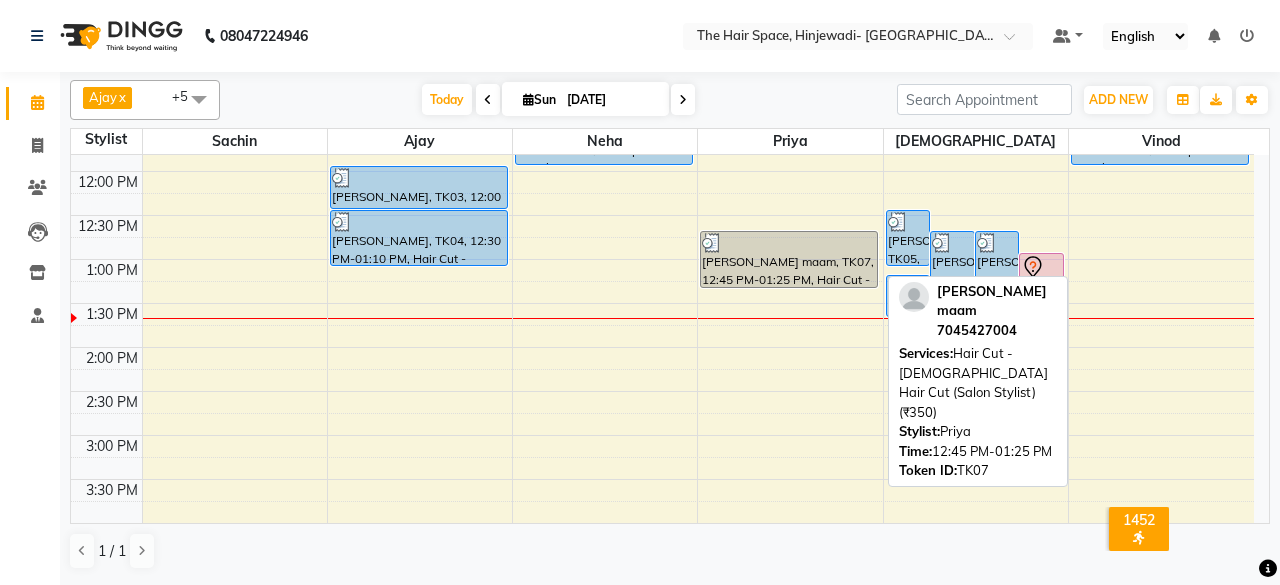 click on "[PERSON_NAME] maam, TK07, 12:45 PM-01:25 PM, Hair Cut - [DEMOGRAPHIC_DATA] Hair Cut (Salon Stylist) (₹350)" at bounding box center (789, 259) 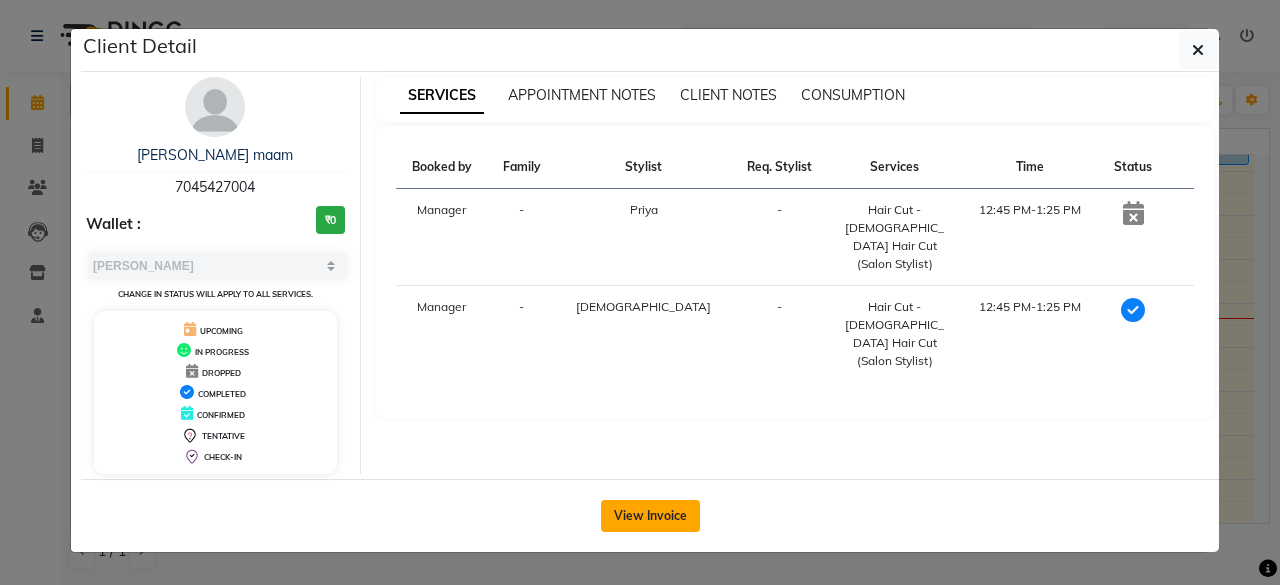 click on "View Invoice" 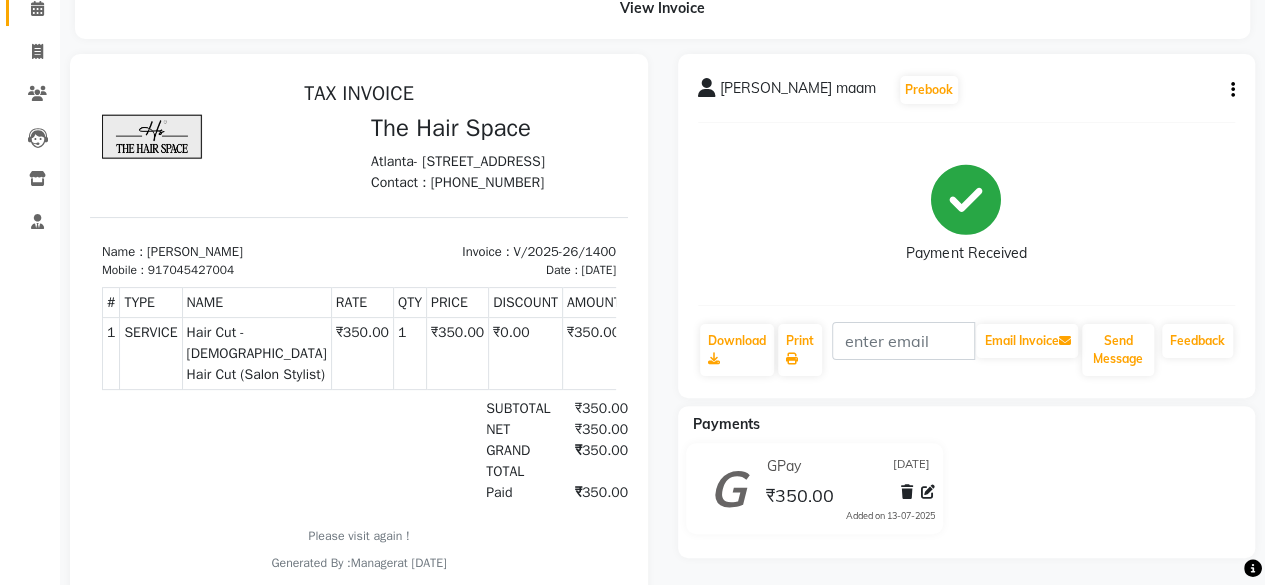 scroll, scrollTop: 84, scrollLeft: 0, axis: vertical 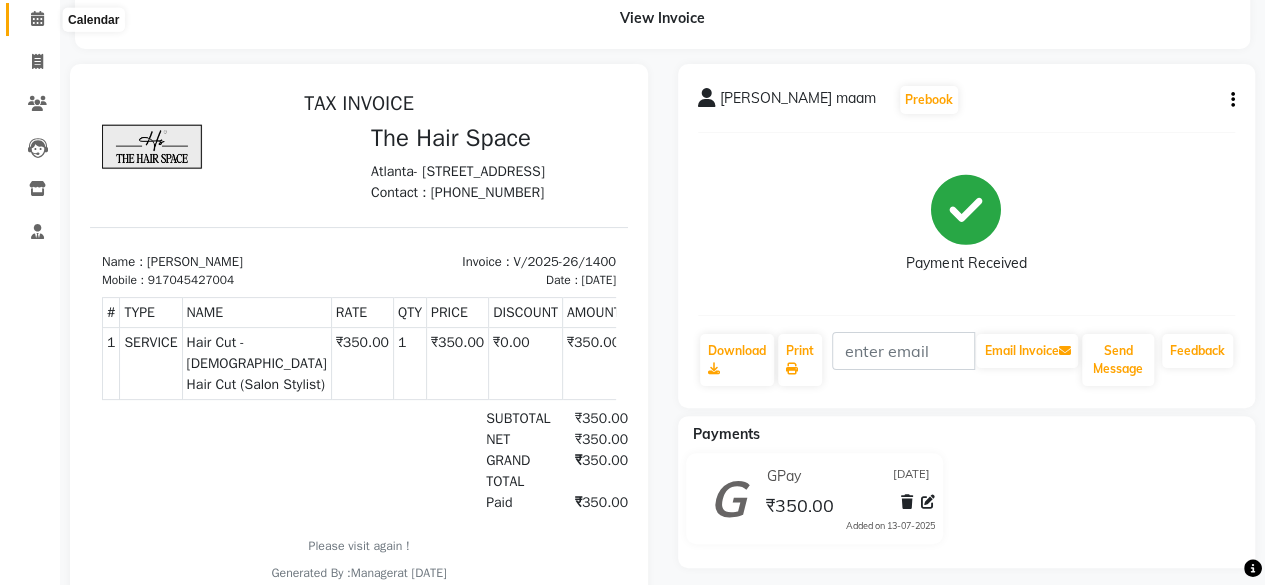 click 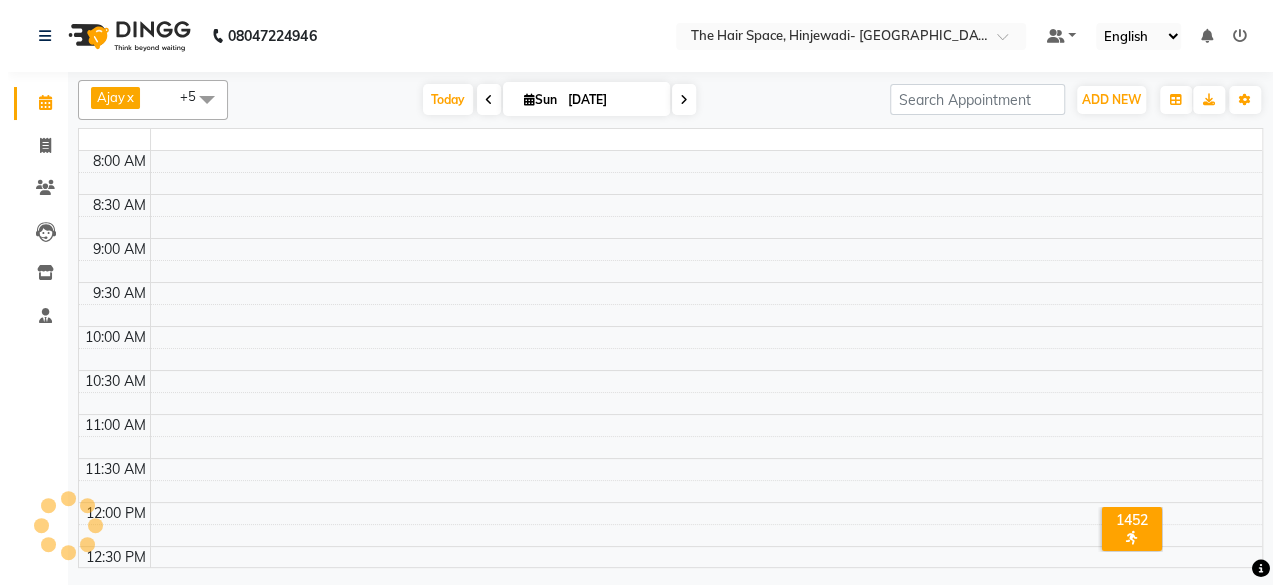 scroll, scrollTop: 0, scrollLeft: 0, axis: both 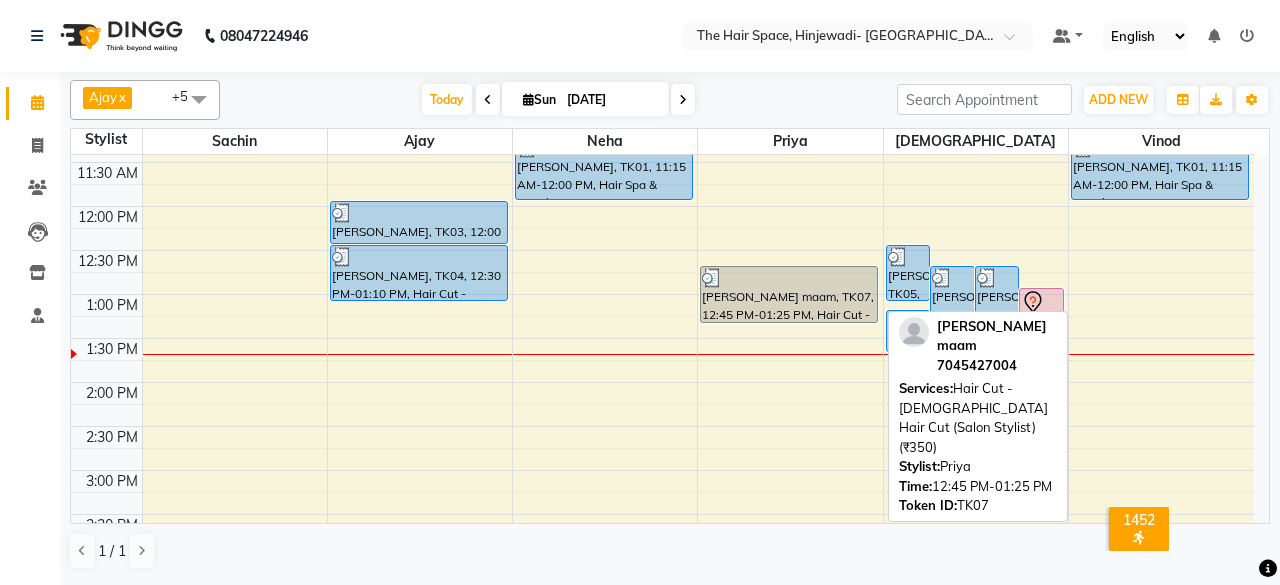 drag, startPoint x: 824, startPoint y: 295, endPoint x: 794, endPoint y: 294, distance: 30.016663 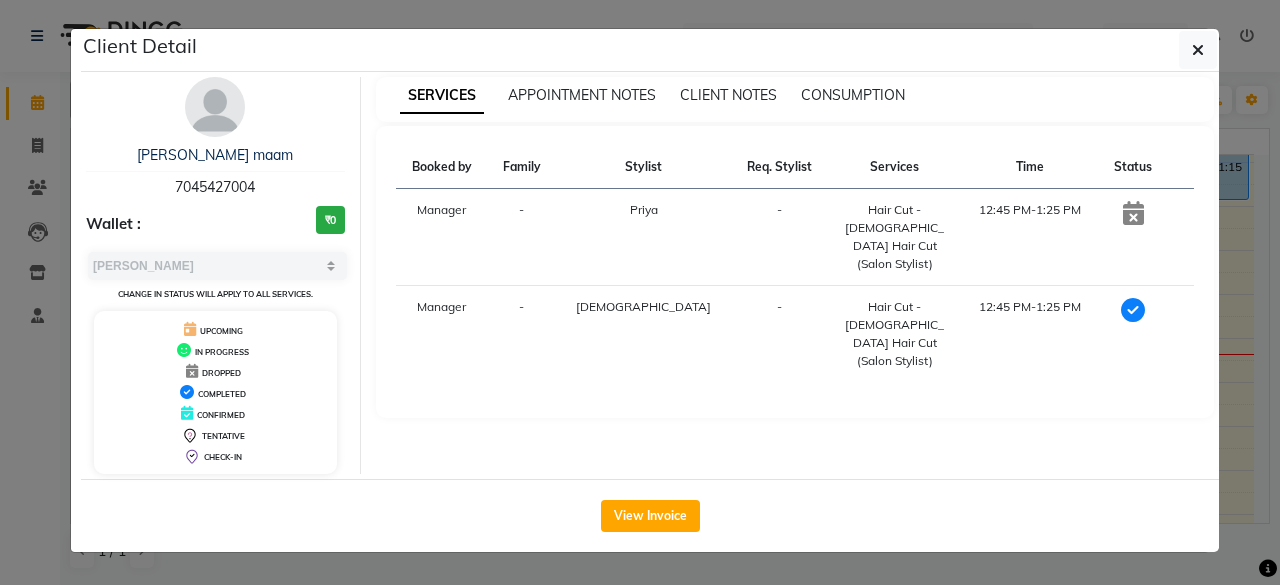 click at bounding box center [1133, 213] 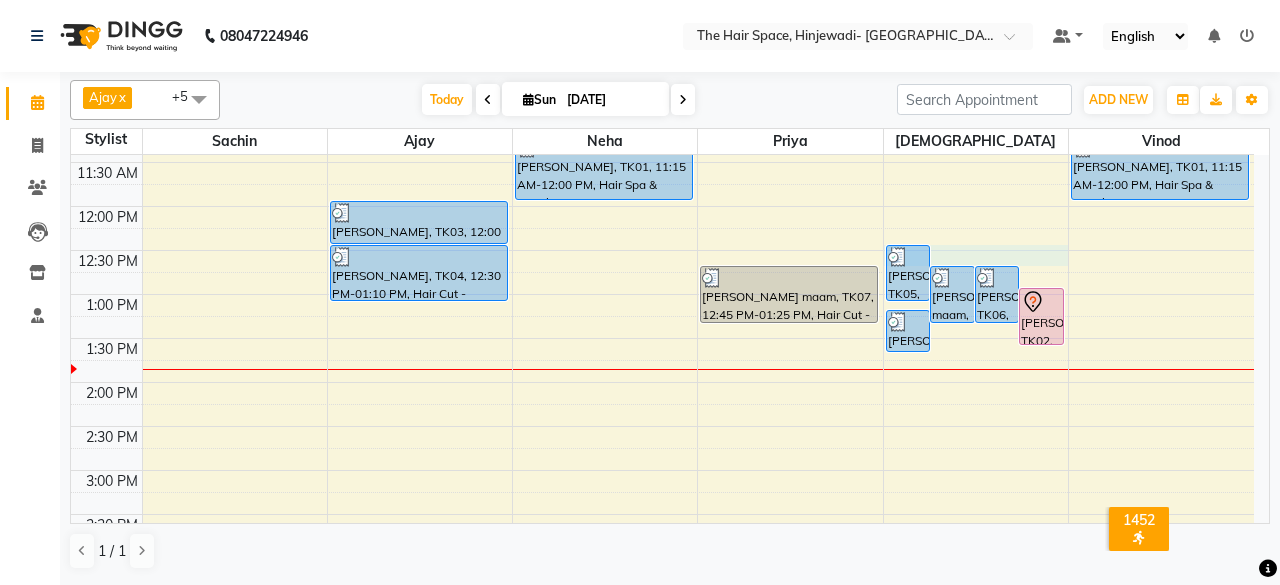 click on "8:00 AM 8:30 AM 9:00 AM 9:30 AM 10:00 AM 10:30 AM 11:00 AM 11:30 AM 12:00 PM 12:30 PM 1:00 PM 1:30 PM 2:00 PM 2:30 PM 3:00 PM 3:30 PM 4:00 PM 4:30 PM 5:00 PM 5:30 PM 6:00 PM 6:30 PM 7:00 PM 7:30 PM     [PERSON_NAME], TK03, 12:00 PM-12:30 PM, [PERSON_NAME]     [PERSON_NAME], TK04, 12:30 PM-01:10 PM, Hair Cut - [DEMOGRAPHIC_DATA] Hair Cut (Senior Stylist)     [PERSON_NAME], TK01, 11:15 AM-12:00 PM, Hair Spa & Rituals - Premium     [PERSON_NAME] maam, TK07, 12:45 PM-01:25 PM, Hair Cut - [DEMOGRAPHIC_DATA] Hair Cut (Salon Stylist) (₹350)     [PERSON_NAME], TK05, 12:30 PM-01:10 PM, Hair Cut - [DEMOGRAPHIC_DATA] Hair Cut (Senior Stylist)     [PERSON_NAME] maam, TK07, 12:45 PM-01:25 PM, Hair Cut - [DEMOGRAPHIC_DATA] Hair Cut (Salon Stylist)     [PERSON_NAME], TK06, 12:45 PM-01:25 PM, Hair Cut - [DEMOGRAPHIC_DATA] Kids (Below 10 Years)             [PERSON_NAME], TK02, 01:00 PM-01:40 PM, Hair Cut - [DEMOGRAPHIC_DATA] Hair Cut (Senior Stylist)     [PERSON_NAME], TK05, 01:15 PM-01:45 PM, [PERSON_NAME]     [PERSON_NAME], TK01, 11:15 AM-12:00 PM, Hair Spa & Rituals - Premium" at bounding box center (662, 382) 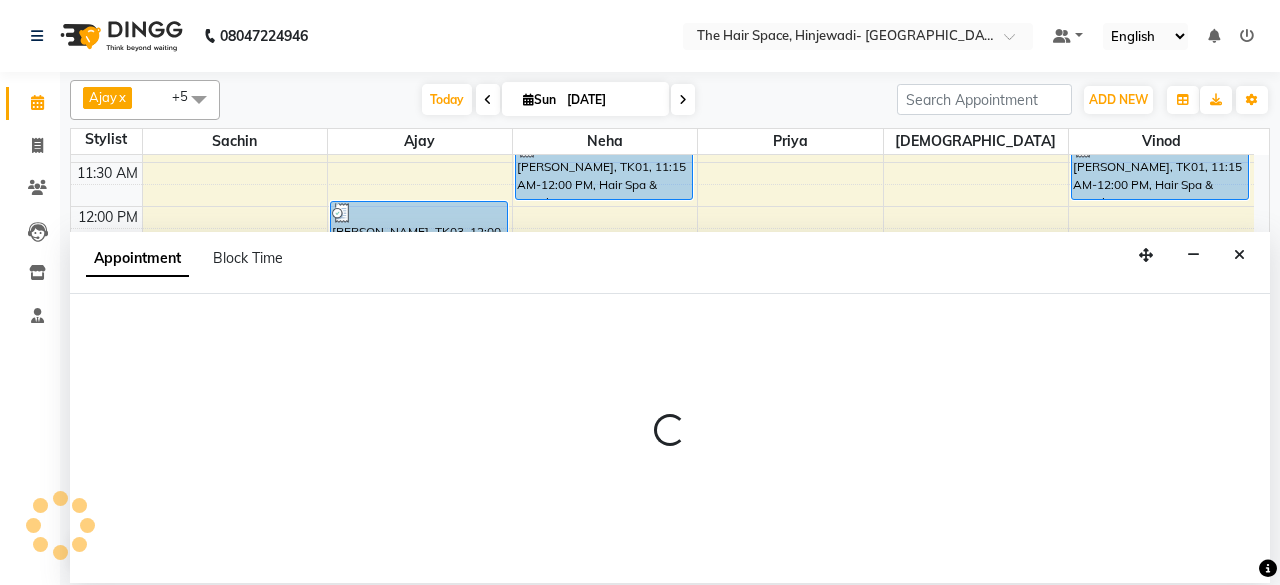 select on "84666" 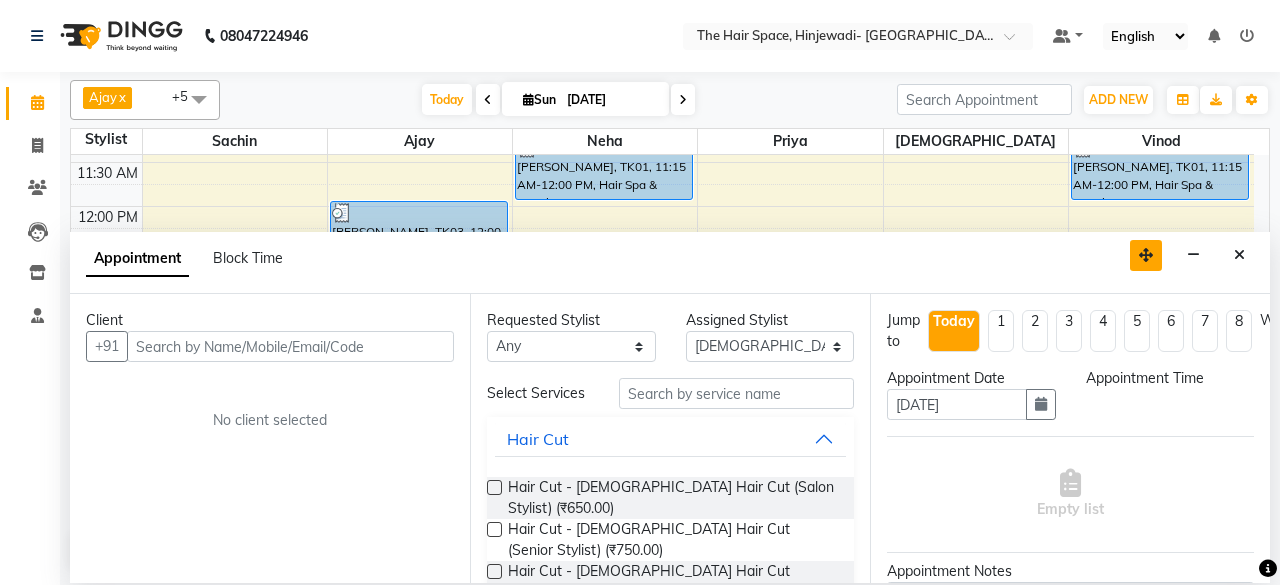drag, startPoint x: 1238, startPoint y: 249, endPoint x: 1150, endPoint y: 259, distance: 88.56636 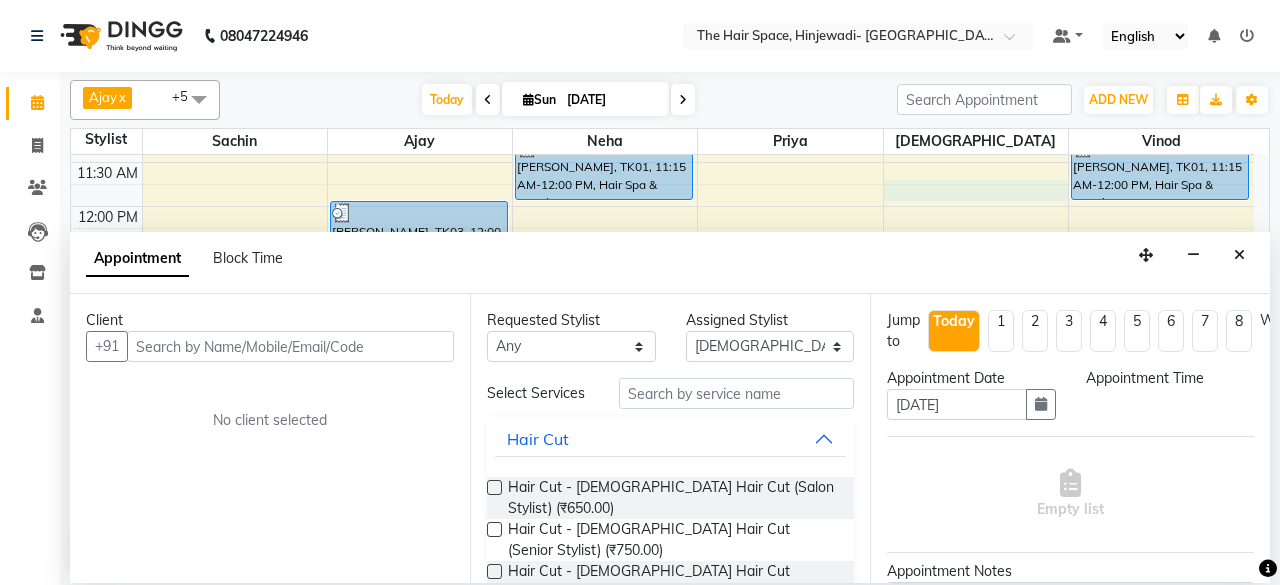 click at bounding box center [698, 217] 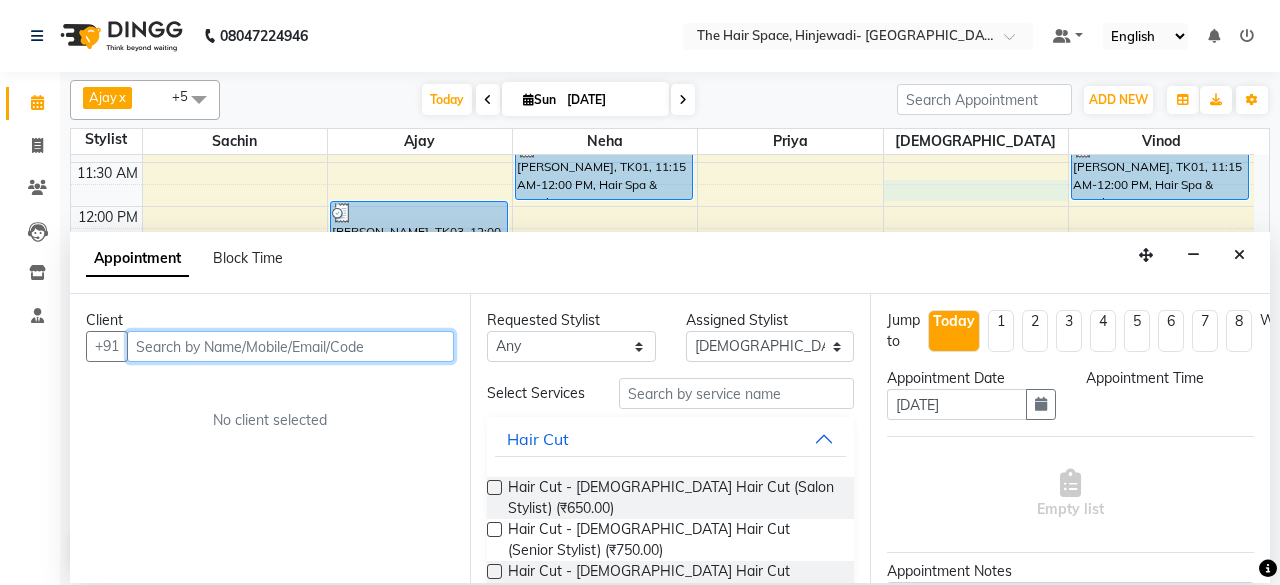 click at bounding box center (290, 346) 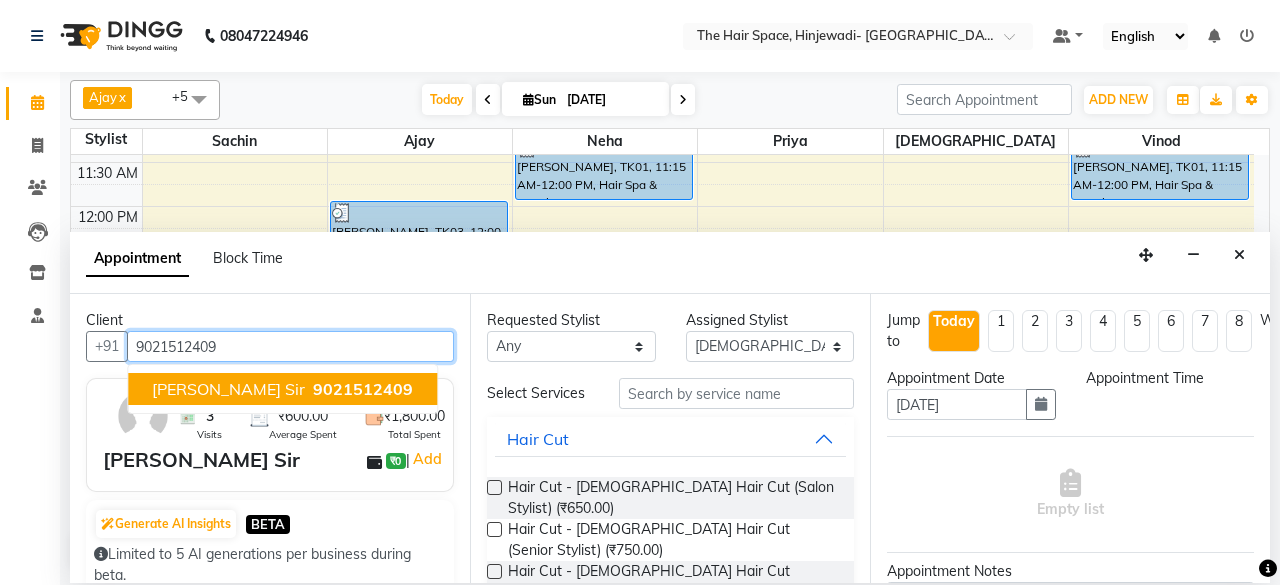 click on "9021512409" at bounding box center (363, 389) 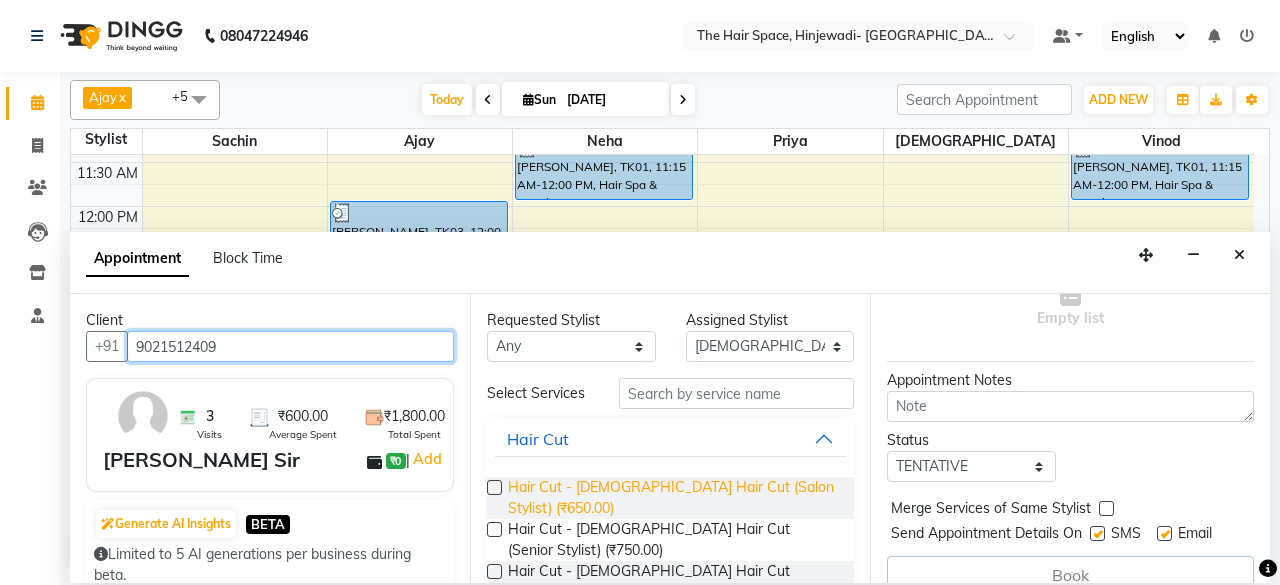scroll, scrollTop: 200, scrollLeft: 0, axis: vertical 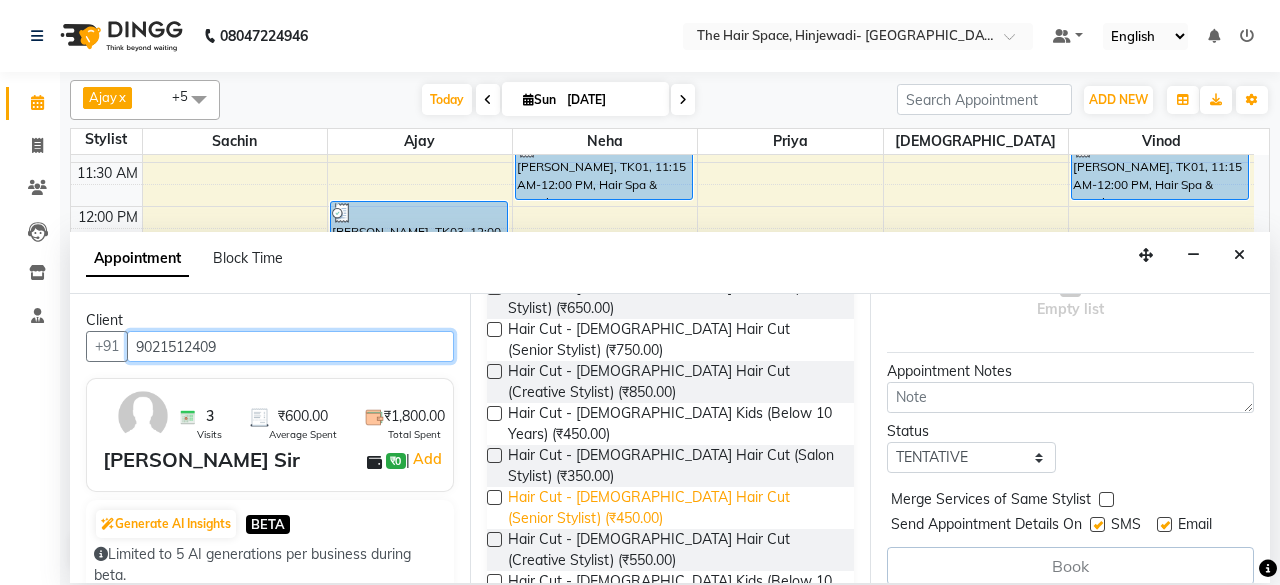 type on "9021512409" 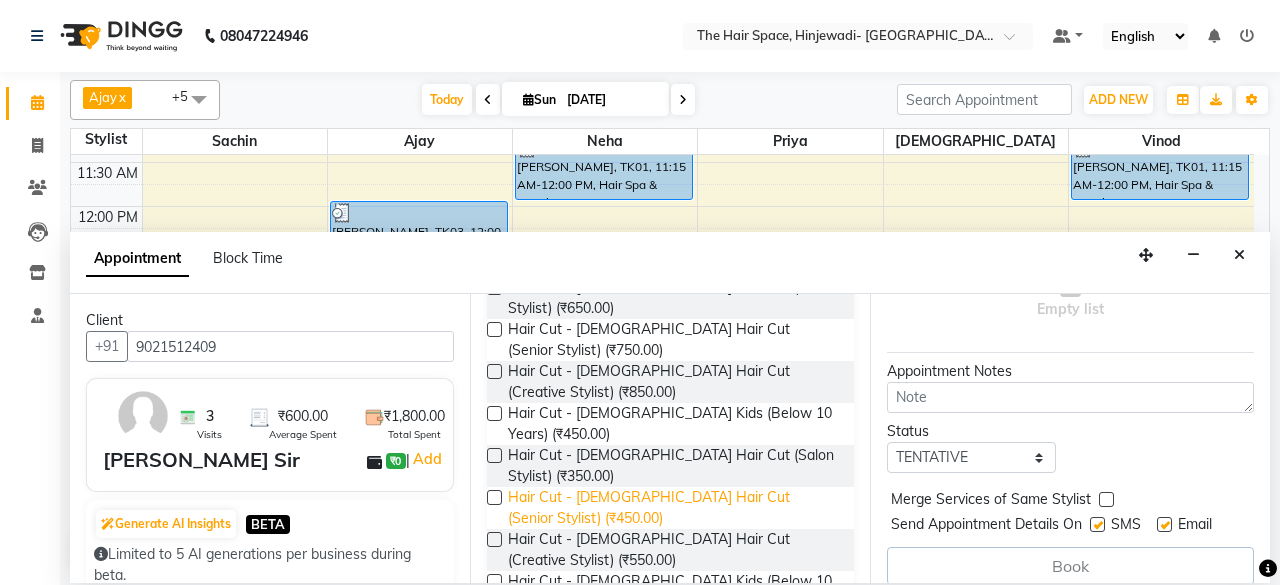 click on "Hair Cut - [DEMOGRAPHIC_DATA] Hair Cut (Senior Stylist) (₹450.00)" at bounding box center [673, 508] 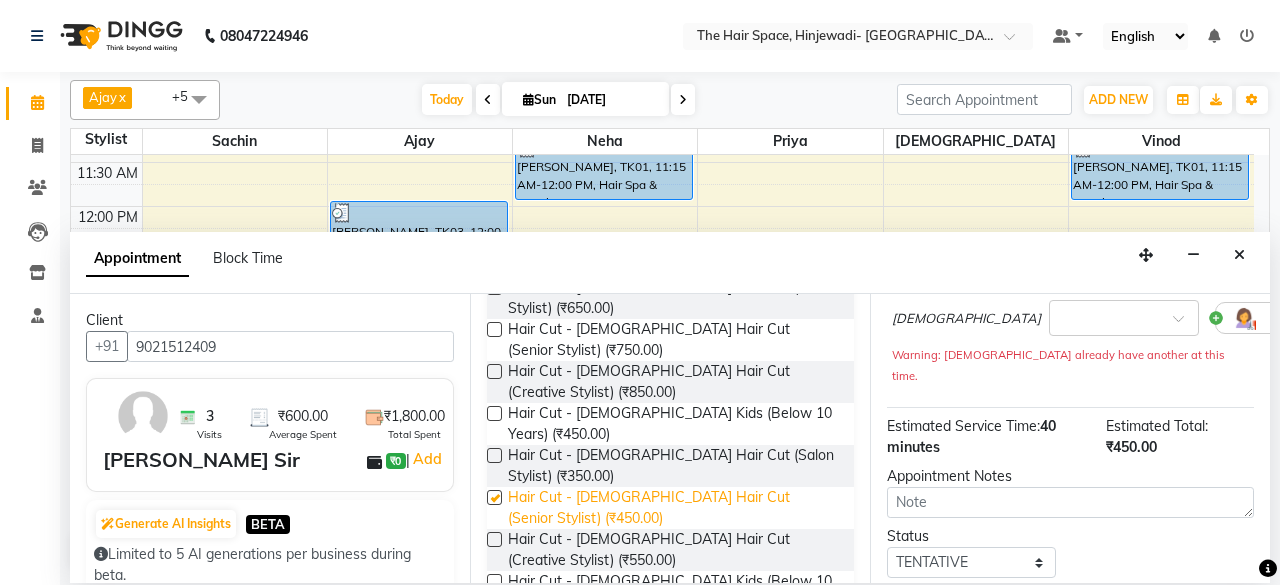 checkbox on "false" 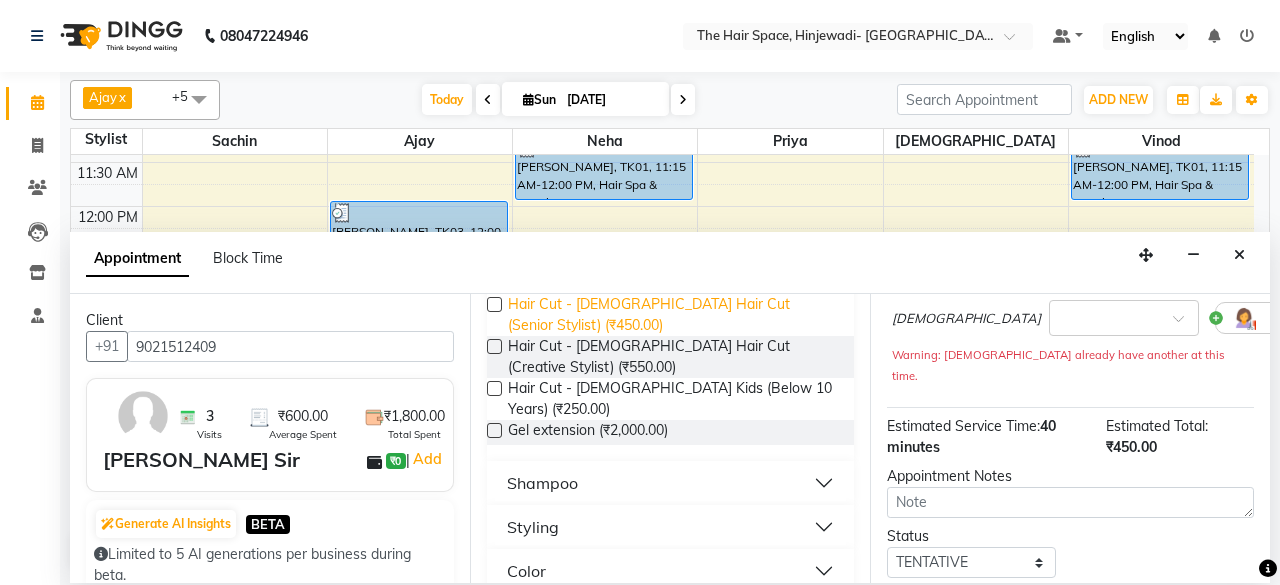 scroll, scrollTop: 400, scrollLeft: 0, axis: vertical 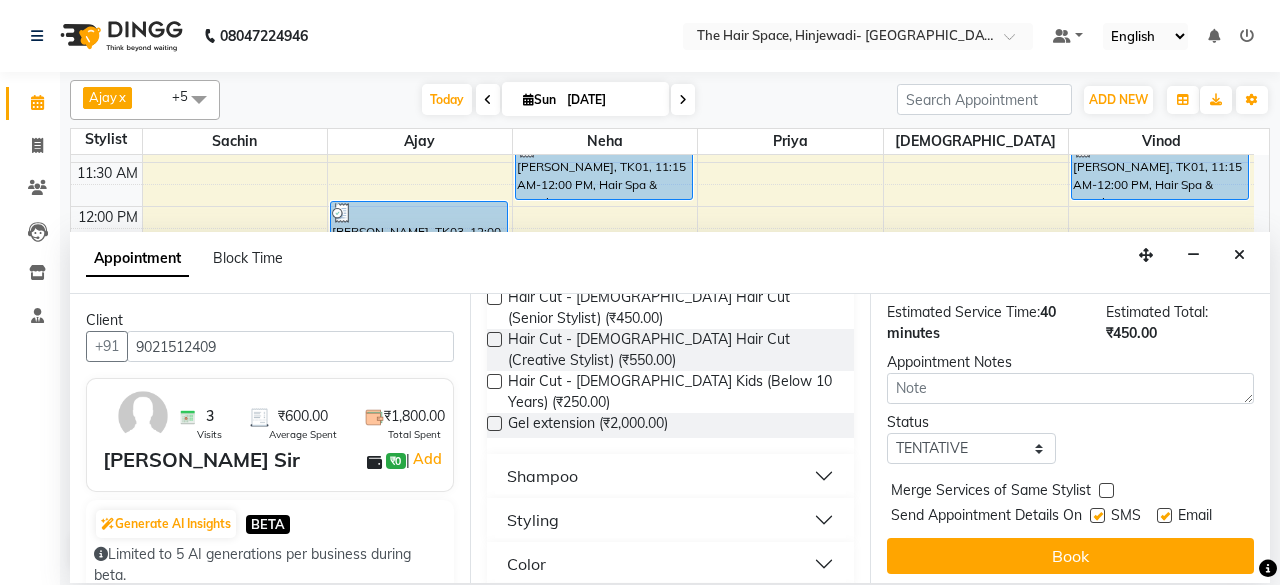 click at bounding box center (1097, 515) 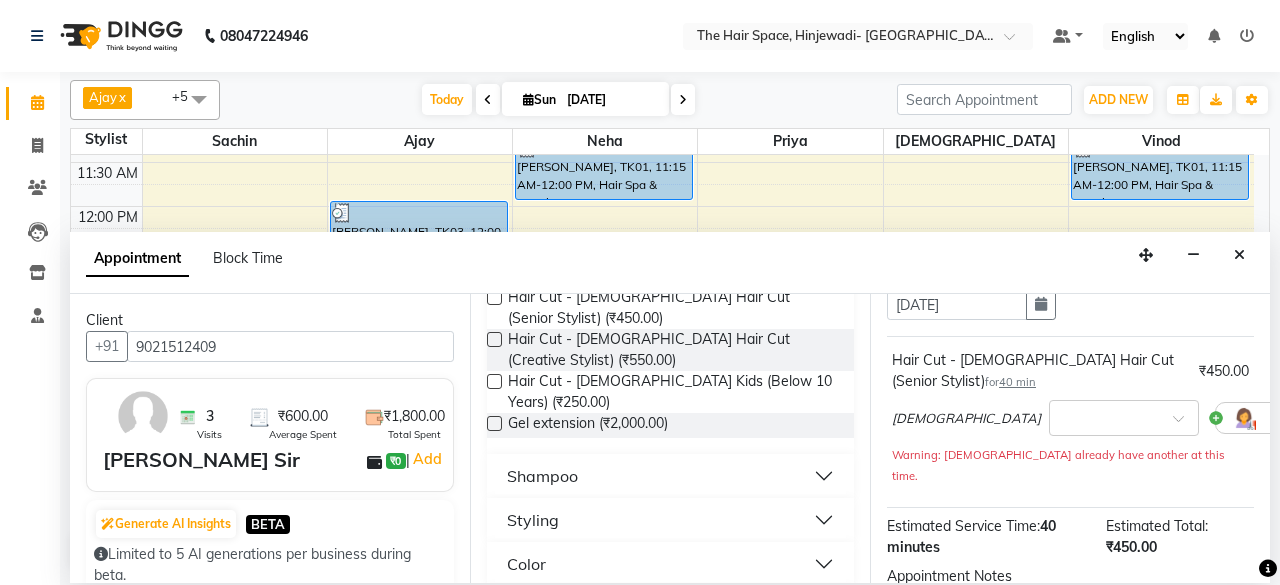 scroll, scrollTop: 0, scrollLeft: 0, axis: both 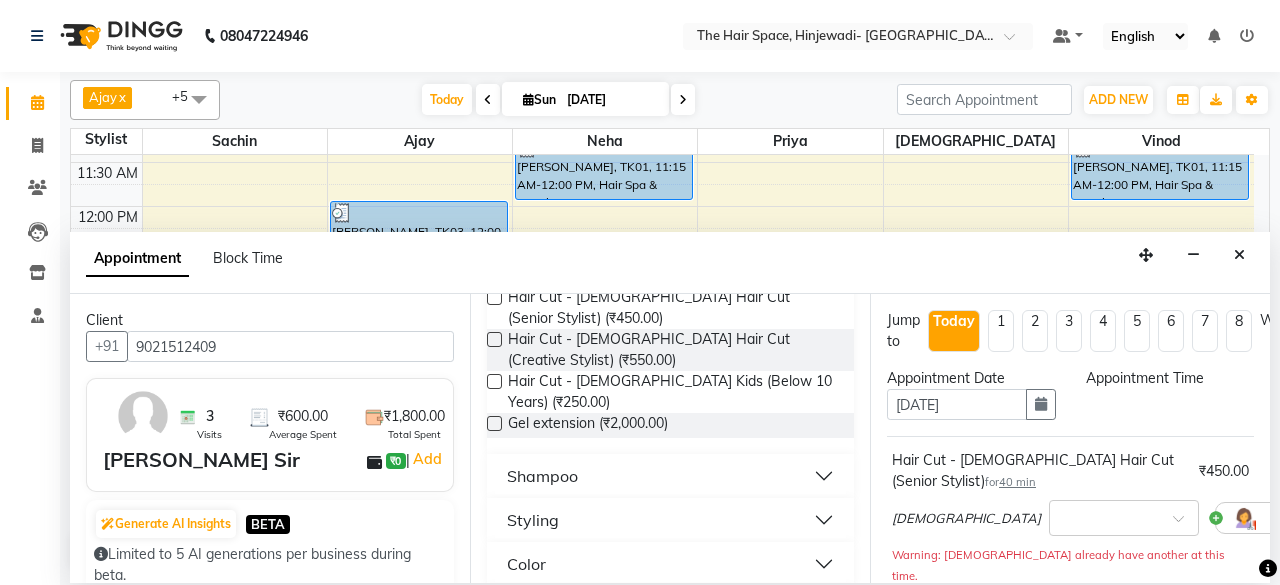 click on "Appointment Time" at bounding box center (1170, 378) 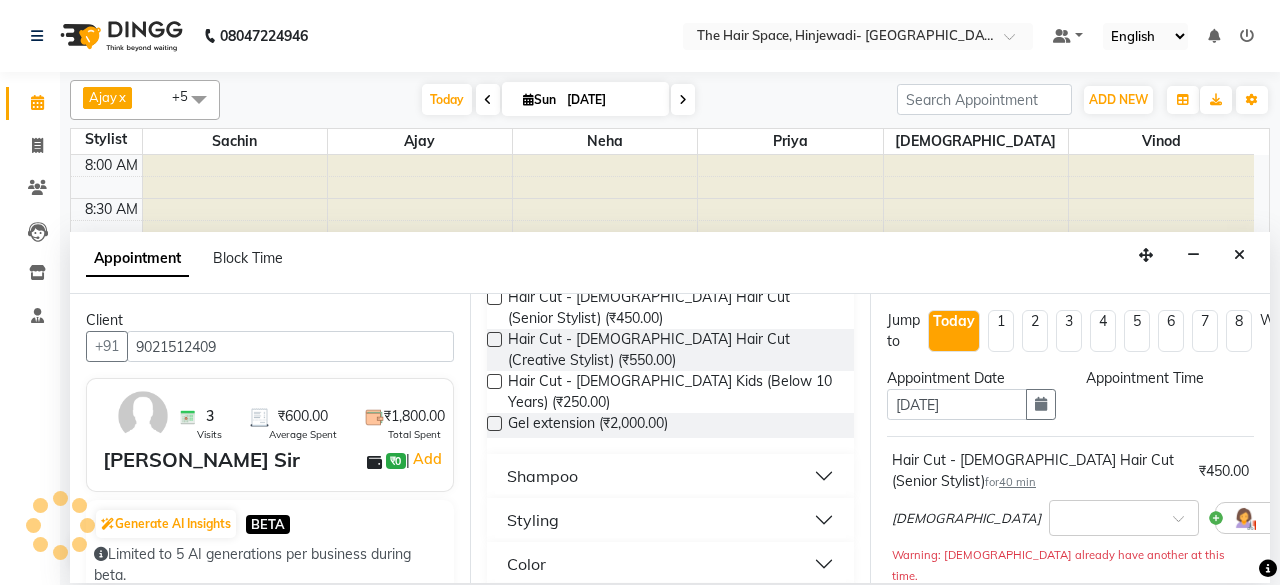 scroll, scrollTop: 435, scrollLeft: 0, axis: vertical 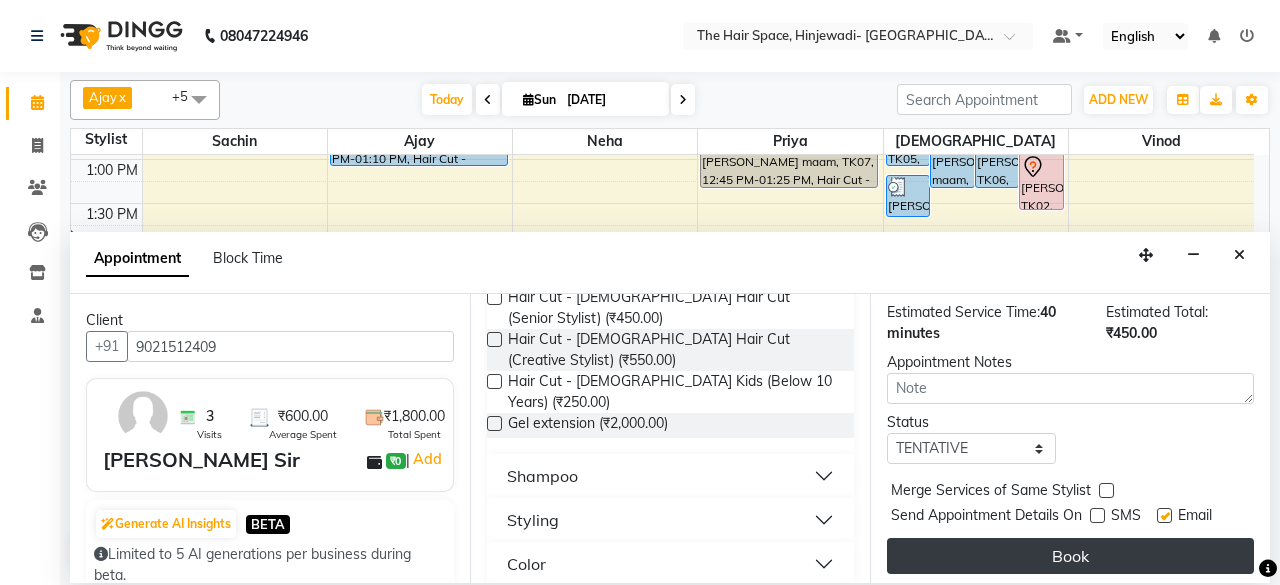 click on "Book" at bounding box center [1070, 556] 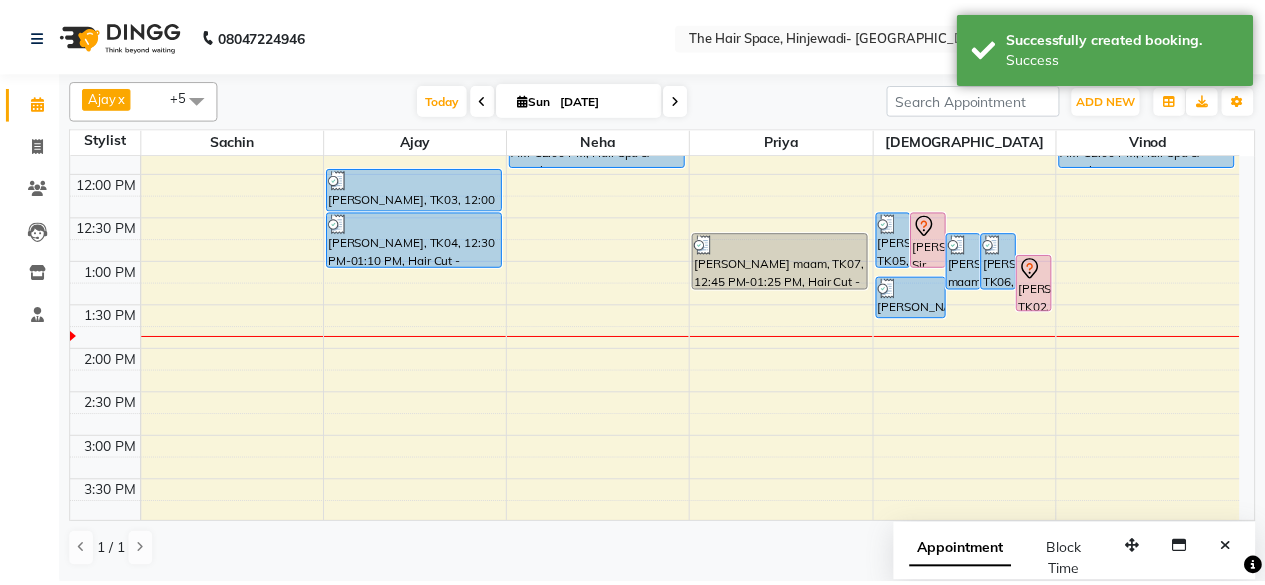 scroll, scrollTop: 235, scrollLeft: 0, axis: vertical 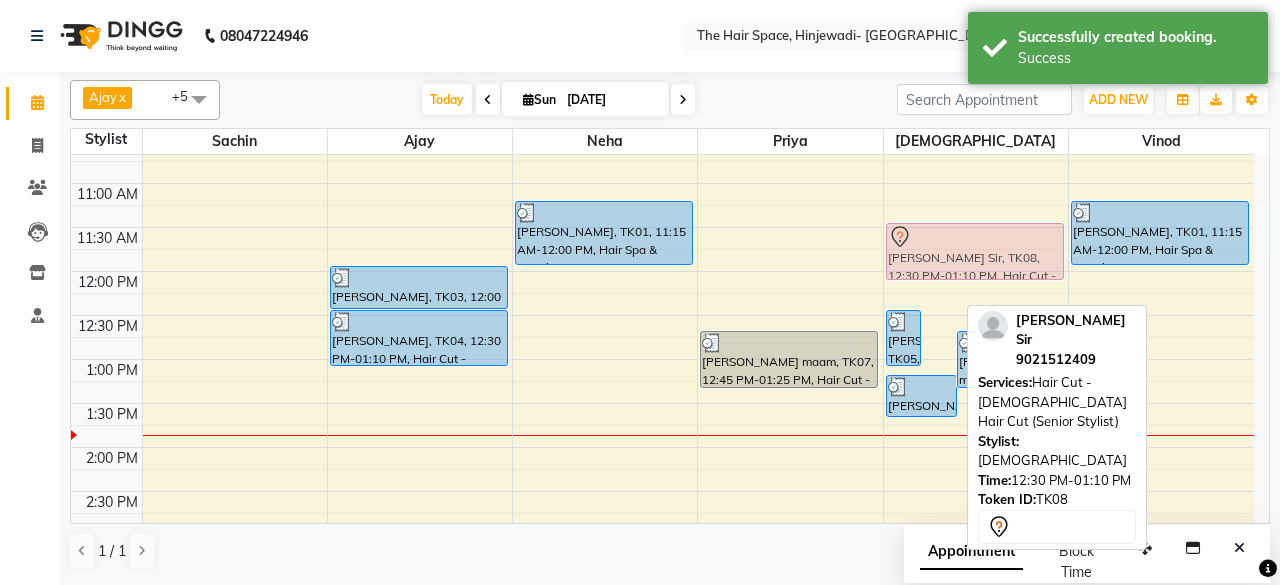 drag, startPoint x: 929, startPoint y: 353, endPoint x: 966, endPoint y: 273, distance: 88.14193 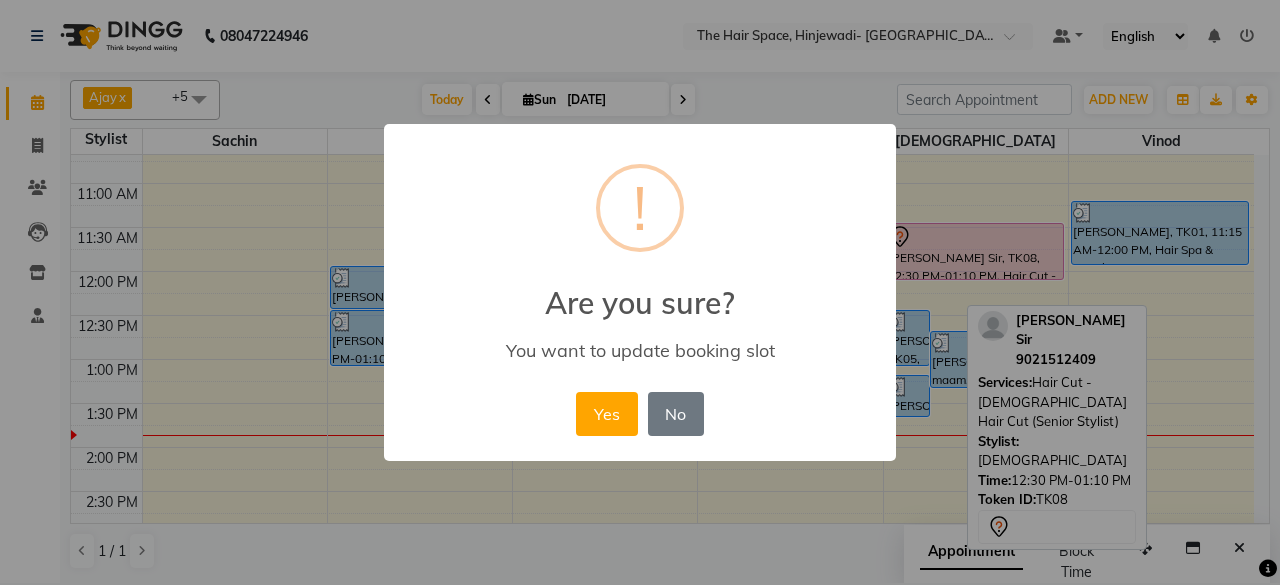 click on "Yes" at bounding box center (606, 414) 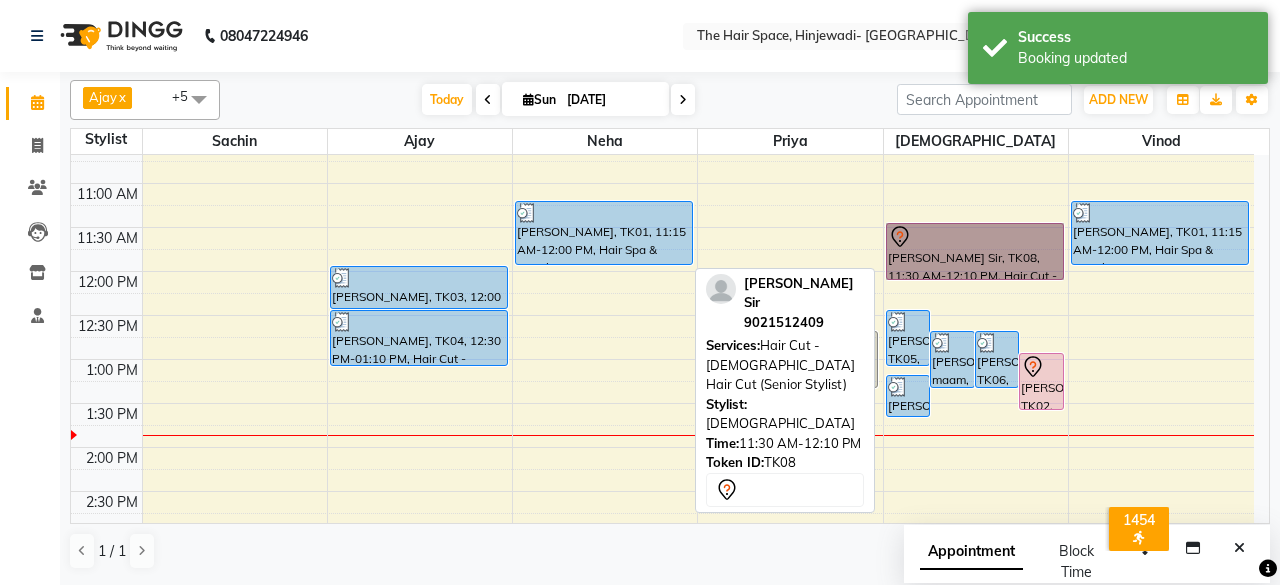 drag, startPoint x: 903, startPoint y: 247, endPoint x: 900, endPoint y: 277, distance: 30.149628 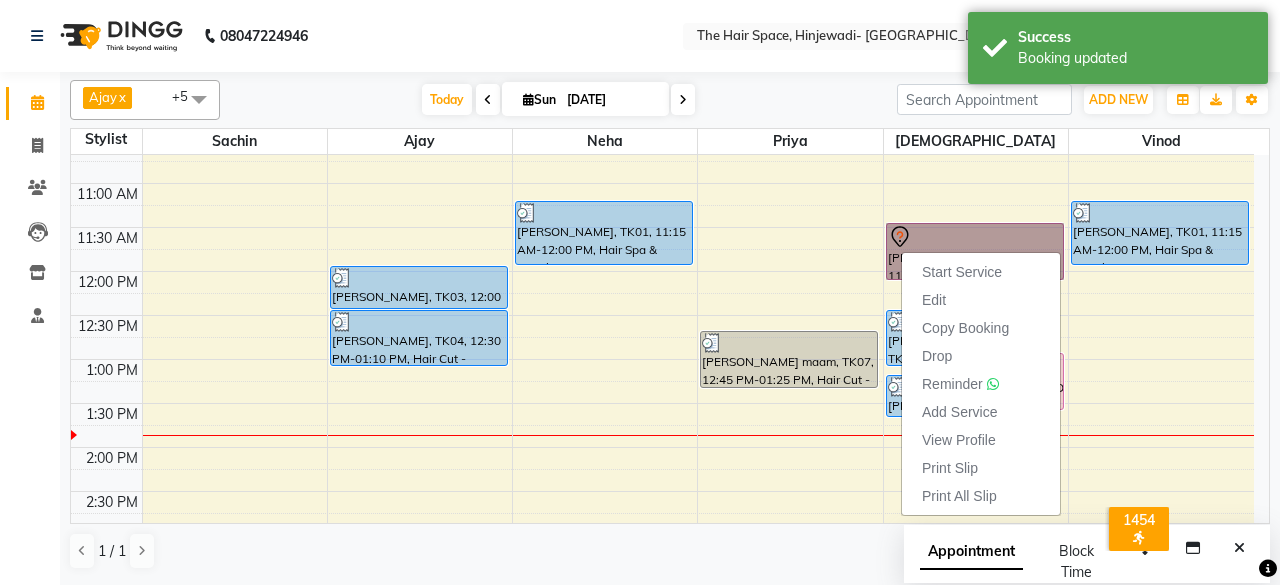 click on "8:00 AM 8:30 AM 9:00 AM 9:30 AM 10:00 AM 10:30 AM 11:00 AM 11:30 AM 12:00 PM 12:30 PM 1:00 PM 1:30 PM 2:00 PM 2:30 PM 3:00 PM 3:30 PM 4:00 PM 4:30 PM 5:00 PM 5:30 PM 6:00 PM 6:30 PM 7:00 PM 7:30 PM     [PERSON_NAME], TK03, 12:00 PM-12:30 PM, [PERSON_NAME]     [PERSON_NAME], TK04, 12:30 PM-01:10 PM, Hair Cut - [DEMOGRAPHIC_DATA] Hair Cut (Senior Stylist)     [PERSON_NAME], TK01, 11:15 AM-12:00 PM, Hair Spa & Rituals - Premium     [PERSON_NAME] maam, TK07, 12:45 PM-01:25 PM, Hair Cut - [DEMOGRAPHIC_DATA] Hair Cut (Salon Stylist) (₹350)     [PERSON_NAME], TK05, 12:30 PM-01:10 PM, Hair Cut - [DEMOGRAPHIC_DATA] Hair Cut (Senior Stylist)     [PERSON_NAME] maam, TK07, 12:45 PM-01:25 PM, Hair Cut - [DEMOGRAPHIC_DATA] Hair Cut (Salon Stylist)     [PERSON_NAME], TK06, 12:45 PM-01:25 PM, Hair Cut - [DEMOGRAPHIC_DATA] Kids (Below 10 Years)             [PERSON_NAME], TK02, 01:00 PM-01:40 PM, Hair Cut - [DEMOGRAPHIC_DATA] Hair Cut (Senior Stylist)     [PERSON_NAME], TK05, 01:15 PM-01:45 PM, [PERSON_NAME] - [PERSON_NAME] Sir, TK08, 11:30 AM-12:10 PM, Hair Cut - [DEMOGRAPHIC_DATA] Hair Cut (Senior Stylist)" at bounding box center [662, 447] 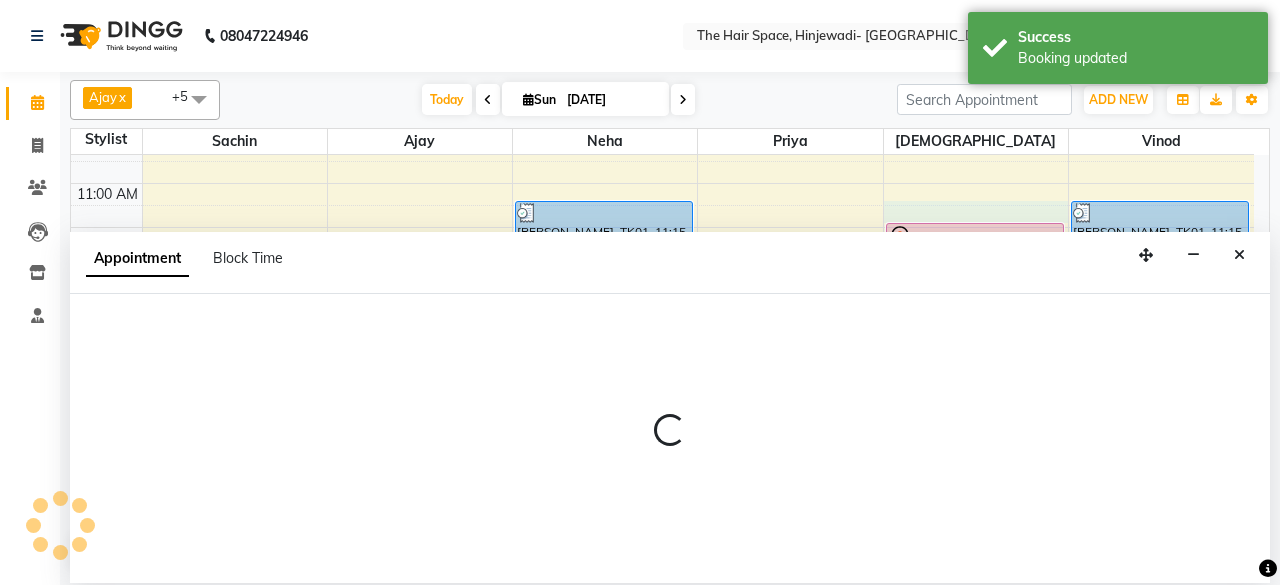 select on "84666" 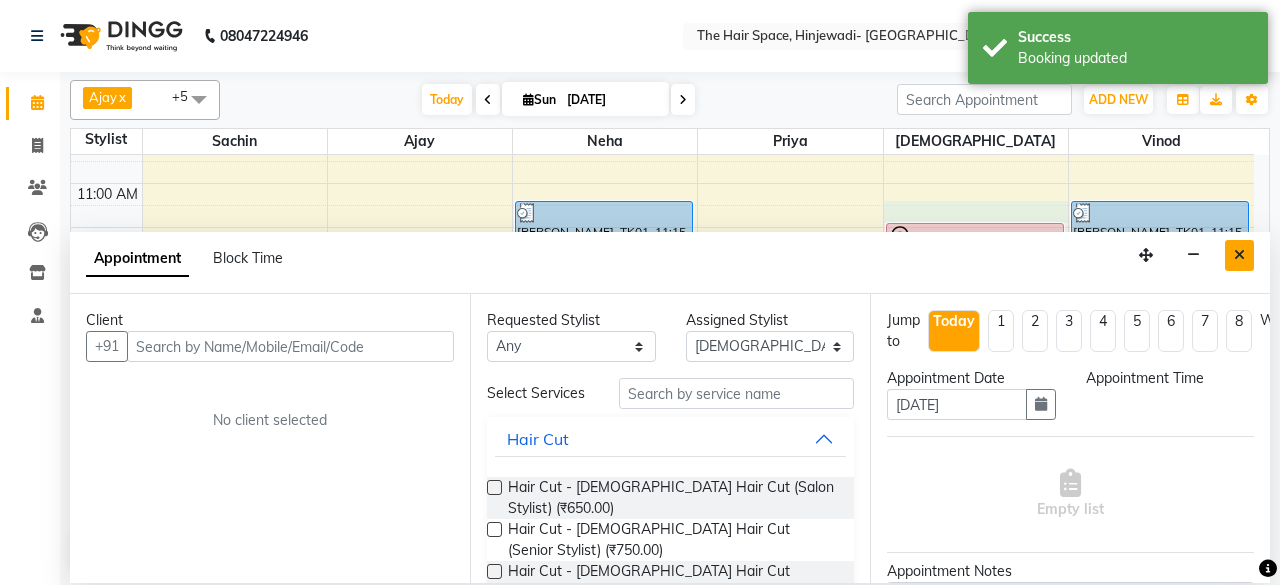 click at bounding box center [1239, 255] 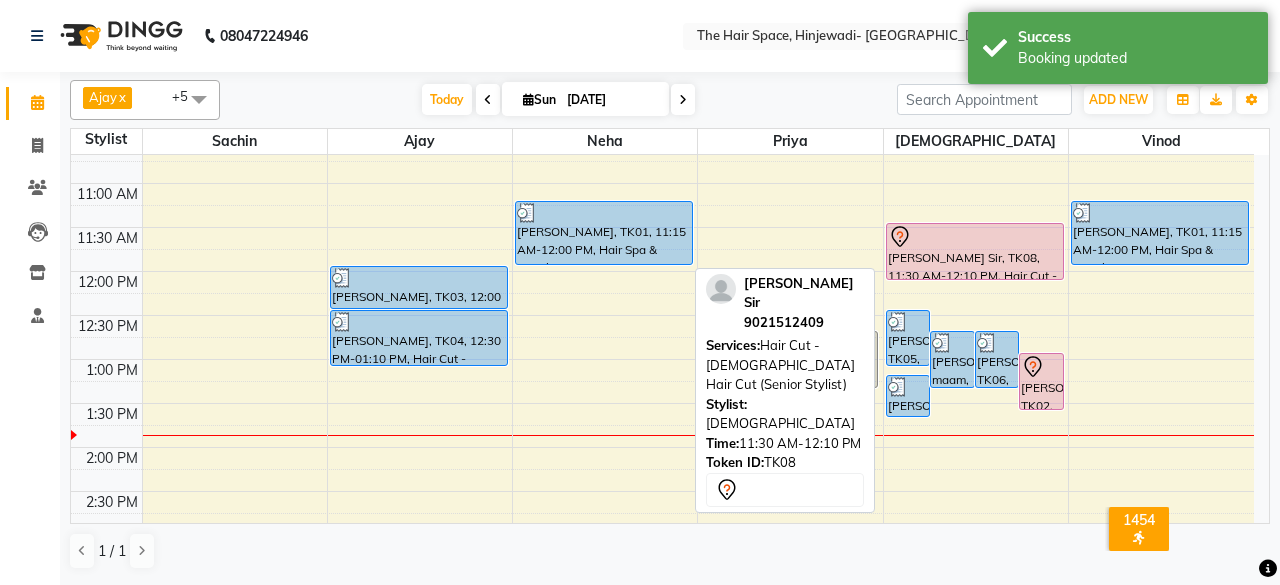 click on "[PERSON_NAME] Sir, TK08, 11:30 AM-12:10 PM, Hair Cut - [DEMOGRAPHIC_DATA] Hair Cut (Senior Stylist)" at bounding box center [975, 251] 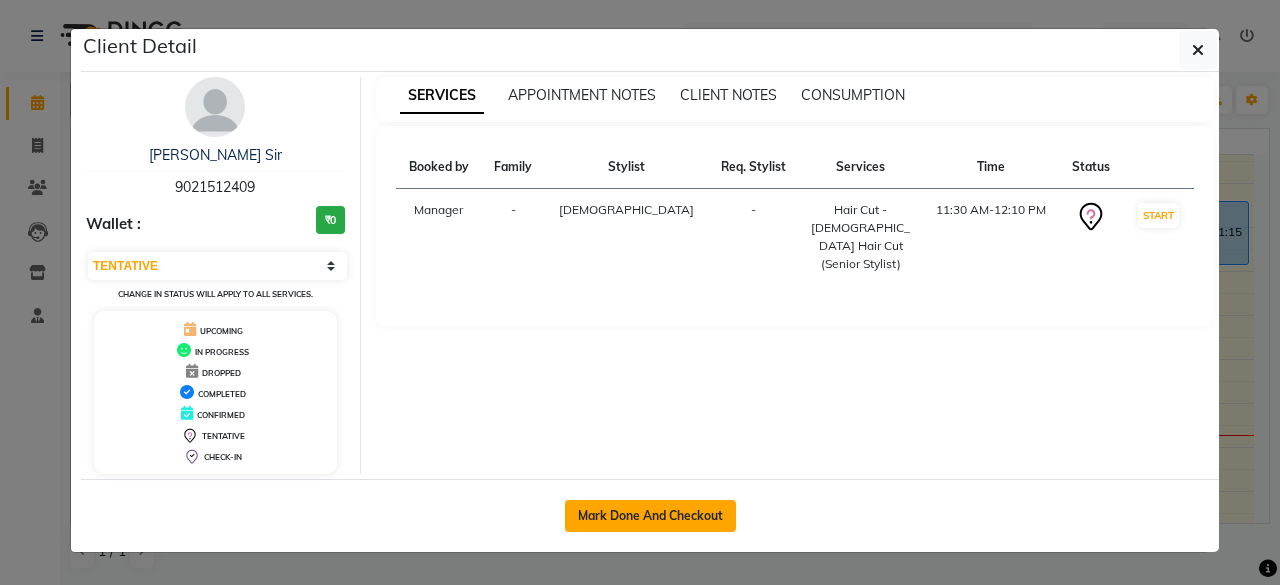 click on "Mark Done And Checkout" 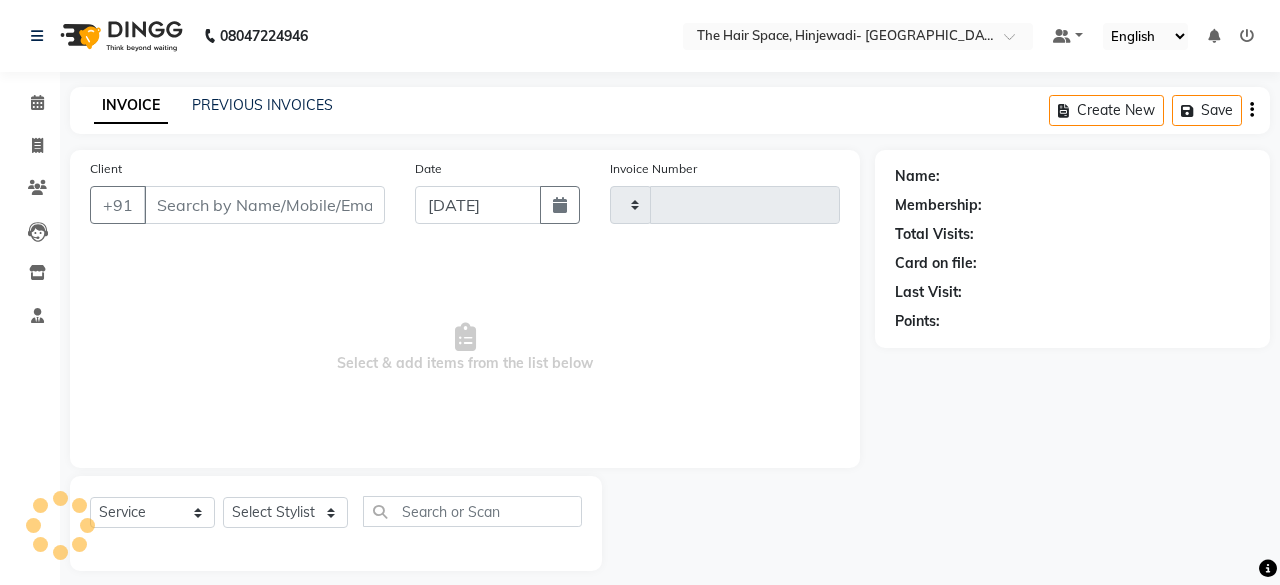 type on "1401" 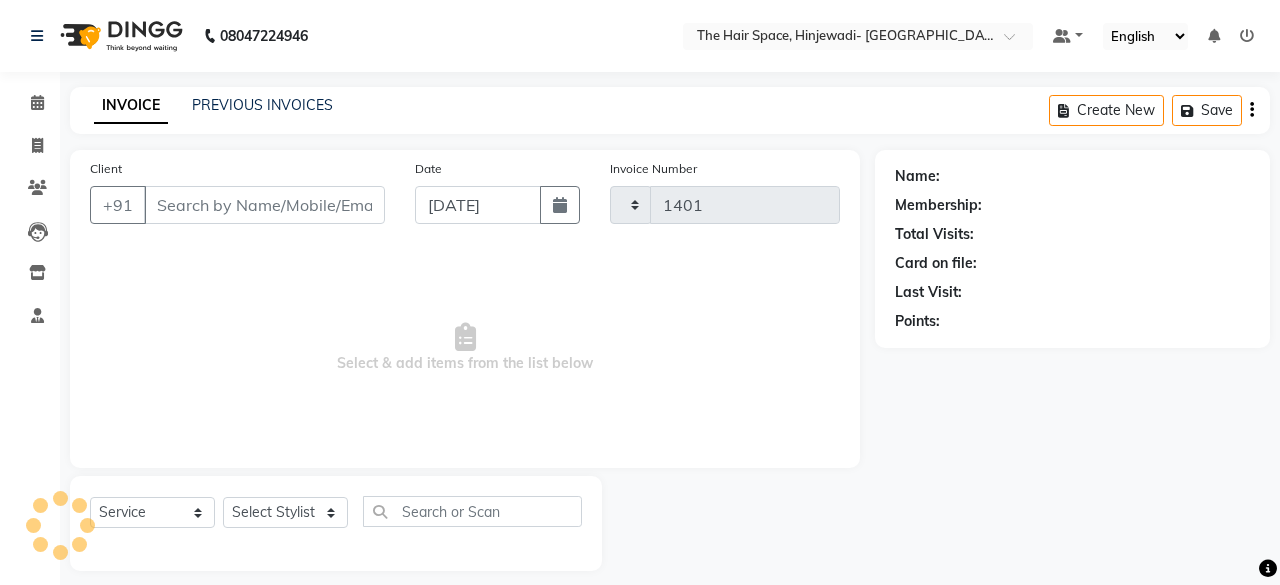 select on "6697" 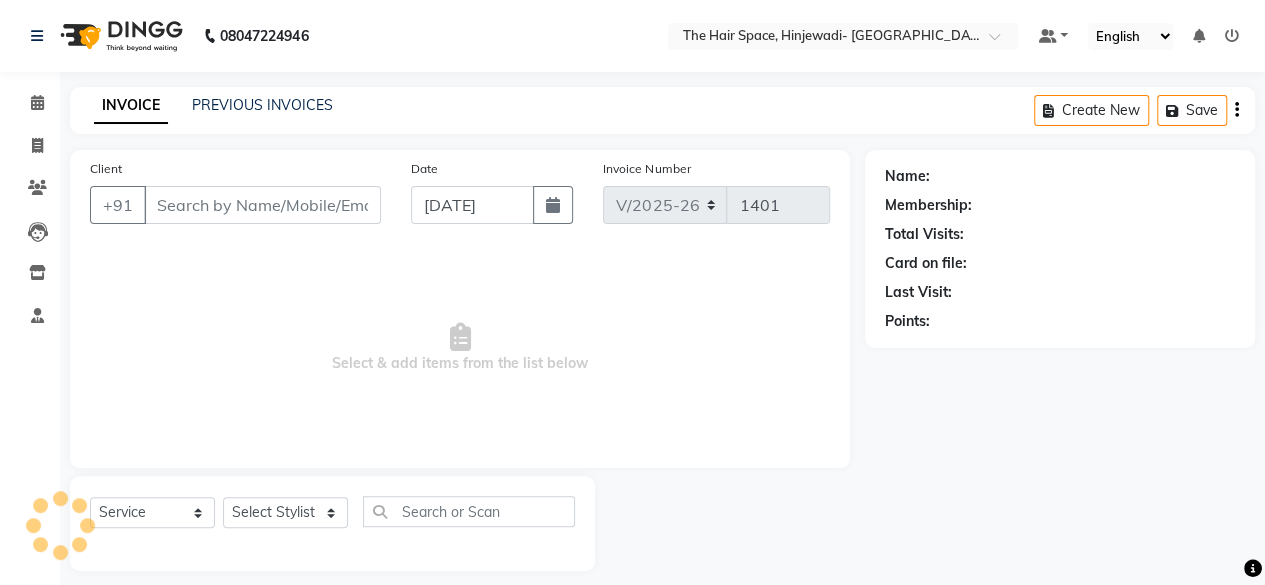 type on "9021512409" 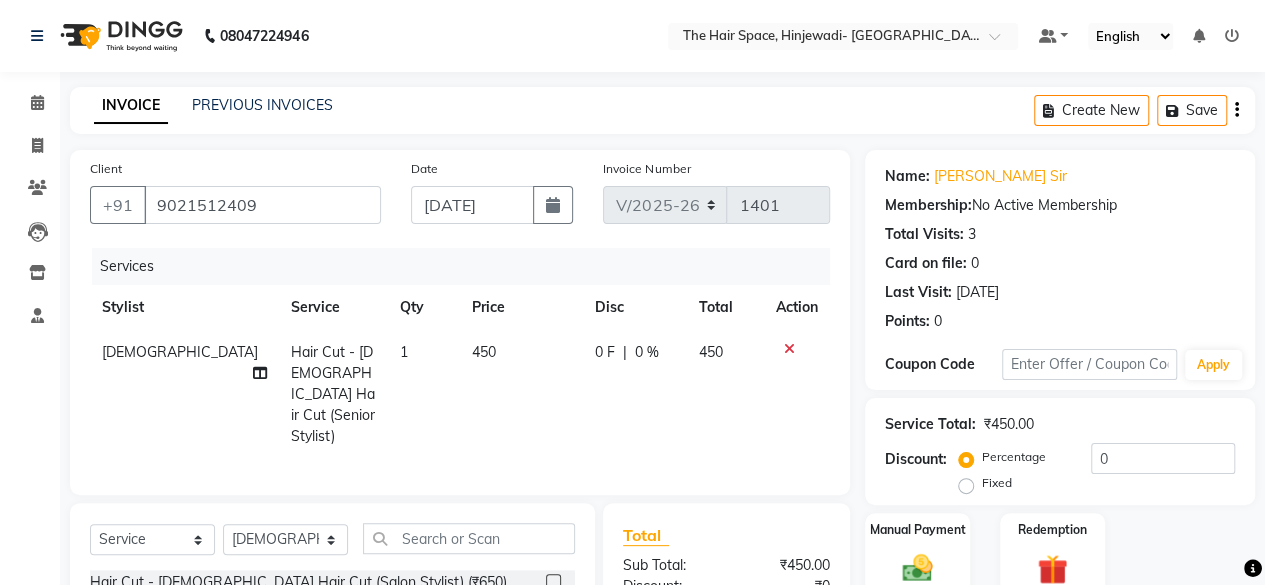 scroll, scrollTop: 215, scrollLeft: 0, axis: vertical 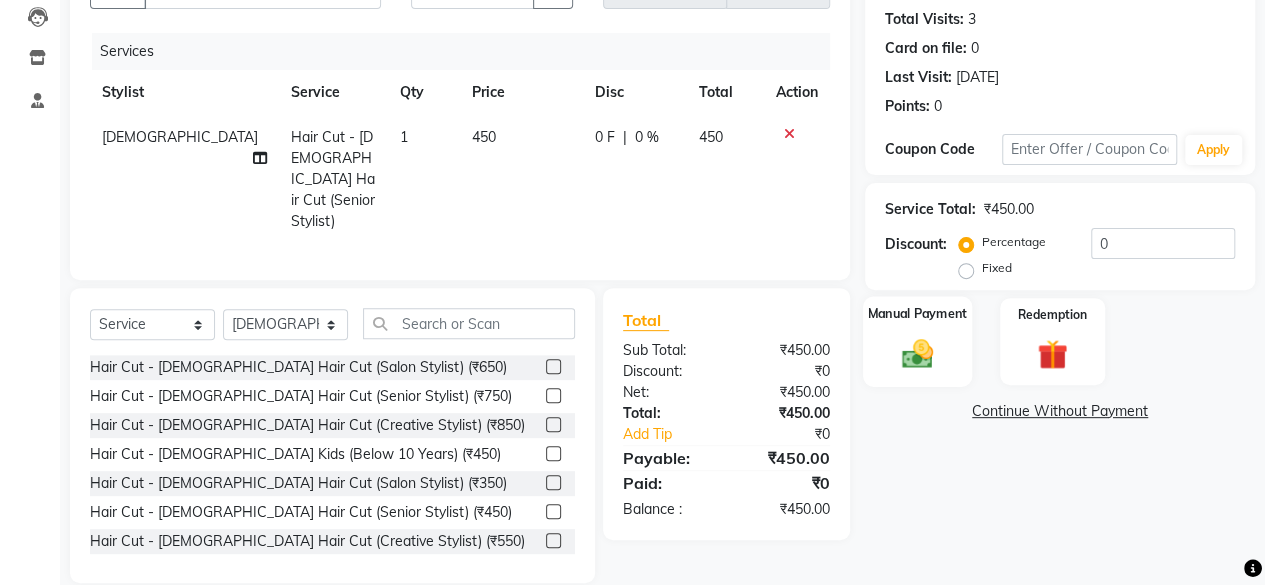 click 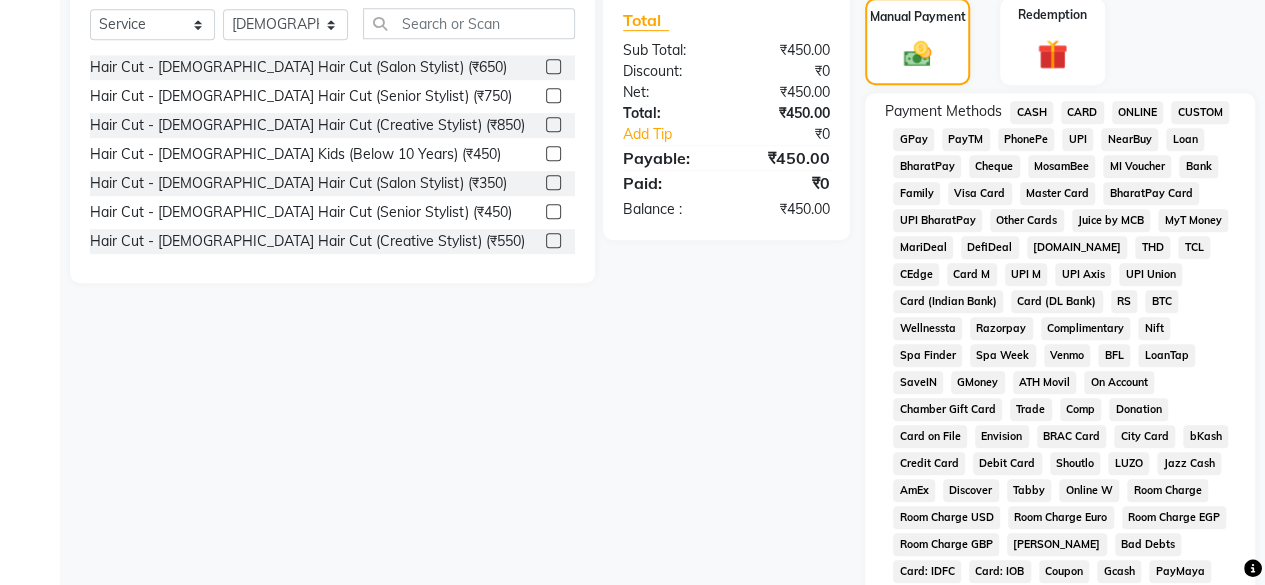 scroll, scrollTop: 315, scrollLeft: 0, axis: vertical 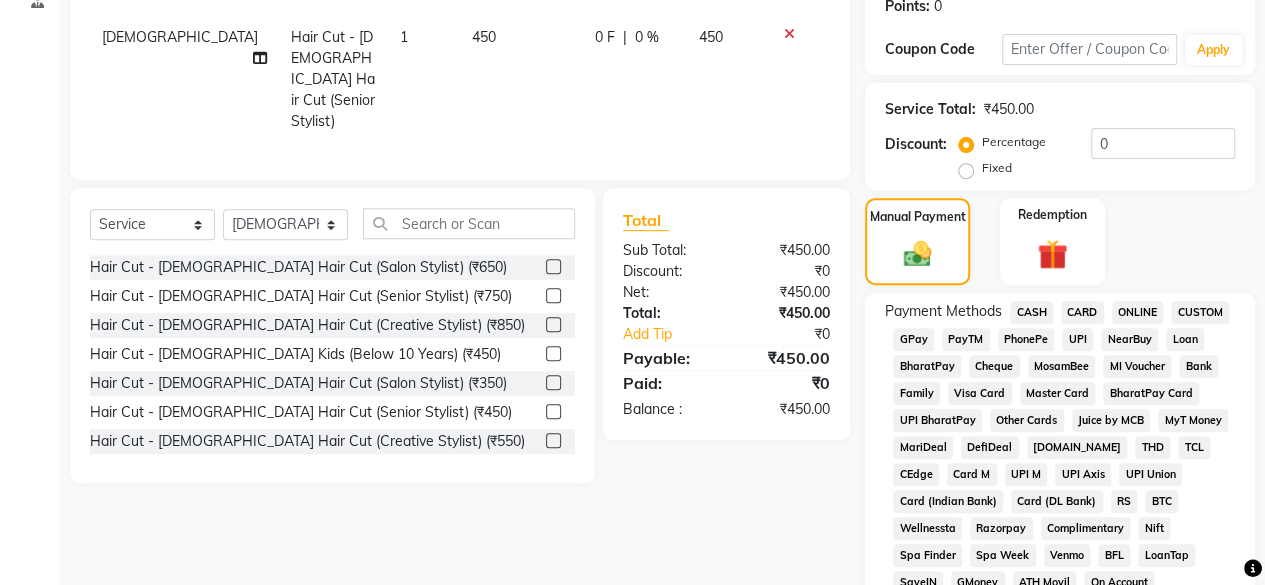 click on "GPay" 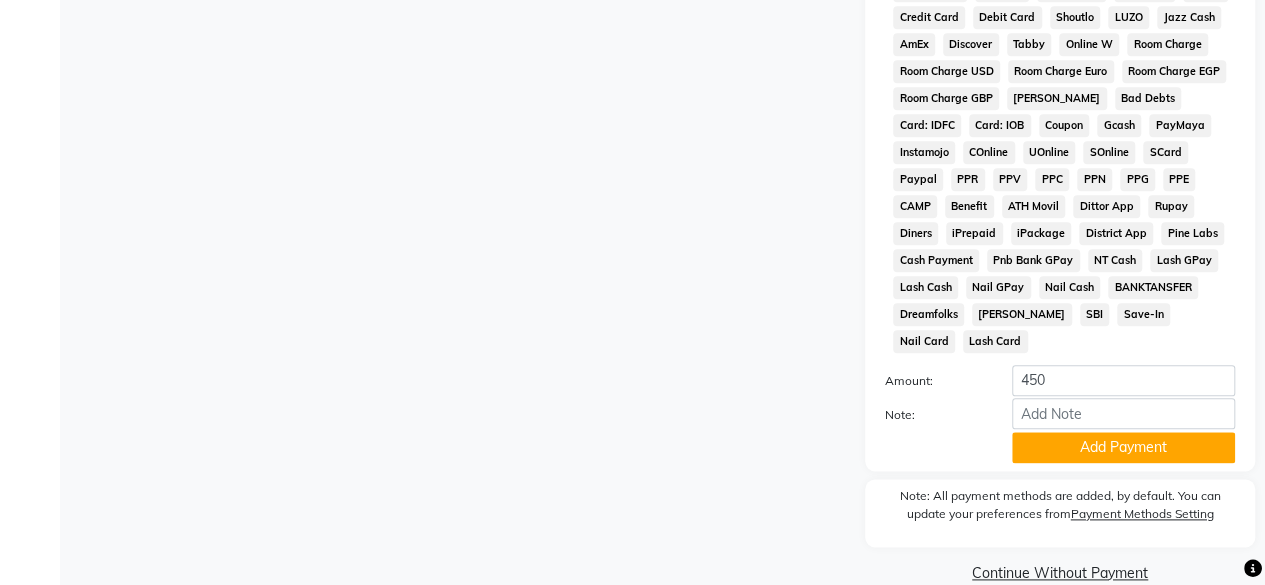 scroll, scrollTop: 972, scrollLeft: 0, axis: vertical 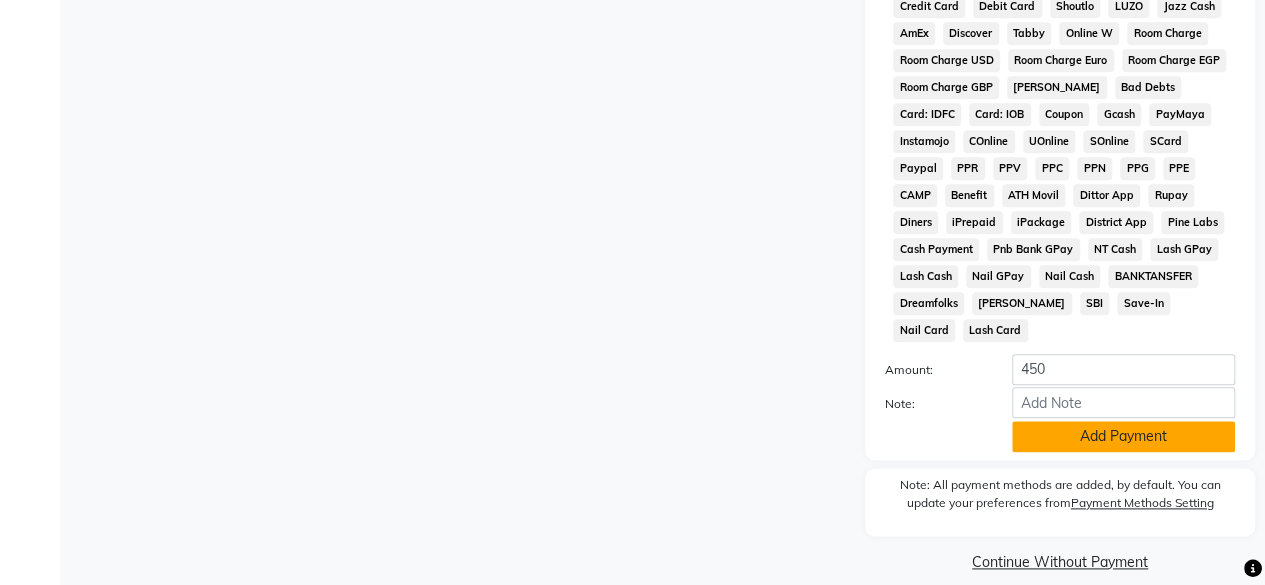 click on "Add Payment" 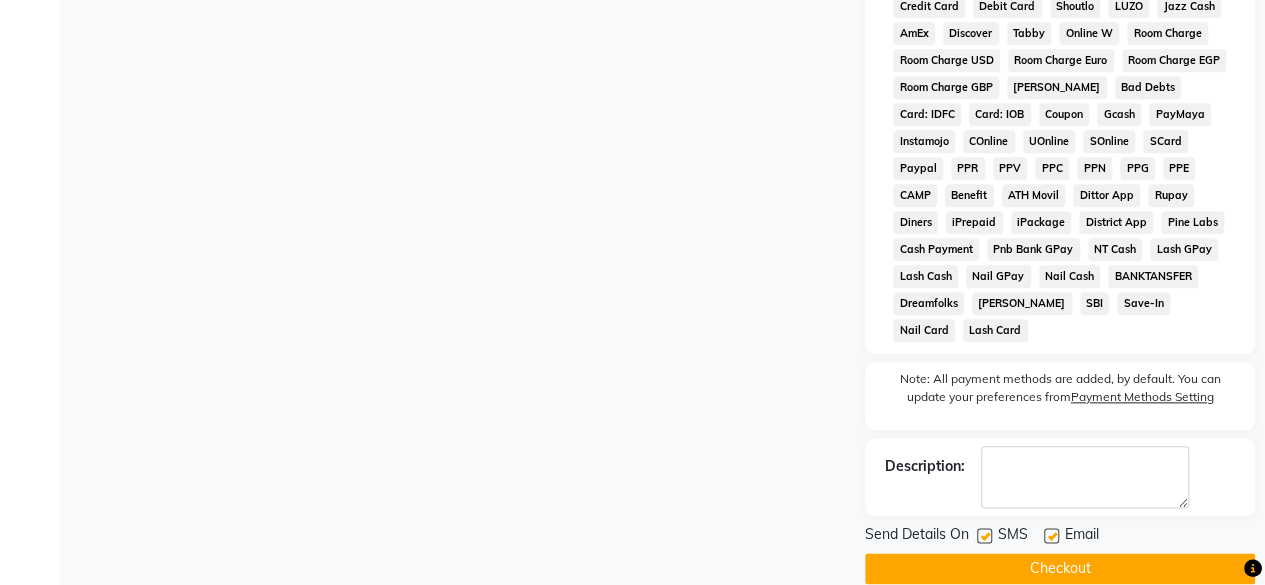 click 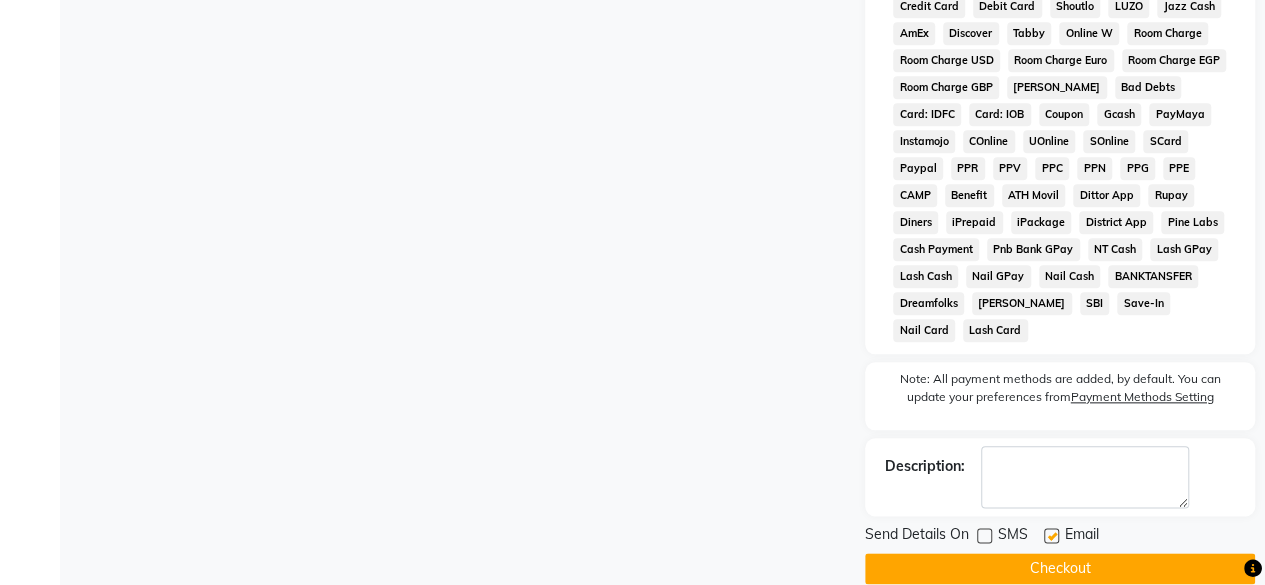 drag, startPoint x: 985, startPoint y: 535, endPoint x: 987, endPoint y: 525, distance: 10.198039 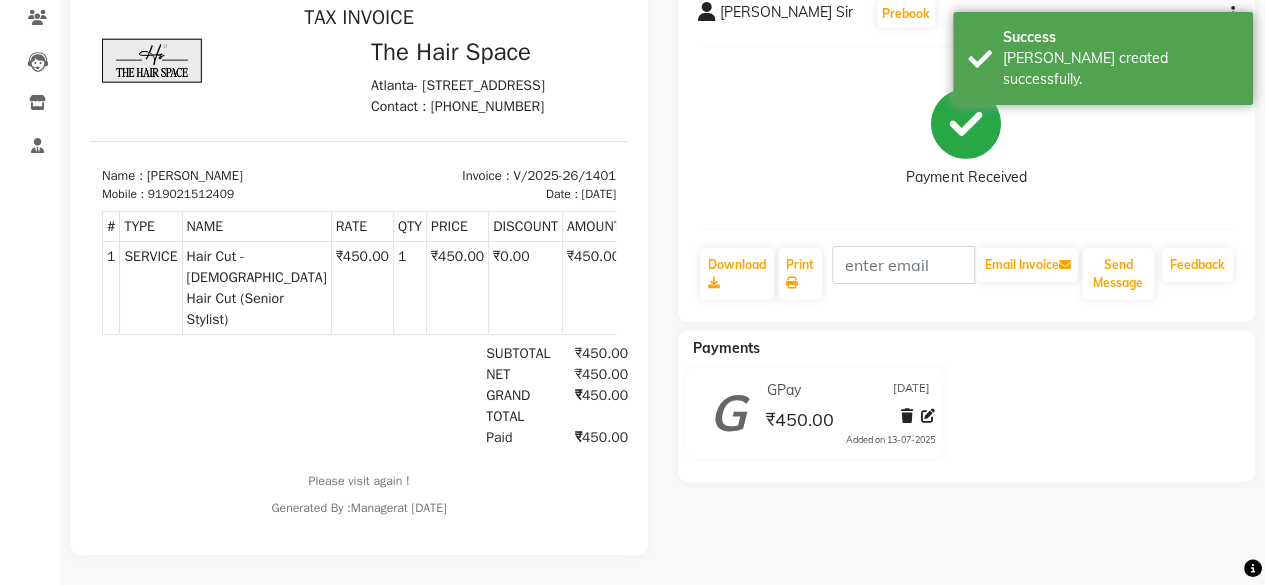 scroll, scrollTop: 184, scrollLeft: 0, axis: vertical 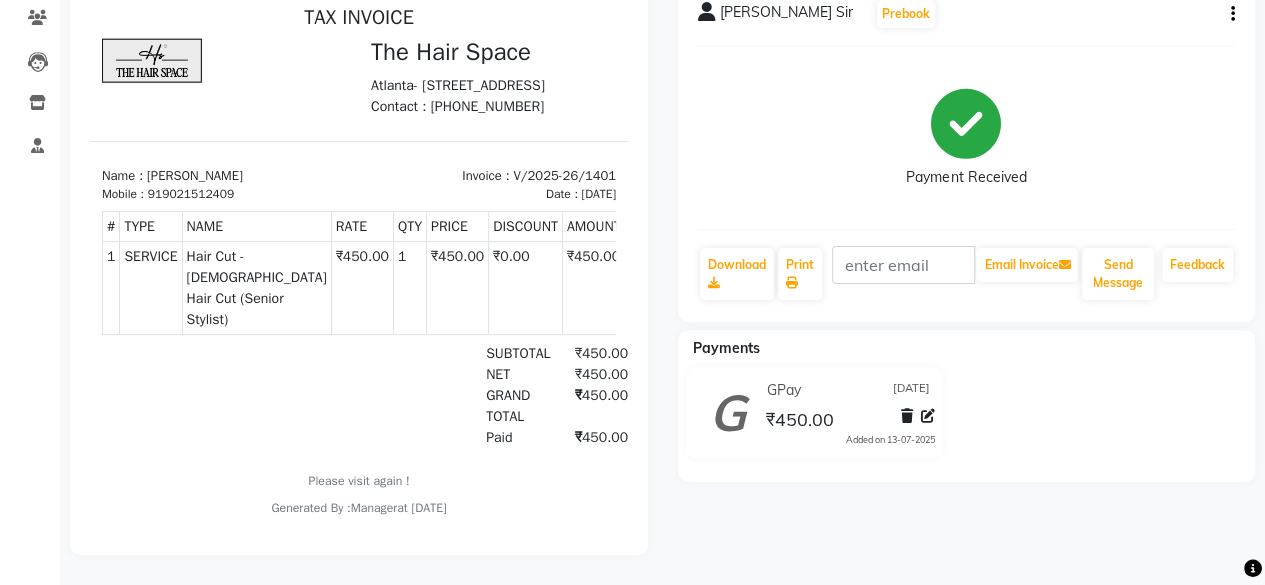 click on "Calendar  Invoice  Clients  Leads   Inventory  Staff Completed InProgress Upcoming Dropped Tentative Check-In Confirm Bookings Segments Page Builder" 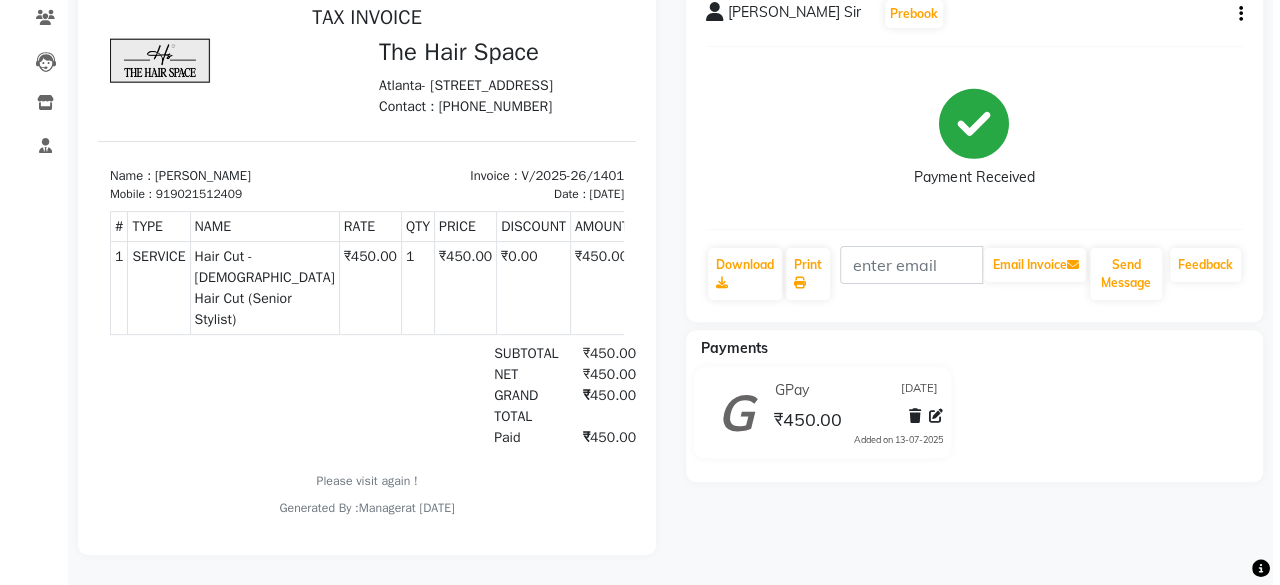scroll, scrollTop: 0, scrollLeft: 0, axis: both 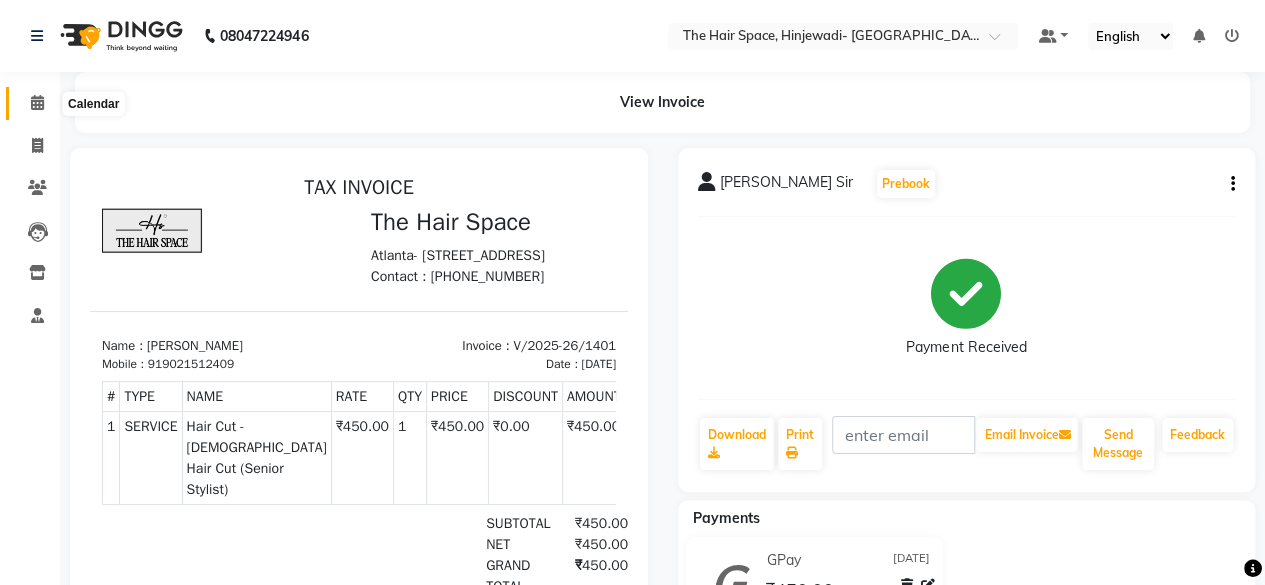 click 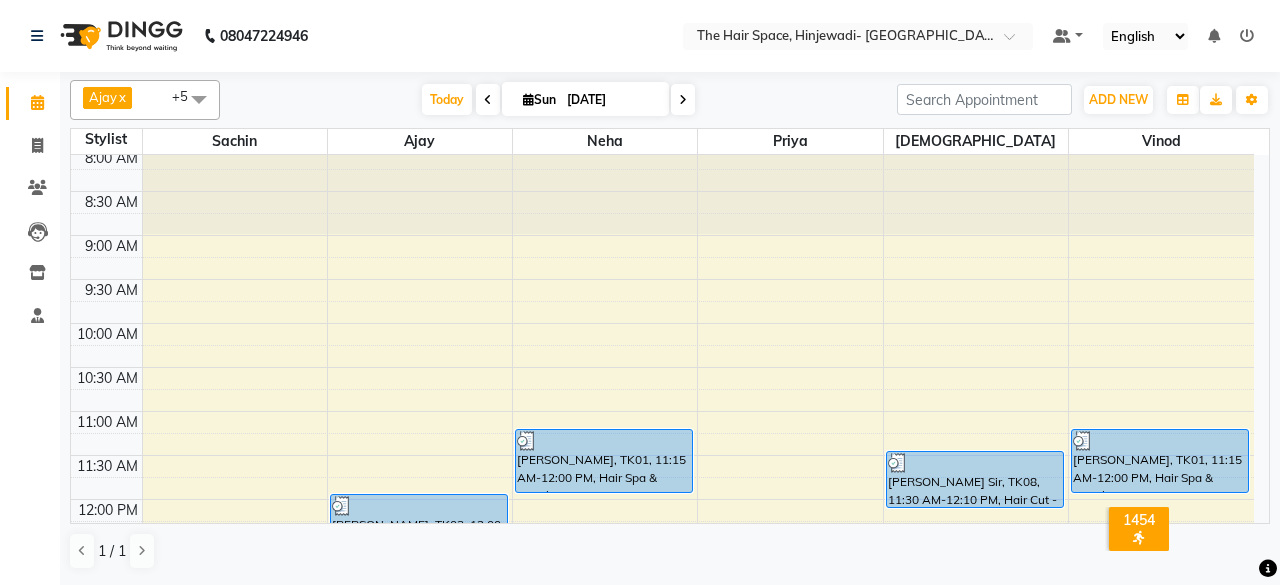 scroll, scrollTop: 0, scrollLeft: 0, axis: both 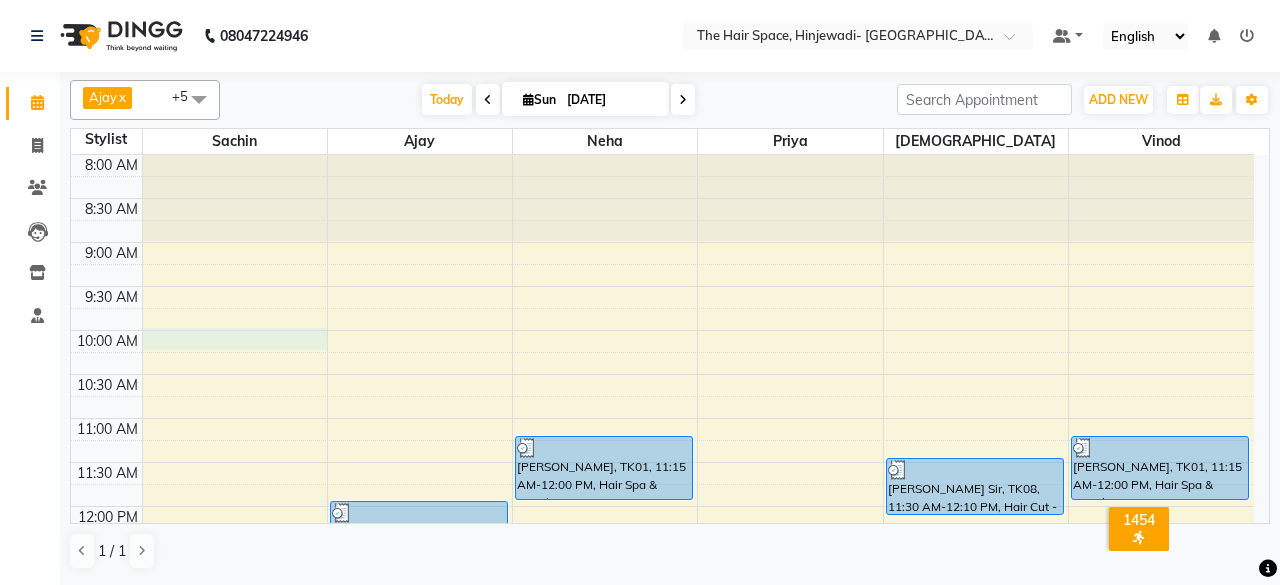 click on "8:00 AM 8:30 AM 9:00 AM 9:30 AM 10:00 AM 10:30 AM 11:00 AM 11:30 AM 12:00 PM 12:30 PM 1:00 PM 1:30 PM 2:00 PM 2:30 PM 3:00 PM 3:30 PM 4:00 PM 4:30 PM 5:00 PM 5:30 PM 6:00 PM 6:30 PM 7:00 PM 7:30 PM 8:00 PM 8:30 PM 9:00 PM 9:30 PM 10:00 PM 10:30 PM     [PERSON_NAME], TK03, 12:00 PM-12:30 PM, [PERSON_NAME]     [PERSON_NAME], TK04, 12:30 PM-01:10 PM, Hair Cut - [DEMOGRAPHIC_DATA] Hair Cut (Senior Stylist)     [PERSON_NAME], TK01, 11:15 AM-12:00 PM, Hair Spa & Rituals - Premium     [PERSON_NAME] maam, TK07, 12:45 PM-01:25 PM, Hair Cut - [DEMOGRAPHIC_DATA] Hair Cut (Salon Stylist) (₹350)     [PERSON_NAME], TK05, 12:30 PM-01:10 PM, Hair Cut - [DEMOGRAPHIC_DATA] Hair Cut (Senior Stylist)     [PERSON_NAME] maam, TK07, 12:45 PM-01:25 PM, Hair Cut - [DEMOGRAPHIC_DATA] Hair Cut (Salon Stylist)     [PERSON_NAME], TK06, 12:45 PM-01:25 PM, Hair Cut - [DEMOGRAPHIC_DATA] Kids (Below 10 Years)             [PERSON_NAME], TK02, 01:00 PM-01:40 PM, Hair Cut - [DEMOGRAPHIC_DATA] Hair Cut (Senior Stylist)     [PERSON_NAME], TK05, 01:15 PM-01:45 PM, [PERSON_NAME]" at bounding box center [662, 814] 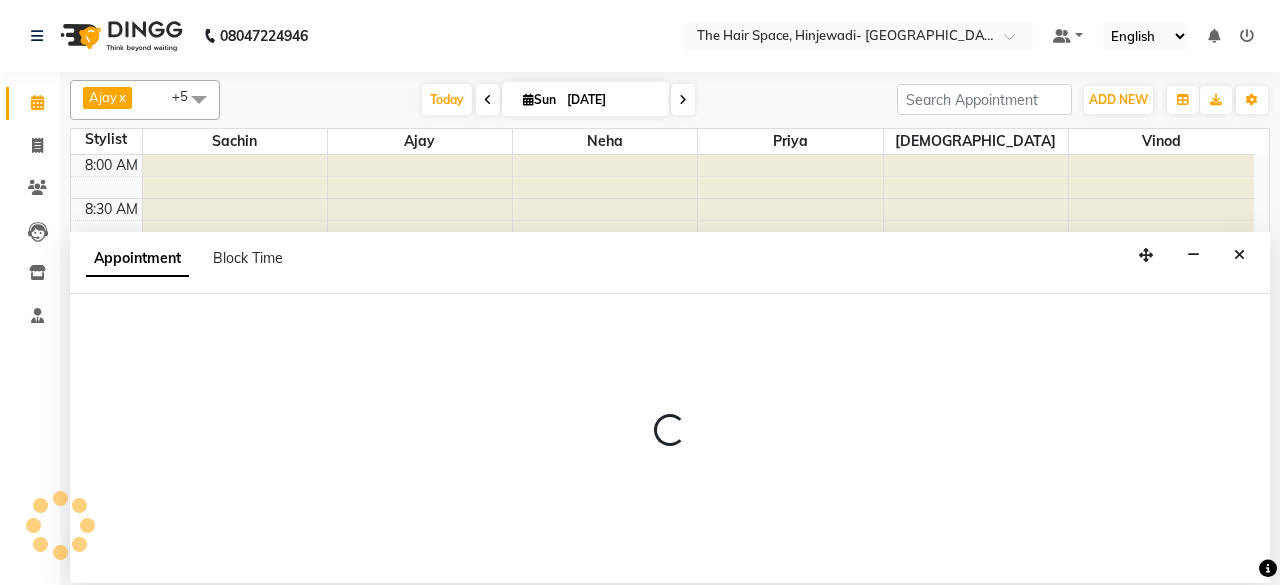 select on "52136" 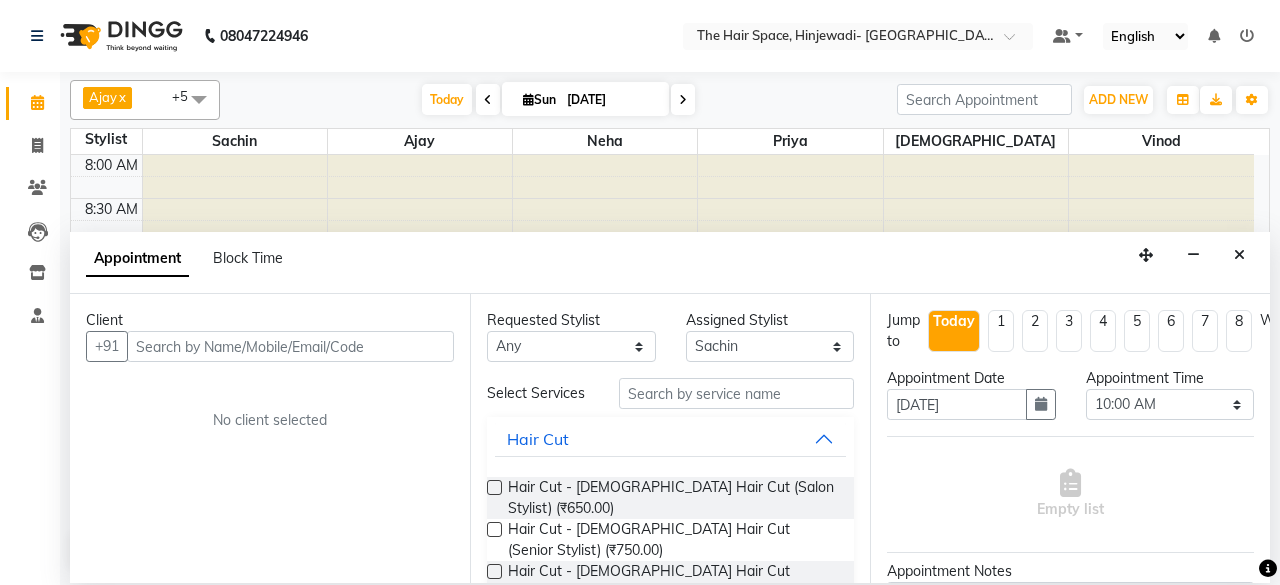 click at bounding box center [290, 346] 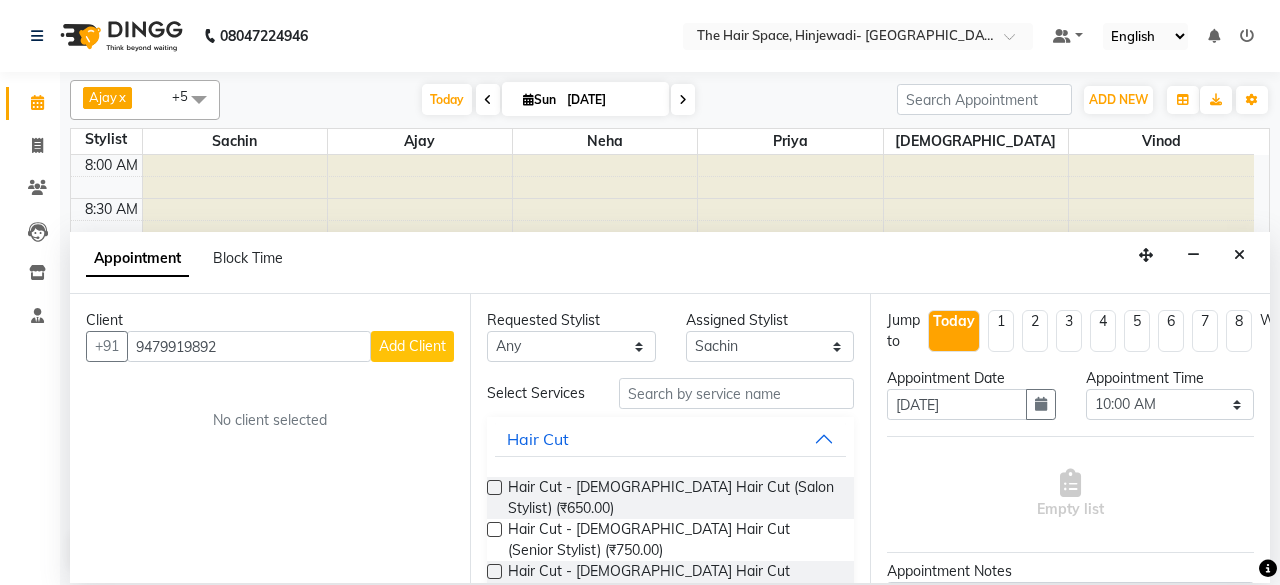 drag, startPoint x: 210, startPoint y: 350, endPoint x: 214, endPoint y: 369, distance: 19.416489 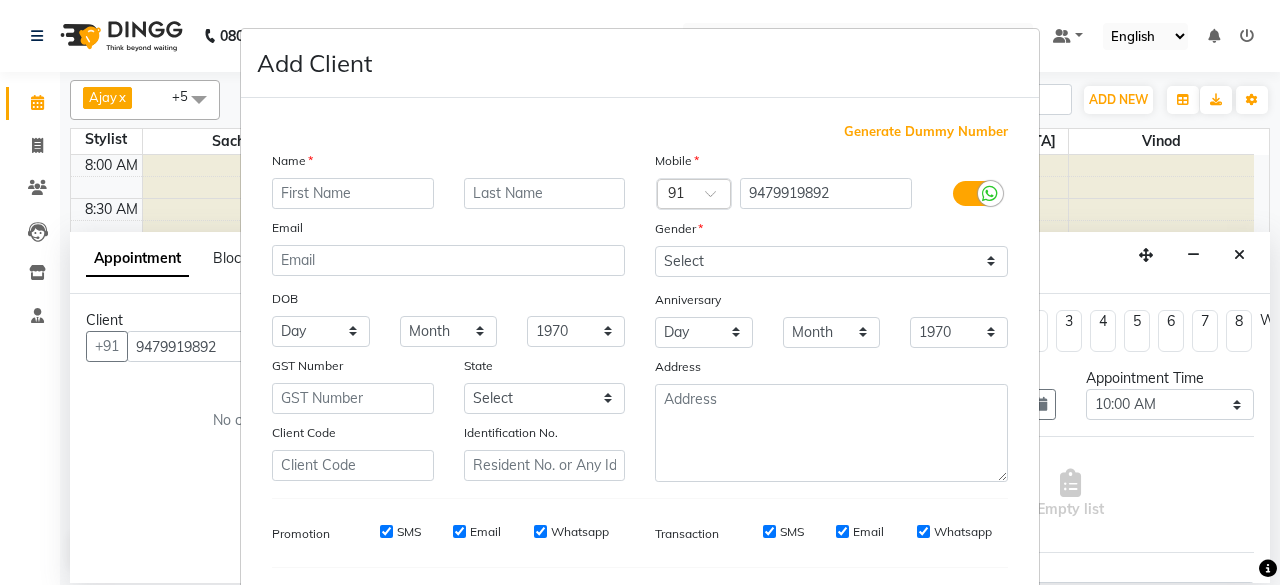 click at bounding box center [353, 193] 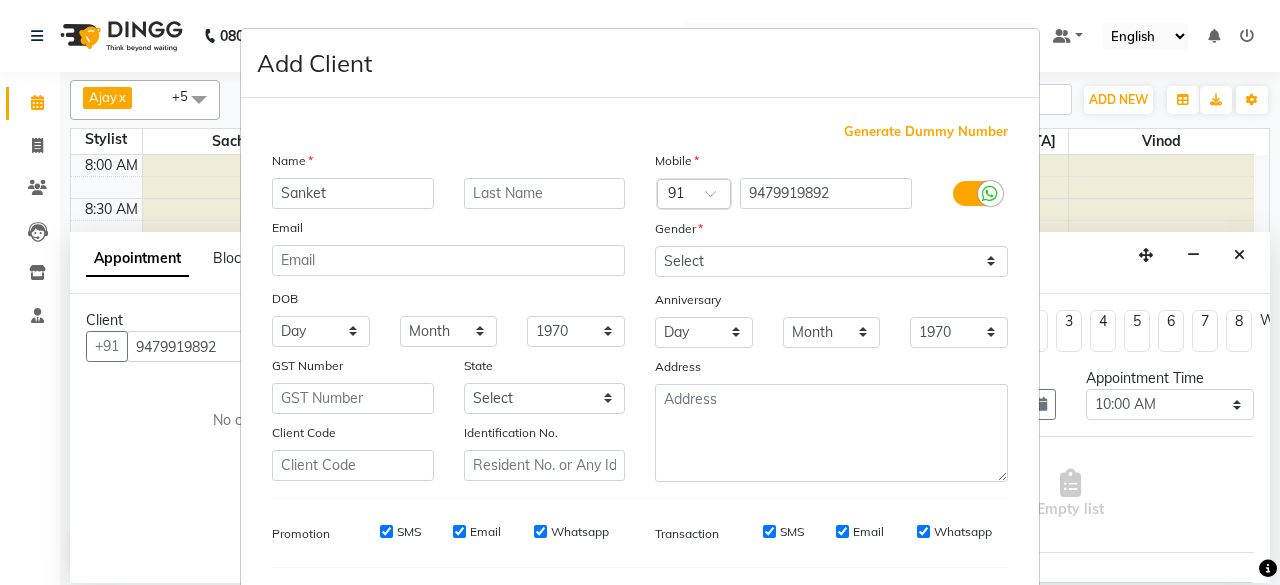 click on "Sanket" at bounding box center (353, 193) 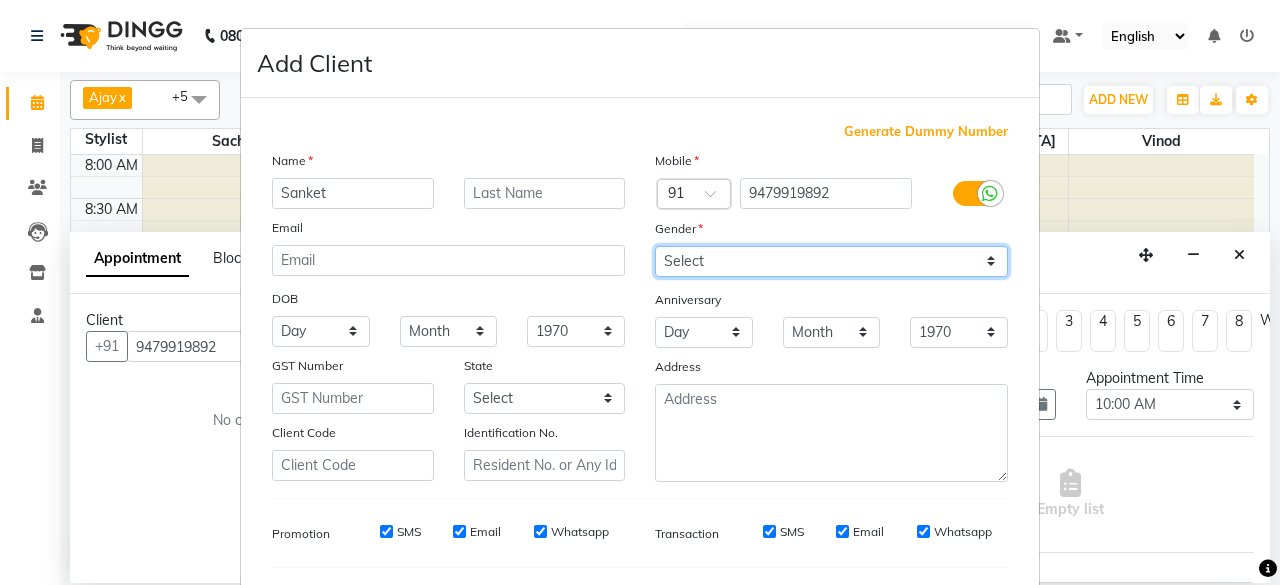 click on "Select [DEMOGRAPHIC_DATA] [DEMOGRAPHIC_DATA] Other Prefer Not To Say" at bounding box center (831, 261) 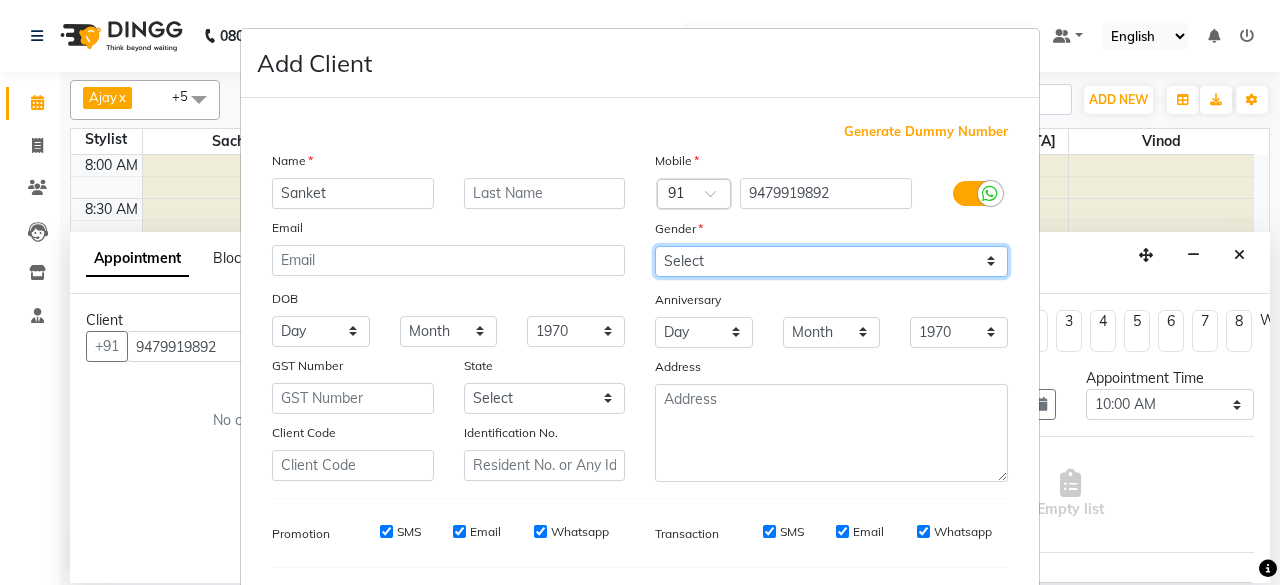 select on "[DEMOGRAPHIC_DATA]" 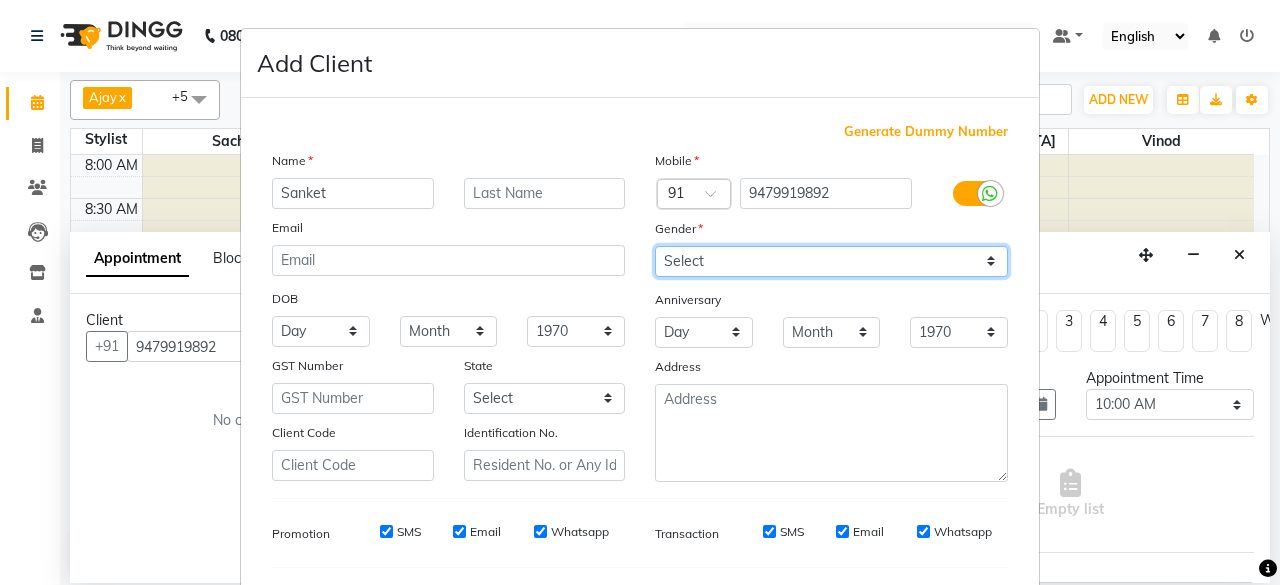 click on "Select [DEMOGRAPHIC_DATA] [DEMOGRAPHIC_DATA] Other Prefer Not To Say" at bounding box center (831, 261) 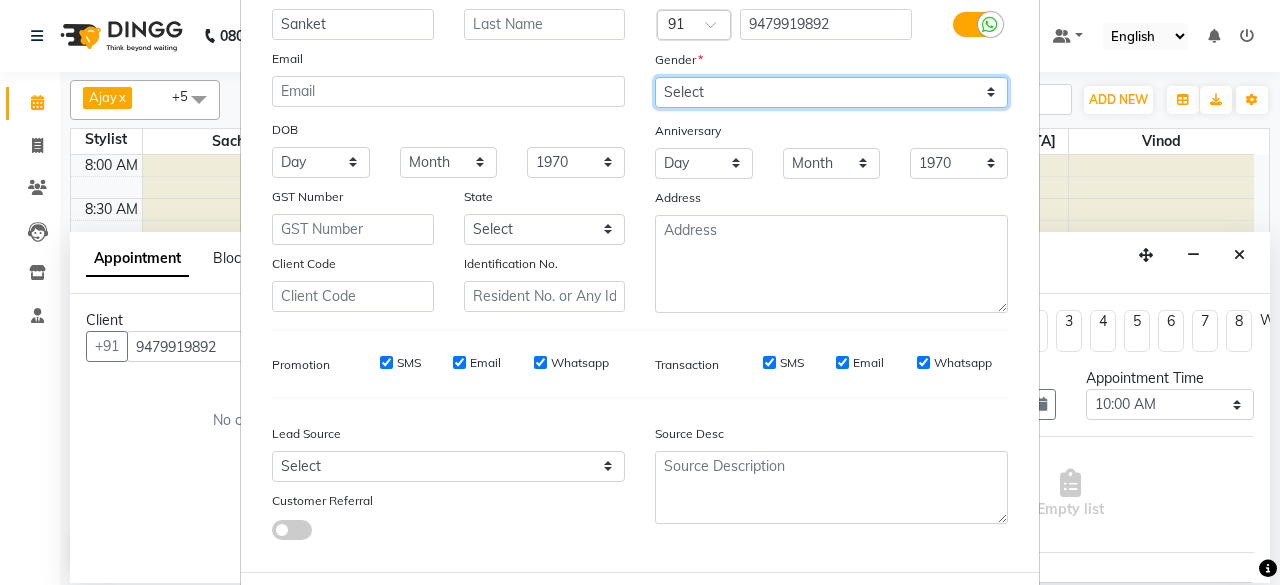 scroll, scrollTop: 260, scrollLeft: 0, axis: vertical 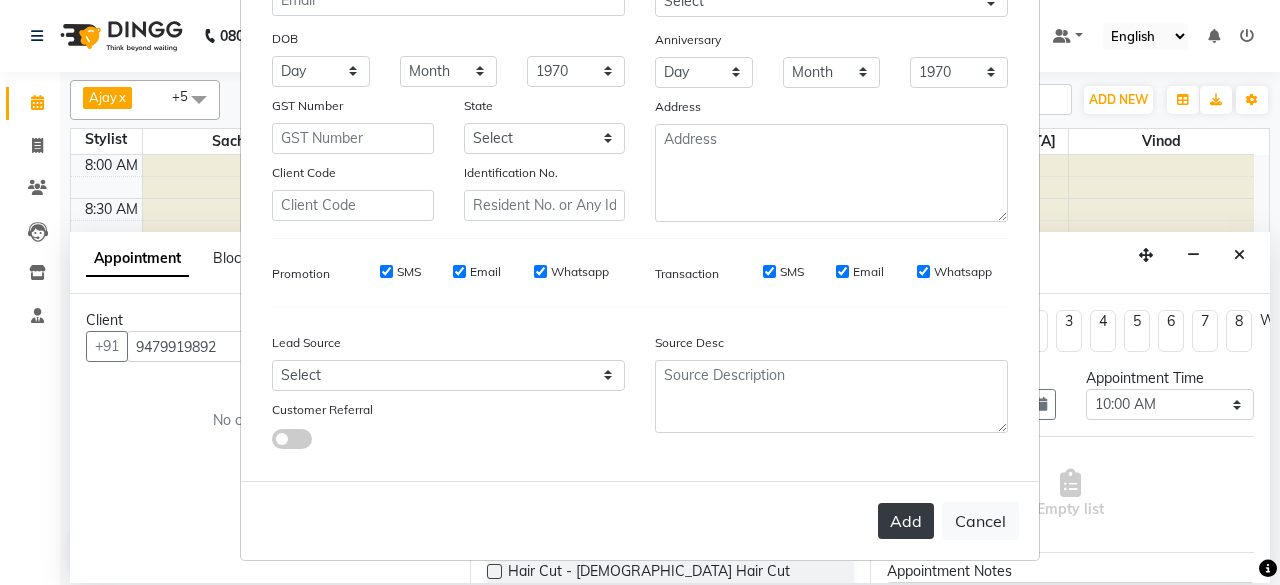 click on "Add" at bounding box center [906, 521] 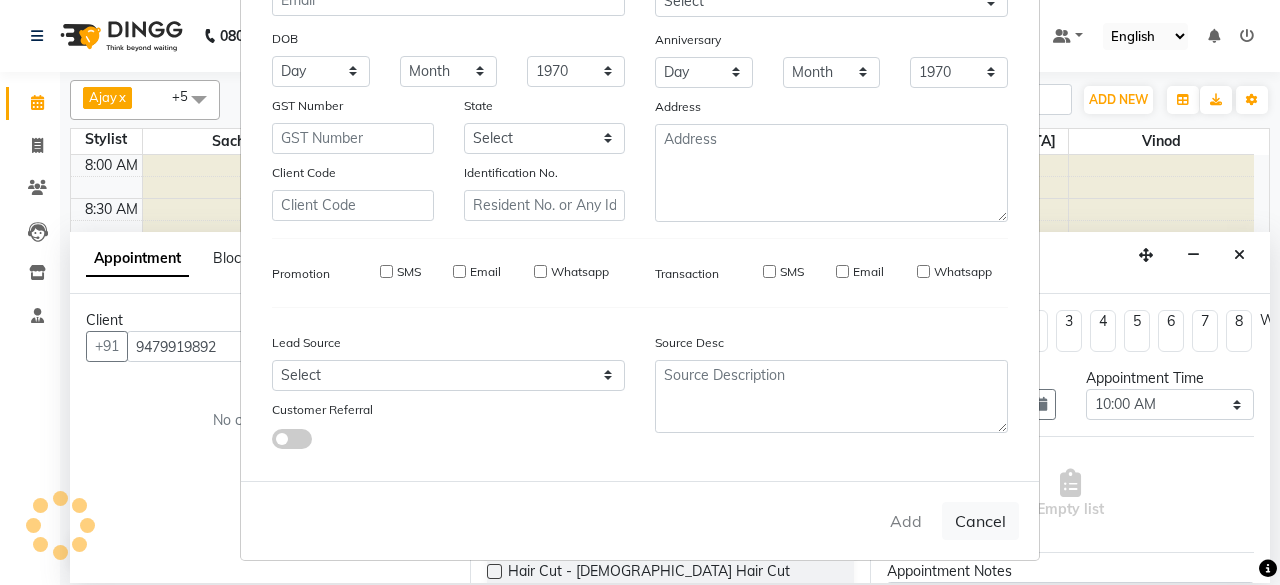 type 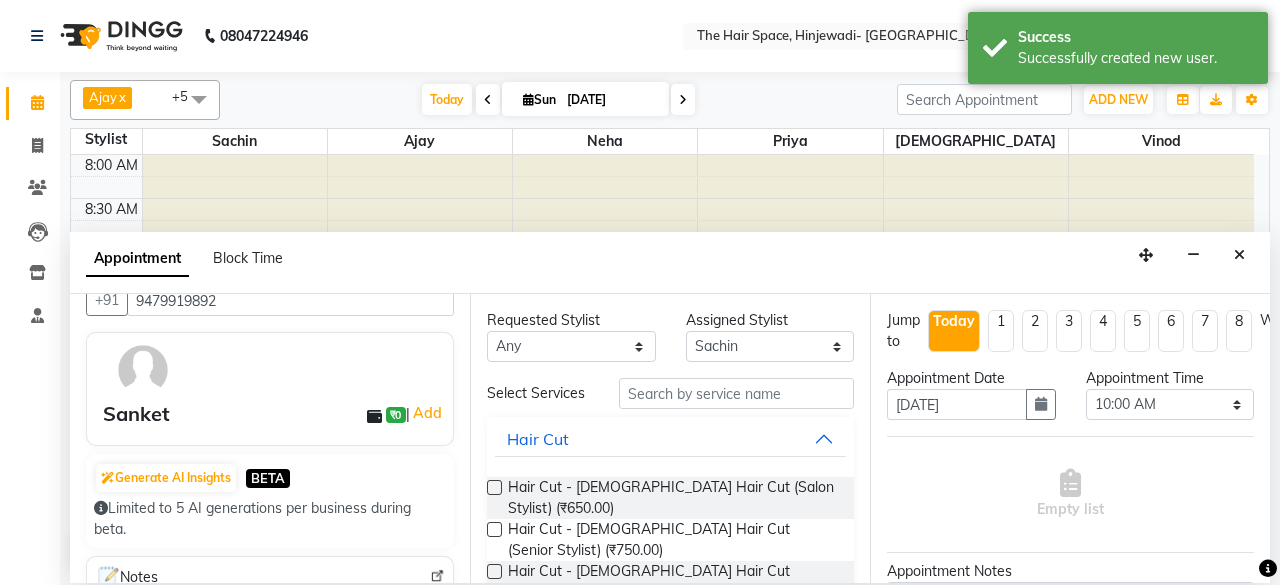 scroll, scrollTop: 0, scrollLeft: 0, axis: both 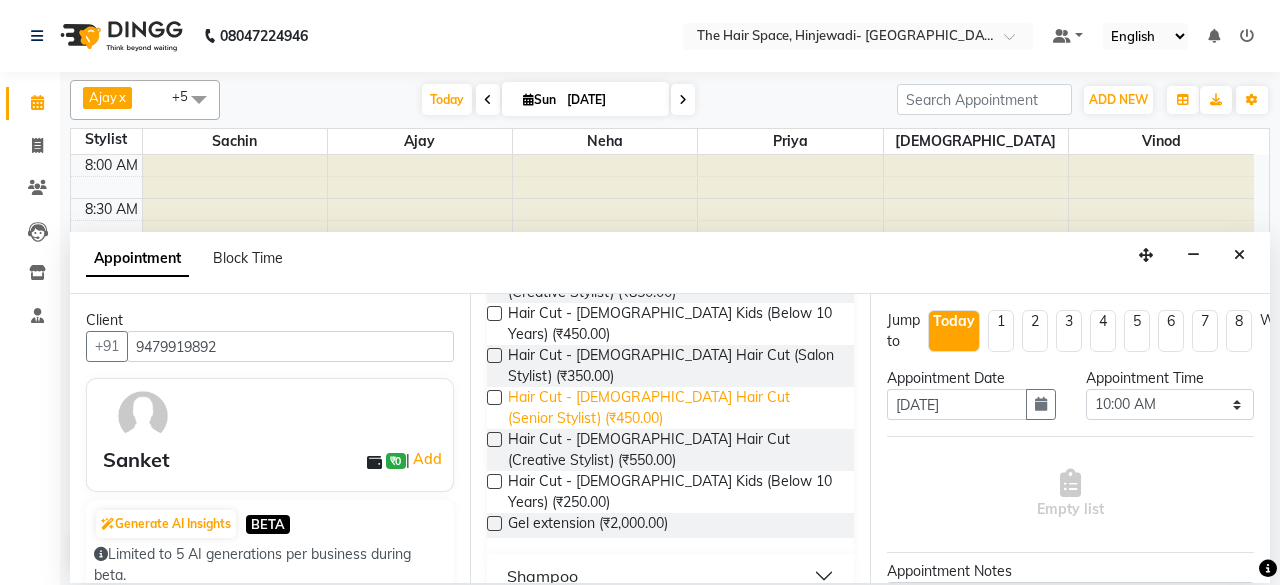 click on "Hair Cut - [DEMOGRAPHIC_DATA] Hair Cut (Senior Stylist) (₹450.00)" at bounding box center (673, 408) 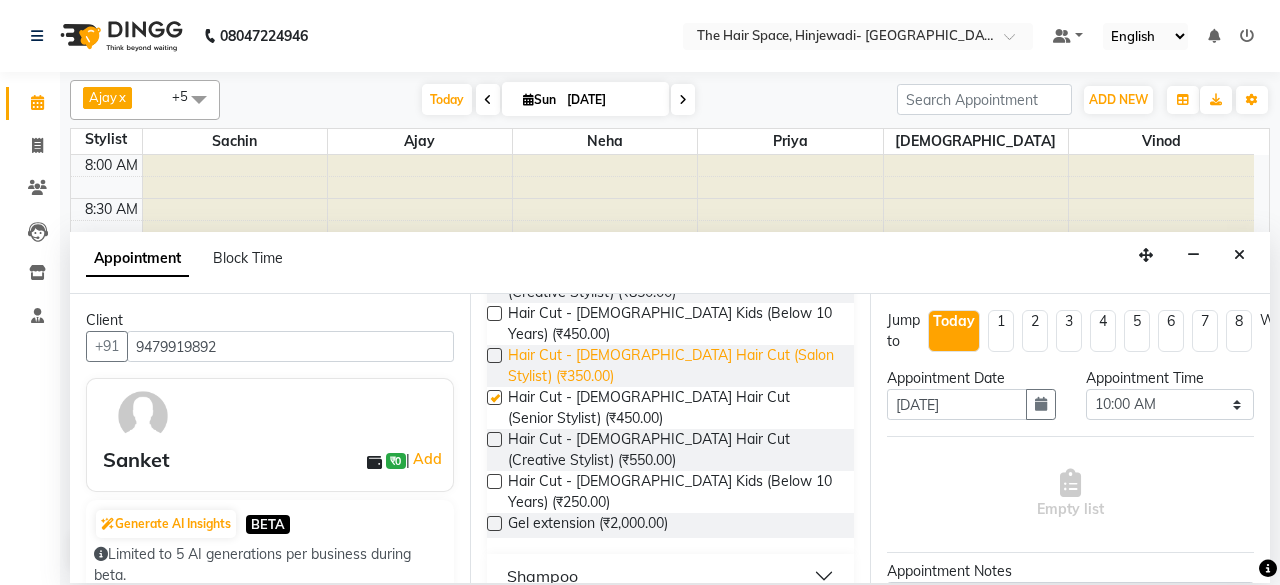 checkbox on "false" 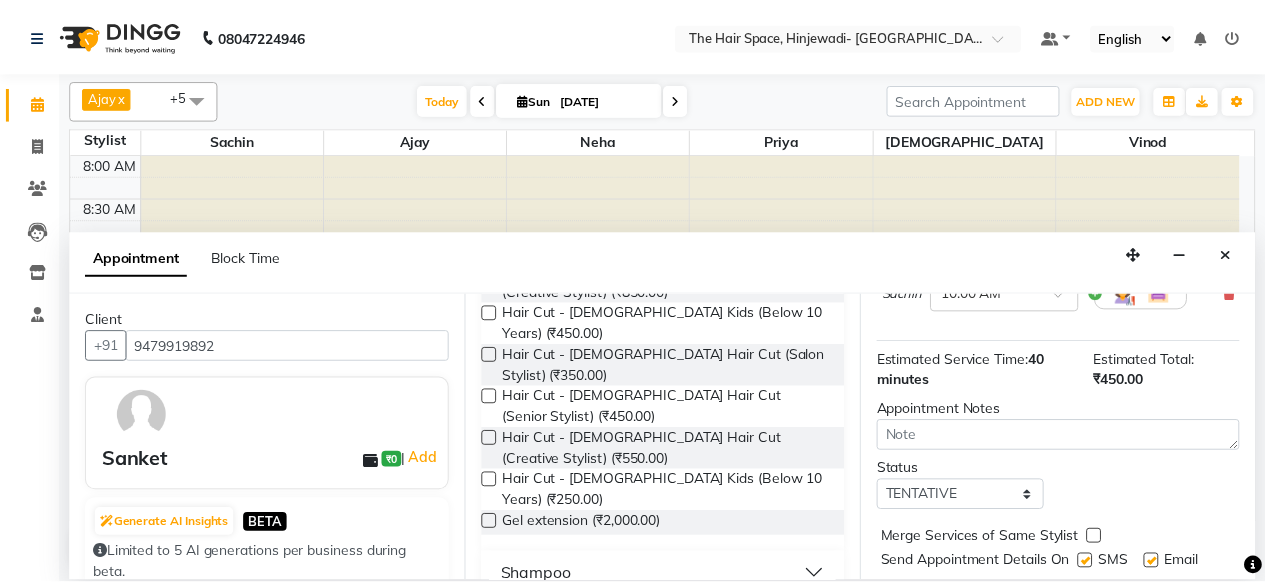 scroll, scrollTop: 293, scrollLeft: 0, axis: vertical 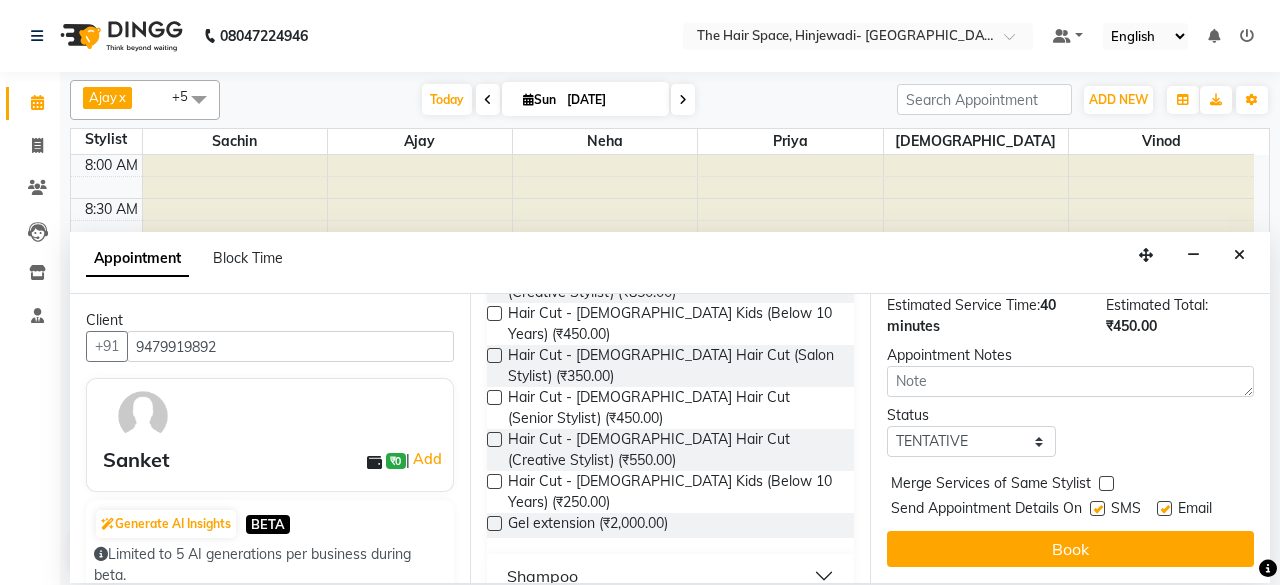 click at bounding box center [1097, 508] 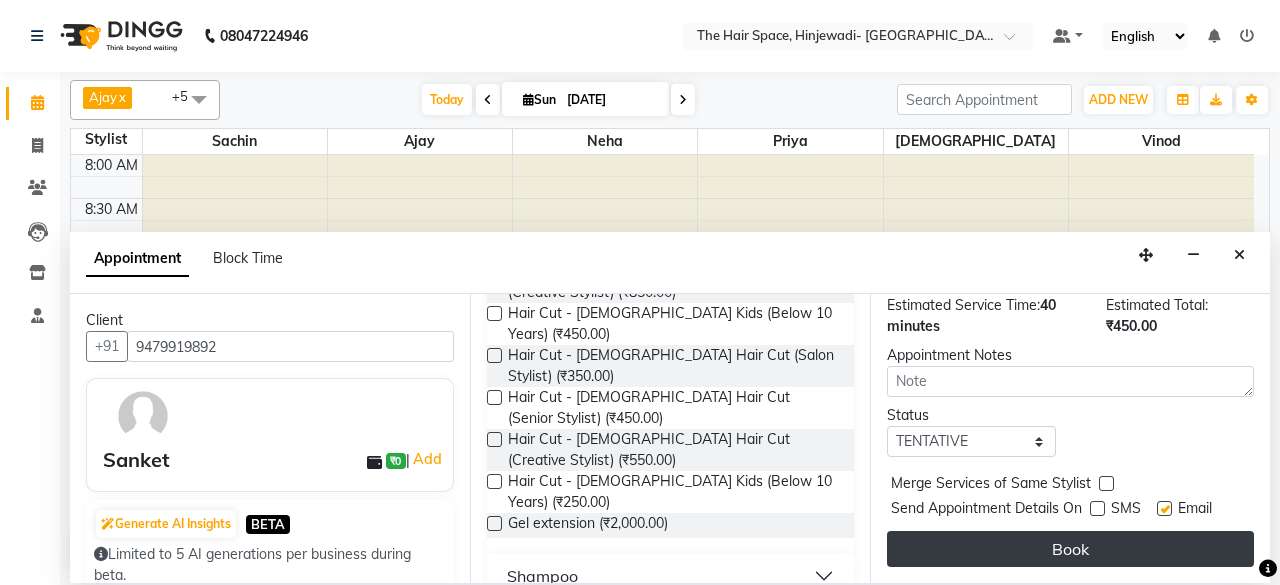 click on "Book" at bounding box center [1070, 549] 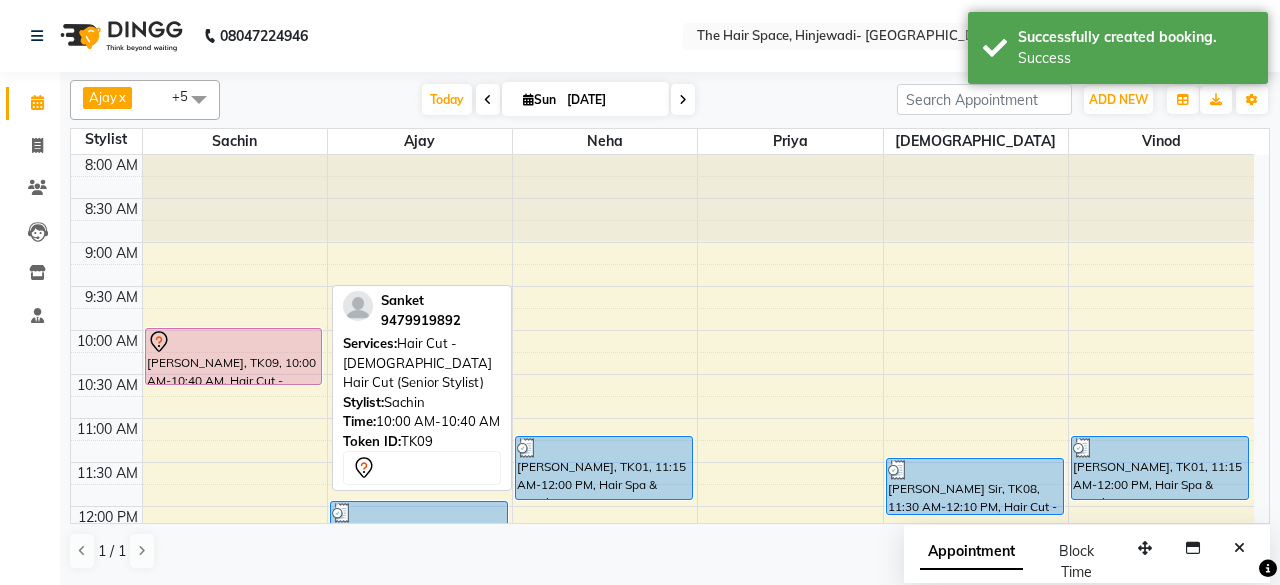click on "[PERSON_NAME], TK09, 10:00 AM-10:40 AM, Hair Cut - [DEMOGRAPHIC_DATA] Hair Cut (Senior Stylist)" at bounding box center [234, 356] 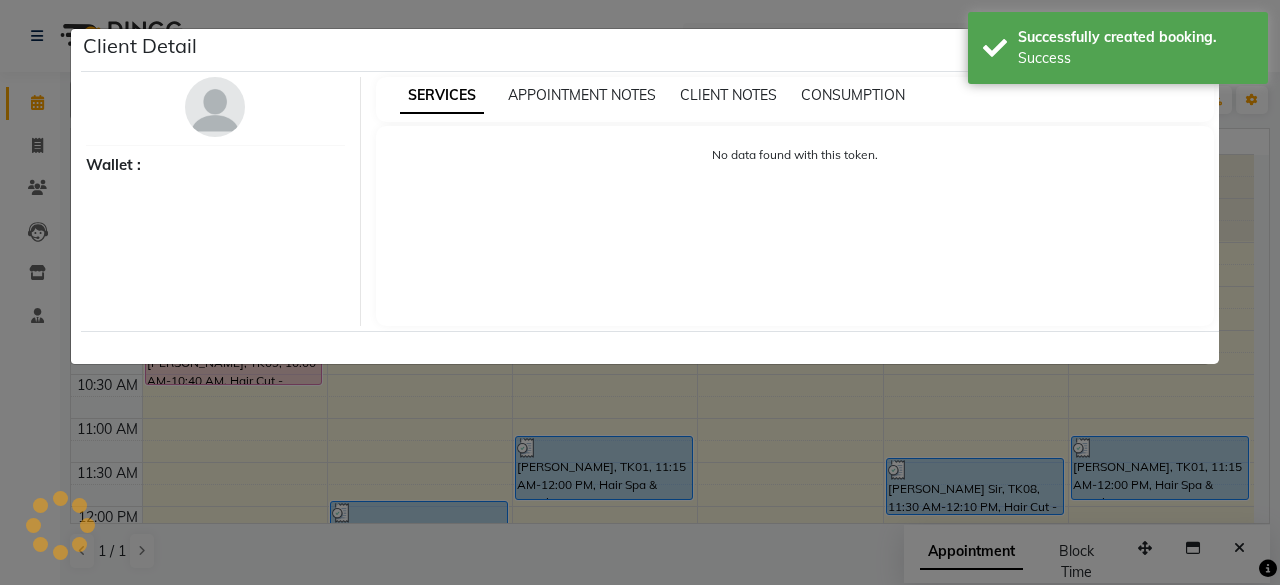 select on "7" 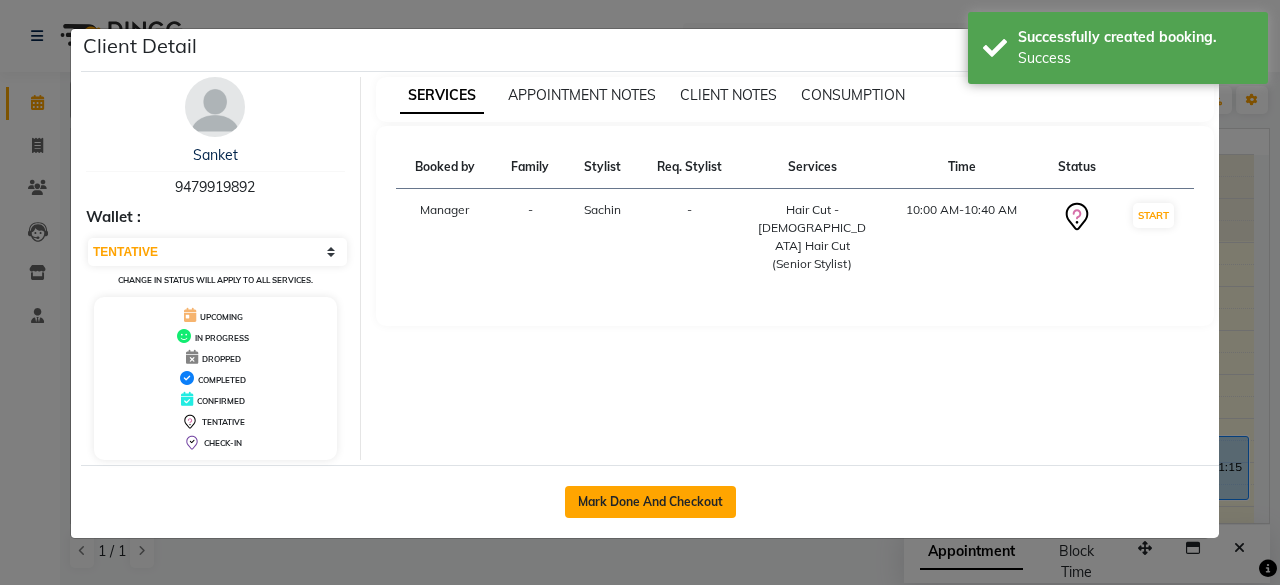 click on "Mark Done And Checkout" 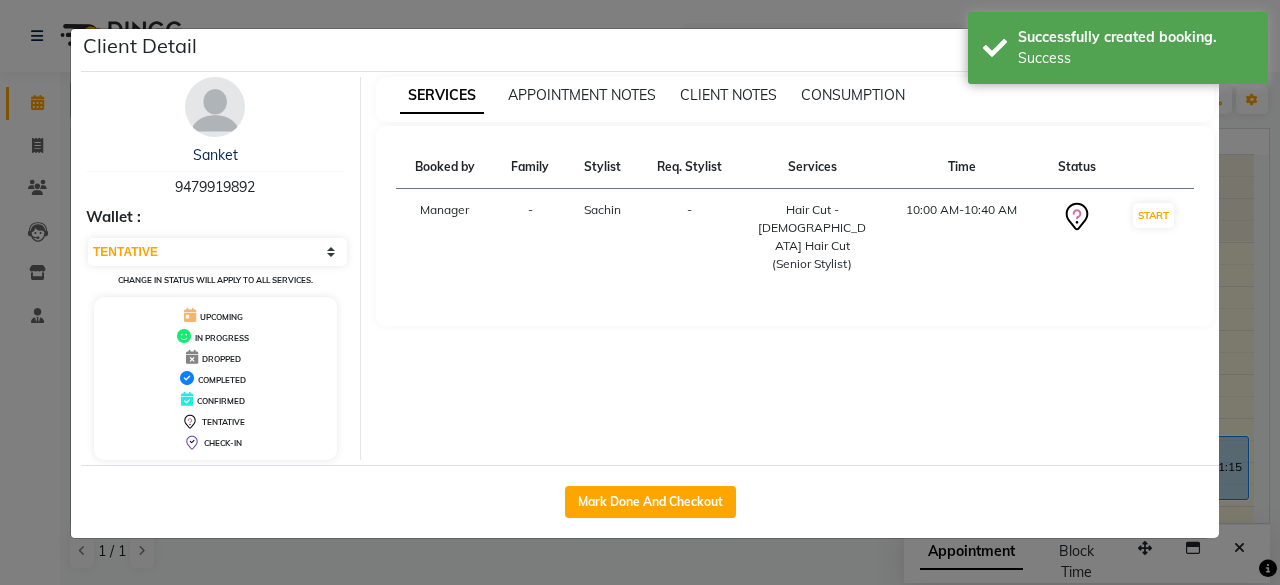 select on "6697" 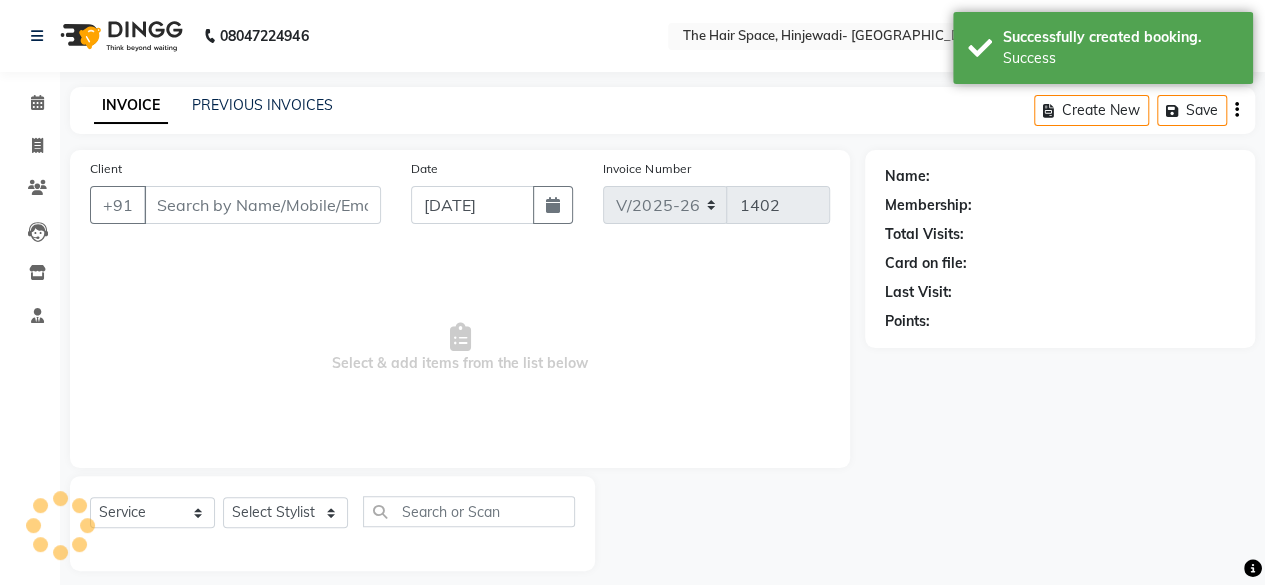 type on "9479919892" 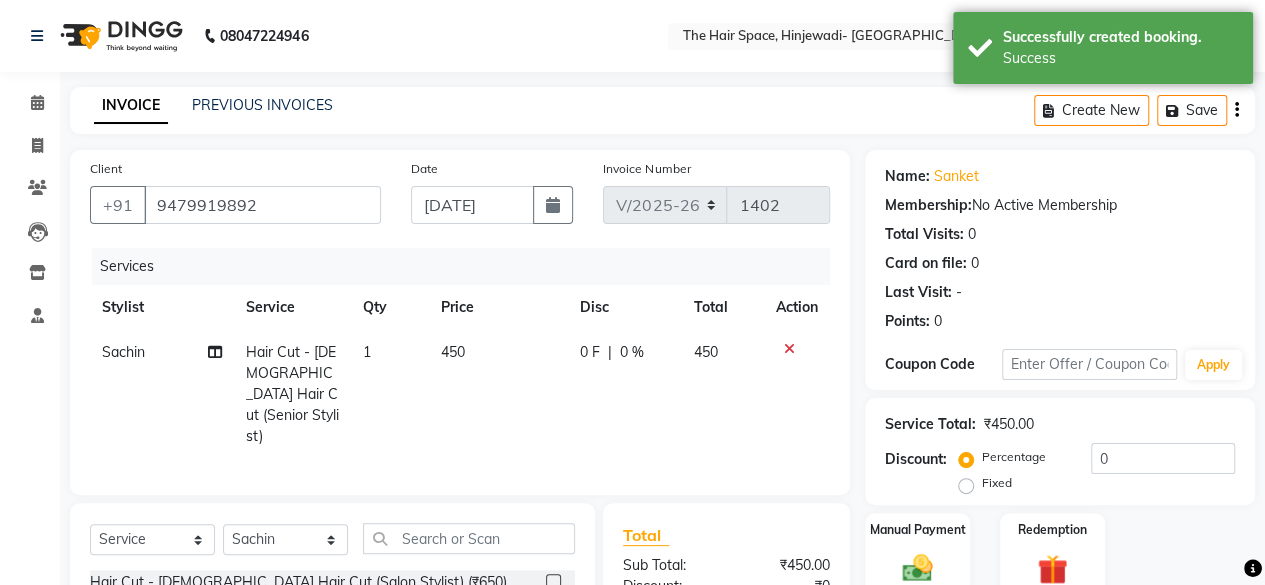 scroll, scrollTop: 215, scrollLeft: 0, axis: vertical 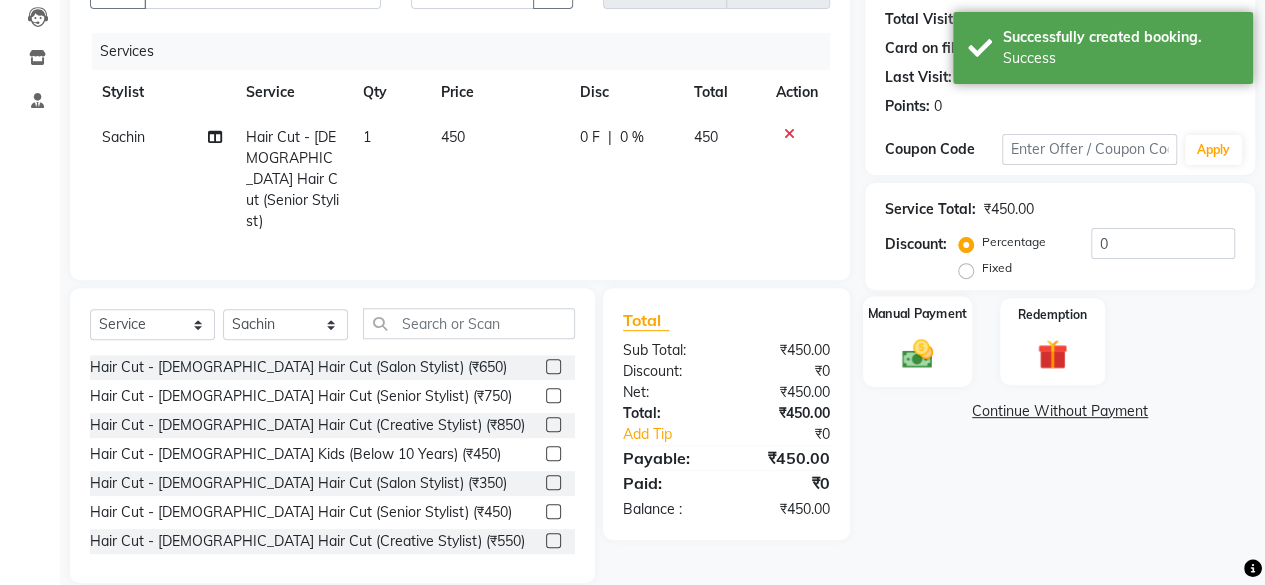 click 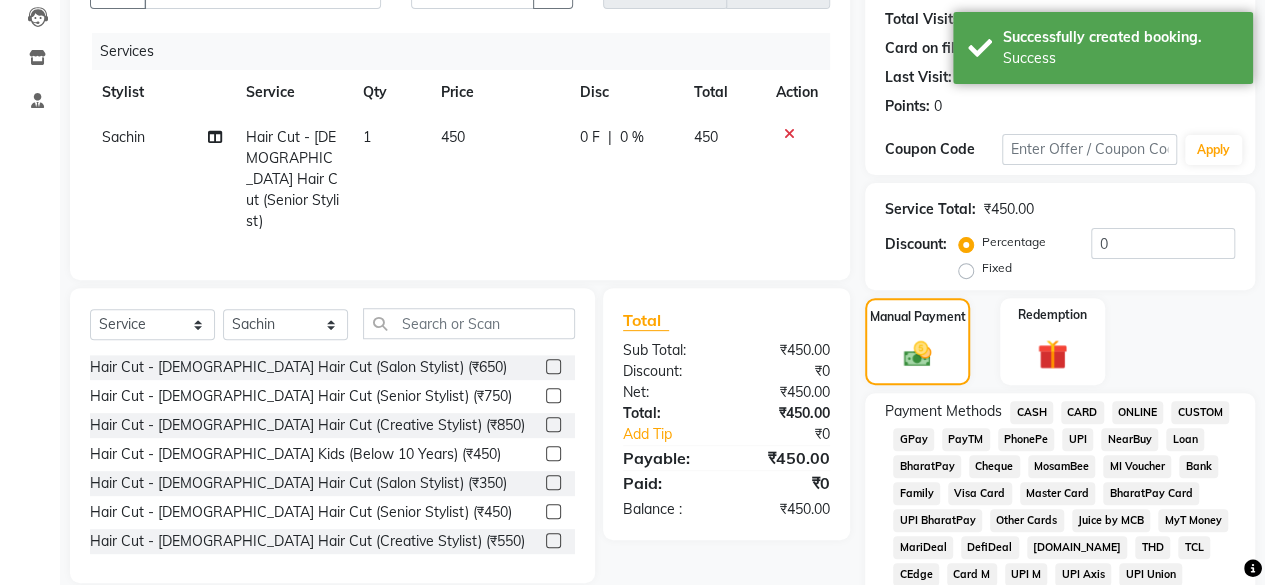 scroll, scrollTop: 515, scrollLeft: 0, axis: vertical 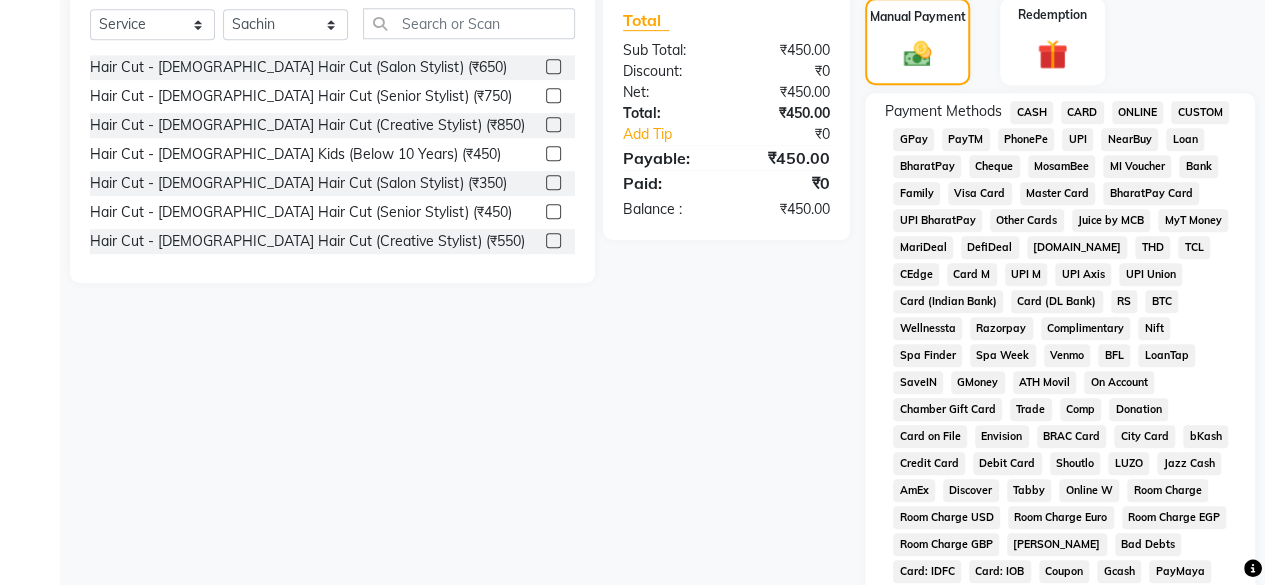 click on "CARD" 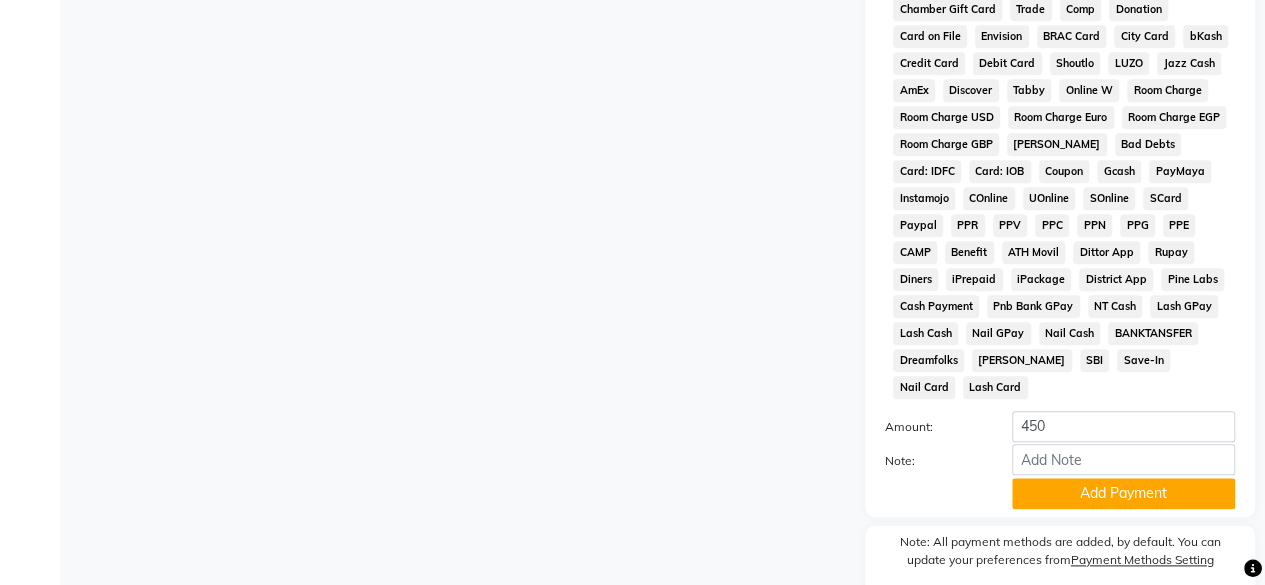 scroll, scrollTop: 972, scrollLeft: 0, axis: vertical 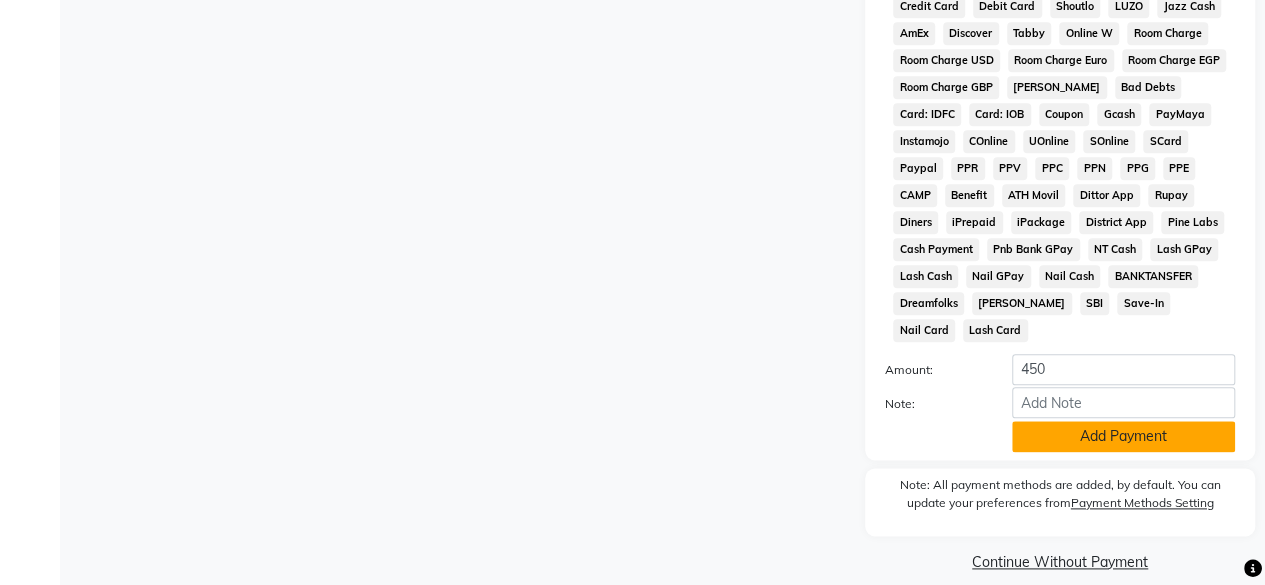 click on "Add Payment" 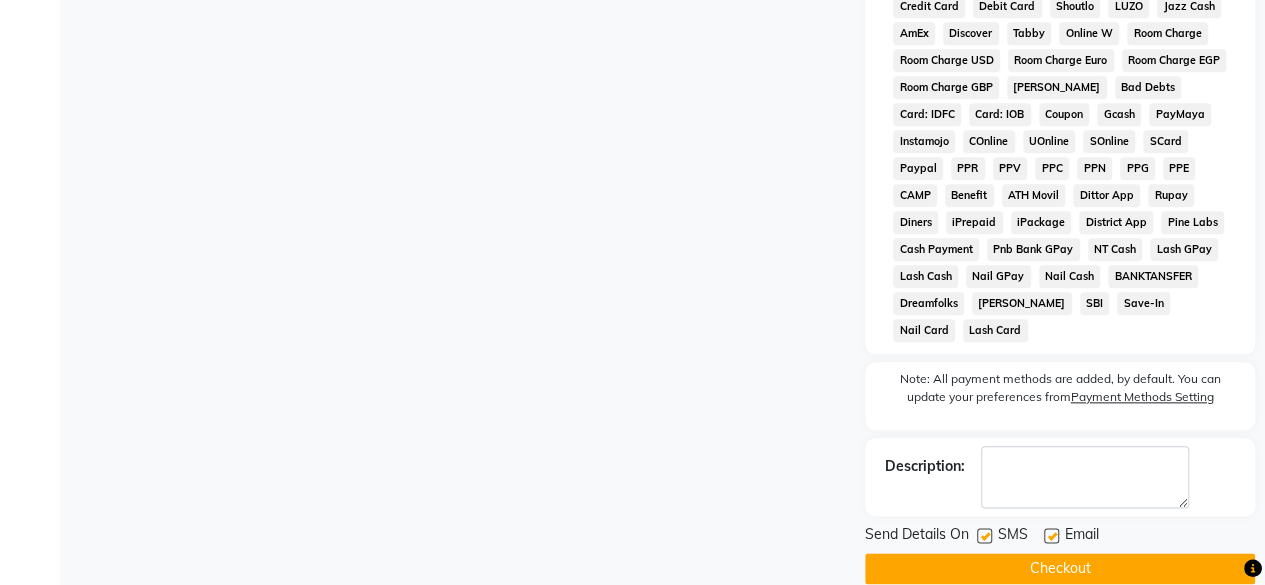 click 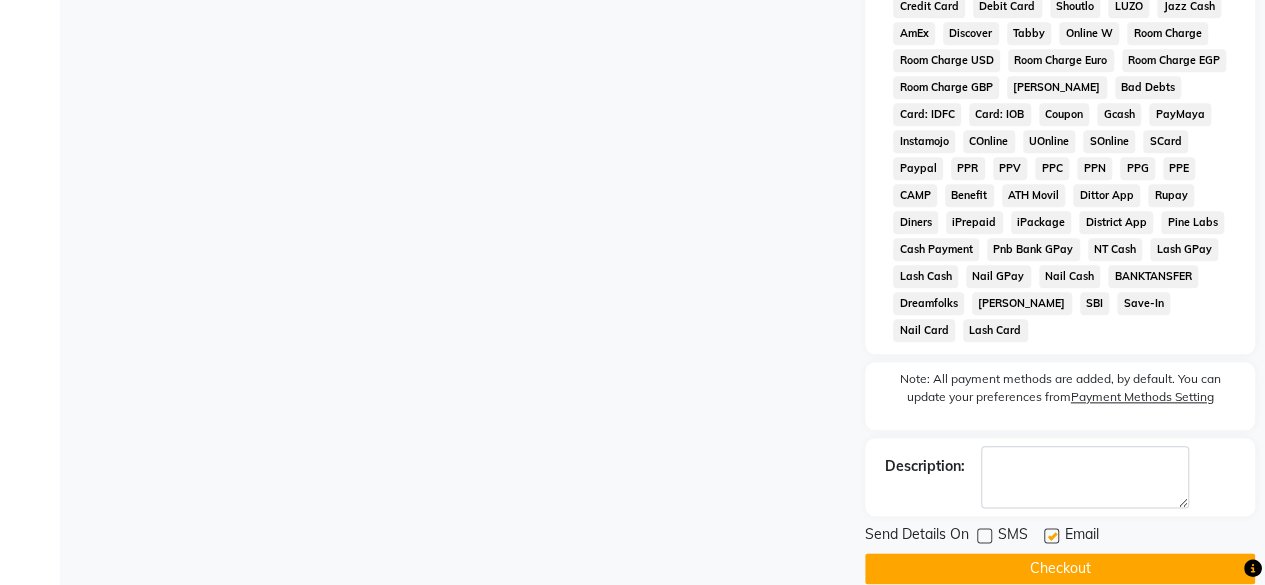 click on "Checkout" 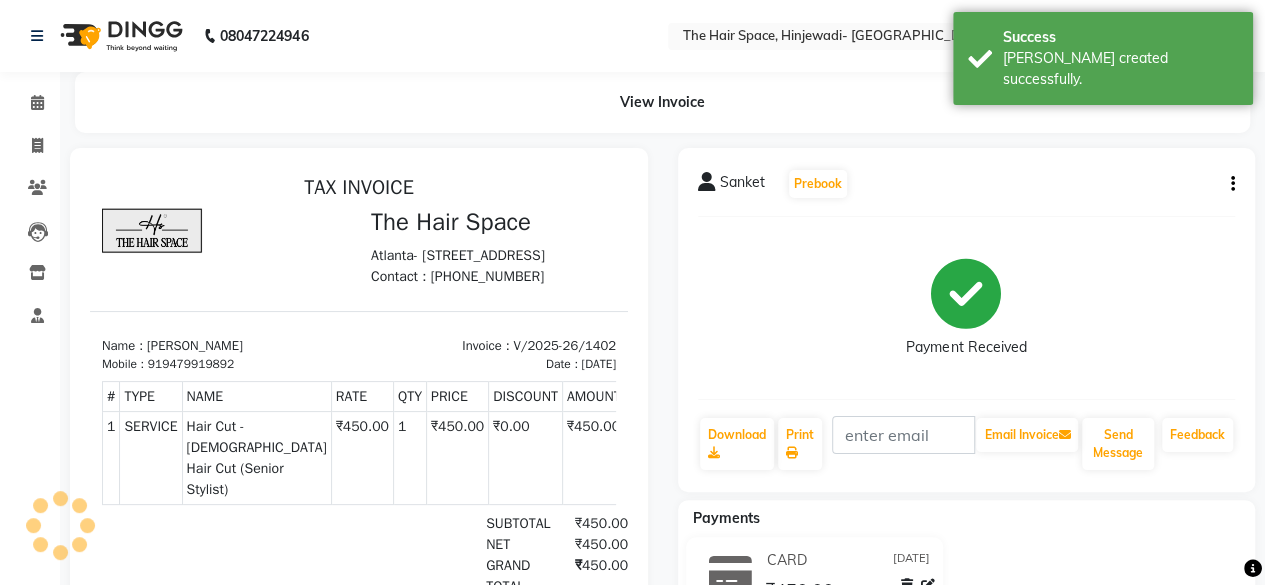 scroll, scrollTop: 0, scrollLeft: 0, axis: both 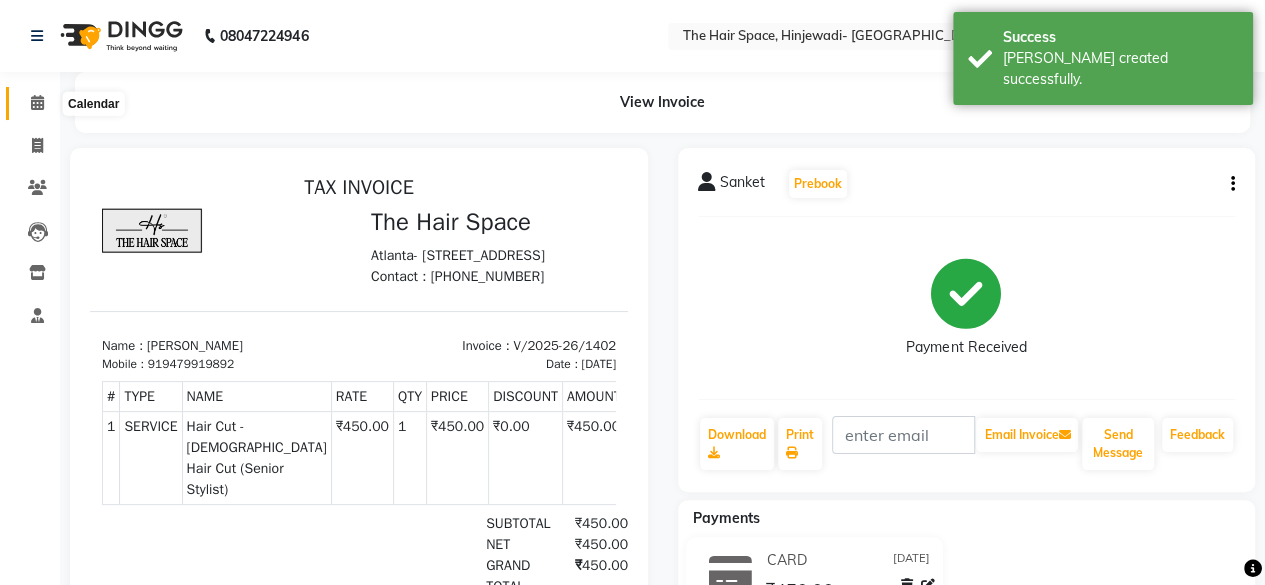 click 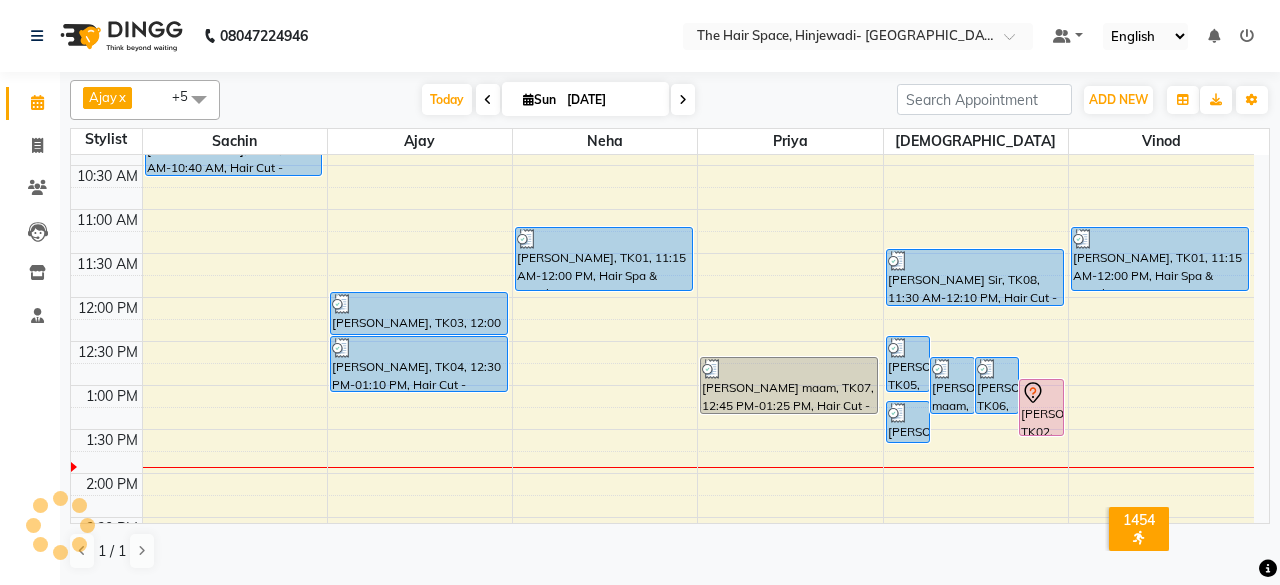 scroll, scrollTop: 121, scrollLeft: 0, axis: vertical 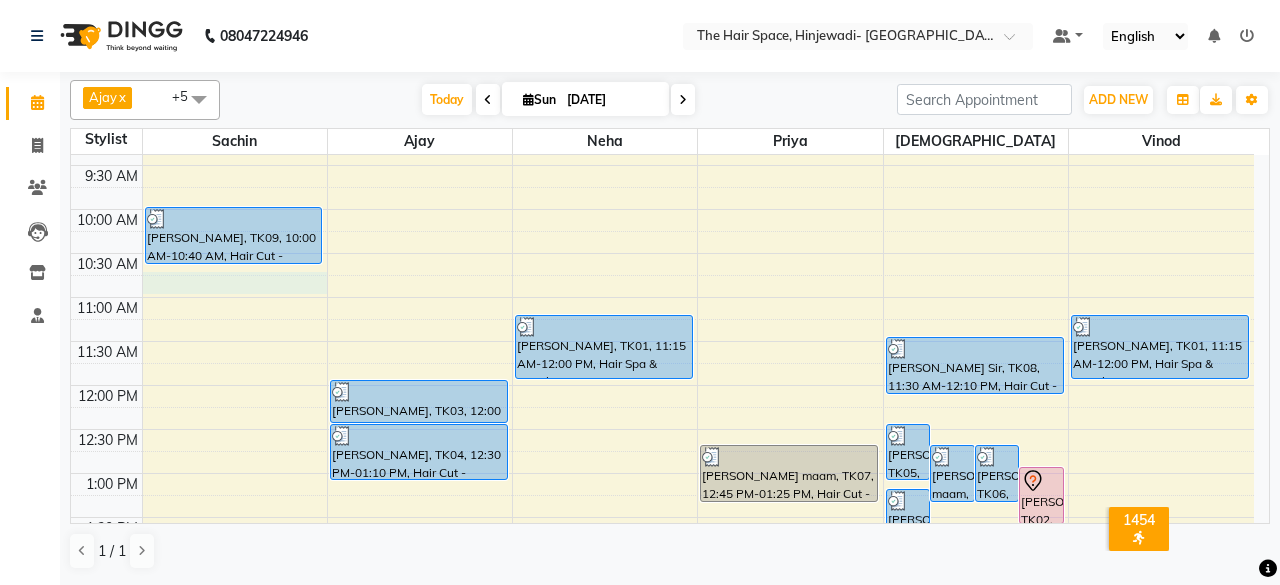 click on "8:00 AM 8:30 AM 9:00 AM 9:30 AM 10:00 AM 10:30 AM 11:00 AM 11:30 AM 12:00 PM 12:30 PM 1:00 PM 1:30 PM 2:00 PM 2:30 PM 3:00 PM 3:30 PM 4:00 PM 4:30 PM 5:00 PM 5:30 PM 6:00 PM 6:30 PM 7:00 PM 7:30 PM 8:00 PM 8:30 PM 9:00 PM 9:30 PM 10:00 PM 10:30 PM     [PERSON_NAME], TK09, 10:00 AM-10:40 AM, Hair Cut - [DEMOGRAPHIC_DATA] Hair Cut (Senior Stylist)     [PERSON_NAME], TK03, 12:00 PM-12:30 PM, [PERSON_NAME]     [PERSON_NAME], TK04, 12:30 PM-01:10 PM, Hair Cut - [DEMOGRAPHIC_DATA] Hair Cut (Senior Stylist)     [PERSON_NAME], TK01, 11:15 AM-12:00 PM, Hair Spa & Rituals - Premium     [PERSON_NAME] maam, TK07, 12:45 PM-01:25 PM, Hair Cut - [DEMOGRAPHIC_DATA] Hair Cut (Salon Stylist) (₹350)     [PERSON_NAME], TK05, 12:30 PM-01:10 PM, Hair Cut - [DEMOGRAPHIC_DATA] Hair Cut (Senior Stylist)     [PERSON_NAME] maam, TK07, 12:45 PM-01:25 PM, Hair Cut - [DEMOGRAPHIC_DATA] Hair Cut (Salon Stylist)     [PERSON_NAME], TK06, 12:45 PM-01:25 PM, Hair Cut - [DEMOGRAPHIC_DATA] Kids (Below 10 Years)             [PERSON_NAME], TK02, 01:00 PM-01:40 PM, Hair Cut - [DEMOGRAPHIC_DATA] Hair Cut (Senior Stylist)" at bounding box center [662, 693] 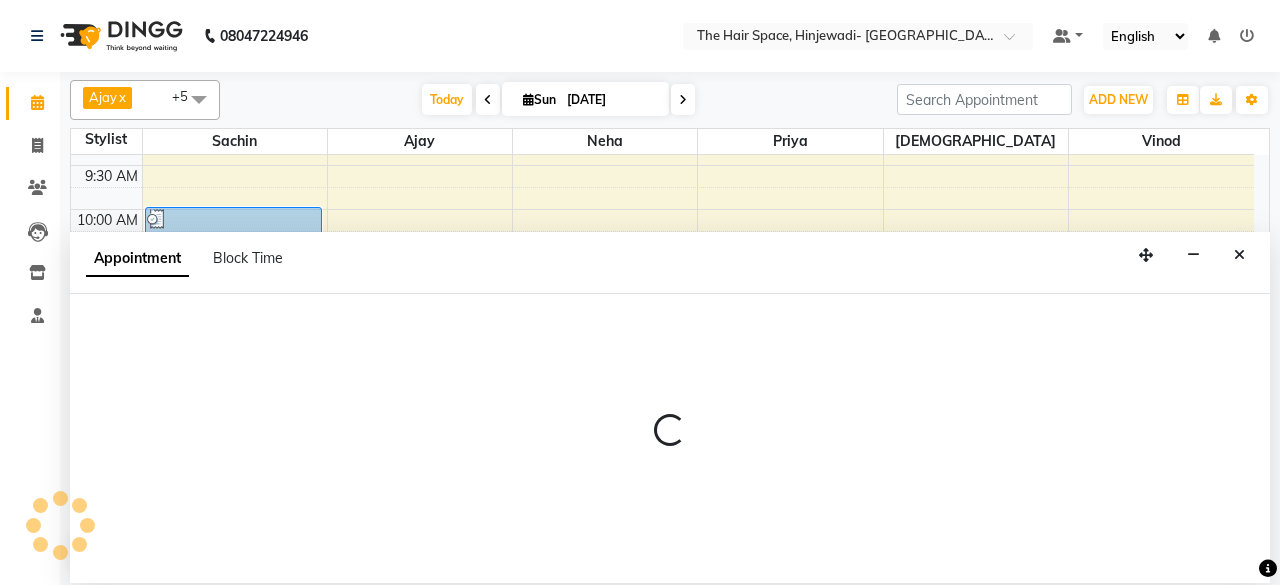 select on "52136" 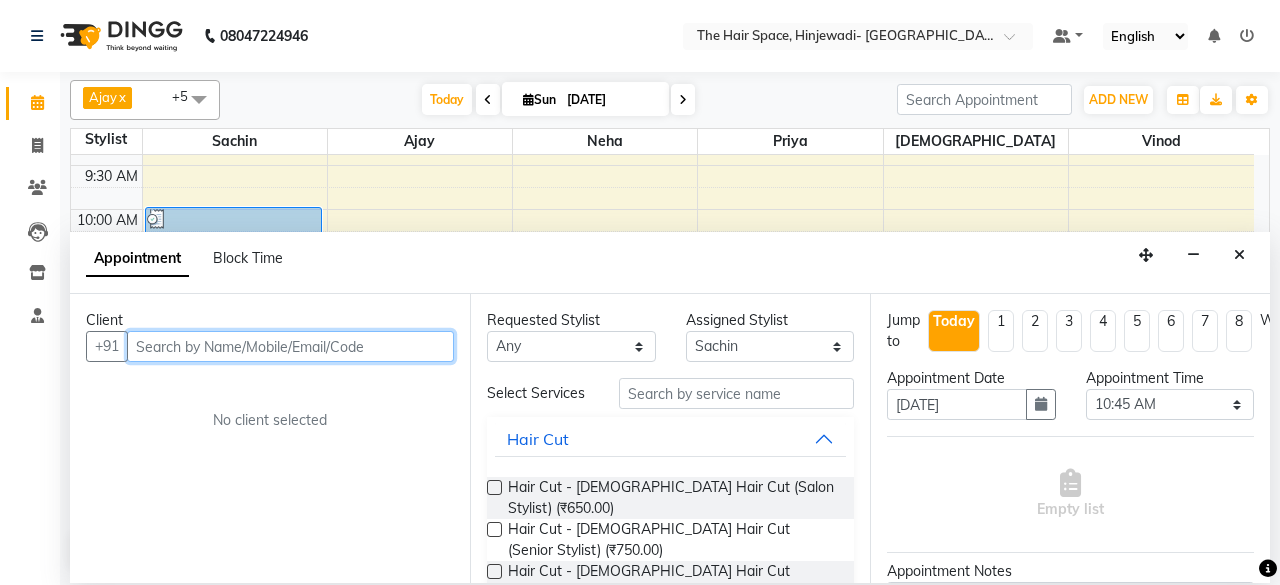 click at bounding box center [290, 346] 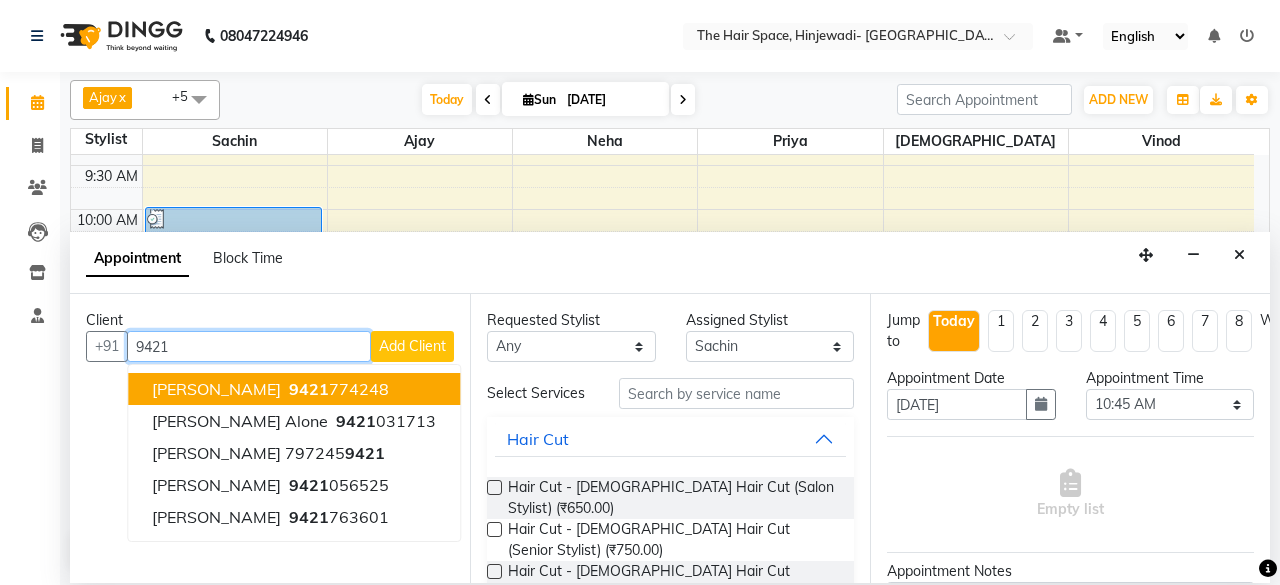 click on "9421" at bounding box center (309, 389) 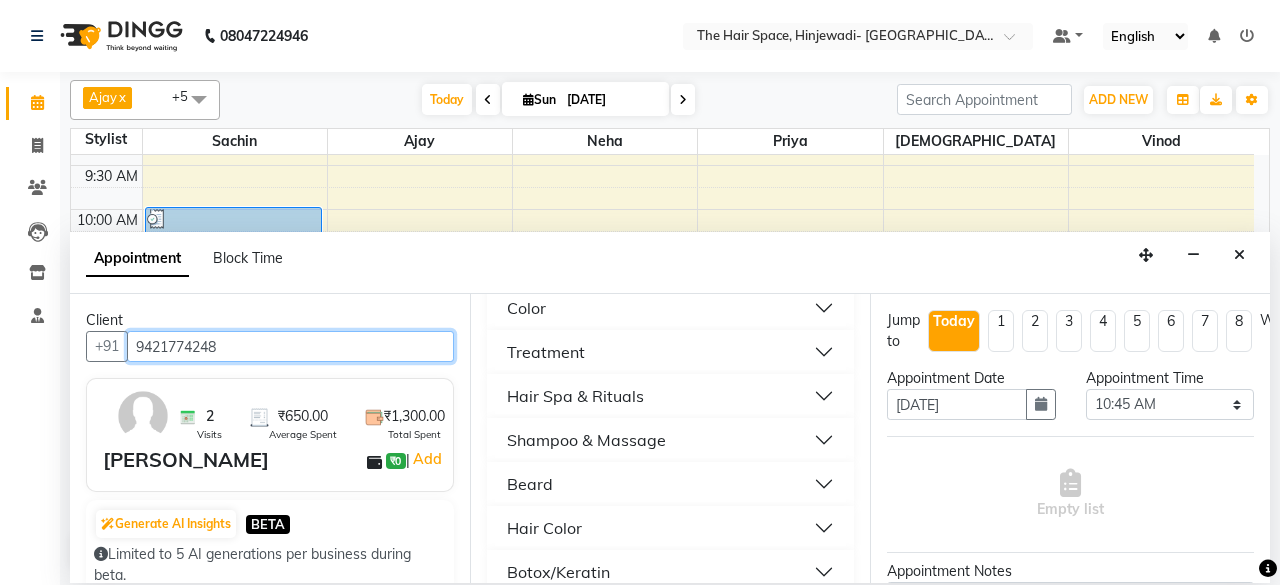 scroll, scrollTop: 700, scrollLeft: 0, axis: vertical 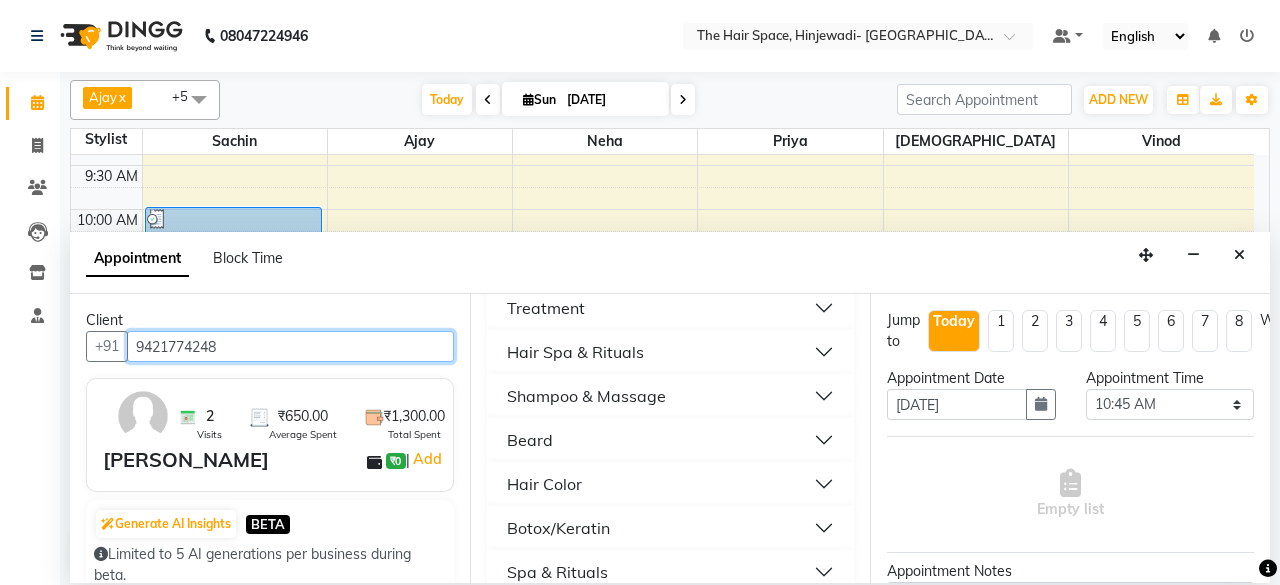 type on "9421774248" 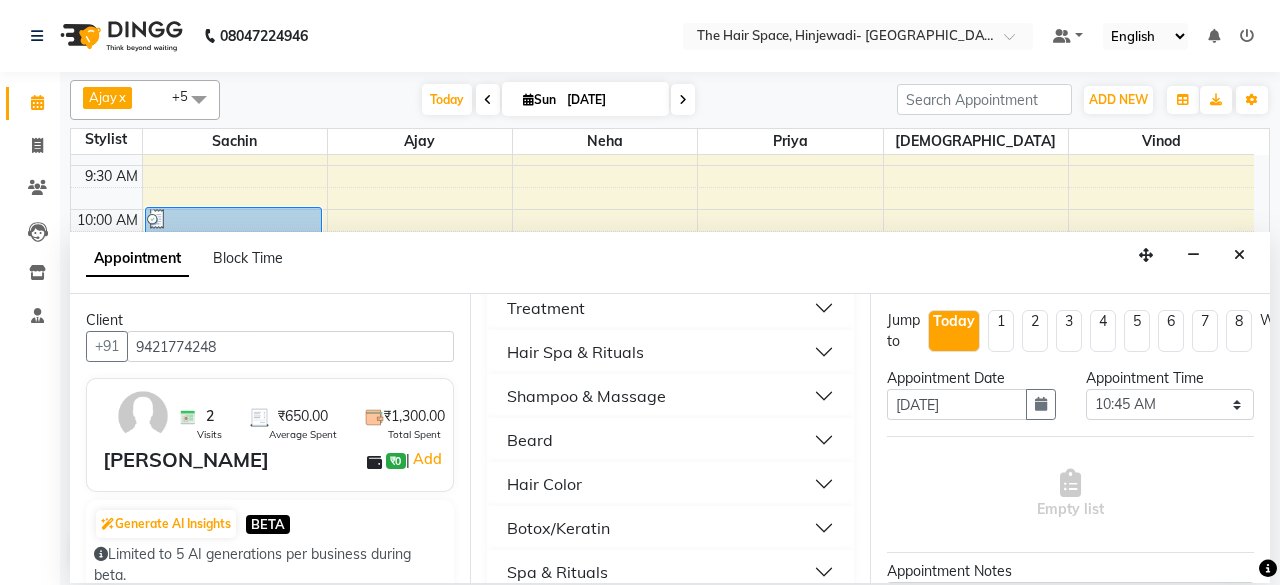 click on "Beard" at bounding box center (670, 440) 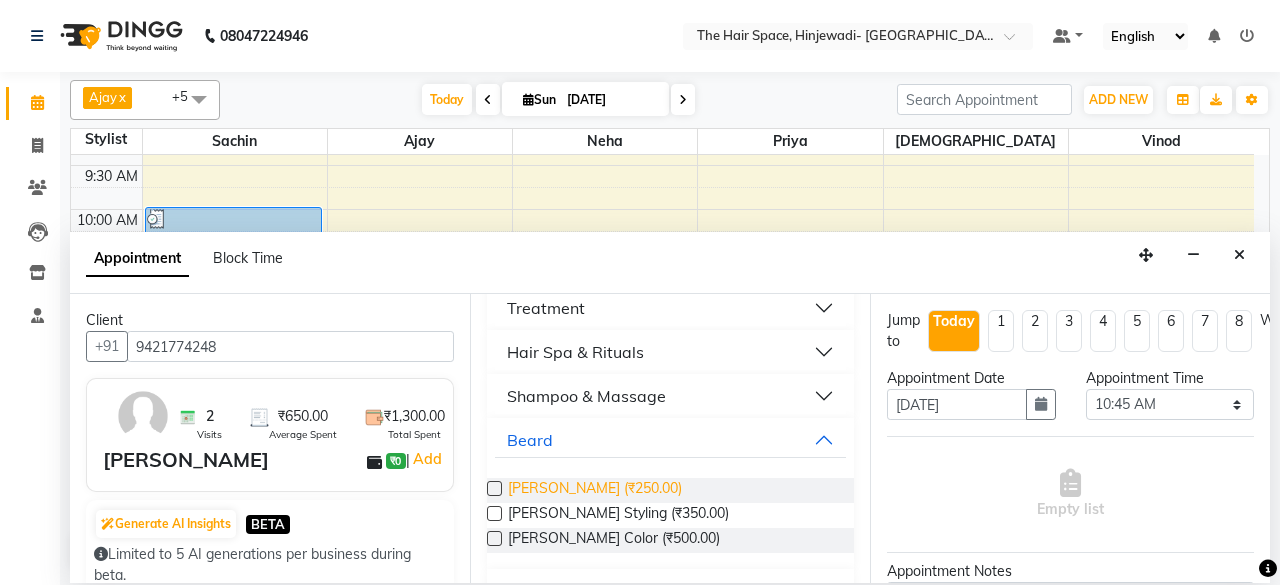 click on "[PERSON_NAME] (₹250.00)" at bounding box center (595, 490) 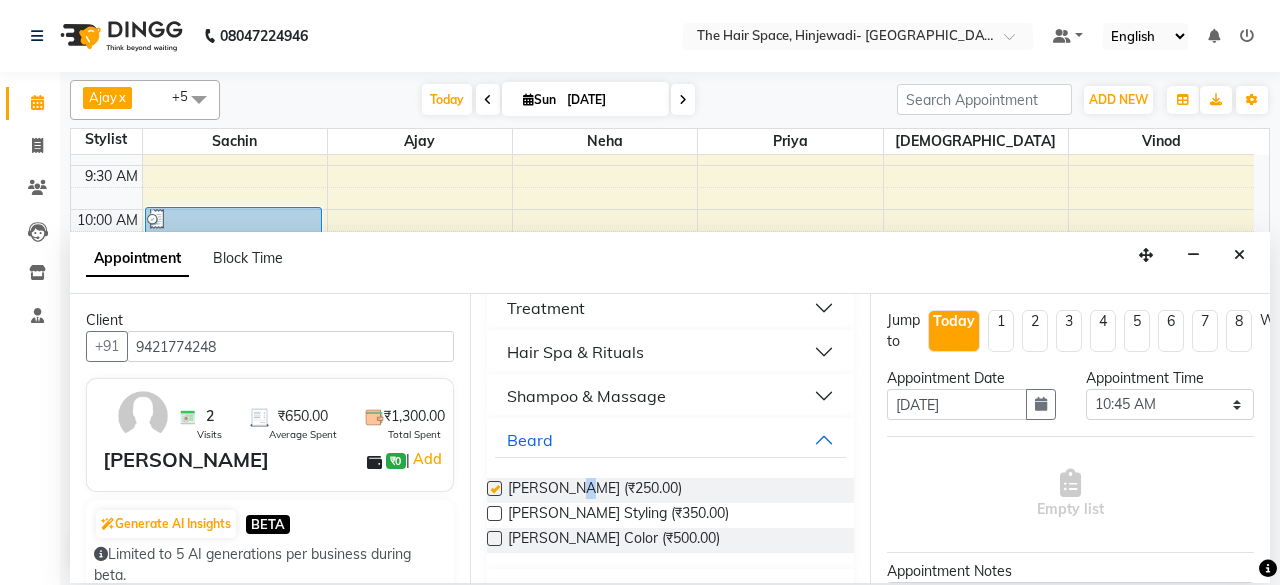 checkbox on "false" 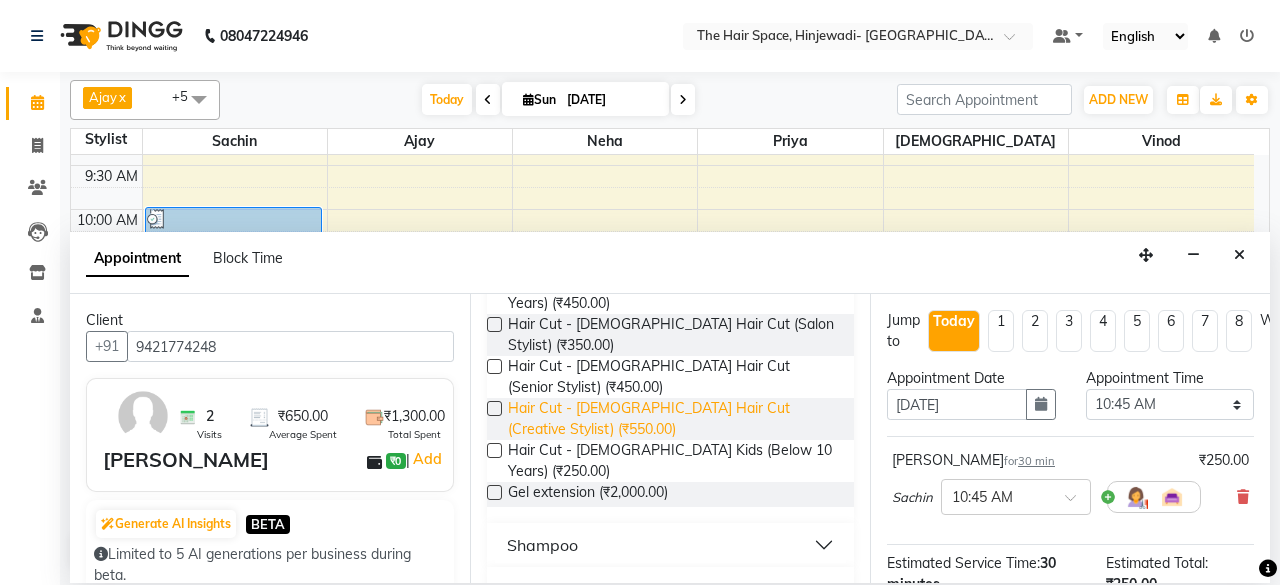 scroll, scrollTop: 300, scrollLeft: 0, axis: vertical 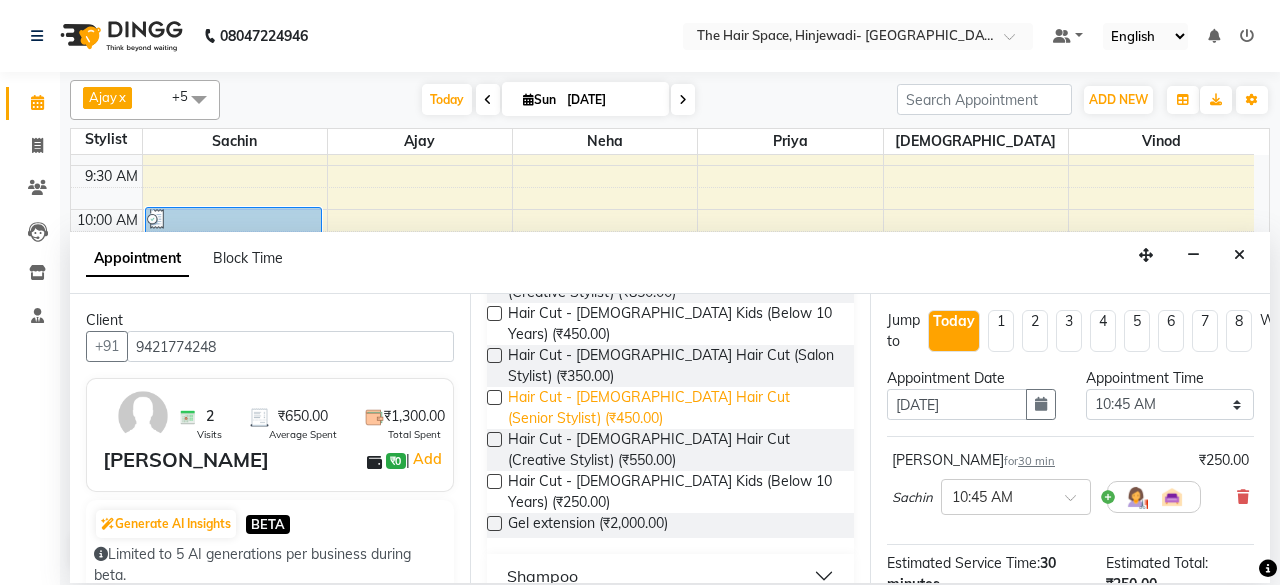 click on "Hair Cut - [DEMOGRAPHIC_DATA] Hair Cut (Senior Stylist) (₹450.00)" at bounding box center (673, 408) 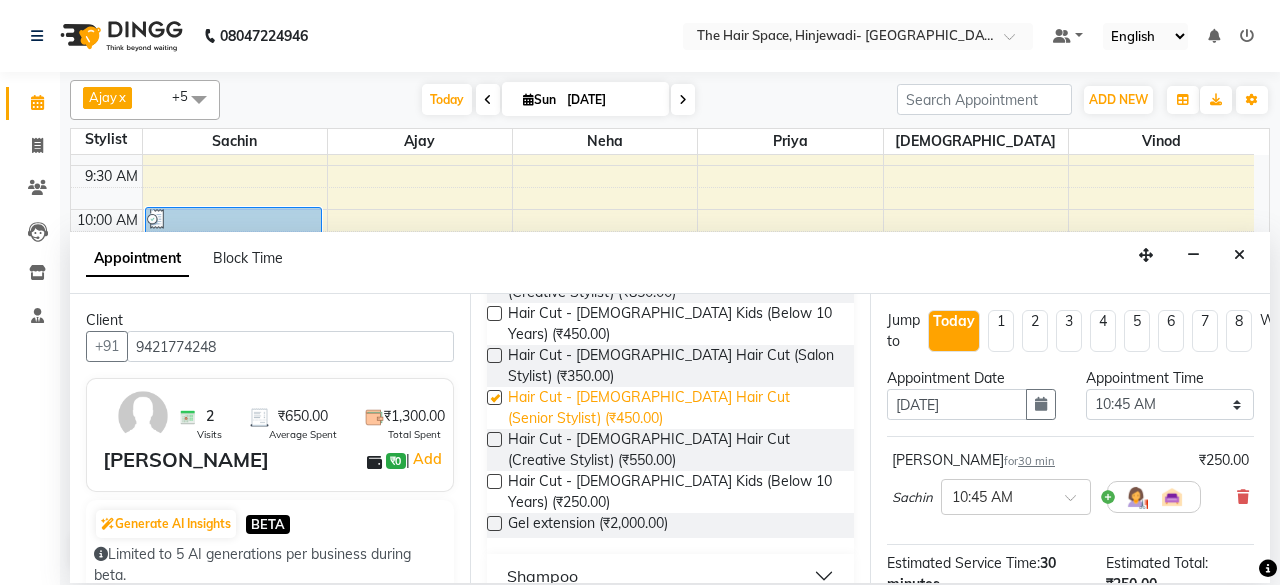 checkbox on "false" 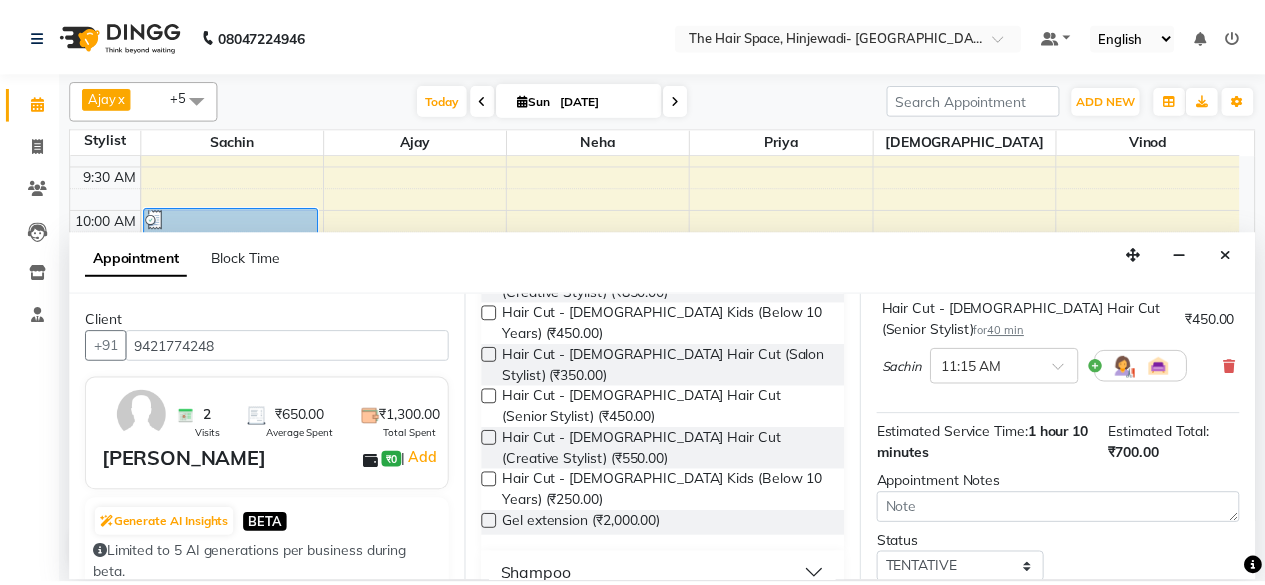 scroll, scrollTop: 384, scrollLeft: 0, axis: vertical 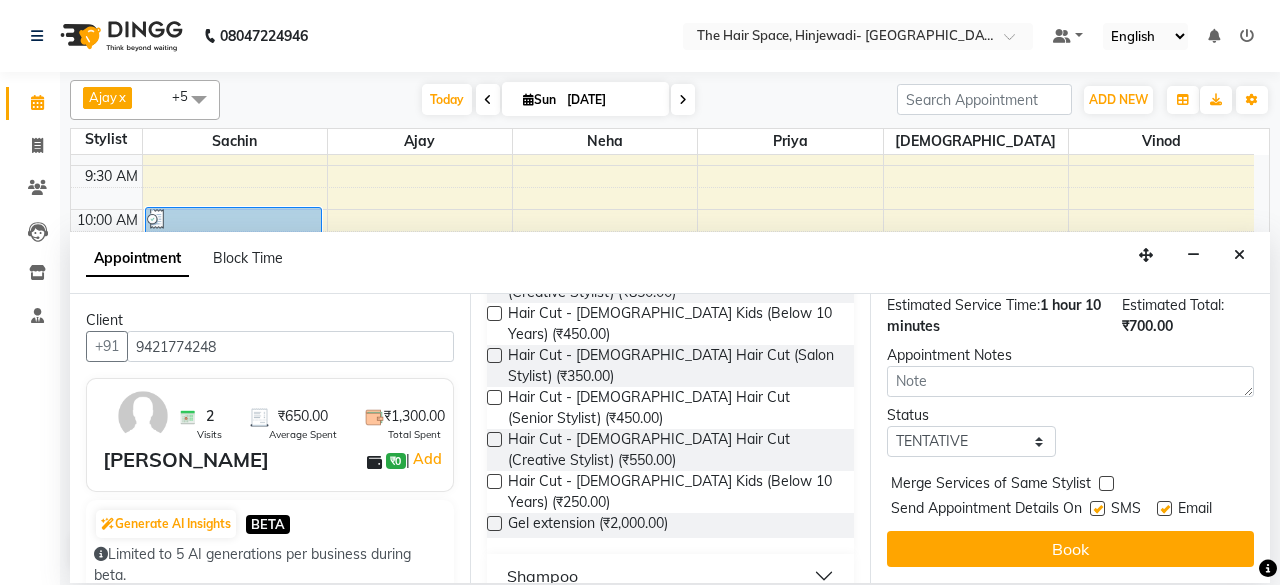 click at bounding box center (1097, 508) 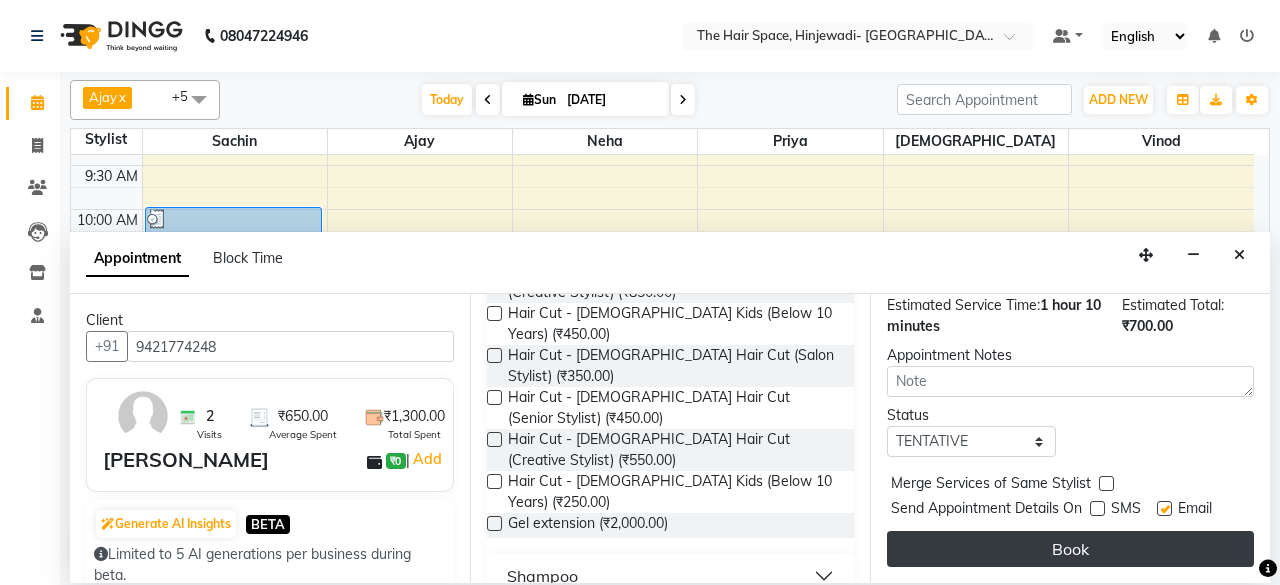 click on "Book" at bounding box center (1070, 549) 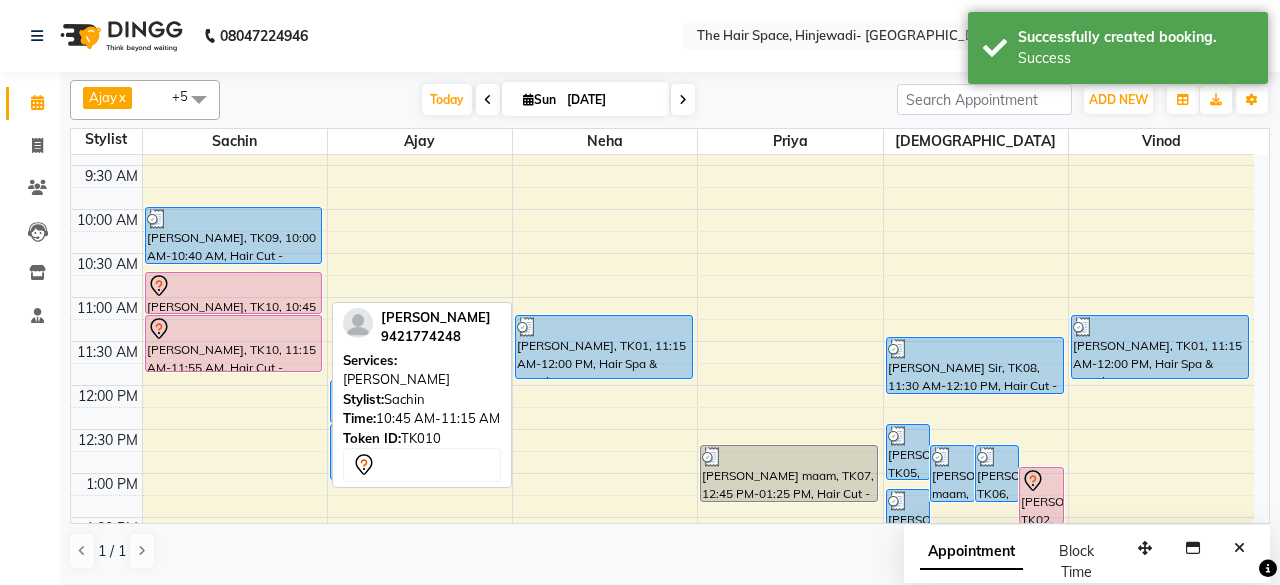 click at bounding box center (234, 286) 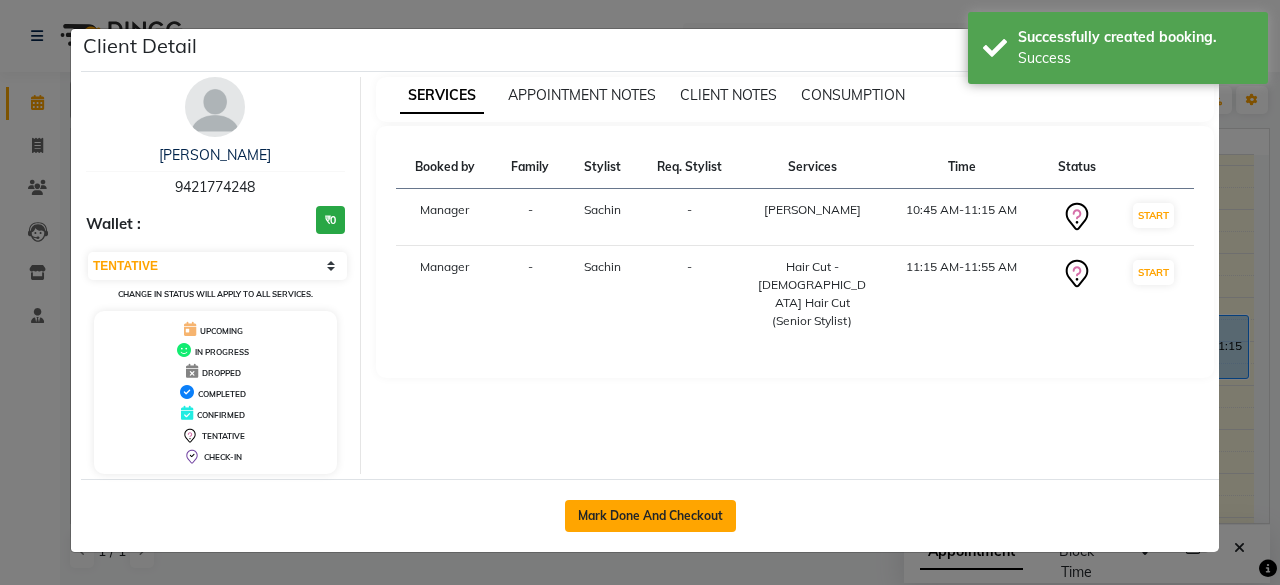 click on "Mark Done And Checkout" 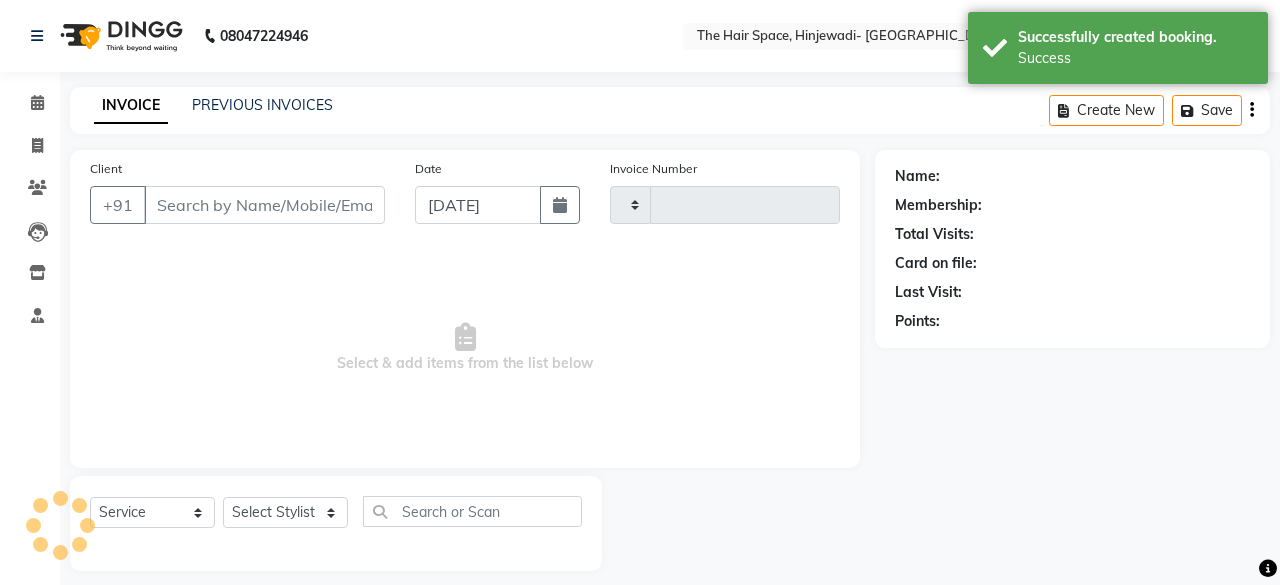 select on "3" 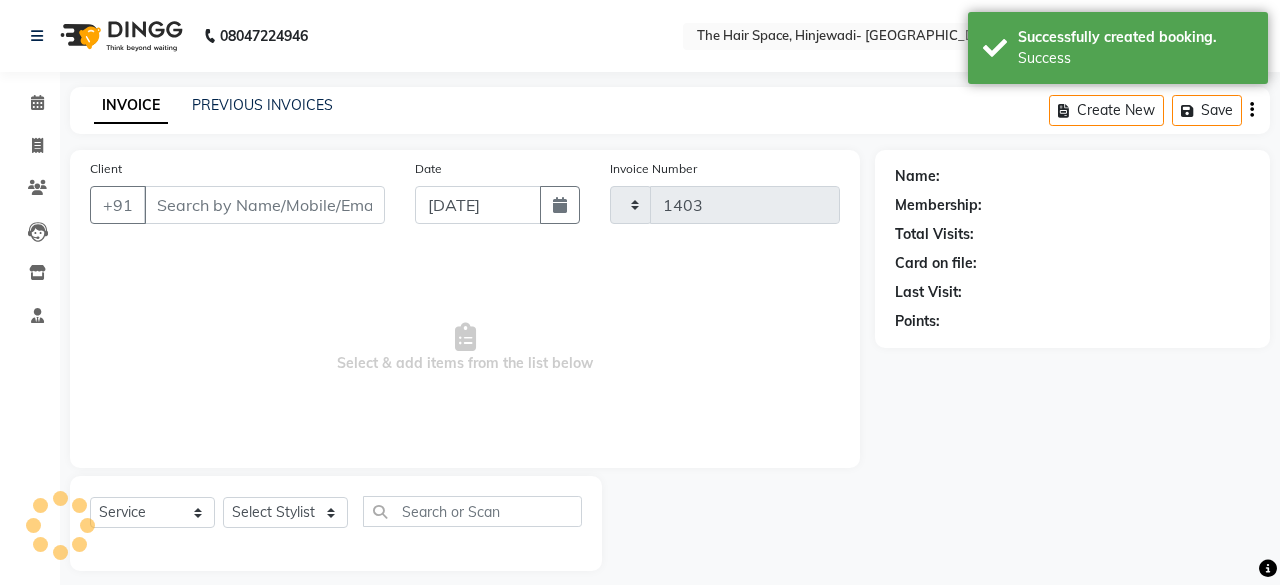 select on "6697" 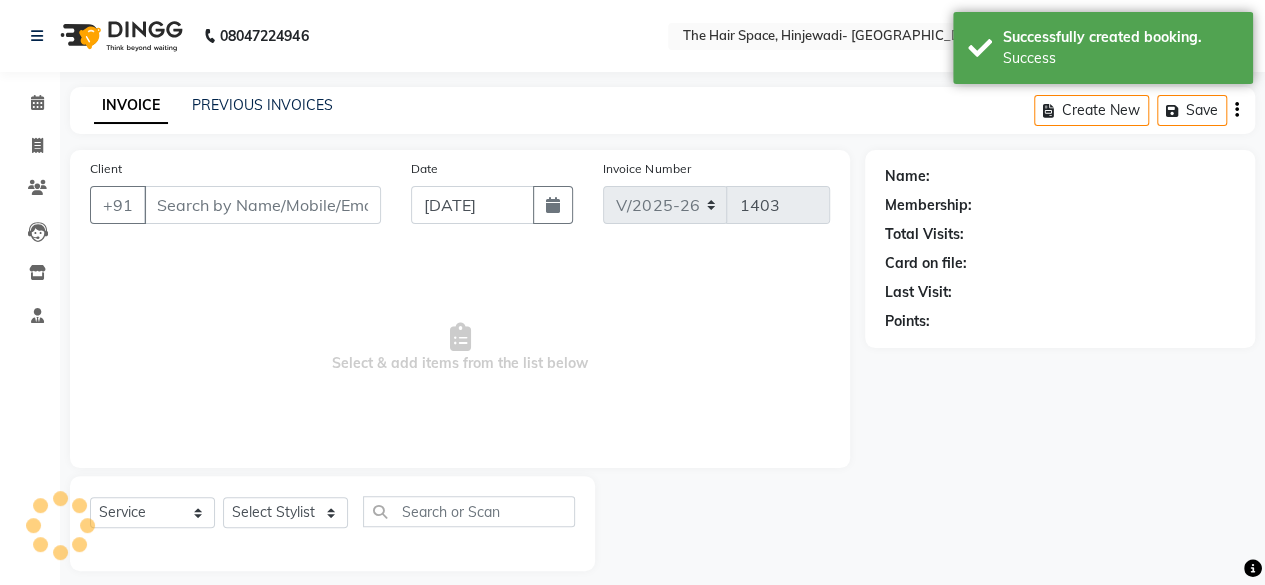 type on "9421774248" 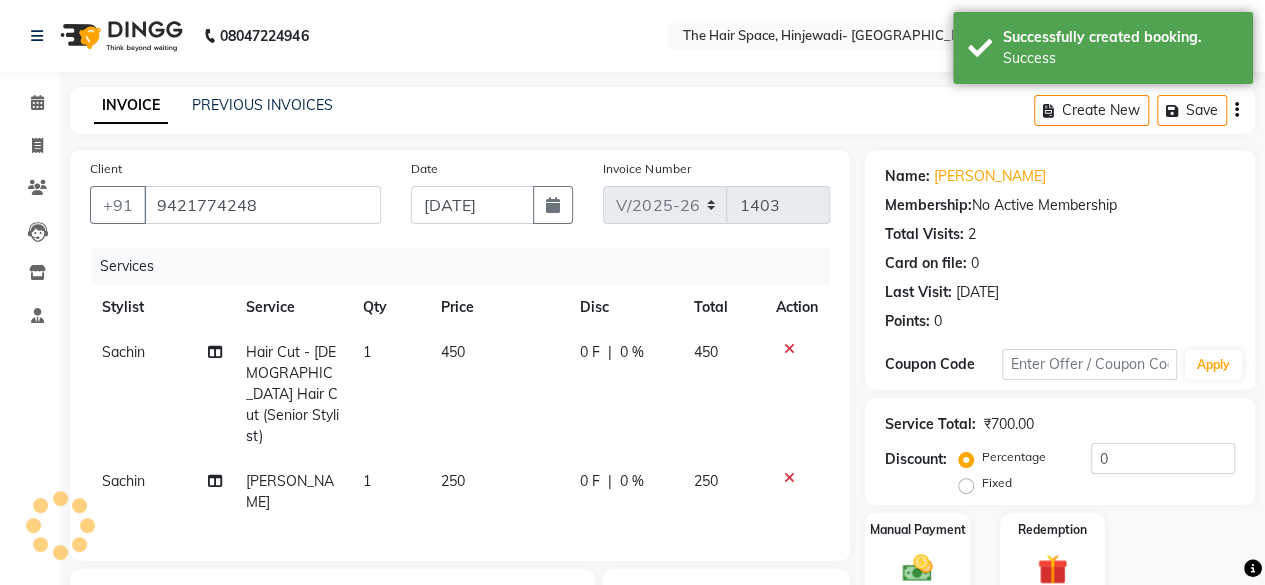 scroll, scrollTop: 260, scrollLeft: 0, axis: vertical 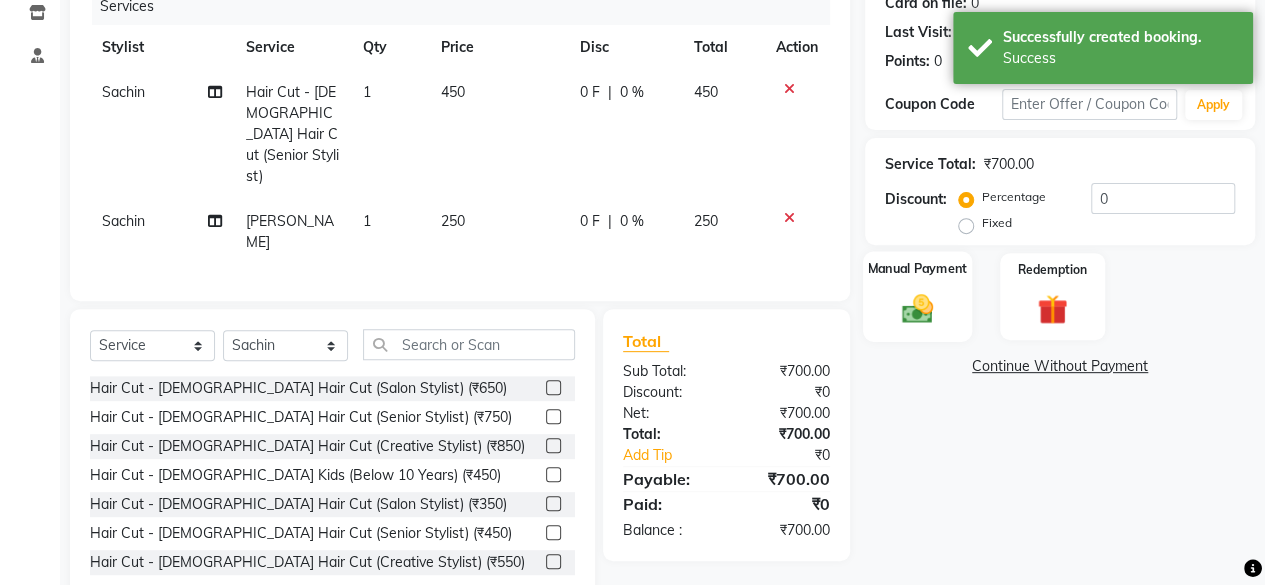 click 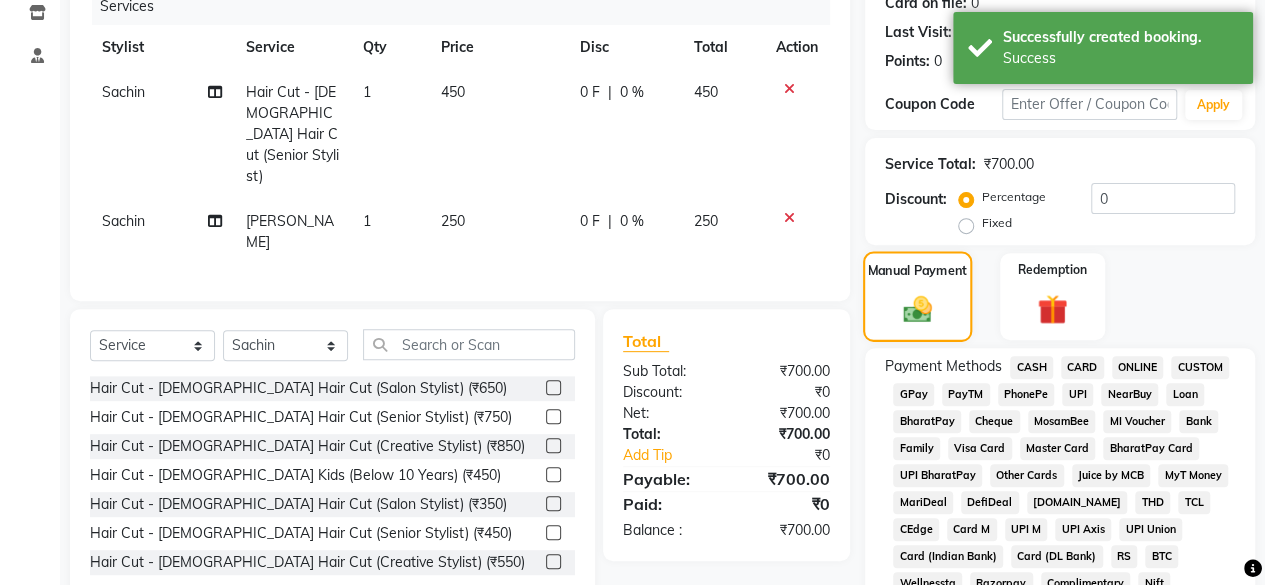 scroll, scrollTop: 360, scrollLeft: 0, axis: vertical 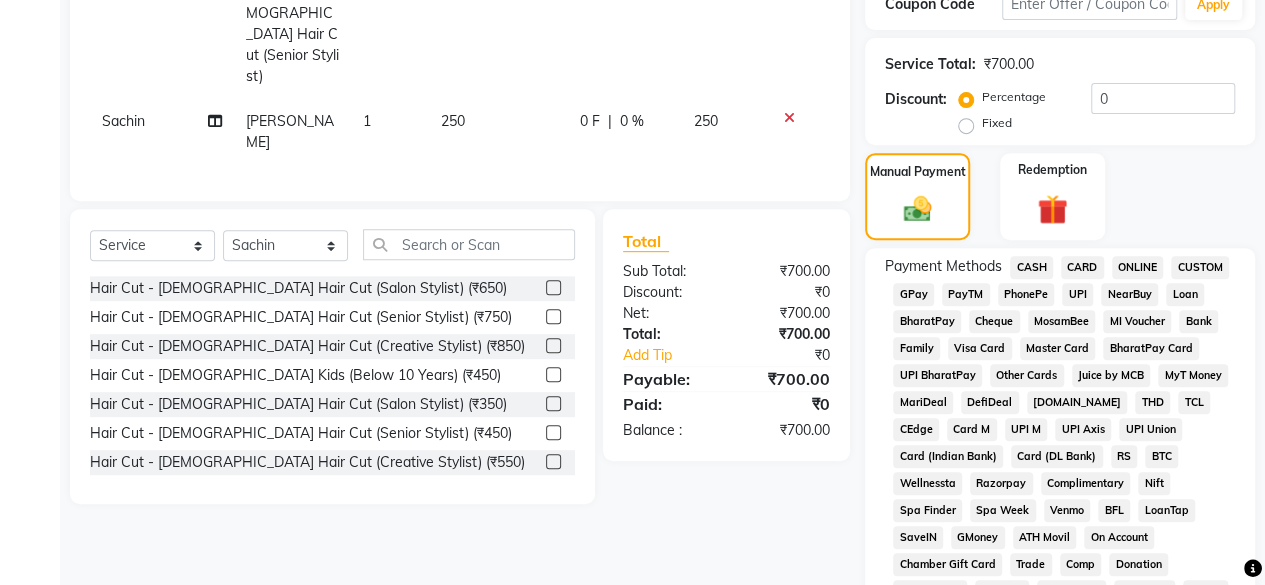 click on "GPay" 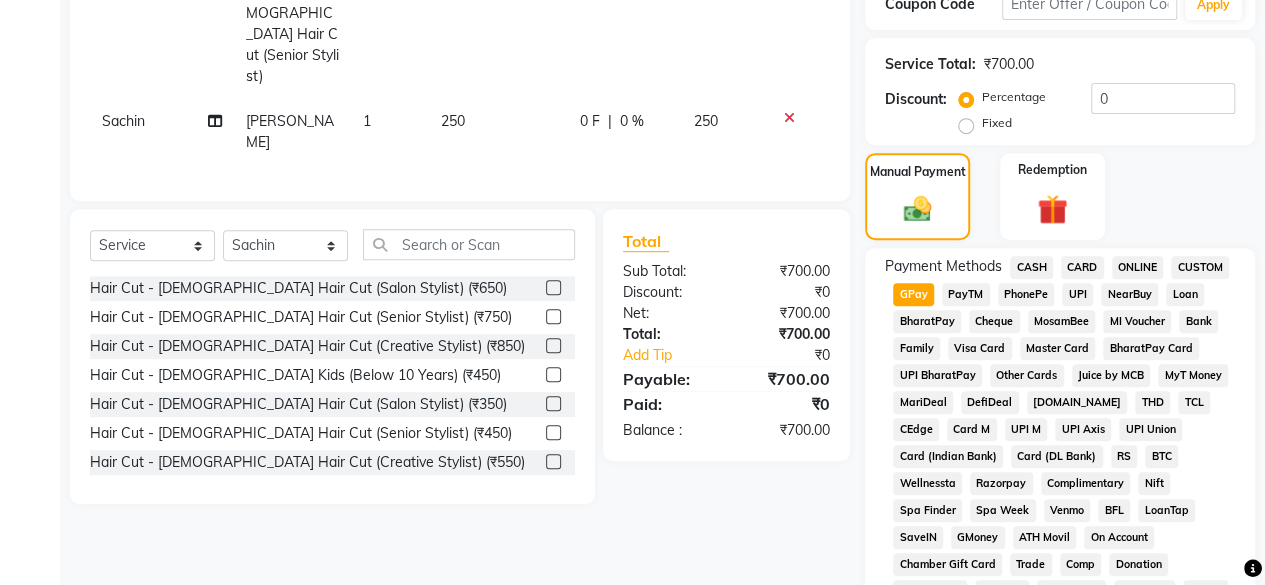 scroll, scrollTop: 860, scrollLeft: 0, axis: vertical 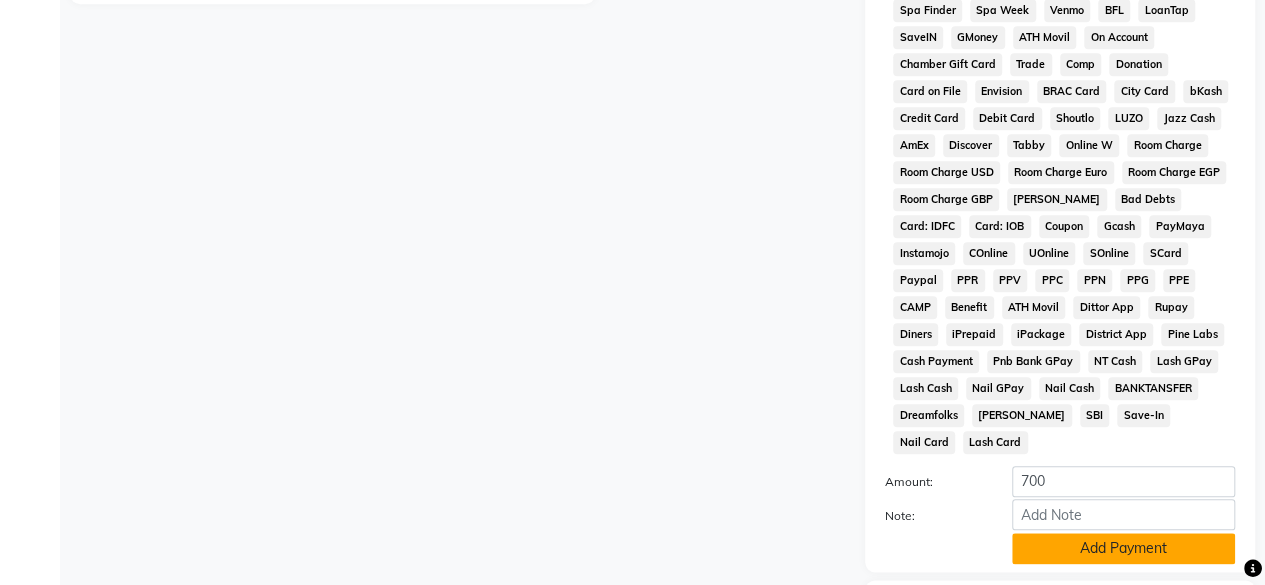 click on "Add Payment" 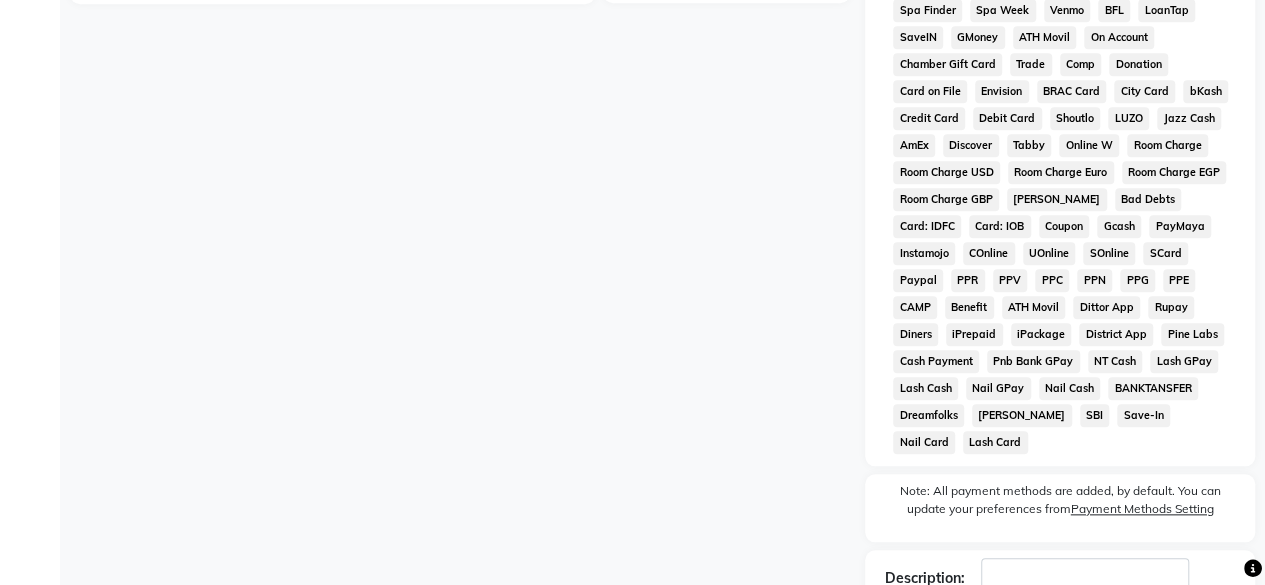 scroll, scrollTop: 978, scrollLeft: 0, axis: vertical 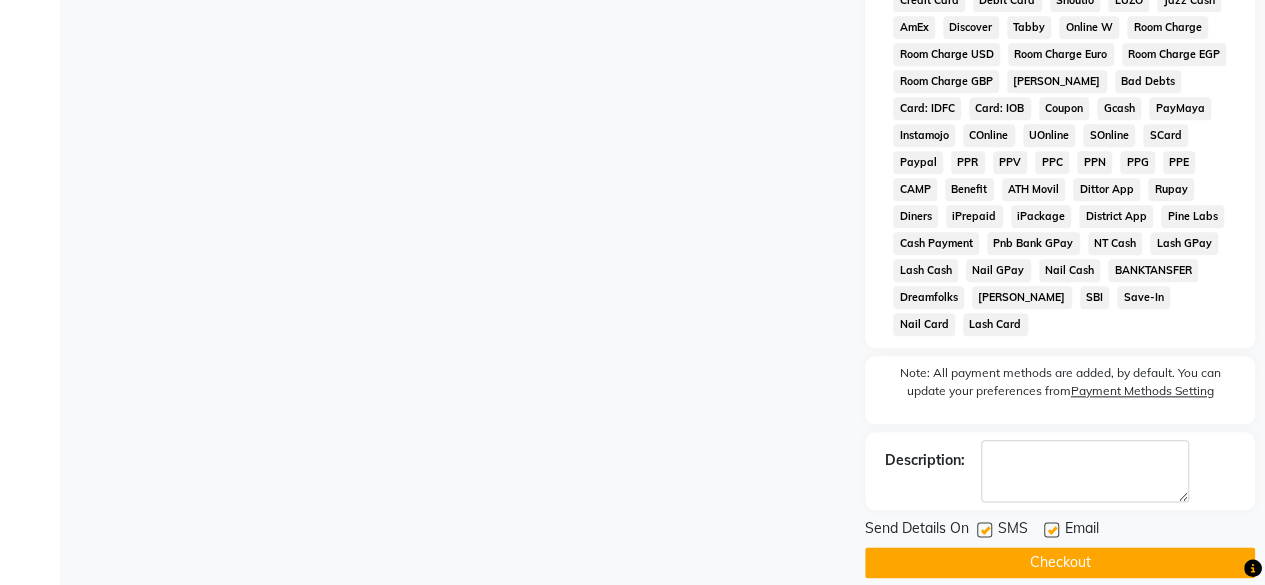 click 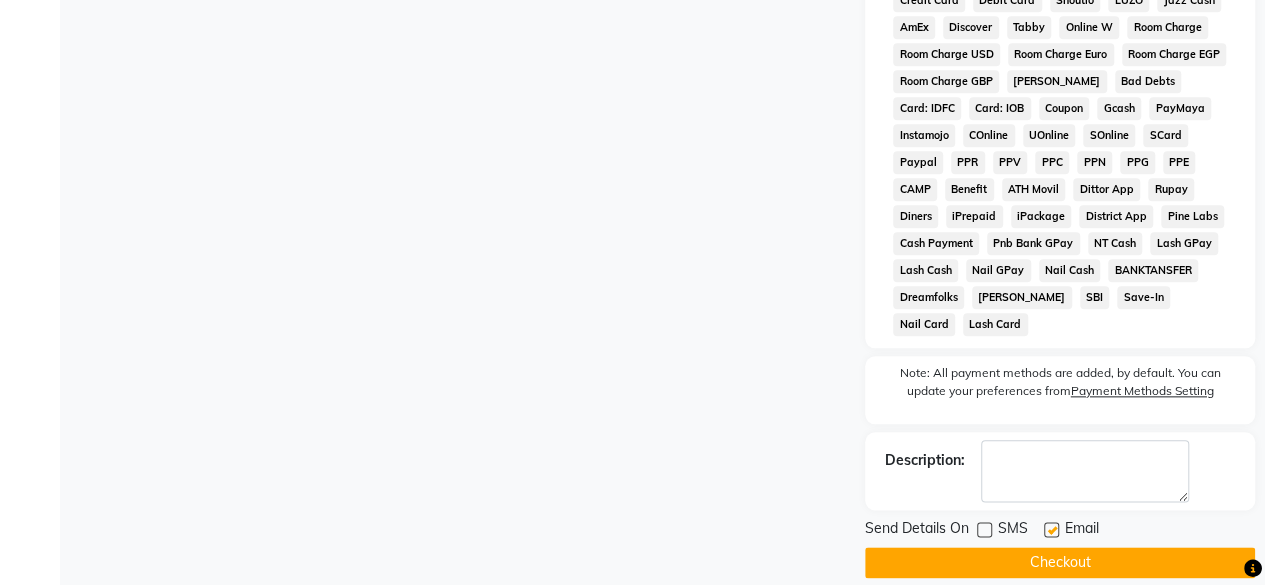 click on "Checkout" 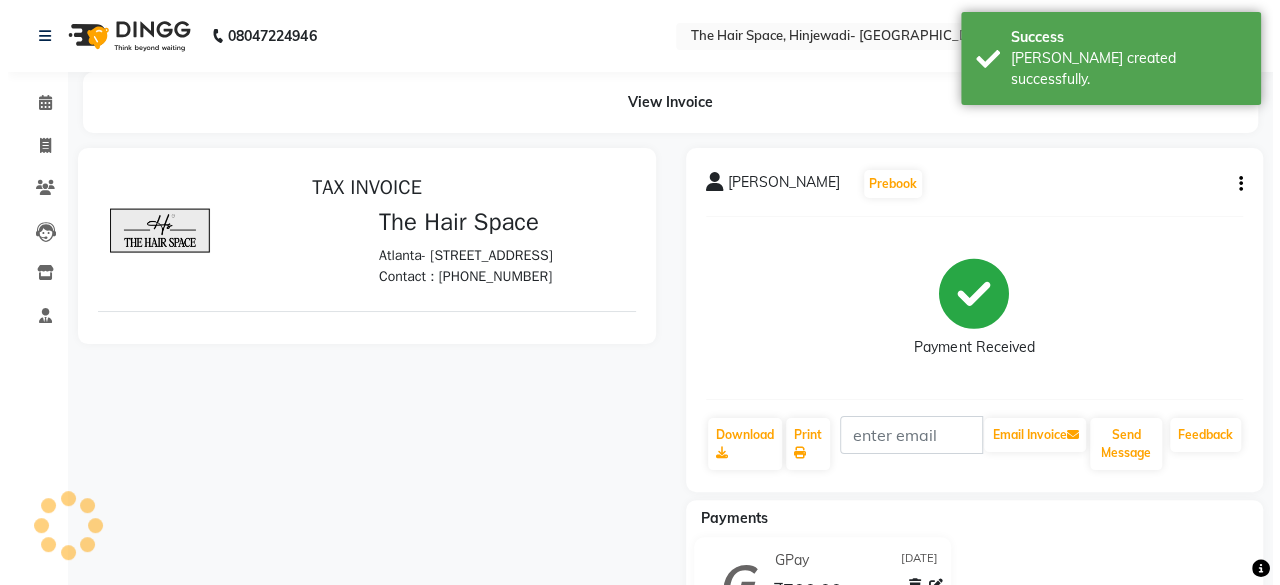 scroll, scrollTop: 0, scrollLeft: 0, axis: both 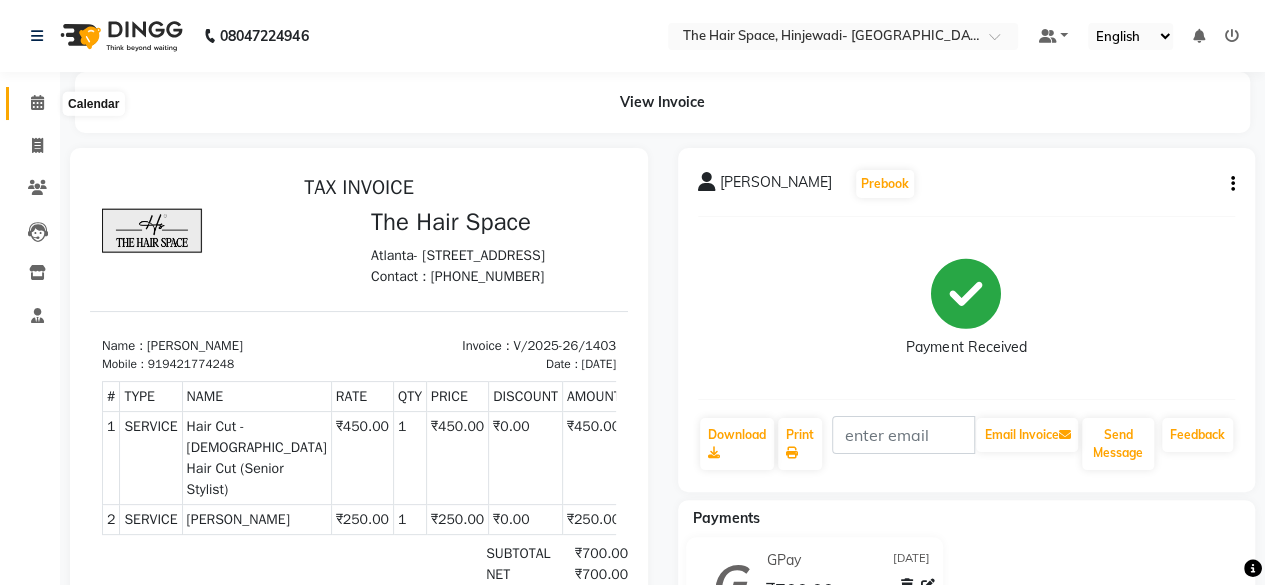 click 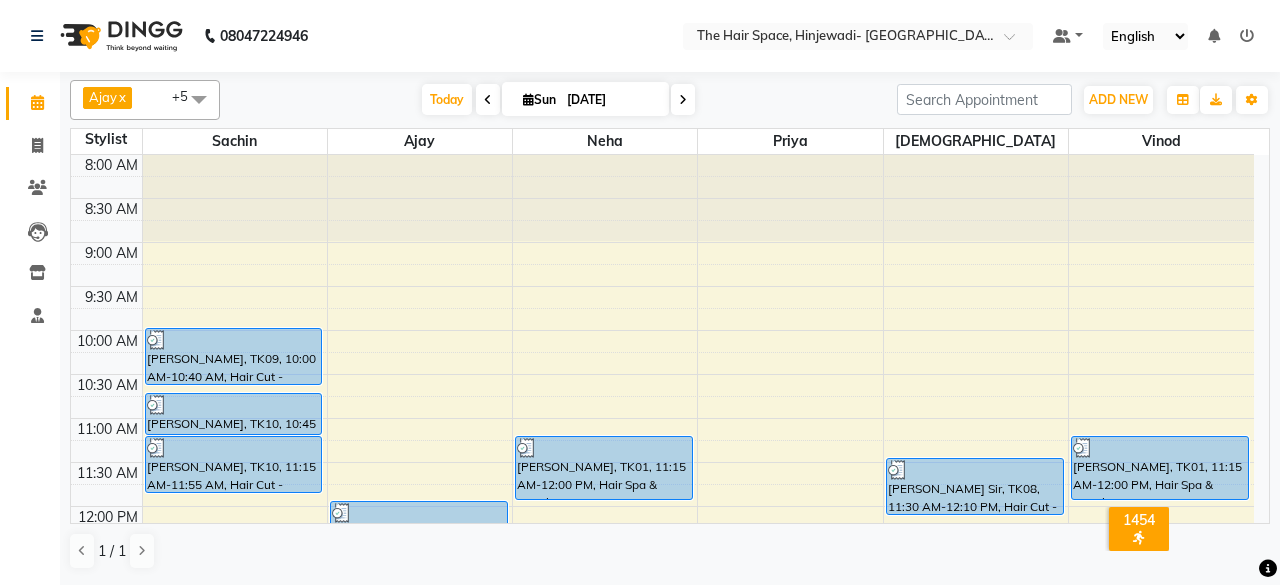 scroll, scrollTop: 200, scrollLeft: 0, axis: vertical 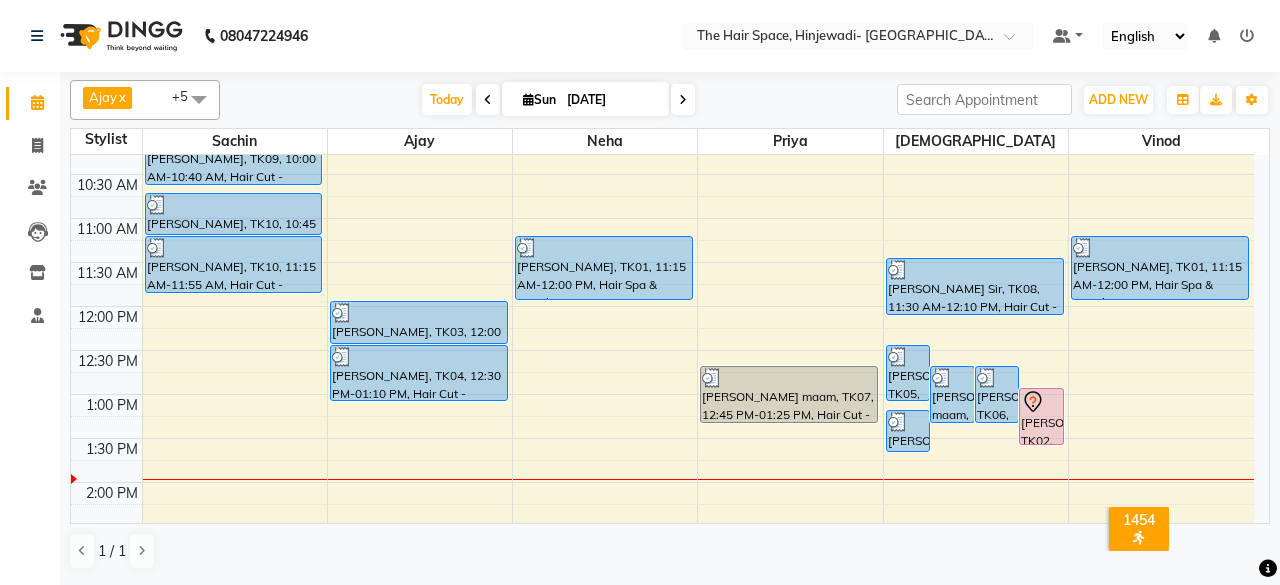 click on "8:00 AM 8:30 AM 9:00 AM 9:30 AM 10:00 AM 10:30 AM 11:00 AM 11:30 AM 12:00 PM 12:30 PM 1:00 PM 1:30 PM 2:00 PM 2:30 PM 3:00 PM 3:30 PM 4:00 PM 4:30 PM 5:00 PM 5:30 PM 6:00 PM 6:30 PM 7:00 PM 7:30 PM 8:00 PM 8:30 PM 9:00 PM 9:30 PM 10:00 PM 10:30 PM     [PERSON_NAME], TK09, 10:00 AM-10:40 AM, Hair Cut - [DEMOGRAPHIC_DATA] Hair Cut (Senior Stylist)     [PERSON_NAME], TK10, 10:45 AM-11:15 AM, [PERSON_NAME]     [PERSON_NAME], TK10, 11:15 AM-11:55 AM, Hair Cut - [DEMOGRAPHIC_DATA] Hair Cut (Senior Stylist)     [PERSON_NAME], TK03, 12:00 PM-12:30 PM, [PERSON_NAME]     [PERSON_NAME], TK04, 12:30 PM-01:10 PM, Hair Cut - [DEMOGRAPHIC_DATA] Hair Cut (Senior Stylist)     [PERSON_NAME], TK01, 11:15 AM-12:00 PM, Hair Spa & Rituals - Premium     [PERSON_NAME] maam, TK07, 12:45 PM-01:25 PM, Hair Cut - [DEMOGRAPHIC_DATA] Hair Cut (Salon Stylist) (₹350)     [PERSON_NAME], TK05, 12:30 PM-01:10 PM, Hair Cut - [DEMOGRAPHIC_DATA] Hair Cut (Senior Stylist)     [PERSON_NAME] maam, TK07, 12:45 PM-01:25 PM, Hair Cut - [DEMOGRAPHIC_DATA] Hair Cut (Salon Stylist)     [PERSON_NAME], TK06, 12:45 PM-01:25 PM, Hair Cut - [DEMOGRAPHIC_DATA] Kids (Below 10 Years)" at bounding box center [662, 614] 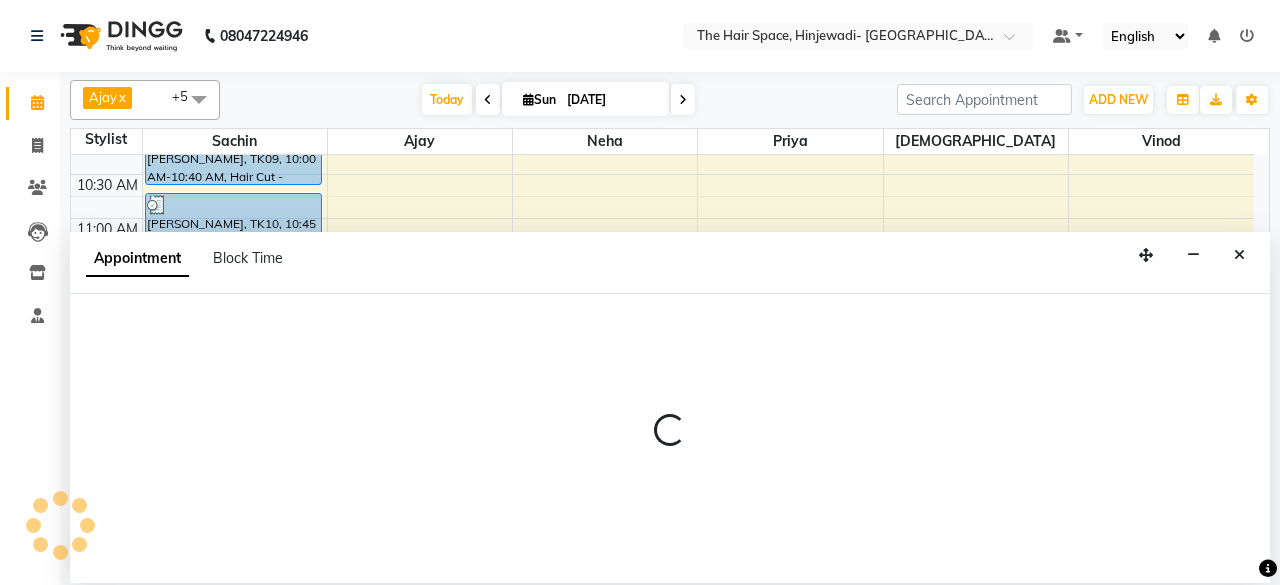 select on "52136" 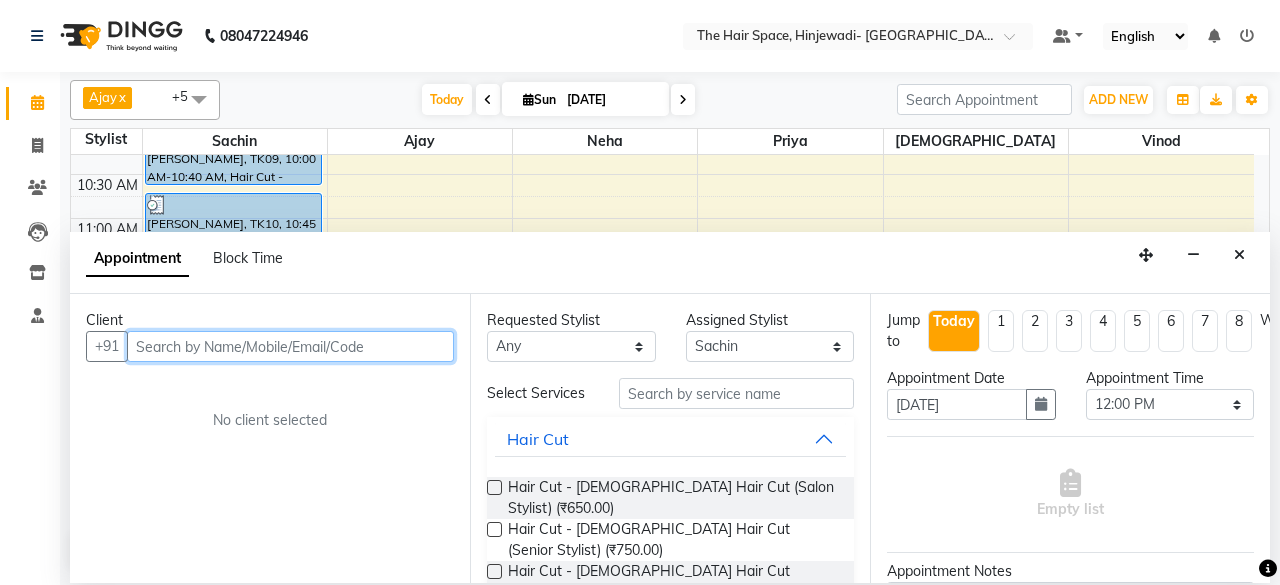 click at bounding box center [290, 346] 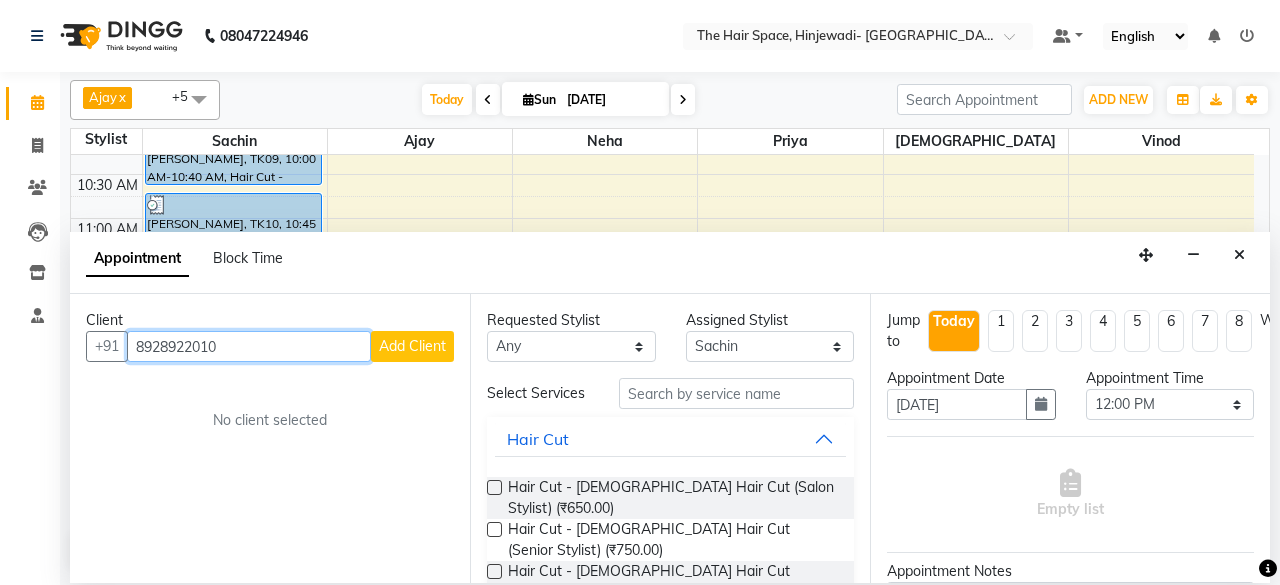 type on "8928922010" 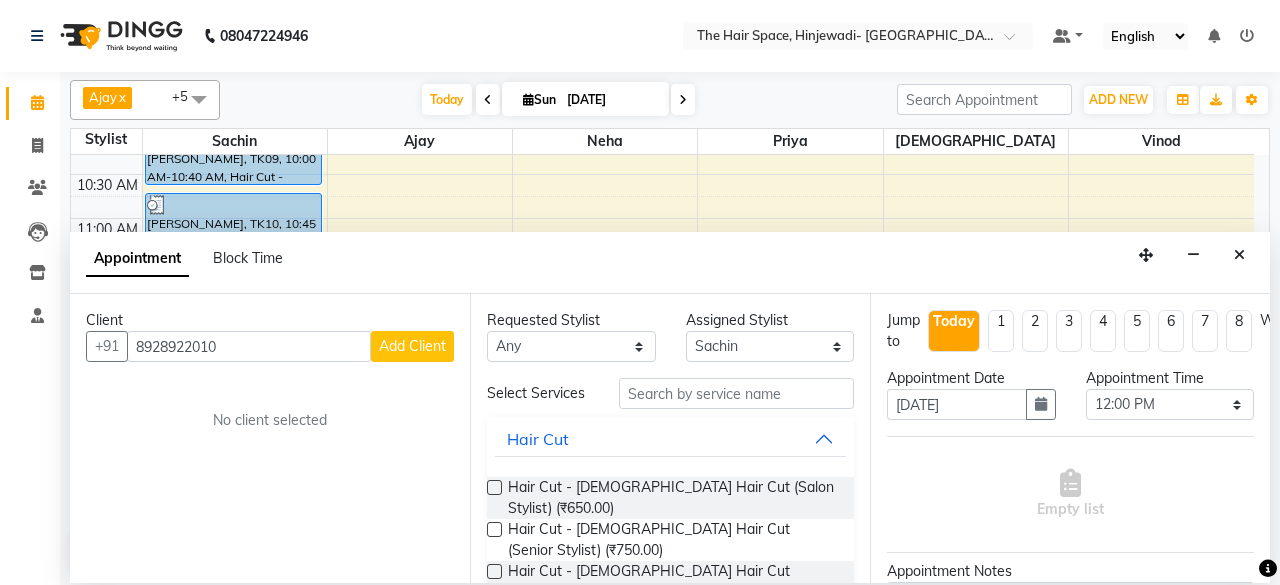 click on "Add Client" at bounding box center (412, 346) 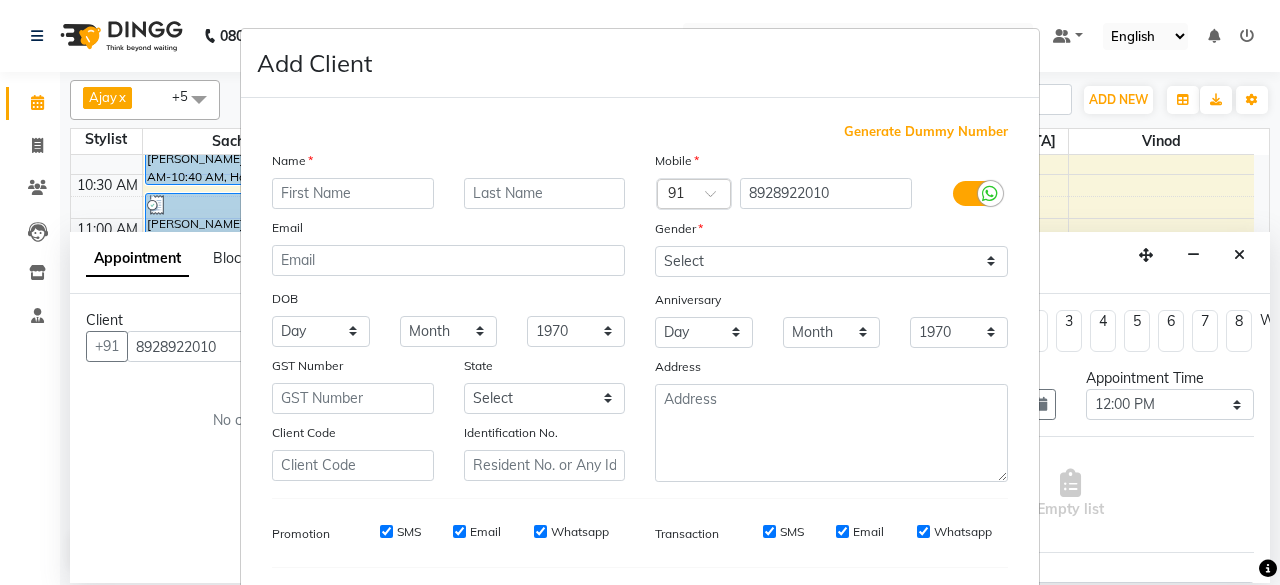 click at bounding box center [353, 193] 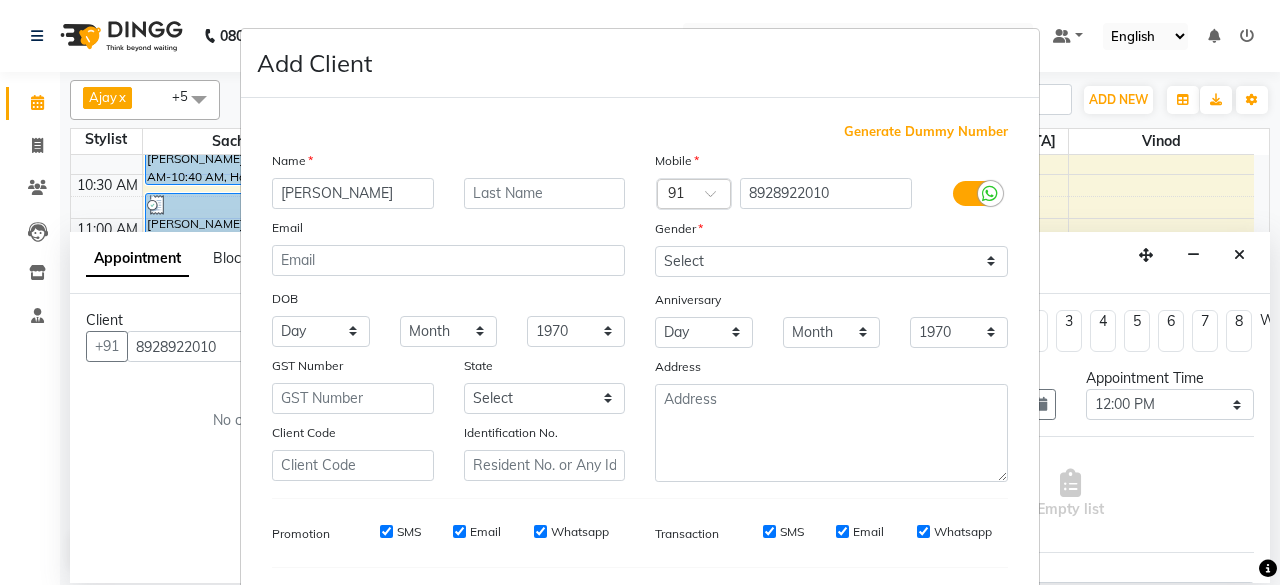 type on "[PERSON_NAME]" 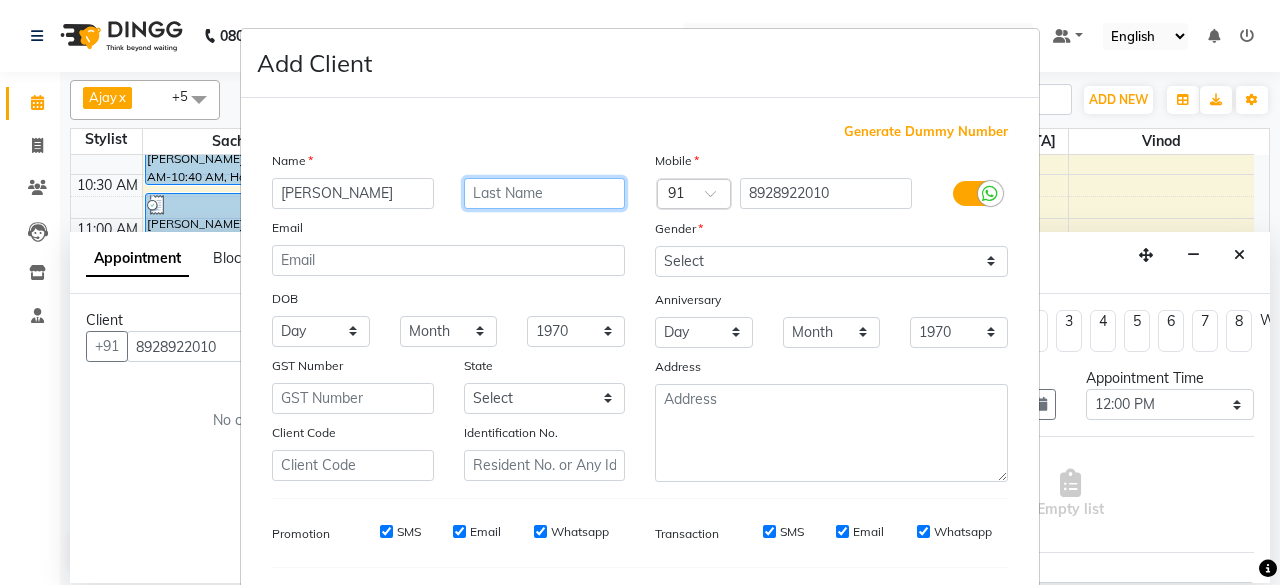 click at bounding box center [545, 193] 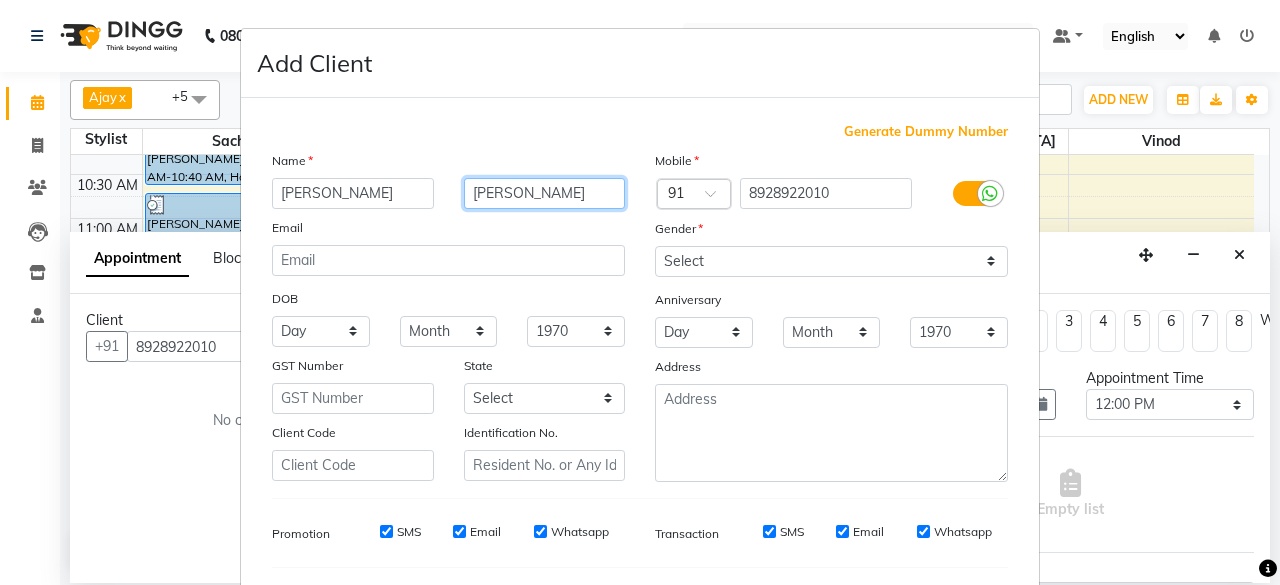 type 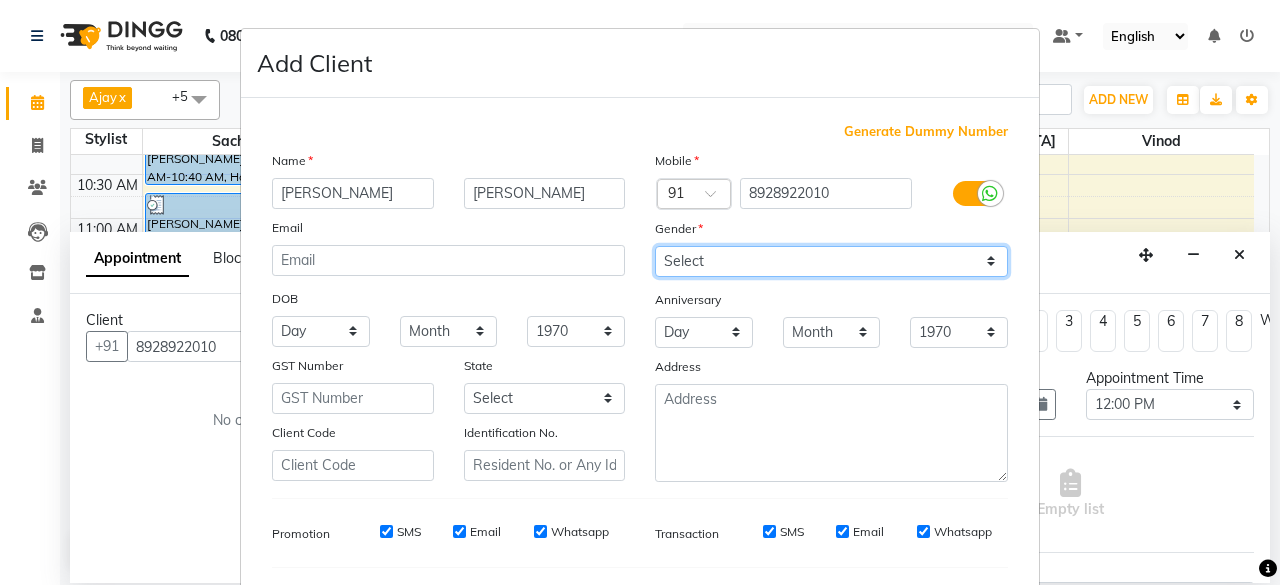 click on "Select [DEMOGRAPHIC_DATA] [DEMOGRAPHIC_DATA] Other Prefer Not To Say" at bounding box center [831, 261] 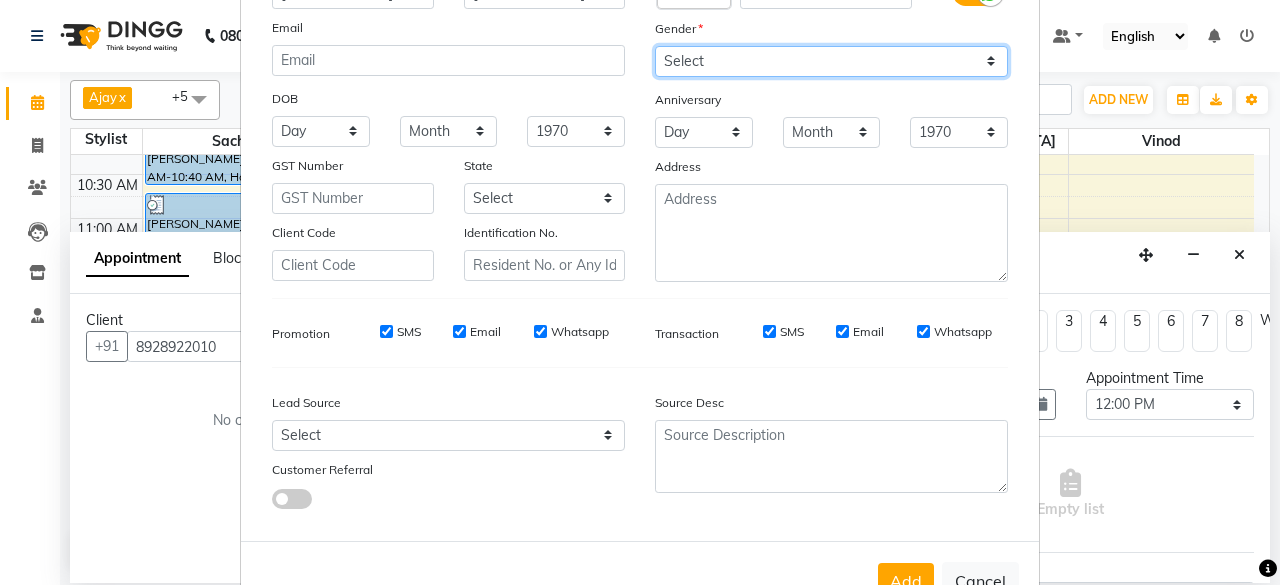 scroll, scrollTop: 260, scrollLeft: 0, axis: vertical 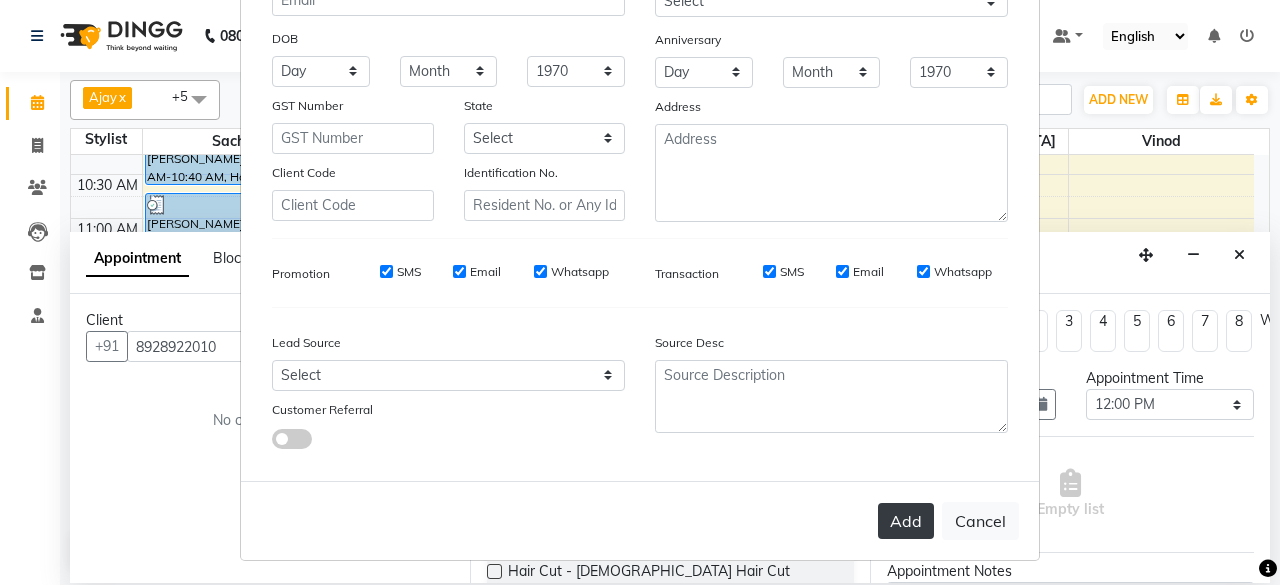 click on "Add" at bounding box center [906, 521] 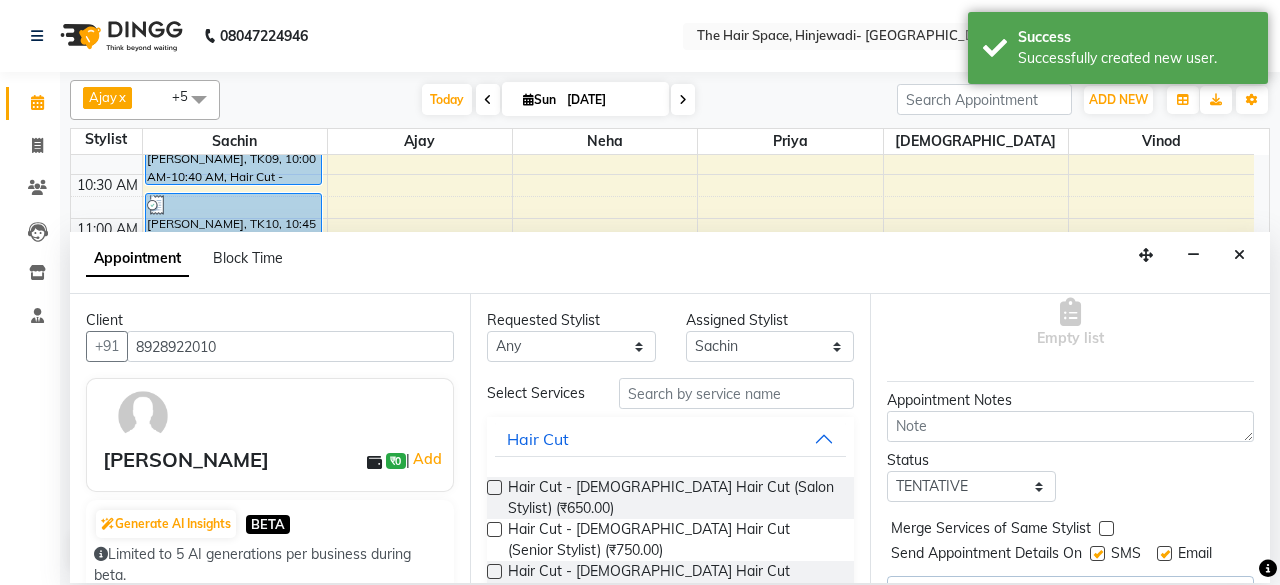 scroll, scrollTop: 232, scrollLeft: 0, axis: vertical 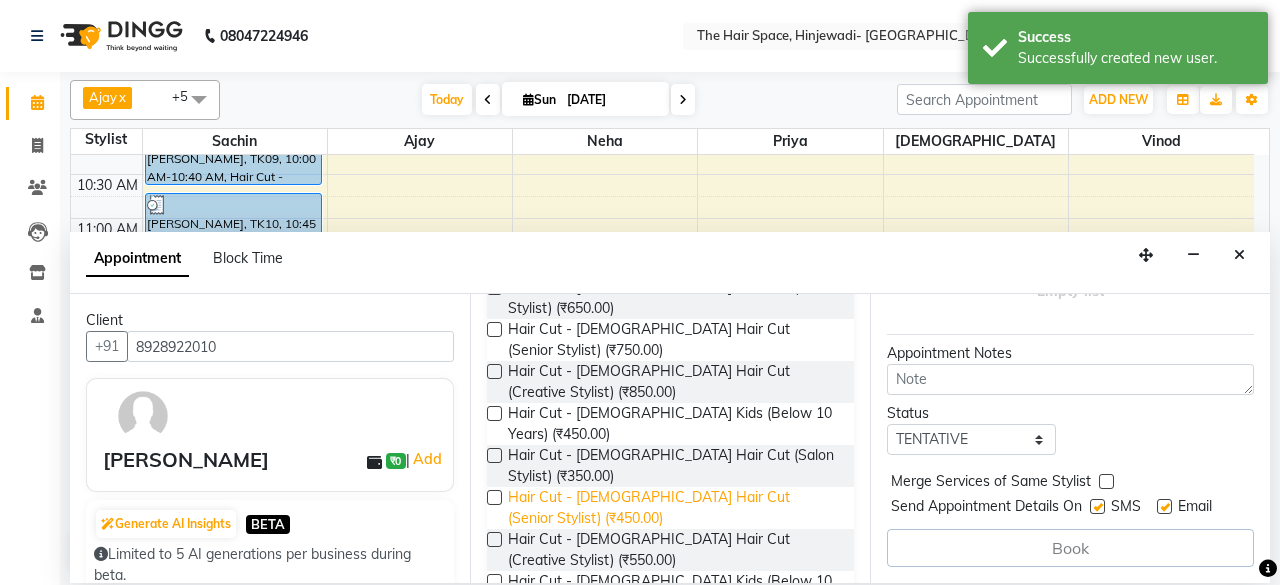 click on "Hair Cut - [DEMOGRAPHIC_DATA] Hair Cut (Senior Stylist) (₹450.00)" at bounding box center (673, 508) 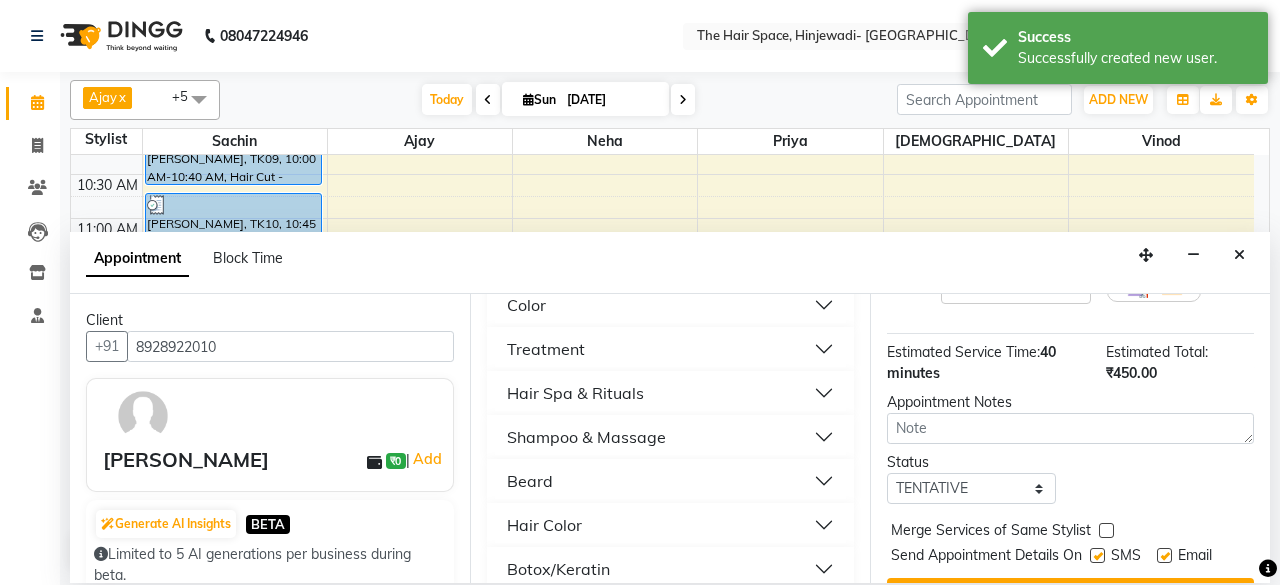 scroll, scrollTop: 700, scrollLeft: 0, axis: vertical 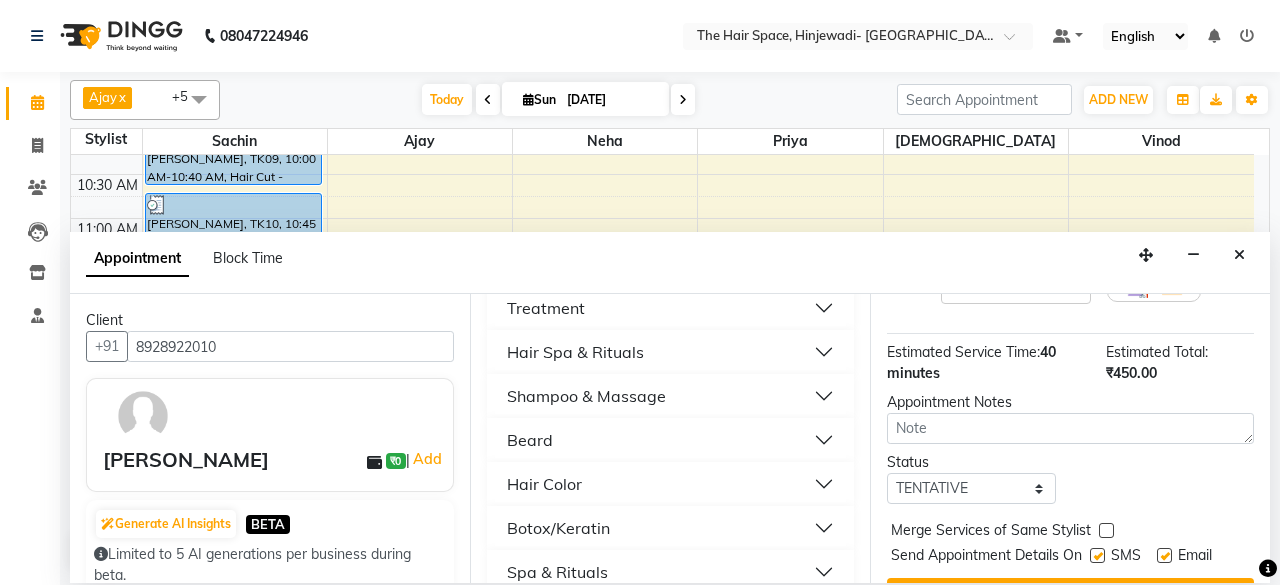 click on "Beard" at bounding box center [530, 440] 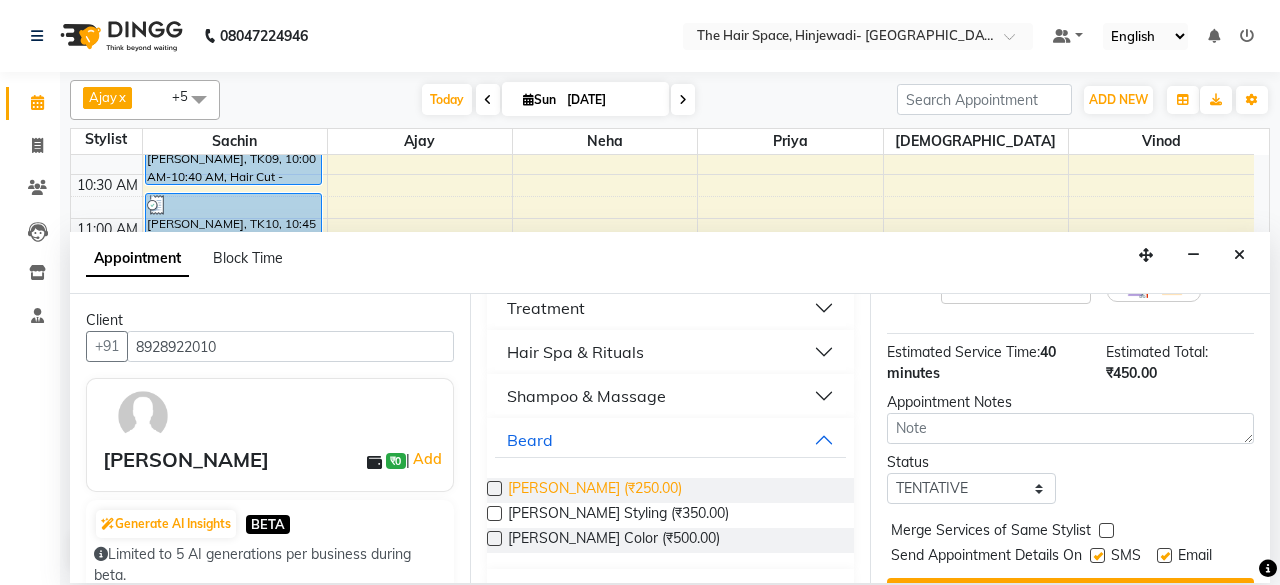 click on "[PERSON_NAME] (₹250.00)" at bounding box center (595, 490) 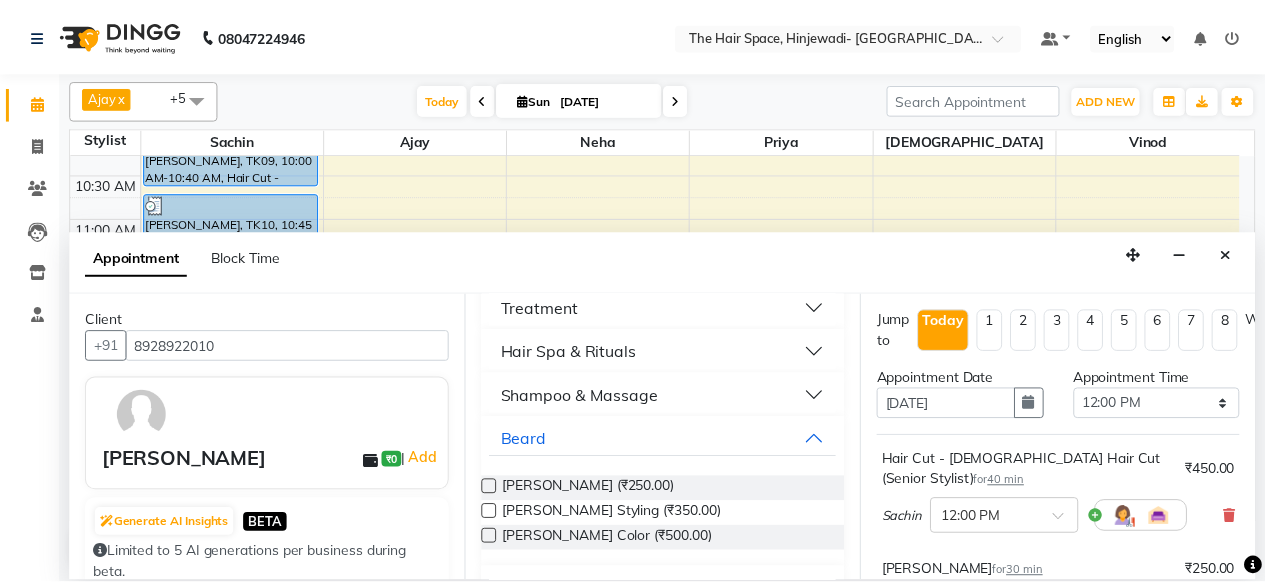 scroll, scrollTop: 384, scrollLeft: 0, axis: vertical 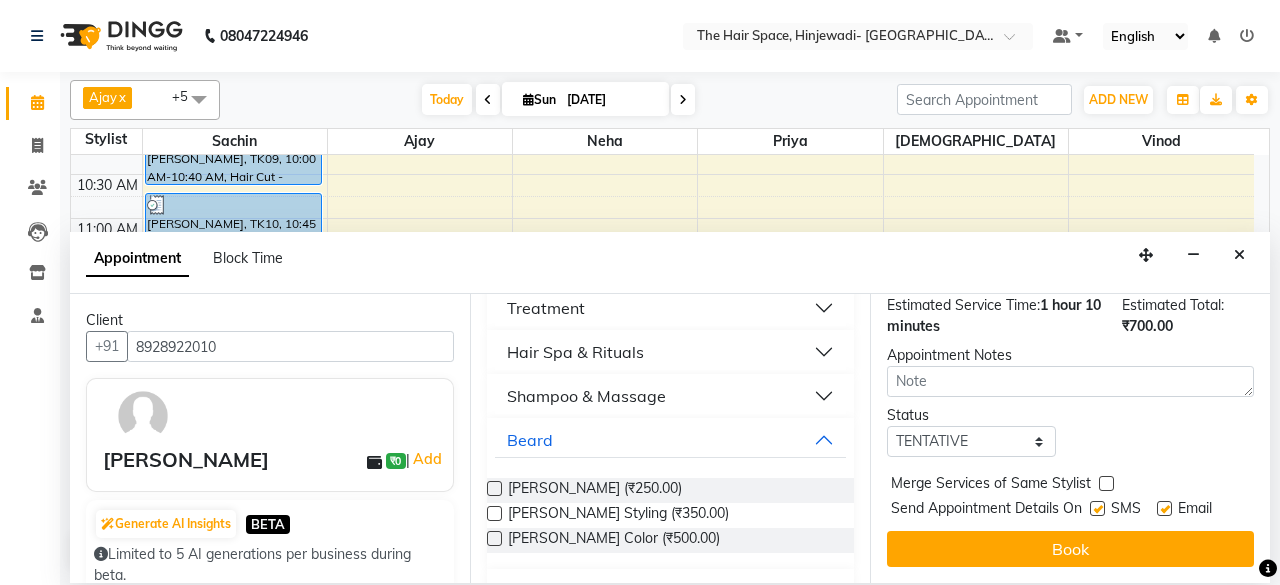 click at bounding box center [1097, 508] 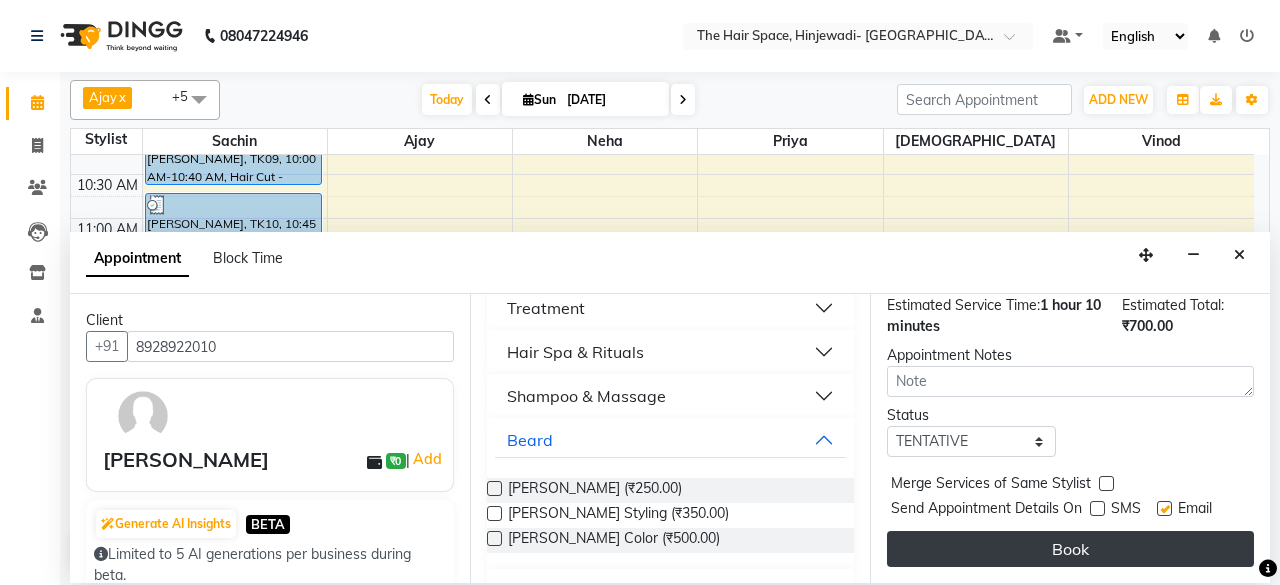click on "Book" at bounding box center [1070, 549] 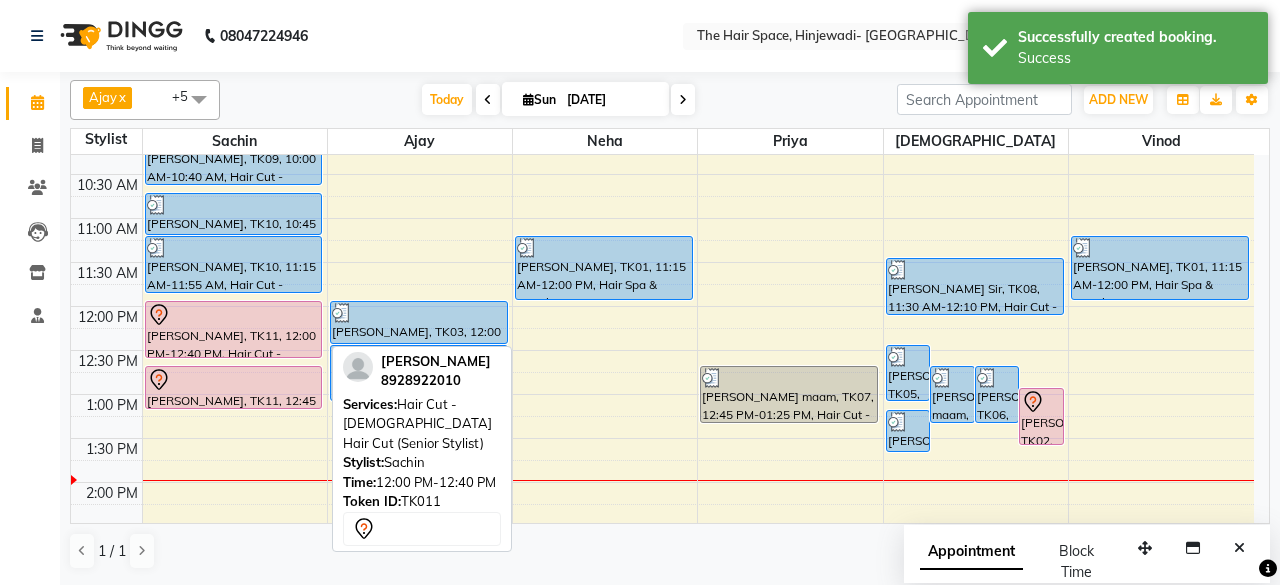 click at bounding box center [234, 357] 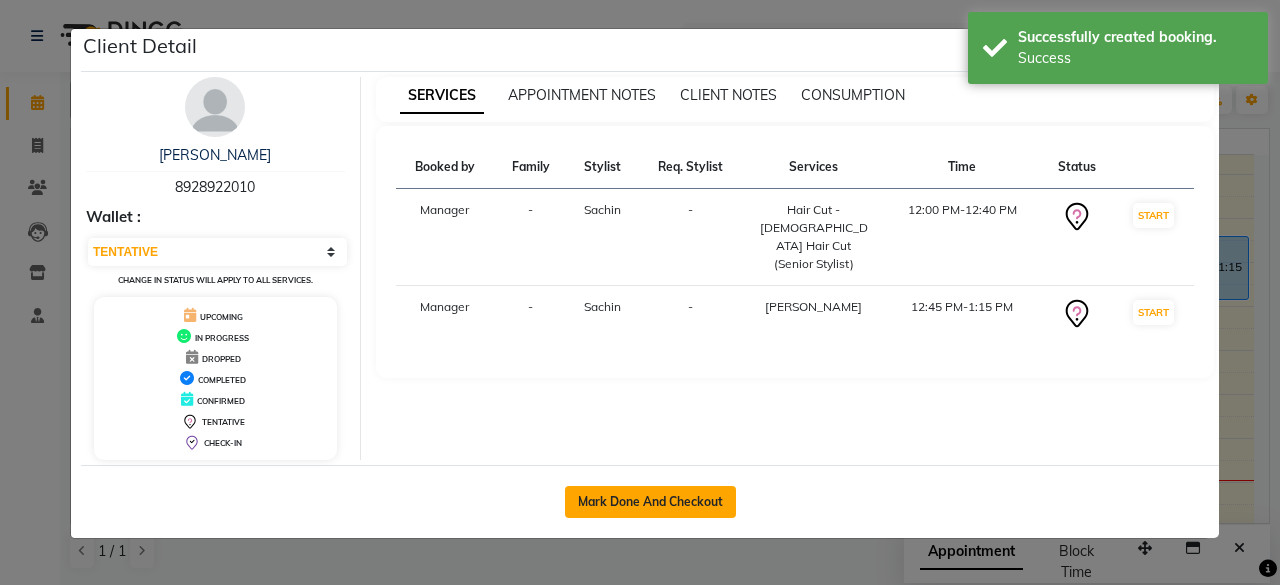 click on "Mark Done And Checkout" 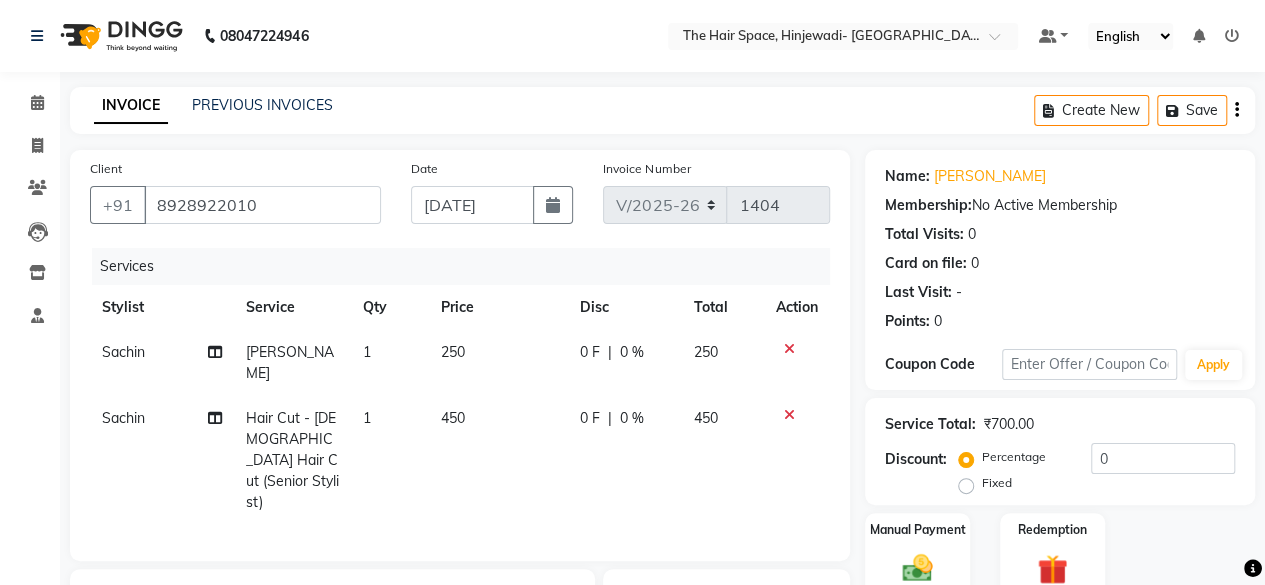 scroll, scrollTop: 260, scrollLeft: 0, axis: vertical 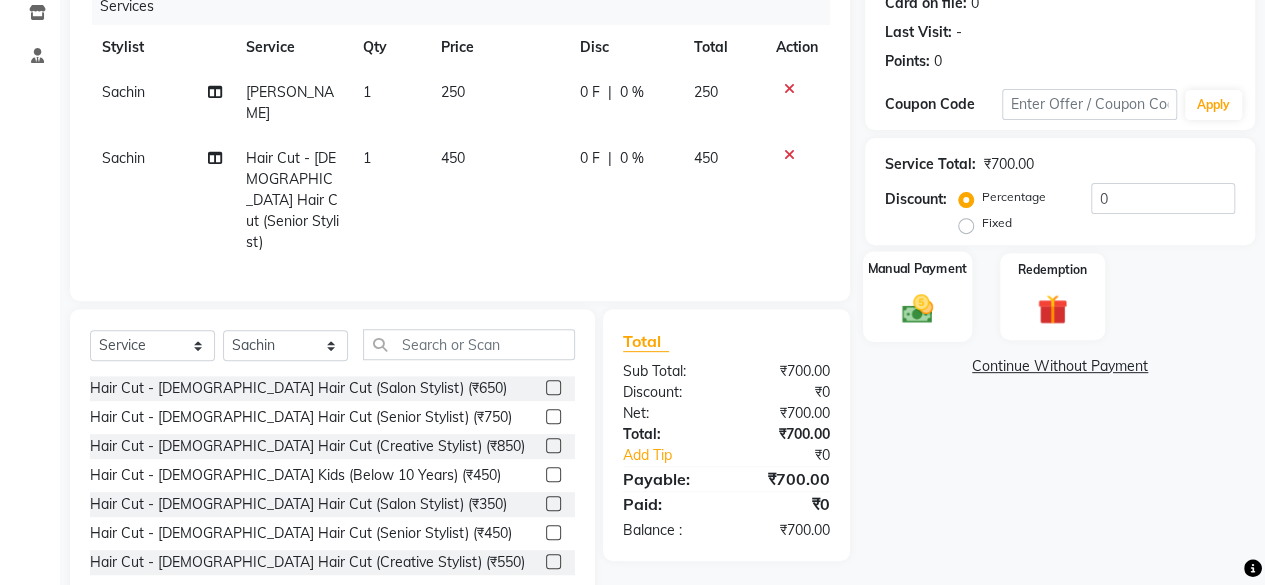 click 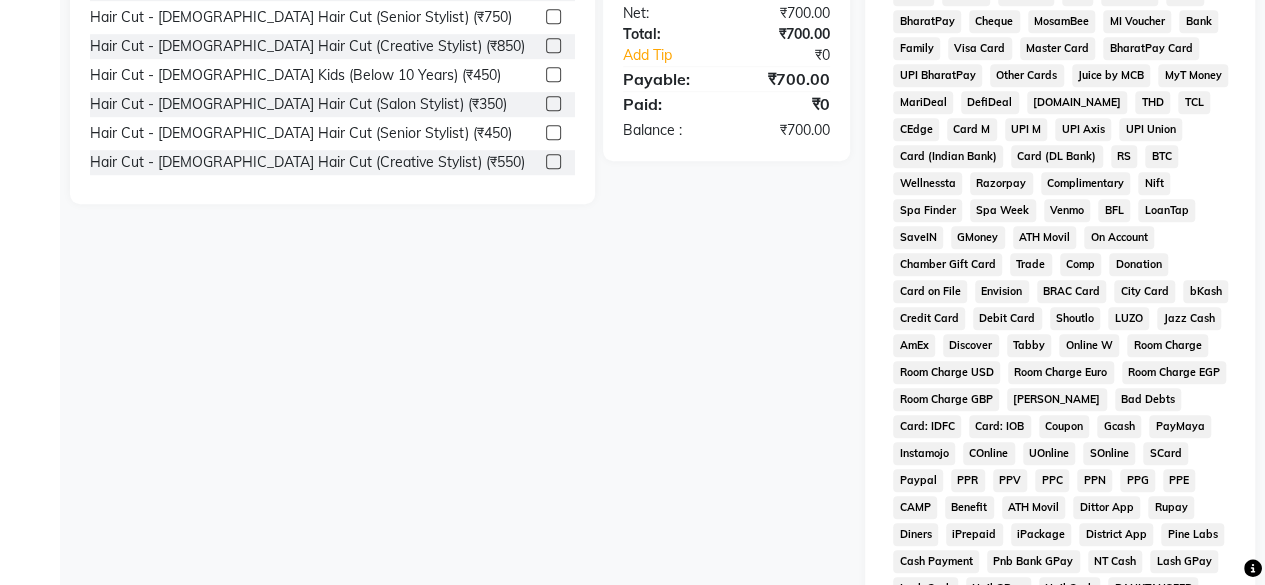 scroll, scrollTop: 360, scrollLeft: 0, axis: vertical 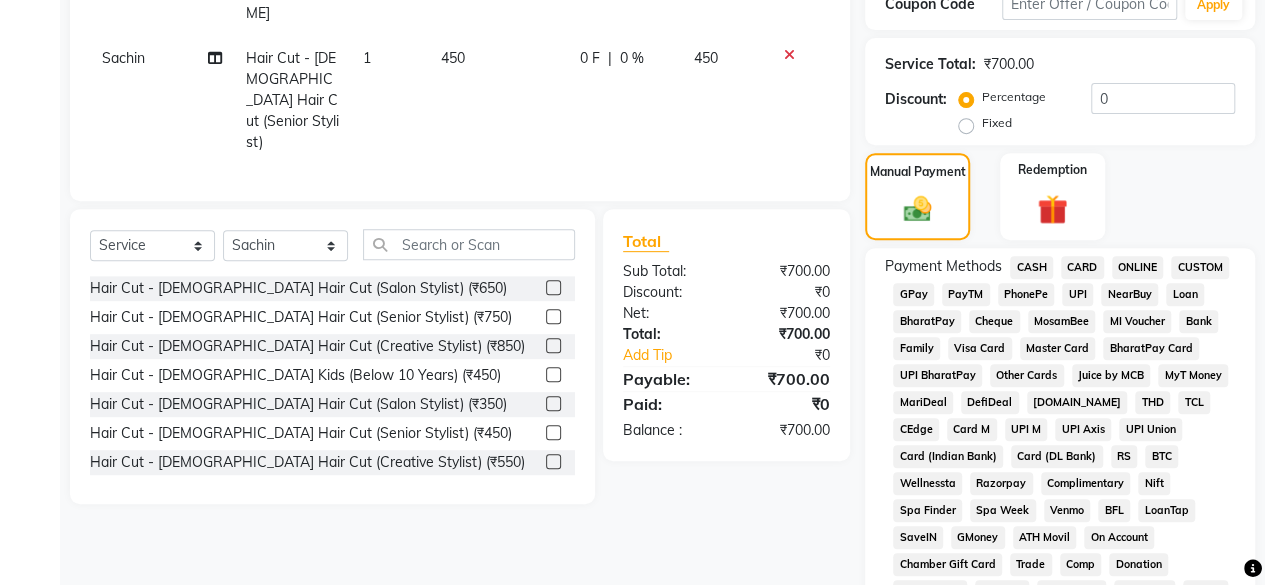 click on "GPay" 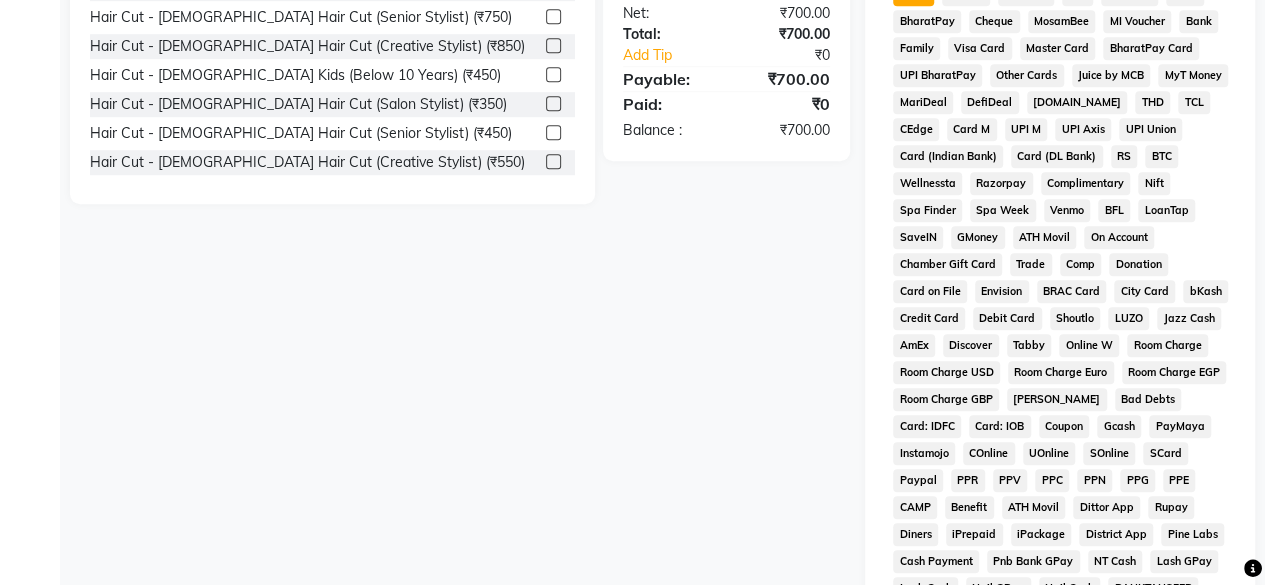 scroll, scrollTop: 972, scrollLeft: 0, axis: vertical 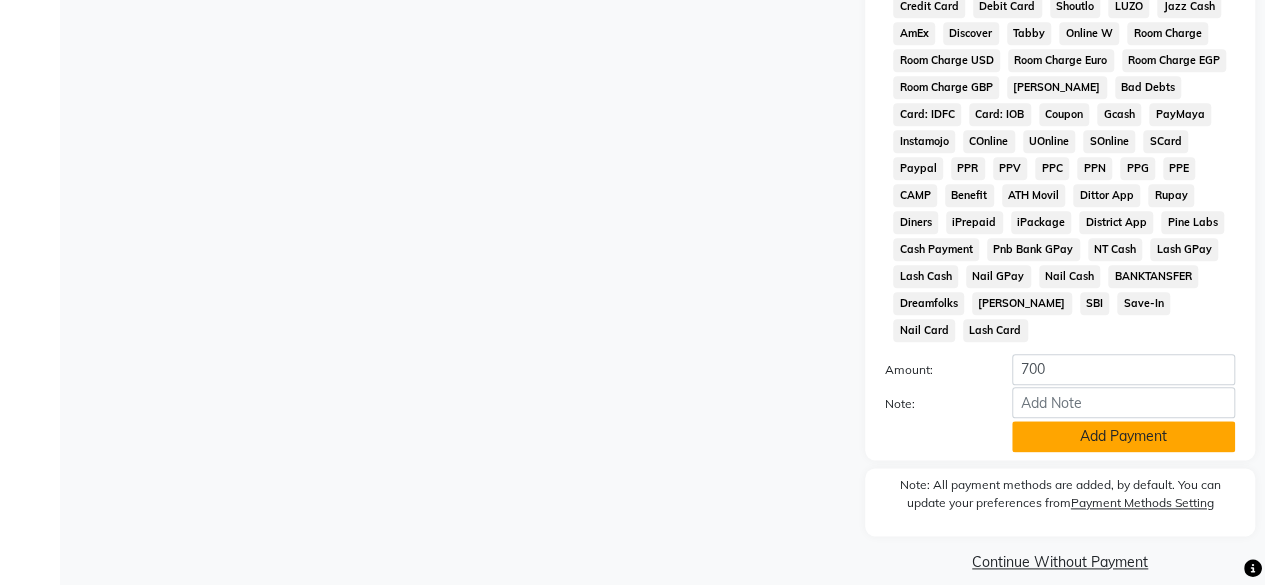 click on "Add Payment" 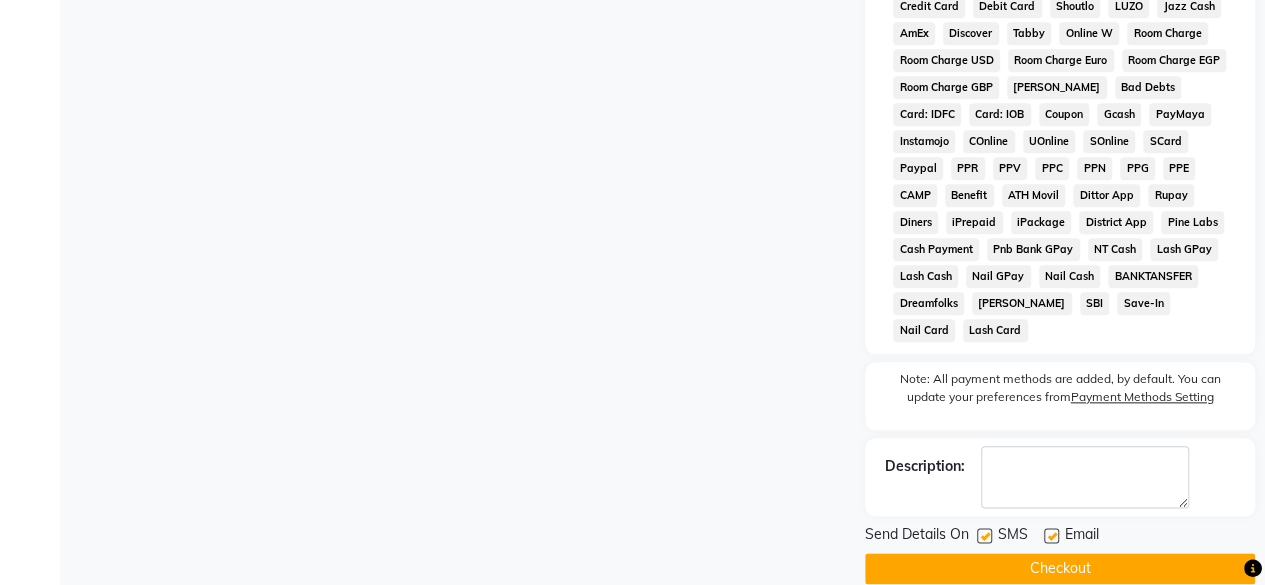 scroll, scrollTop: 978, scrollLeft: 0, axis: vertical 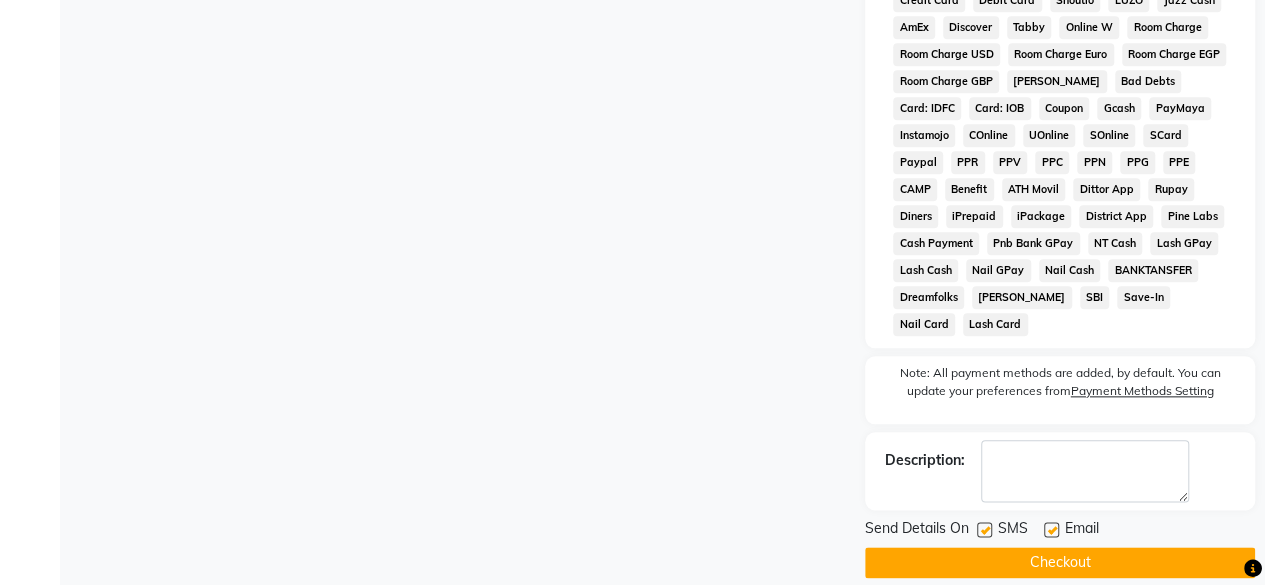 click 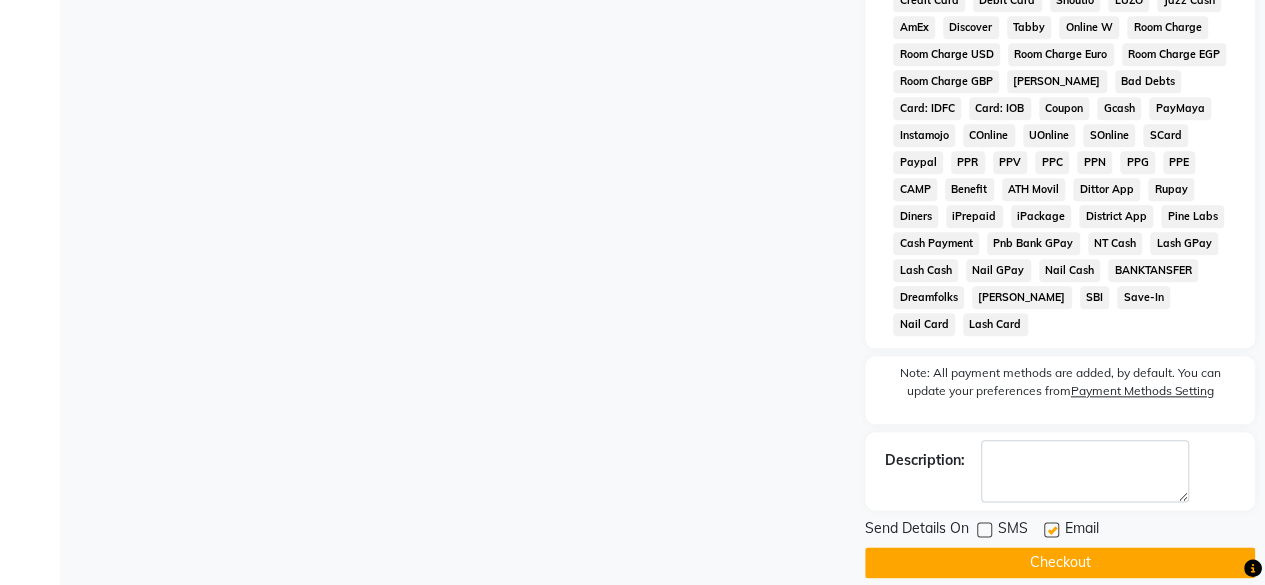 click on "Checkout" 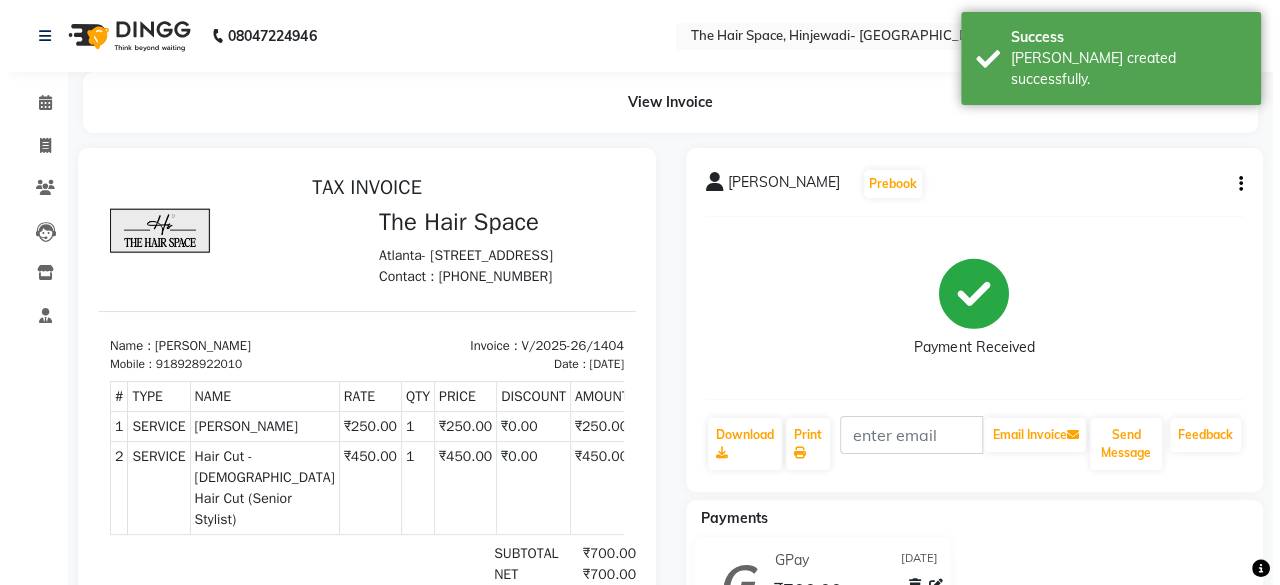 scroll, scrollTop: 0, scrollLeft: 0, axis: both 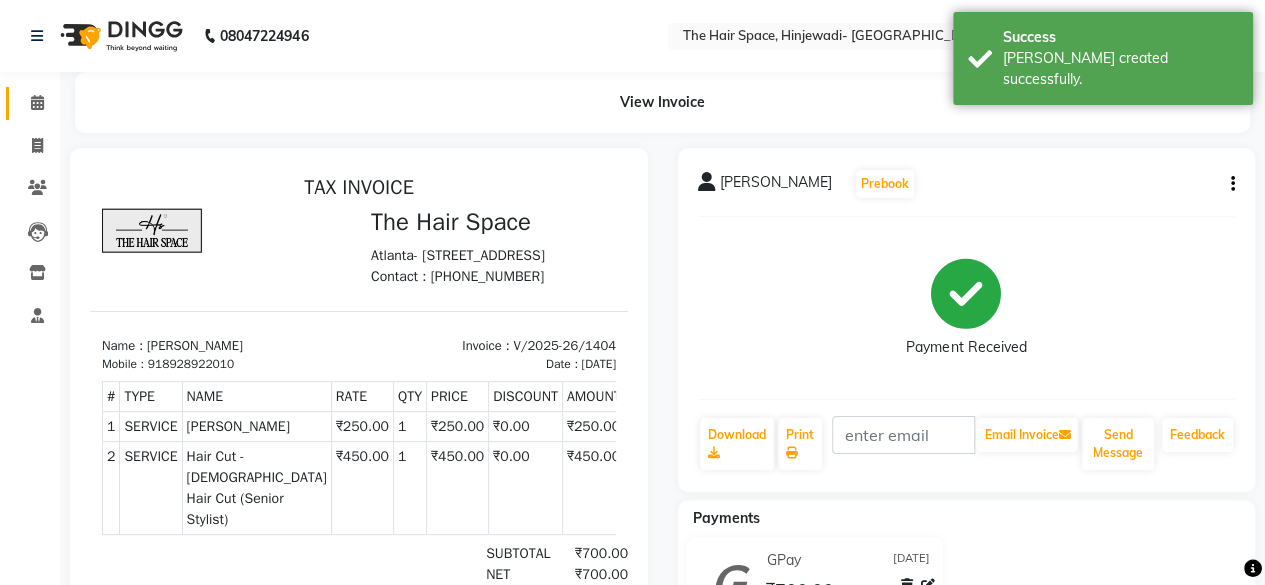 click 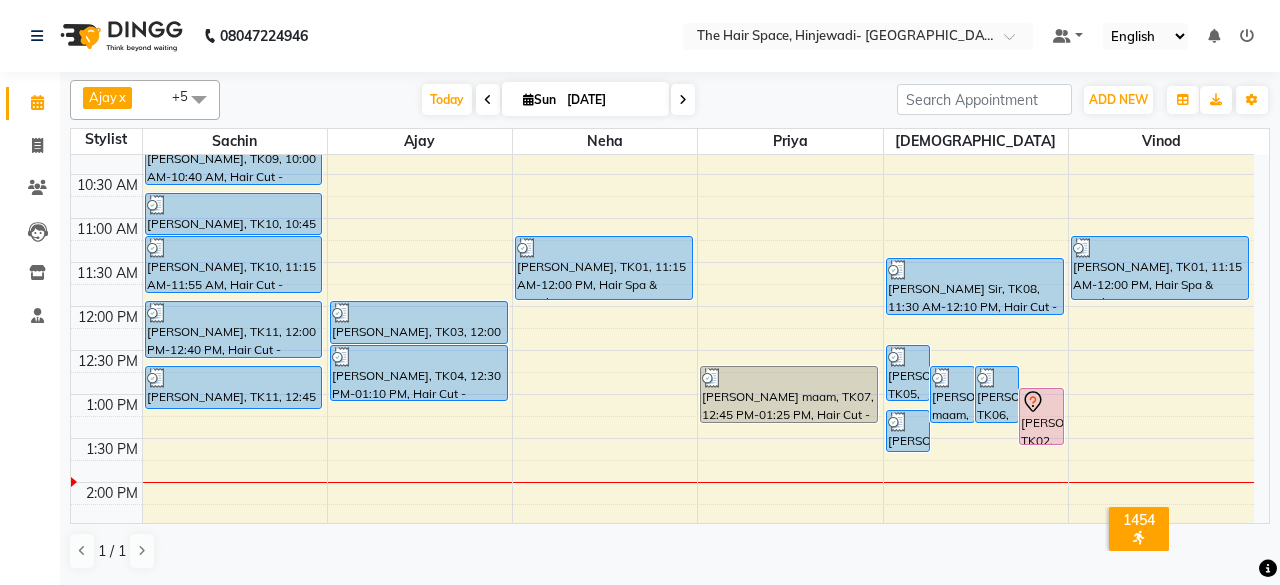 scroll, scrollTop: 100, scrollLeft: 0, axis: vertical 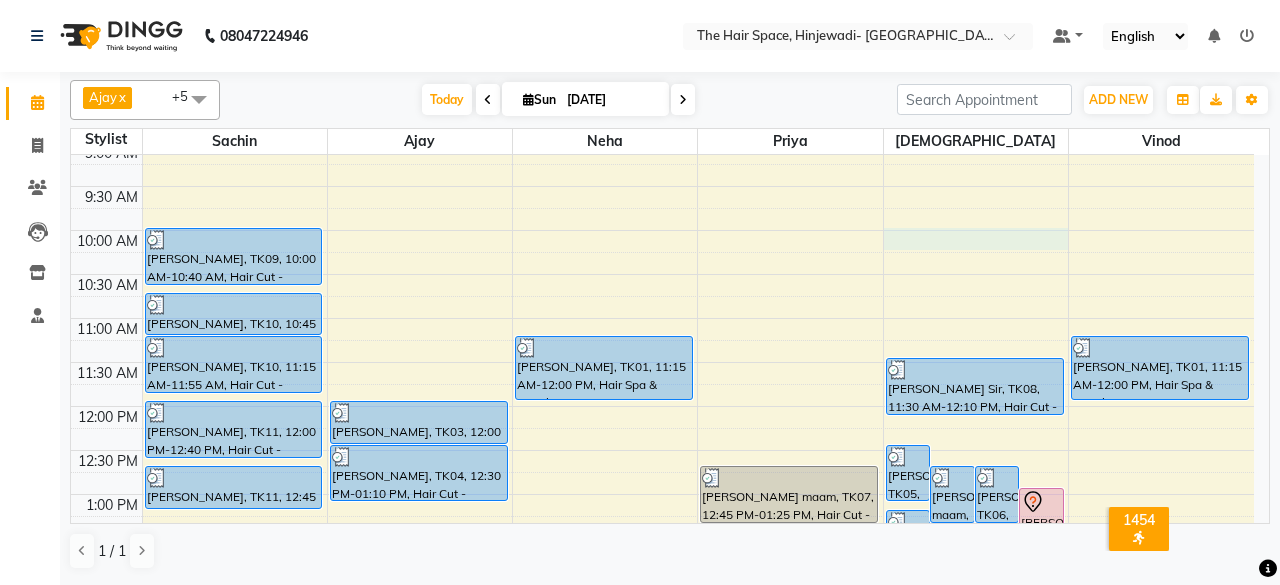 click on "8:00 AM 8:30 AM 9:00 AM 9:30 AM 10:00 AM 10:30 AM 11:00 AM 11:30 AM 12:00 PM 12:30 PM 1:00 PM 1:30 PM 2:00 PM 2:30 PM 3:00 PM 3:30 PM 4:00 PM 4:30 PM 5:00 PM 5:30 PM 6:00 PM 6:30 PM 7:00 PM 7:30 PM 8:00 PM 8:30 PM 9:00 PM 9:30 PM 10:00 PM 10:30 PM     [PERSON_NAME], TK09, 10:00 AM-10:40 AM, Hair Cut - [DEMOGRAPHIC_DATA] Hair Cut (Senior Stylist)     [PERSON_NAME], TK10, 10:45 AM-11:15 AM, [PERSON_NAME]     [PERSON_NAME], TK10, 11:15 AM-11:55 AM, Hair Cut - [DEMOGRAPHIC_DATA] Hair Cut (Senior Stylist)     [PERSON_NAME], TK11, 12:00 PM-12:40 PM, Hair Cut - [DEMOGRAPHIC_DATA] Hair Cut (Senior Stylist)     [PERSON_NAME], TK11, 12:45 PM-01:15 PM, [PERSON_NAME]     [PERSON_NAME], TK03, 12:00 PM-12:30 PM, [PERSON_NAME]     [PERSON_NAME], TK04, 12:30 PM-01:10 PM, Hair Cut - [DEMOGRAPHIC_DATA] Hair Cut (Senior Stylist)     [PERSON_NAME], TK01, 11:15 AM-12:00 PM, Hair Spa & Rituals - Premium     [PERSON_NAME] maam, TK07, 12:45 PM-01:25 PM, Hair Cut - [DEMOGRAPHIC_DATA] Hair Cut (Salon Stylist) (₹350)     [PERSON_NAME], TK05, 12:30 PM-01:10 PM, Hair Cut - [DEMOGRAPHIC_DATA] Hair Cut (Senior Stylist)" at bounding box center (662, 714) 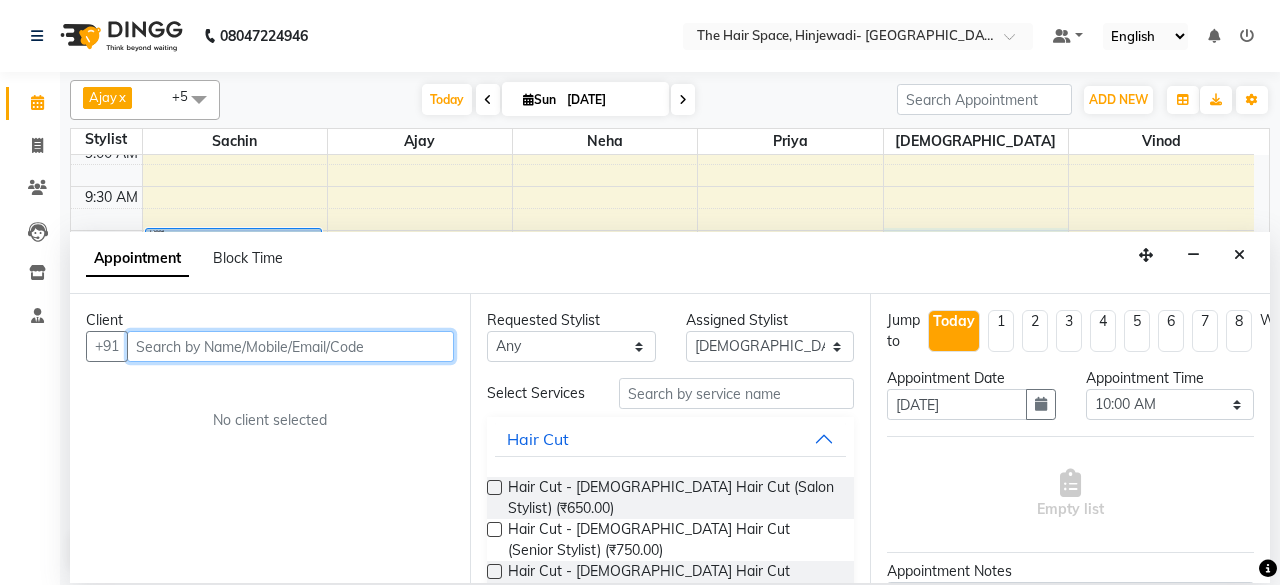 click at bounding box center [290, 346] 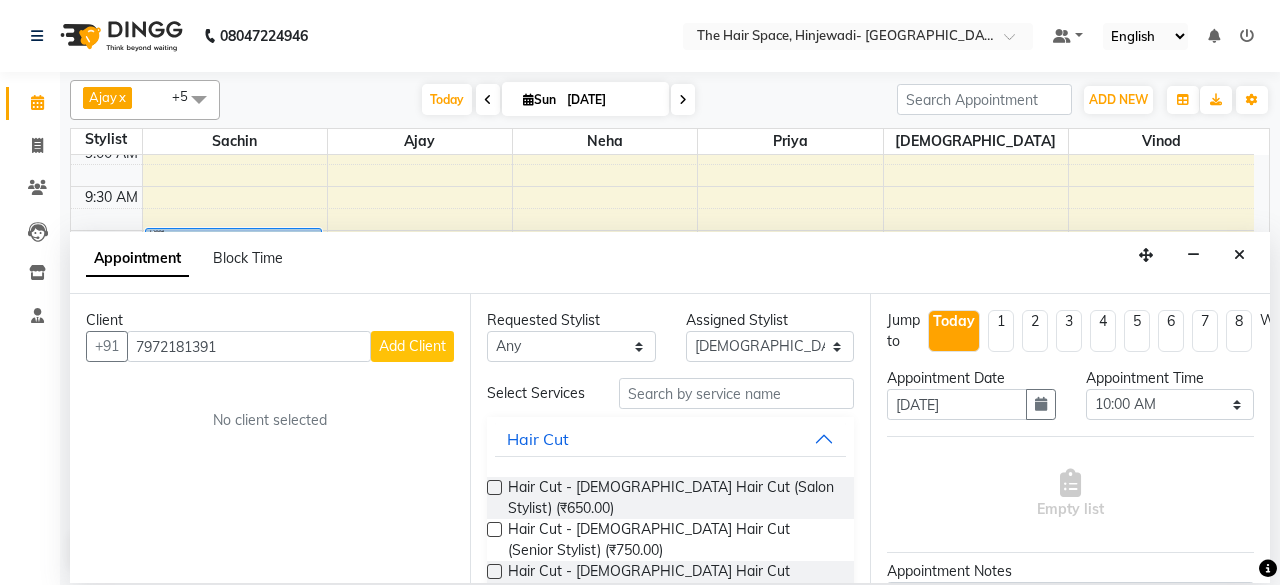 click on "Add Client" at bounding box center (412, 346) 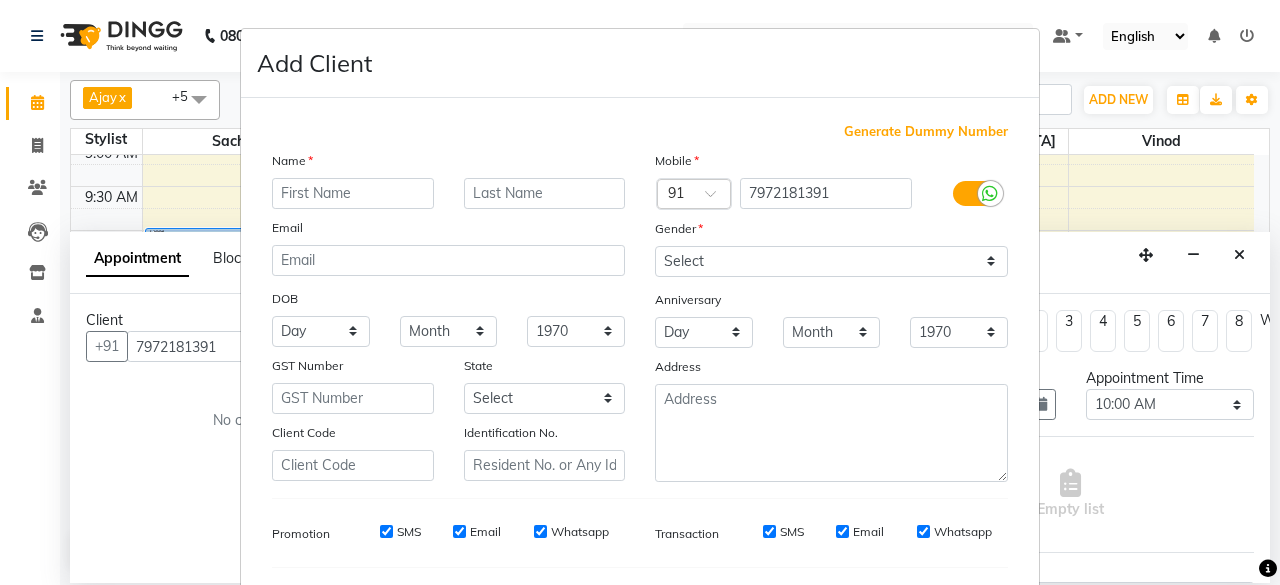 click at bounding box center (353, 193) 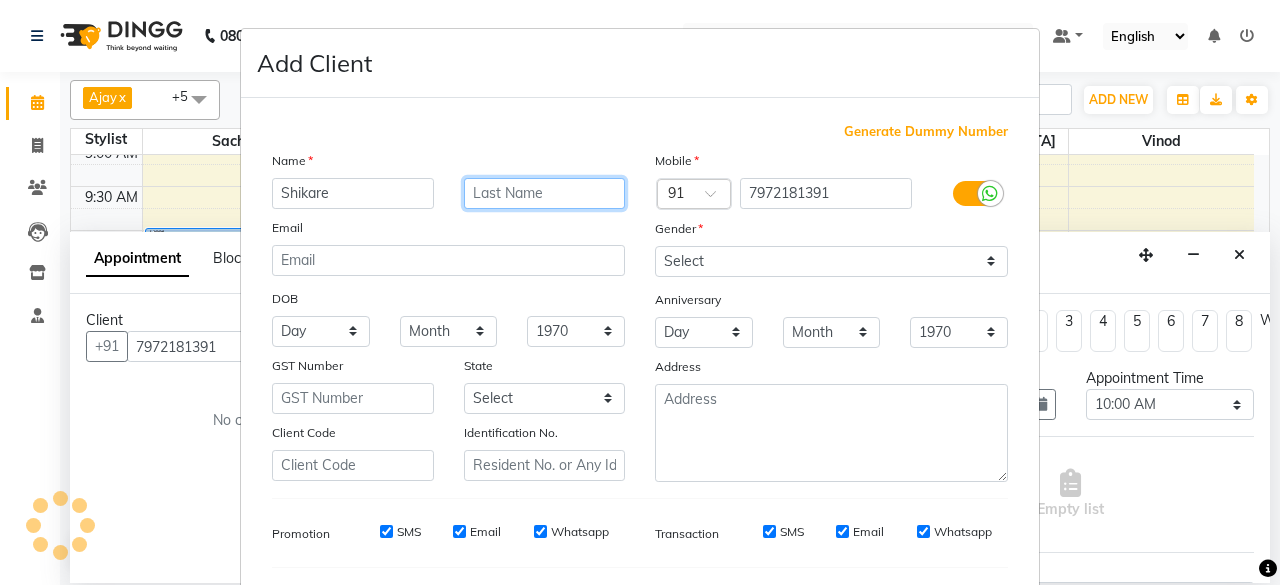 click at bounding box center [545, 193] 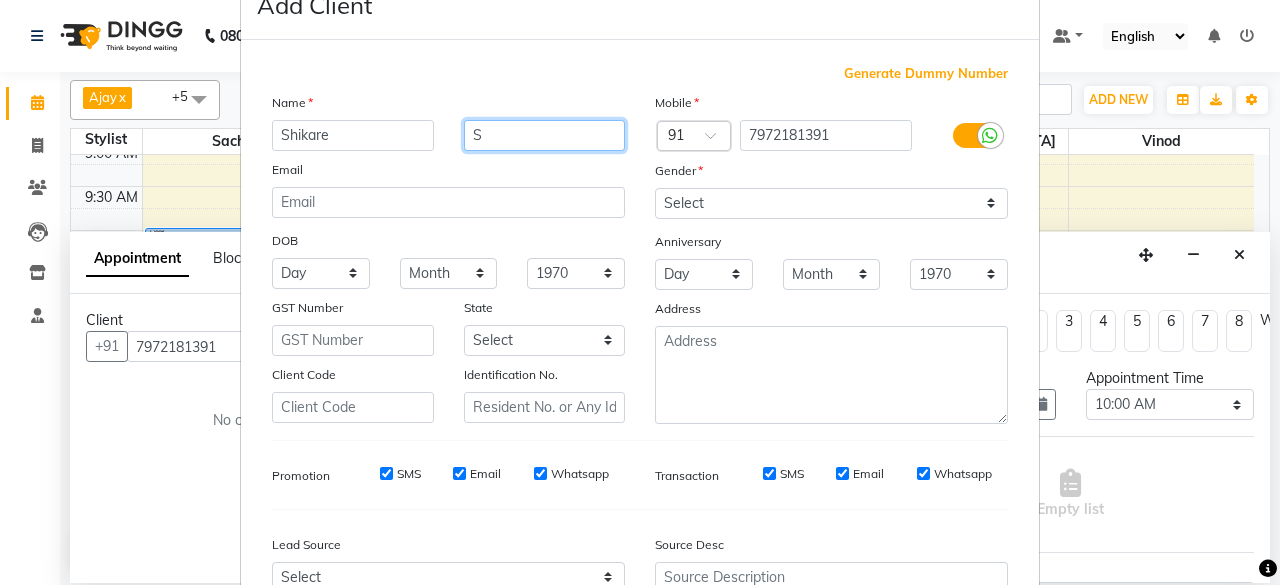 scroll, scrollTop: 100, scrollLeft: 0, axis: vertical 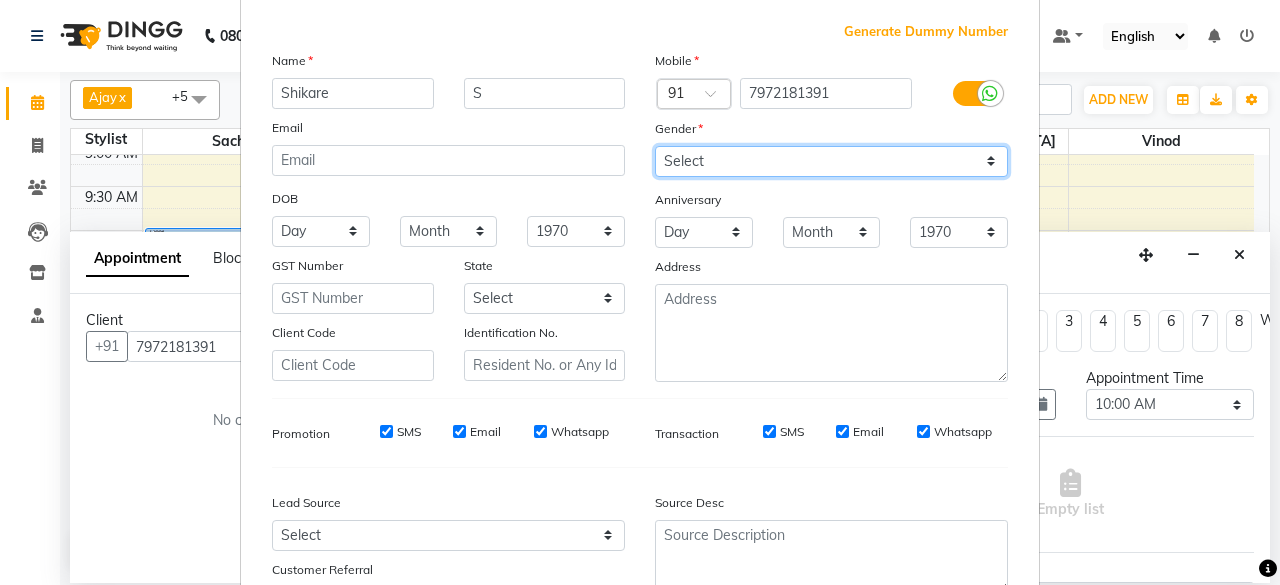 click on "Select [DEMOGRAPHIC_DATA] [DEMOGRAPHIC_DATA] Other Prefer Not To Say" at bounding box center [831, 161] 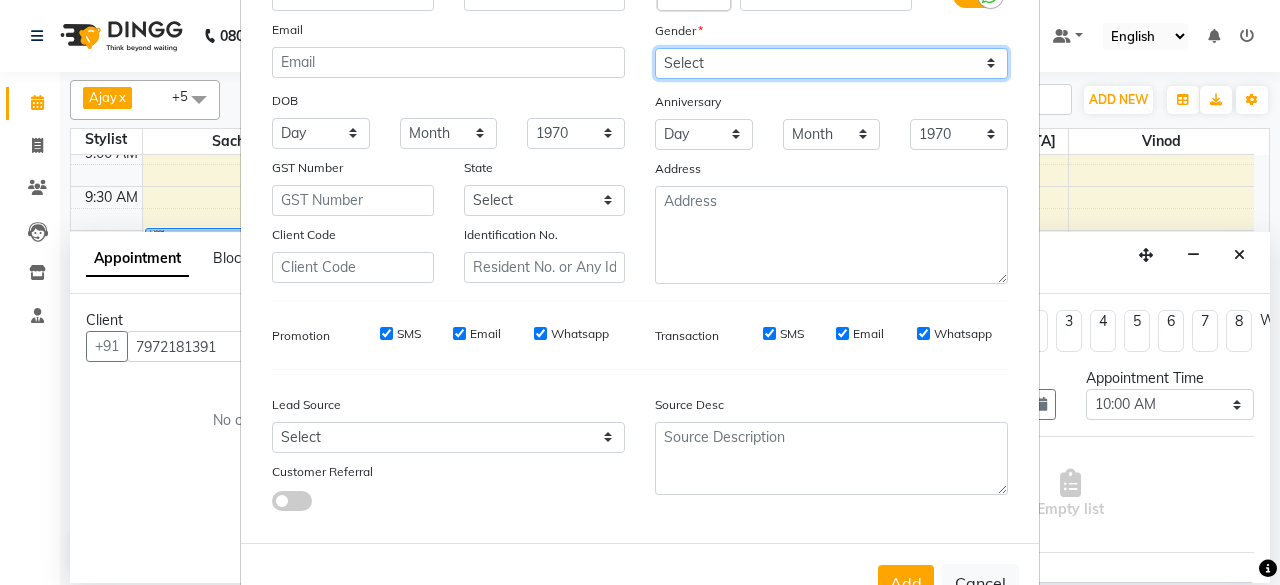 scroll, scrollTop: 260, scrollLeft: 0, axis: vertical 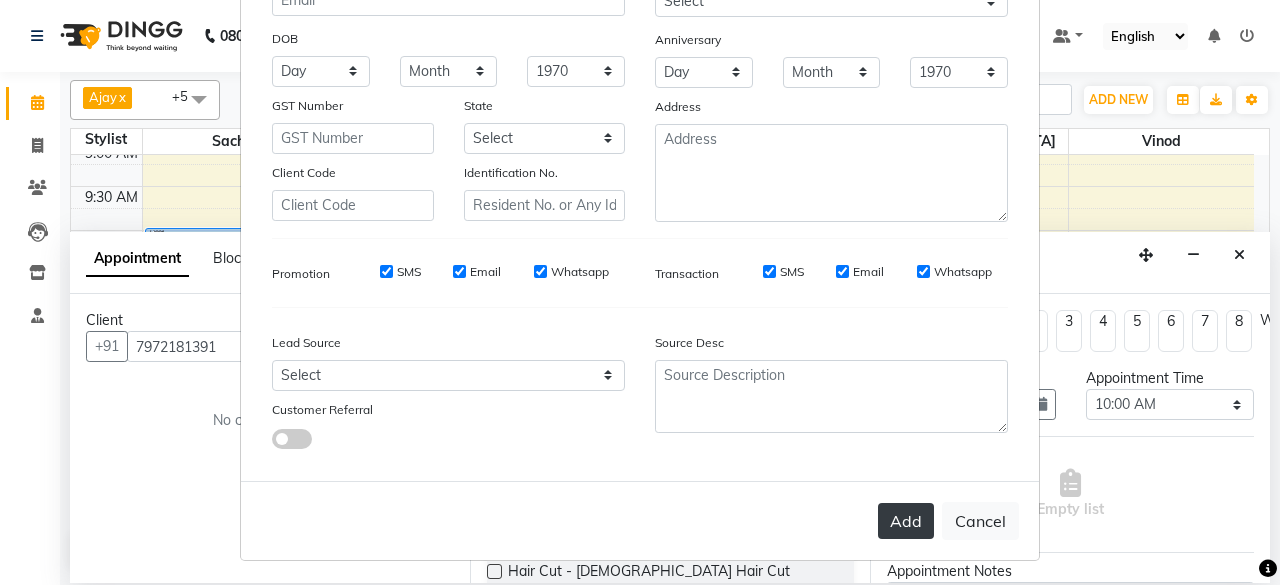click on "Add" at bounding box center (906, 521) 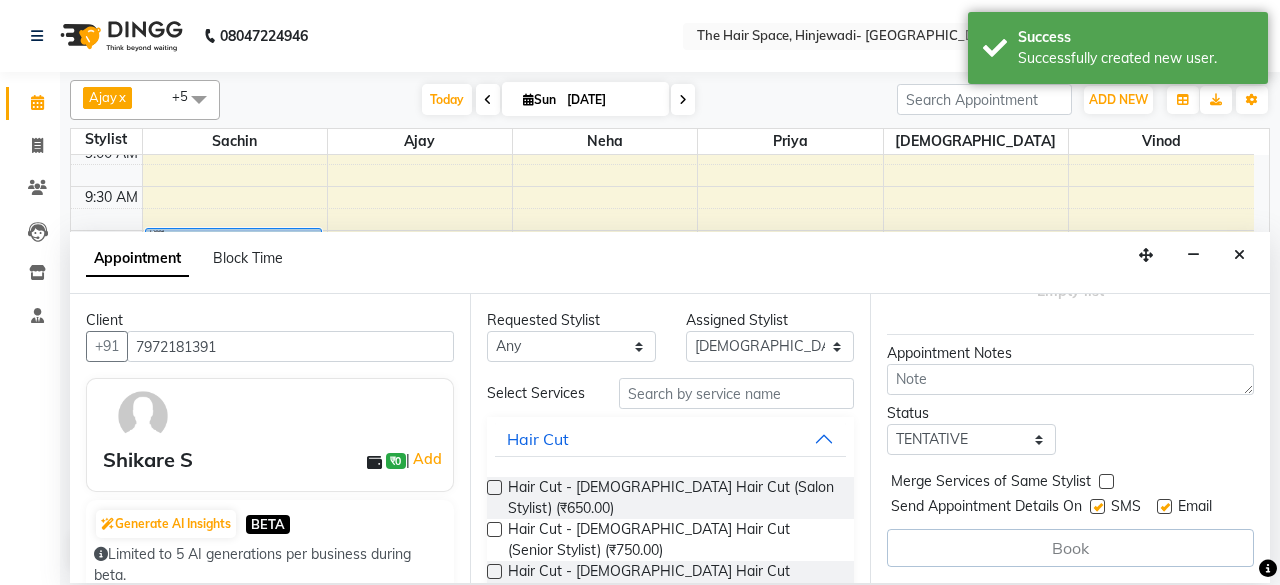 scroll, scrollTop: 232, scrollLeft: 0, axis: vertical 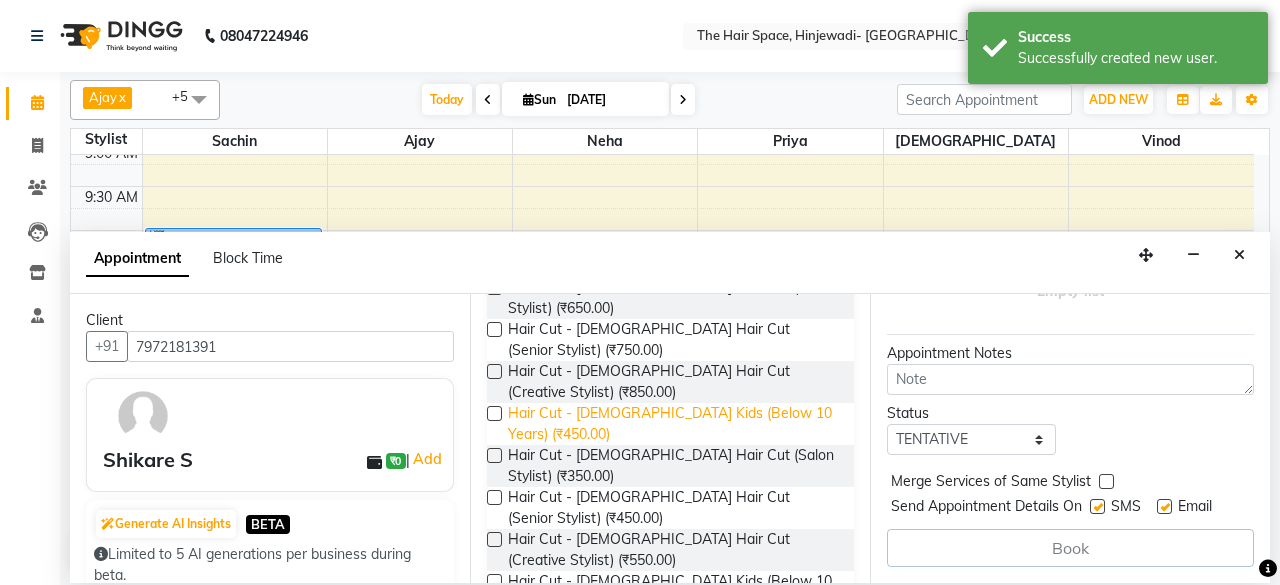 click on "Hair Cut - [DEMOGRAPHIC_DATA] Kids (Below 10 Years) (₹450.00)" at bounding box center (673, 424) 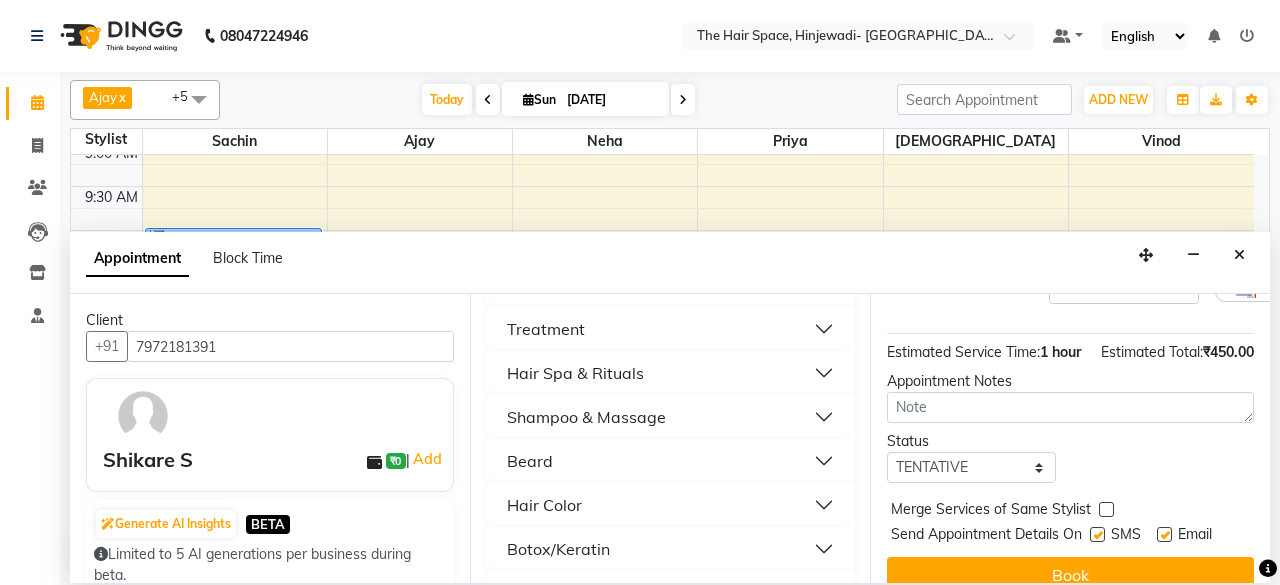 scroll, scrollTop: 700, scrollLeft: 0, axis: vertical 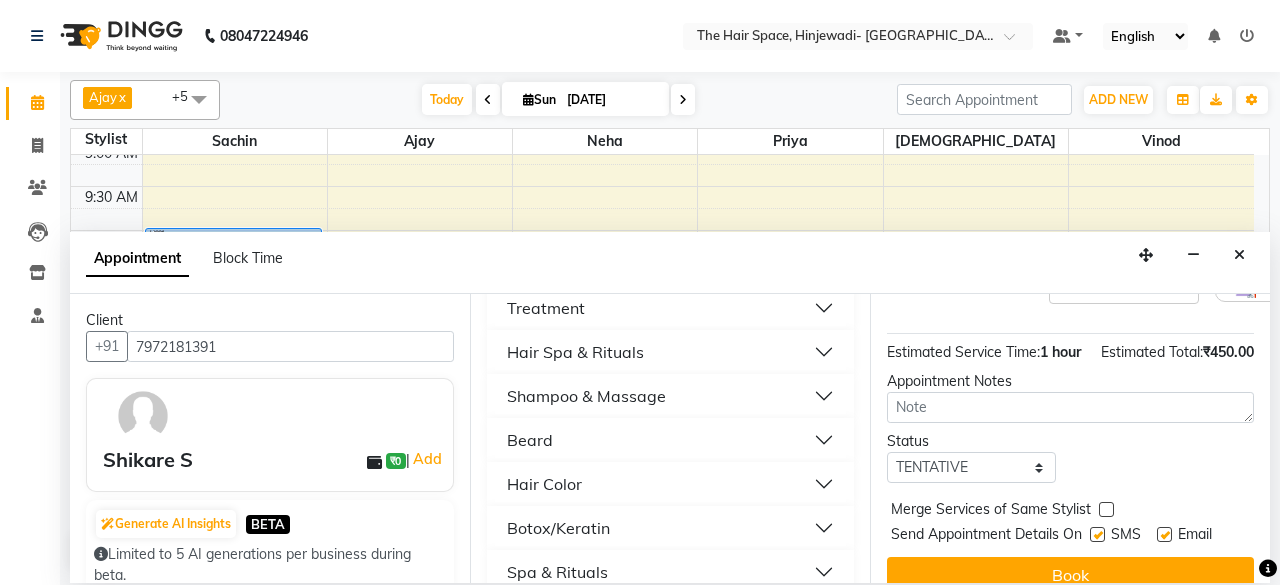 click on "Beard" at bounding box center (670, 440) 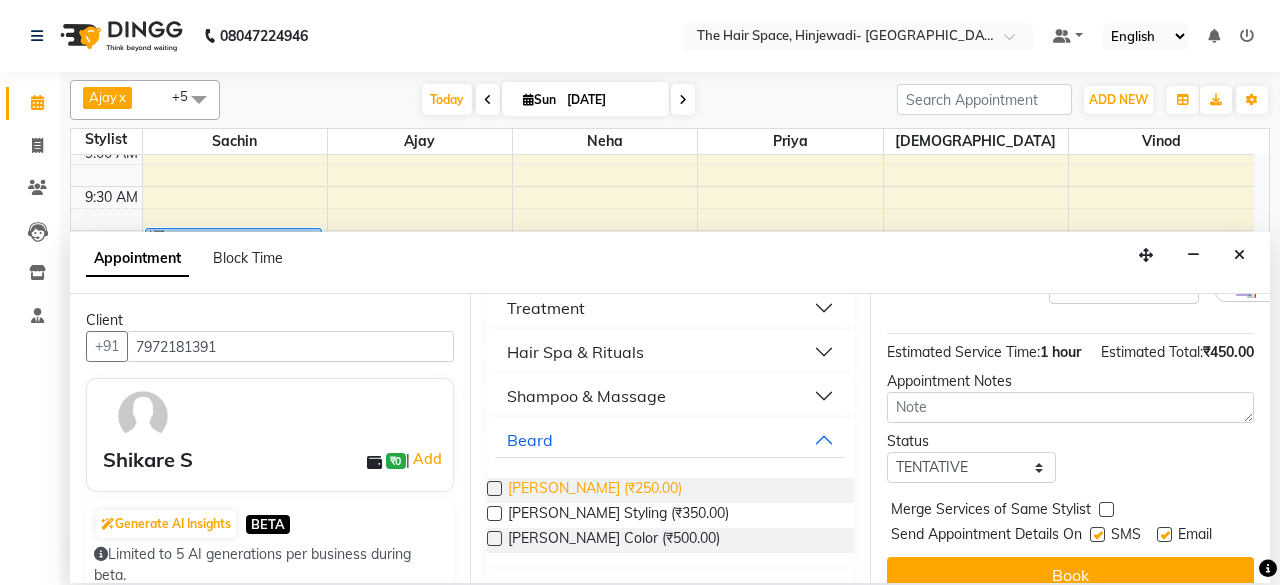 click on "[PERSON_NAME] (₹250.00)" at bounding box center (595, 490) 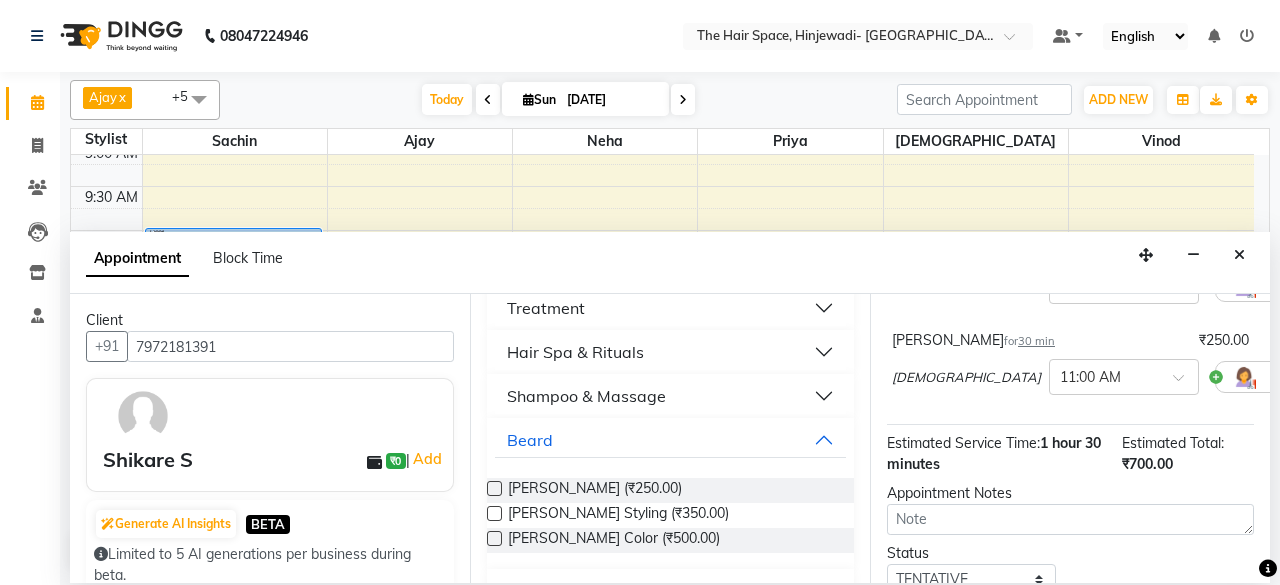 click on "Shampoo & Massage" at bounding box center [670, 396] 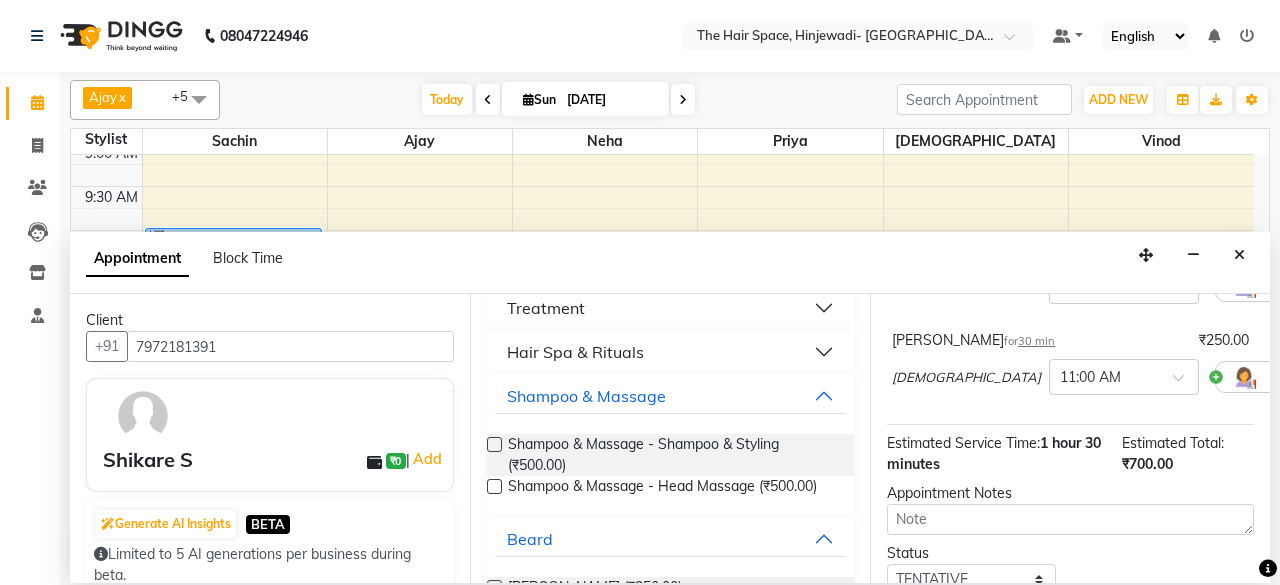 click on "Hair Spa & Rituals" at bounding box center [670, 352] 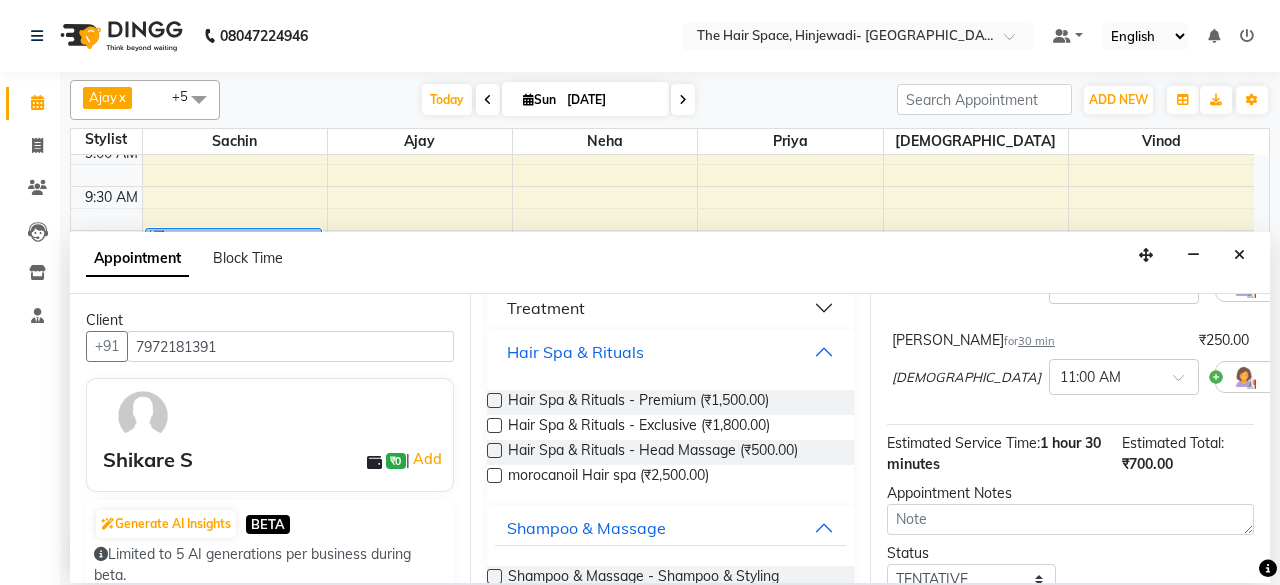 scroll, scrollTop: 600, scrollLeft: 0, axis: vertical 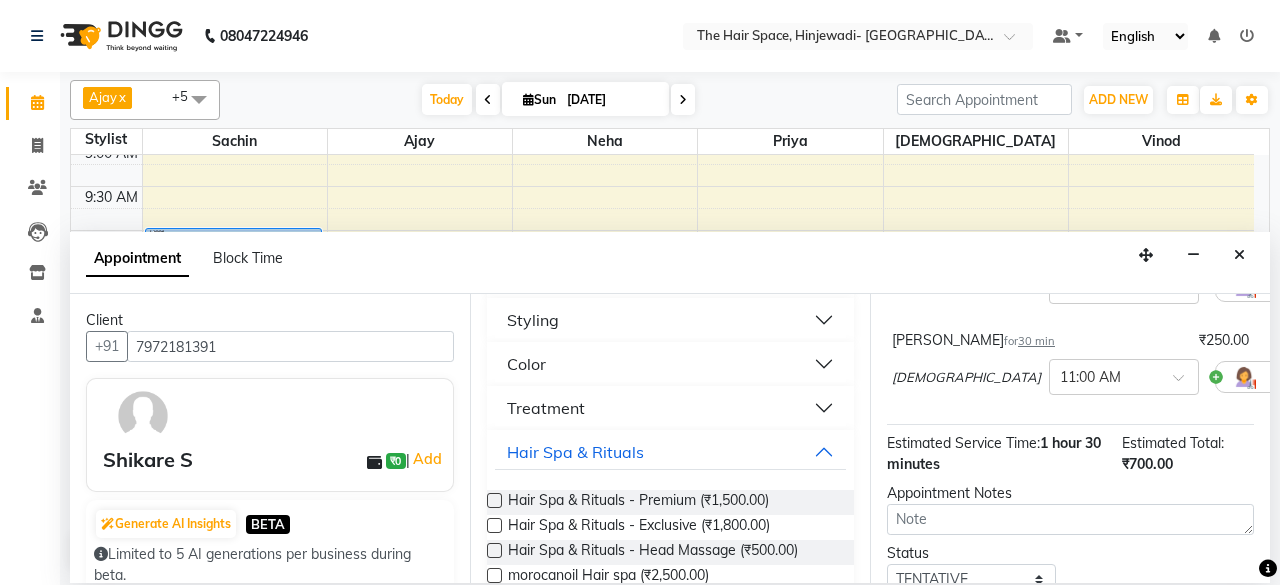 click on "Treatment" at bounding box center [670, 408] 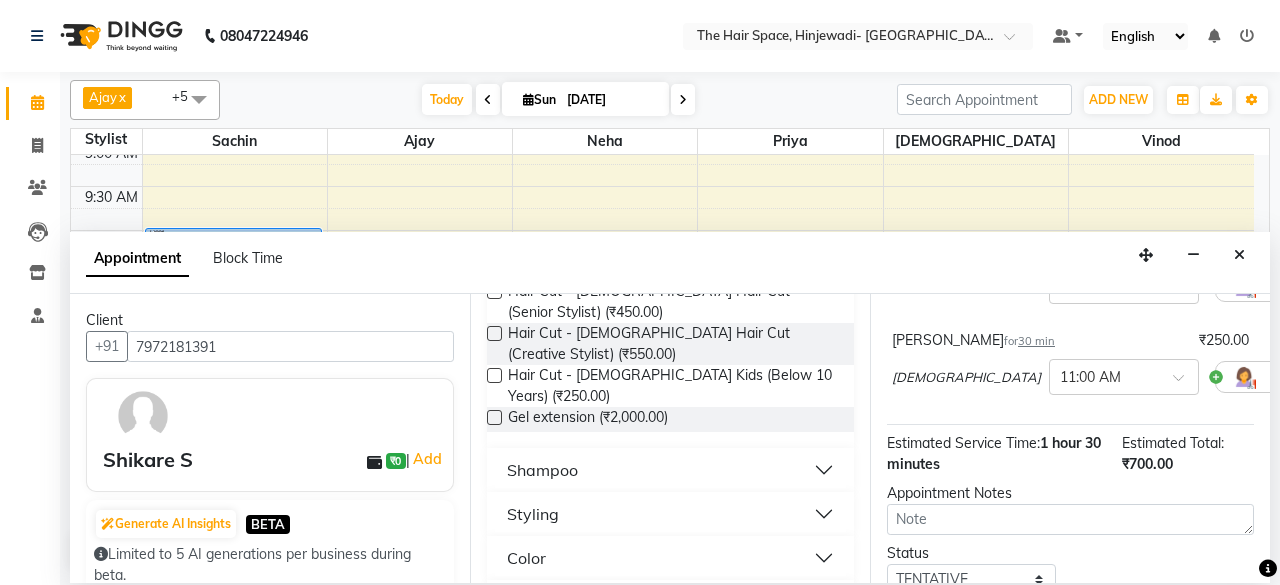 scroll, scrollTop: 400, scrollLeft: 0, axis: vertical 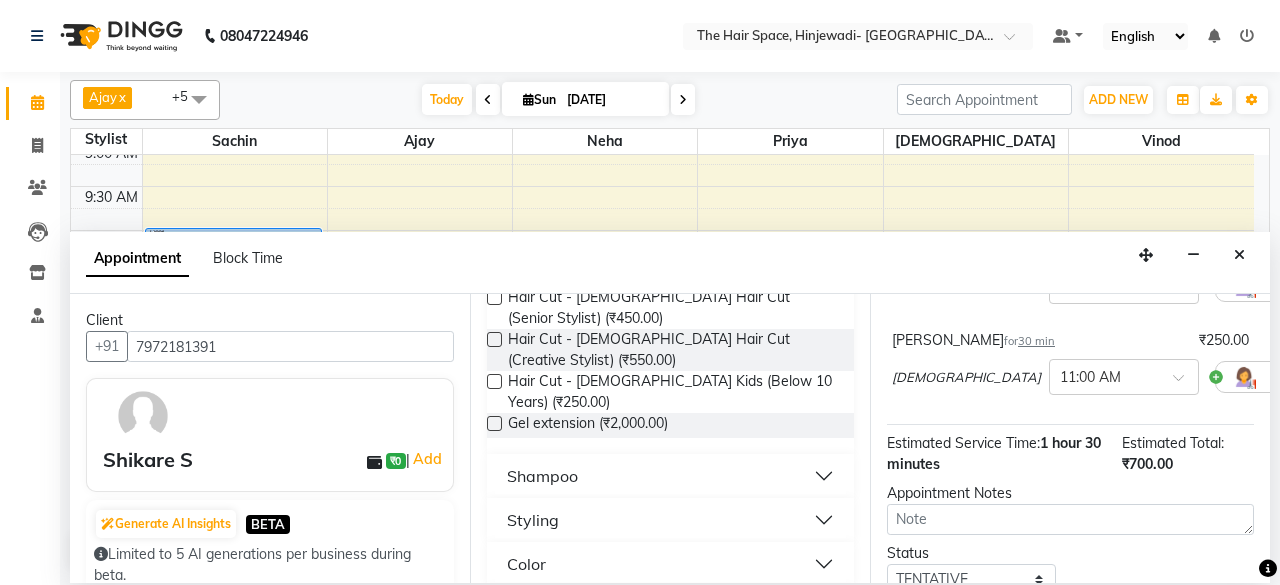 click on "Shampoo" at bounding box center (670, 476) 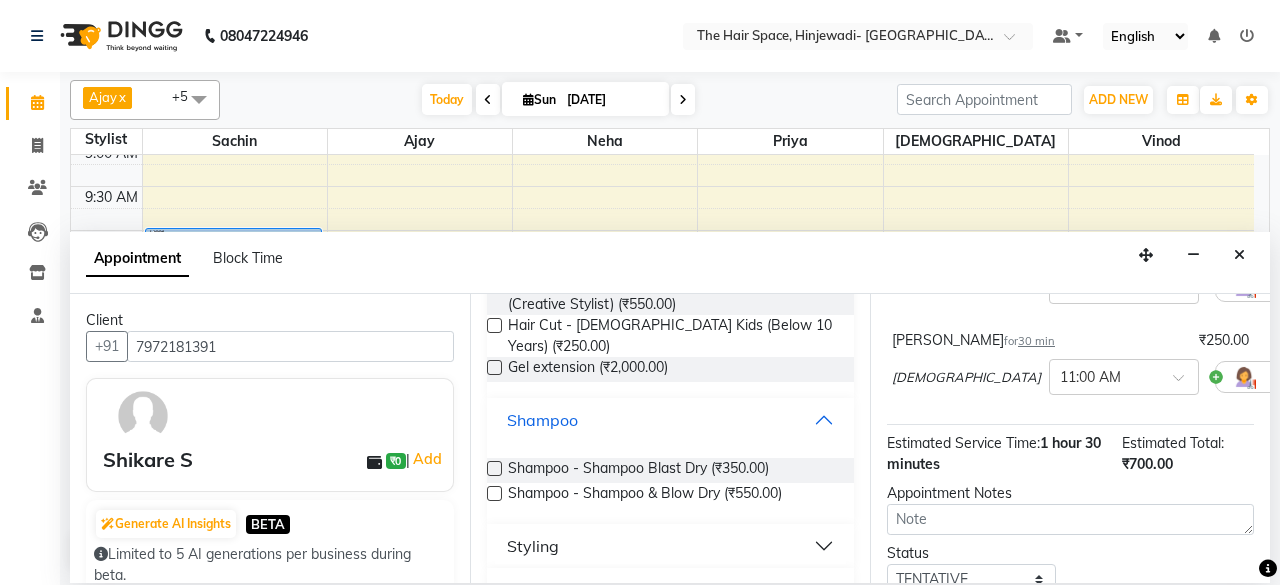 scroll, scrollTop: 500, scrollLeft: 0, axis: vertical 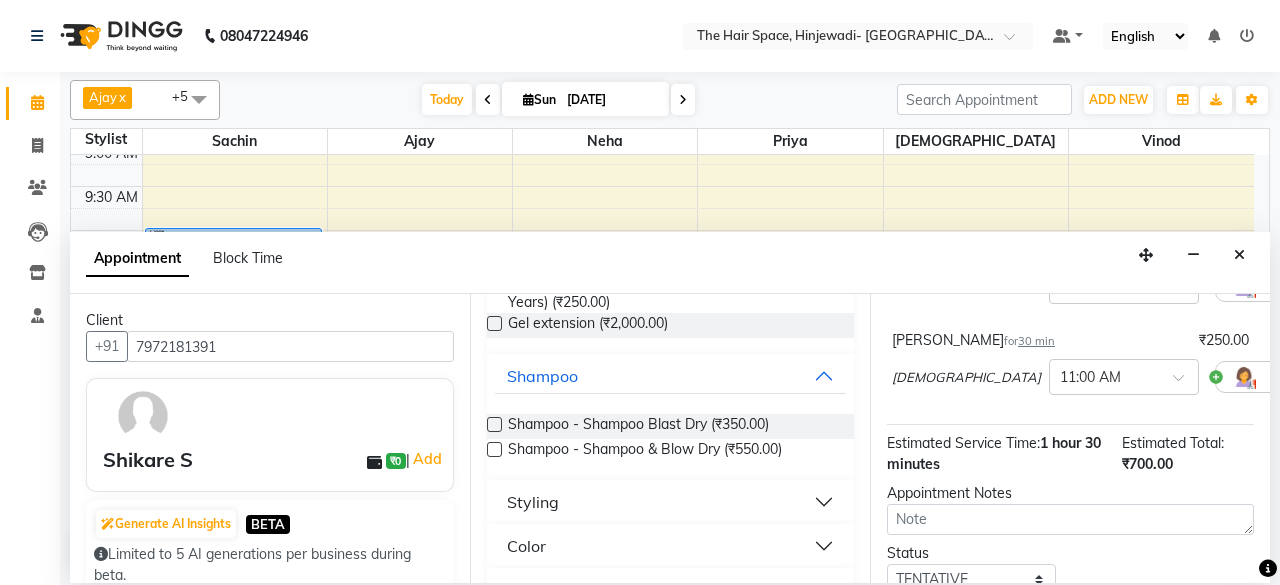 click on "Styling" at bounding box center [670, 502] 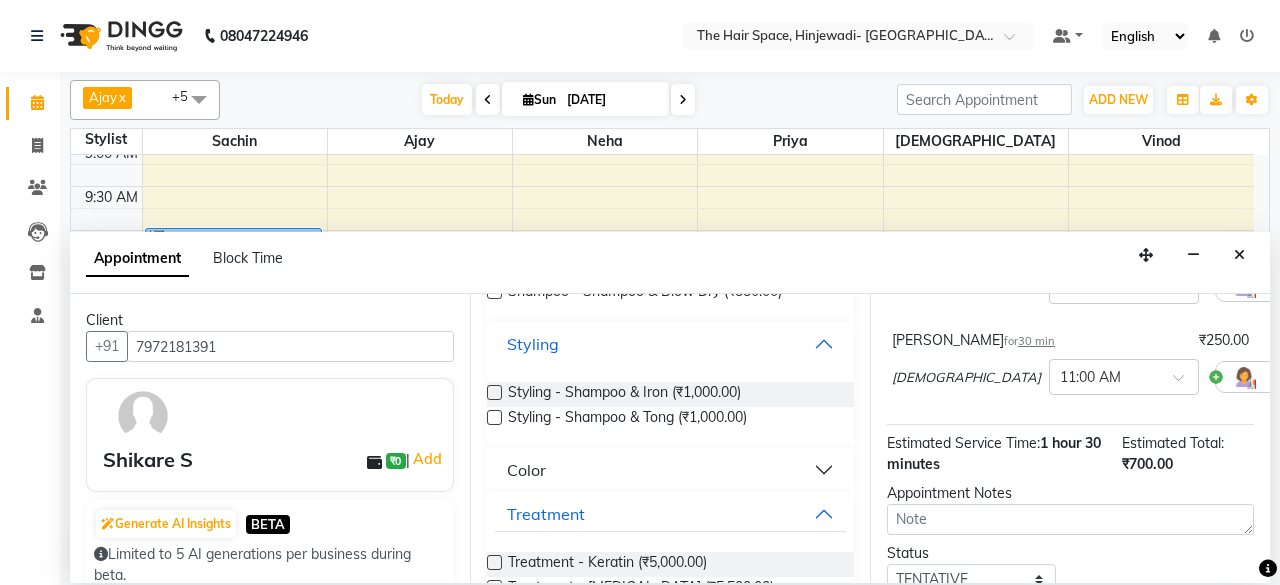 scroll, scrollTop: 700, scrollLeft: 0, axis: vertical 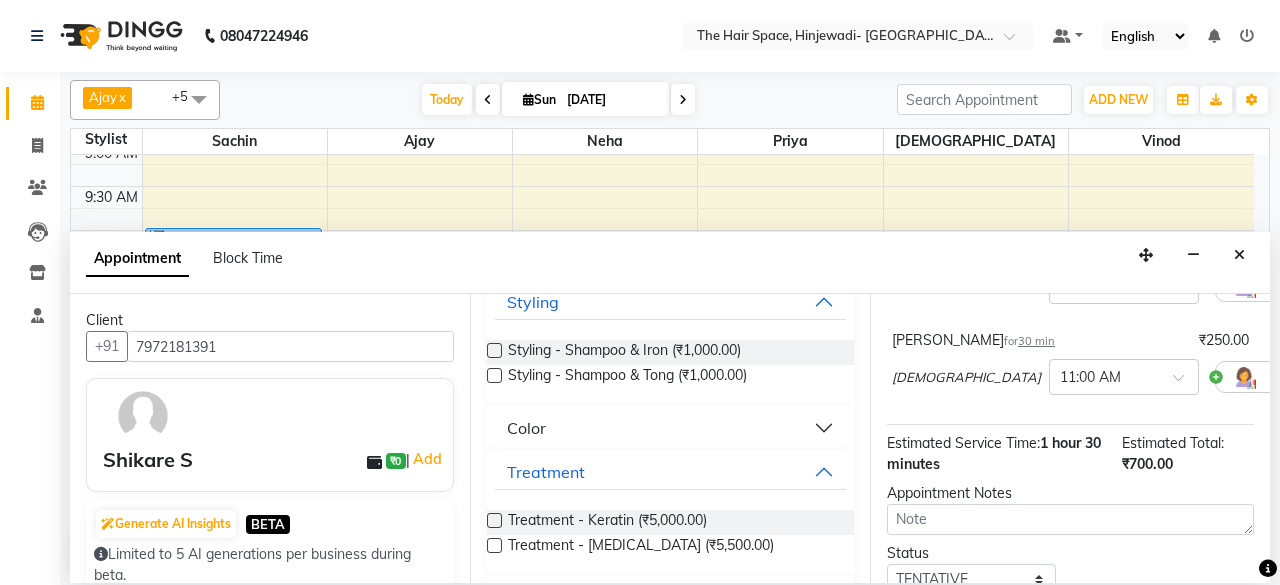 click on "Color" at bounding box center [670, 428] 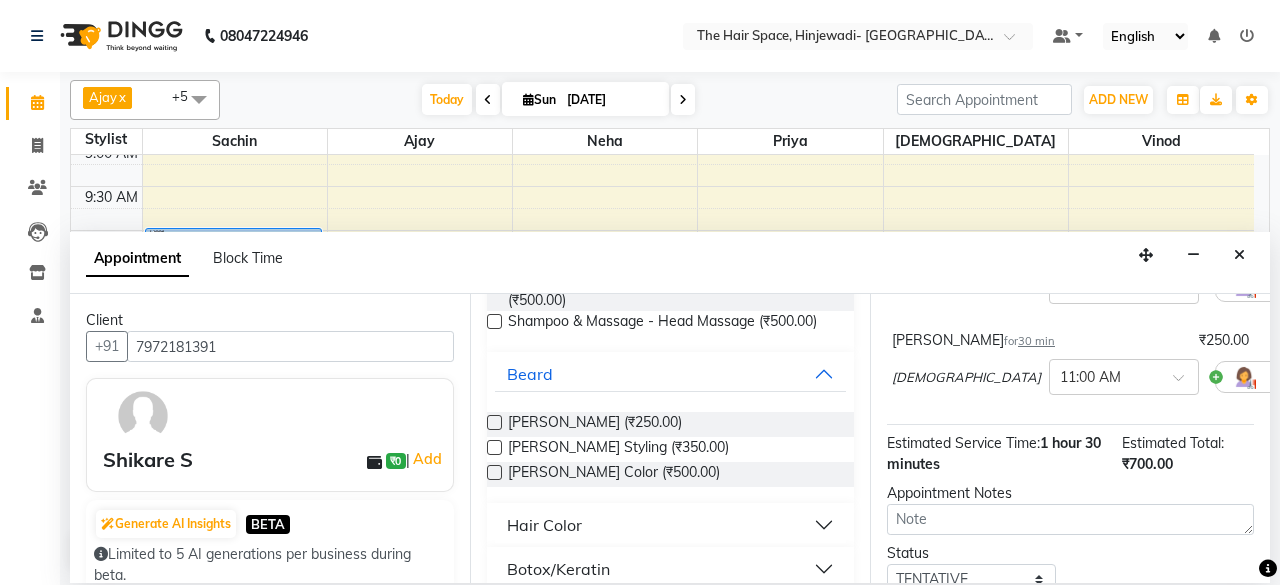 scroll, scrollTop: 1500, scrollLeft: 0, axis: vertical 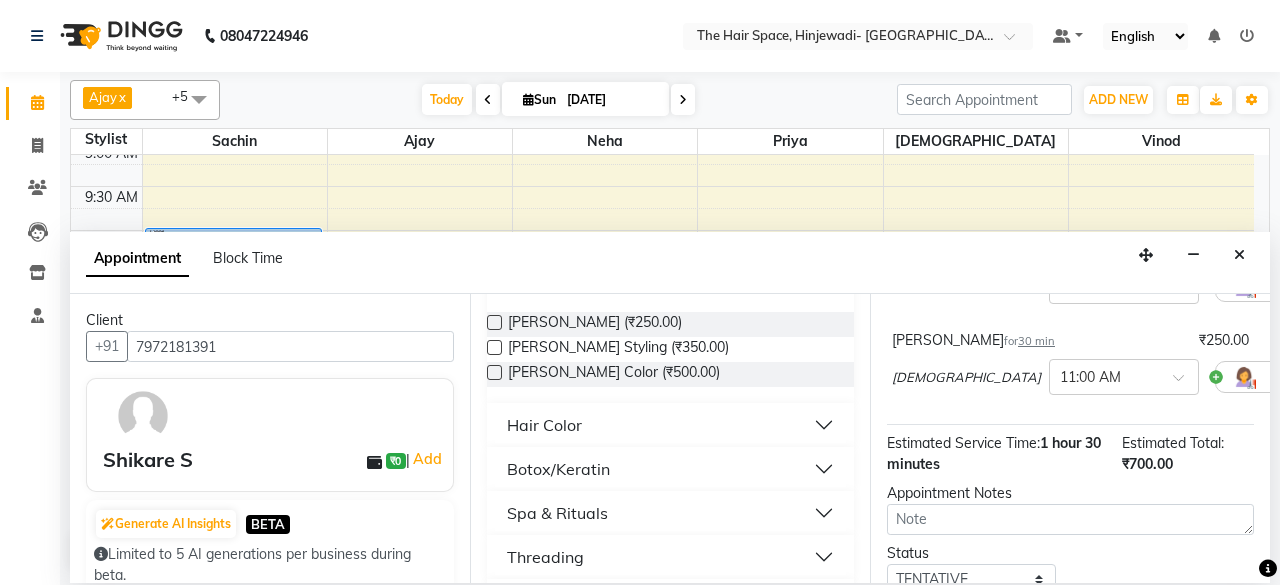 click on "Hair Color" at bounding box center [670, 425] 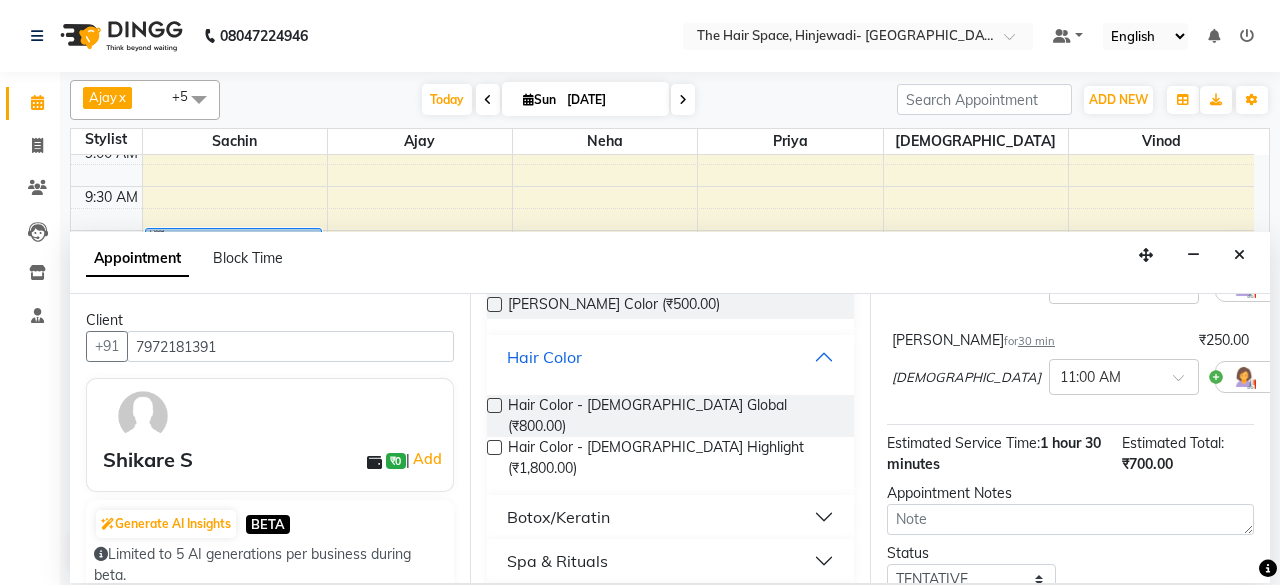 scroll, scrollTop: 1600, scrollLeft: 0, axis: vertical 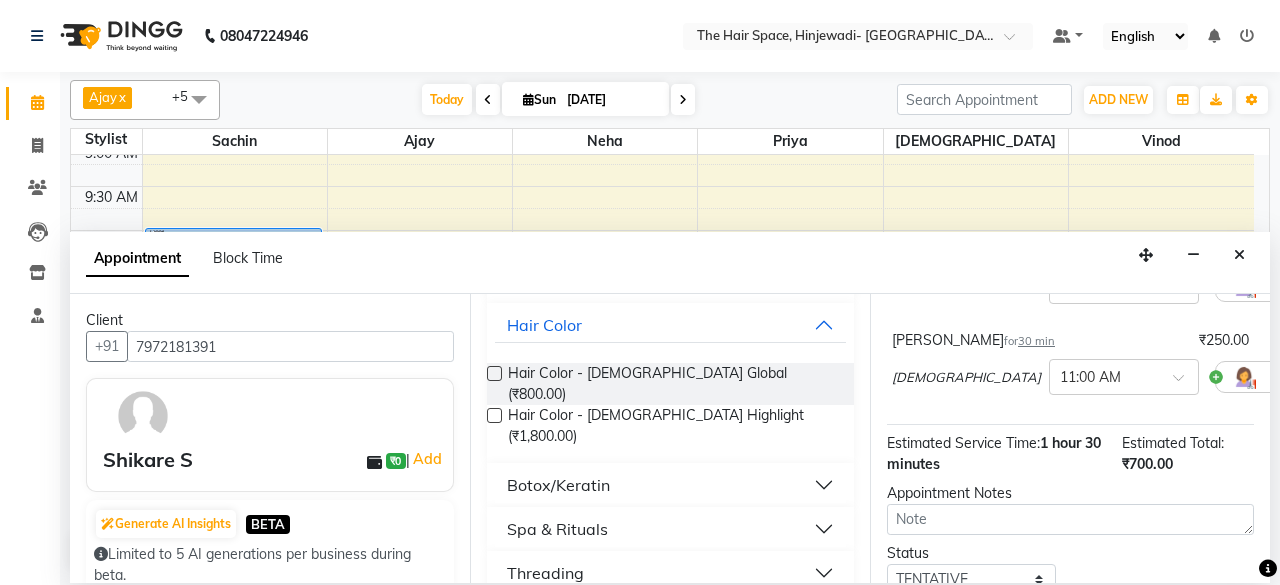click on "Botox/Keratin" at bounding box center (670, 485) 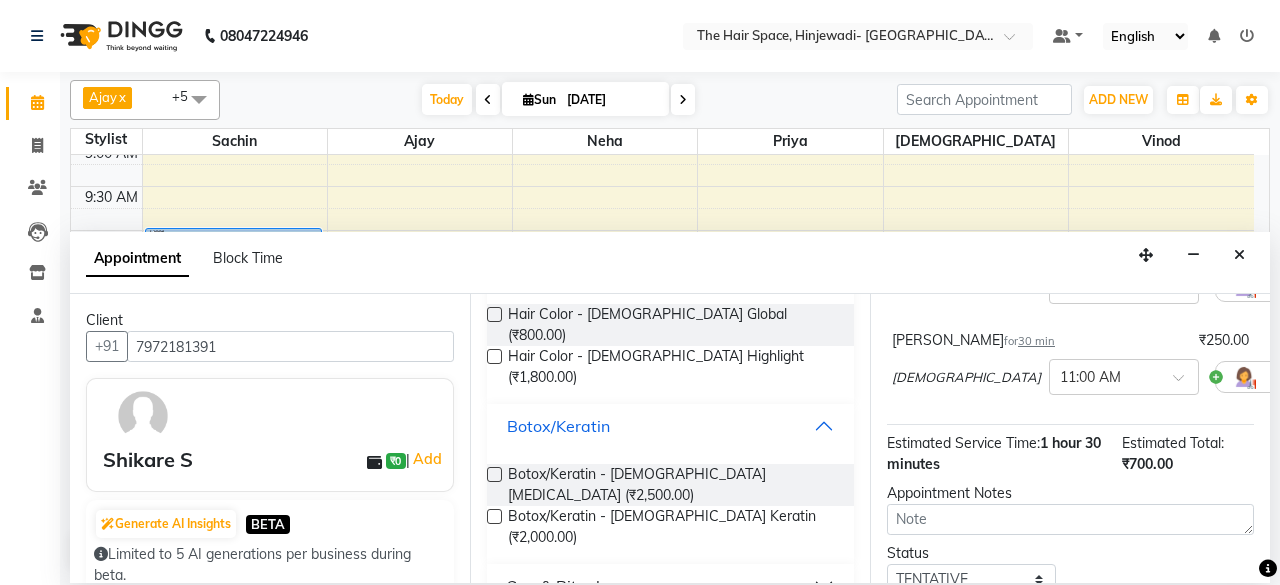 scroll, scrollTop: 1700, scrollLeft: 0, axis: vertical 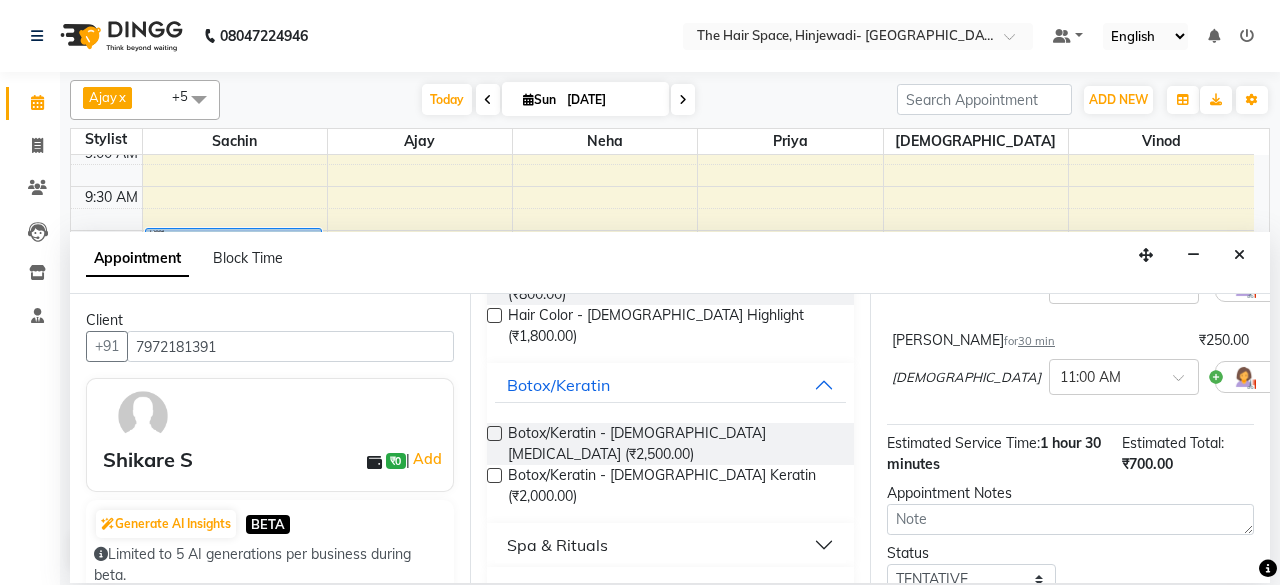 click on "Spa & Rituals" at bounding box center [670, 545] 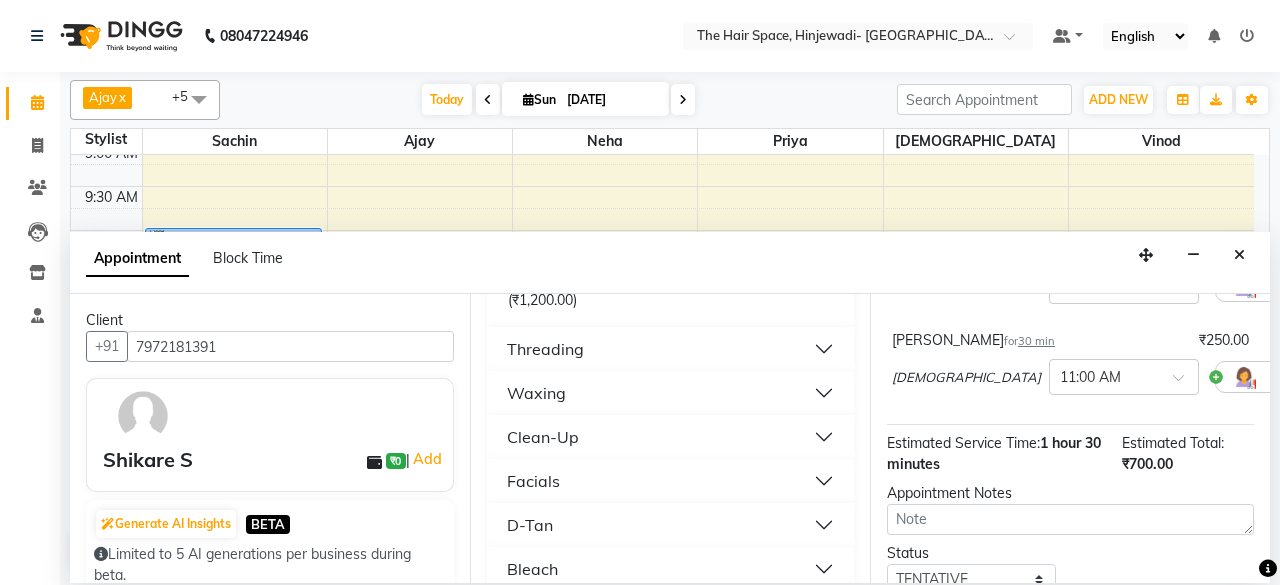 scroll, scrollTop: 2100, scrollLeft: 0, axis: vertical 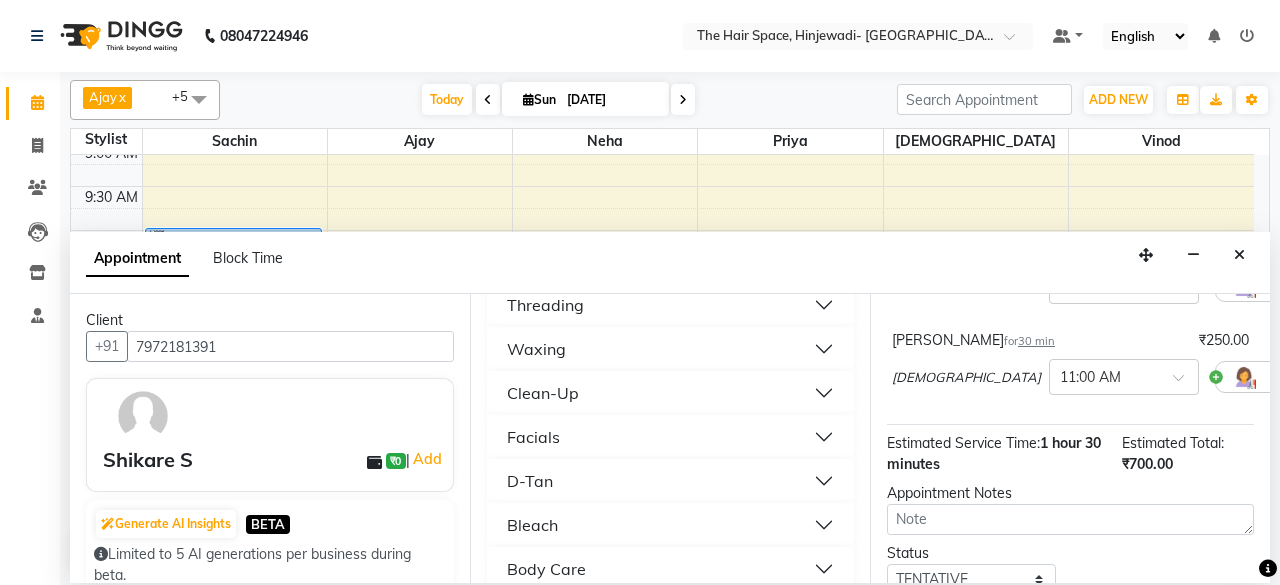 click on "Body Care" at bounding box center [670, 569] 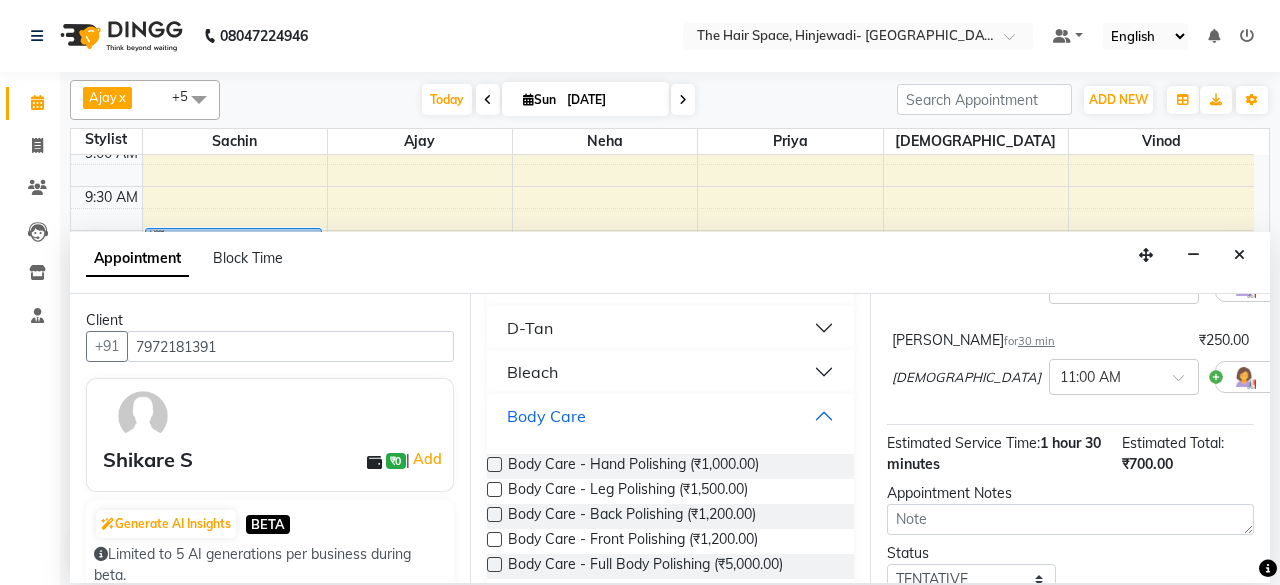 scroll, scrollTop: 2300, scrollLeft: 0, axis: vertical 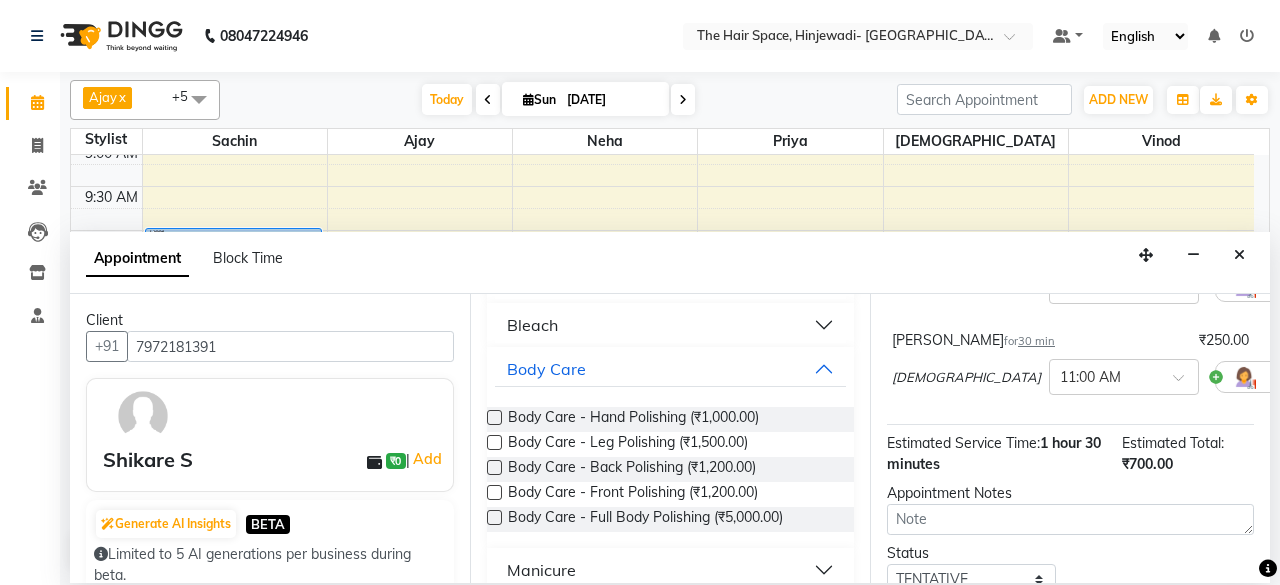click on "Manicure" at bounding box center [670, 570] 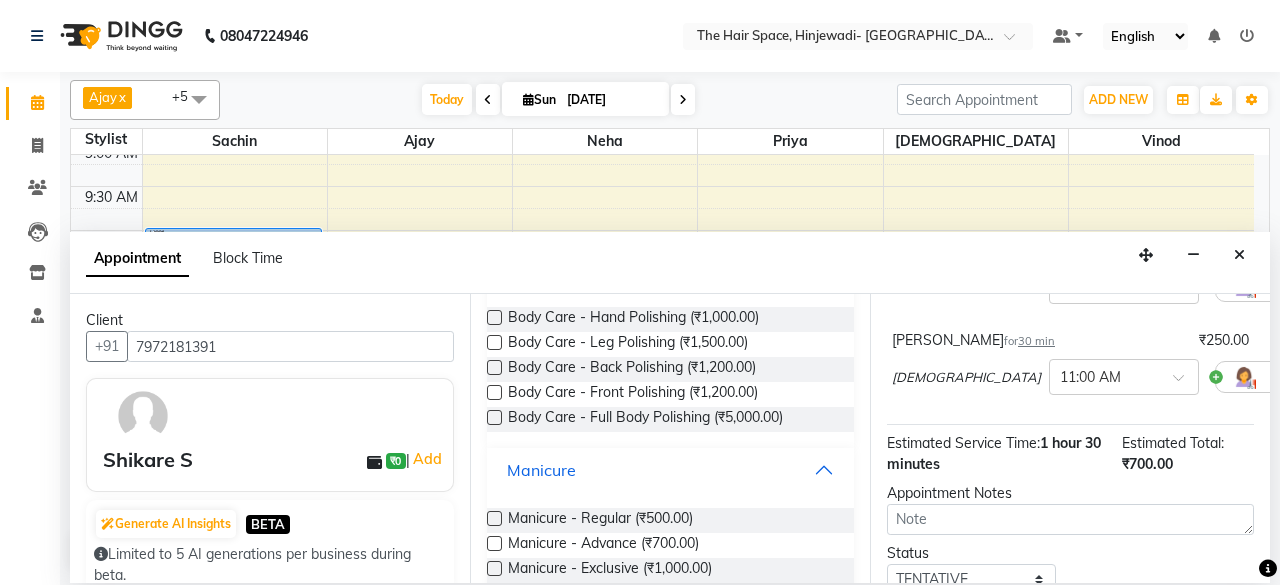 scroll, scrollTop: 2500, scrollLeft: 0, axis: vertical 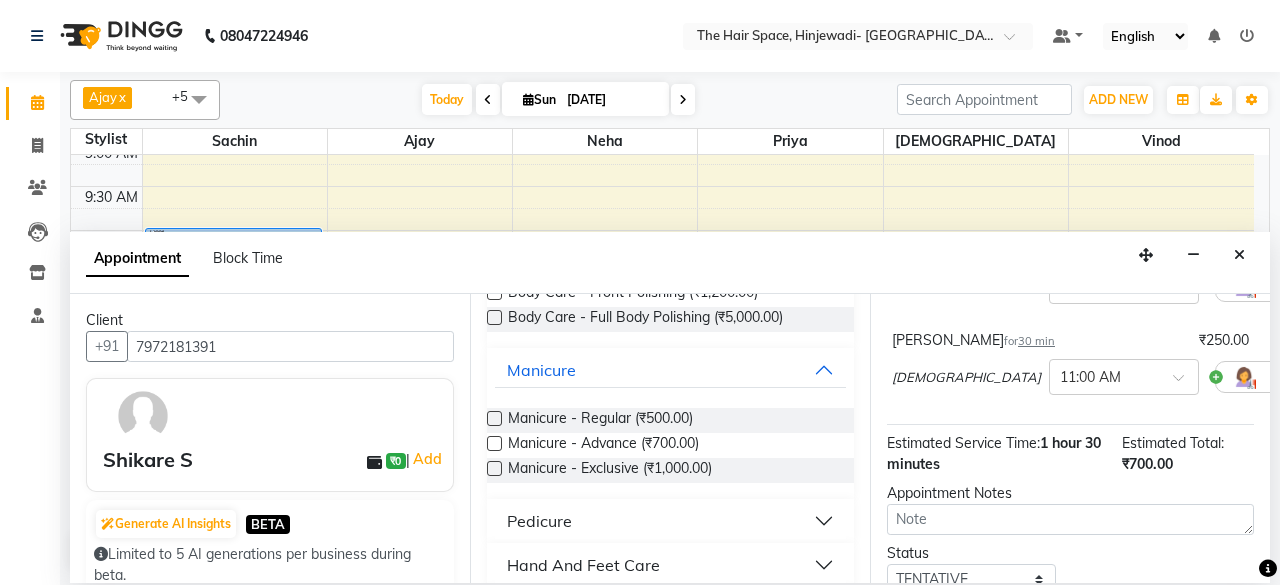 click on "Pedicure" at bounding box center [670, 521] 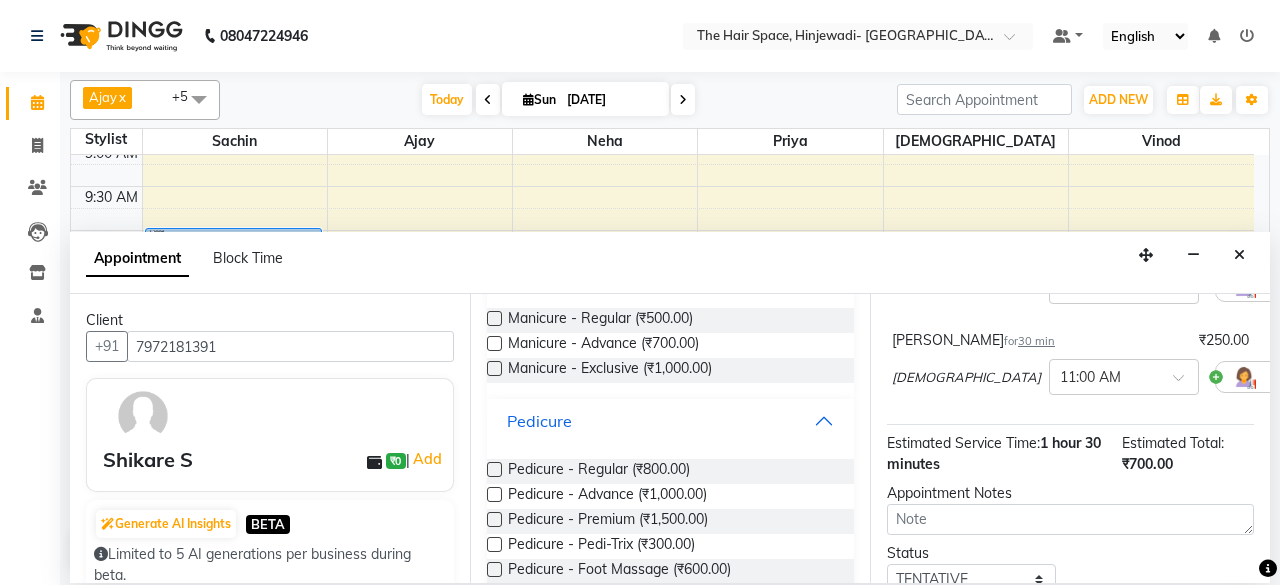 scroll, scrollTop: 2700, scrollLeft: 0, axis: vertical 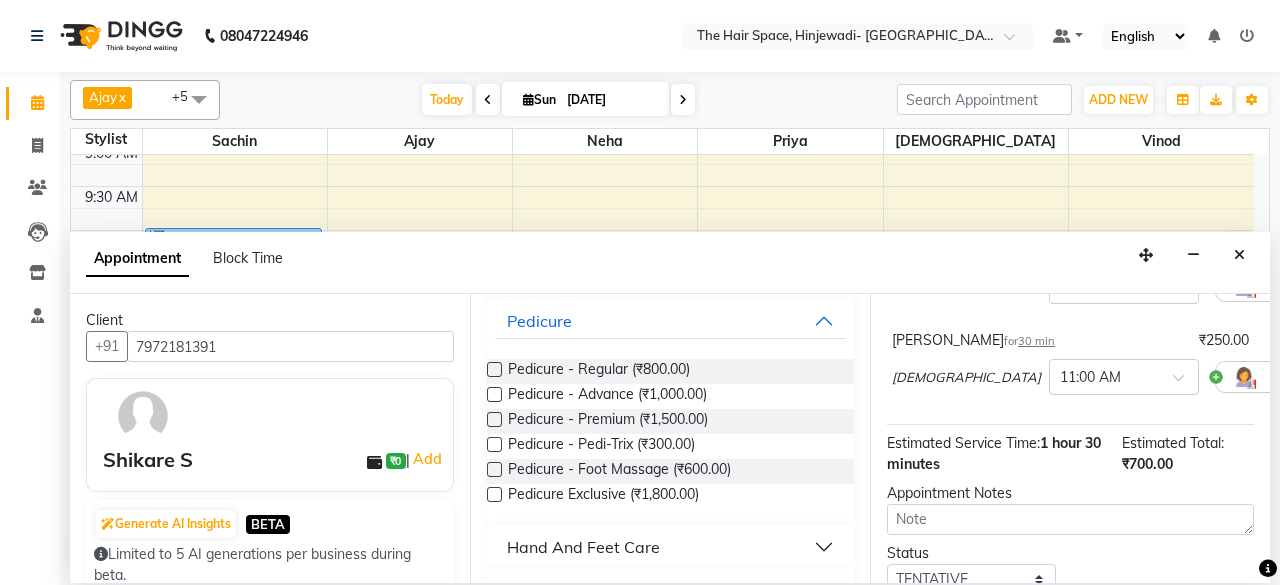 click on "Hand And Feet Care" at bounding box center [670, 547] 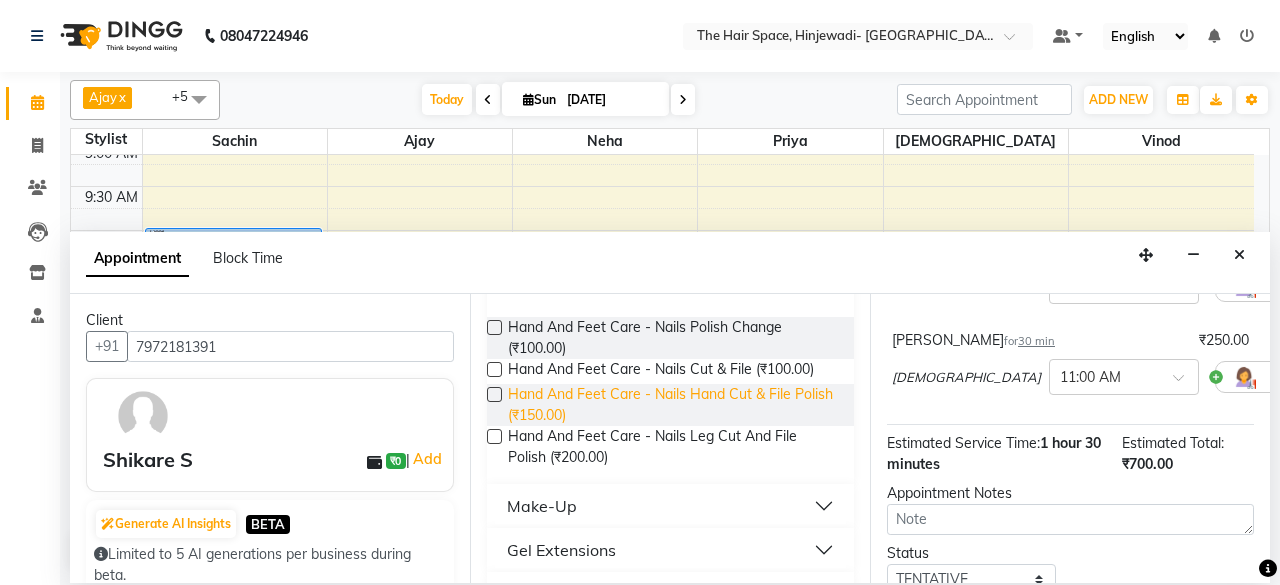 scroll, scrollTop: 3000, scrollLeft: 0, axis: vertical 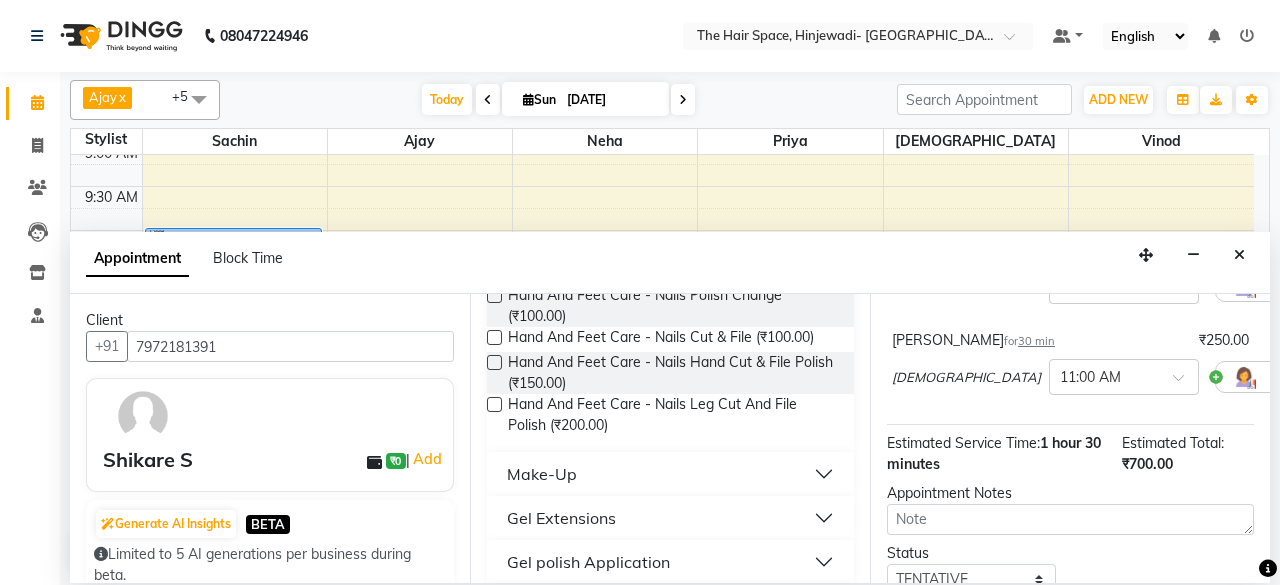 click on "Make-Up" at bounding box center (670, 474) 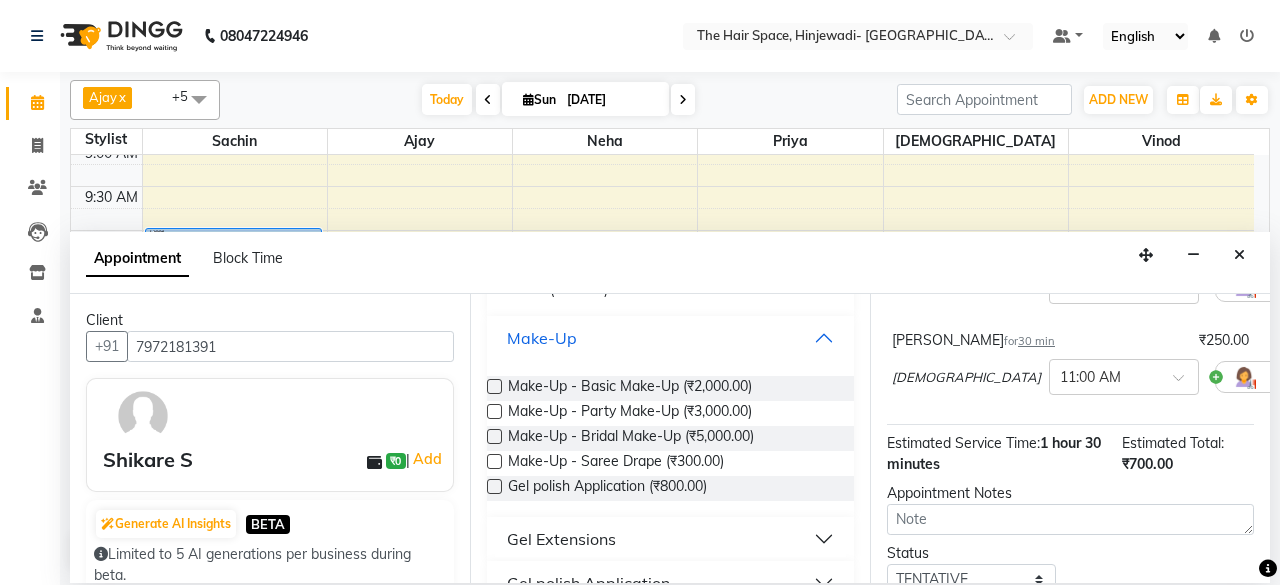 scroll, scrollTop: 3186, scrollLeft: 0, axis: vertical 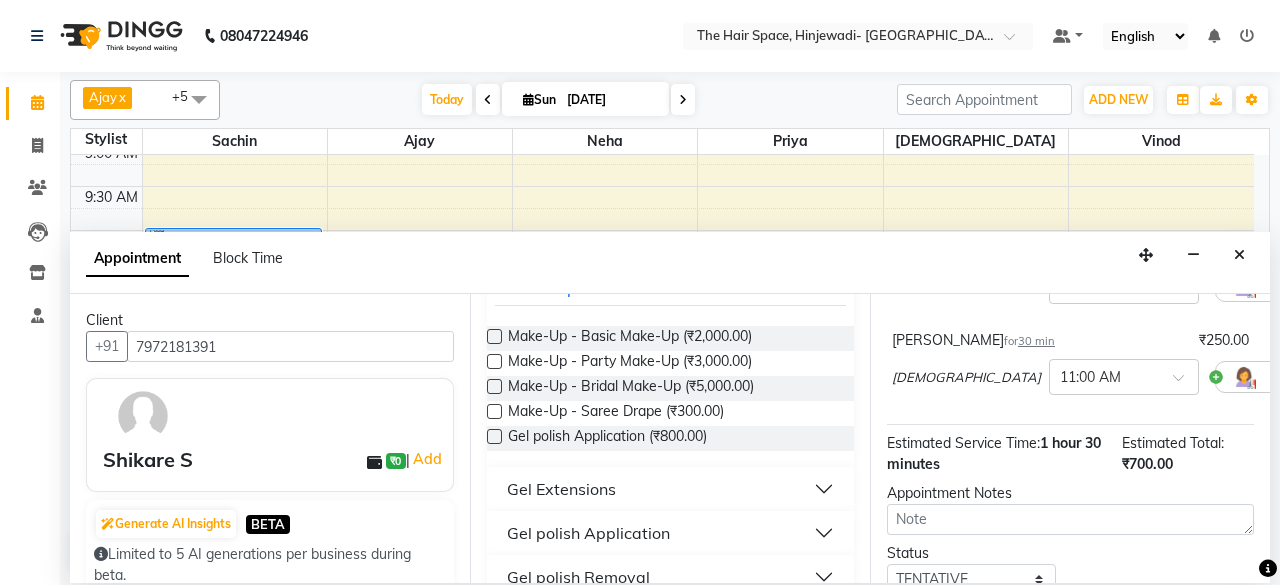 click on "Gel Extensions" at bounding box center [670, 489] 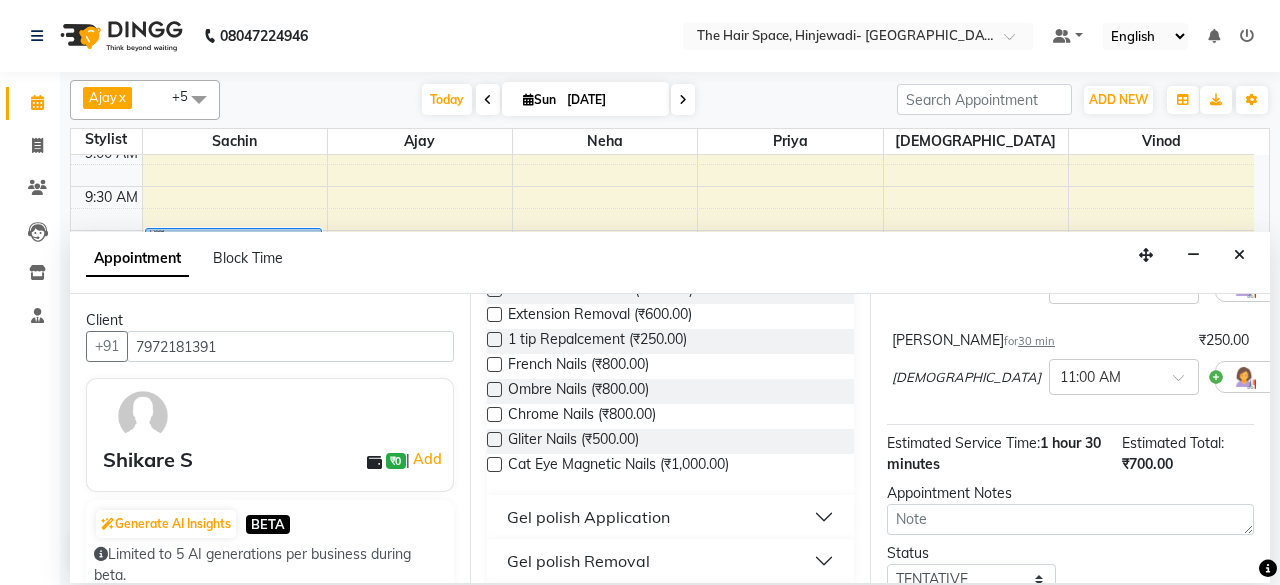 scroll, scrollTop: 3585, scrollLeft: 0, axis: vertical 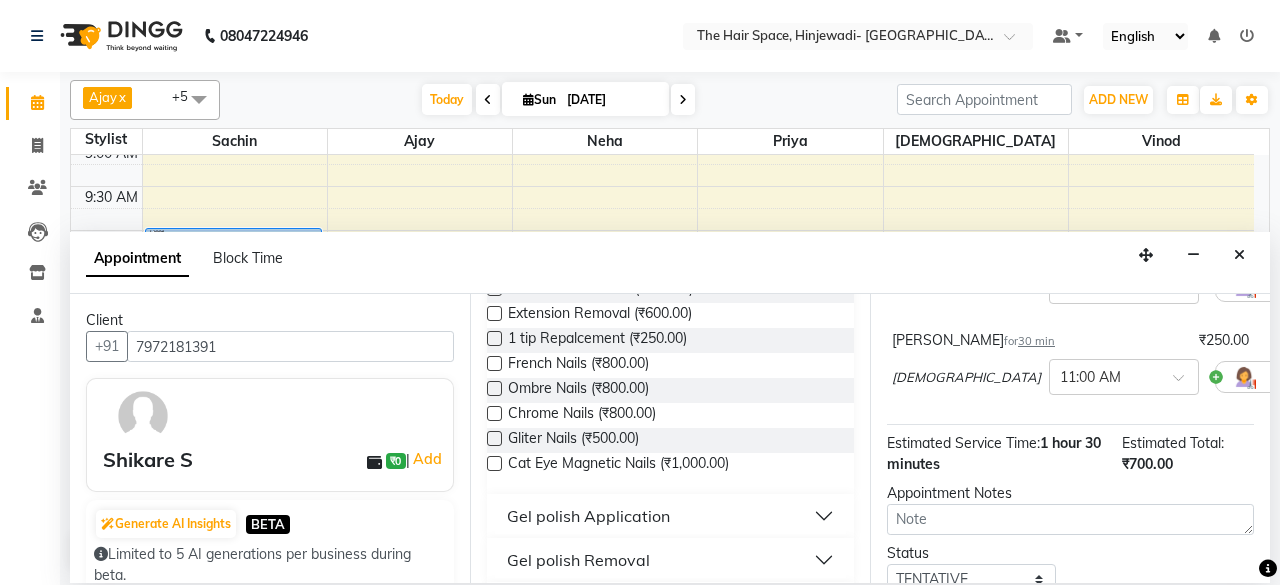 click on "Gel polish Application" at bounding box center [670, 516] 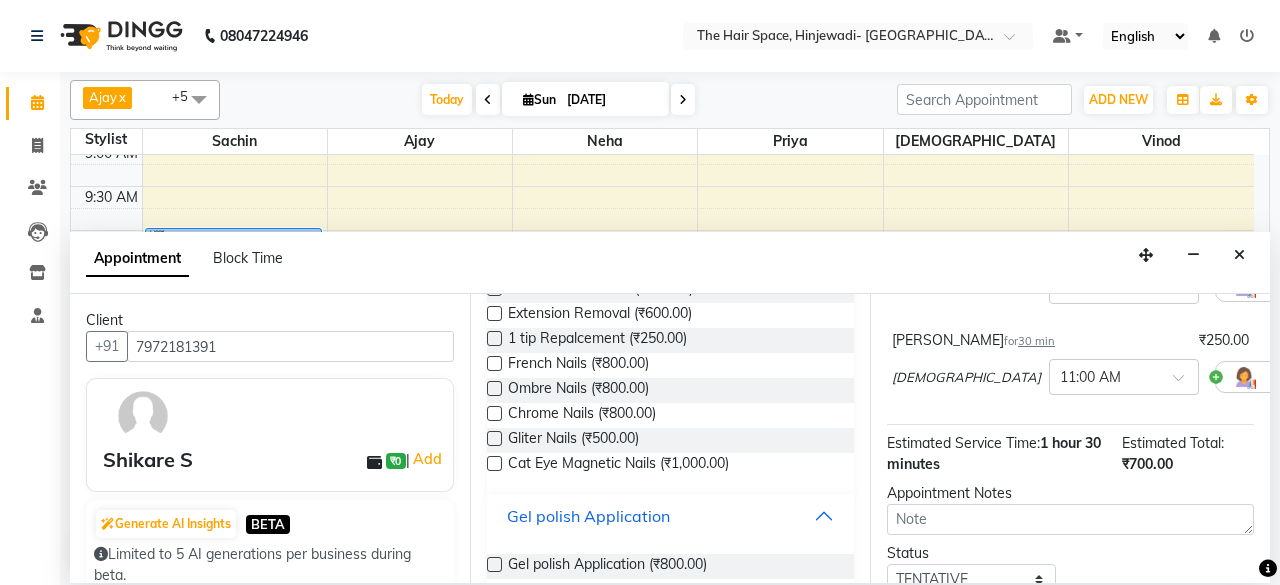 scroll, scrollTop: 3642, scrollLeft: 0, axis: vertical 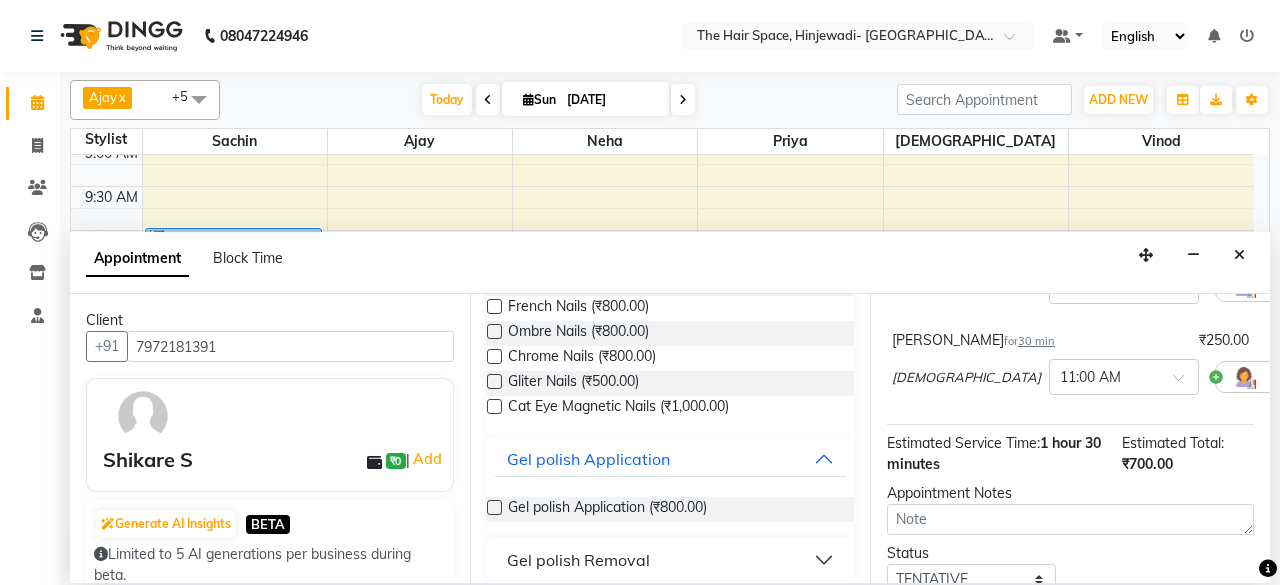 click on "Gel polish Removal" at bounding box center [670, 560] 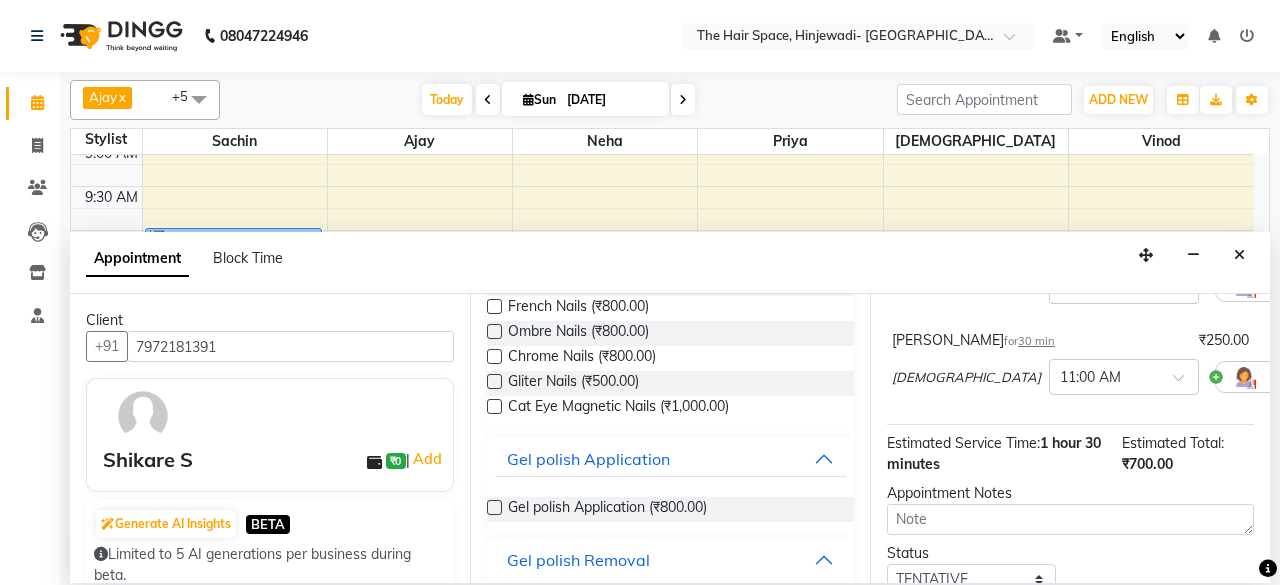 scroll, scrollTop: 3698, scrollLeft: 0, axis: vertical 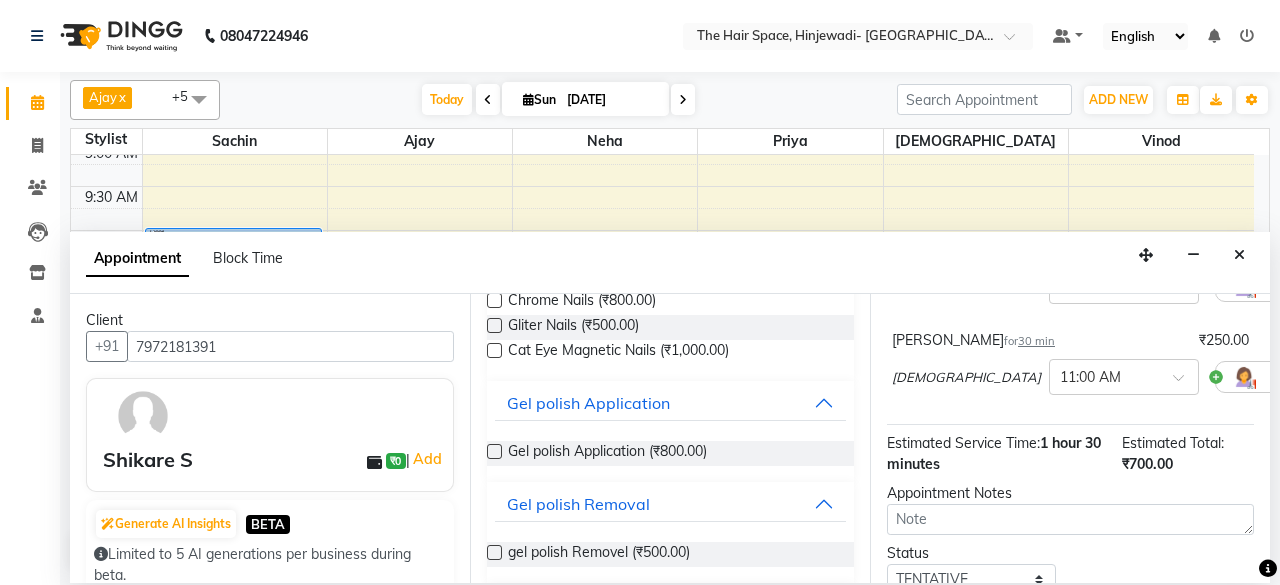click on "Gel Extension Removal" at bounding box center (670, 605) 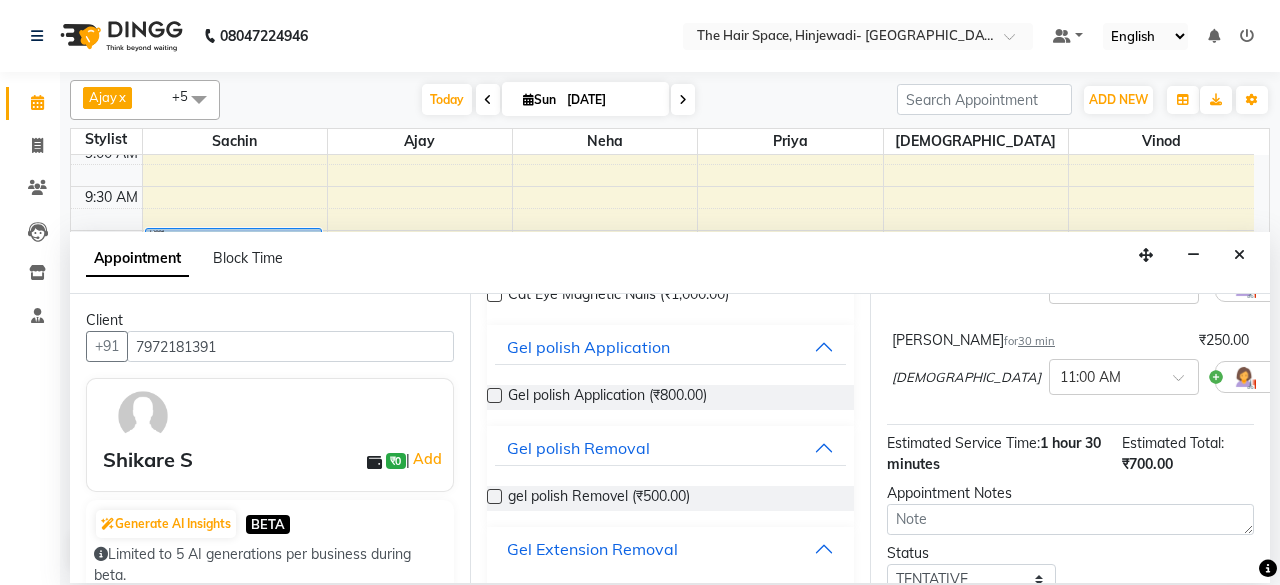 scroll, scrollTop: 3756, scrollLeft: 0, axis: vertical 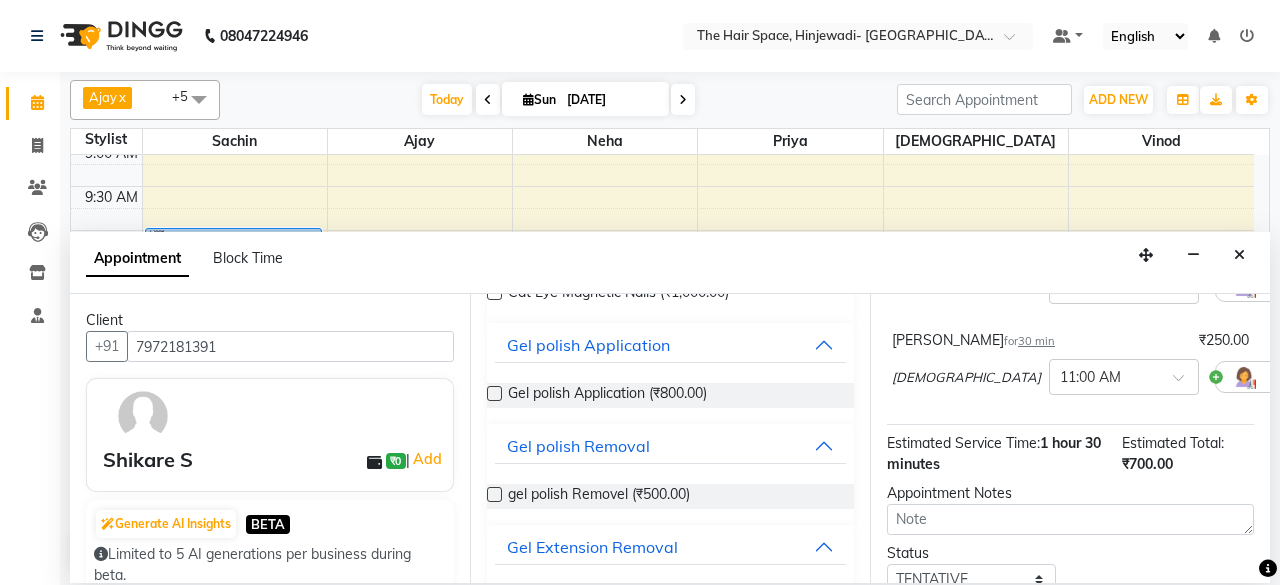 click on "Gel Polish Magic Removel" at bounding box center (670, 648) 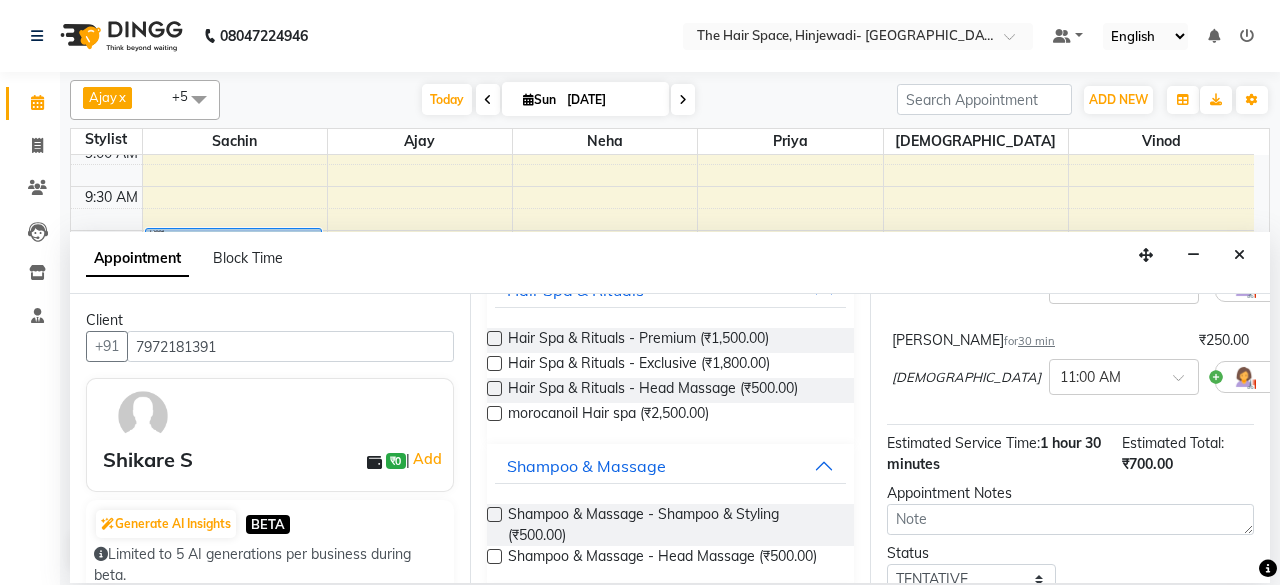 scroll, scrollTop: 1113, scrollLeft: 0, axis: vertical 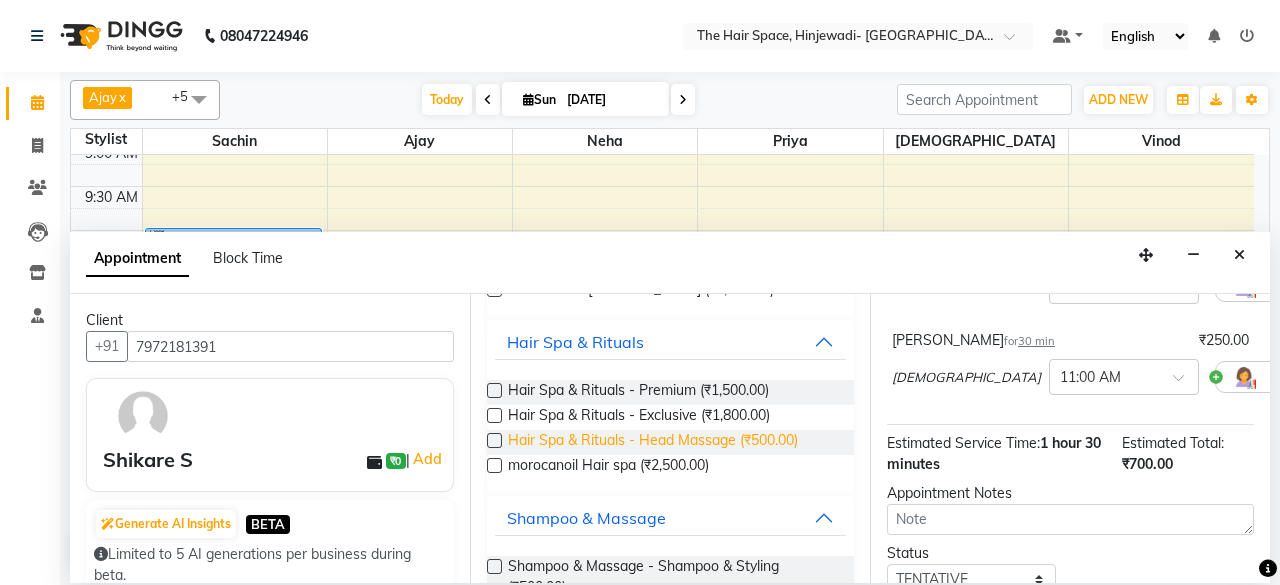 click on "Hair Spa & Rituals - Head Massage (₹500.00)" at bounding box center [653, 442] 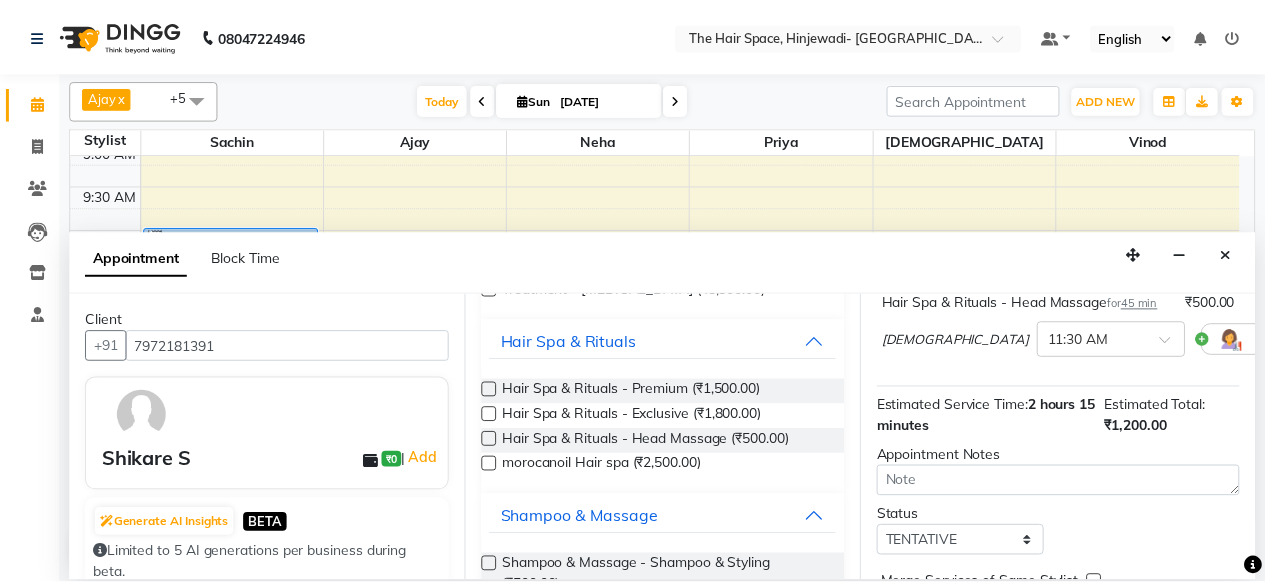 scroll, scrollTop: 496, scrollLeft: 0, axis: vertical 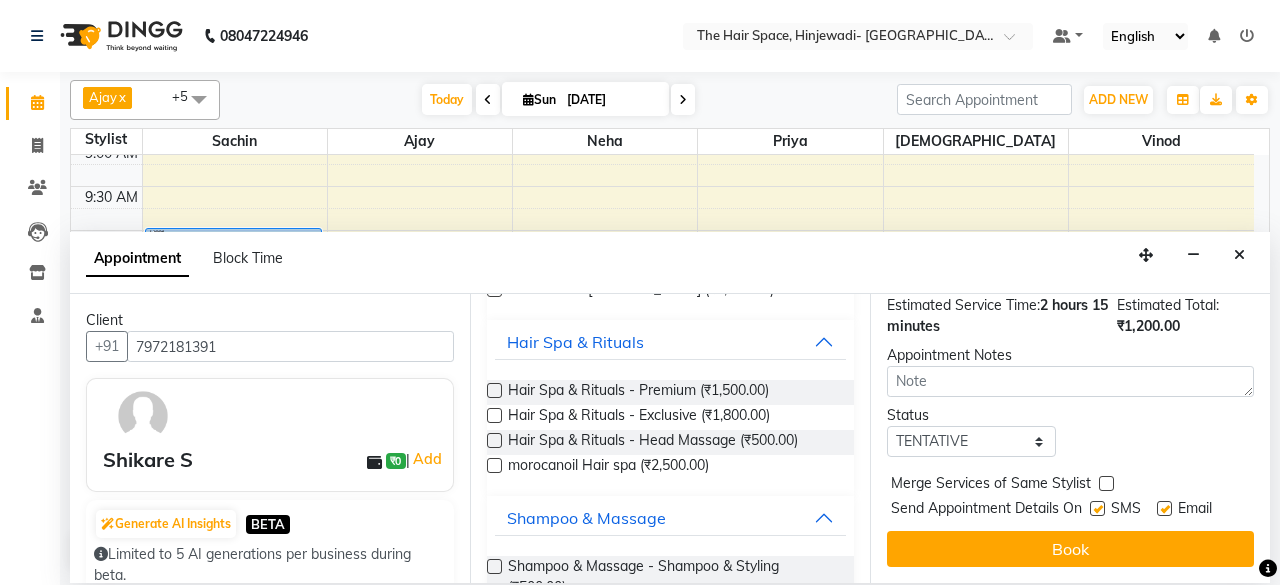 click at bounding box center [1097, 508] 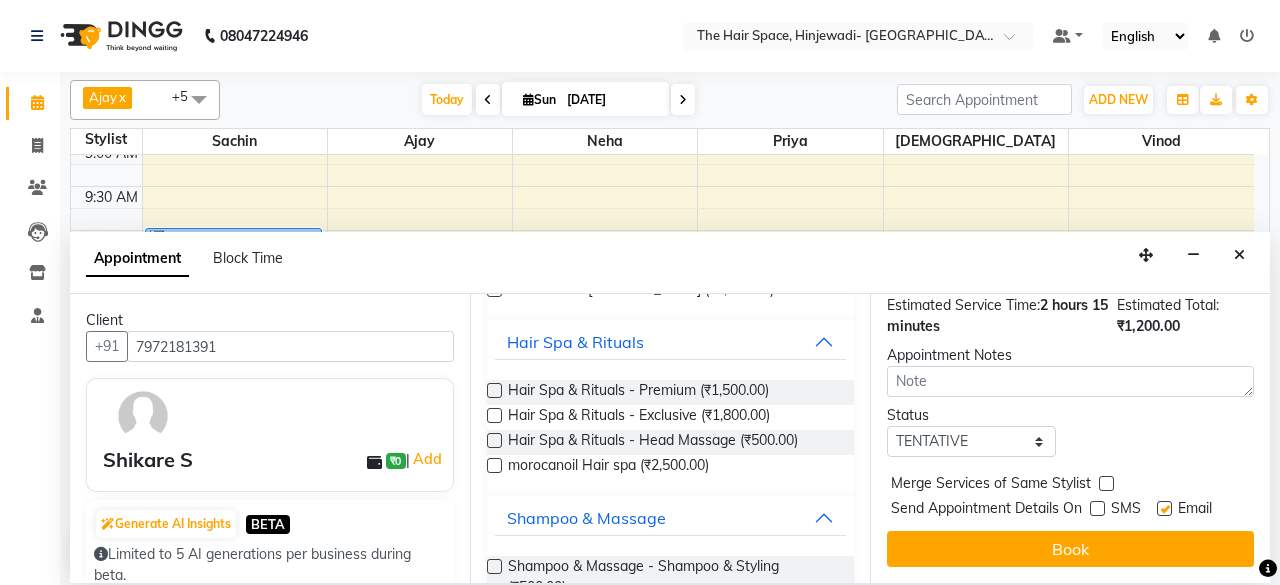 click on "Book" at bounding box center [1070, 549] 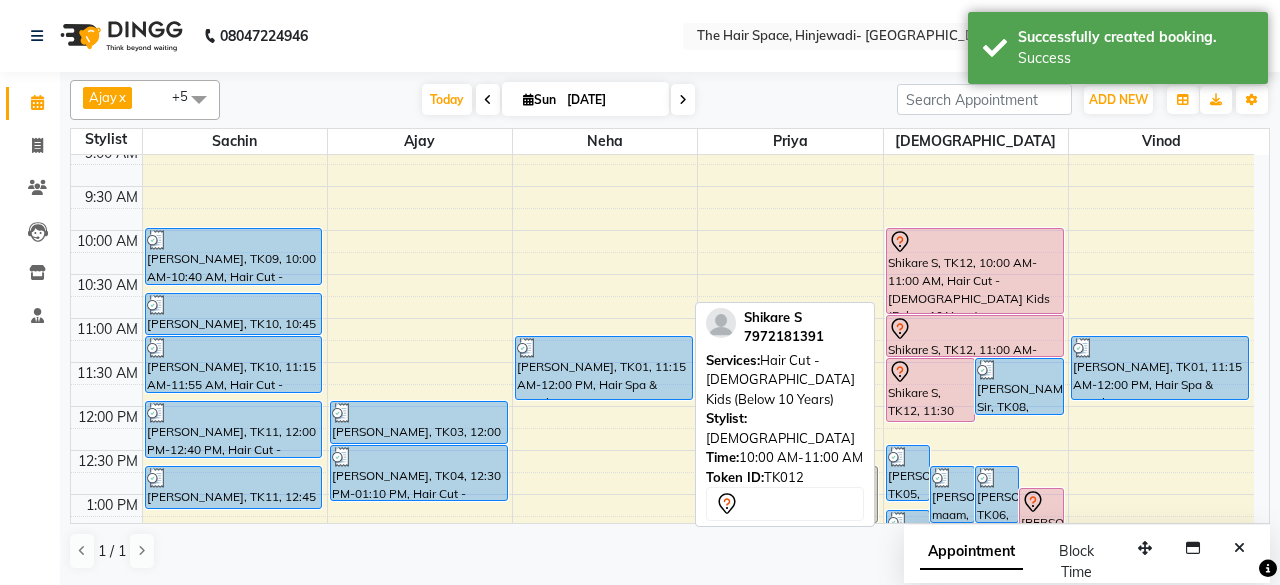 click on "Shikare S, TK12, 10:00 AM-11:00 AM, Hair Cut - [DEMOGRAPHIC_DATA] Kids (Below 10 Years)" at bounding box center (975, 271) 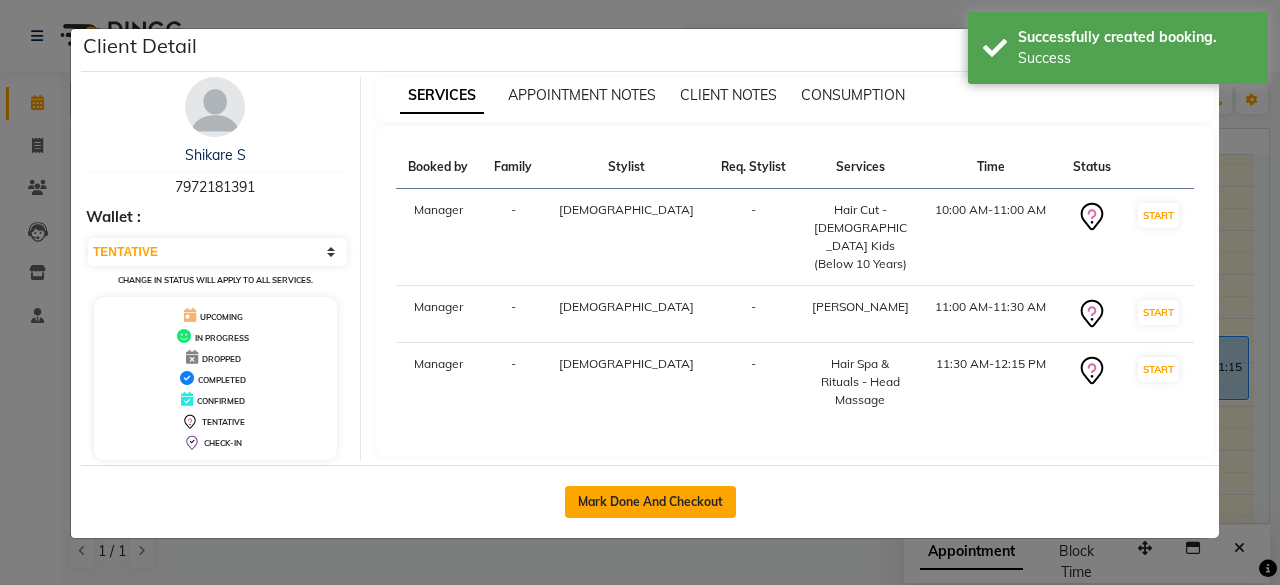 click on "Mark Done And Checkout" 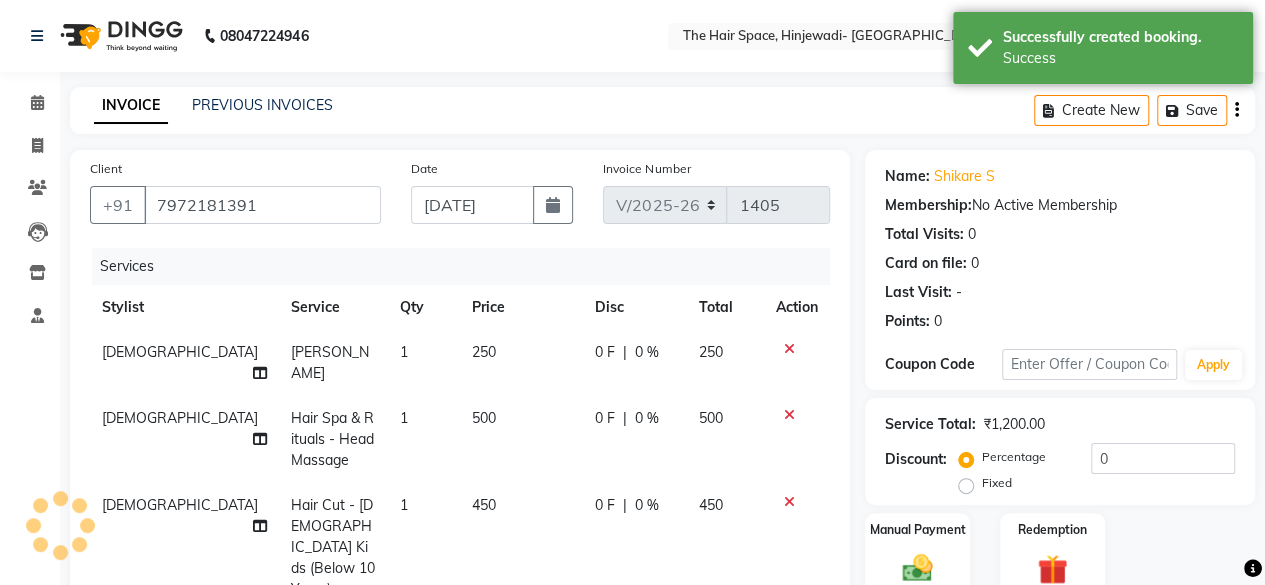 click on "500" 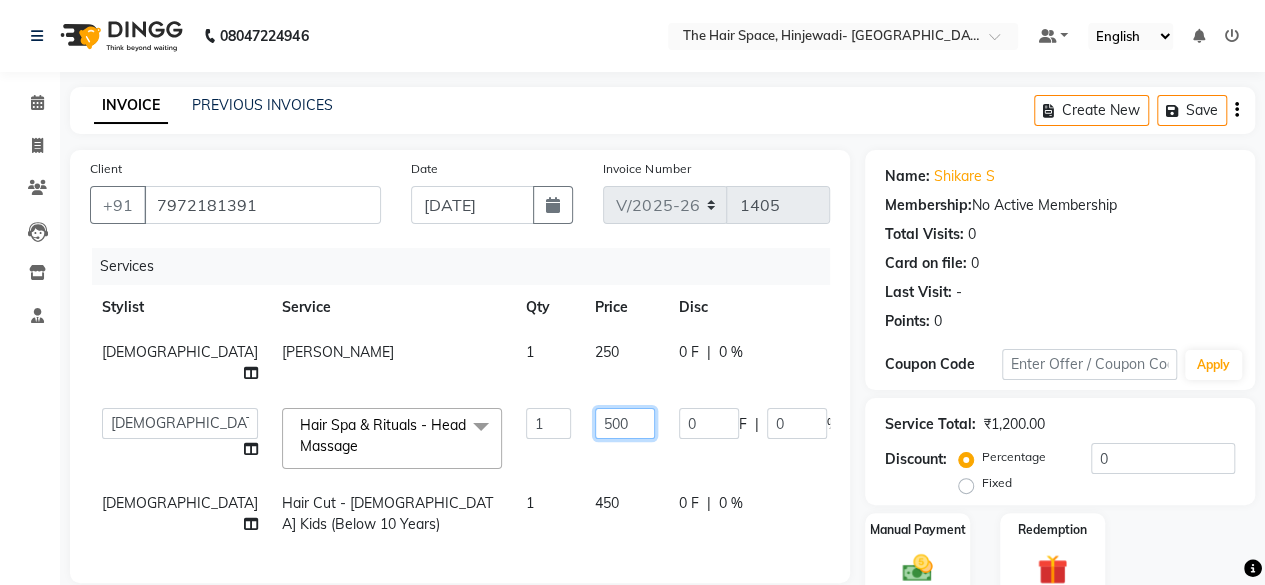 click on "500" 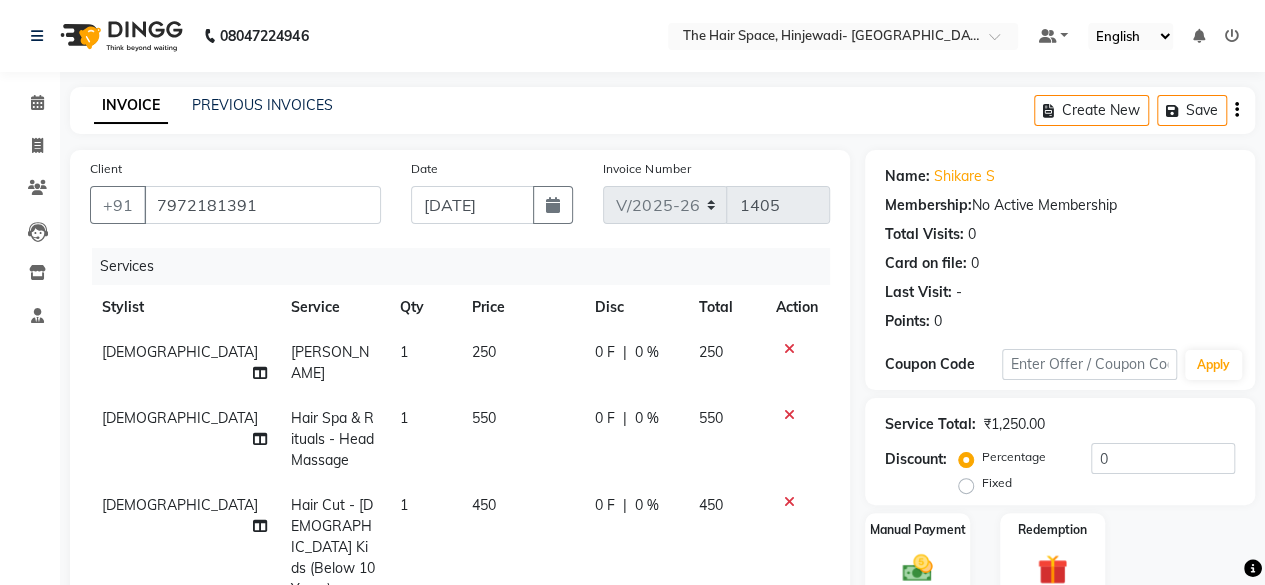 click on "Vishnu Hair Cut - [DEMOGRAPHIC_DATA] Kids (Below 10 Years) 1 450 0 F | 0 % 450" 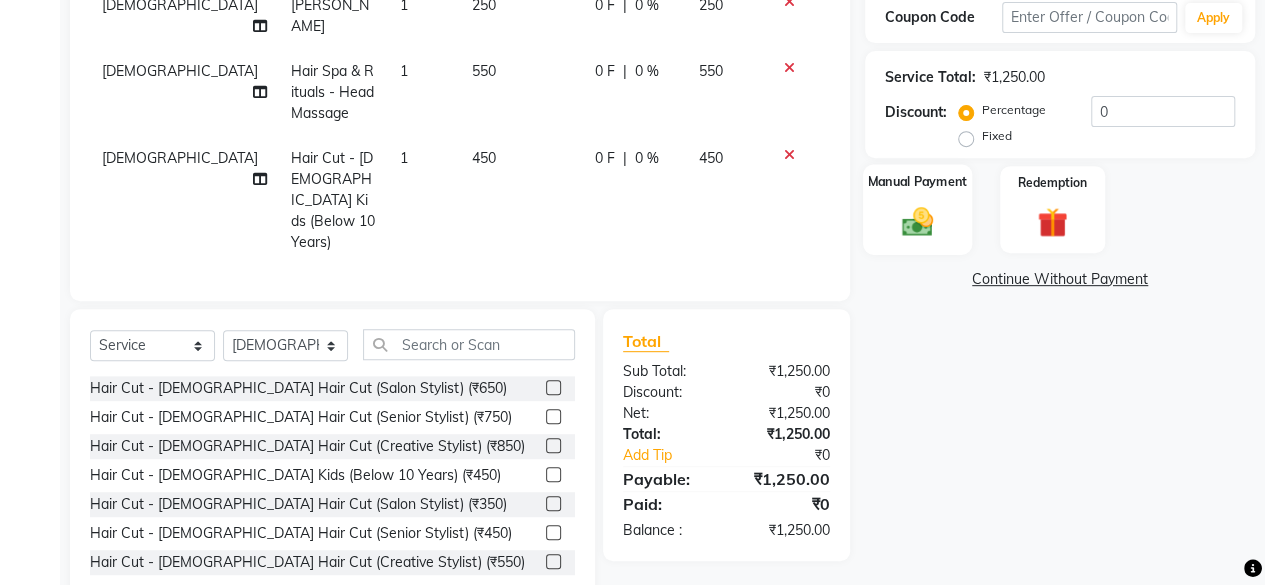 click on "Manual Payment" 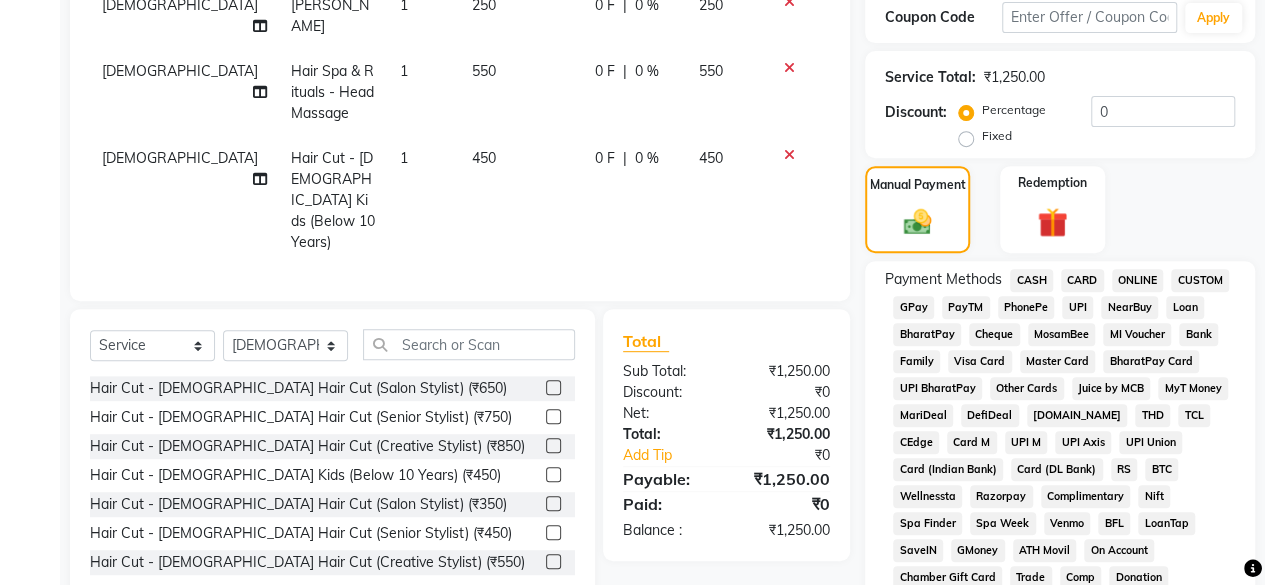 click on "GPay" 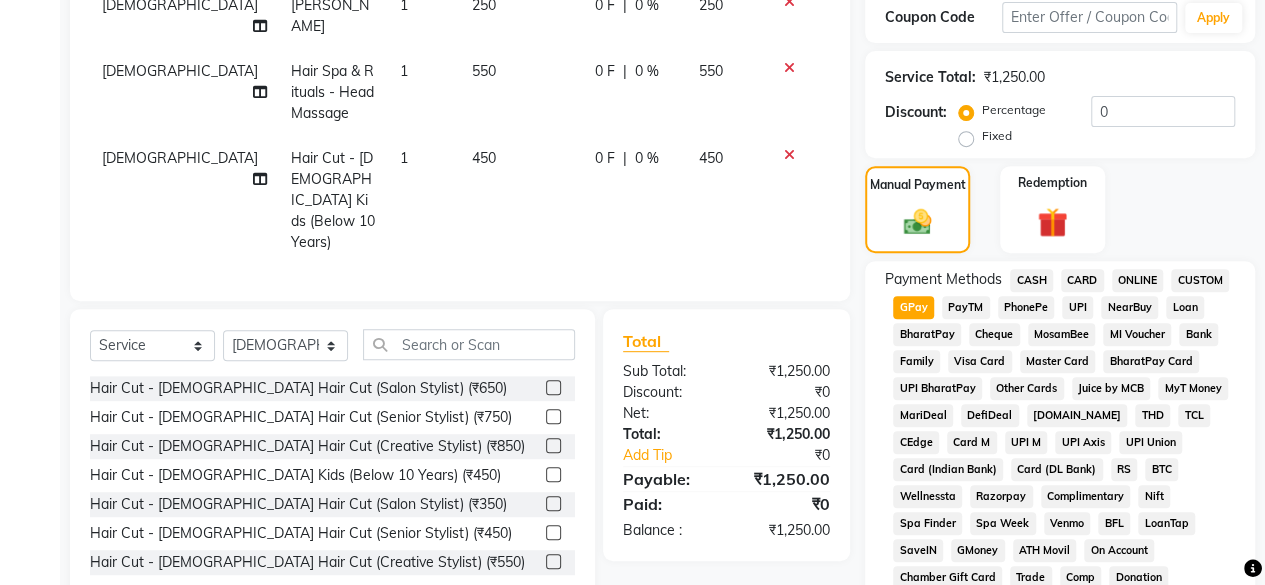 scroll, scrollTop: 947, scrollLeft: 0, axis: vertical 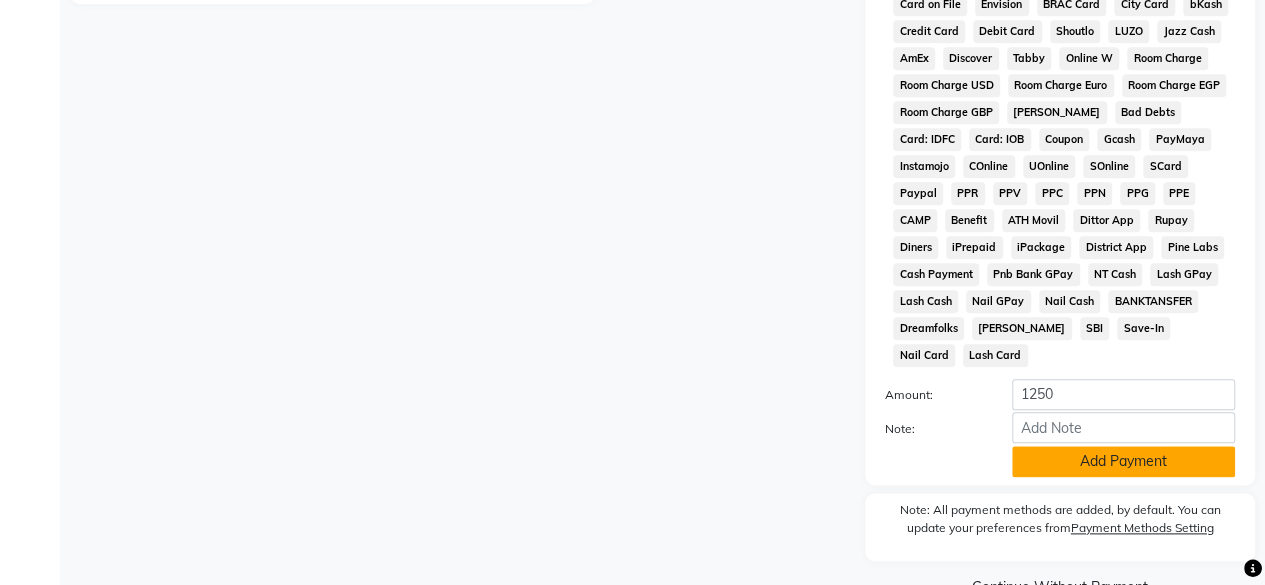 click on "Add Payment" 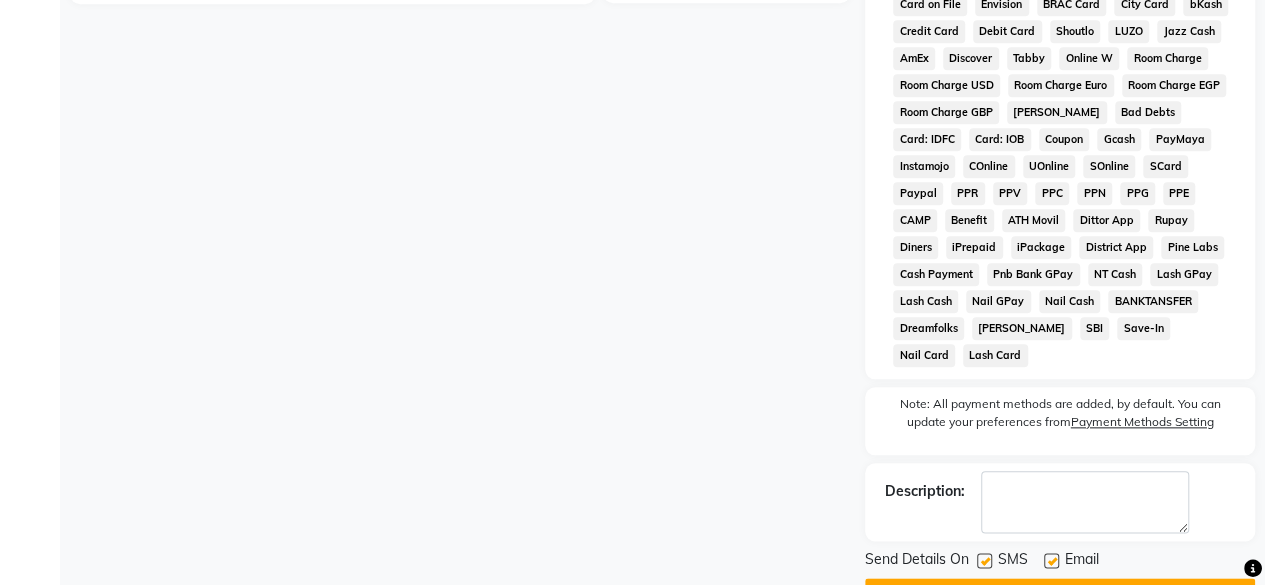 scroll, scrollTop: 978, scrollLeft: 0, axis: vertical 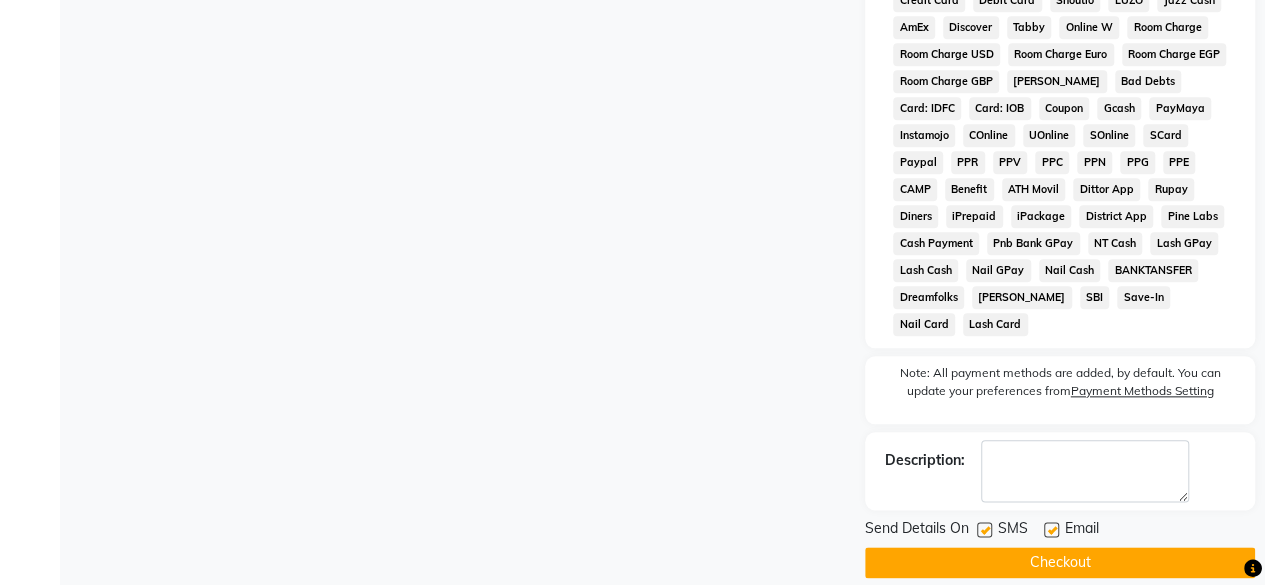 click 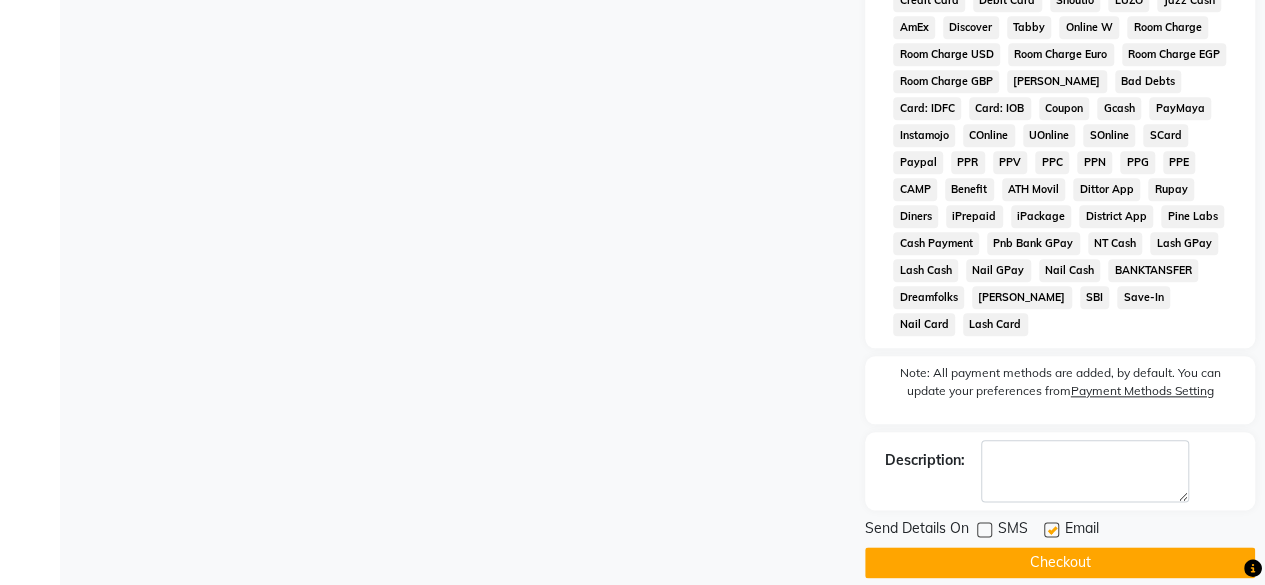 click on "Checkout" 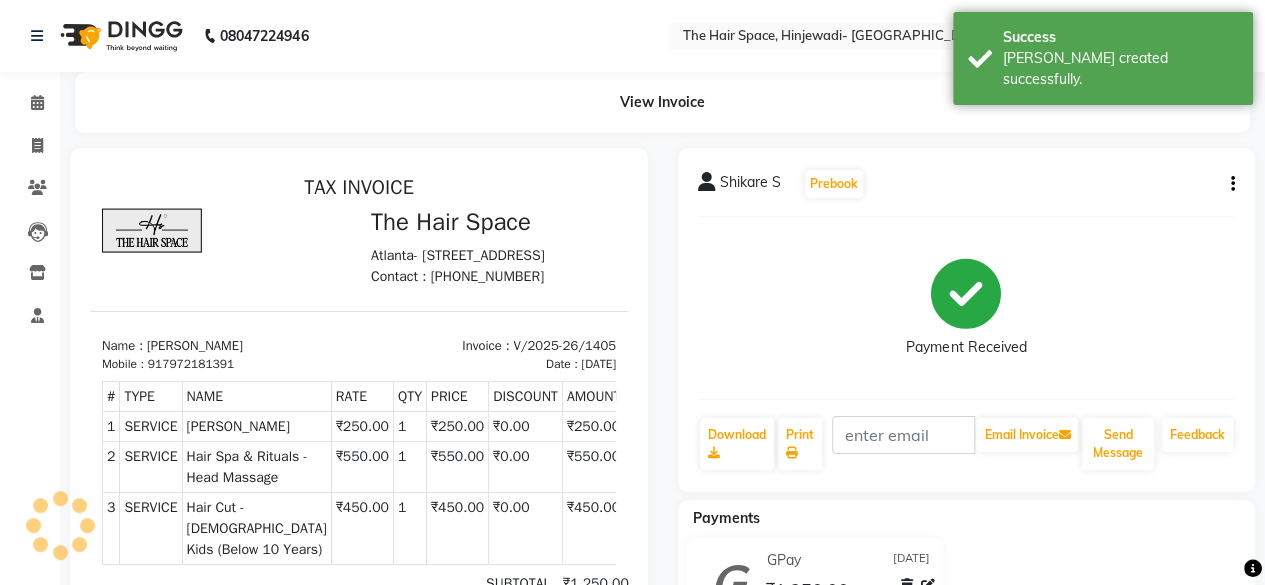 scroll, scrollTop: 0, scrollLeft: 0, axis: both 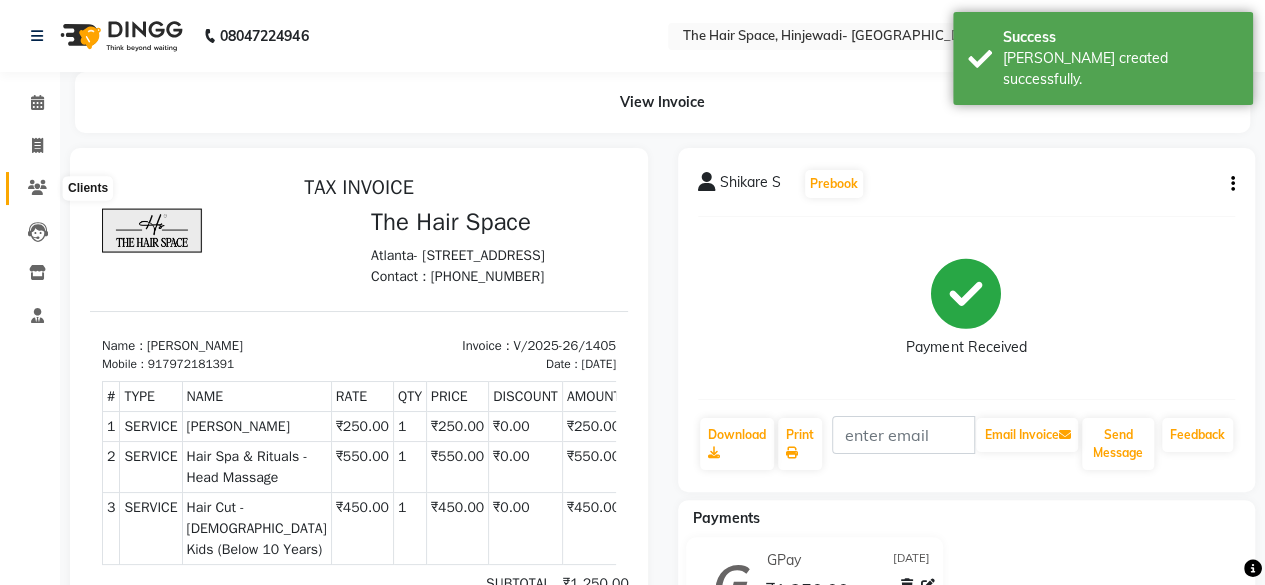 click 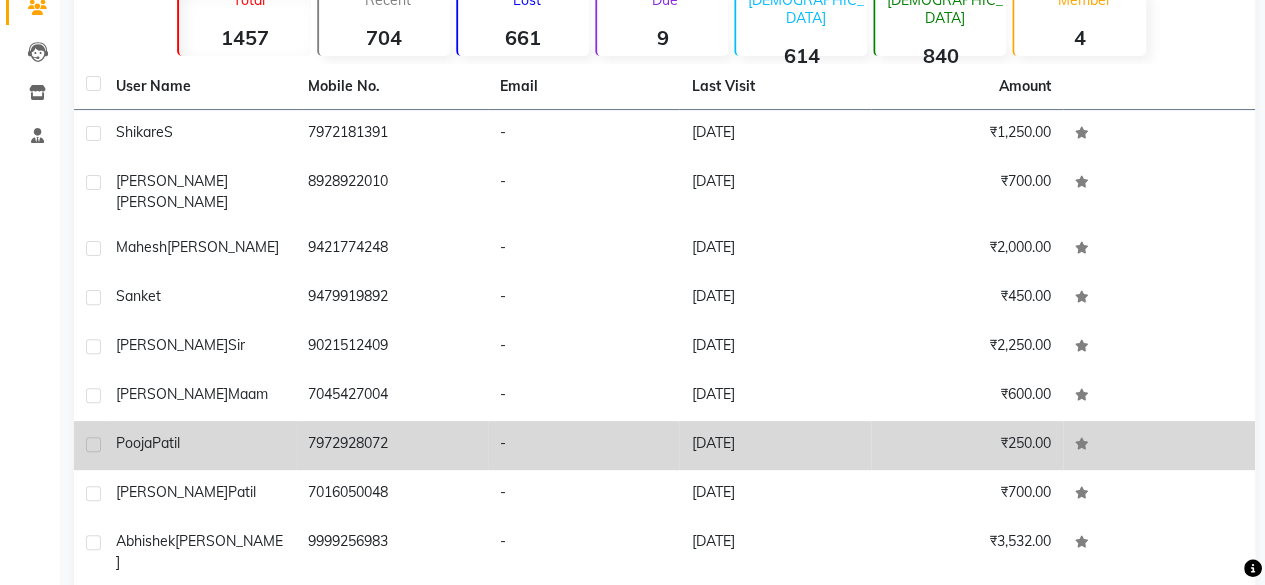 scroll, scrollTop: 280, scrollLeft: 0, axis: vertical 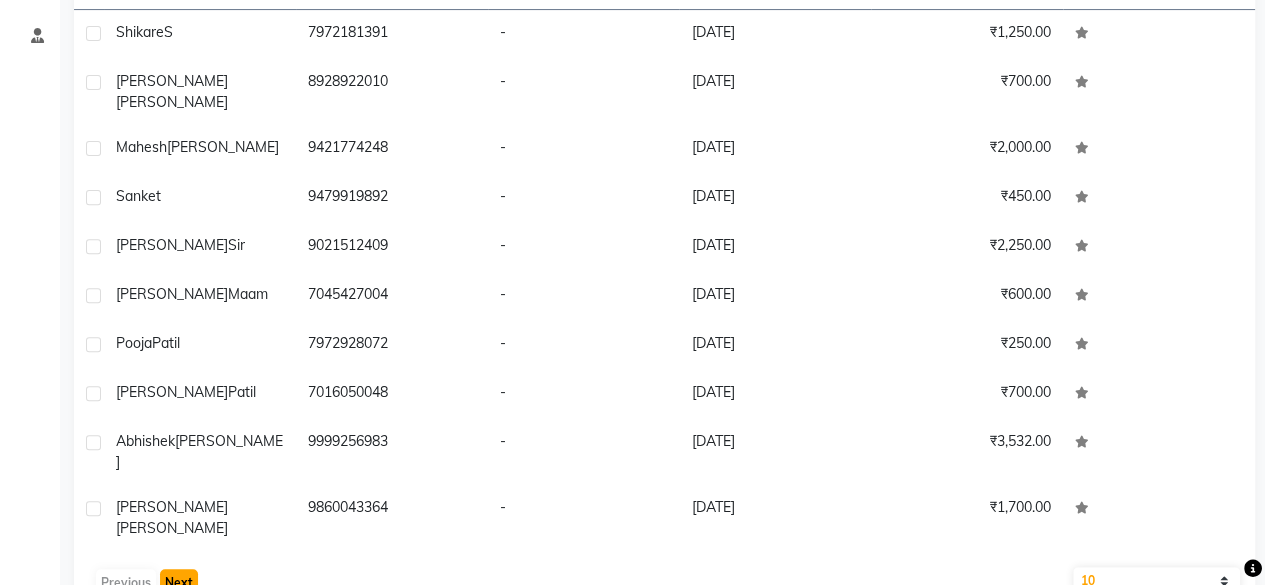 click on "Next" 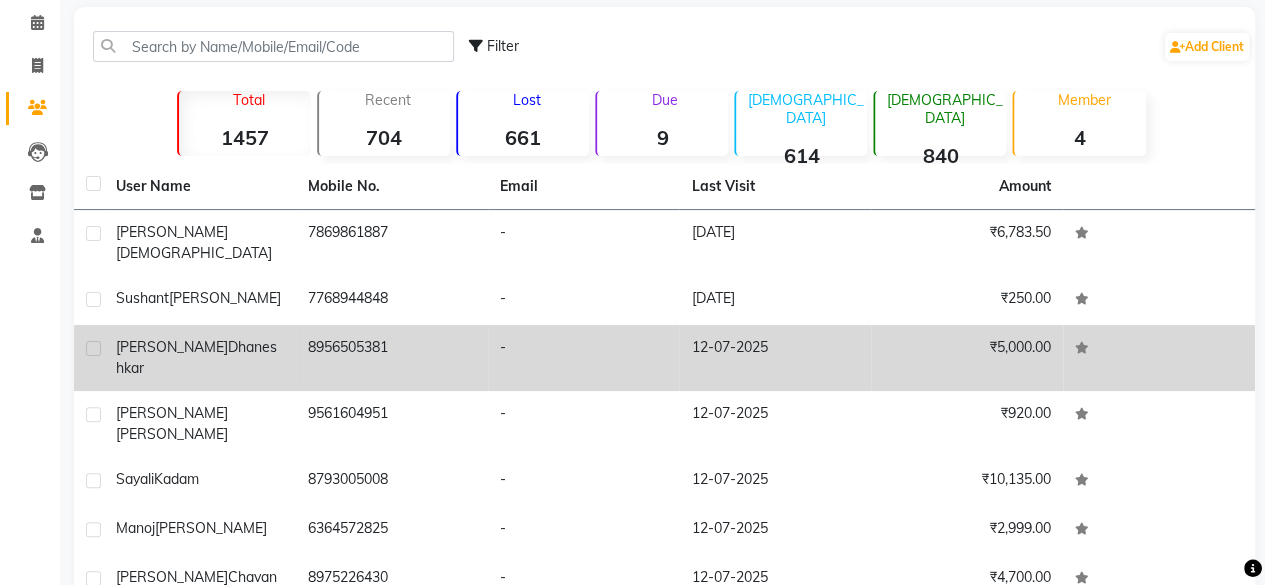 scroll, scrollTop: 280, scrollLeft: 0, axis: vertical 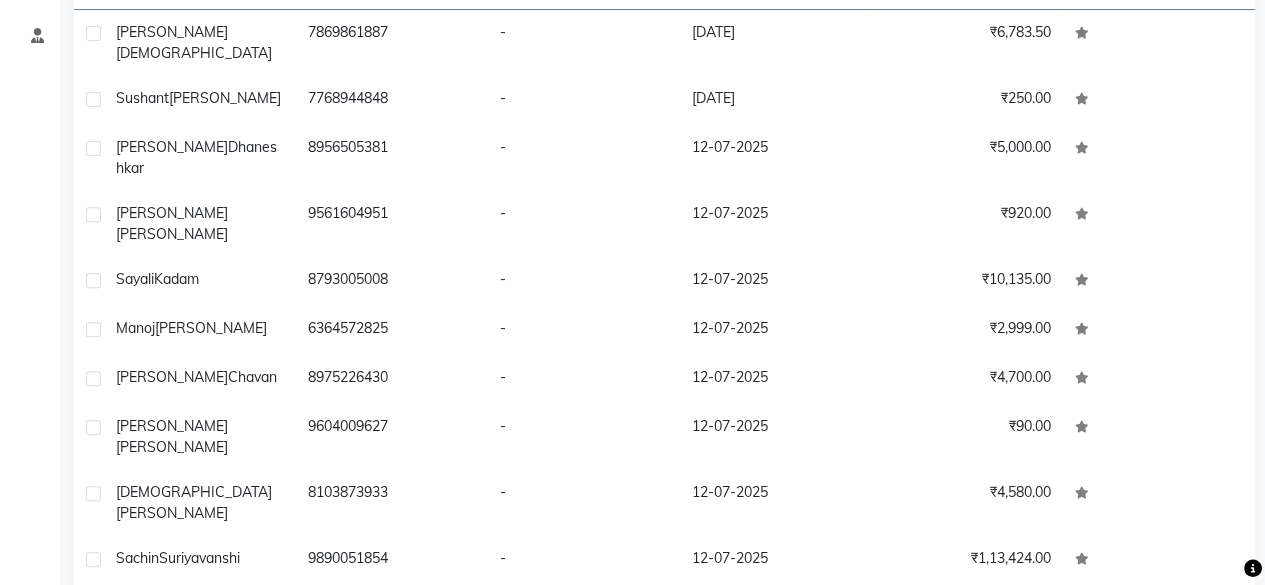 click on "Previous" 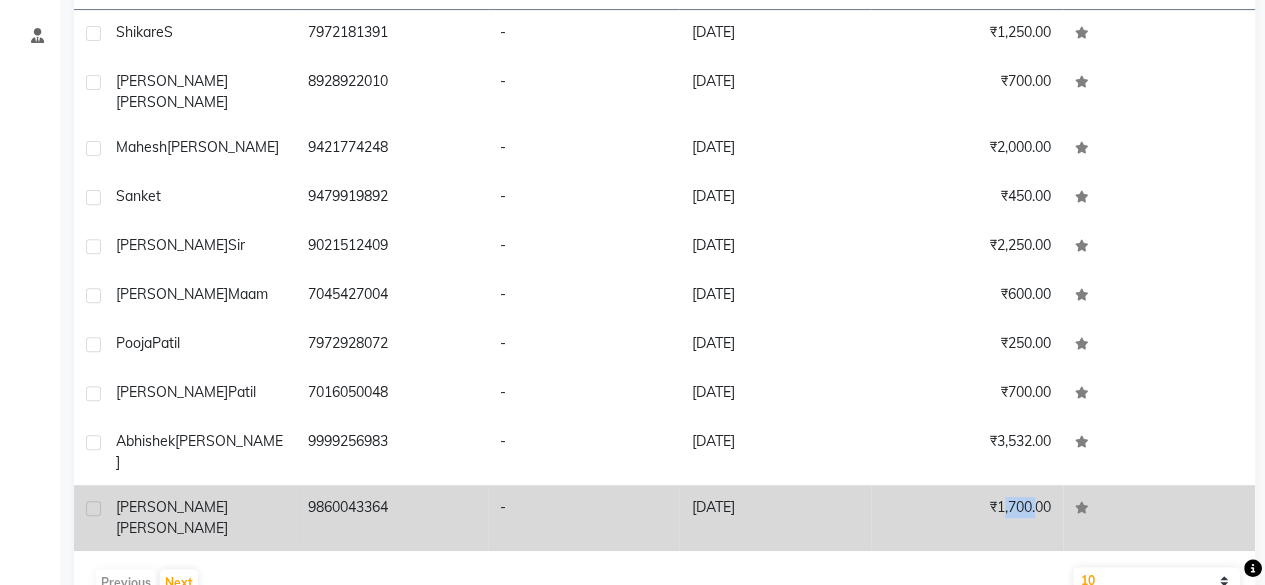 drag, startPoint x: 992, startPoint y: 476, endPoint x: 1029, endPoint y: 488, distance: 38.8973 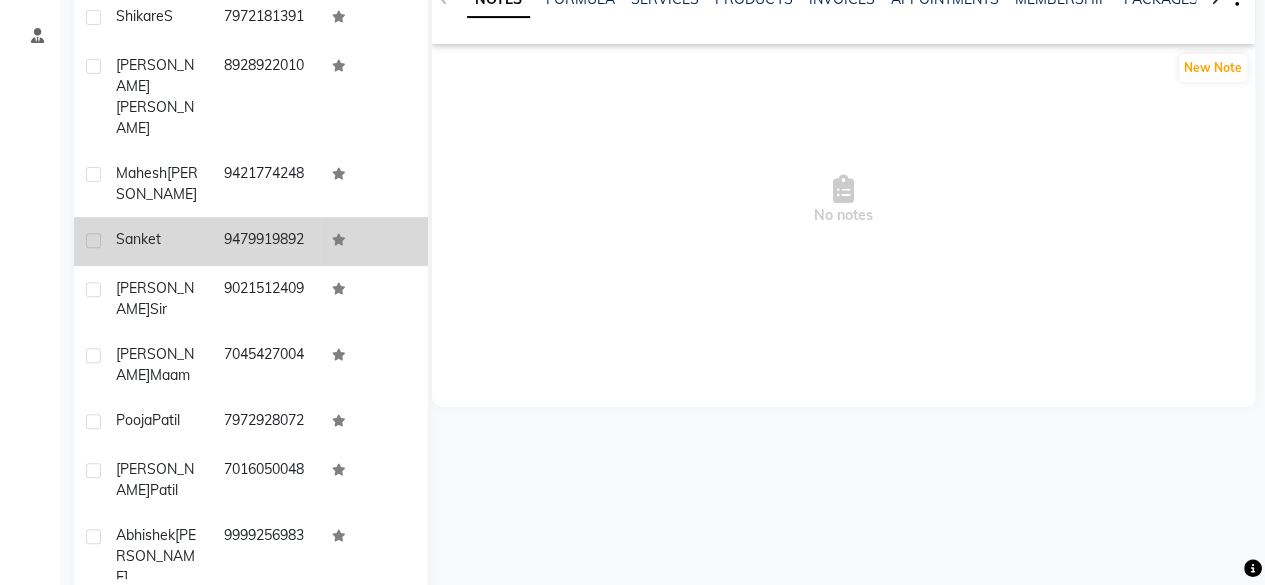 scroll, scrollTop: 0, scrollLeft: 0, axis: both 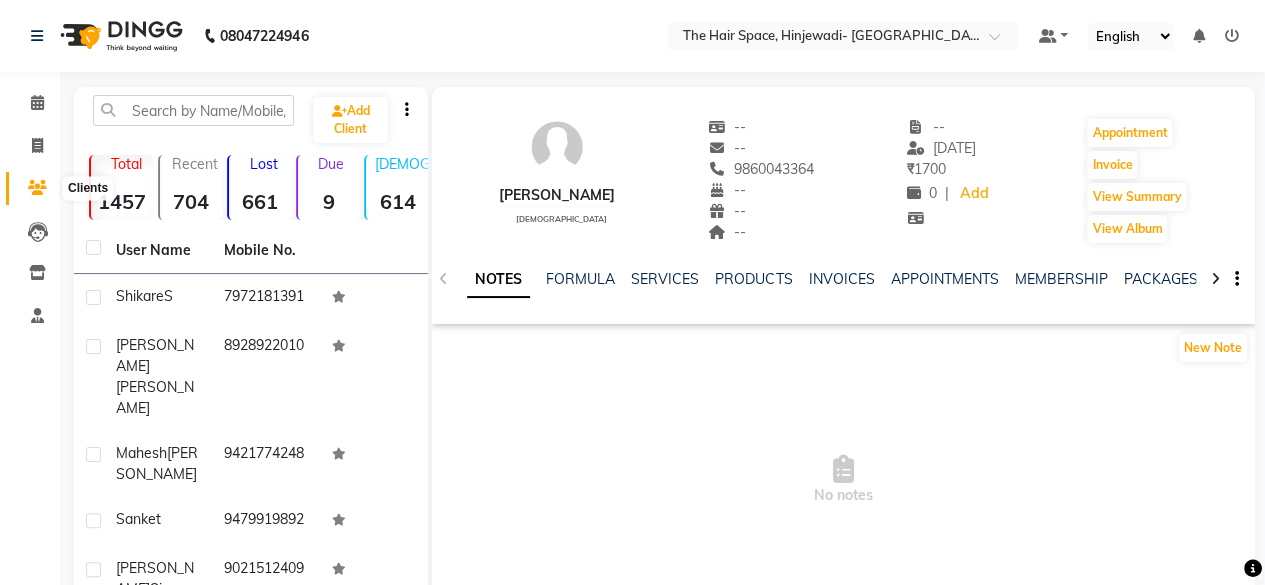 click 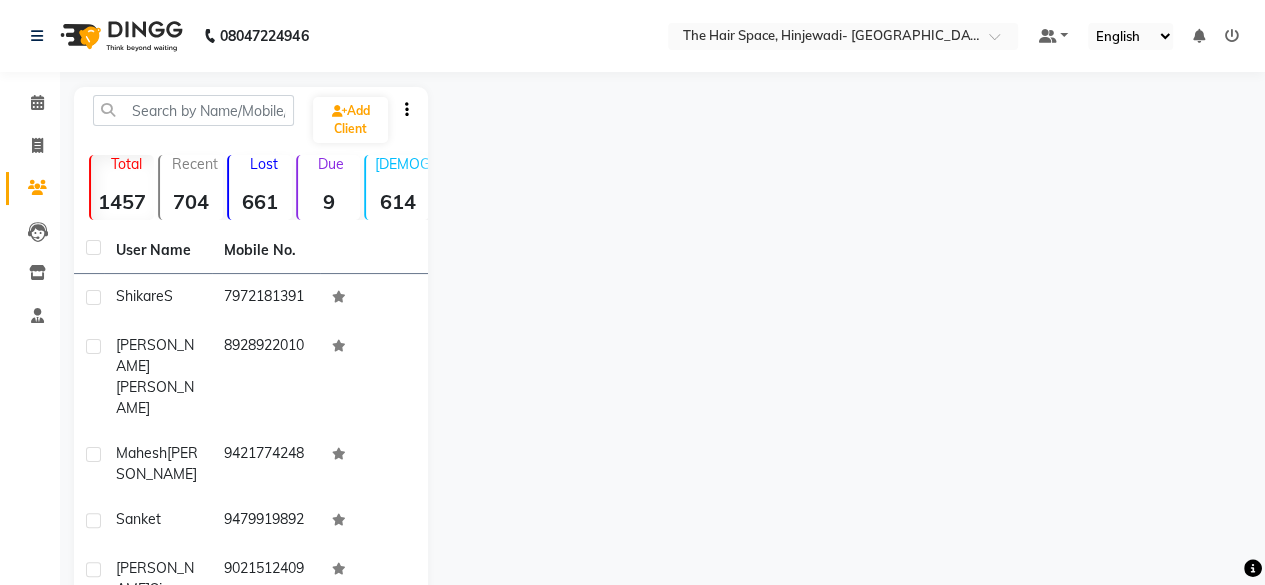 click 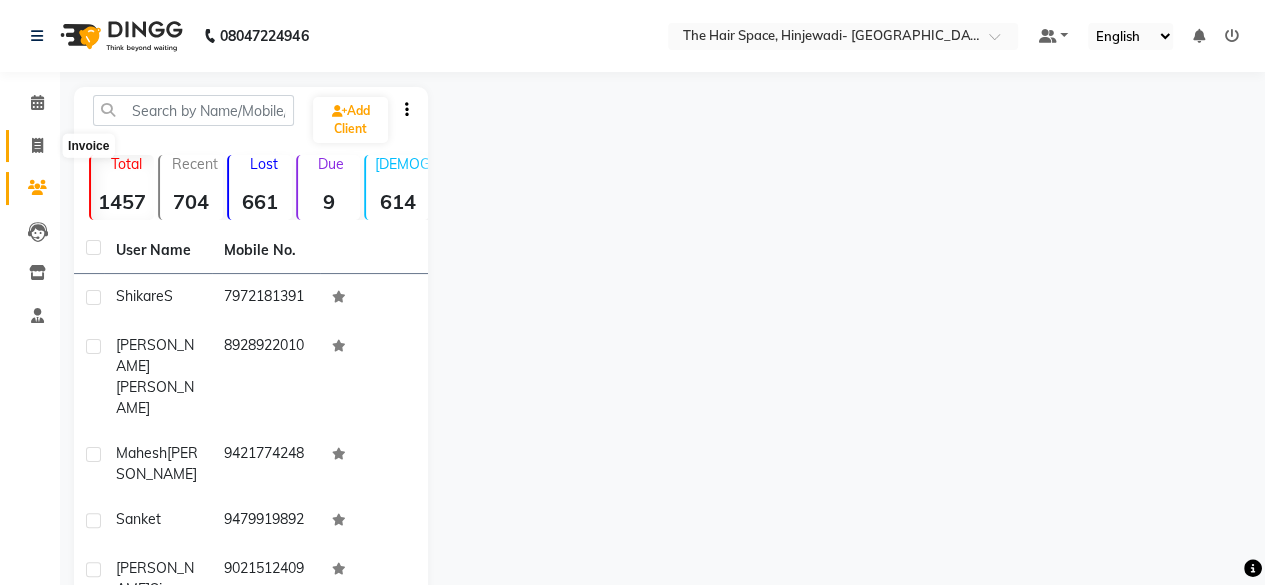 click 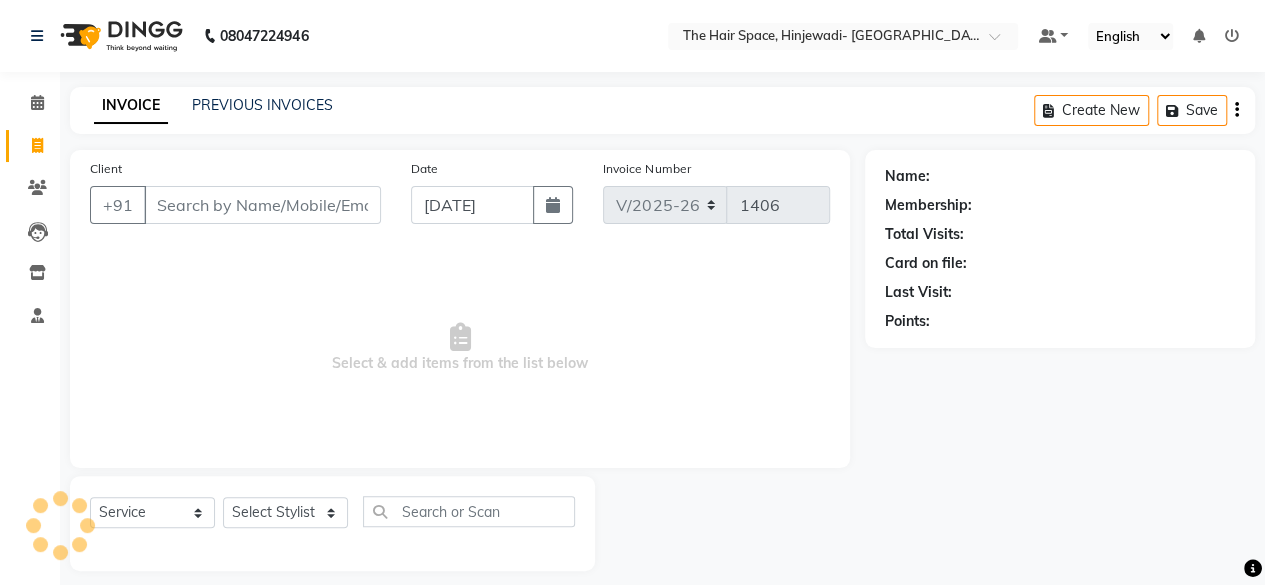 scroll, scrollTop: 15, scrollLeft: 0, axis: vertical 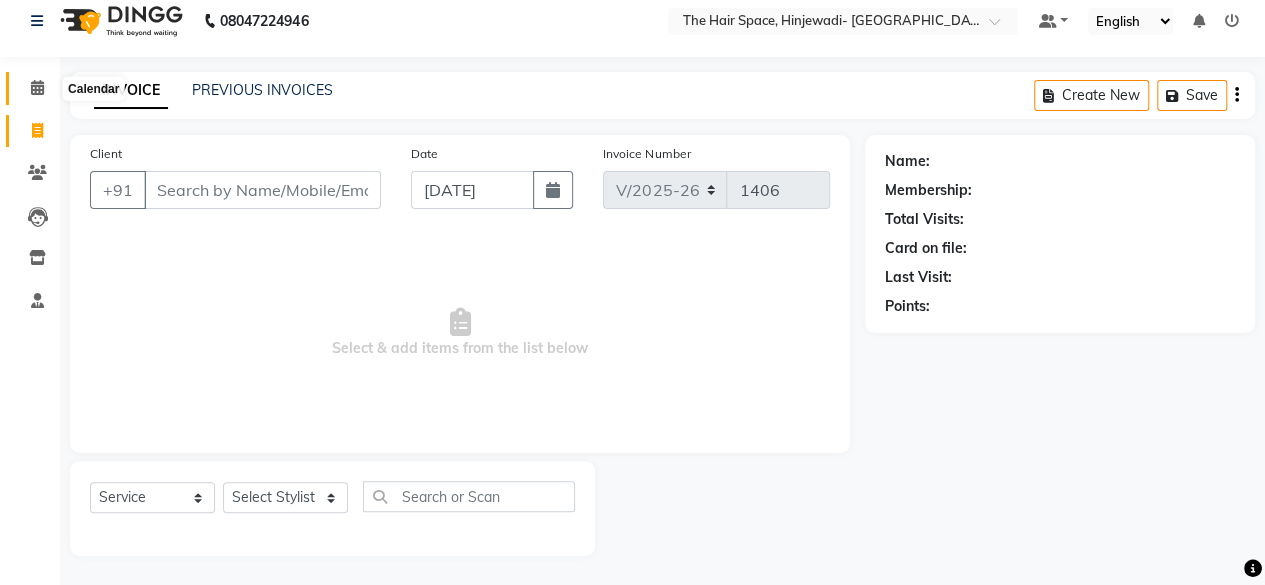 click 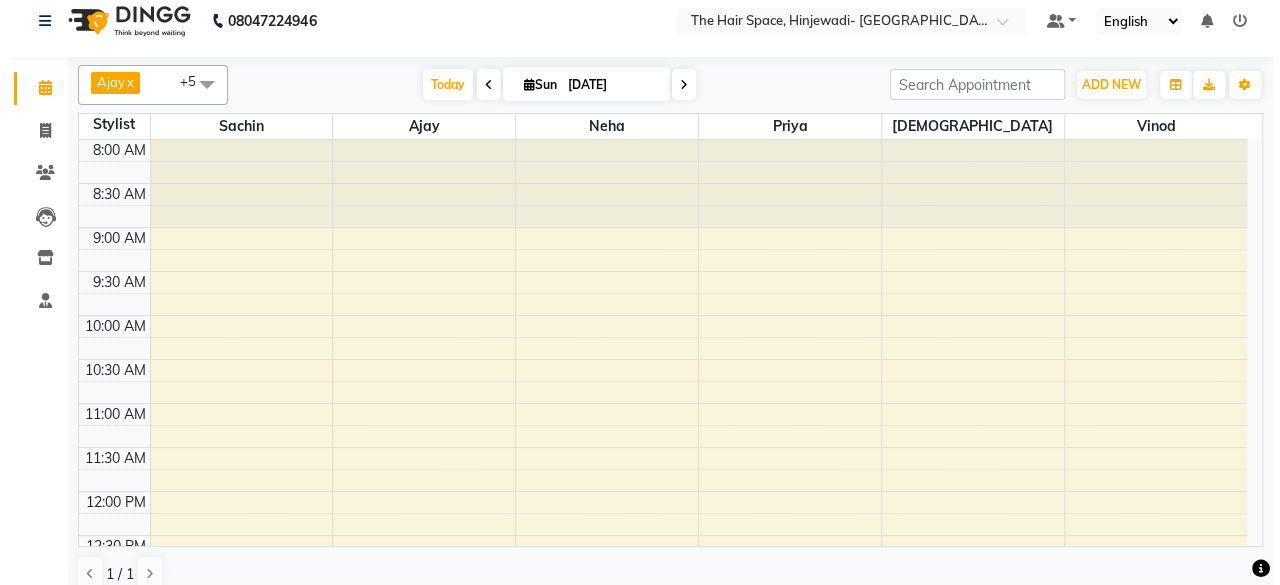 scroll, scrollTop: 0, scrollLeft: 0, axis: both 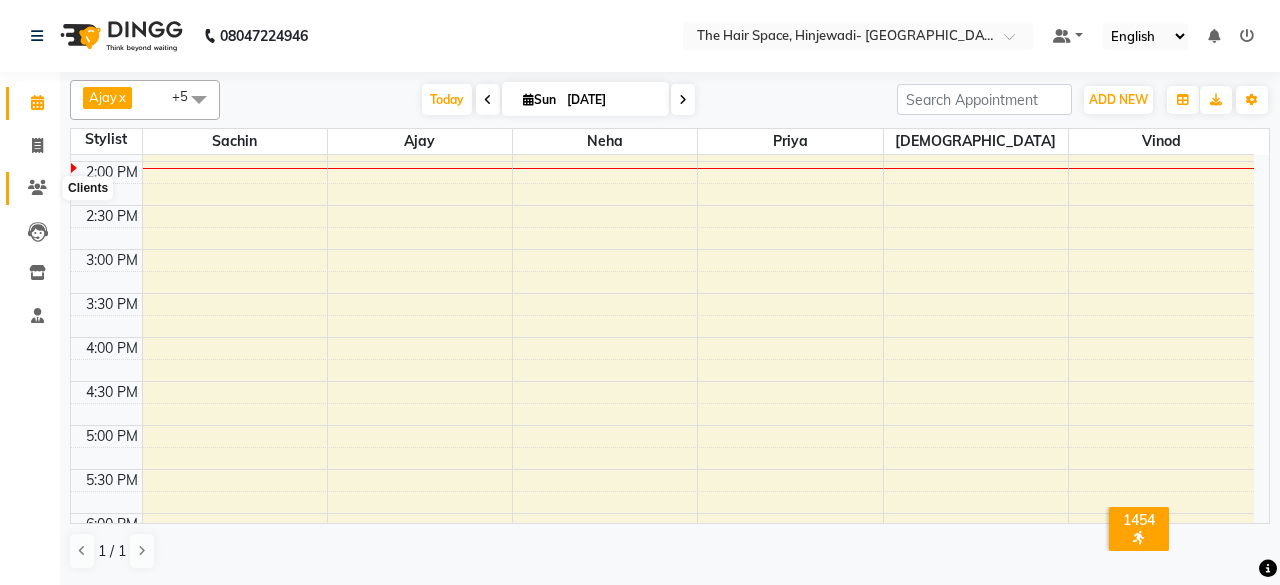 click 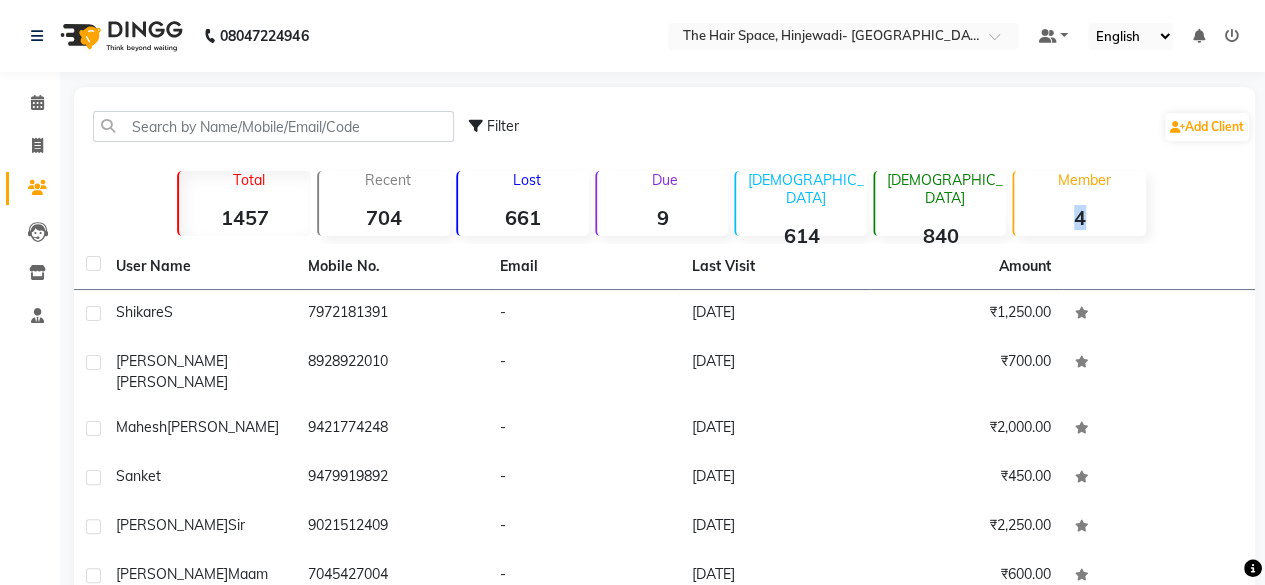 click on "4" 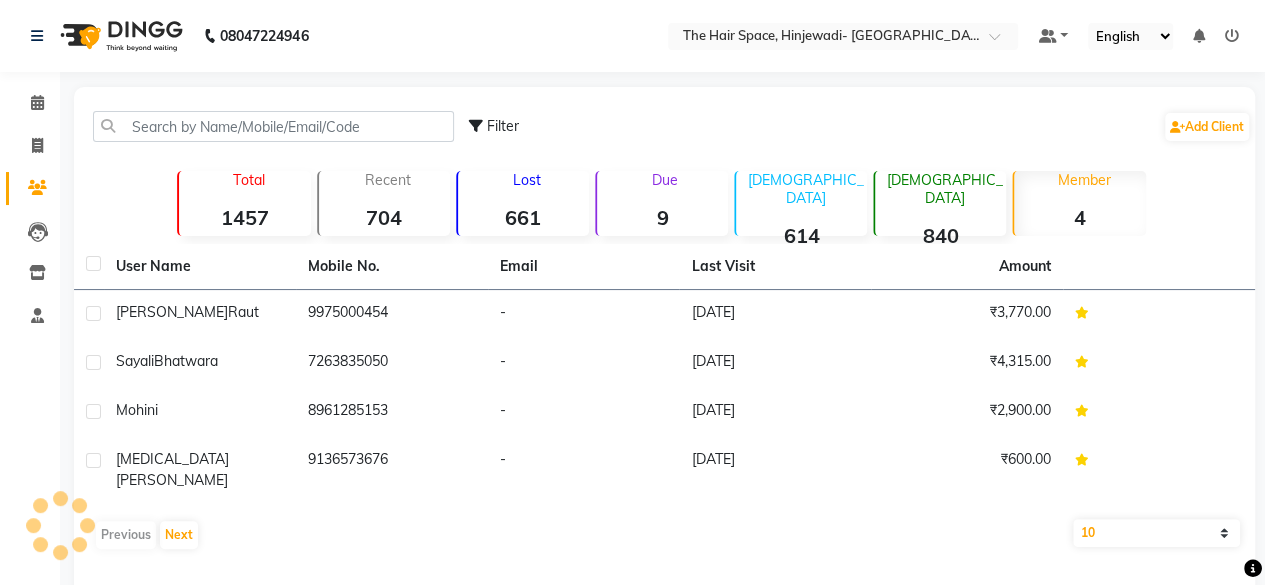 click on "614" 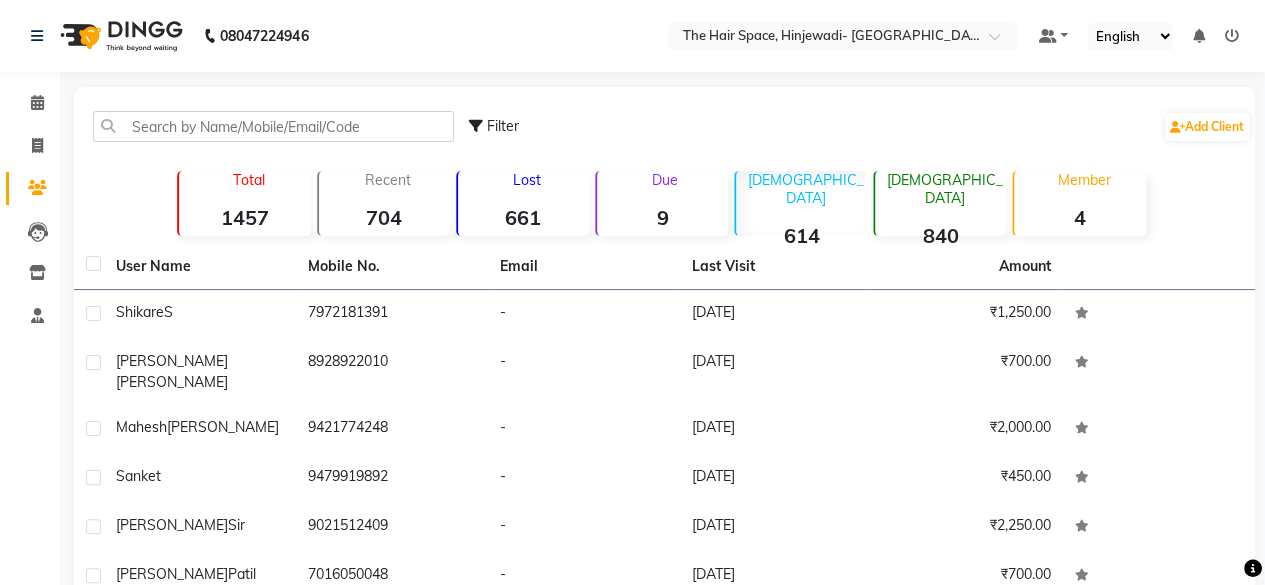 click on "9" 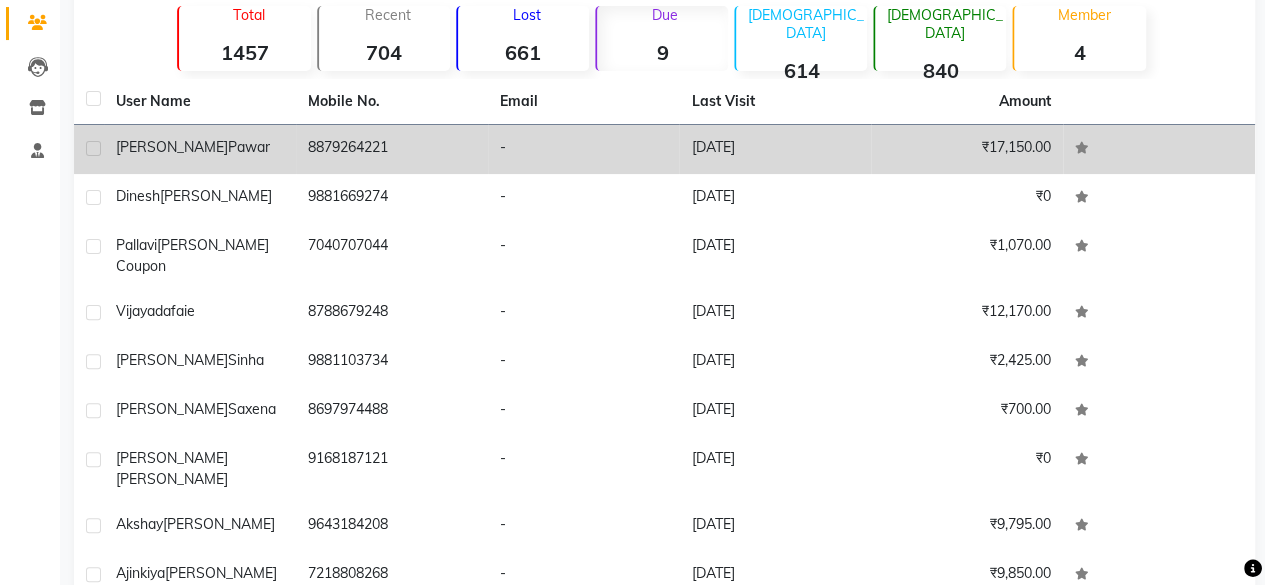 scroll, scrollTop: 0, scrollLeft: 0, axis: both 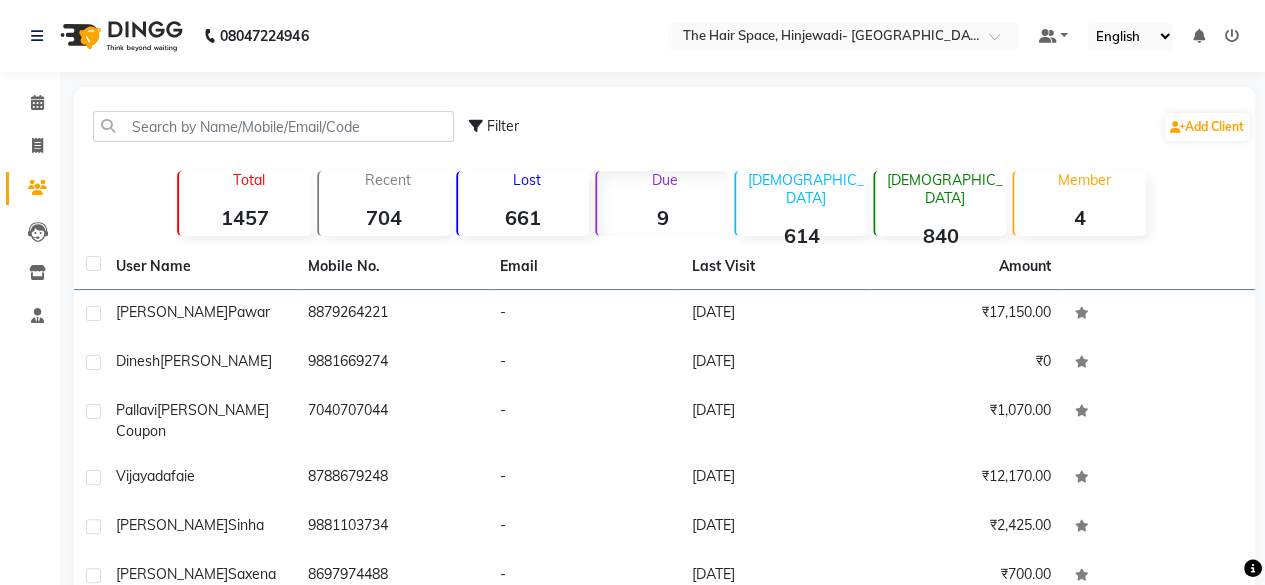 click on "Lost  661" 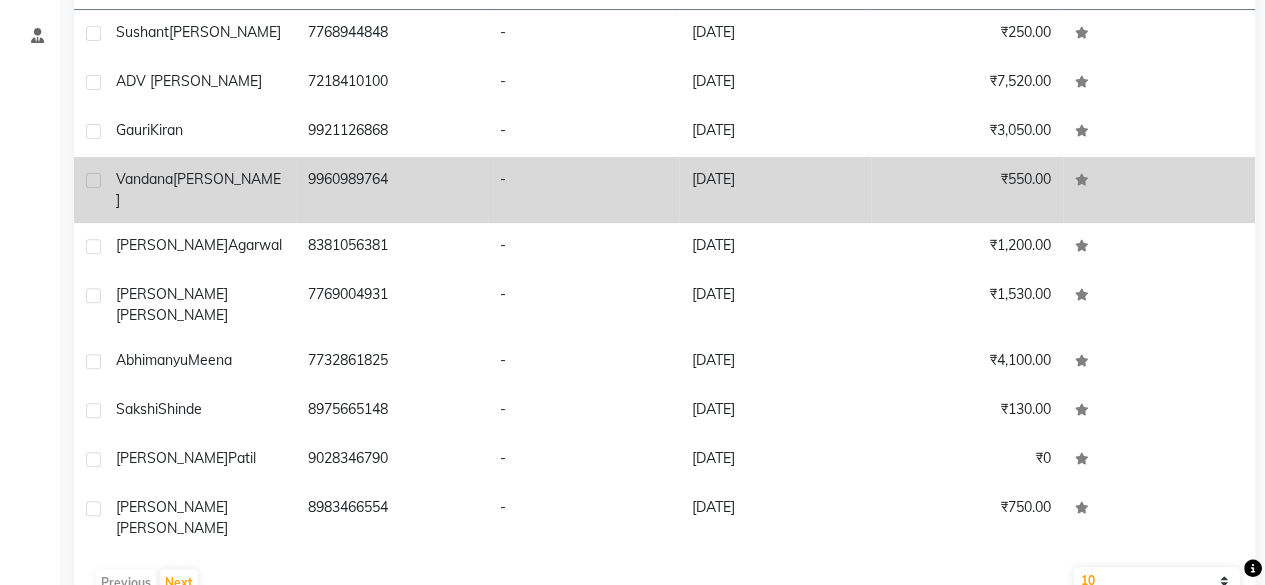 scroll, scrollTop: 0, scrollLeft: 0, axis: both 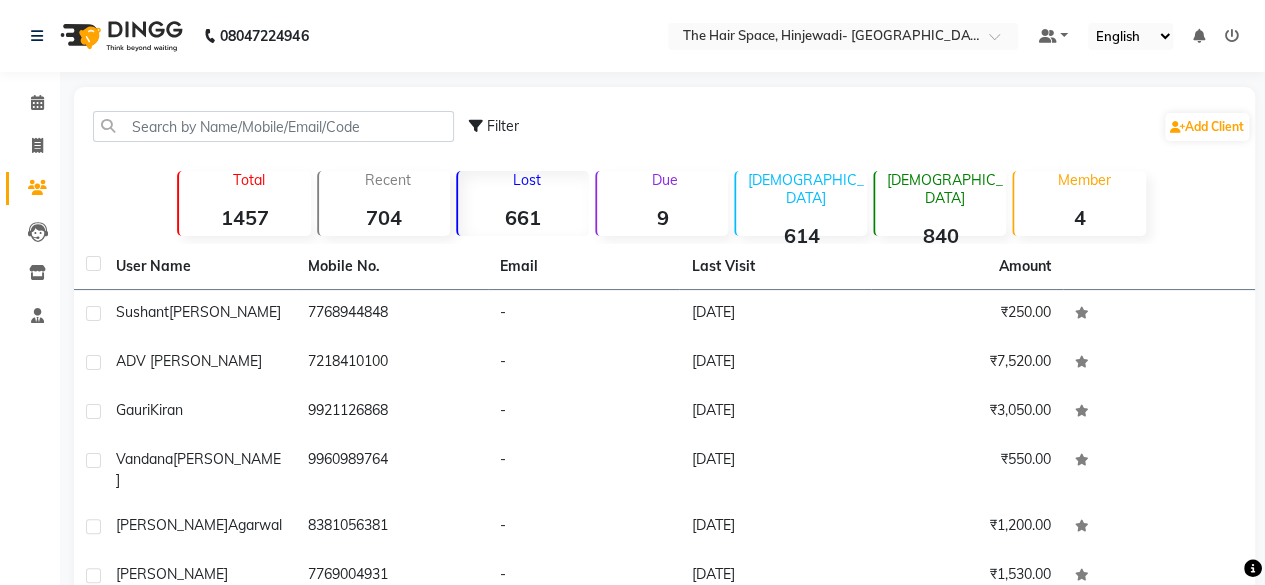 click on "Recent  704" 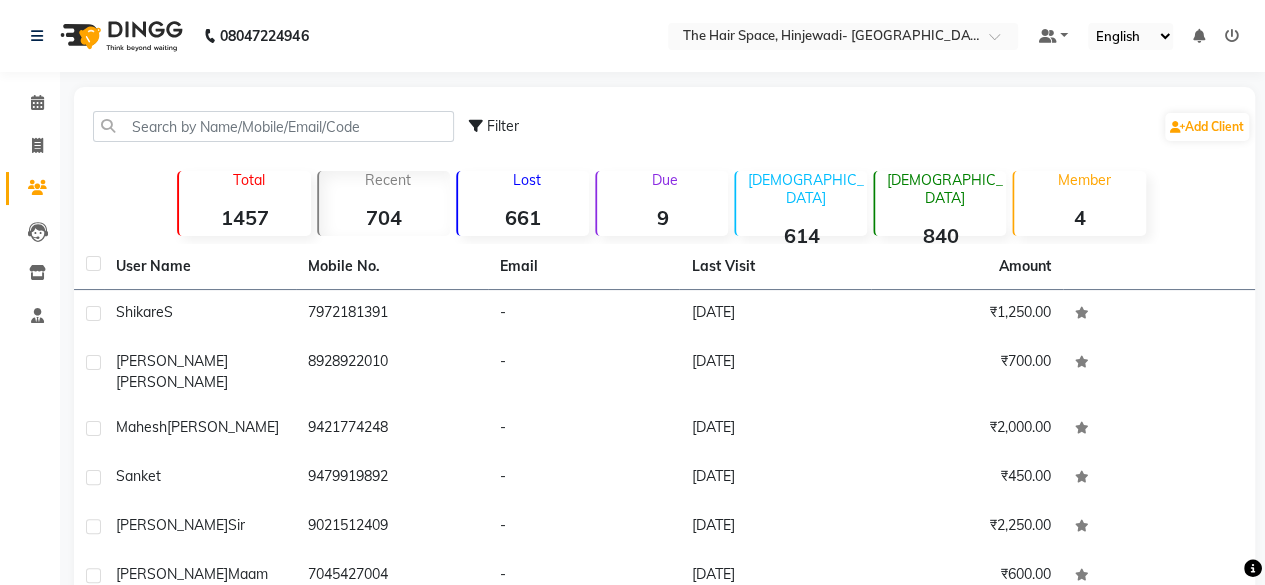 click on "Total  1457" 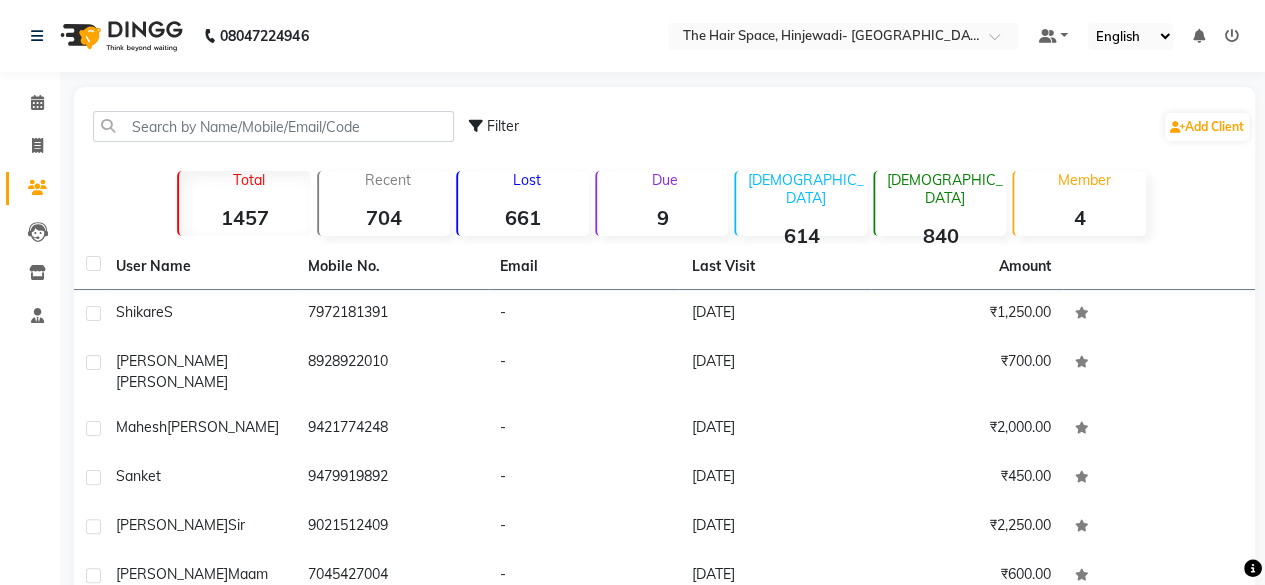 click on "Total  1457" 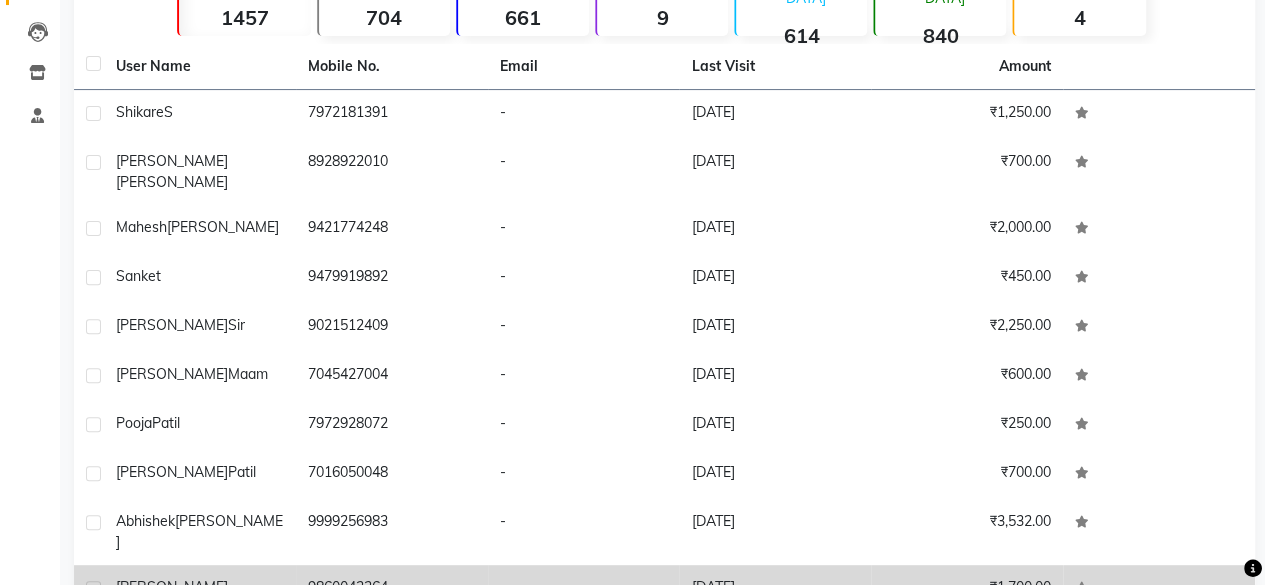 scroll, scrollTop: 280, scrollLeft: 0, axis: vertical 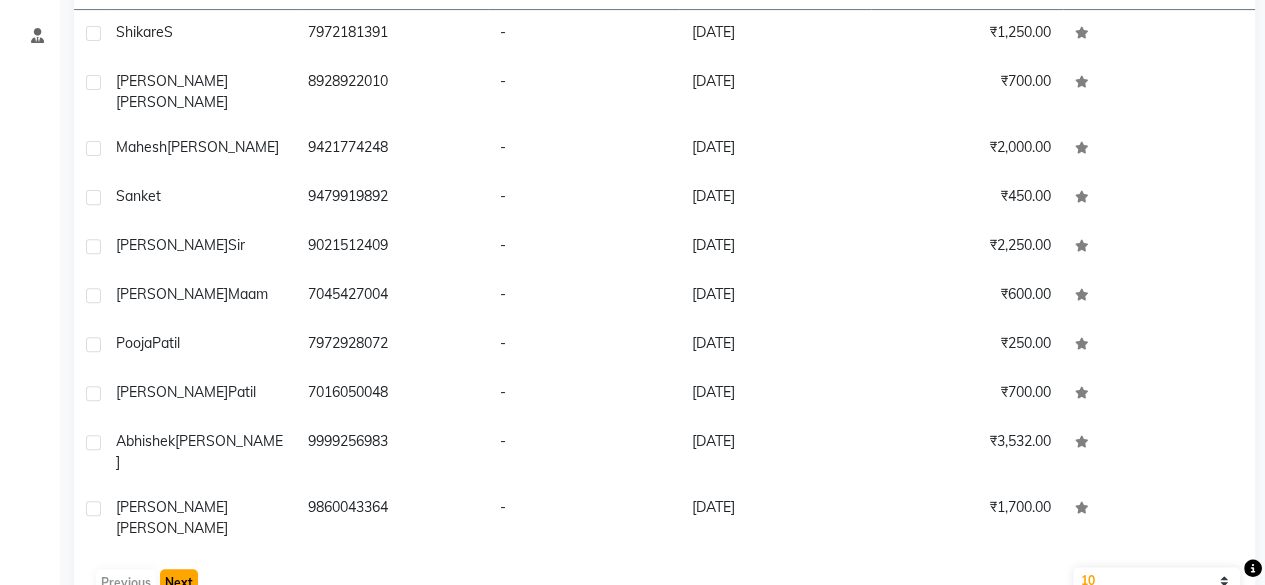 click on "Next" 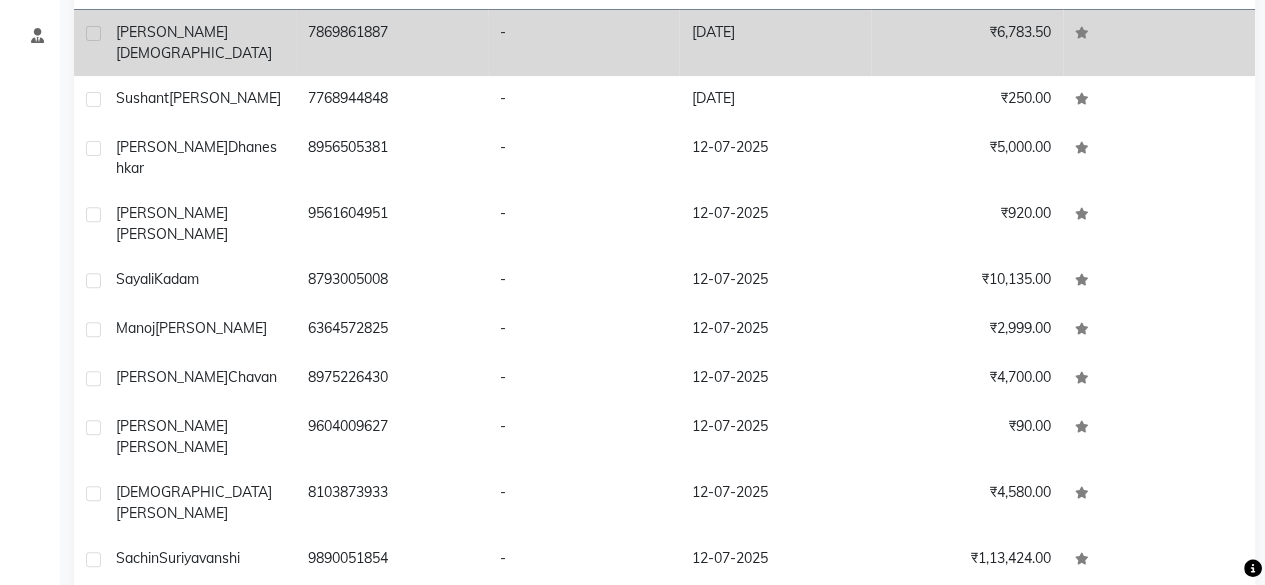 click on "[DATE]" 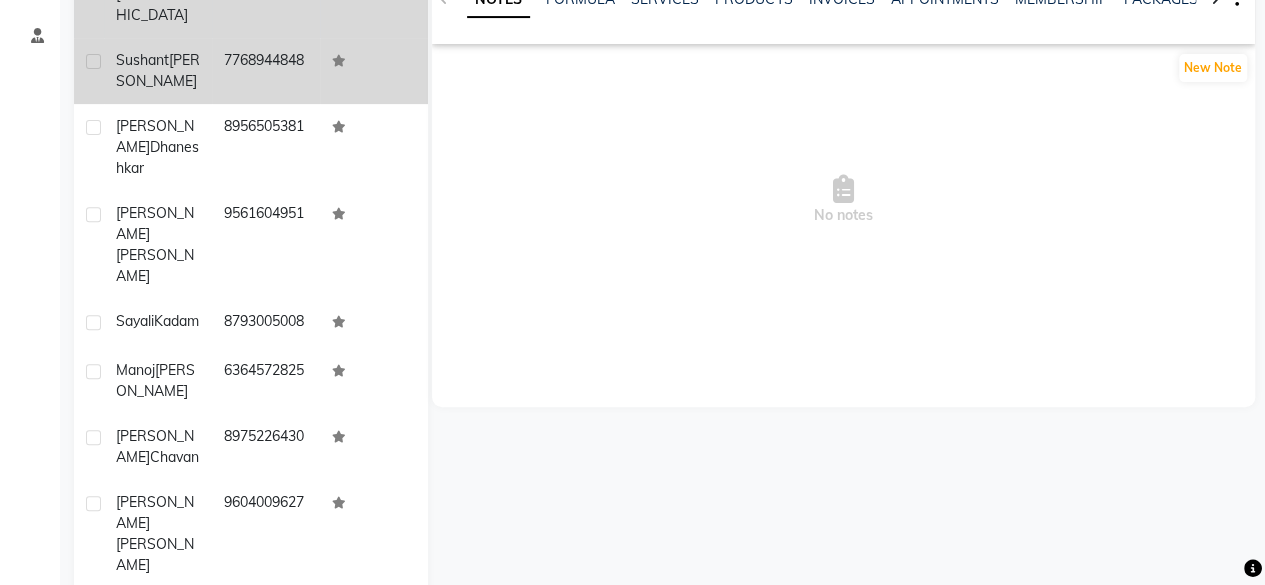 scroll, scrollTop: 95, scrollLeft: 0, axis: vertical 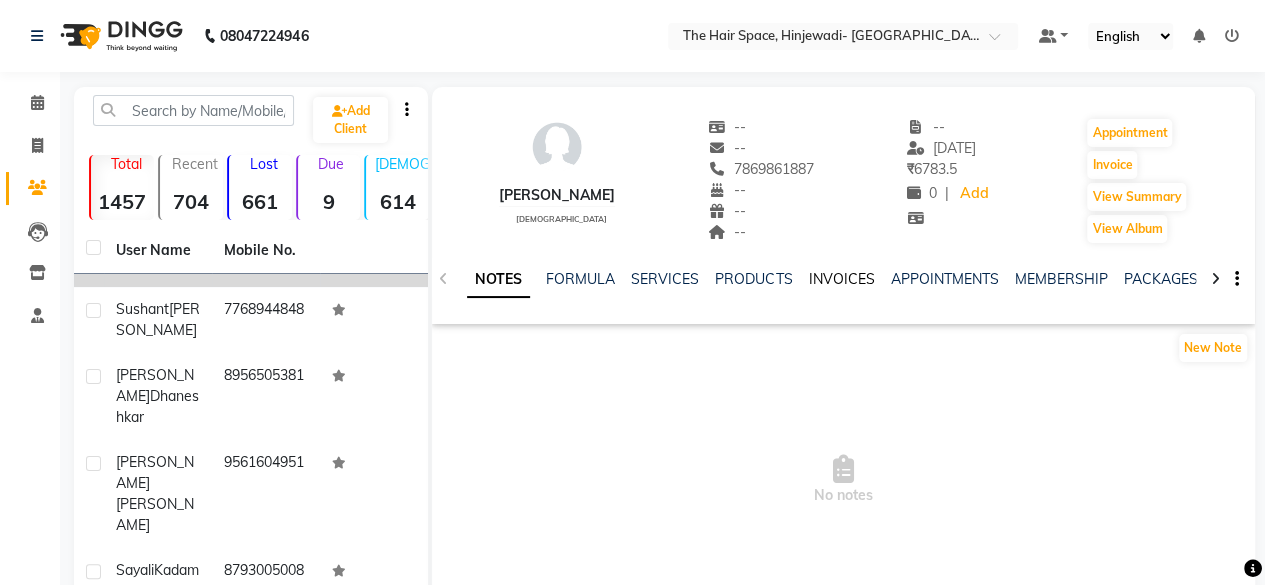 click on "INVOICES" 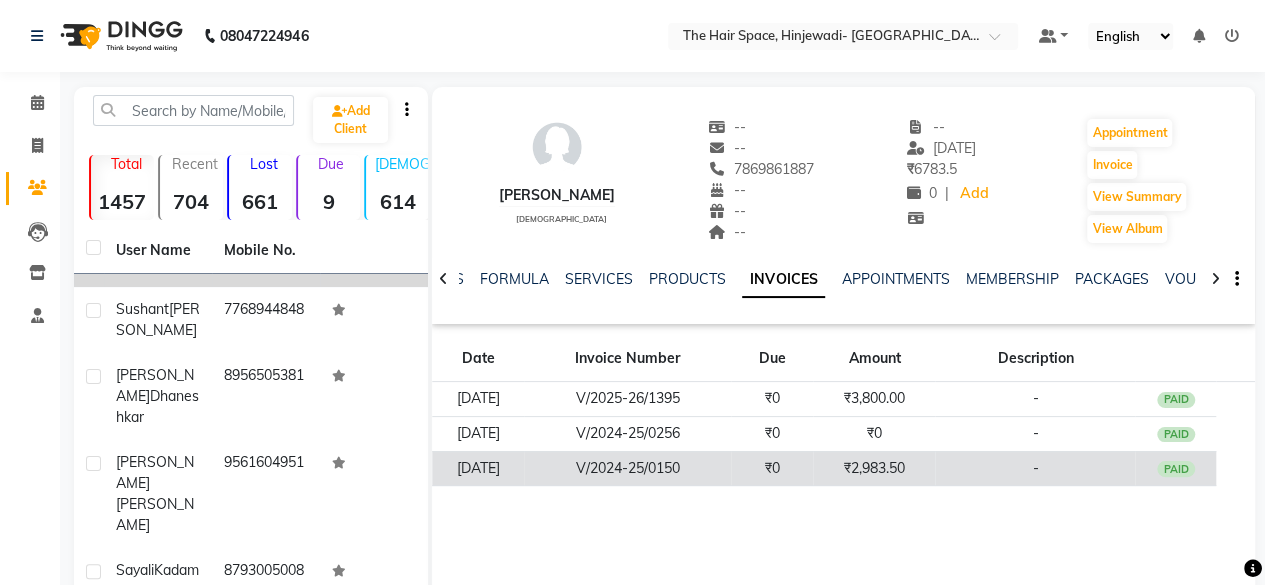 click on "[DATE]" 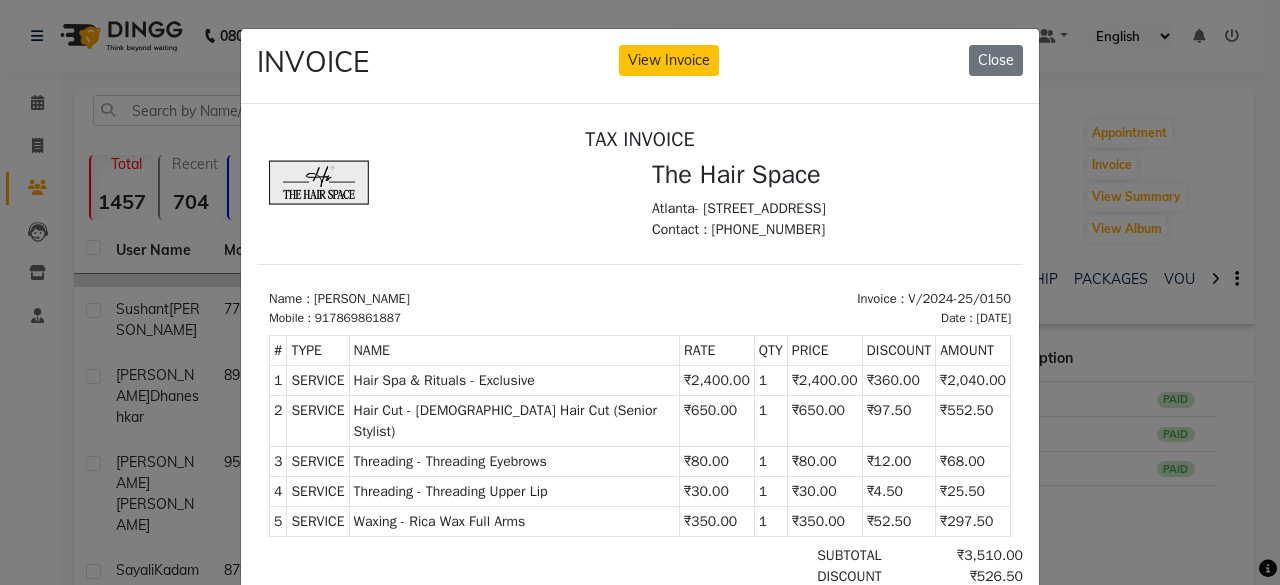 scroll, scrollTop: 15, scrollLeft: 0, axis: vertical 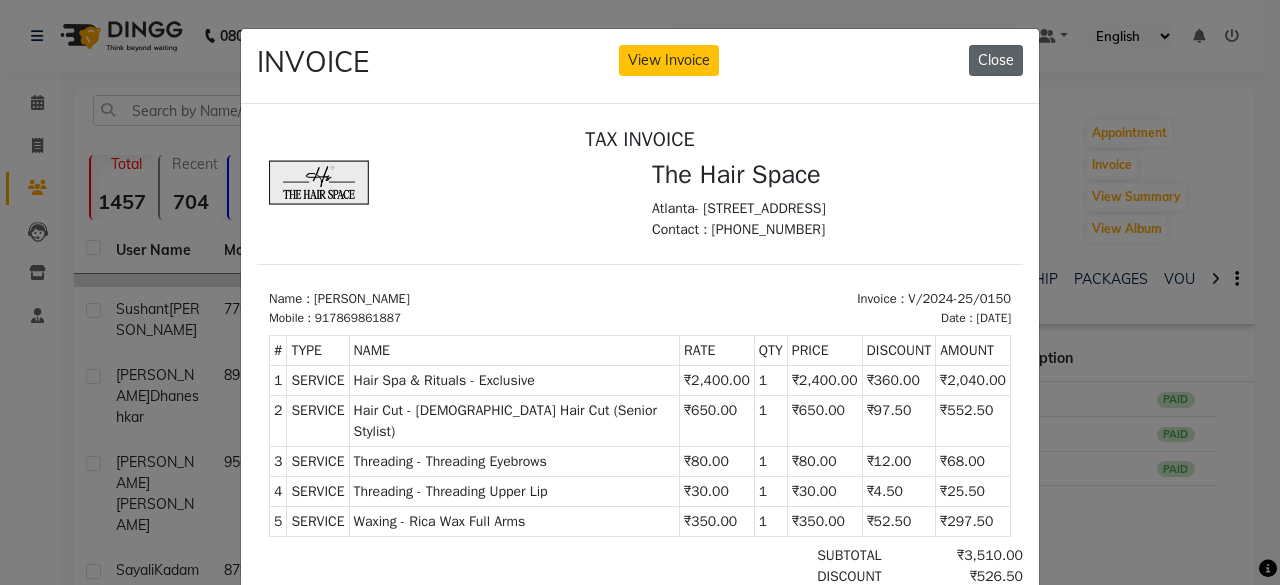 click on "Close" 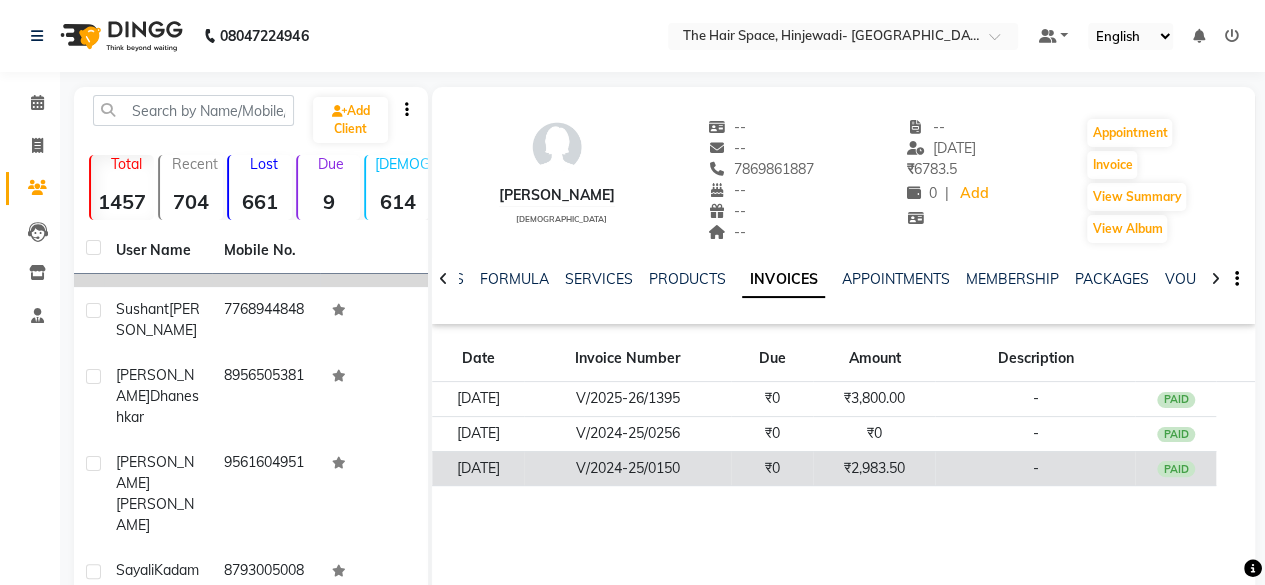 click on "[DATE]" 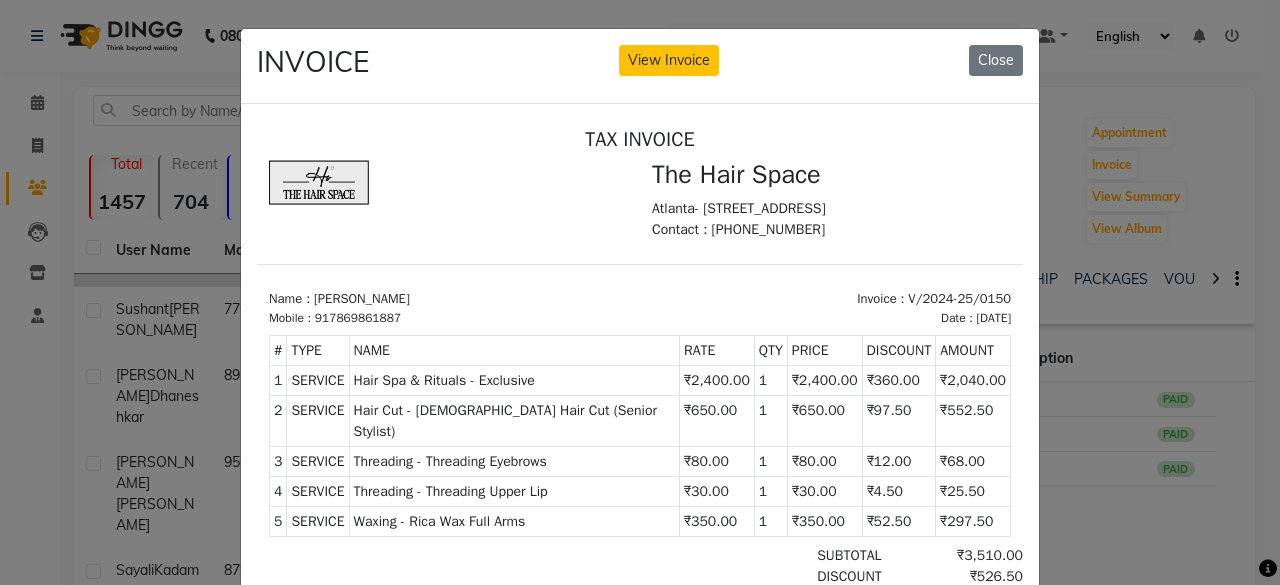 scroll, scrollTop: 15, scrollLeft: 0, axis: vertical 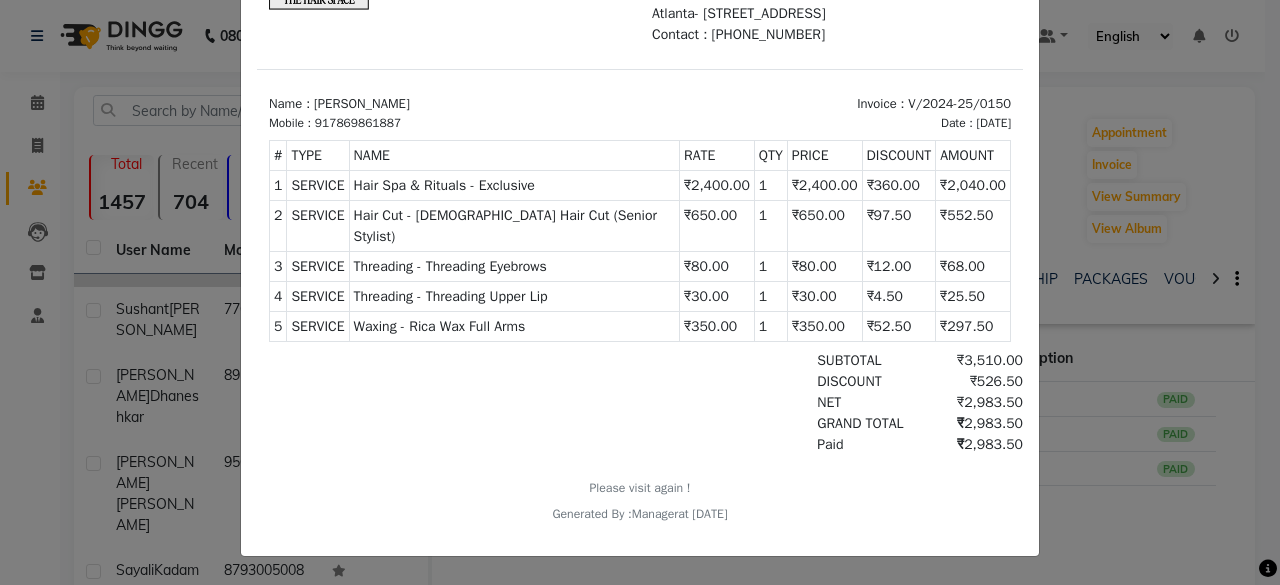 click on "Hair Spa & Rituals - Exclusive" at bounding box center [514, 185] 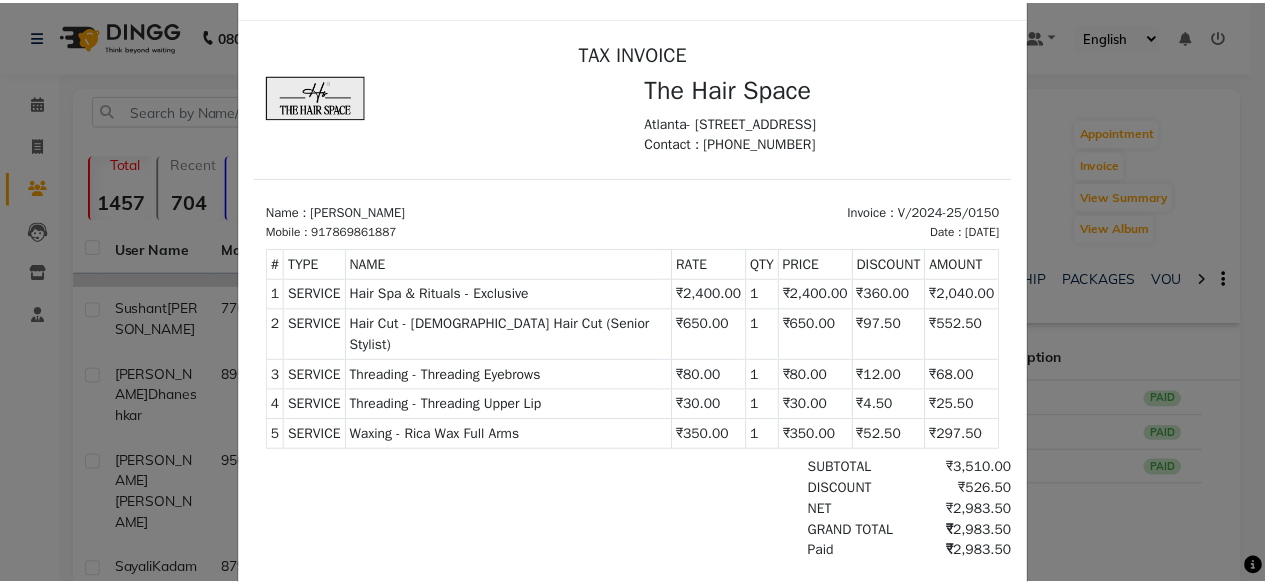 scroll, scrollTop: 0, scrollLeft: 0, axis: both 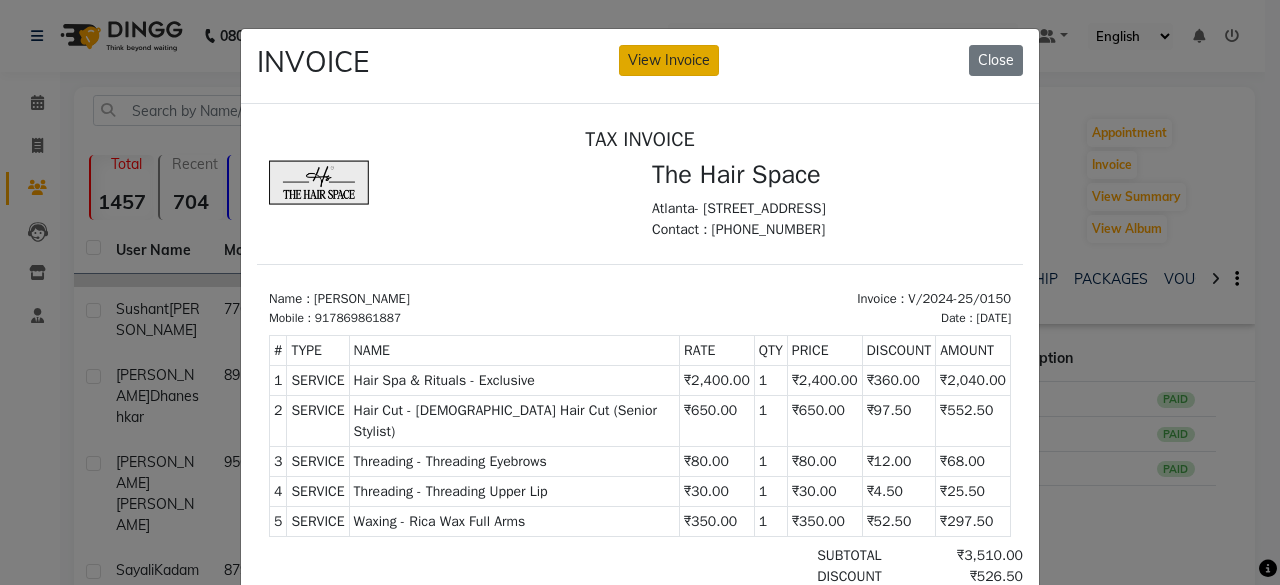 click on "View Invoice" 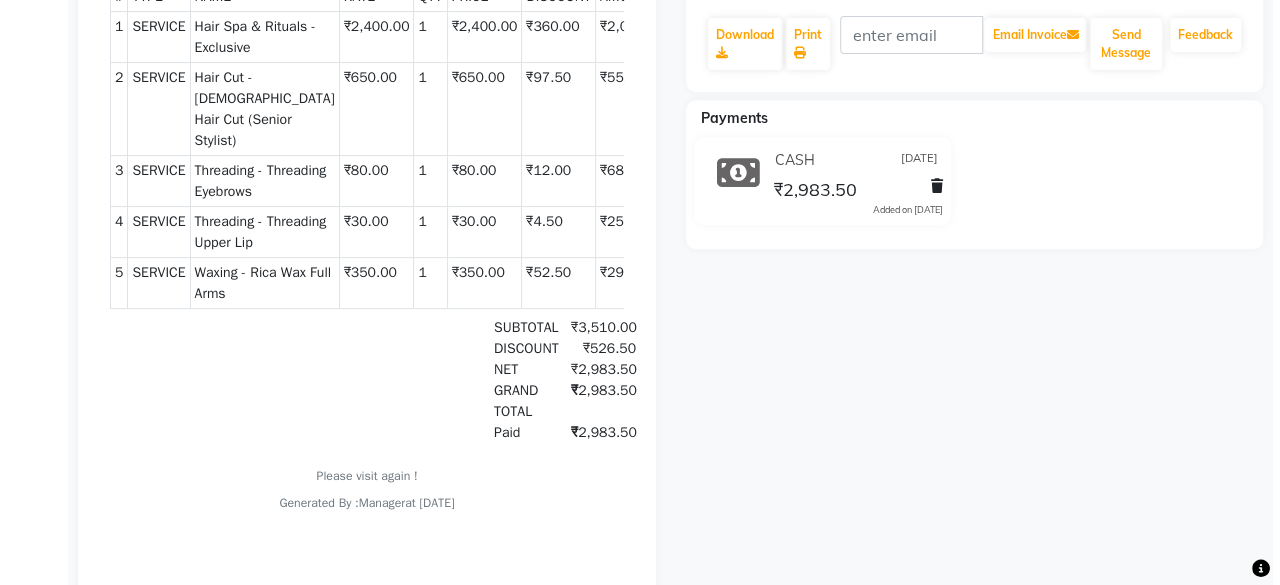 scroll, scrollTop: 0, scrollLeft: 0, axis: both 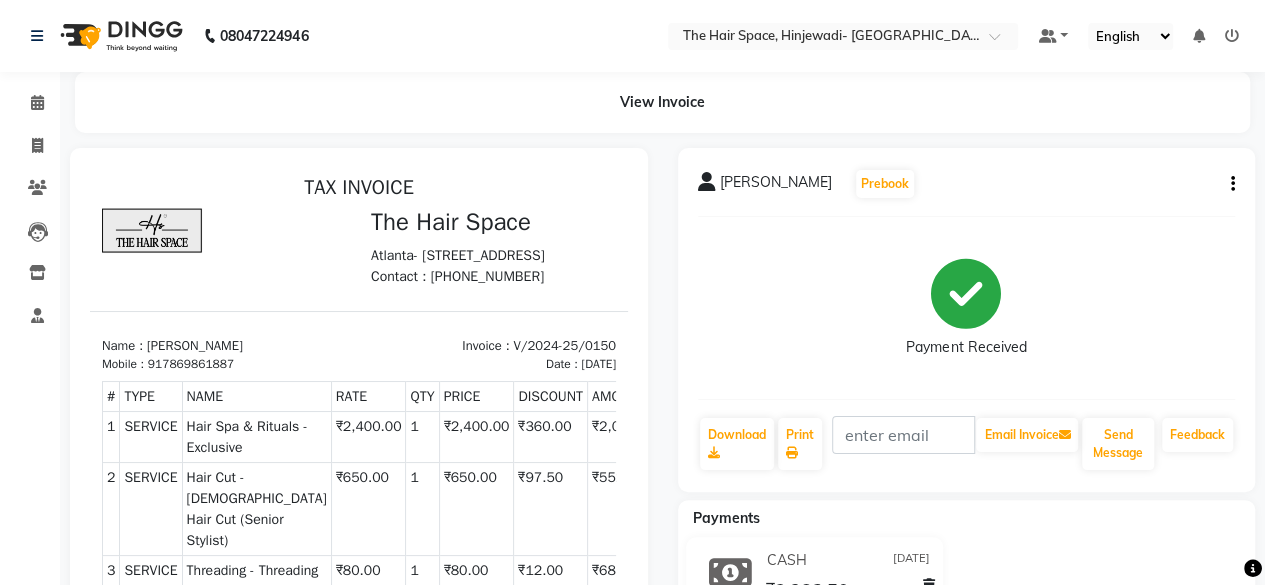 click on "[PERSON_NAME]  Prebook   Payment Received  Download  Print   Email Invoice   Send Message Feedback" 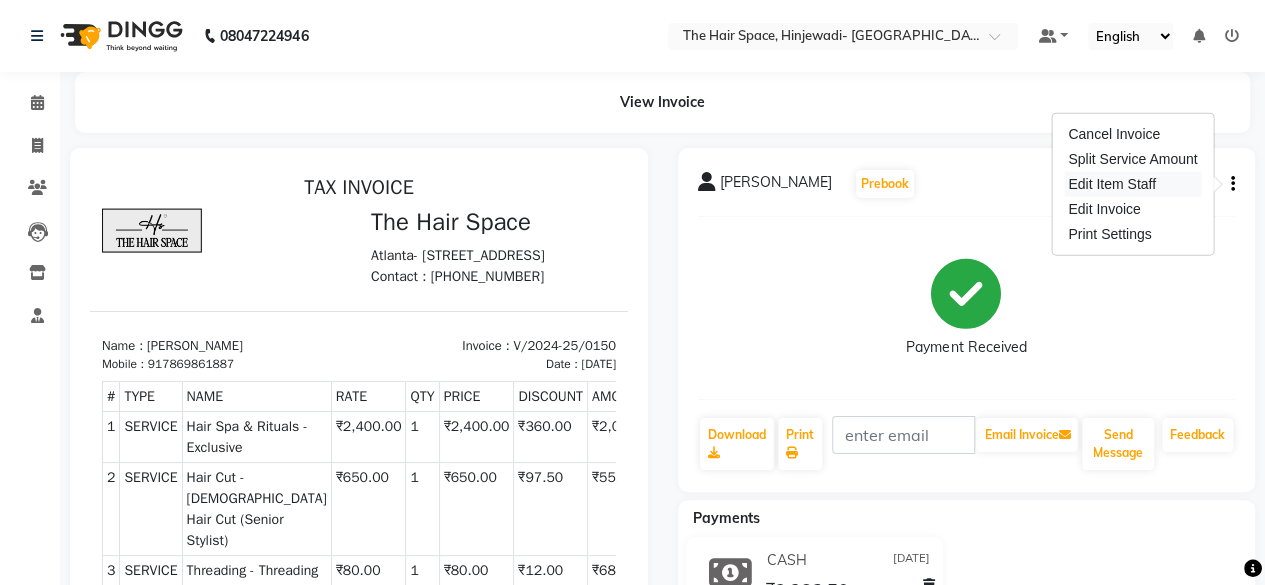 click on "Edit Item Staff" at bounding box center [1132, 184] 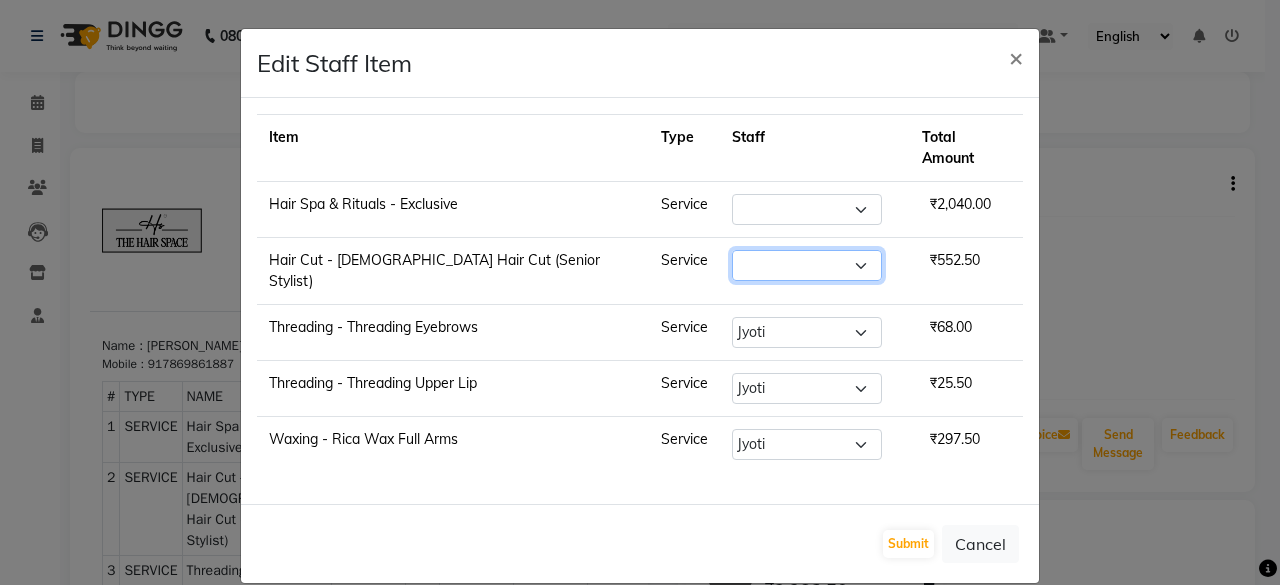 click on "Select  [PERSON_NAME]   [PERSON_NAME]   Manager   [PERSON_NAME]   Priya   Sachin    [PERSON_NAME]    [PERSON_NAME]   Vishnu" 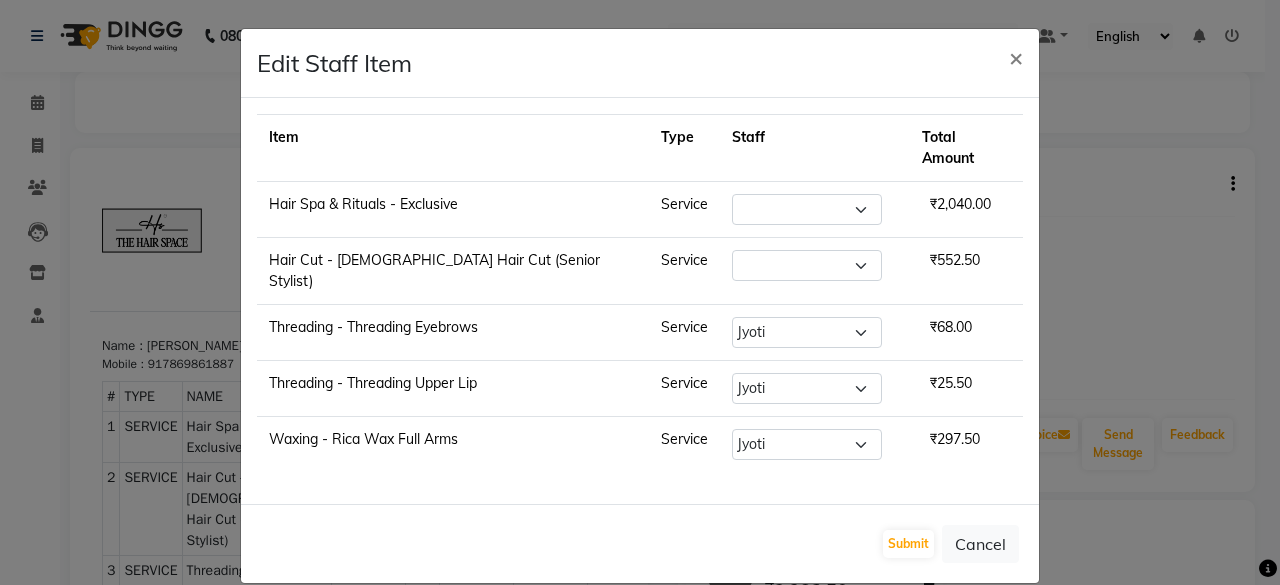 click on "Edit Staff Item  × Item Type Staff Total Amount Hair Spa & Rituals - Exclusive Service Select  [PERSON_NAME]   Jyoti   [PERSON_NAME]   Manager   Neha   [PERSON_NAME]   Priya   Sachin    [PERSON_NAME]    [PERSON_NAME]   Vishnu  ₹2,040.00 Hair Cut - [DEMOGRAPHIC_DATA] Hair Cut (Senior Stylist) Service Select  Ajay   Bhakti   Jyoti   [PERSON_NAME]   Manager   [PERSON_NAME]   Priya   Sachin    [PERSON_NAME]    [PERSON_NAME]   Vishnu  ₹552.50 Threading - Threading Eyebrows Service Select  [PERSON_NAME]   Jyoti   [PERSON_NAME]   Manager   Neha   [PERSON_NAME]   Priya   Sachin    [PERSON_NAME]    [PERSON_NAME]   Vishnu  ₹68.00 Threading - Threading Upper Lip Service Select  Ajay   Bhakti   Jyoti   [PERSON_NAME]   Manager   [PERSON_NAME]   Priya   Sachin    [PERSON_NAME]    [PERSON_NAME]   Vishnu  ₹25.50 Waxing - Rica Wax Full Arms Service Select  Ajay   Bhakti   Jyoti   [PERSON_NAME]   Manager   [PERSON_NAME]   Priya   Sachin    [PERSON_NAME]    [PERSON_NAME]   Vishnu  ₹297.50  Submit   Cancel" 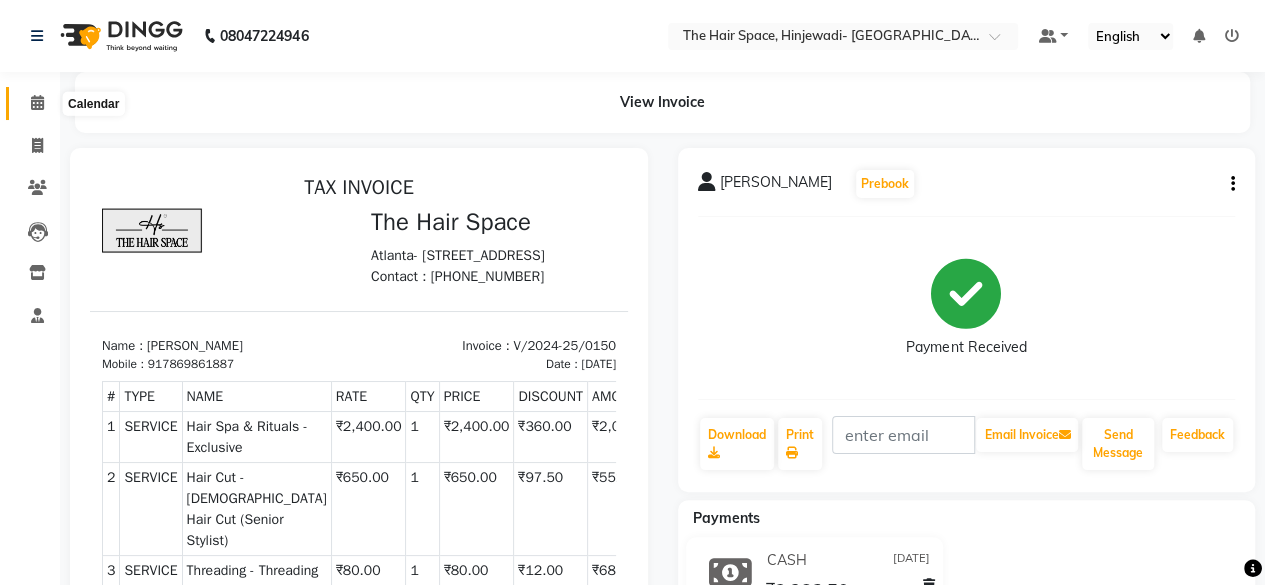 click 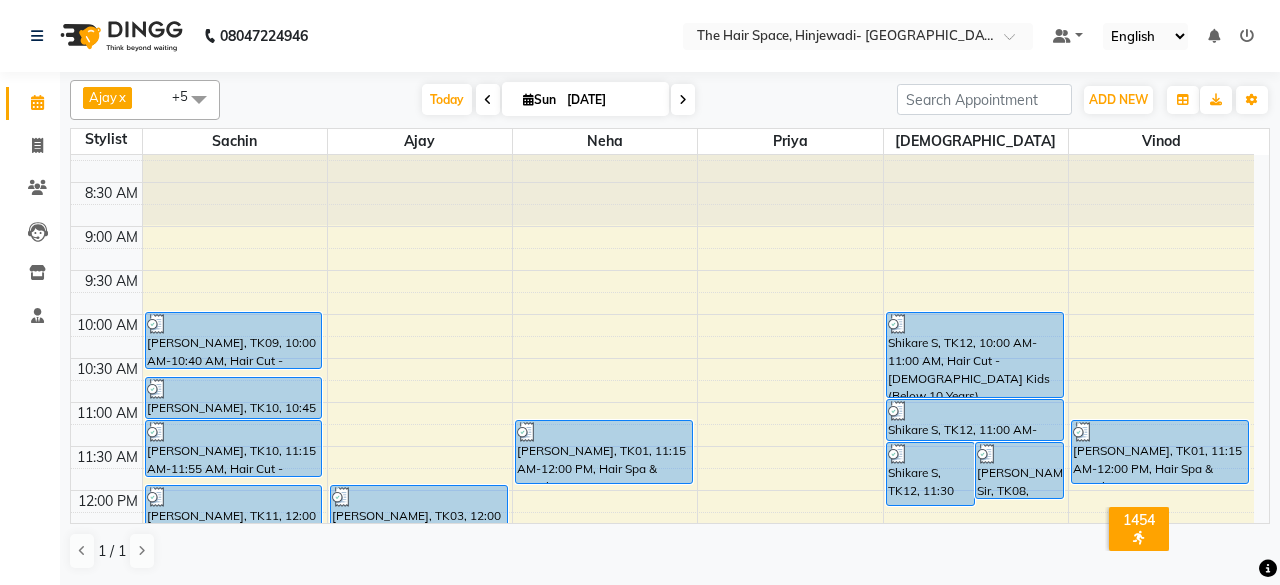 scroll, scrollTop: 0, scrollLeft: 0, axis: both 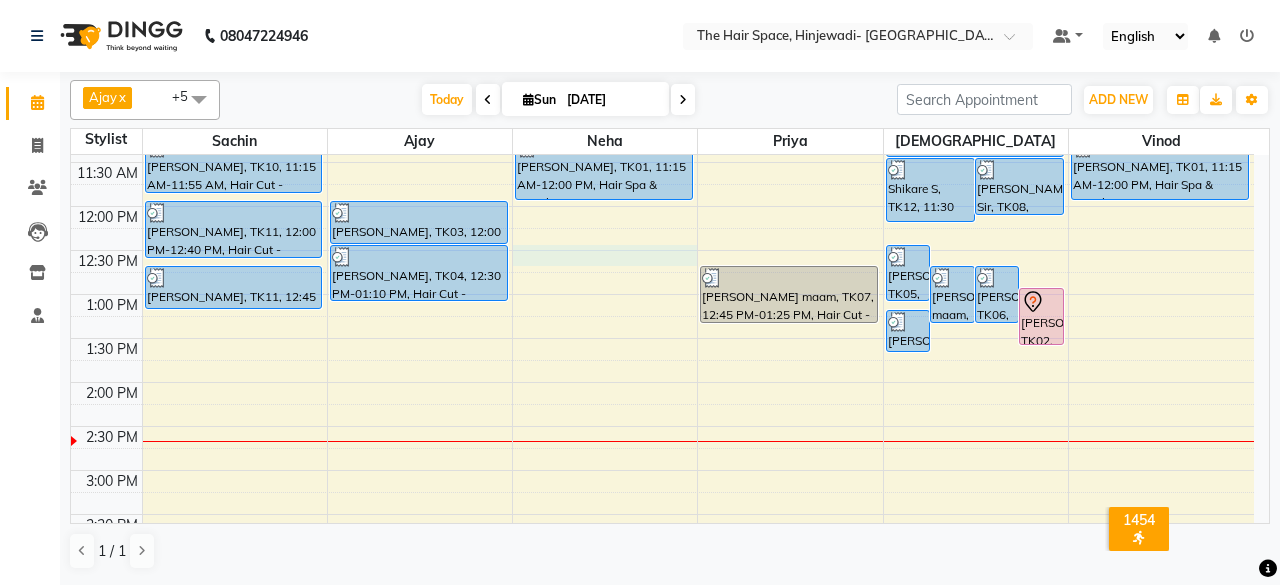 click on "8:00 AM 8:30 AM 9:00 AM 9:30 AM 10:00 AM 10:30 AM 11:00 AM 11:30 AM 12:00 PM 12:30 PM 1:00 PM 1:30 PM 2:00 PM 2:30 PM 3:00 PM 3:30 PM 4:00 PM 4:30 PM 5:00 PM 5:30 PM 6:00 PM 6:30 PM 7:00 PM 7:30 PM 8:00 PM 8:30 PM 9:00 PM 9:30 PM 10:00 PM 10:30 PM     [PERSON_NAME], TK09, 10:00 AM-10:40 AM, Hair Cut - [DEMOGRAPHIC_DATA] Hair Cut (Senior Stylist)     [PERSON_NAME], TK10, 10:45 AM-11:15 AM, [PERSON_NAME]     [PERSON_NAME], TK10, 11:15 AM-11:55 AM, Hair Cut - [DEMOGRAPHIC_DATA] Hair Cut (Senior Stylist)     [PERSON_NAME], TK11, 12:00 PM-12:40 PM, Hair Cut - [DEMOGRAPHIC_DATA] Hair Cut (Senior Stylist)     [PERSON_NAME], TK11, 12:45 PM-01:15 PM, [PERSON_NAME]     [PERSON_NAME], TK03, 12:00 PM-12:30 PM, [PERSON_NAME]     [PERSON_NAME], TK04, 12:30 PM-01:10 PM, Hair Cut - [DEMOGRAPHIC_DATA] Hair Cut (Senior Stylist)     [PERSON_NAME], TK01, 11:15 AM-12:00 PM, Hair Spa & Rituals - Premium     [PERSON_NAME] maam, TK07, 12:45 PM-01:25 PM, Hair Cut - [DEMOGRAPHIC_DATA] Hair Cut (Salon Stylist) (₹350)     [PERSON_NAME], TK05, 12:30 PM-01:10 PM, Hair Cut - [DEMOGRAPHIC_DATA] Hair Cut (Senior Stylist)" at bounding box center (662, 514) 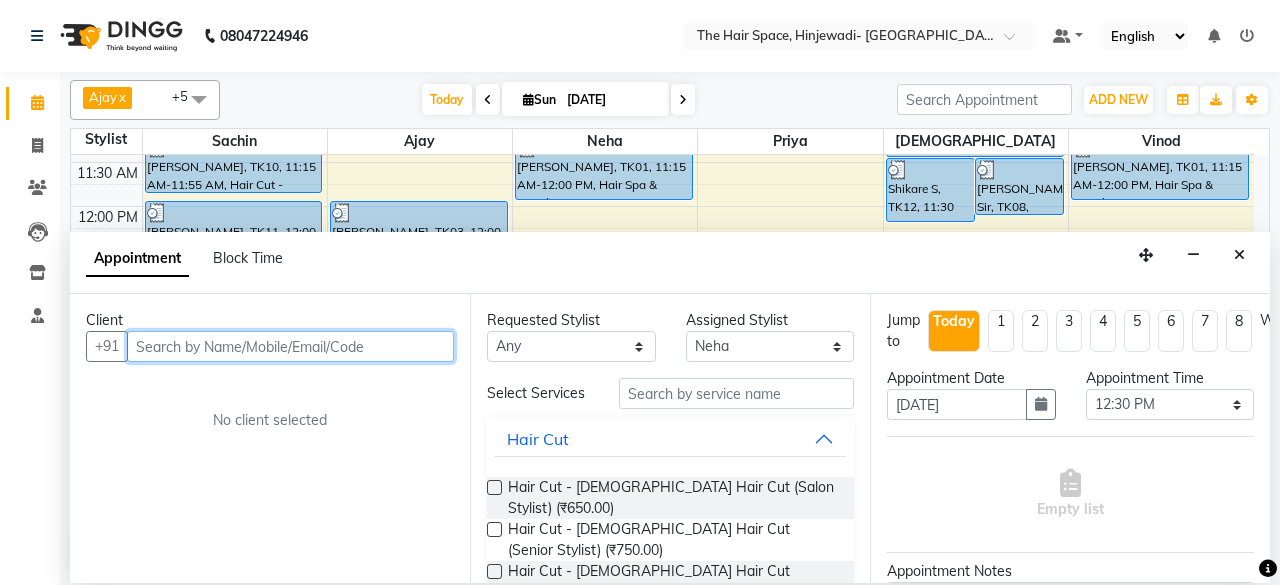 click at bounding box center [290, 346] 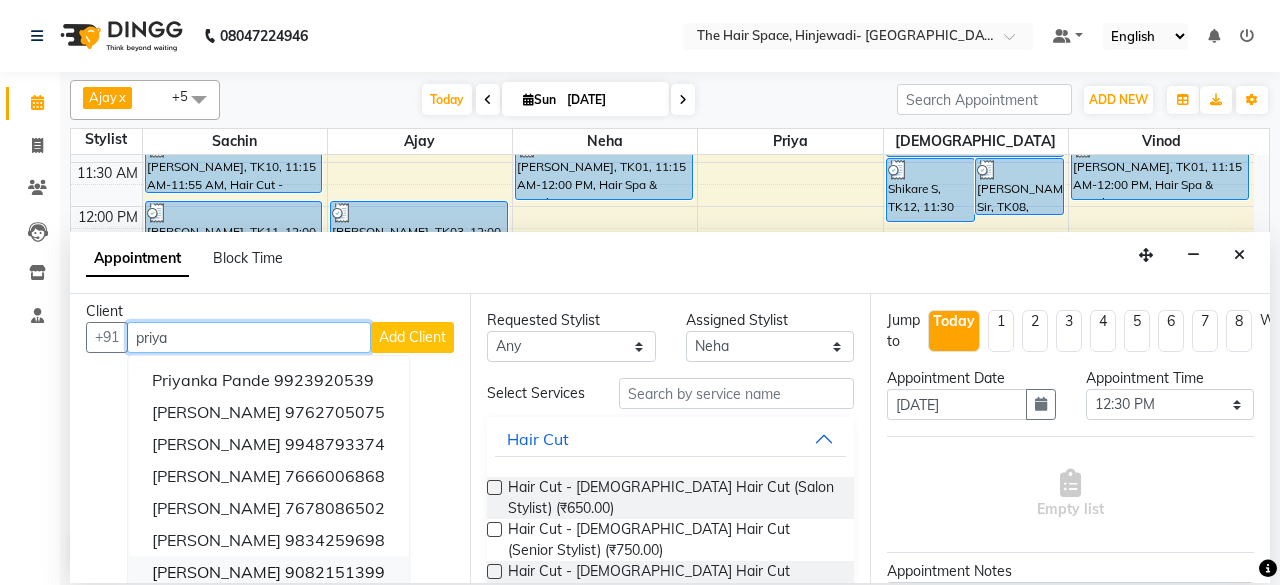 scroll, scrollTop: 0, scrollLeft: 0, axis: both 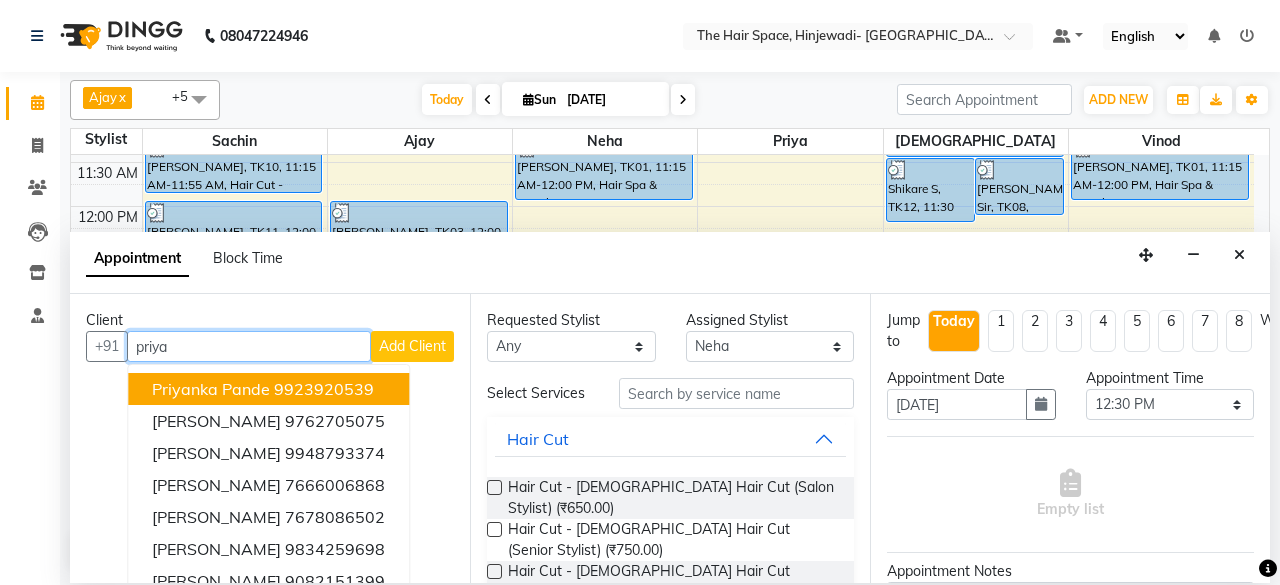 click on "priya" at bounding box center [249, 346] 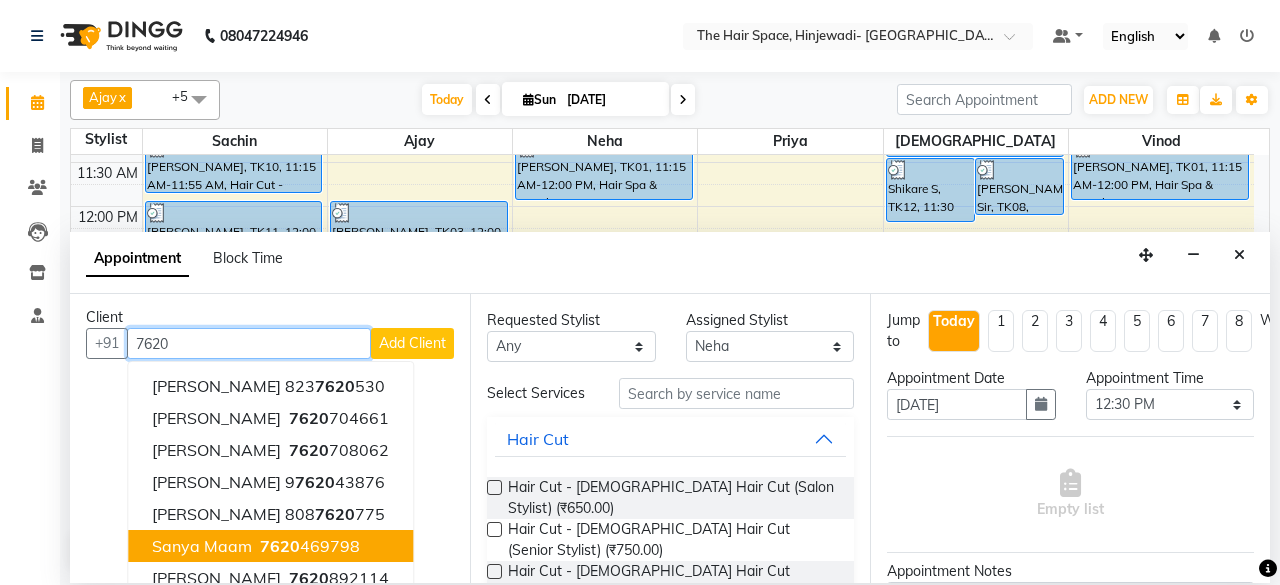 scroll, scrollTop: 0, scrollLeft: 0, axis: both 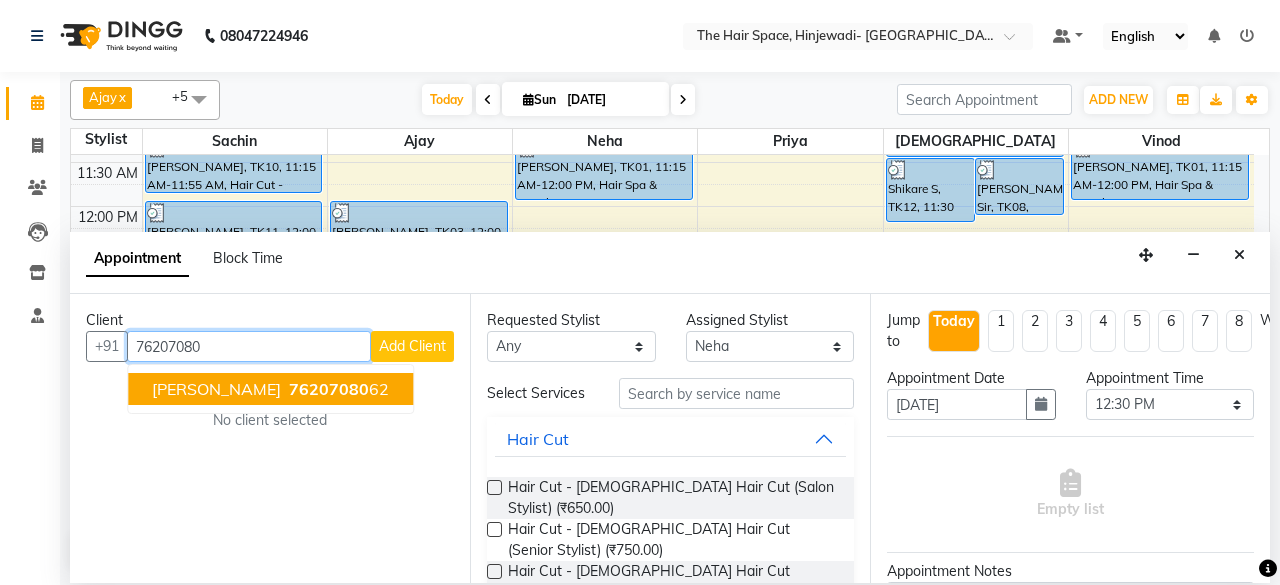 click on "76207080" at bounding box center [329, 389] 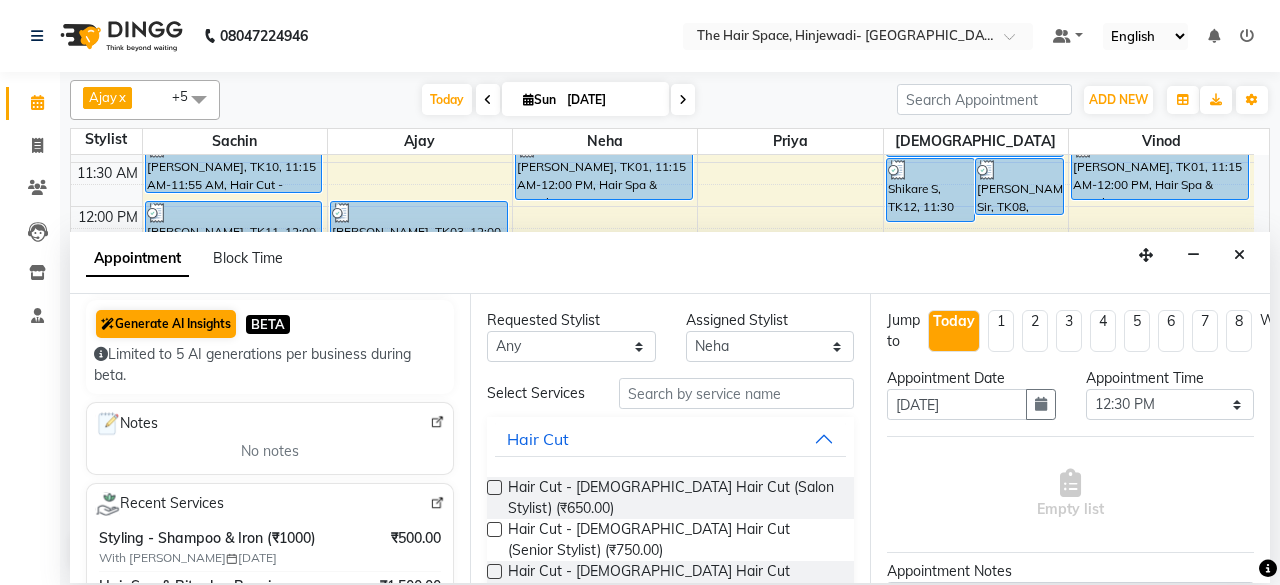 scroll, scrollTop: 0, scrollLeft: 0, axis: both 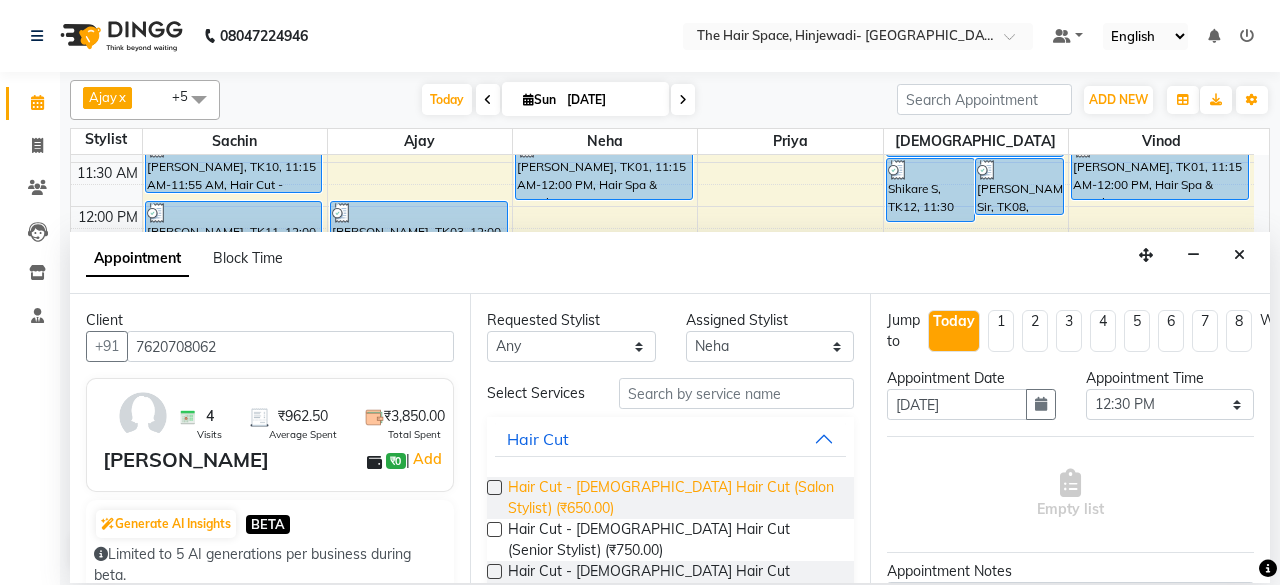 click on "Hair Cut - [DEMOGRAPHIC_DATA] Hair Cut (Salon Stylist) (₹650.00)" at bounding box center [673, 498] 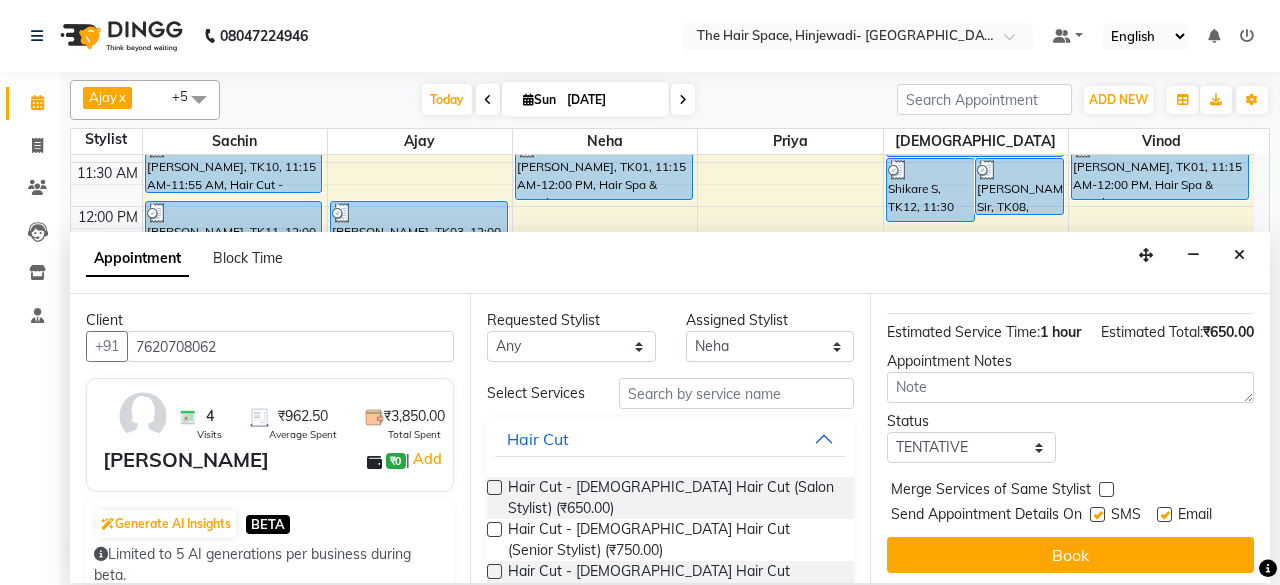 scroll, scrollTop: 293, scrollLeft: 0, axis: vertical 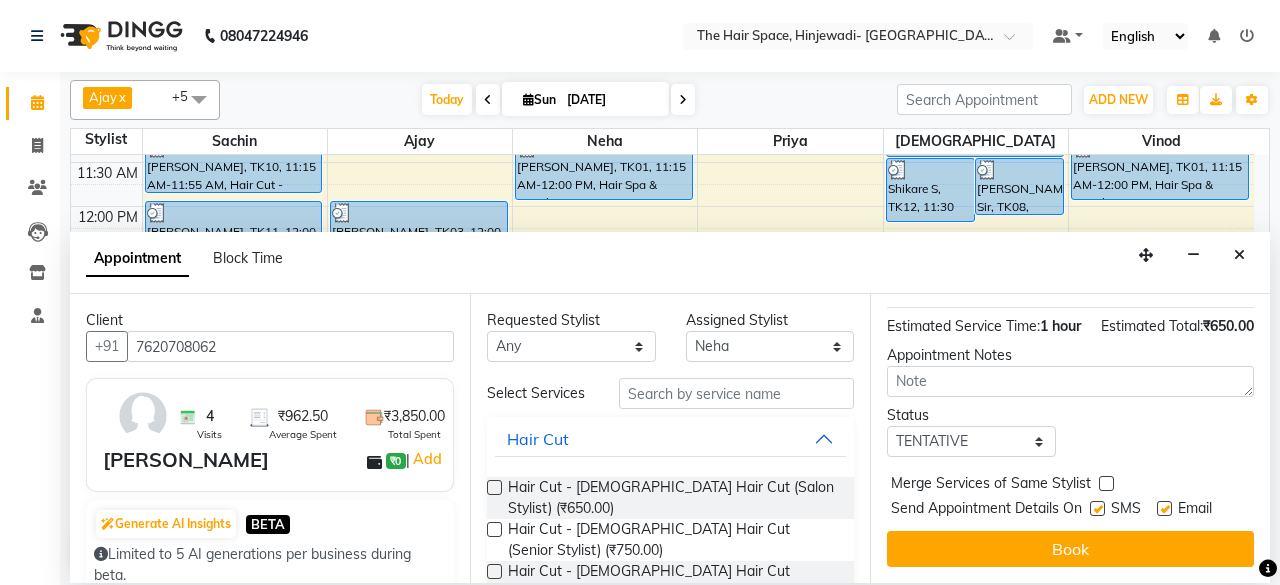 click at bounding box center (1097, 508) 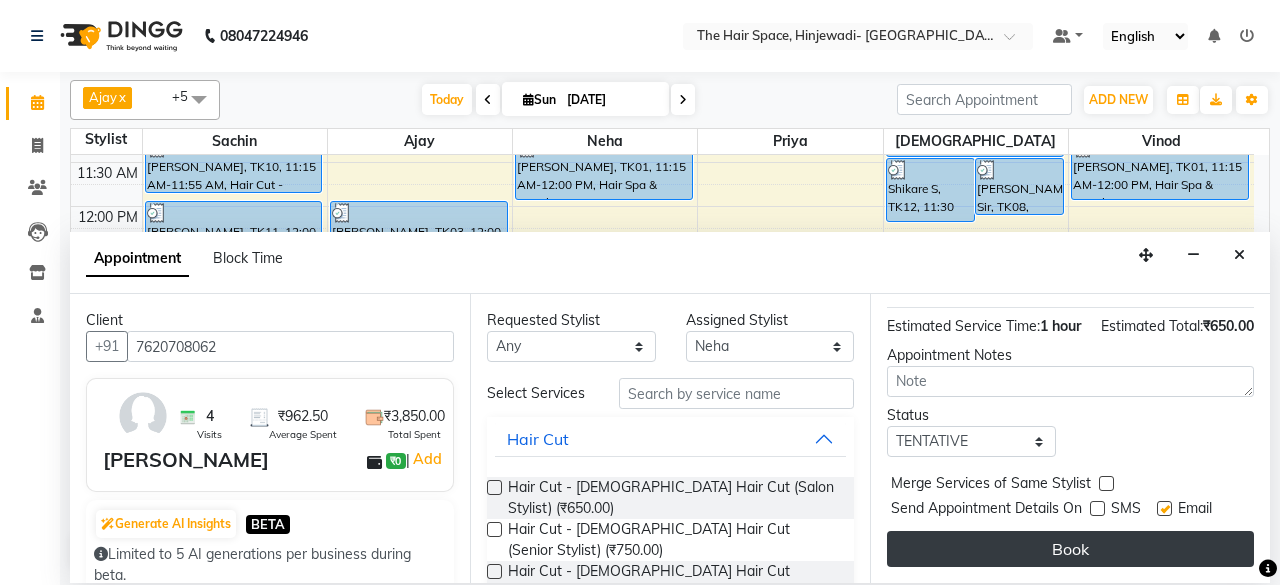 click on "Book" at bounding box center [1070, 549] 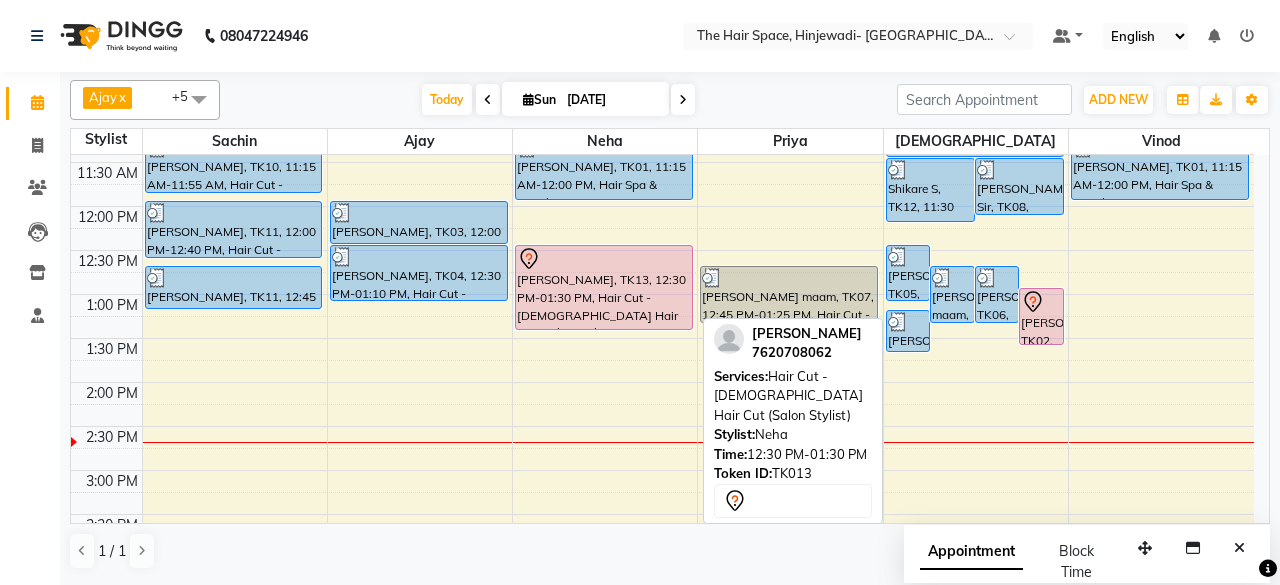click on "[PERSON_NAME], TK13, 12:30 PM-01:30 PM, Hair Cut - [DEMOGRAPHIC_DATA] Hair Cut (Salon Stylist)" at bounding box center (604, 287) 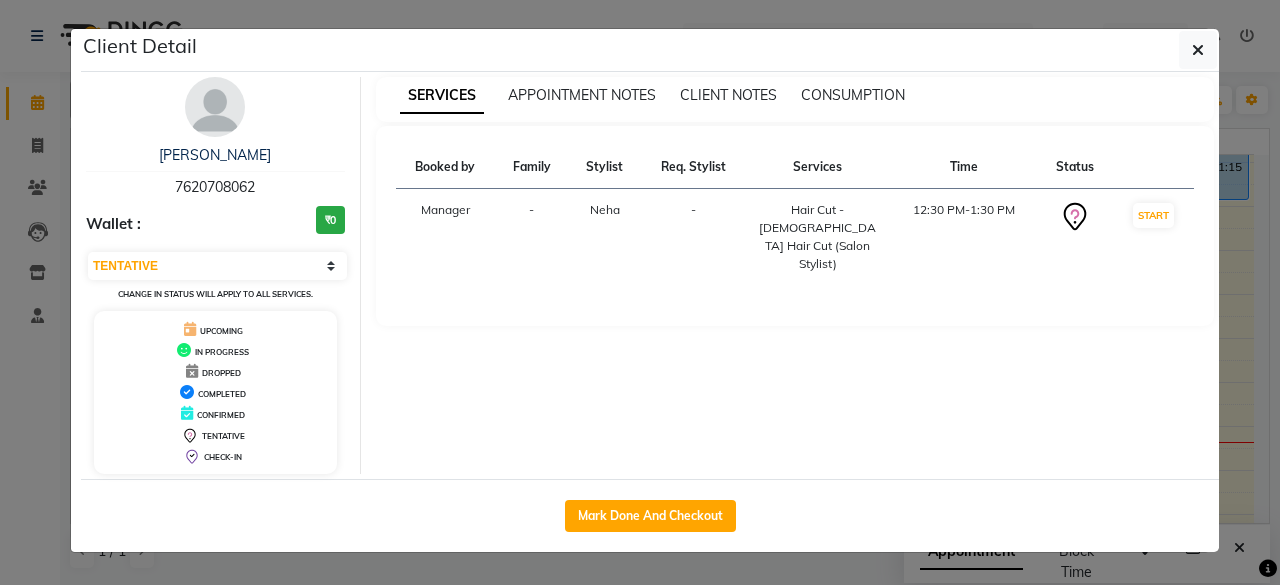 click at bounding box center (215, 107) 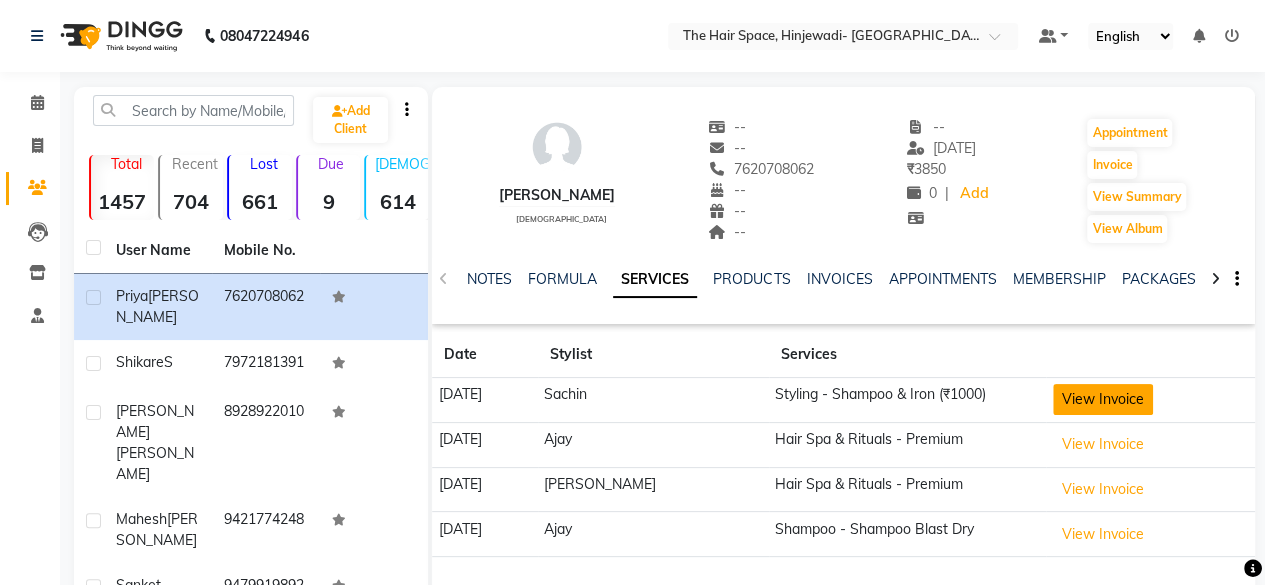 click on "View Invoice" 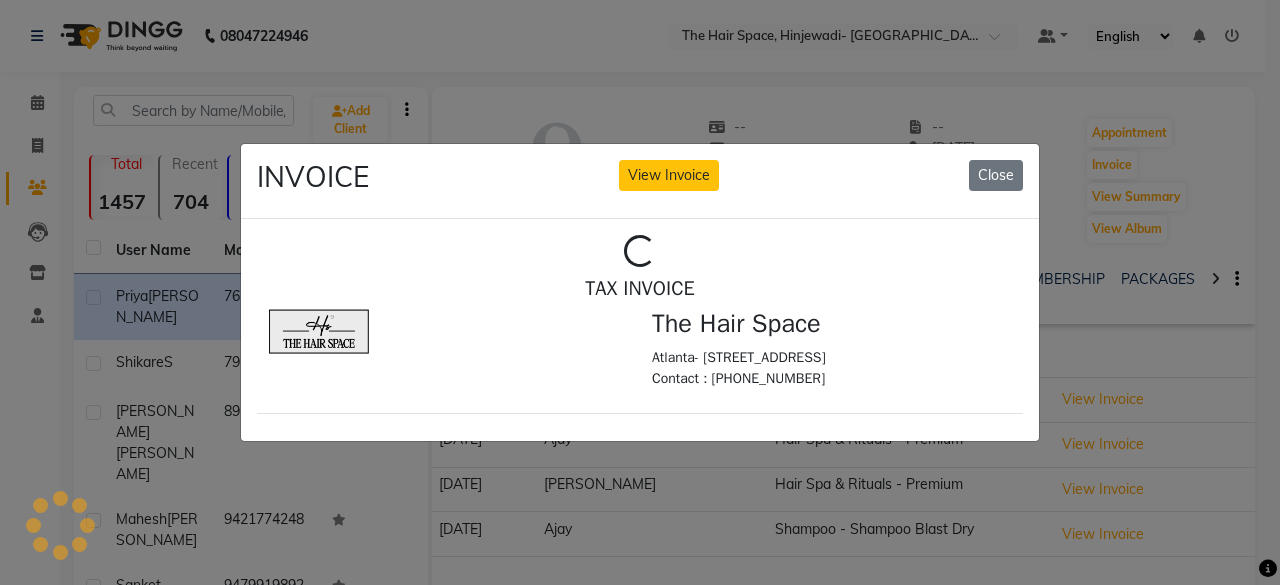 scroll, scrollTop: 0, scrollLeft: 0, axis: both 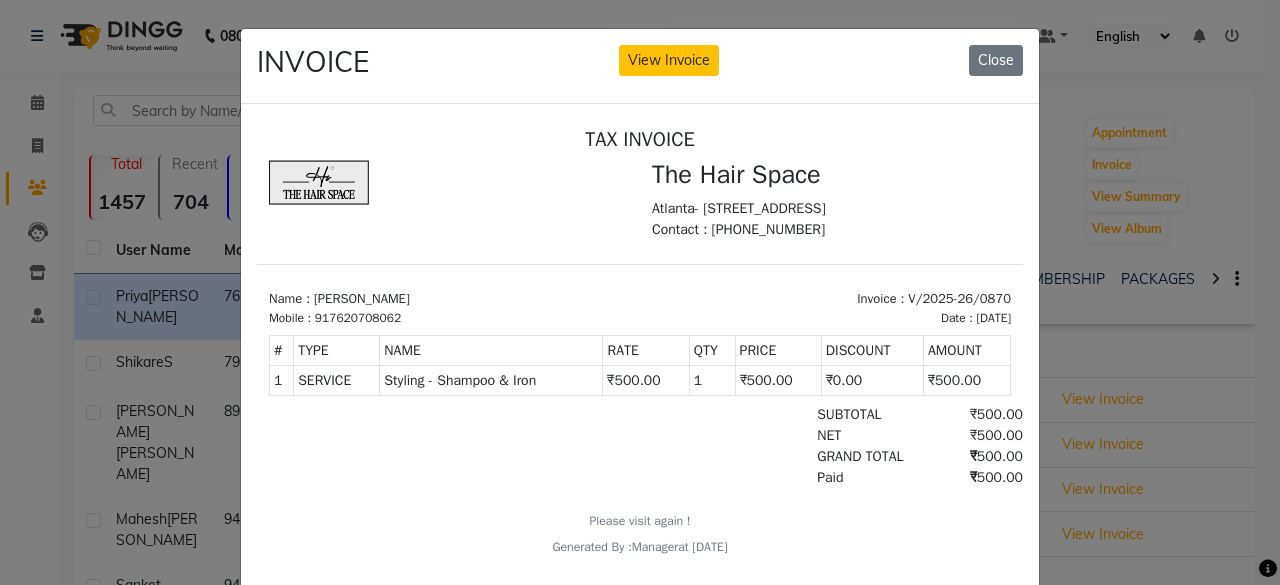 click on "INVOICE View Invoice Close" 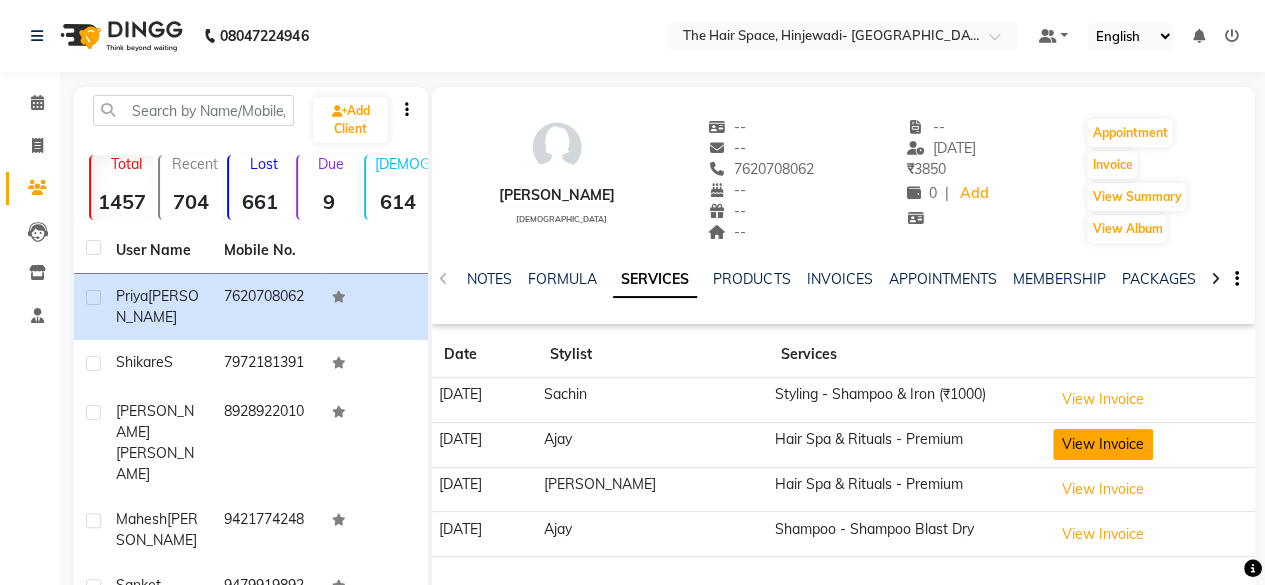 click on "View Invoice" 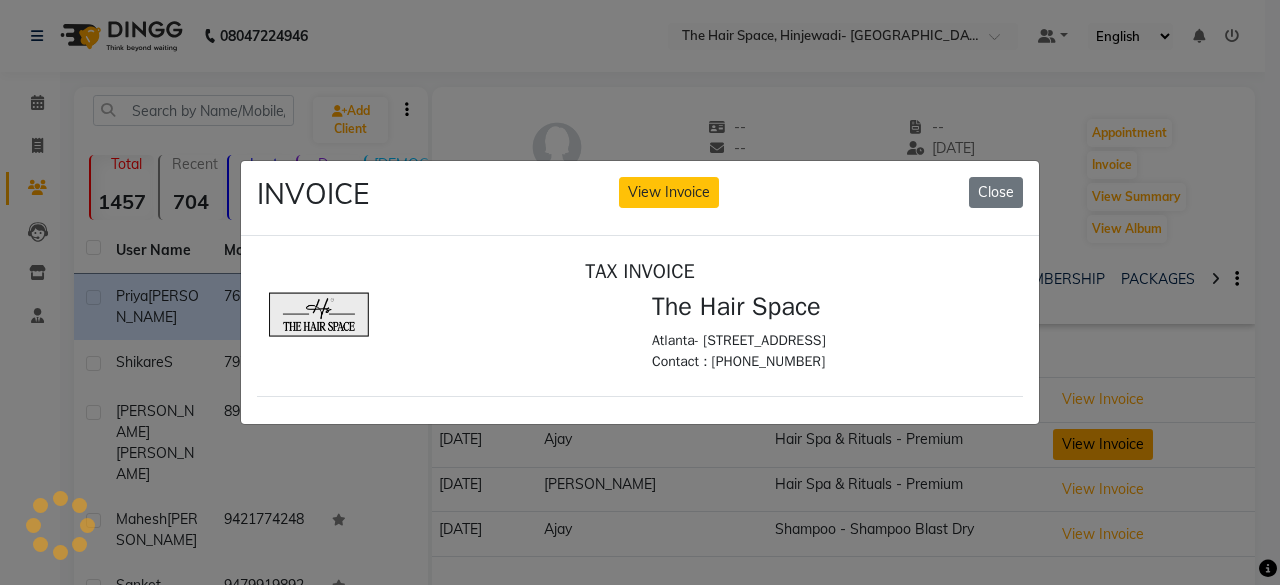 scroll, scrollTop: 0, scrollLeft: 0, axis: both 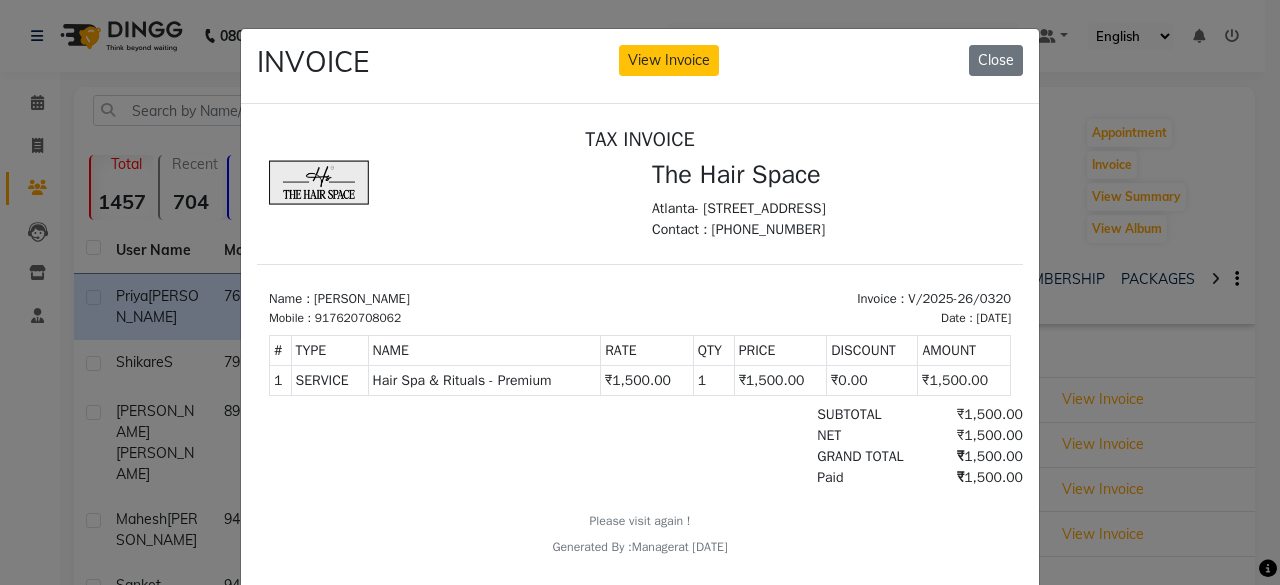 click on "INVOICE View Invoice Close" 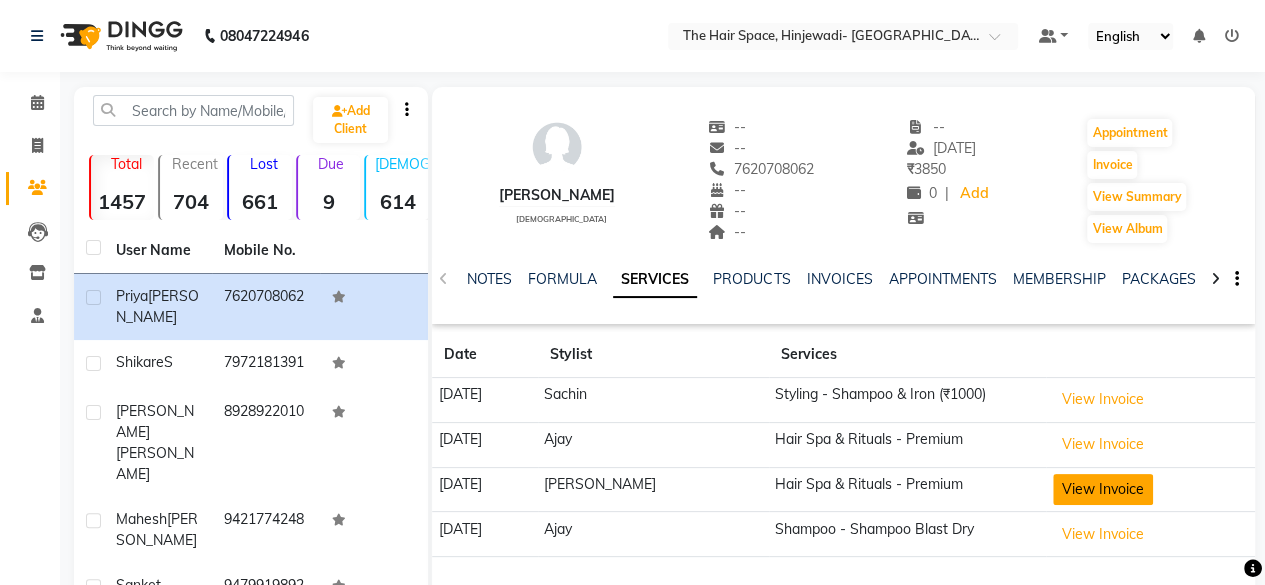 click on "View Invoice" 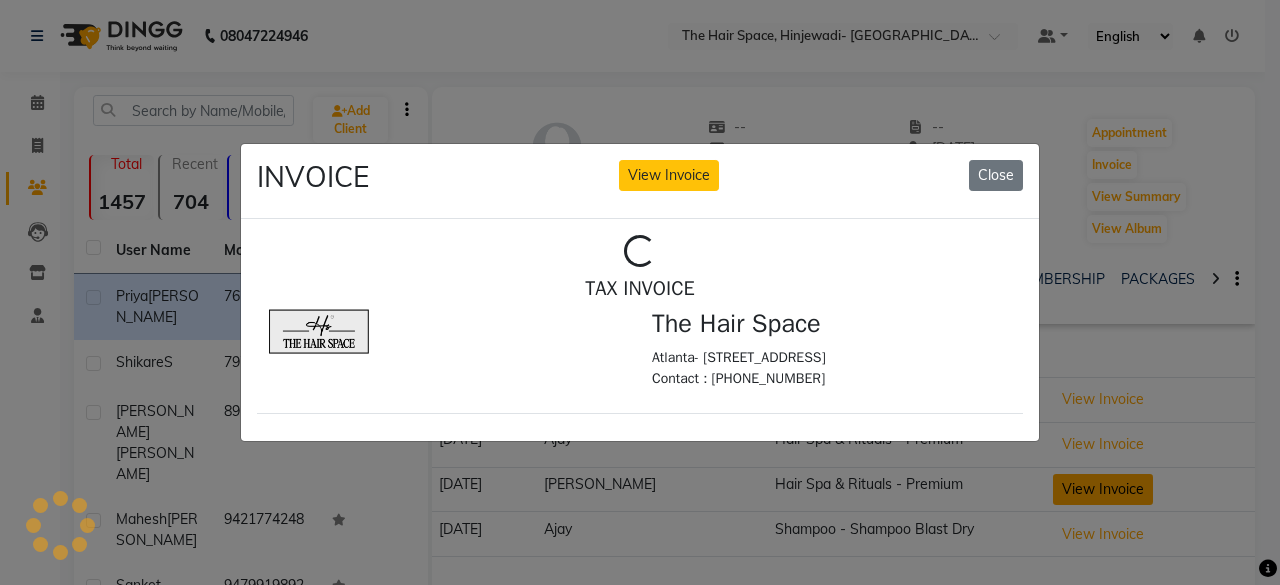 scroll, scrollTop: 0, scrollLeft: 0, axis: both 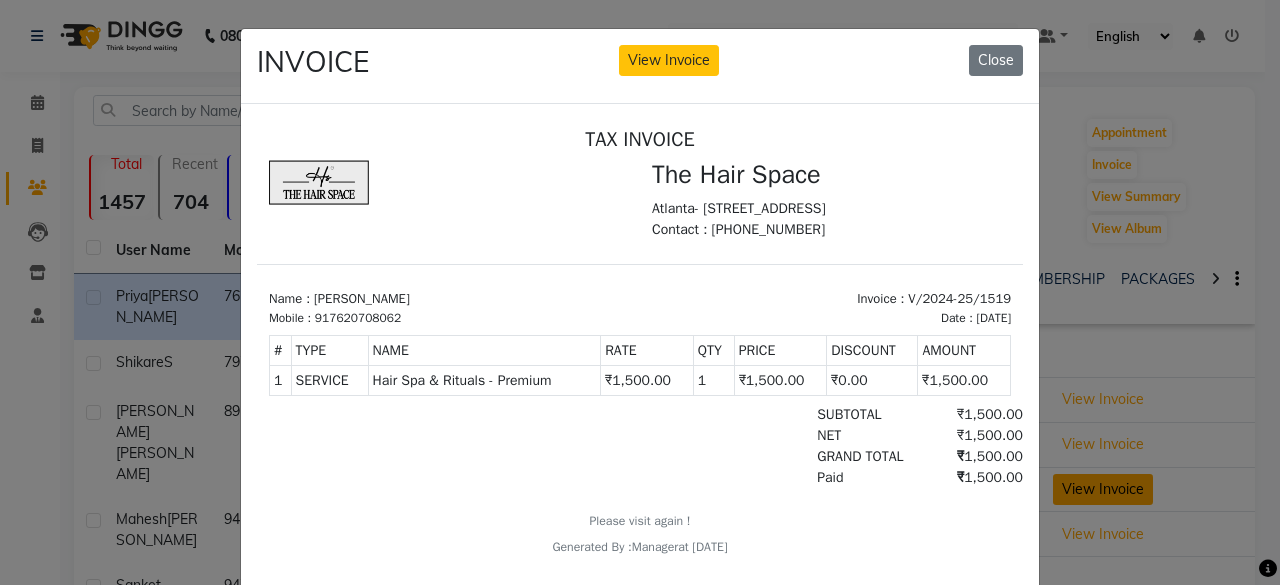 click on "INVOICE View Invoice Close" 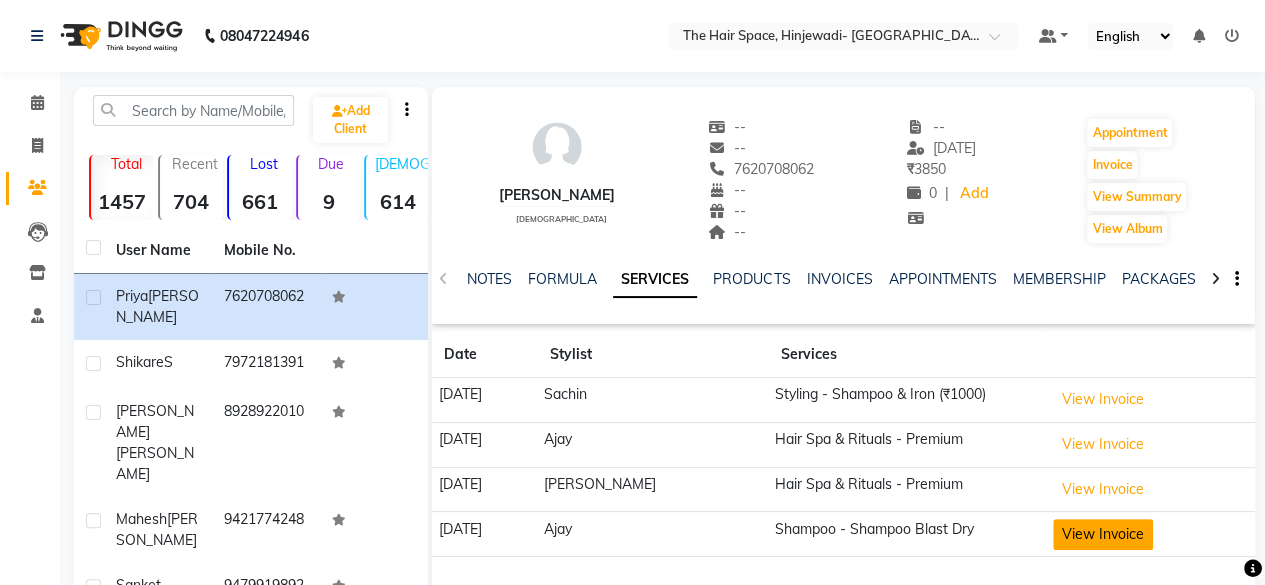 click on "View Invoice" 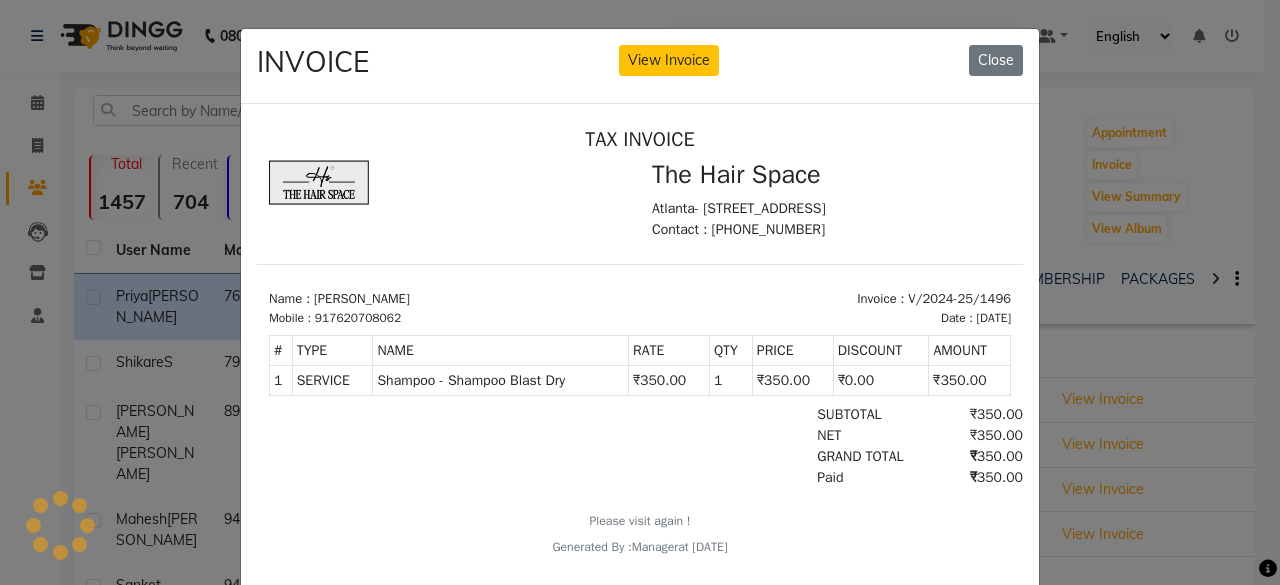 scroll, scrollTop: 0, scrollLeft: 0, axis: both 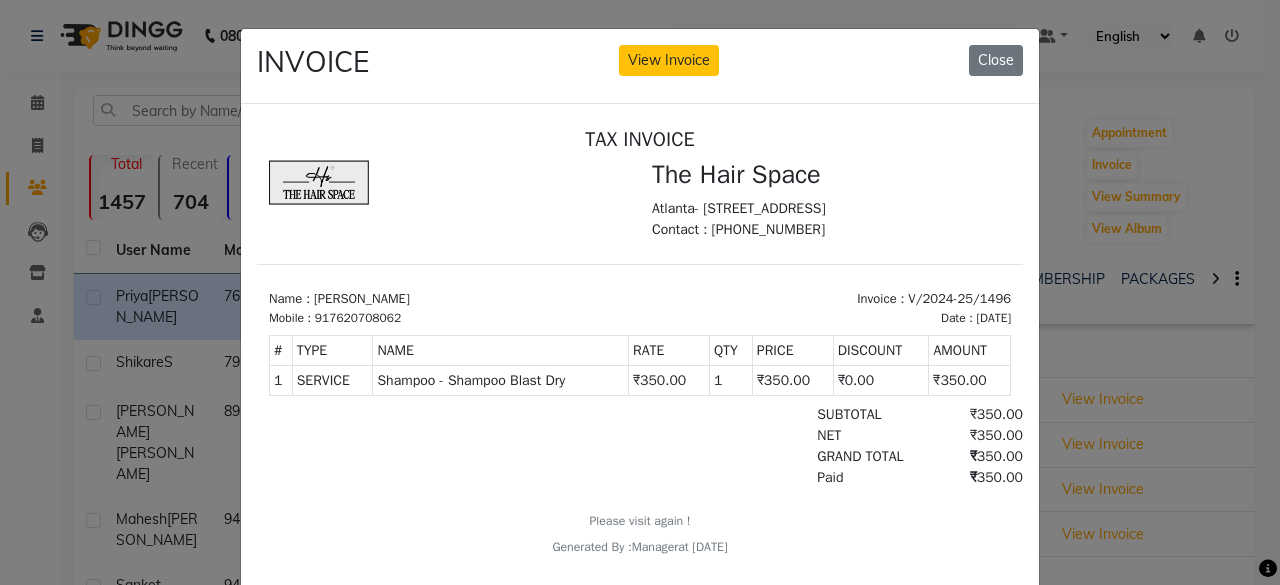 click on "INVOICE View Invoice Close" 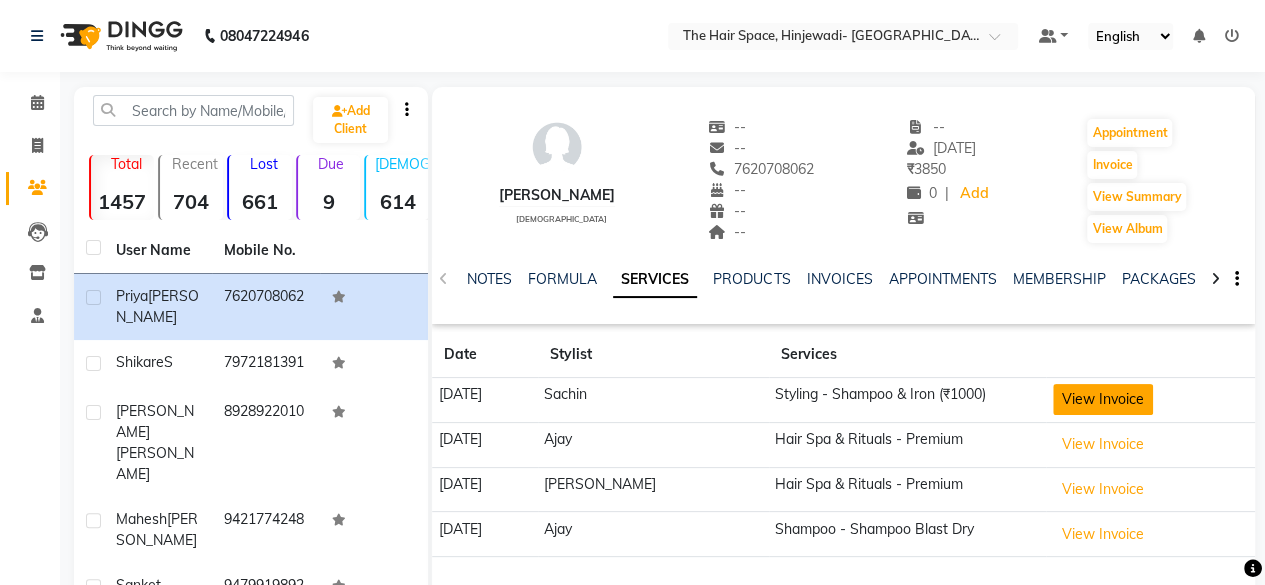 click on "View Invoice" 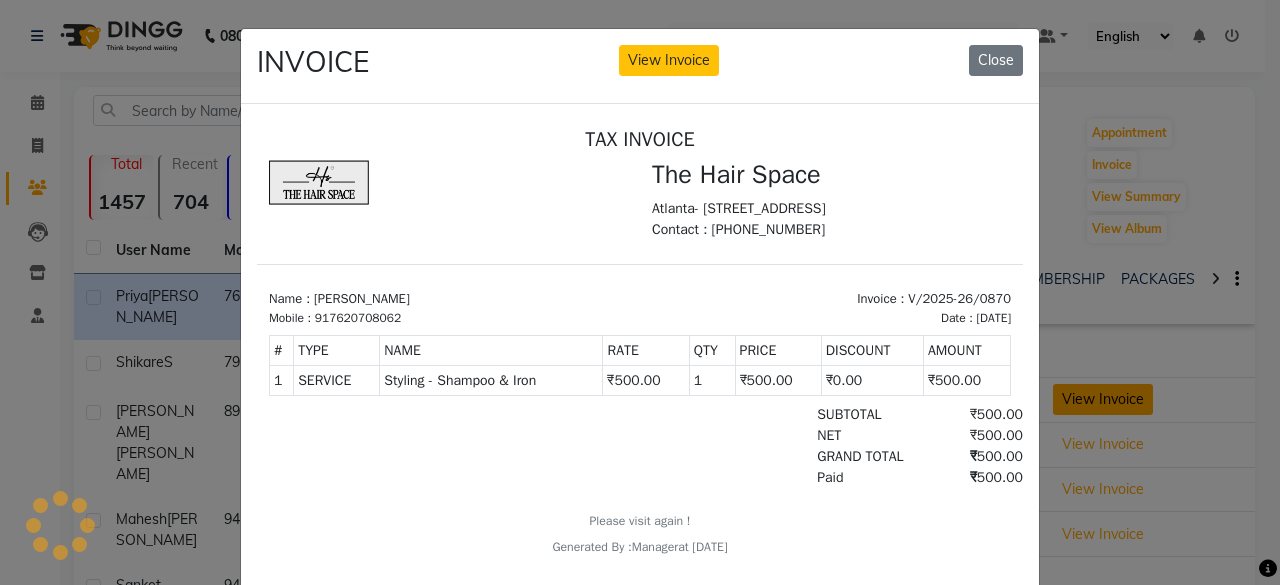 scroll, scrollTop: 0, scrollLeft: 0, axis: both 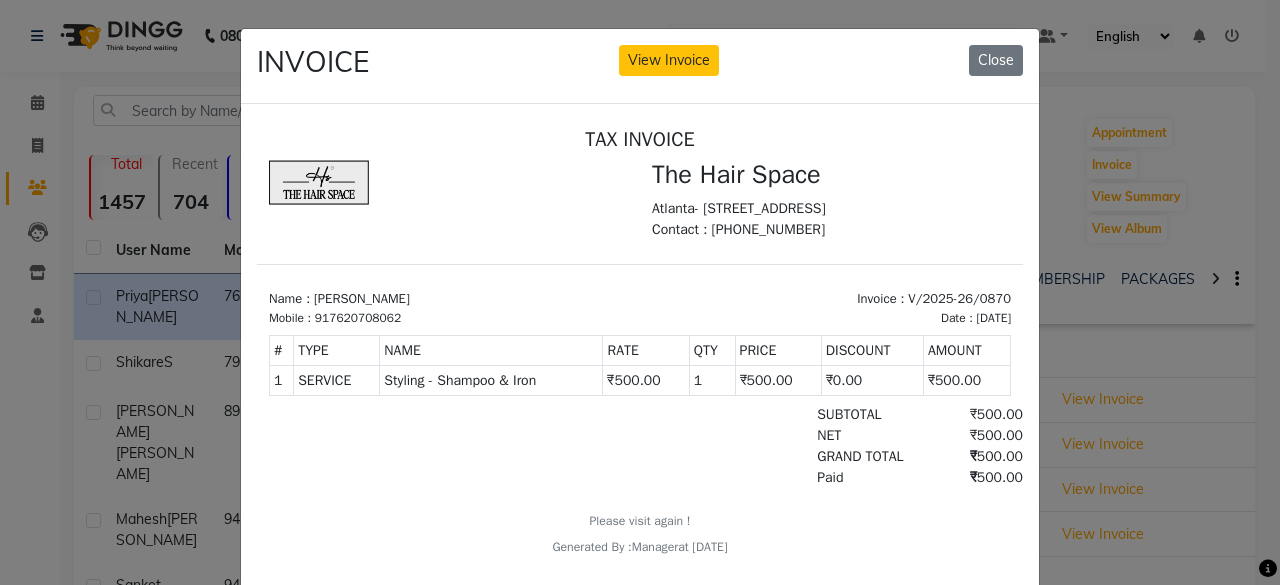 click on "INVOICE View Invoice Close" 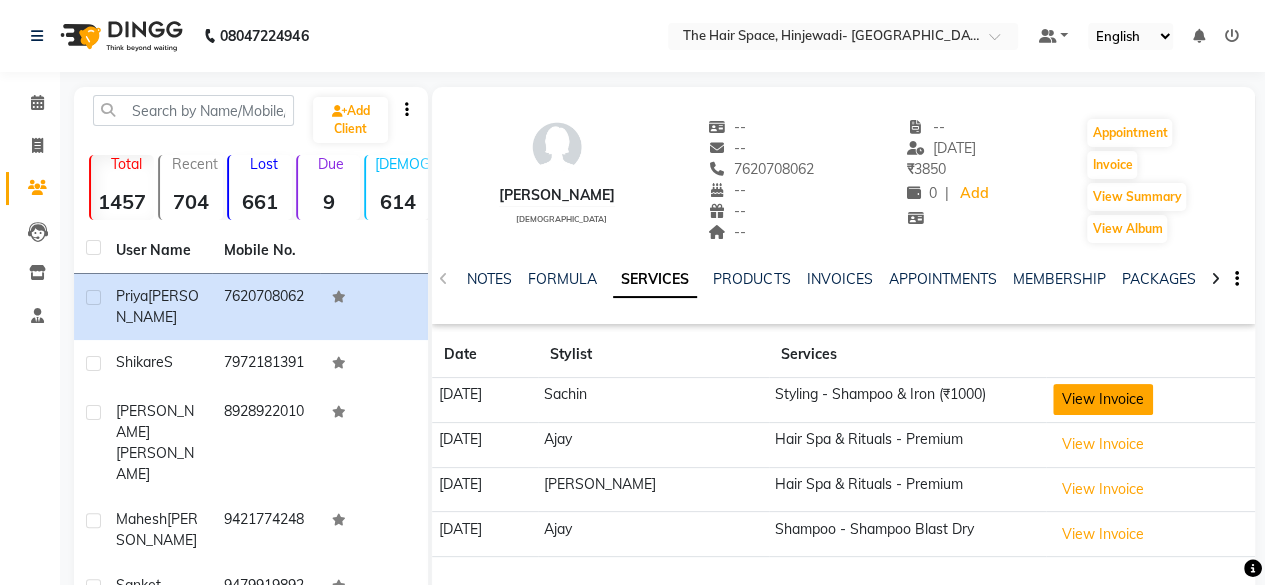 click on "View Invoice" 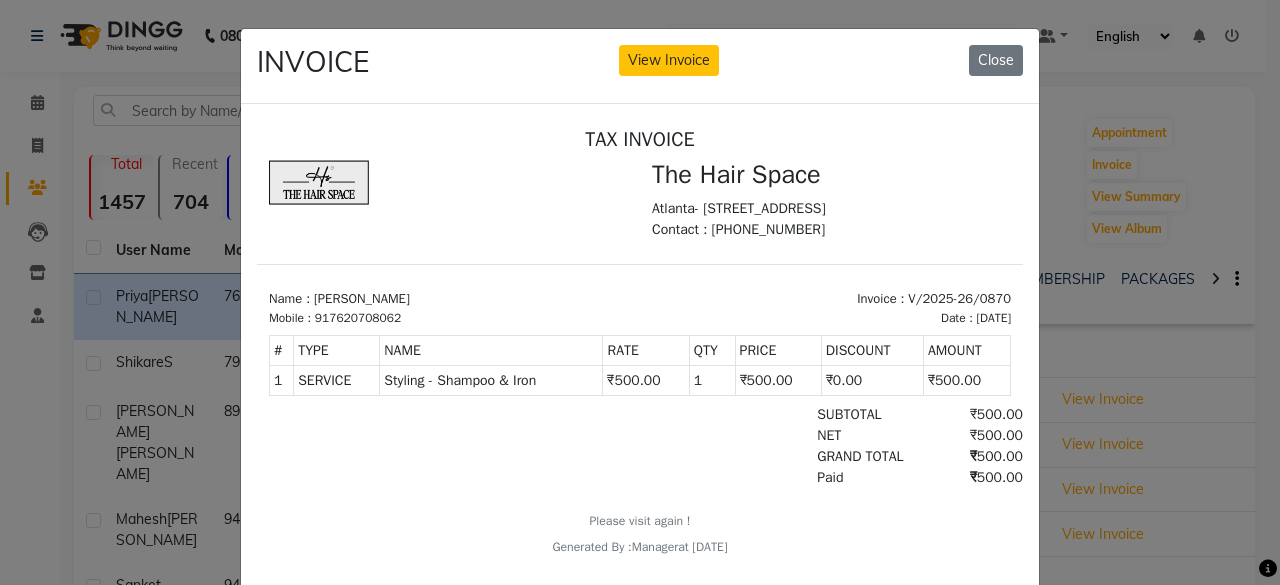 scroll, scrollTop: 0, scrollLeft: 0, axis: both 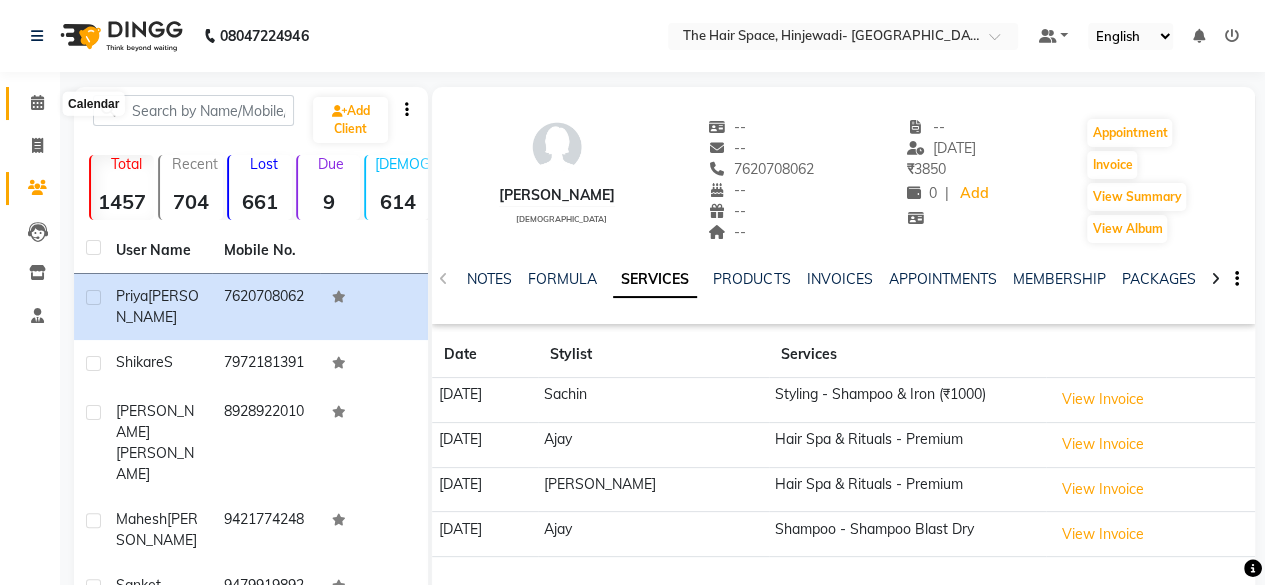 click 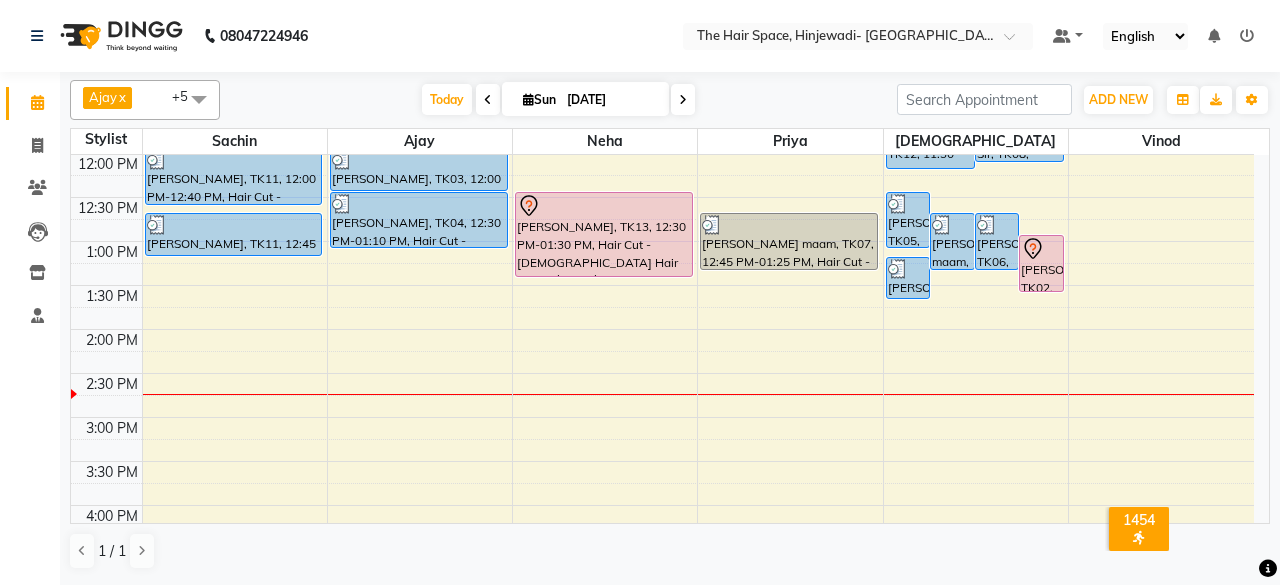 scroll, scrollTop: 300, scrollLeft: 0, axis: vertical 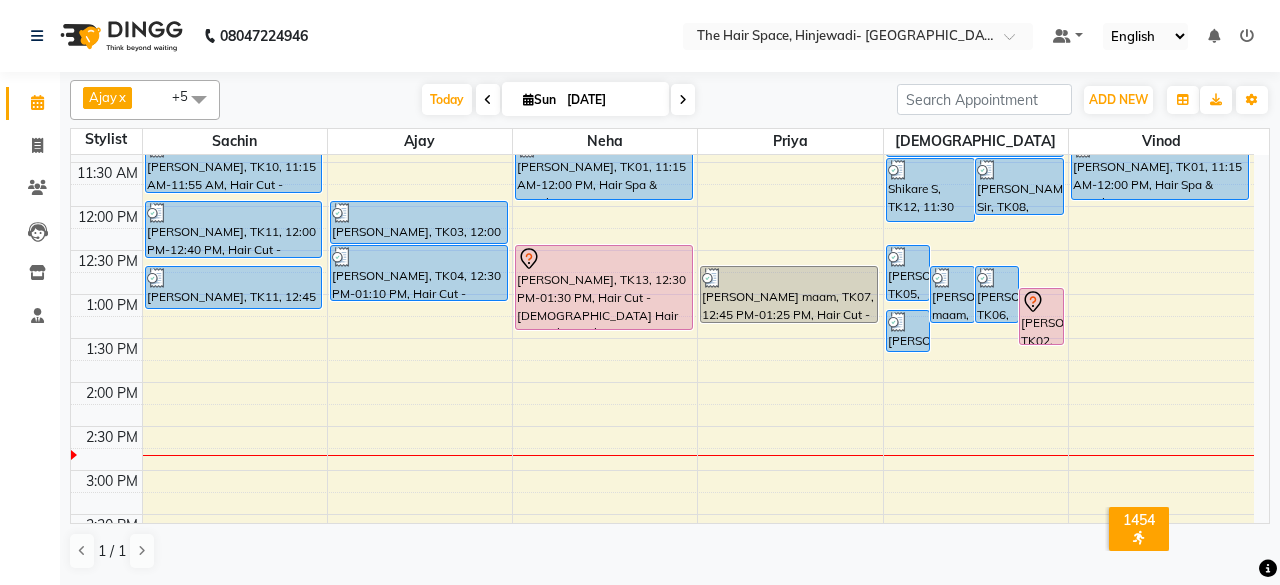 drag, startPoint x: 1262, startPoint y: 13, endPoint x: 678, endPoint y: 37, distance: 584.4929 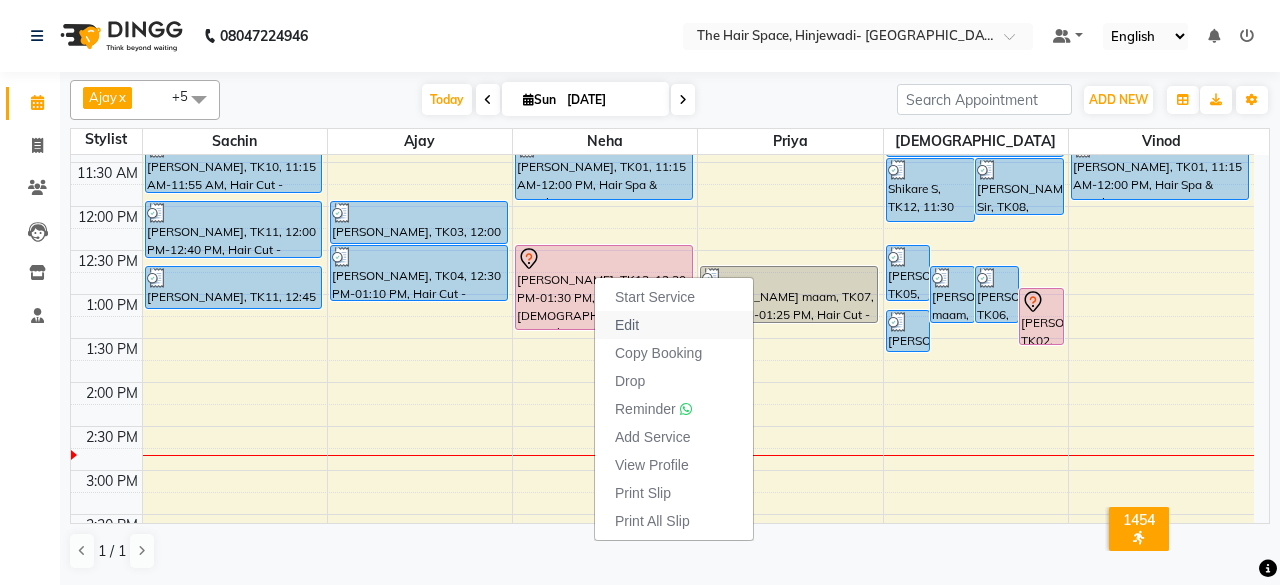 click on "Edit" at bounding box center (627, 325) 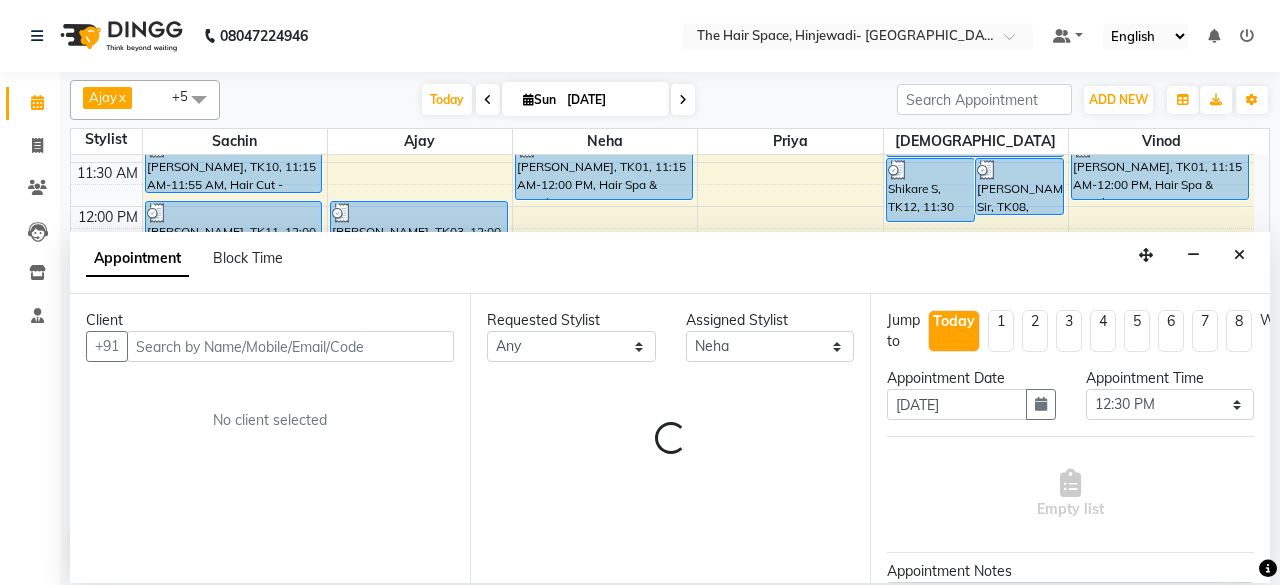 scroll, scrollTop: 521, scrollLeft: 0, axis: vertical 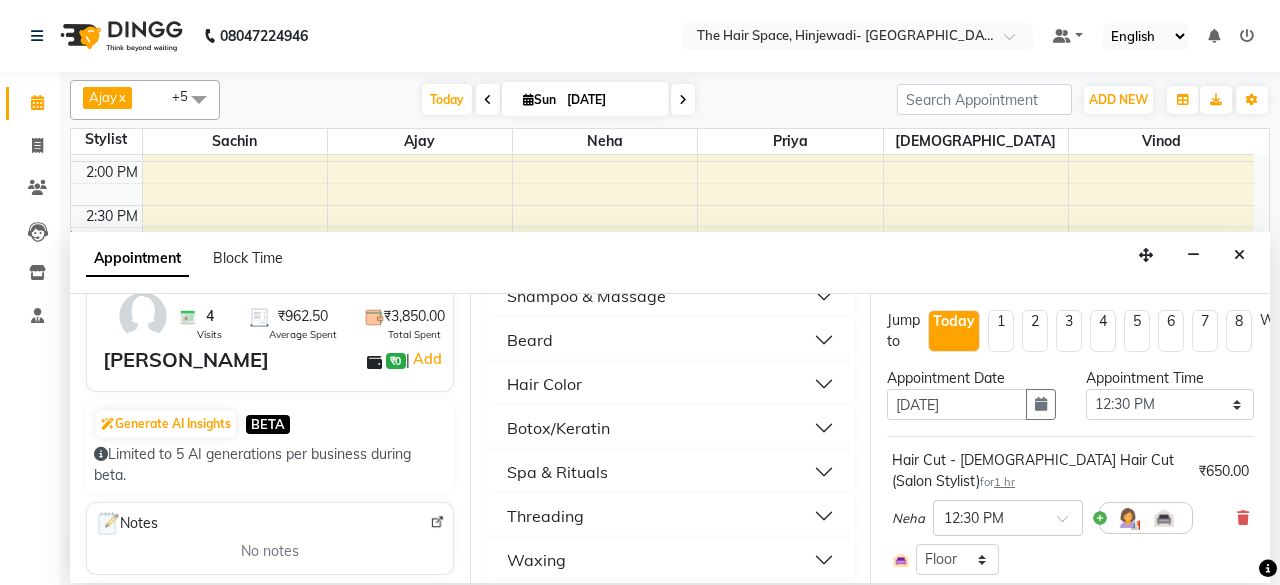 click on "Spa & Rituals" at bounding box center (557, 472) 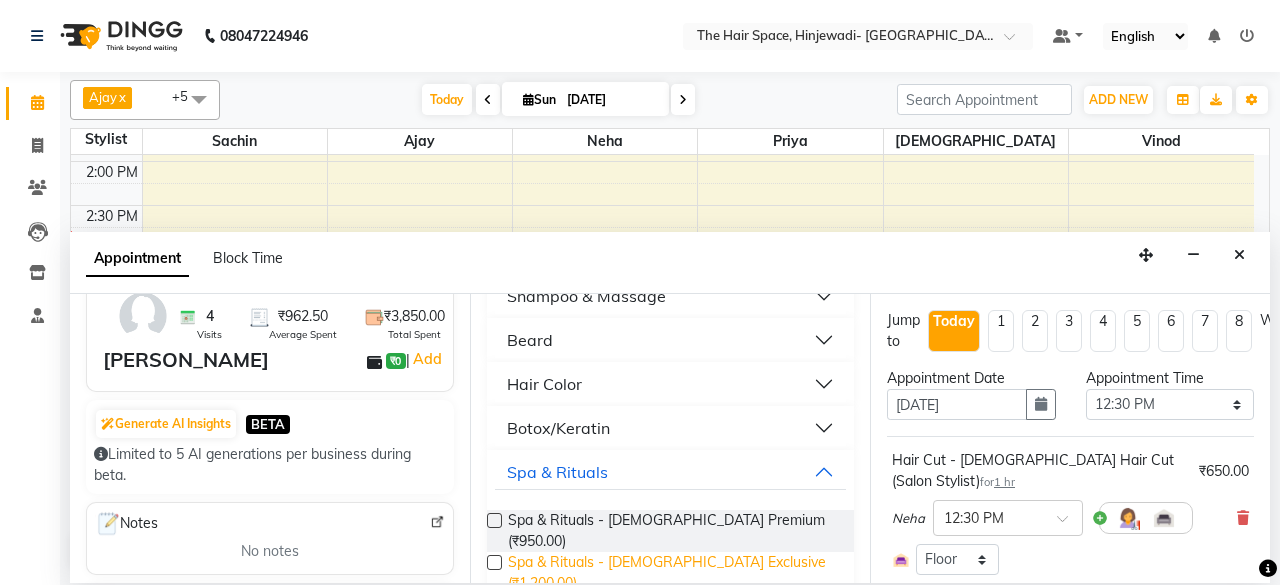 click on "Spa & Rituals - [DEMOGRAPHIC_DATA] Exclusive (₹1,200.00)" at bounding box center [673, 573] 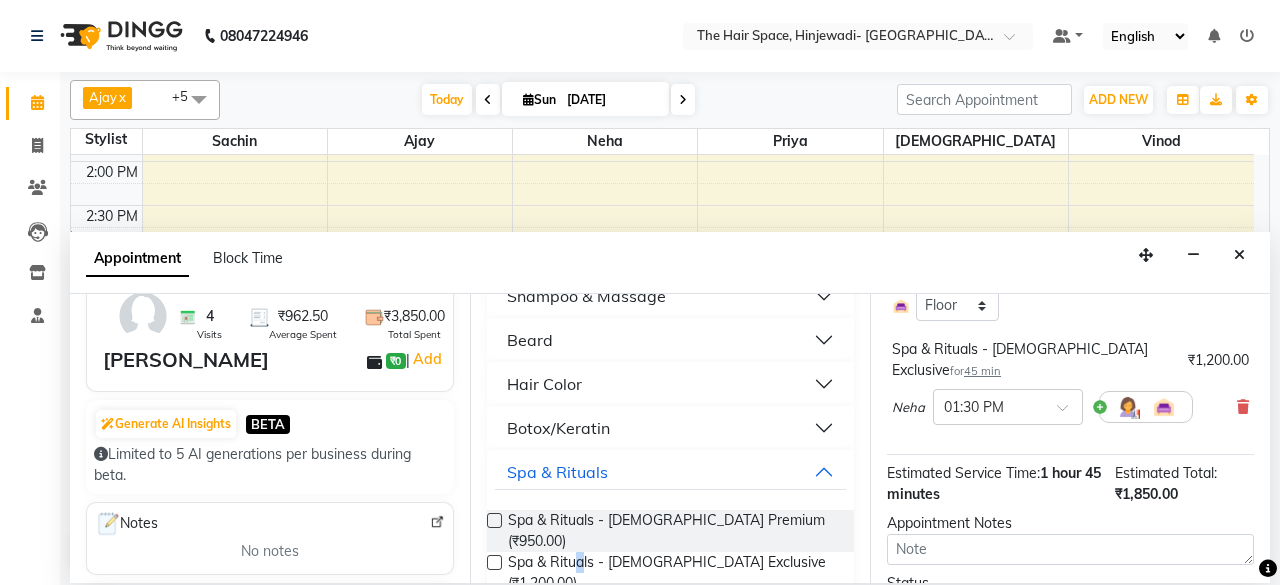 scroll, scrollTop: 357, scrollLeft: 0, axis: vertical 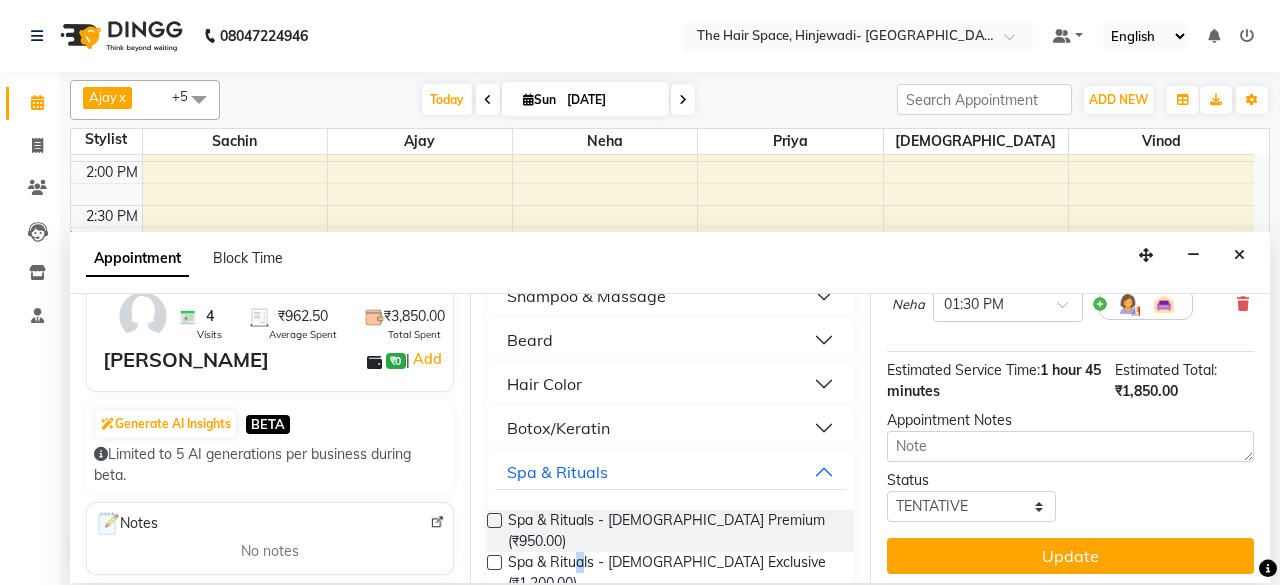 click on "Update" at bounding box center (1070, 556) 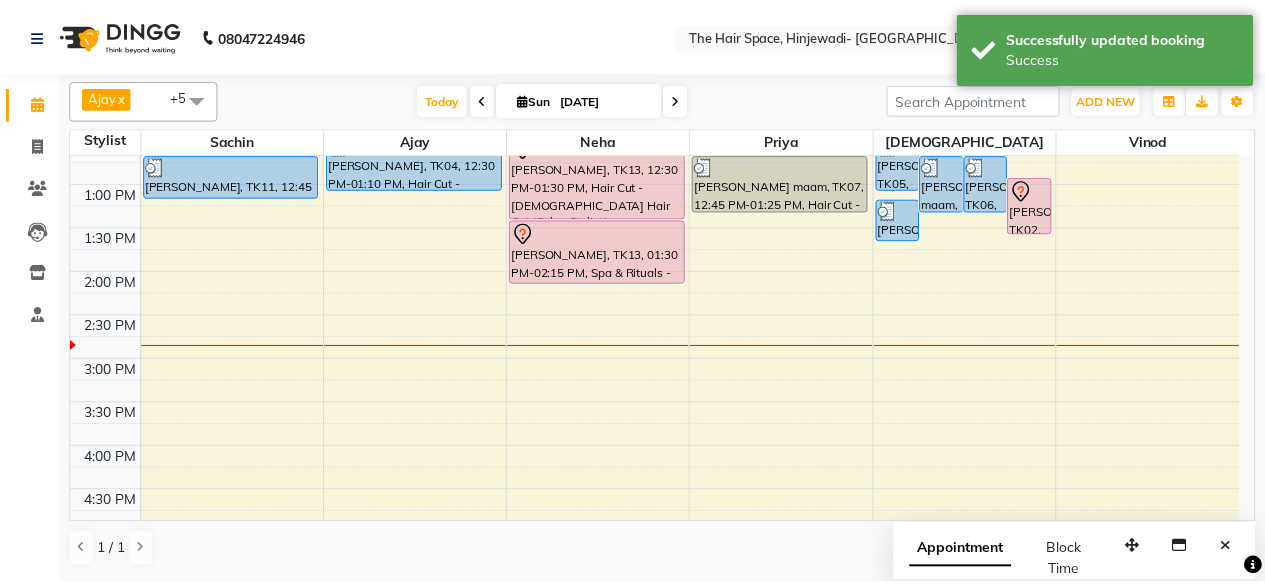 scroll, scrollTop: 321, scrollLeft: 0, axis: vertical 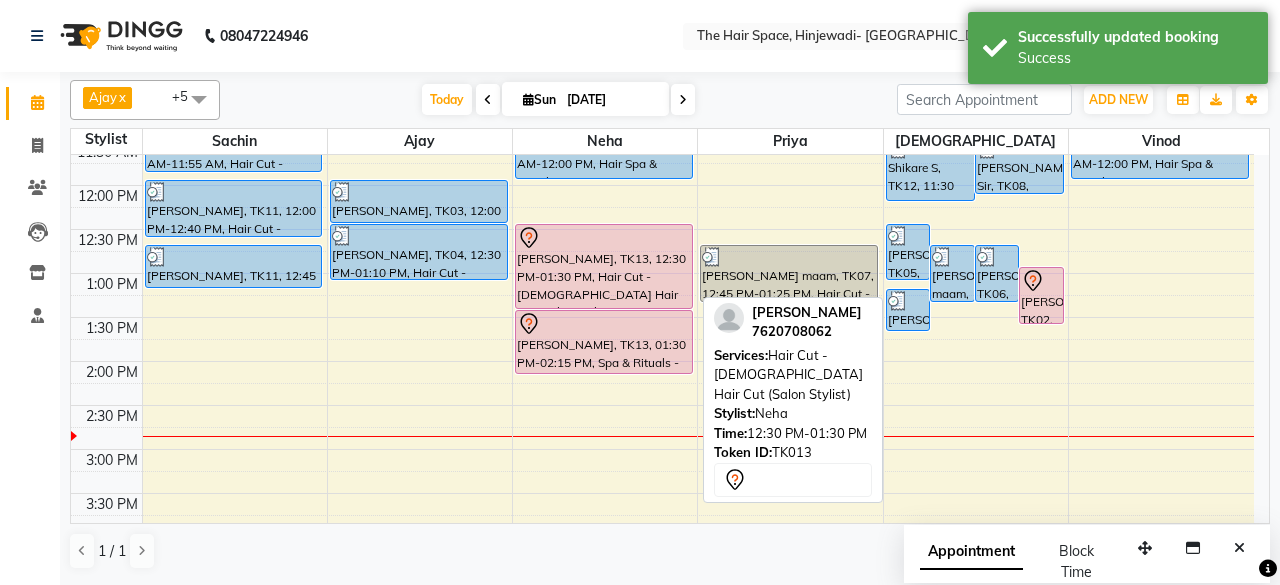 click on "[PERSON_NAME], TK13, 12:30 PM-01:30 PM, Hair Cut - [DEMOGRAPHIC_DATA] Hair Cut (Salon Stylist)" at bounding box center [604, 266] 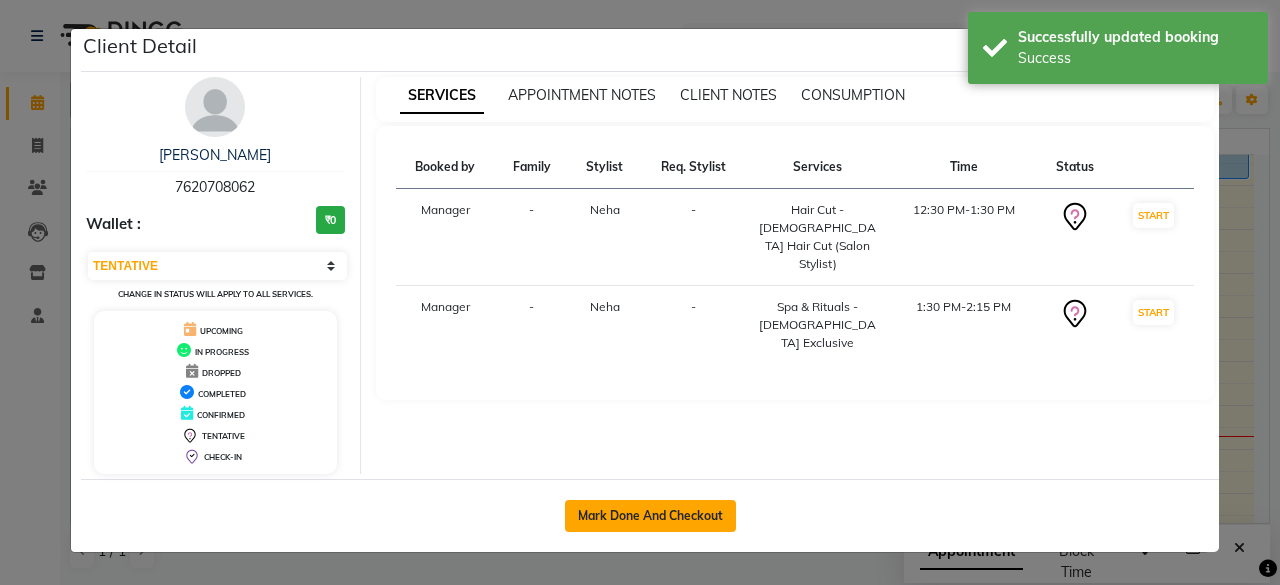 click on "Mark Done And Checkout" 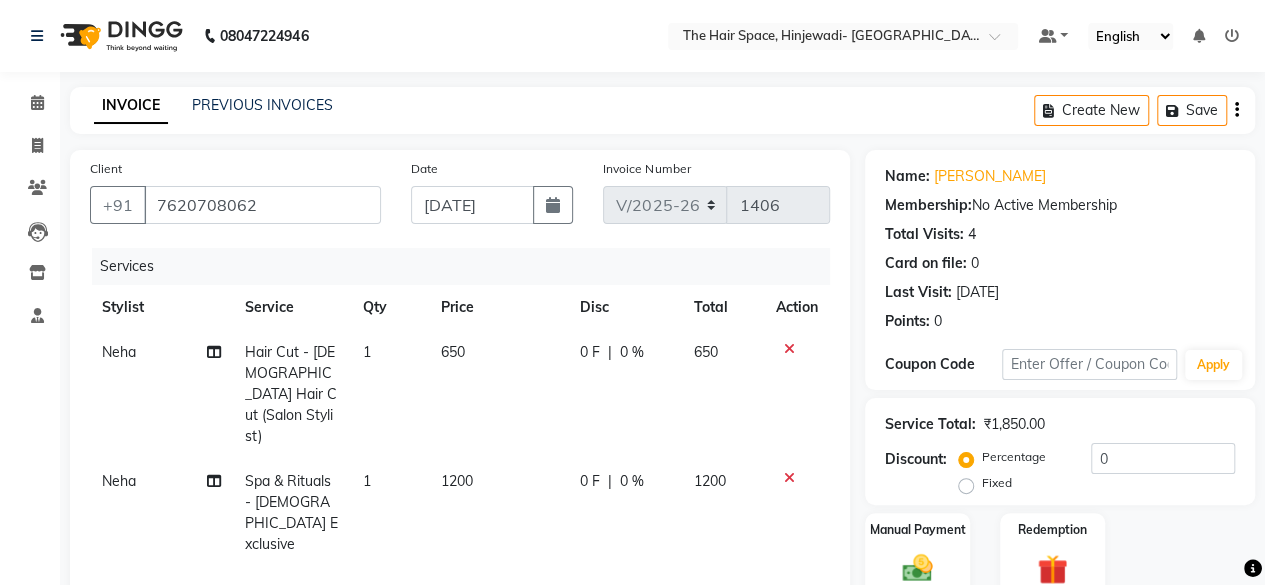 click on "650" 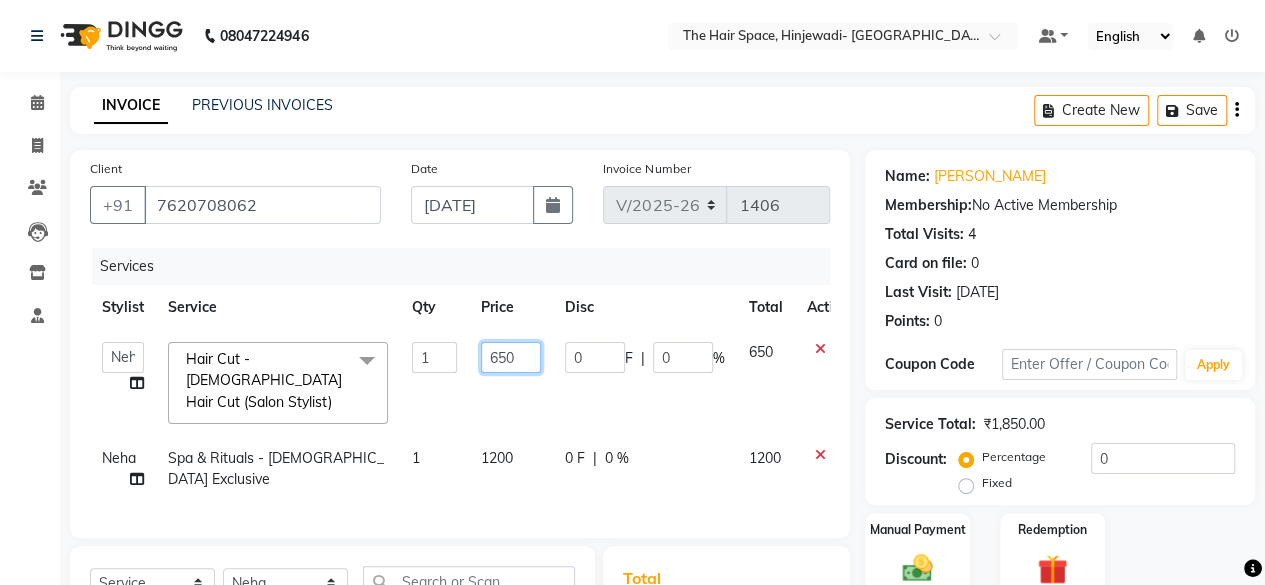 click on "650" 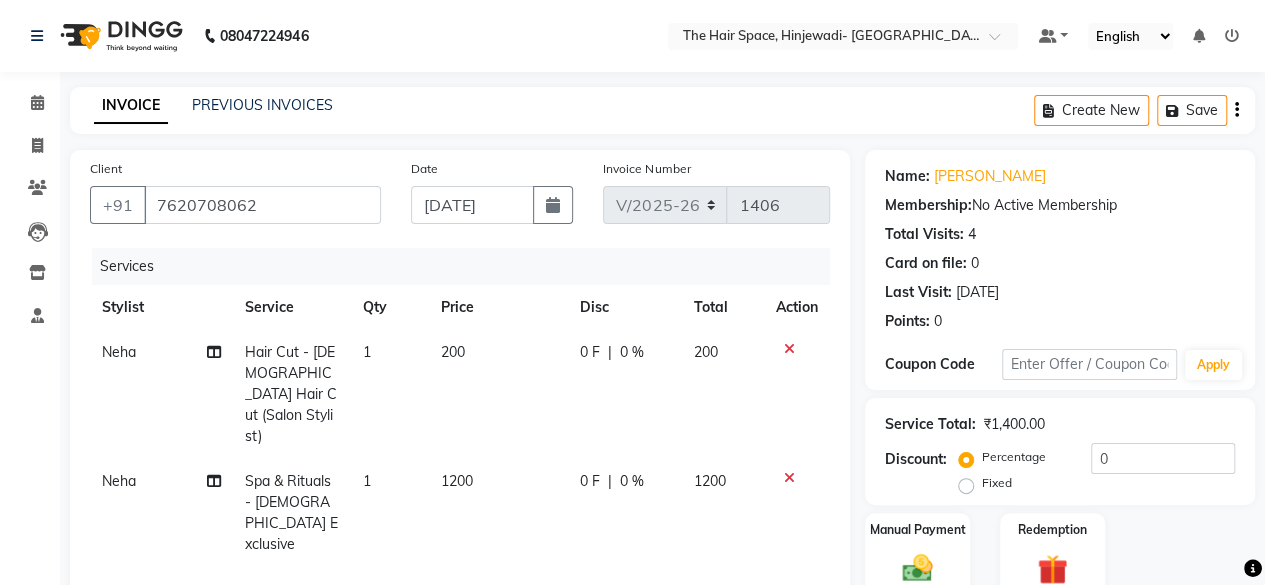click on "1200" 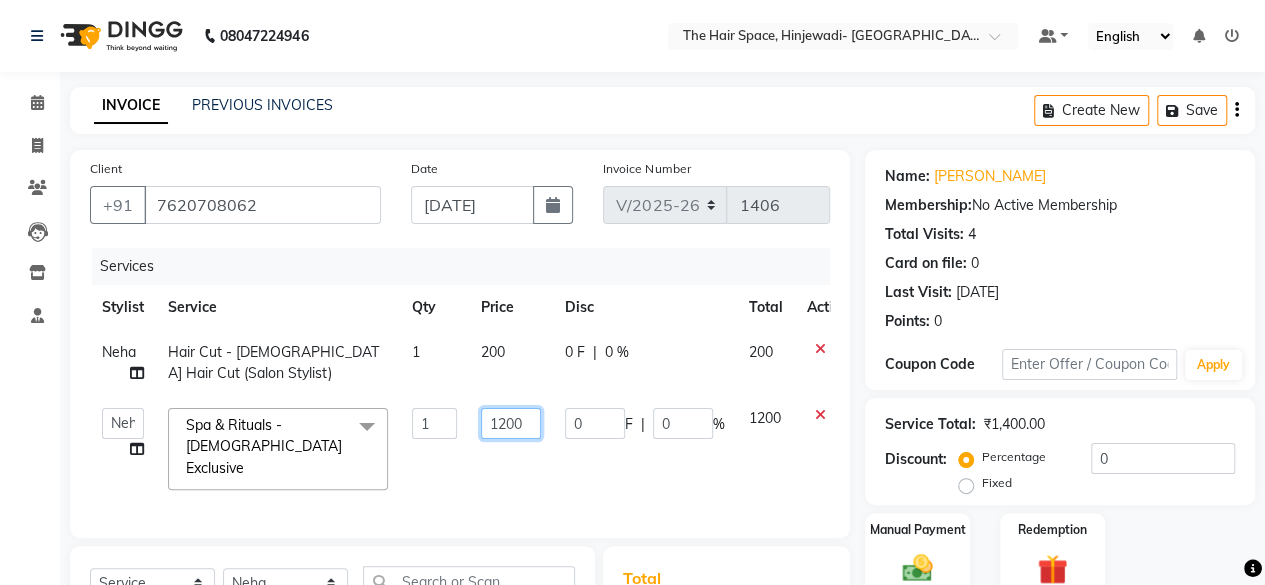 click on "1200" 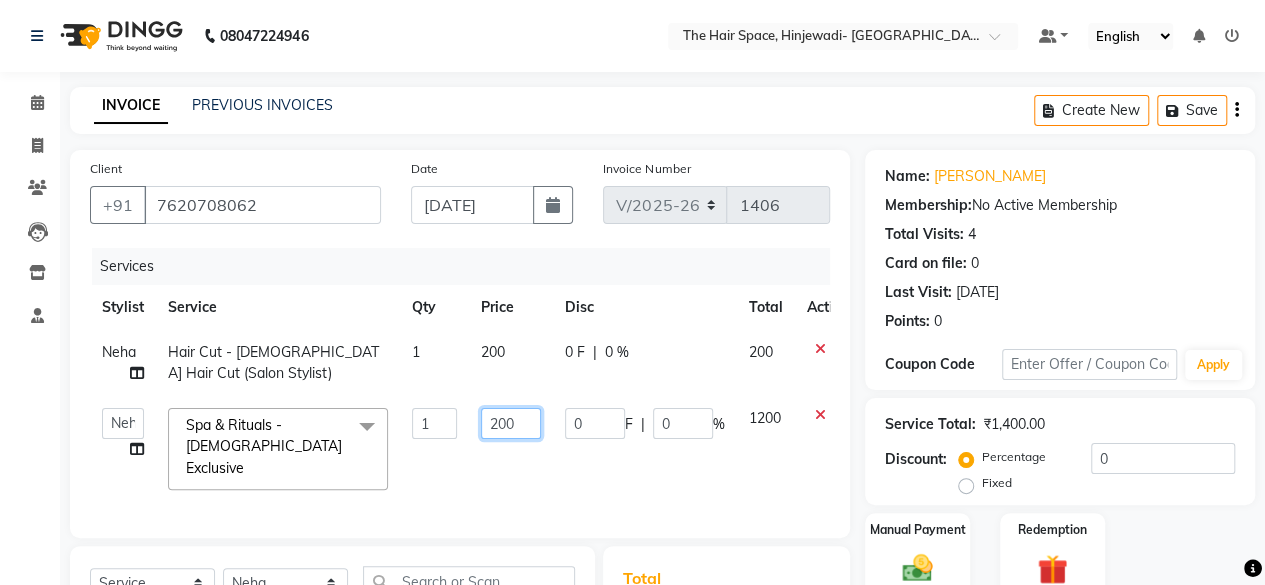 click on "200" 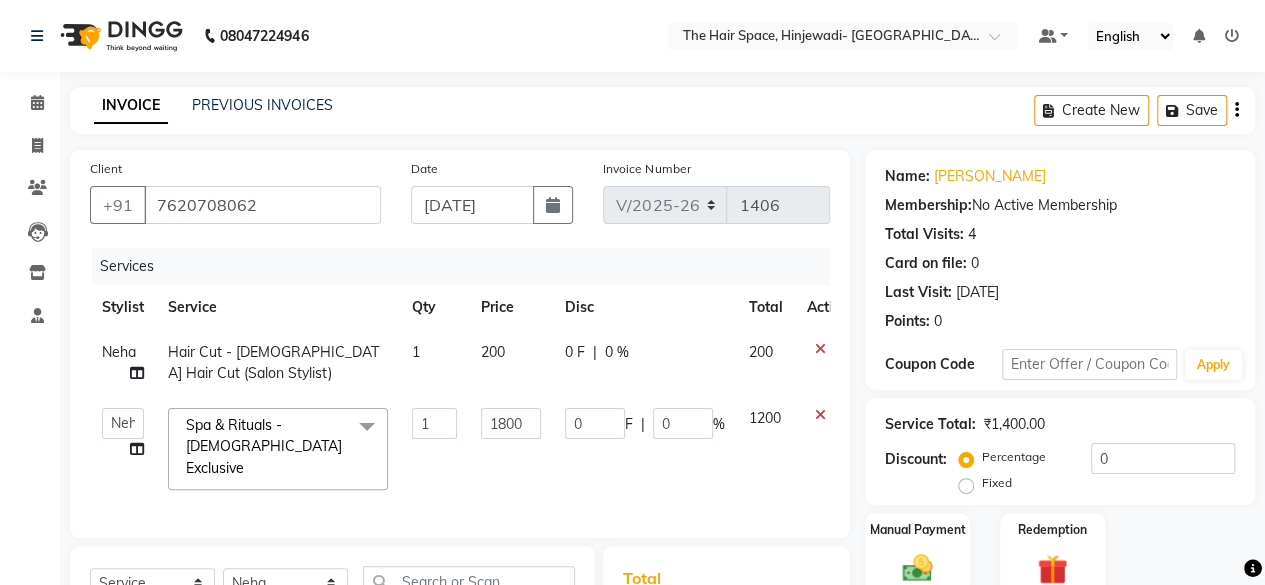 click on "1800" 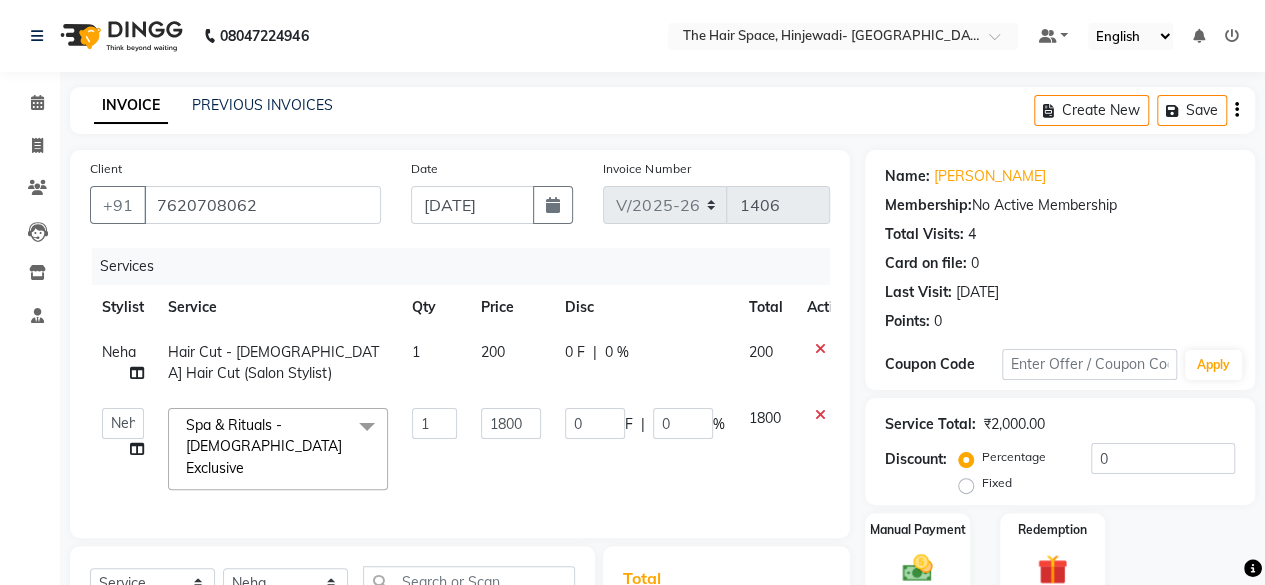 scroll, scrollTop: 200, scrollLeft: 0, axis: vertical 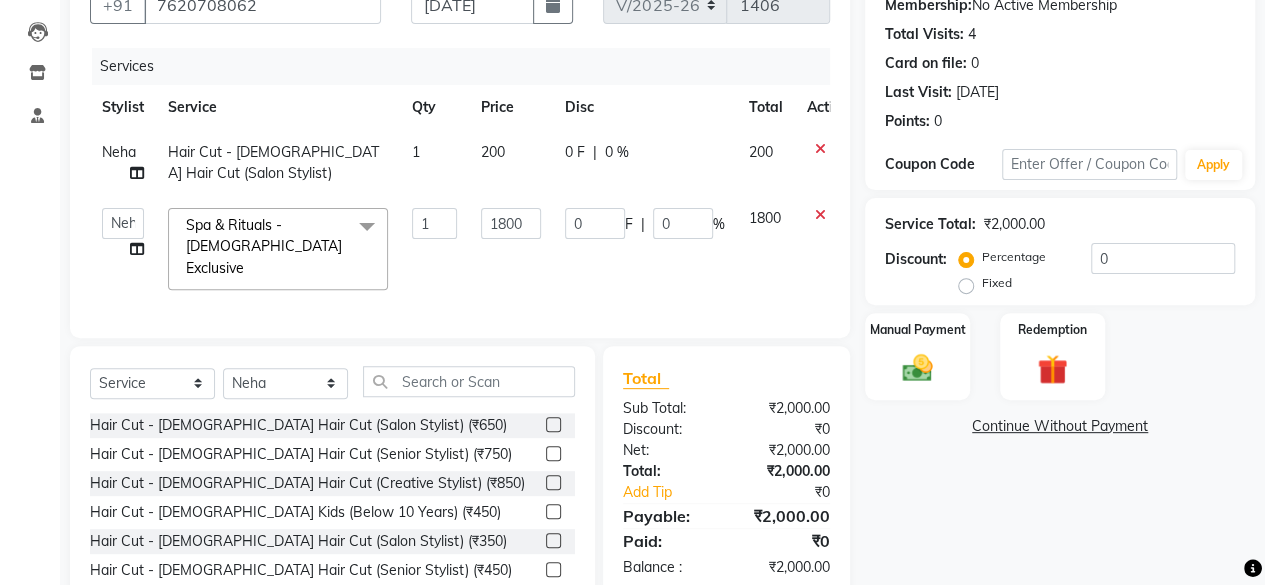 click on "Name: [PERSON_NAME] Membership:  No Active Membership  Total Visits:  4 Card on file:  0 Last Visit:   [DATE] Points:   0  Coupon Code Apply Service Total:  ₹2,000.00  Discount:  Percentage   Fixed  0 Manual Payment Redemption  Continue Without Payment" 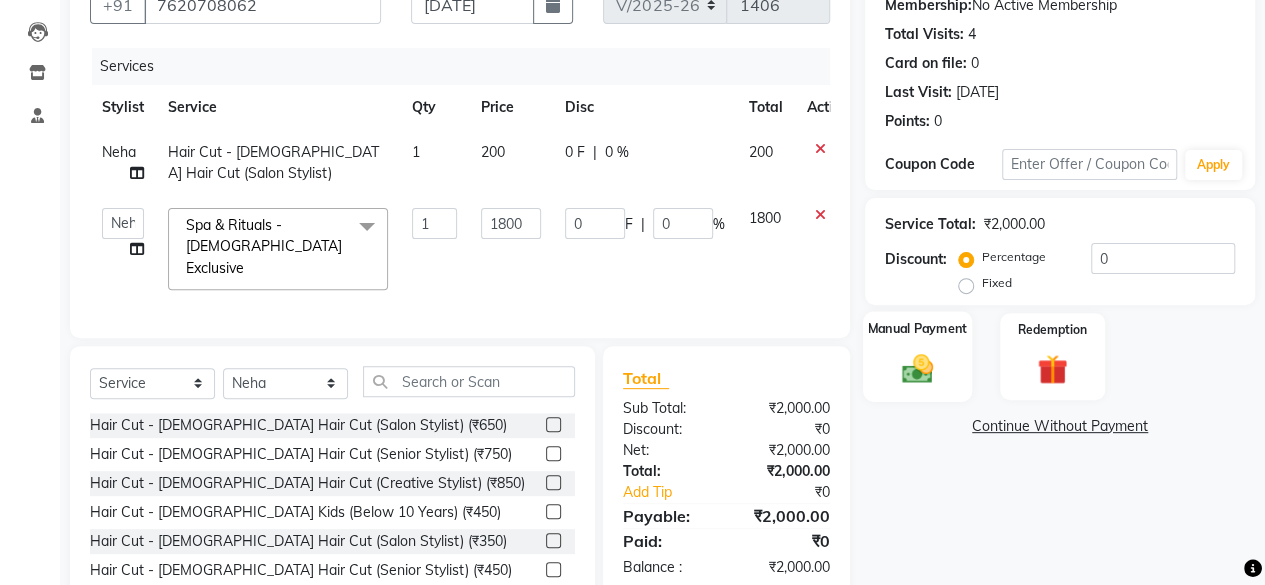click 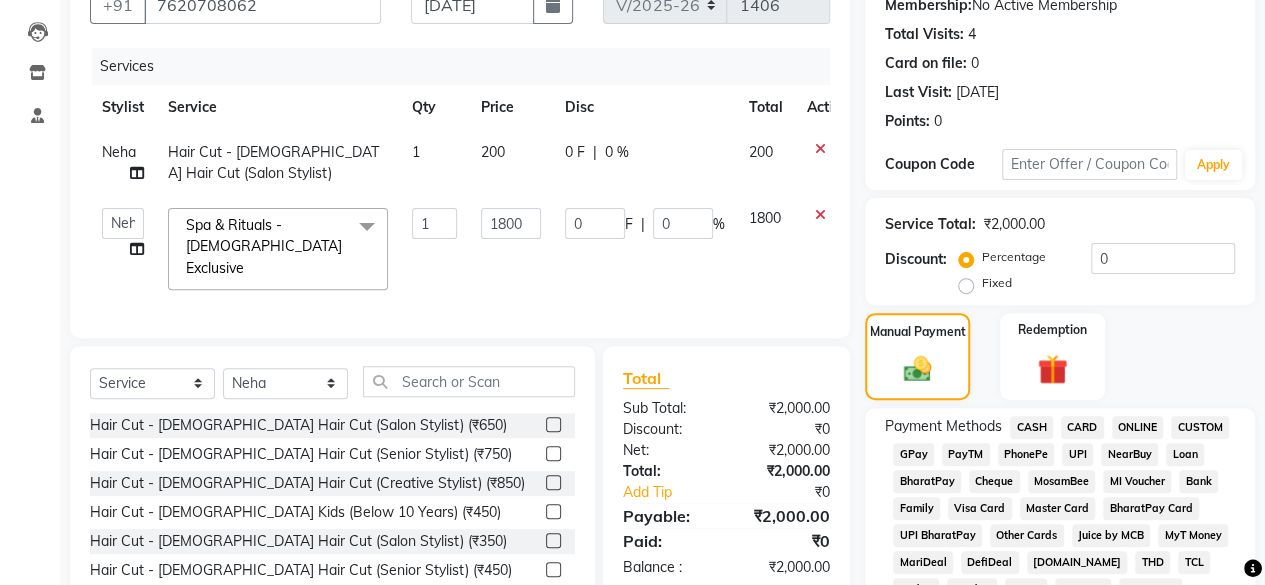 click on "GPay" 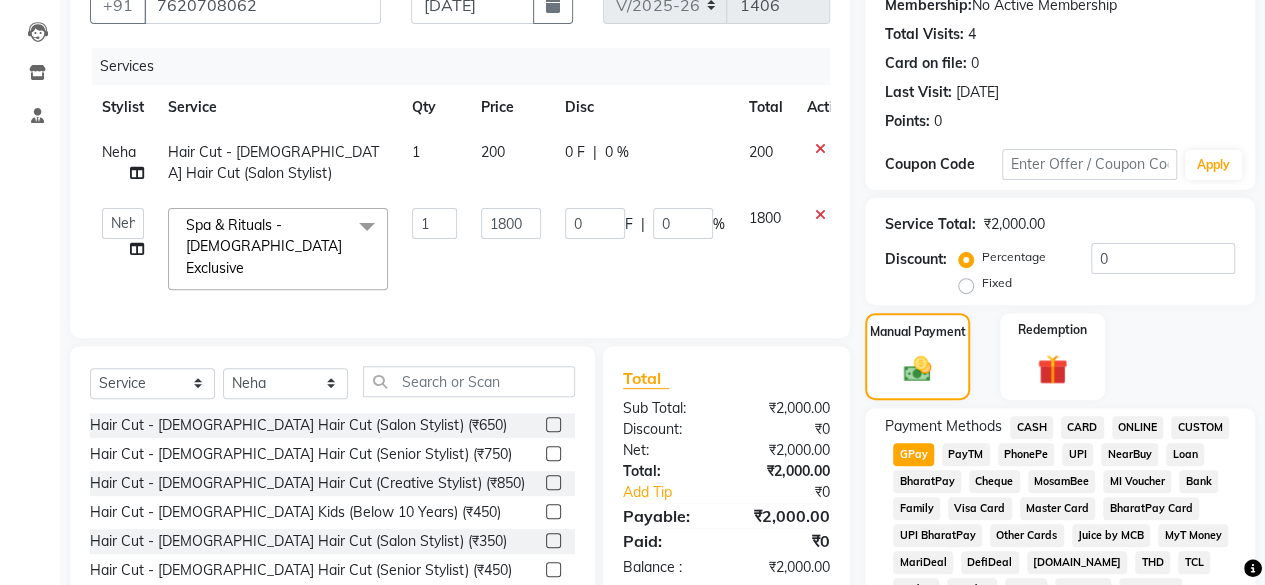 click on "[PERSON_NAME]   Bhakti   Jyoti   [PERSON_NAME]   Manager   [PERSON_NAME]   Priya   Sachin    [PERSON_NAME]    [PERSON_NAME]   Vishnu" 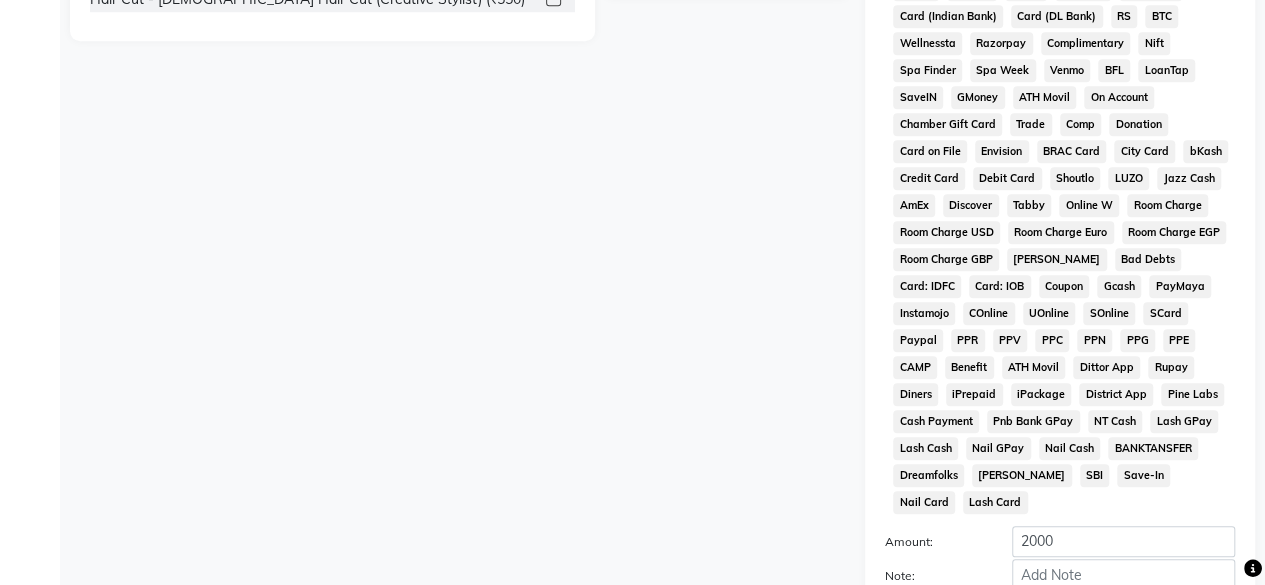 scroll, scrollTop: 900, scrollLeft: 0, axis: vertical 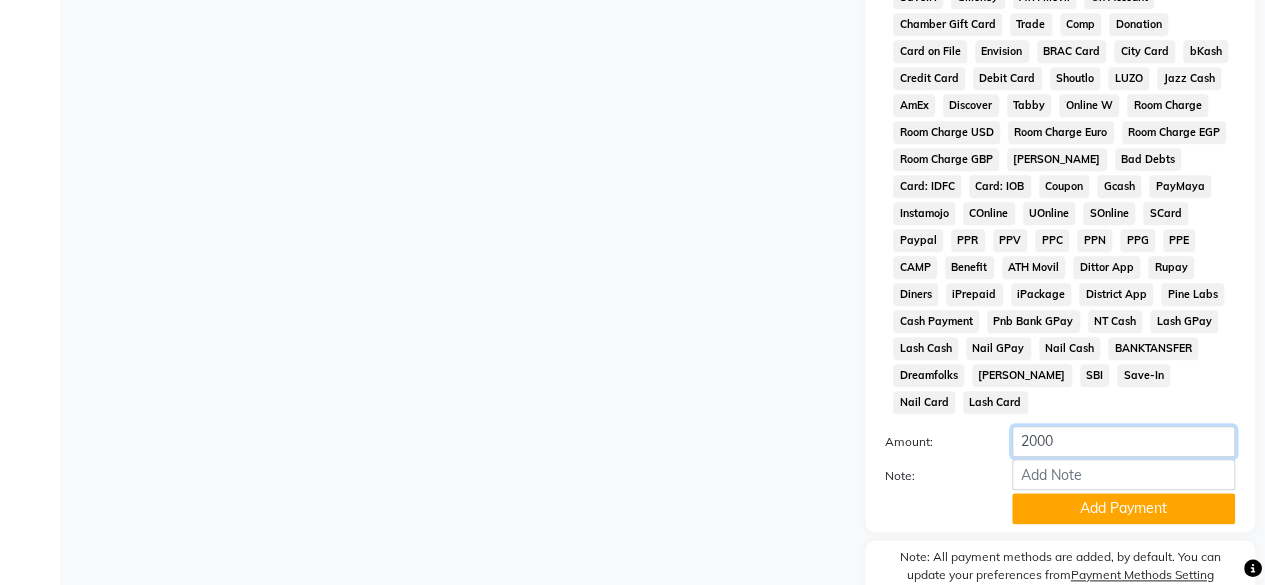 click on "2000" 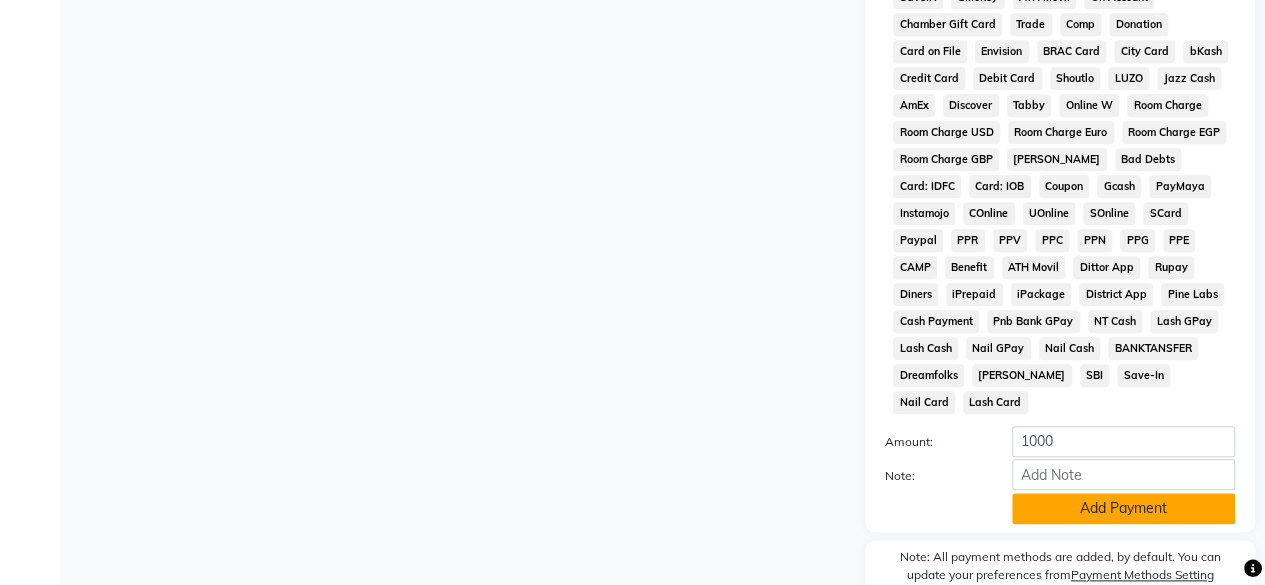 click on "Add Payment" 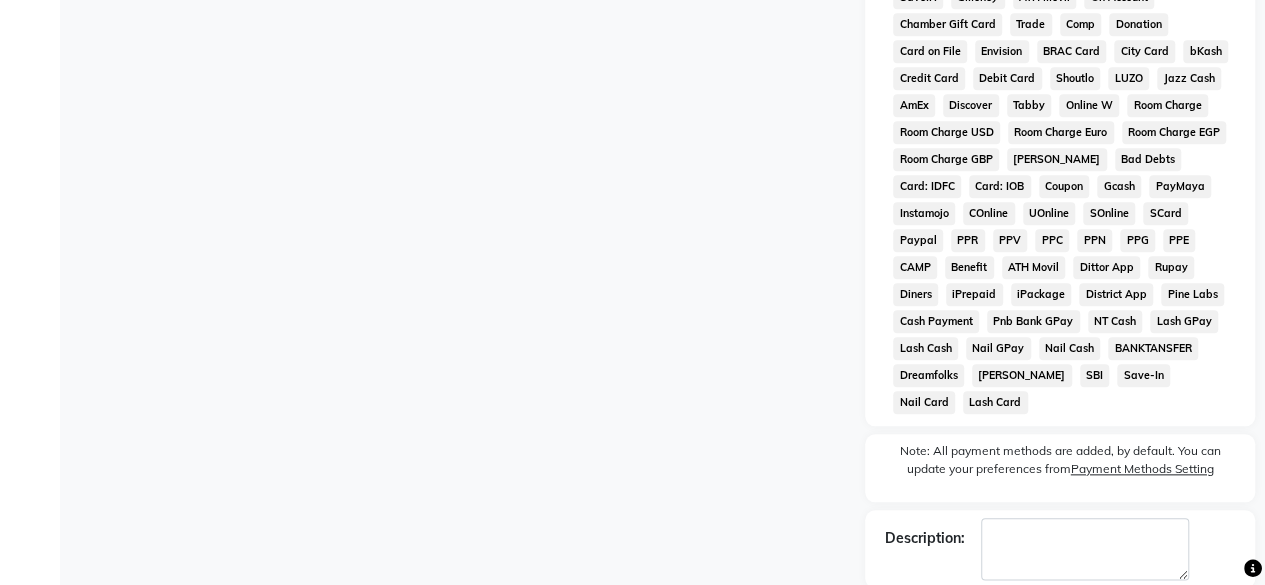 scroll, scrollTop: 400, scrollLeft: 0, axis: vertical 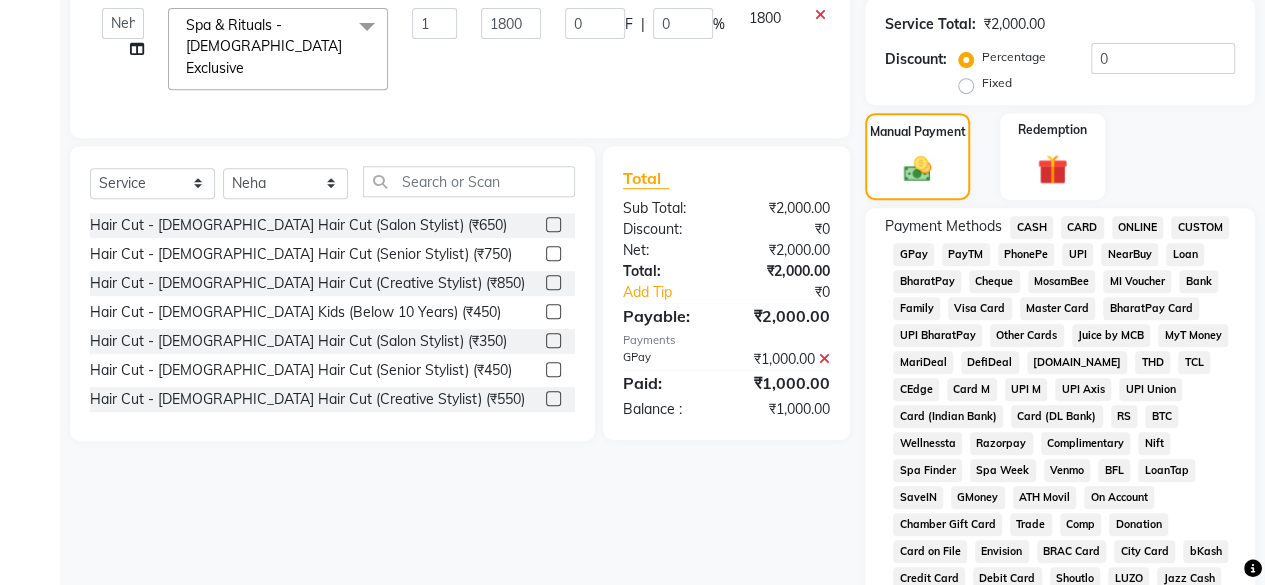 click on "CASH" 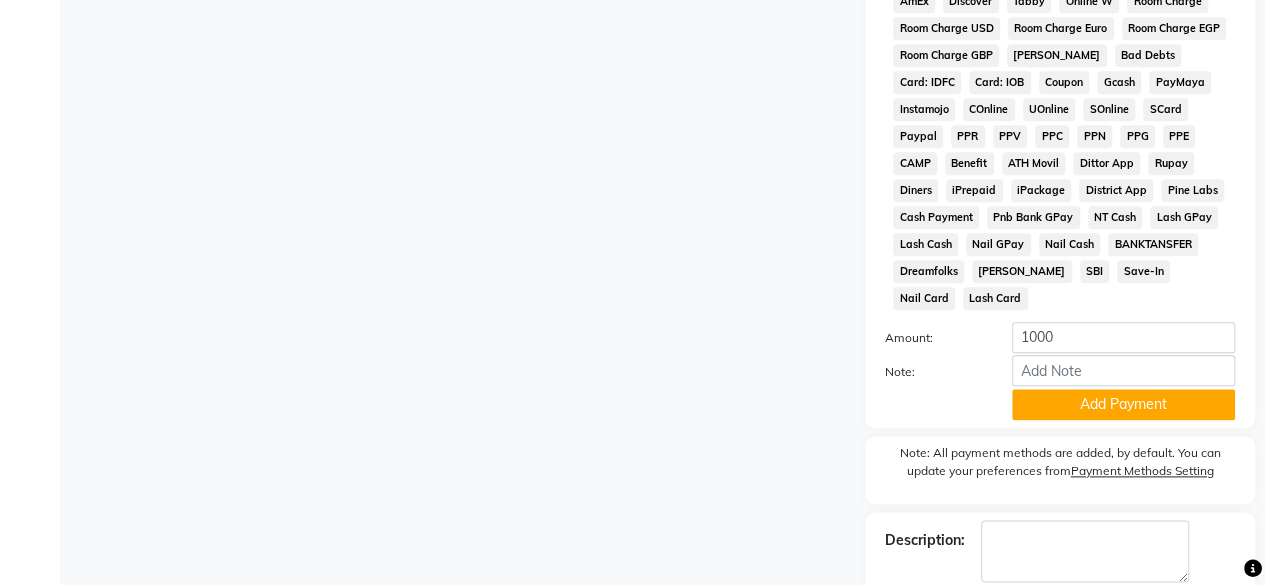 scroll, scrollTop: 1084, scrollLeft: 0, axis: vertical 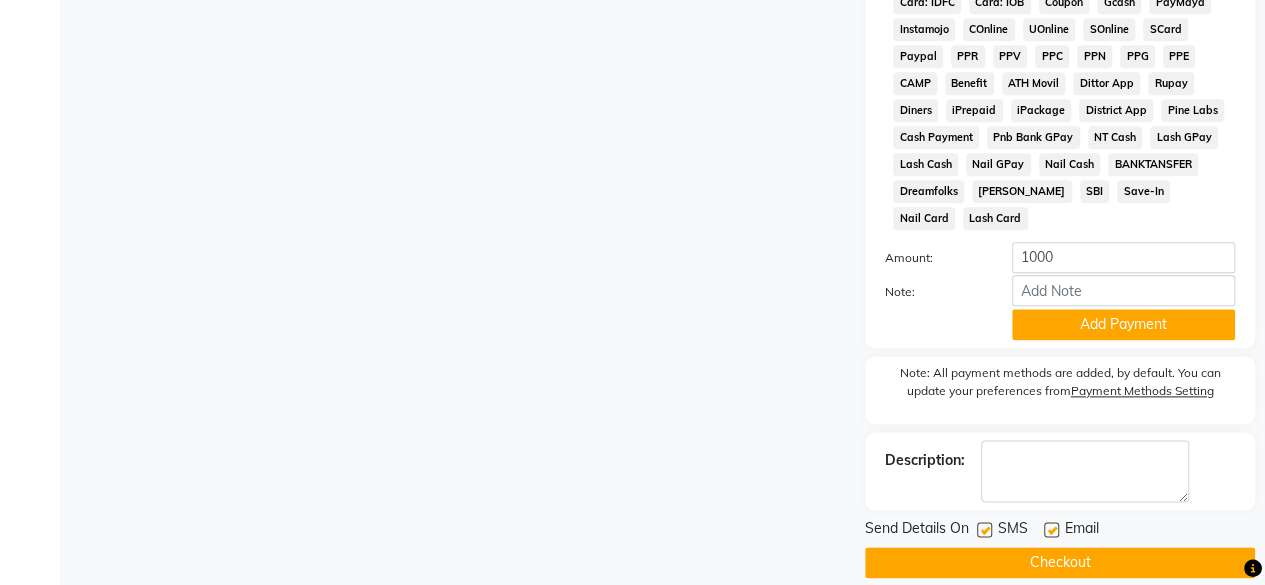 click on "Checkout" 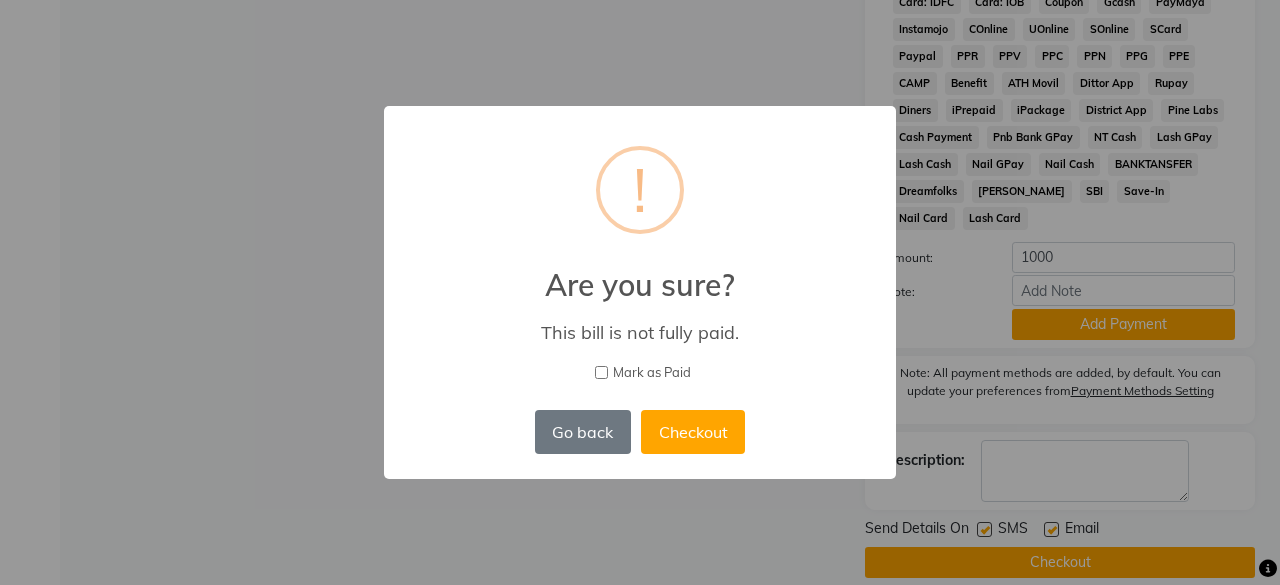 click on "× ! Are you sure? This bill is not fully paid. [PERSON_NAME] as Paid Go back No Checkout" at bounding box center (640, 292) 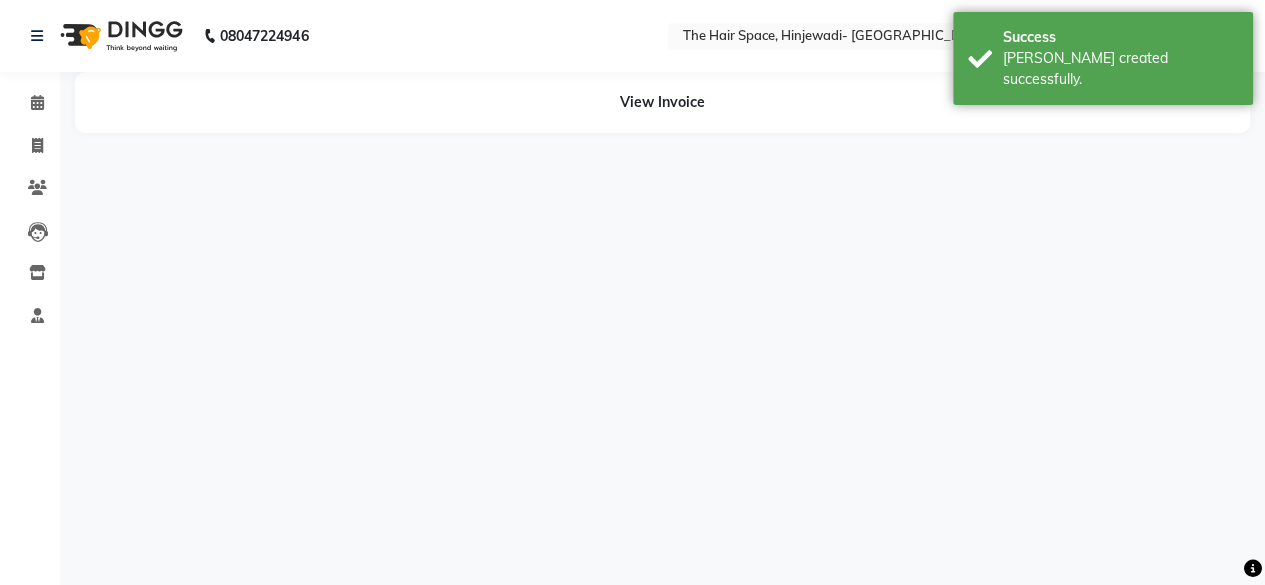 click on "08047224946 Select Location × The Hair Space, Hinjewadi- Wakad Link Road Default Panel My Panel English ENGLISH Español العربية मराठी हिंदी ગુજરાતી தமிழ் 中文 Notifications nothing to show ☀ The Hair Space, Hinjewadi- Wakad Link Road  Calendar  Invoice  Clients  Leads   Inventory  Staff Completed InProgress Upcoming Dropped Tentative Check-In Confirm Bookings Segments Page Builder  View Invoice" at bounding box center (632, 292) 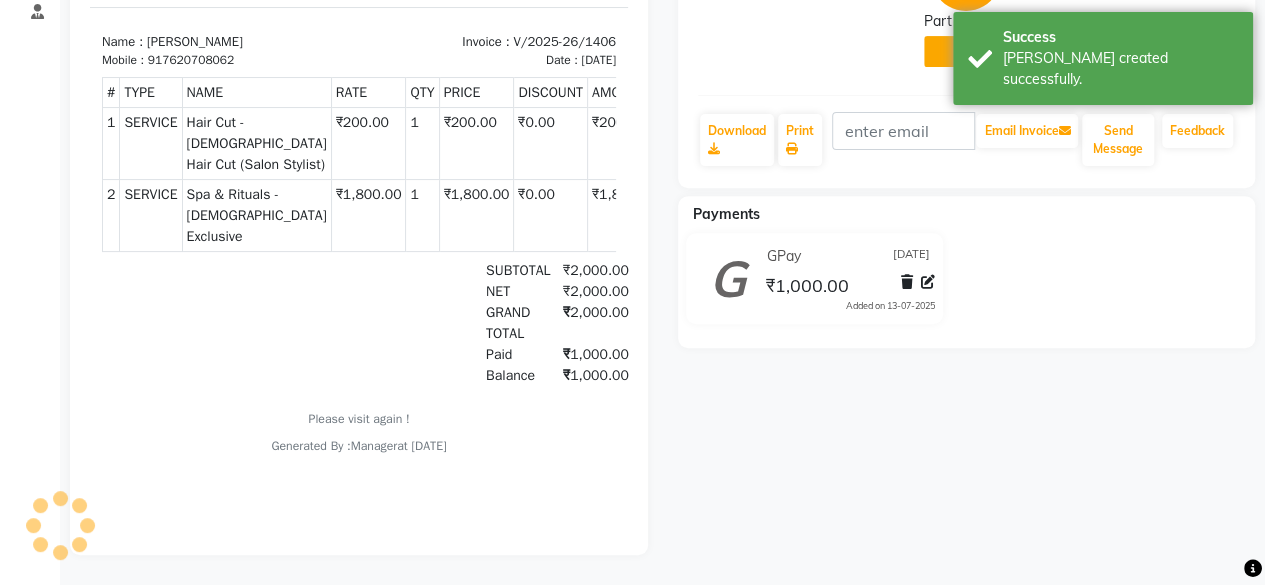 scroll, scrollTop: 118, scrollLeft: 0, axis: vertical 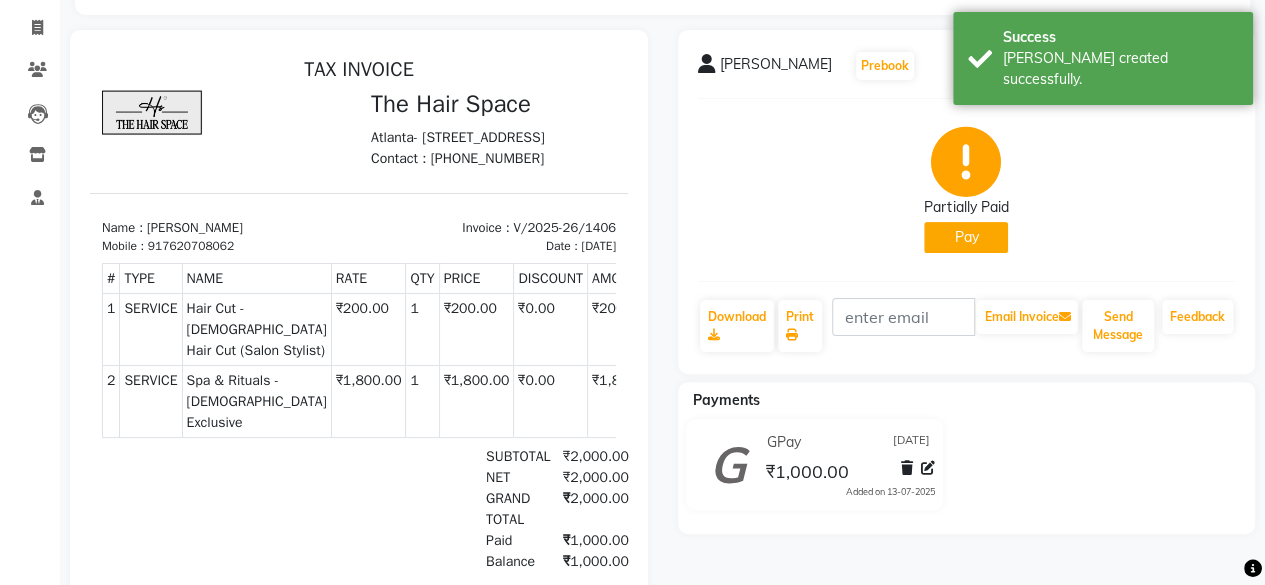 click on "Pay" 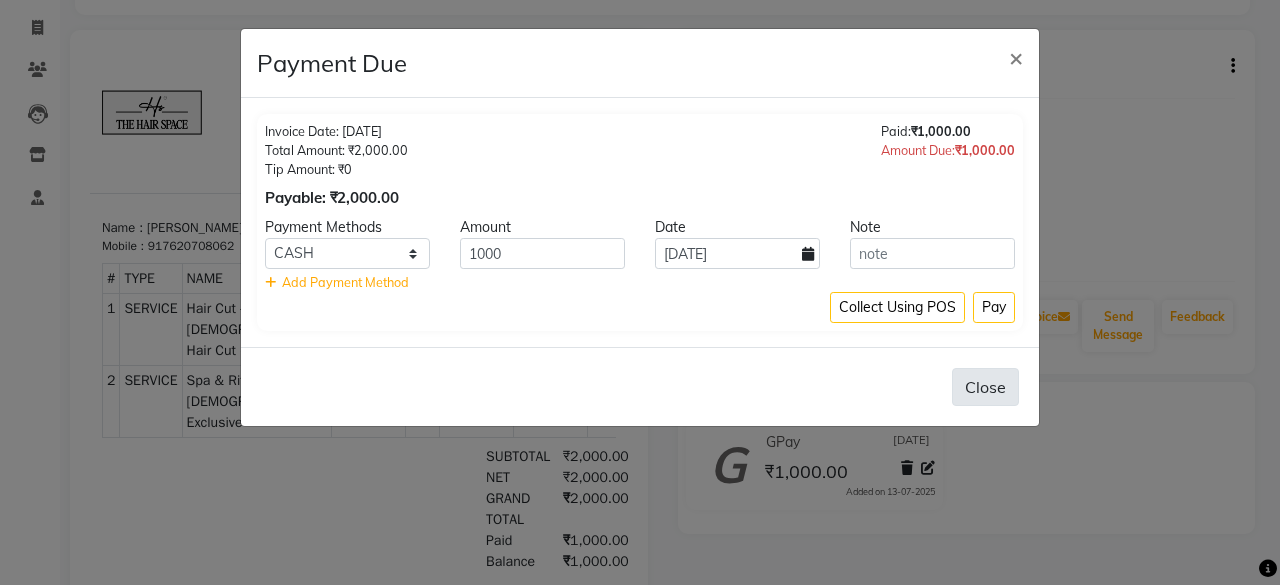click on "Close" 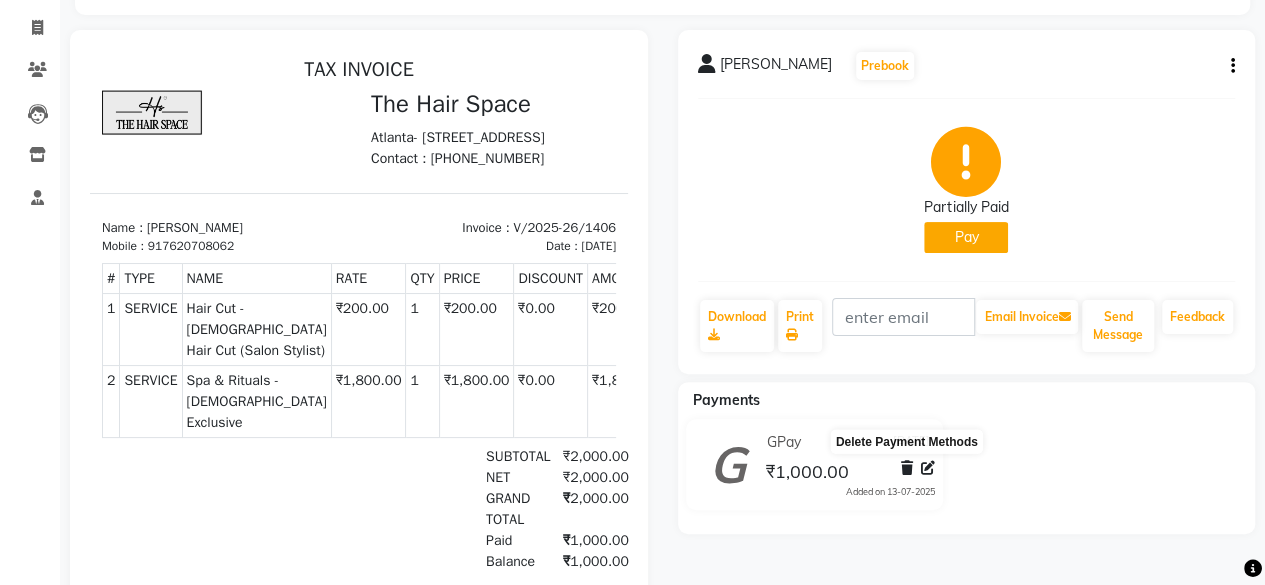 click 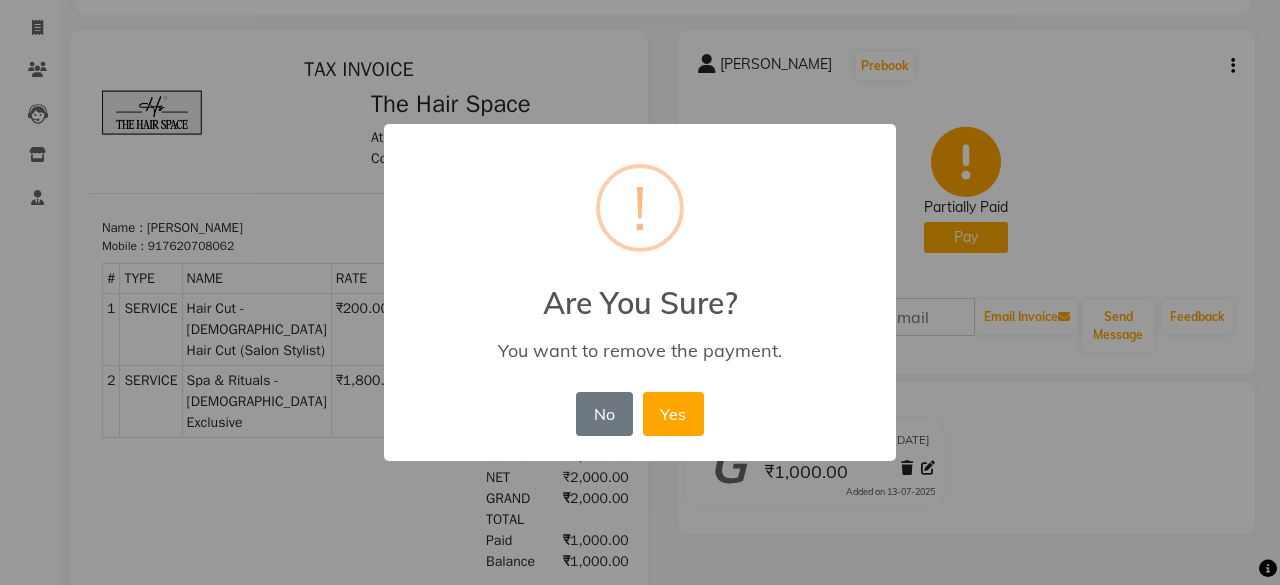 click on "Yes" at bounding box center [673, 414] 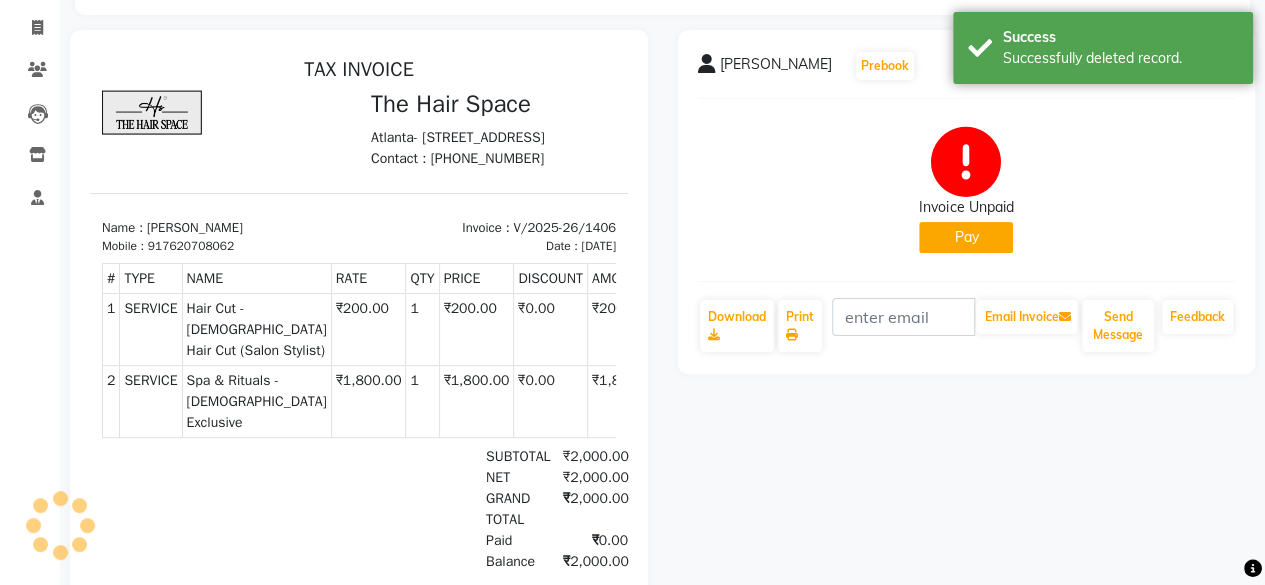 scroll, scrollTop: 31, scrollLeft: 0, axis: vertical 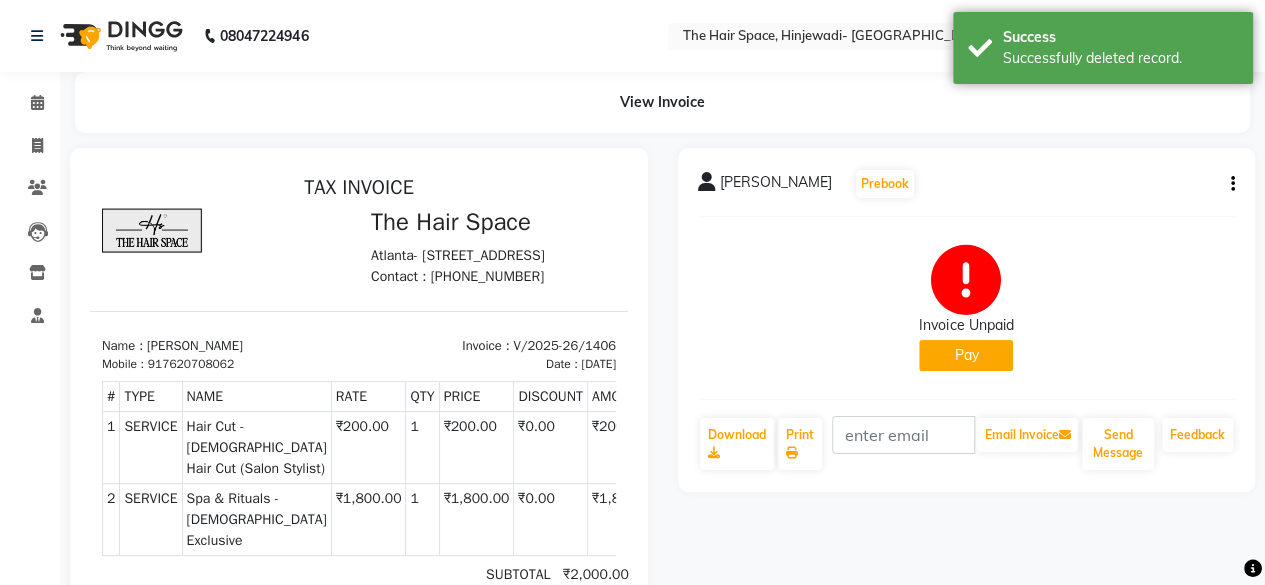 click on "Pay" 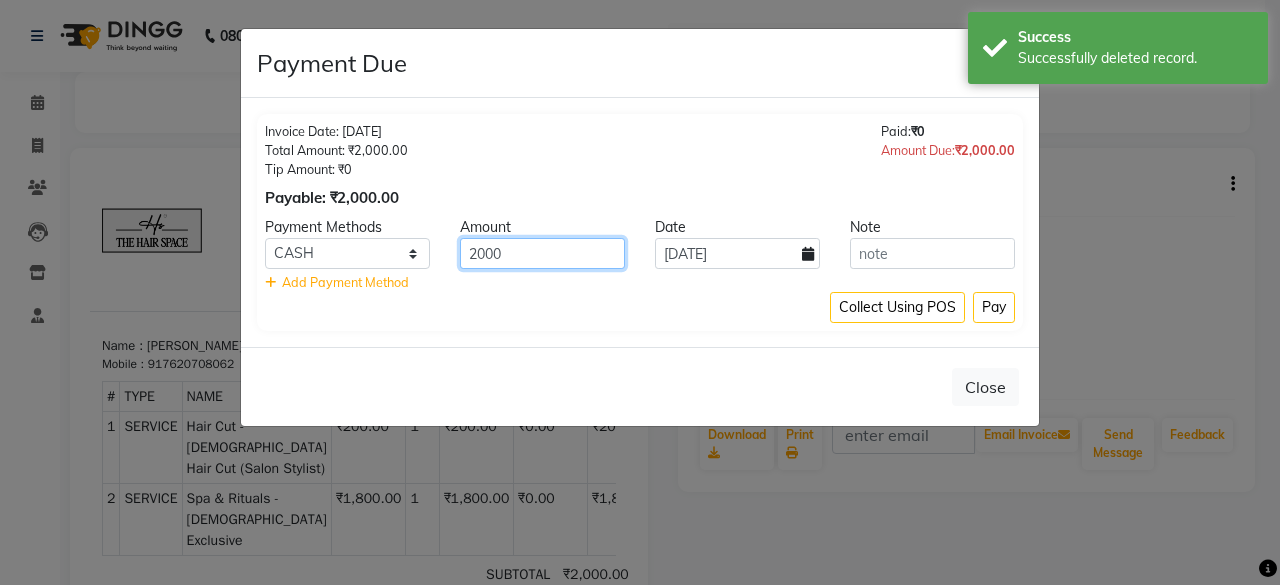 click on "2000" 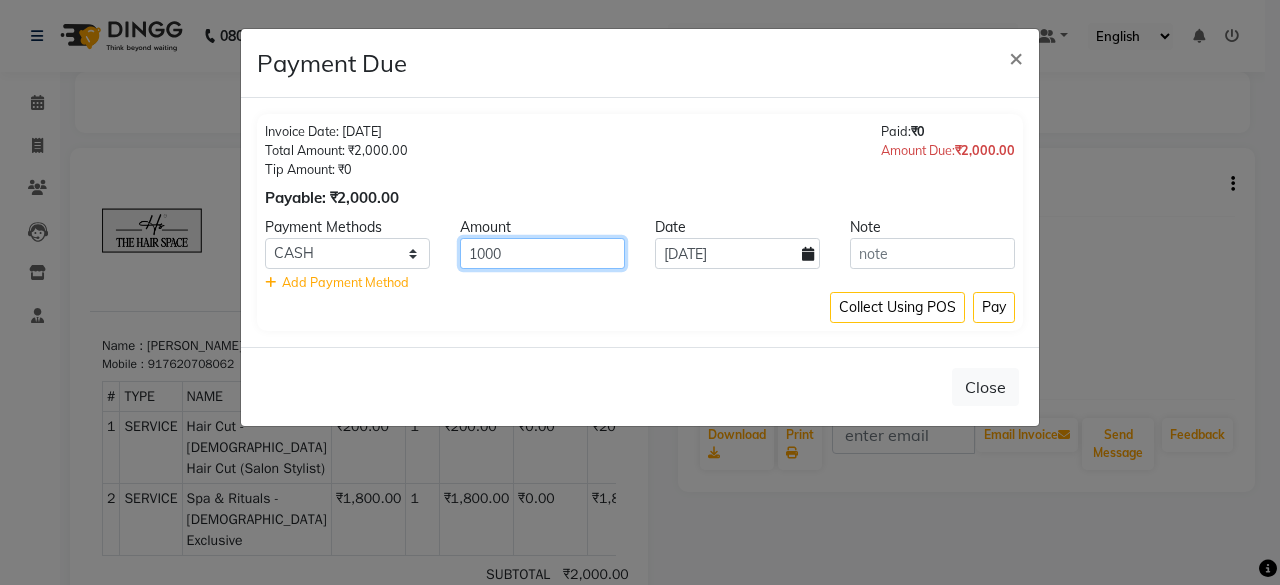 click on "1000" 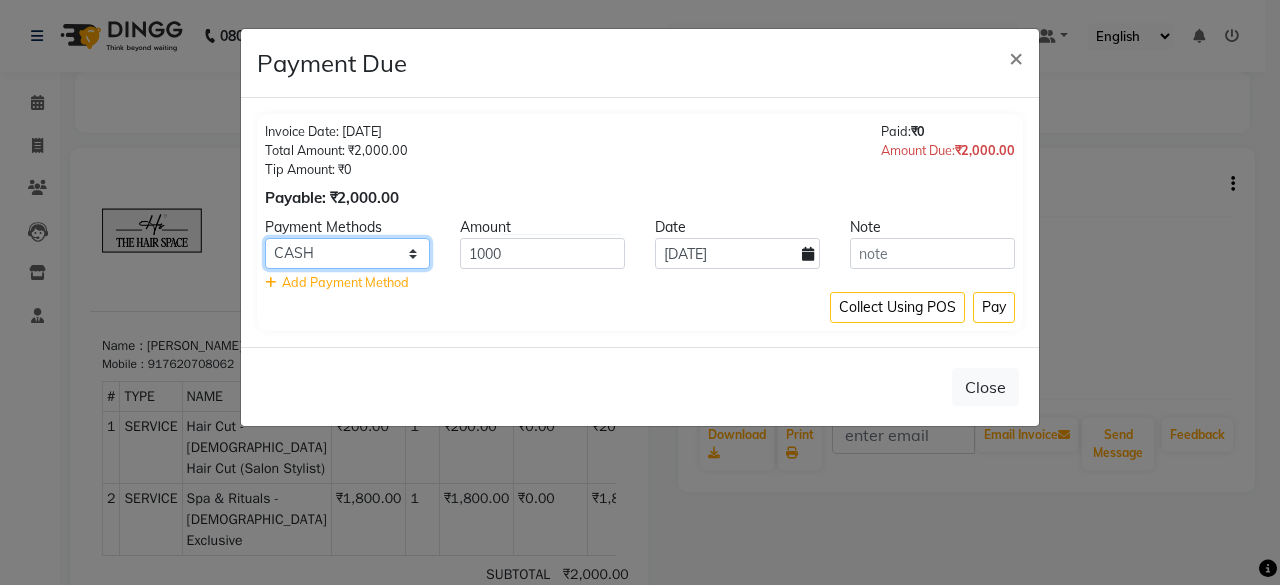 click on "CASH CARD ONLINE CUSTOM GPay PayTM PhonePe UPI NearBuy Loan BharatPay Cheque MosamBee MI Voucher Bank Family Visa Card Master Card BharatPay Card UPI BharatPay Other Cards Juice by MCB MyT Money MariDeal DefiDeal [DOMAIN_NAME] THD TCL CEdge Card M UPI M UPI Axis UPI Union Card (Indian Bank) Card (DL Bank) RS BTC Wellnessta Razorpay Complimentary Nift Spa Finder Spa Week Venmo BFL LoanTap SaveIN GMoney ATH Movil On Account Chamber Gift Card Trade Comp Donation Card on File Envision BRAC Card City Card bKash Credit Card Debit Card Shoutlo LUZO Jazz Cash AmEx Discover Tabby Online W Room Charge Room Charge USD Room Charge Euro Room Charge EGP Room Charge GBP Bajaj Finserv Bad Debts Card: IDFC Card: IOB Coupon Gcash PayMaya Instamojo COnline UOnline SOnline SCard Paypal PPR PPV PPC PPN PPG PPE CAMP Benefit ATH Movil Dittor App Rupay Diners iPrepaid iPackage District App Pine Labs Cash Payment Pnb Bank GPay NT Cash Lash GPay Lash Cash Nail GPay Nail Cash BANKTANSFER Dreamfolks [PERSON_NAME] SBI Save-In Nail Card Lash Card" 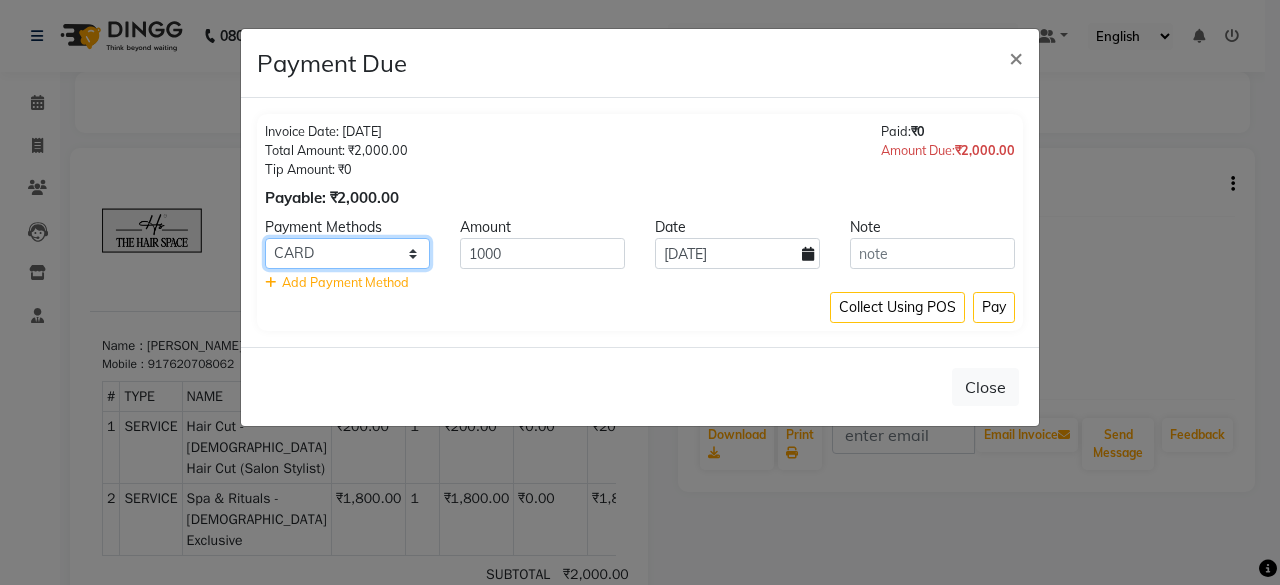 click on "CASH CARD ONLINE CUSTOM GPay PayTM PhonePe UPI NearBuy Loan BharatPay Cheque MosamBee MI Voucher Bank Family Visa Card Master Card BharatPay Card UPI BharatPay Other Cards Juice by MCB MyT Money MariDeal DefiDeal [DOMAIN_NAME] THD TCL CEdge Card M UPI M UPI Axis UPI Union Card (Indian Bank) Card (DL Bank) RS BTC Wellnessta Razorpay Complimentary Nift Spa Finder Spa Week Venmo BFL LoanTap SaveIN GMoney ATH Movil On Account Chamber Gift Card Trade Comp Donation Card on File Envision BRAC Card City Card bKash Credit Card Debit Card Shoutlo LUZO Jazz Cash AmEx Discover Tabby Online W Room Charge Room Charge USD Room Charge Euro Room Charge EGP Room Charge GBP Bajaj Finserv Bad Debts Card: IDFC Card: IOB Coupon Gcash PayMaya Instamojo COnline UOnline SOnline SCard Paypal PPR PPV PPC PPN PPG PPE CAMP Benefit ATH Movil Dittor App Rupay Diners iPrepaid iPackage District App Pine Labs Cash Payment Pnb Bank GPay NT Cash Lash GPay Lash Cash Nail GPay Nail Cash BANKTANSFER Dreamfolks [PERSON_NAME] SBI Save-In Nail Card Lash Card" 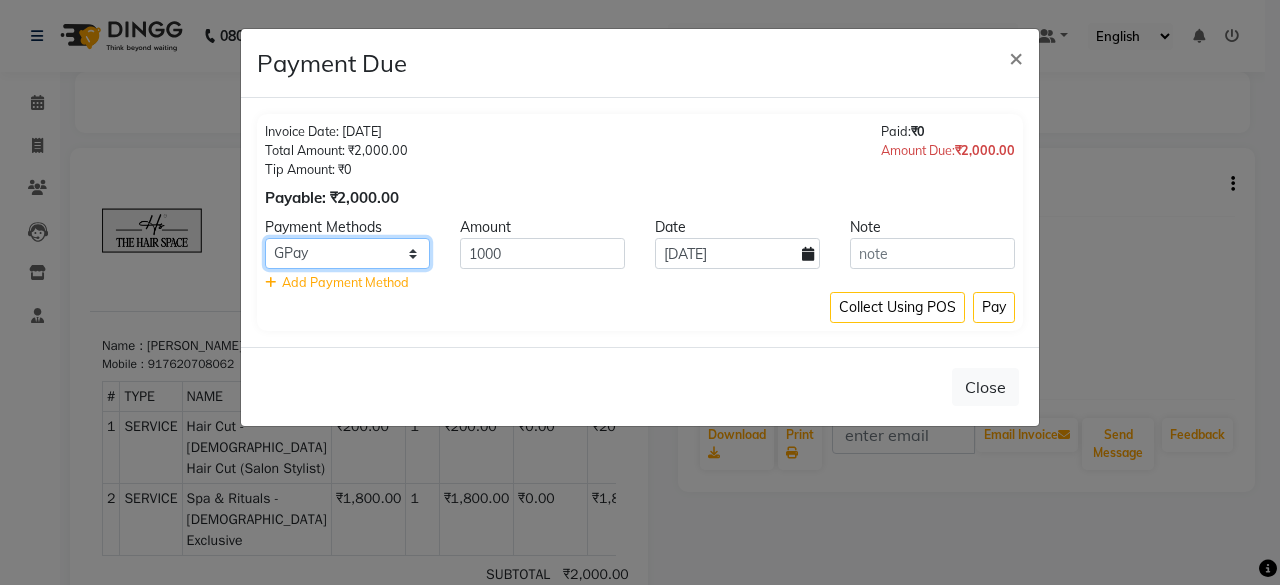 click on "CASH CARD ONLINE CUSTOM GPay PayTM PhonePe UPI NearBuy Loan BharatPay Cheque MosamBee MI Voucher Bank Family Visa Card Master Card BharatPay Card UPI BharatPay Other Cards Juice by MCB MyT Money MariDeal DefiDeal [DOMAIN_NAME] THD TCL CEdge Card M UPI M UPI Axis UPI Union Card (Indian Bank) Card (DL Bank) RS BTC Wellnessta Razorpay Complimentary Nift Spa Finder Spa Week Venmo BFL LoanTap SaveIN GMoney ATH Movil On Account Chamber Gift Card Trade Comp Donation Card on File Envision BRAC Card City Card bKash Credit Card Debit Card Shoutlo LUZO Jazz Cash AmEx Discover Tabby Online W Room Charge Room Charge USD Room Charge Euro Room Charge EGP Room Charge GBP Bajaj Finserv Bad Debts Card: IDFC Card: IOB Coupon Gcash PayMaya Instamojo COnline UOnline SOnline SCard Paypal PPR PPV PPC PPN PPG PPE CAMP Benefit ATH Movil Dittor App Rupay Diners iPrepaid iPackage District App Pine Labs Cash Payment Pnb Bank GPay NT Cash Lash GPay Lash Cash Nail GPay Nail Cash BANKTANSFER Dreamfolks [PERSON_NAME] SBI Save-In Nail Card Lash Card" 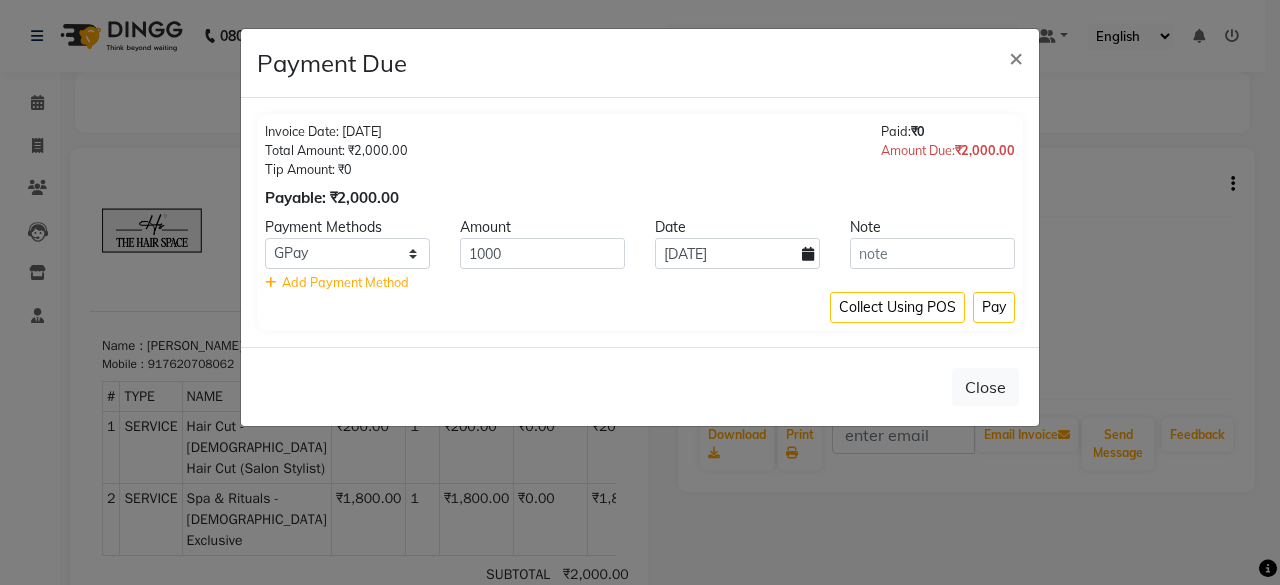 click 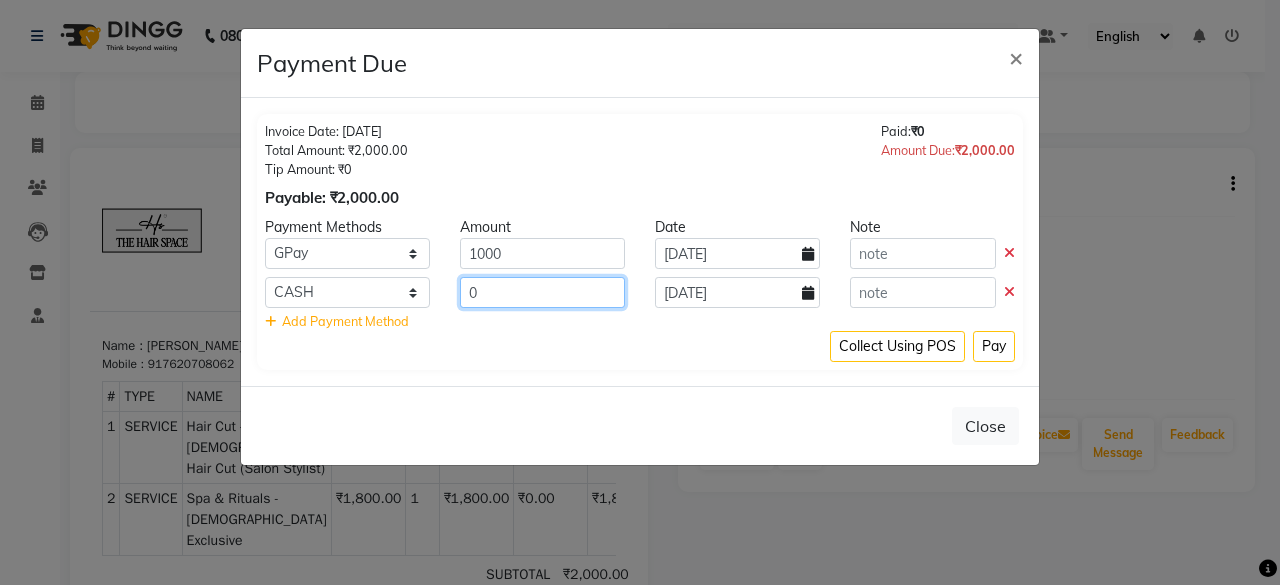click on "0" 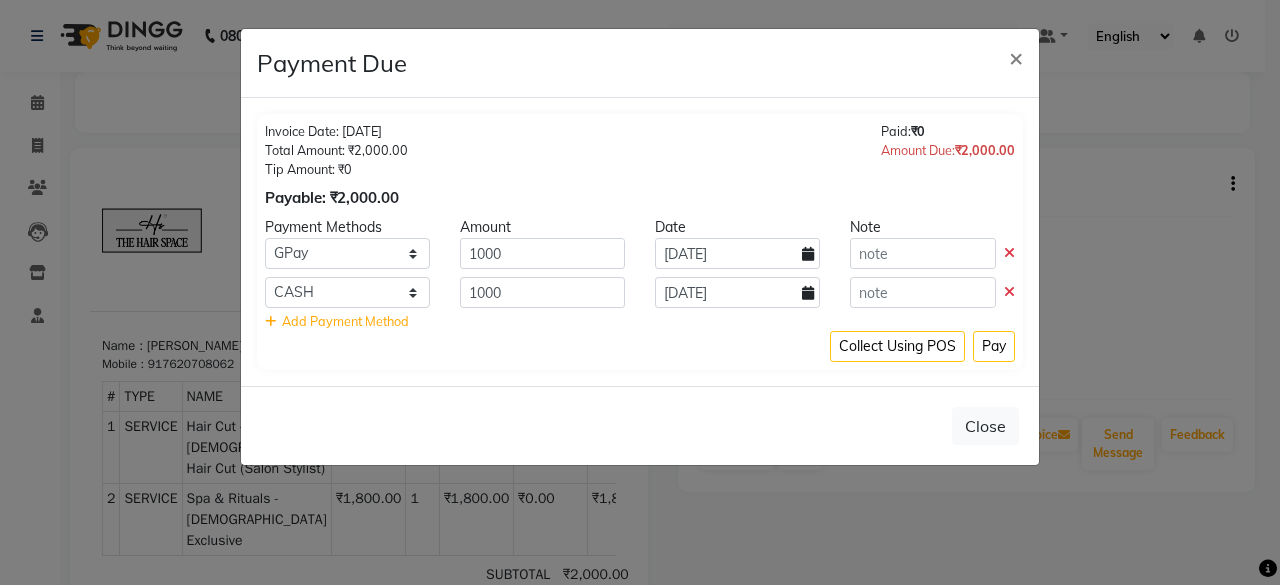 click on "Close" 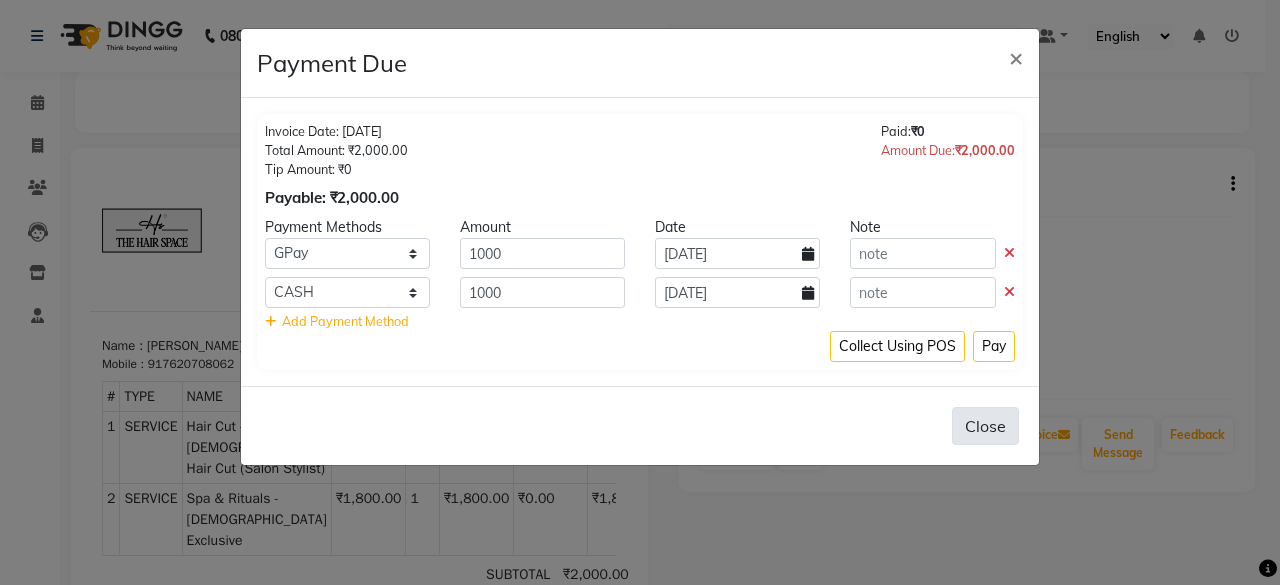 click on "Close" 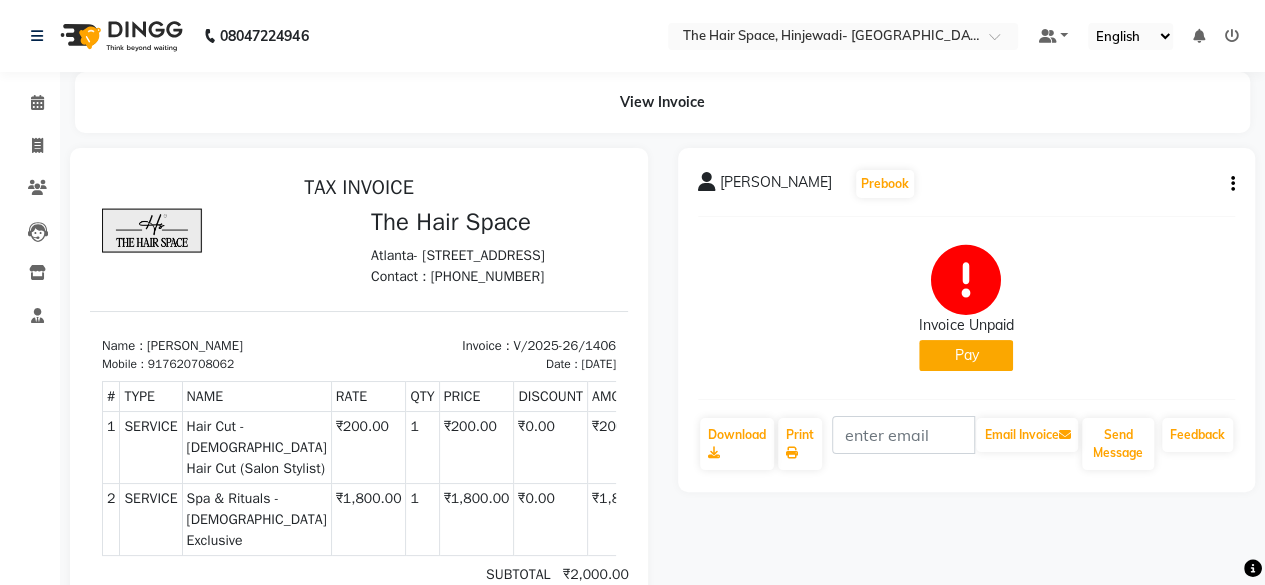 click on "Pay" 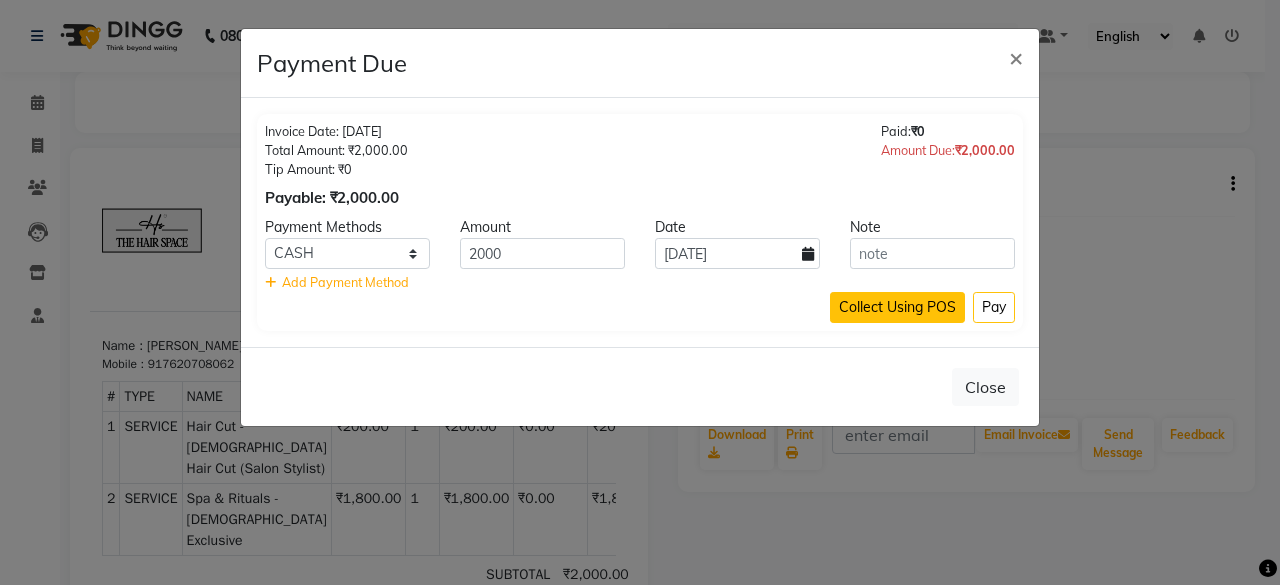 click on "Collect Using POS" 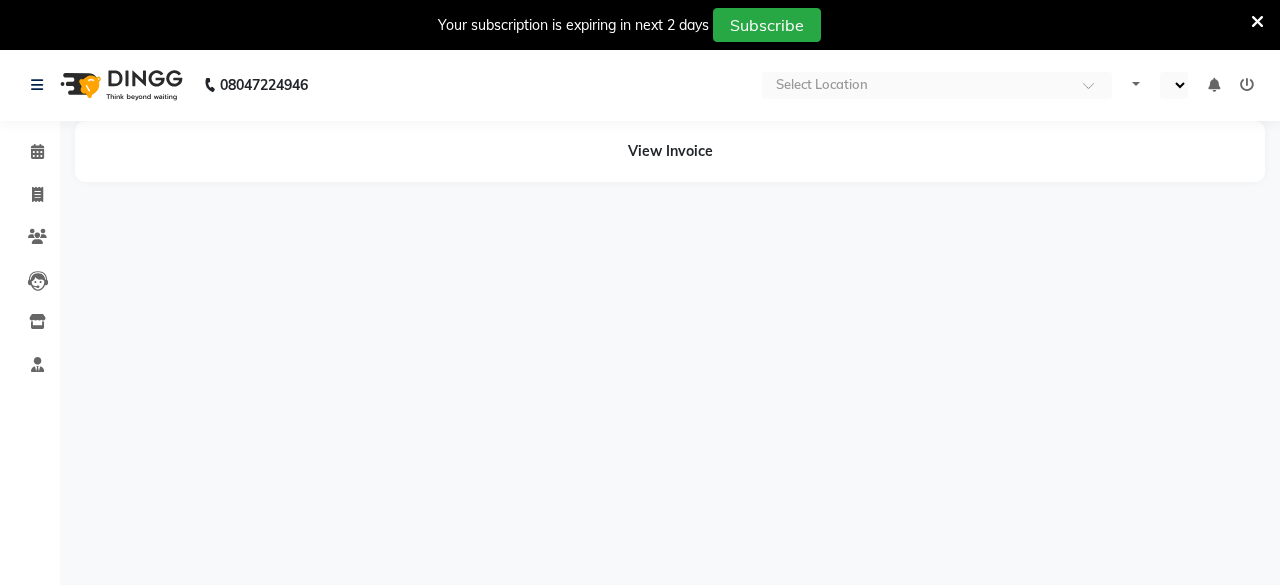 scroll, scrollTop: 0, scrollLeft: 0, axis: both 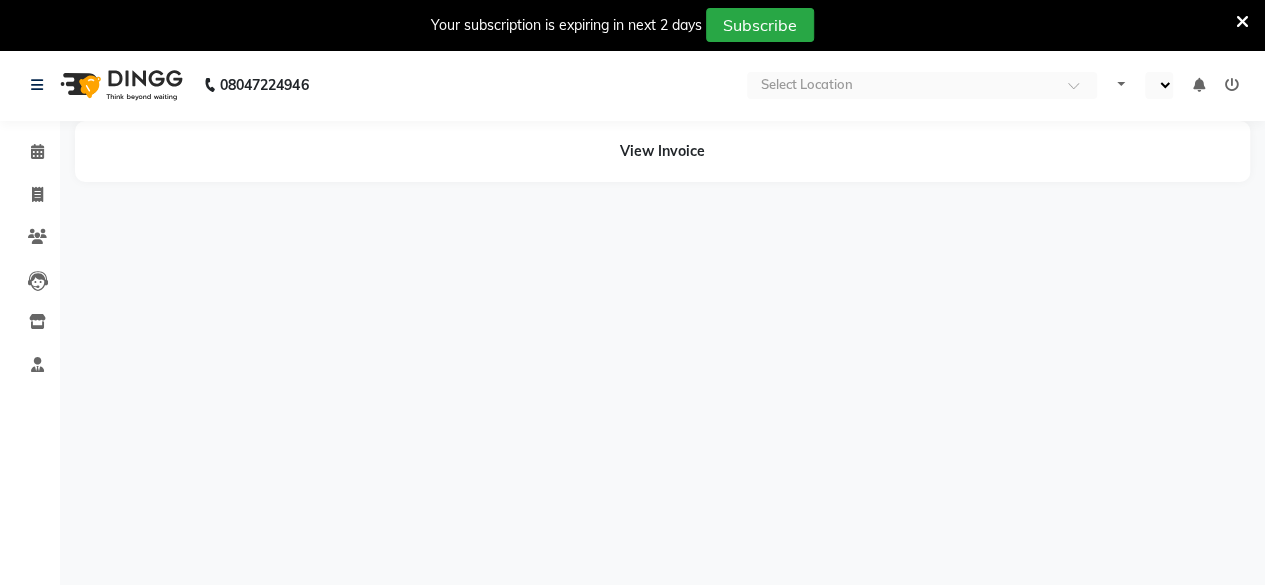 select on "en" 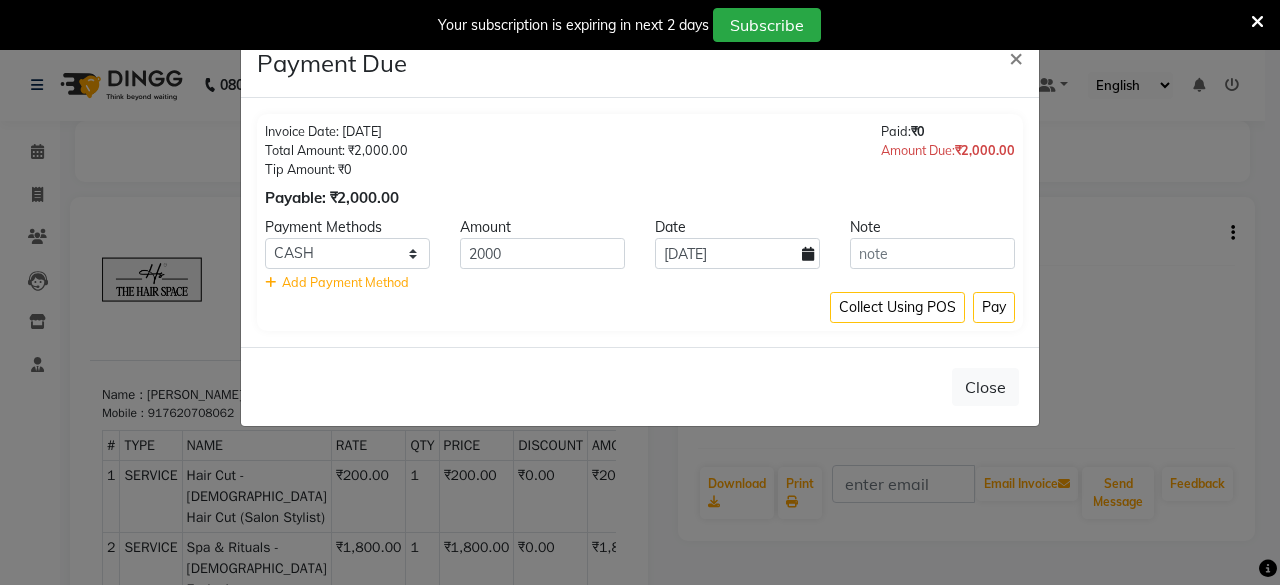 scroll, scrollTop: 0, scrollLeft: 0, axis: both 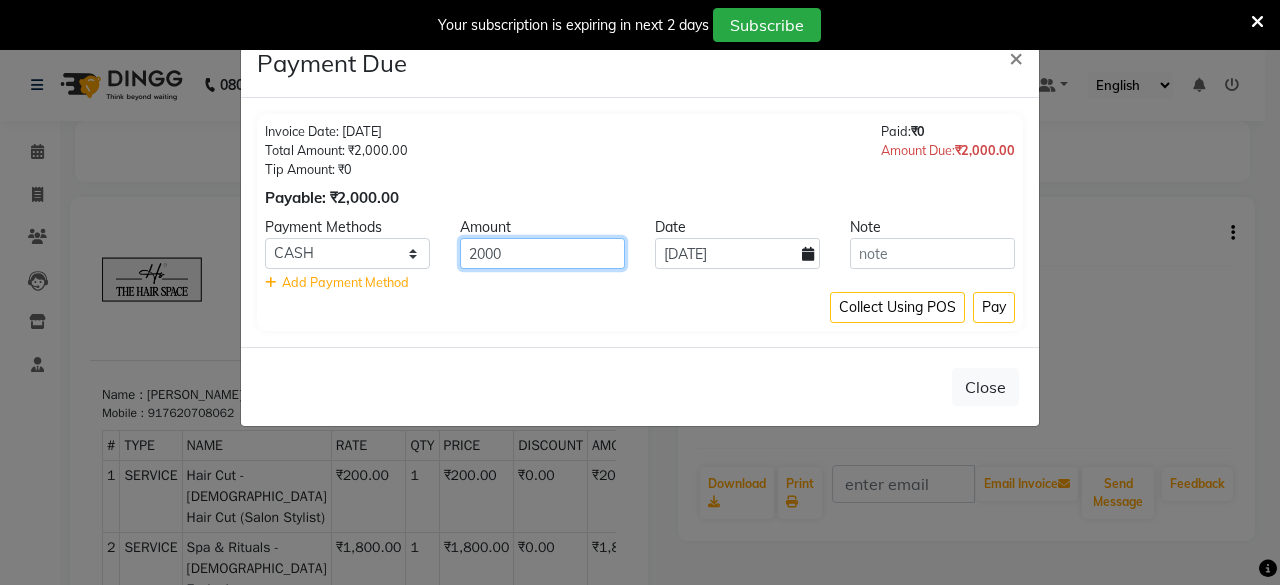 click on "2000" 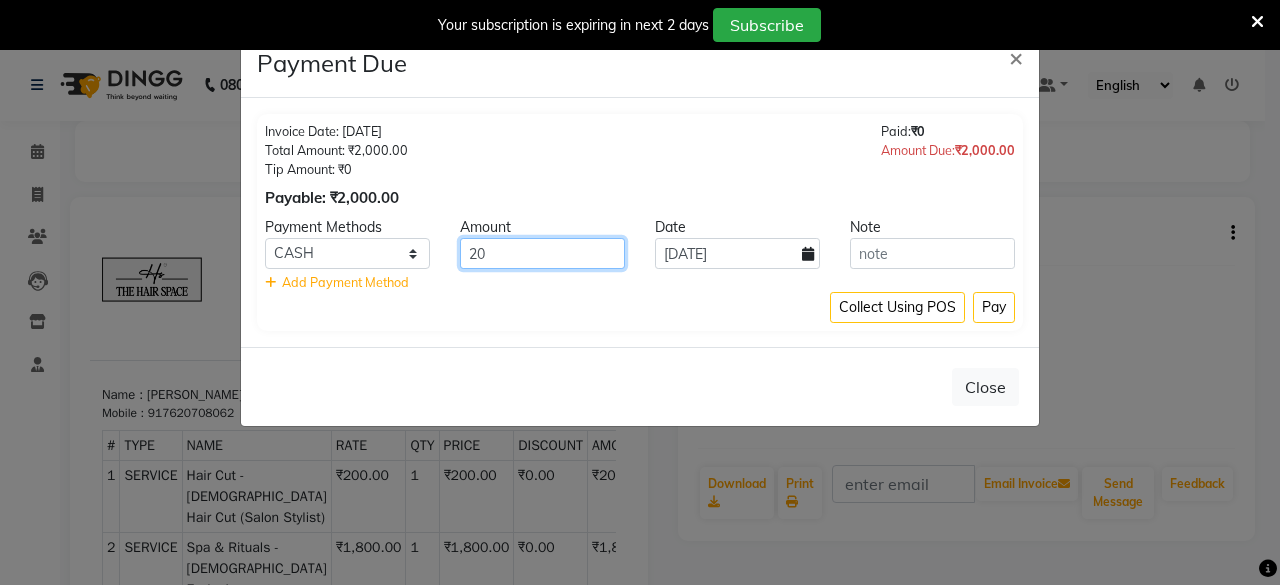 type on "2" 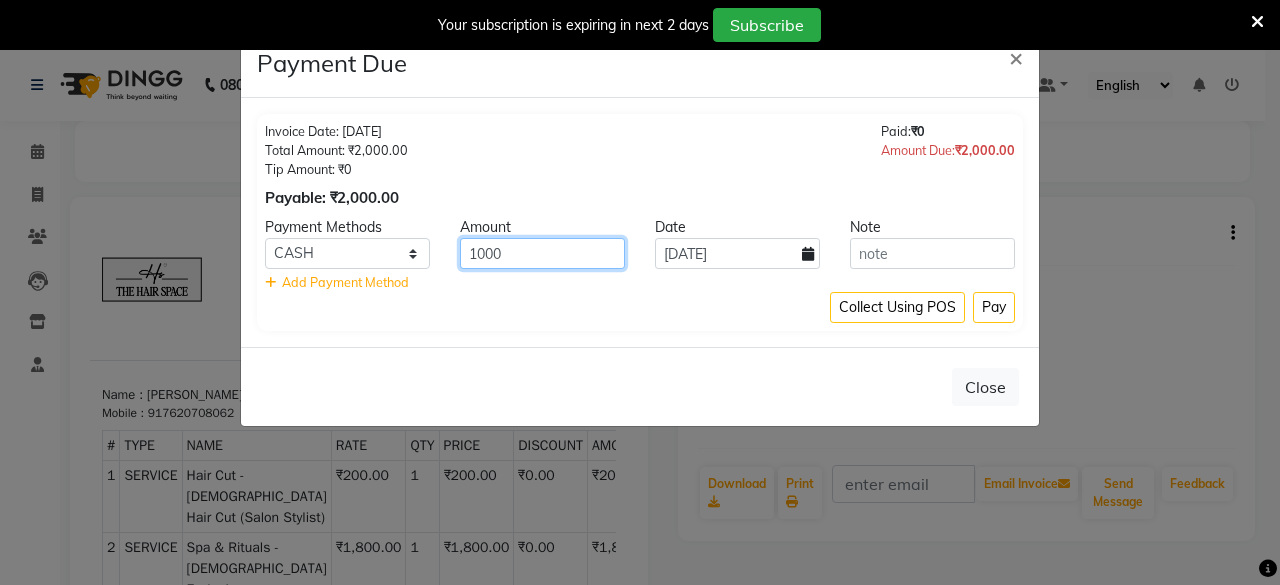 type on "1000" 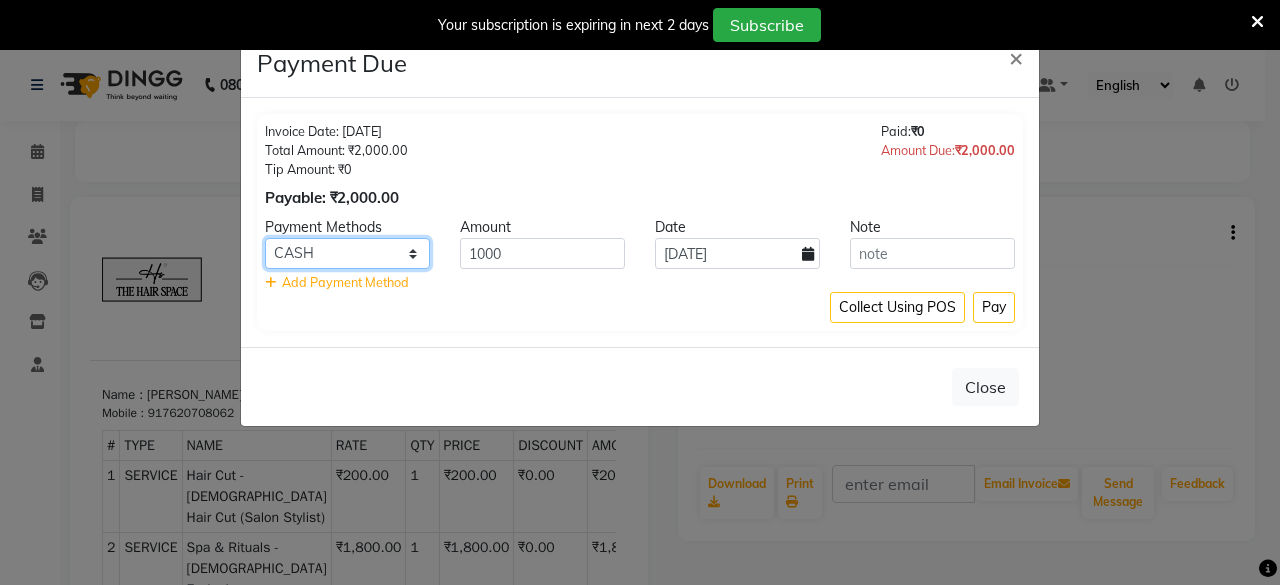click on "CASH CARD ONLINE CUSTOM GPay PayTM PhonePe UPI NearBuy Loan BharatPay Cheque MosamBee MI Voucher Bank Family Visa Card Master Card BharatPay Card UPI BharatPay Other Cards Juice by MCB MyT Money MariDeal DefiDeal [DOMAIN_NAME] THD TCL CEdge Card M UPI M UPI Axis UPI Union Card (Indian Bank) Card (DL Bank) RS BTC Wellnessta Razorpay Complimentary Nift Spa Finder Spa Week Venmo BFL LoanTap SaveIN GMoney ATH Movil On Account Chamber Gift Card Trade Comp Donation Card on File Envision BRAC Card City Card bKash Credit Card Debit Card Shoutlo LUZO Jazz Cash AmEx Discover Tabby Online W Room Charge Room Charge USD Room Charge Euro Room Charge EGP Room Charge GBP Bajaj Finserv Bad Debts Card: IDFC Card: IOB Coupon Gcash PayMaya Instamojo COnline UOnline SOnline SCard Paypal PPR PPV PPC PPN PPG PPE CAMP Benefit ATH Movil Dittor App Rupay Diners iPrepaid iPackage District App Pine Labs Cash Payment Pnb Bank GPay NT Cash Lash GPay Lash Cash Nail GPay Nail Cash BANKTANSFER Dreamfolks [PERSON_NAME] SBI Save-In Nail Card Lash Card" 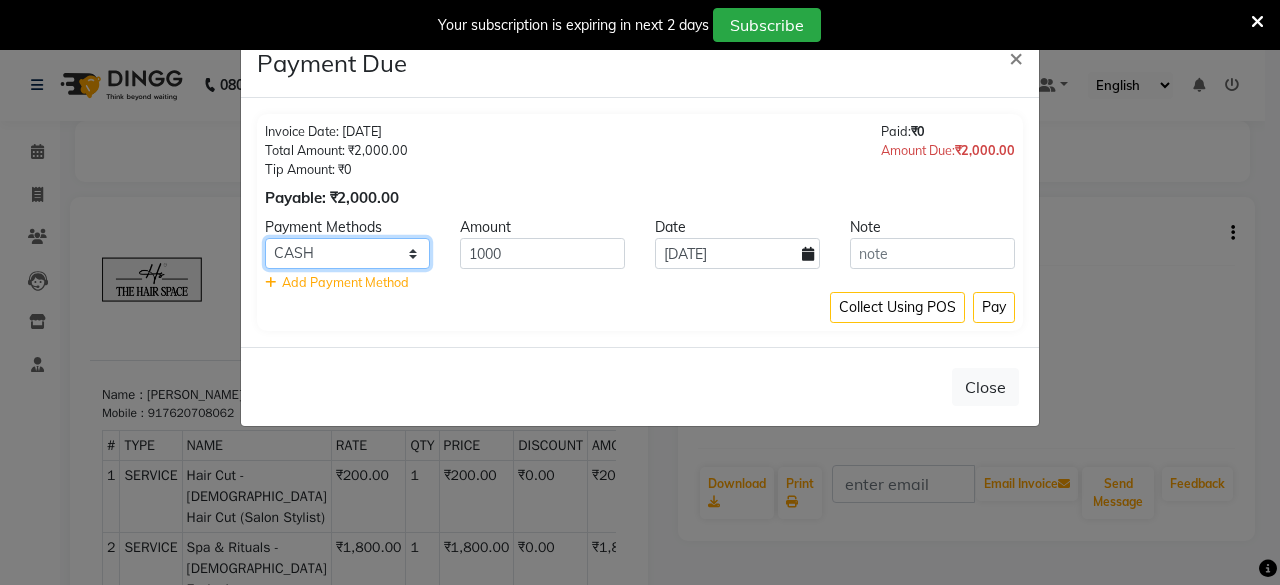 select on "5" 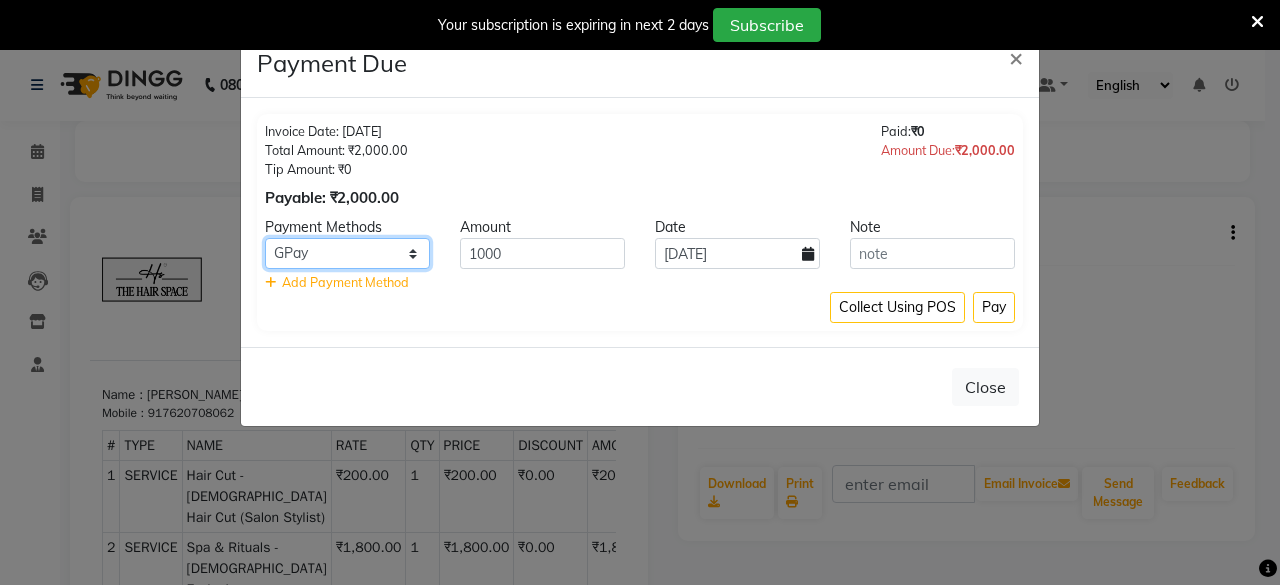 click on "CASH CARD ONLINE CUSTOM GPay PayTM PhonePe UPI NearBuy Loan BharatPay Cheque MosamBee MI Voucher Bank Family Visa Card Master Card BharatPay Card UPI BharatPay Other Cards Juice by MCB MyT Money MariDeal DefiDeal [DOMAIN_NAME] THD TCL CEdge Card M UPI M UPI Axis UPI Union Card (Indian Bank) Card (DL Bank) RS BTC Wellnessta Razorpay Complimentary Nift Spa Finder Spa Week Venmo BFL LoanTap SaveIN GMoney ATH Movil On Account Chamber Gift Card Trade Comp Donation Card on File Envision BRAC Card City Card bKash Credit Card Debit Card Shoutlo LUZO Jazz Cash AmEx Discover Tabby Online W Room Charge Room Charge USD Room Charge Euro Room Charge EGP Room Charge GBP Bajaj Finserv Bad Debts Card: IDFC Card: IOB Coupon Gcash PayMaya Instamojo COnline UOnline SOnline SCard Paypal PPR PPV PPC PPN PPG PPE CAMP Benefit ATH Movil Dittor App Rupay Diners iPrepaid iPackage District App Pine Labs Cash Payment Pnb Bank GPay NT Cash Lash GPay Lash Cash Nail GPay Nail Cash BANKTANSFER Dreamfolks [PERSON_NAME] SBI Save-In Nail Card Lash Card" 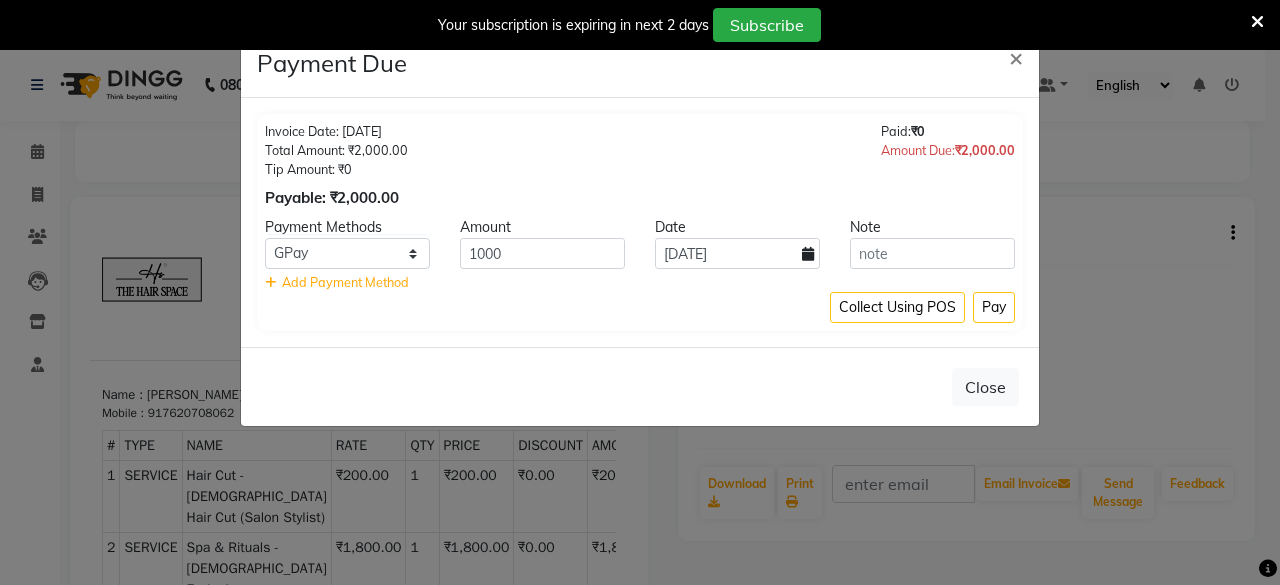 click on "Add Payment Method" 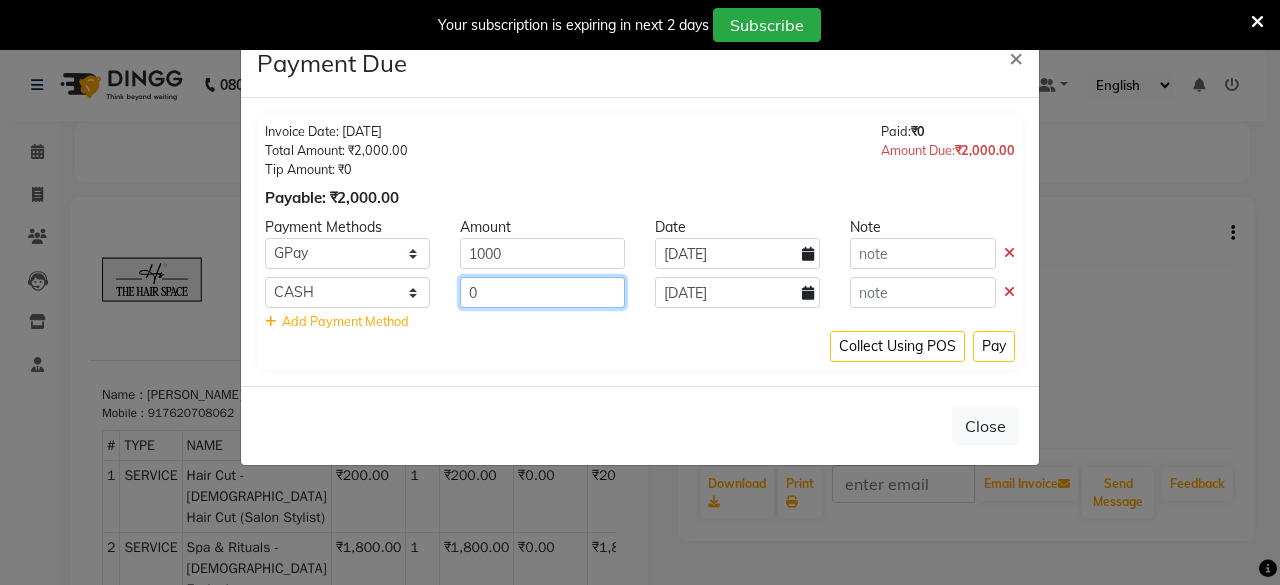 click on "0" 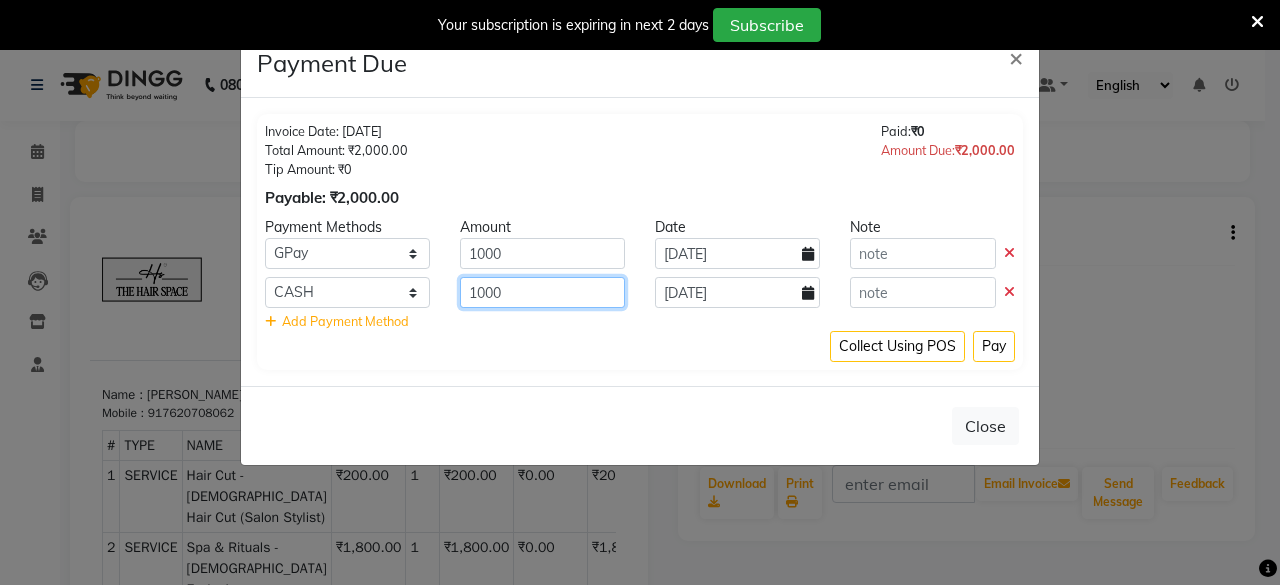 type on "1000" 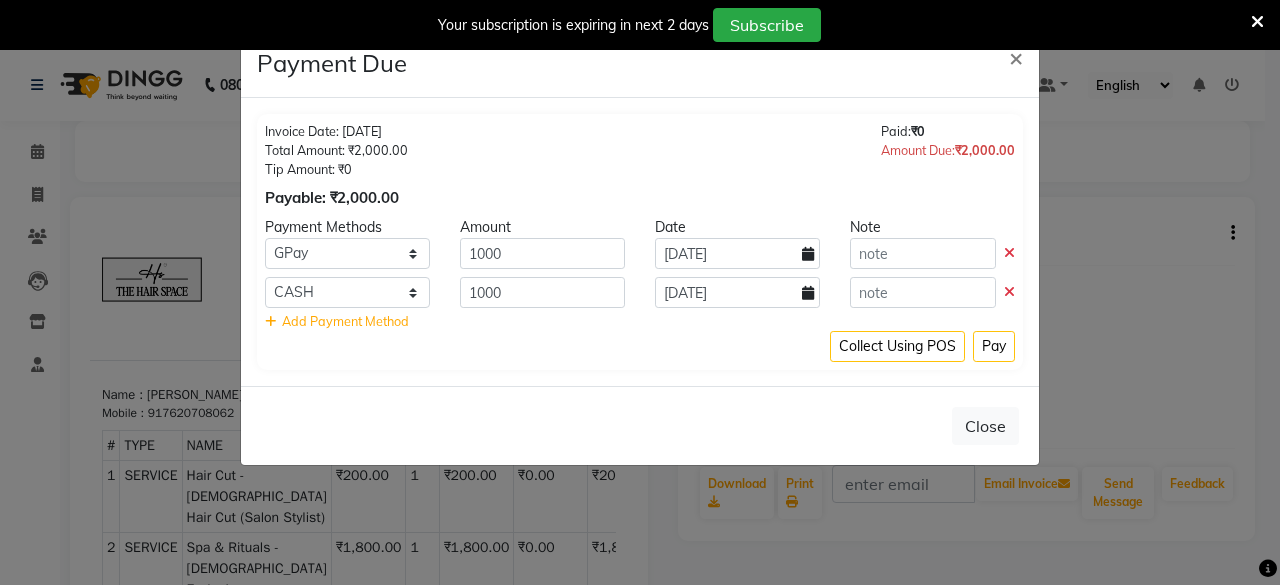 drag, startPoint x: 602, startPoint y: 378, endPoint x: 654, endPoint y: 434, distance: 76.41989 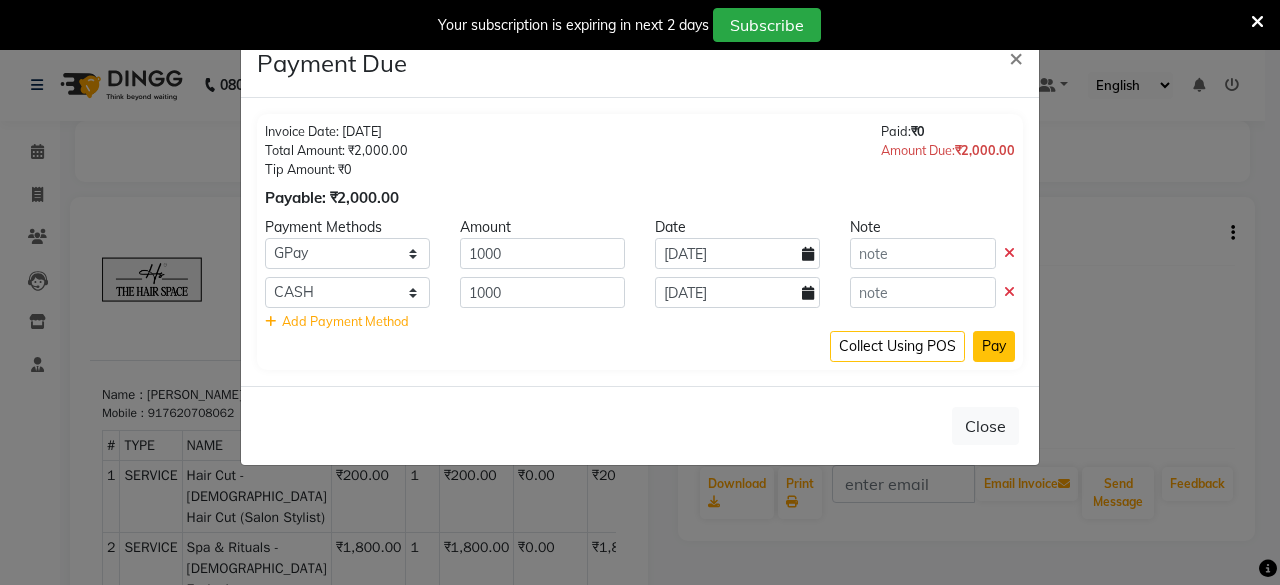 click on "Pay" 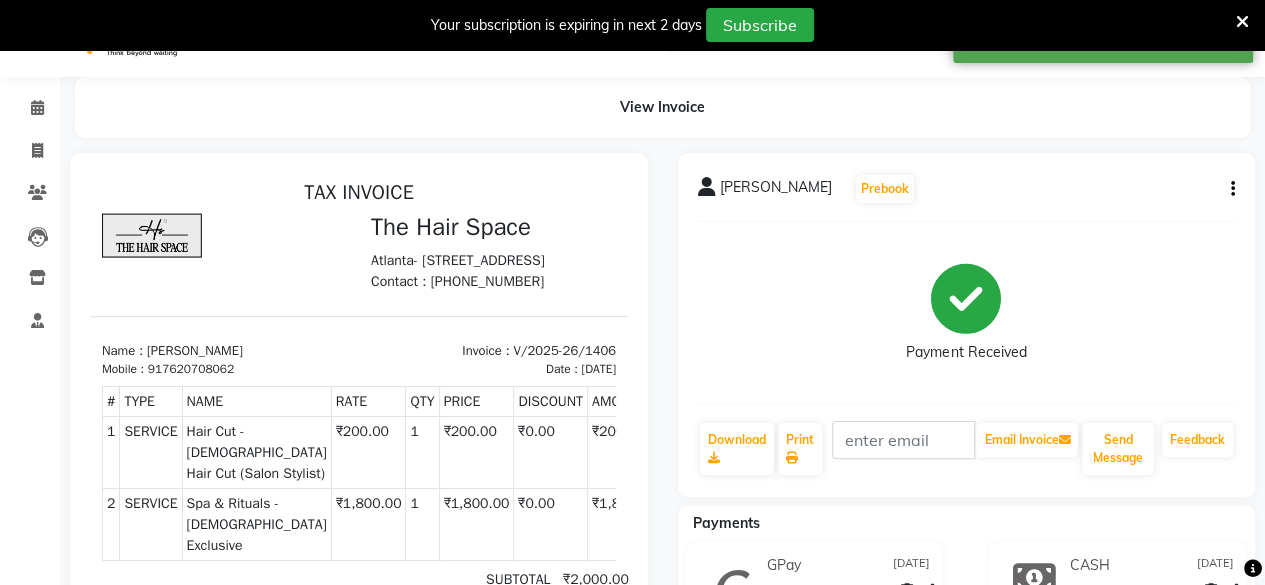 scroll, scrollTop: 0, scrollLeft: 0, axis: both 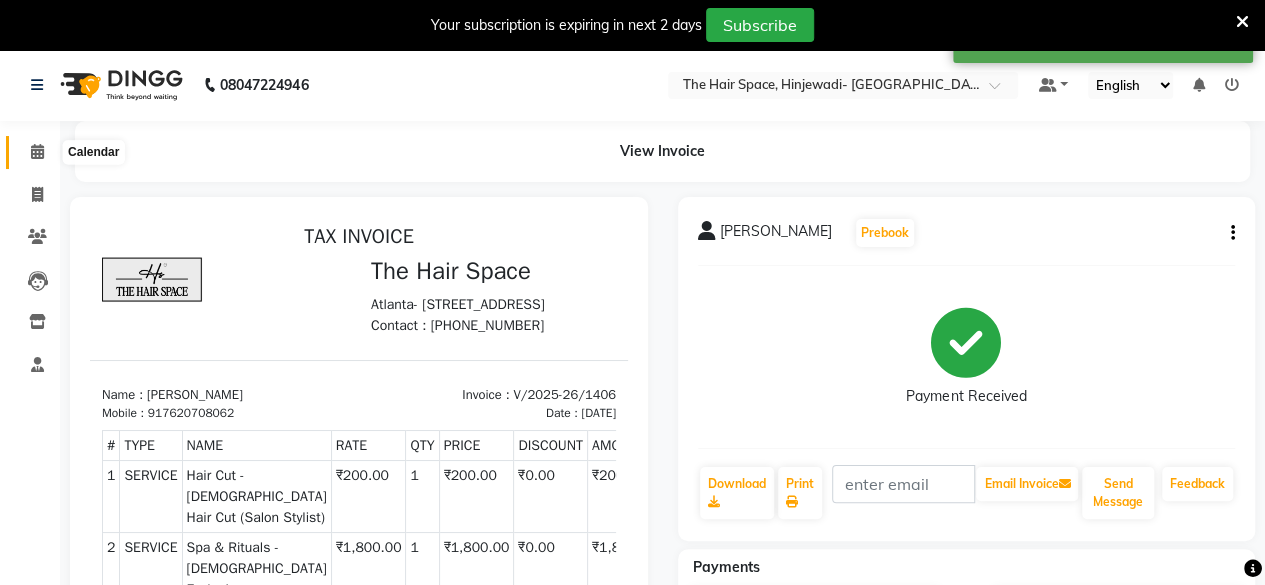 click 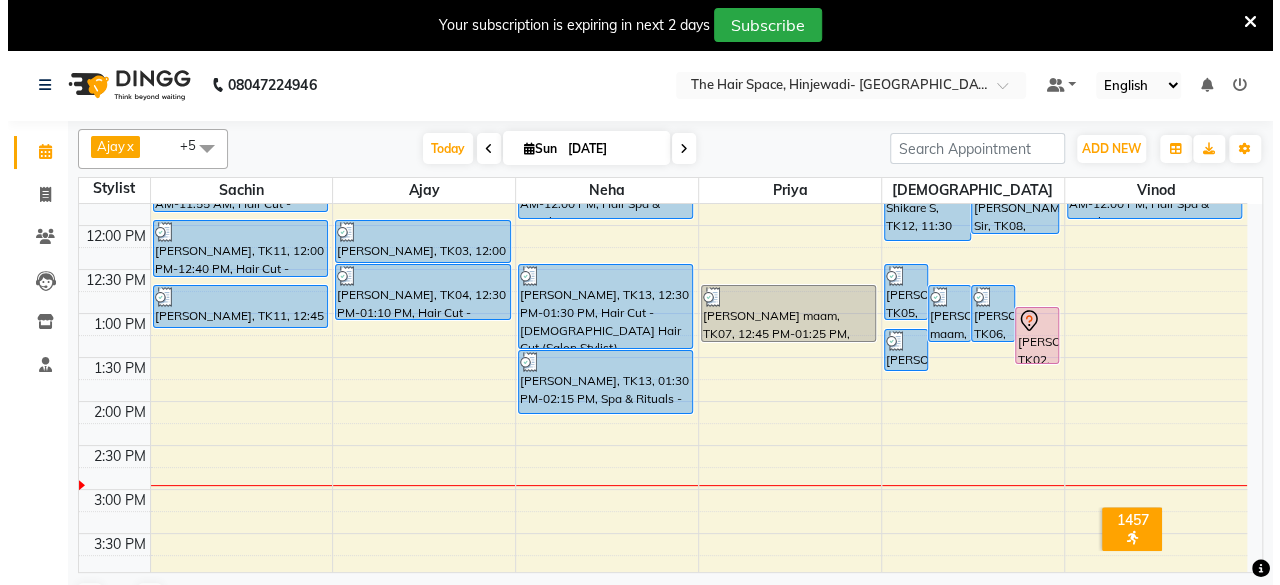 scroll, scrollTop: 300, scrollLeft: 0, axis: vertical 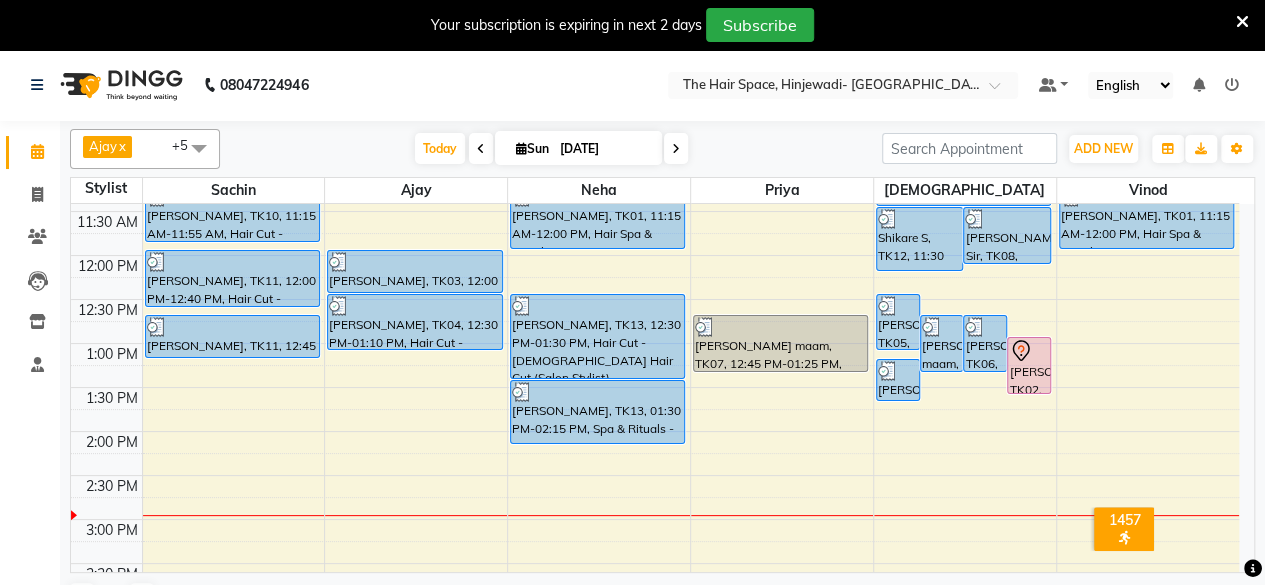 click at bounding box center (1242, 22) 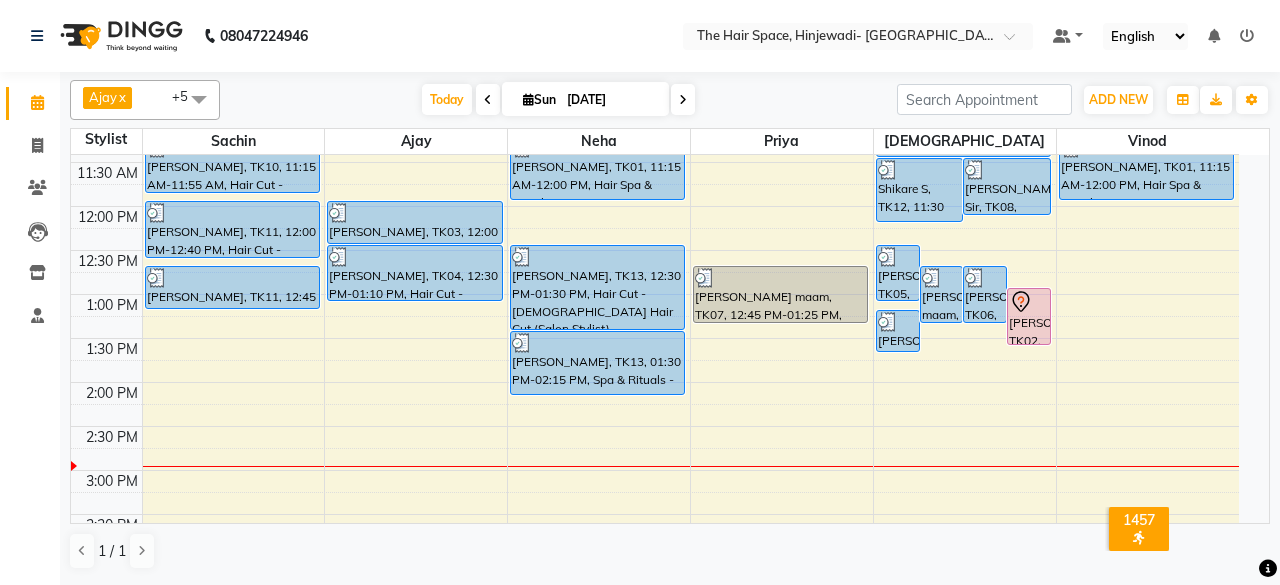 click on "8:00 AM 8:30 AM 9:00 AM 9:30 AM 10:00 AM 10:30 AM 11:00 AM 11:30 AM 12:00 PM 12:30 PM 1:00 PM 1:30 PM 2:00 PM 2:30 PM 3:00 PM 3:30 PM 4:00 PM 4:30 PM 5:00 PM 5:30 PM 6:00 PM 6:30 PM 7:00 PM 7:30 PM 8:00 PM 8:30 PM 9:00 PM 9:30 PM 10:00 PM 10:30 PM     Sanket, TK09, 10:00 AM-10:40 AM, Hair Cut - Male Hair Cut (Senior Stylist)     Mahesh Pund, TK10, 10:45 AM-11:15 AM, Beard - Beard     Mahesh Pund, TK10, 11:15 AM-11:55 AM, Hair Cut - Male Hair Cut (Senior Stylist)     Pratik Yelwande, TK11, 12:00 PM-12:40 PM, Hair Cut - Male Hair Cut (Senior Stylist)     Pratik Yelwande, TK11, 12:45 PM-01:15 PM, Beard - Beard     Chaitanya Jawadekar, TK03, 12:00 PM-12:30 PM, Beard - Beard     Abhishek Gaur, TK04, 12:30 PM-01:10 PM, Hair Cut - Male Hair Cut (Senior Stylist)     Suhani Jain, TK01, 11:15 AM-12:00 PM, Hair Spa & Rituals - Premium     priya vasave, TK13, 12:30 PM-01:30 PM, Hair Cut - Female Hair Cut (Salon Stylist)     priya vasave, TK13, 01:30 PM-02:15 PM, Spa & Rituals - Male Exclusive" at bounding box center (655, 514) 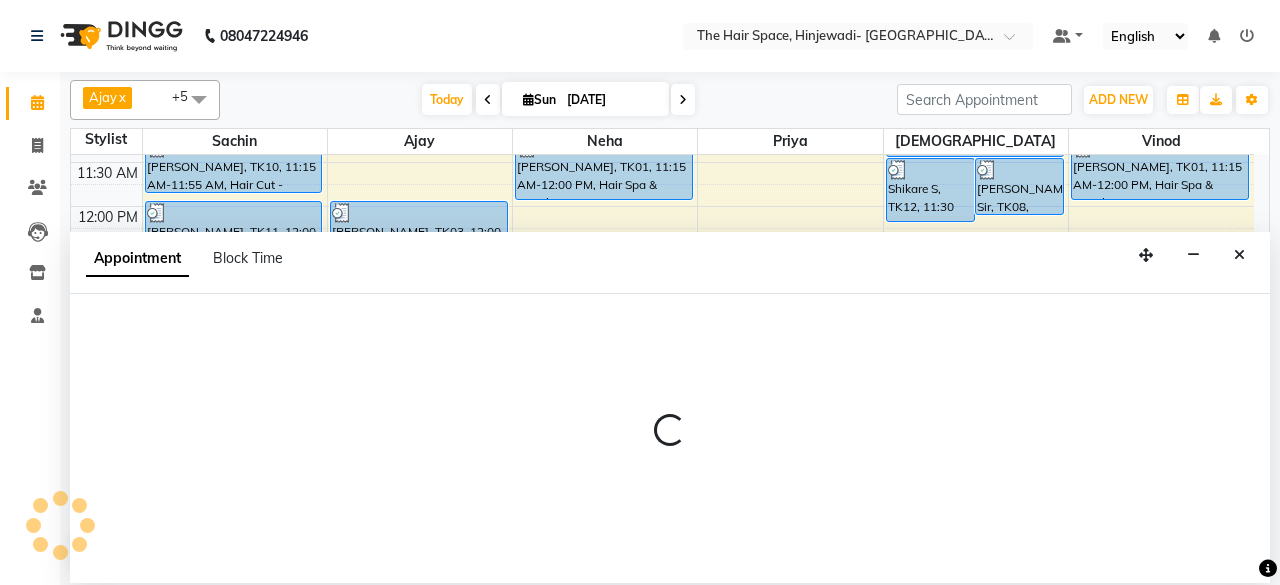 select on "84667" 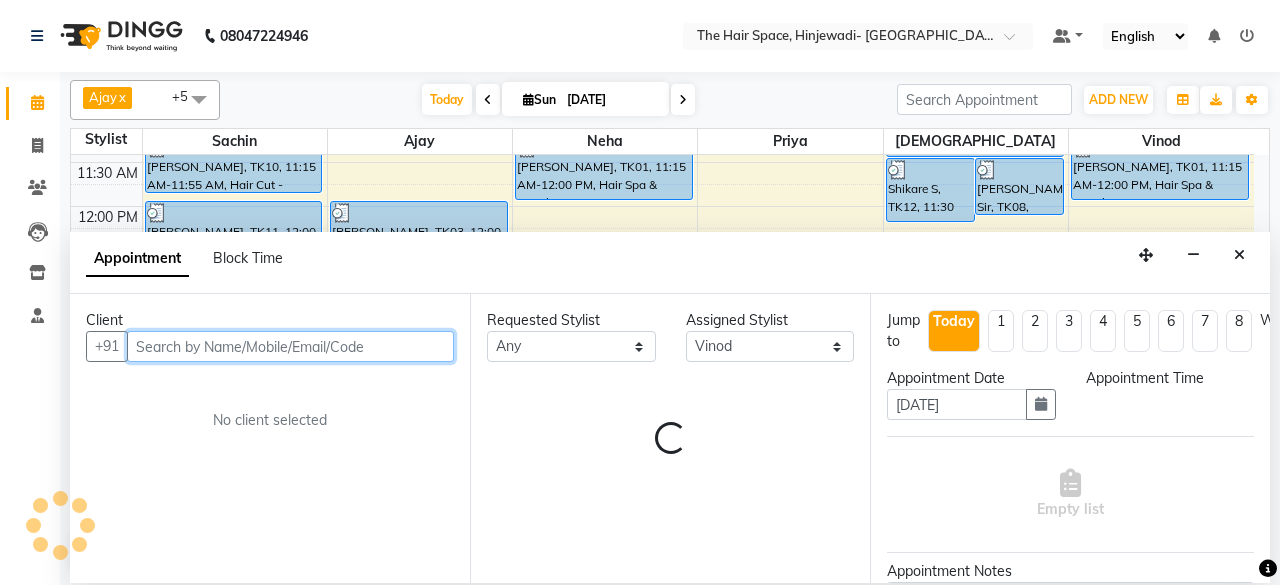 select on "795" 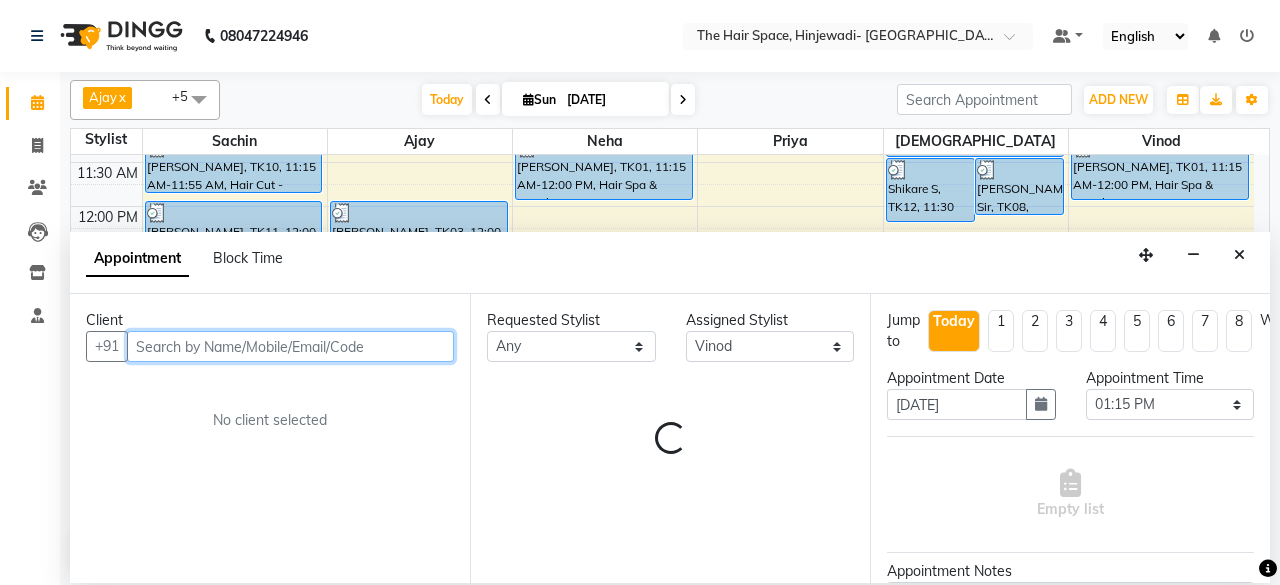 click at bounding box center (290, 346) 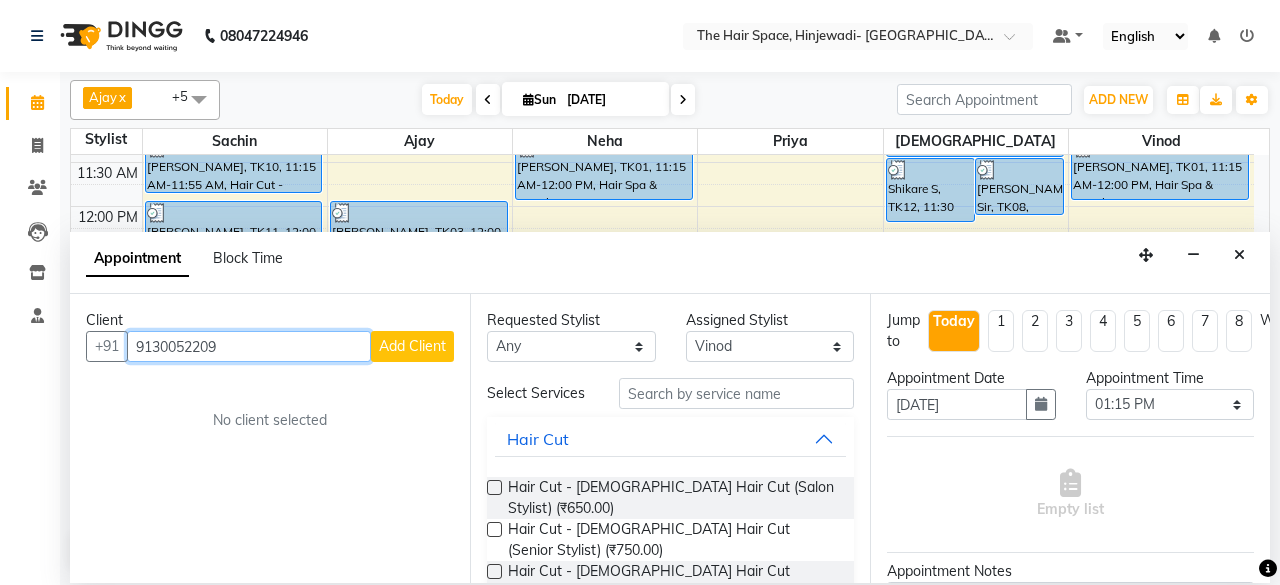 type on "9130052209" 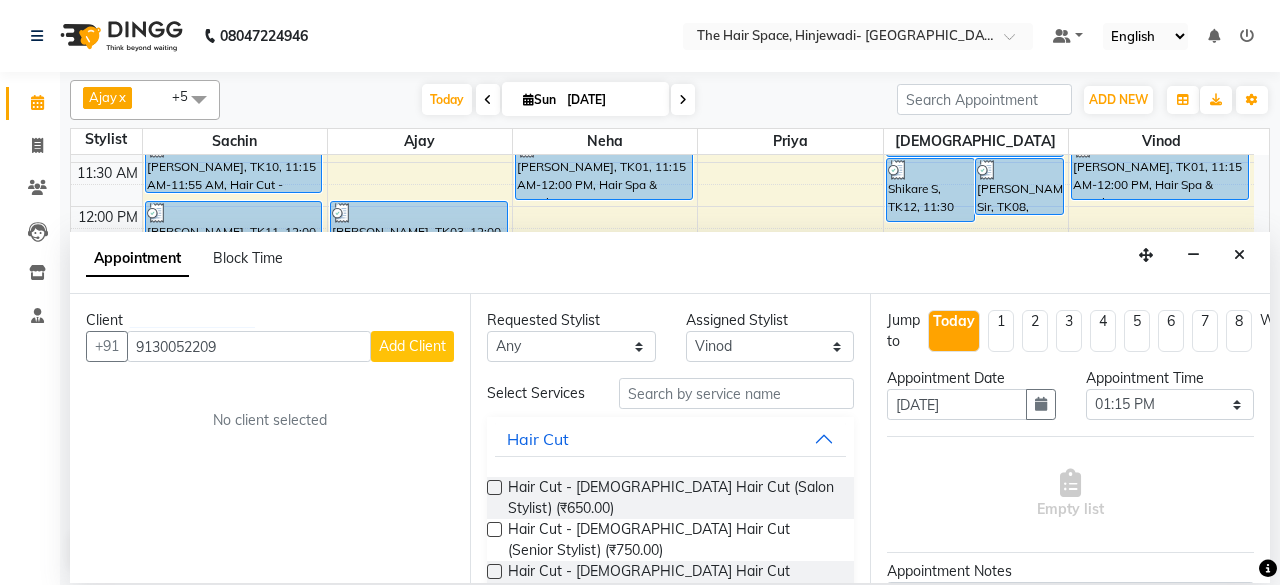 click on "Add Client" at bounding box center (412, 346) 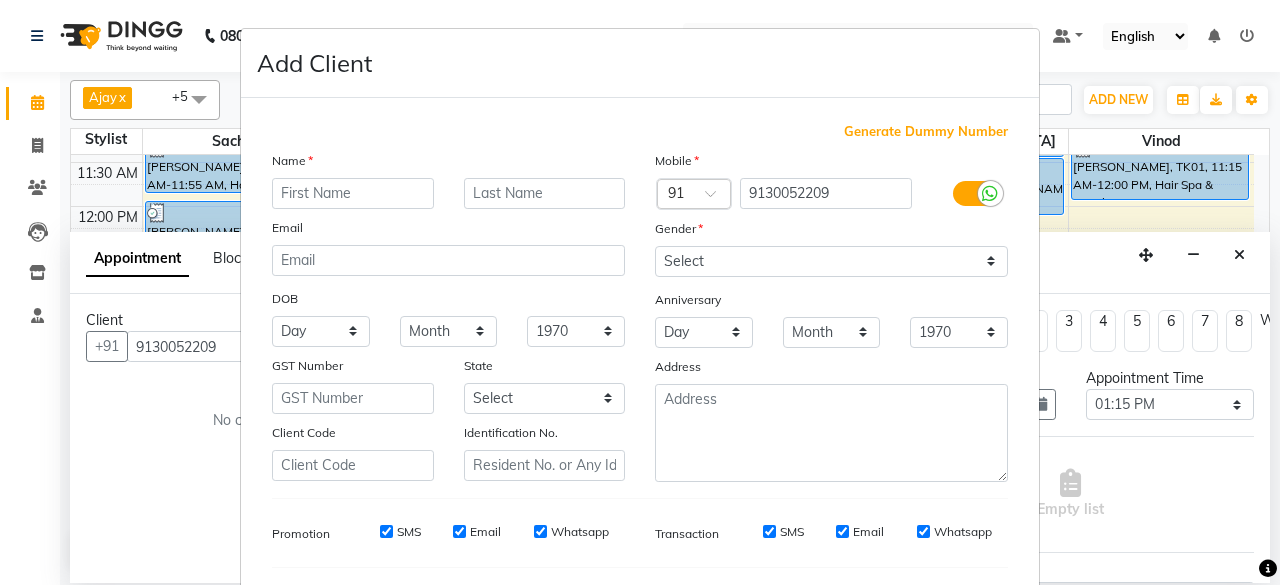 click at bounding box center [353, 193] 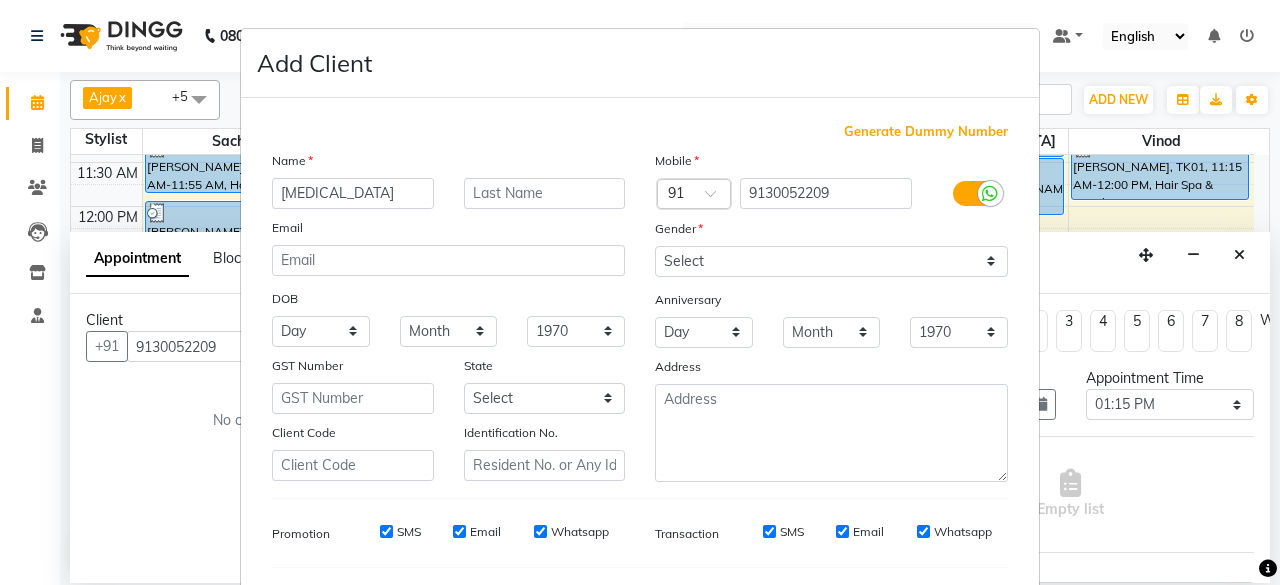 type on "nikita" 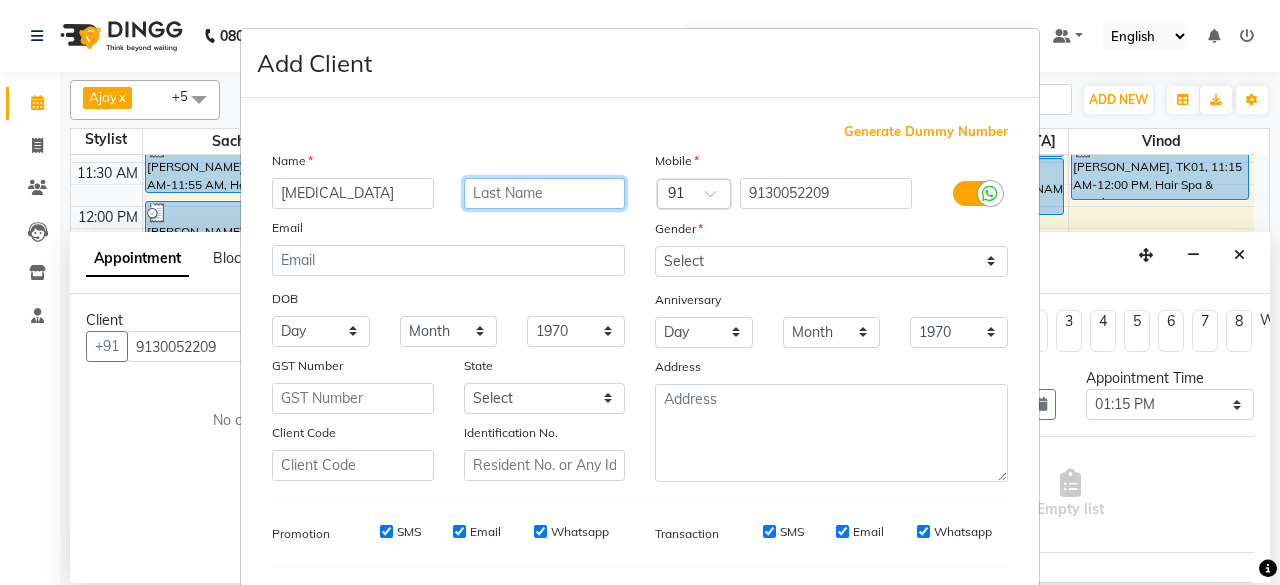 click at bounding box center (545, 193) 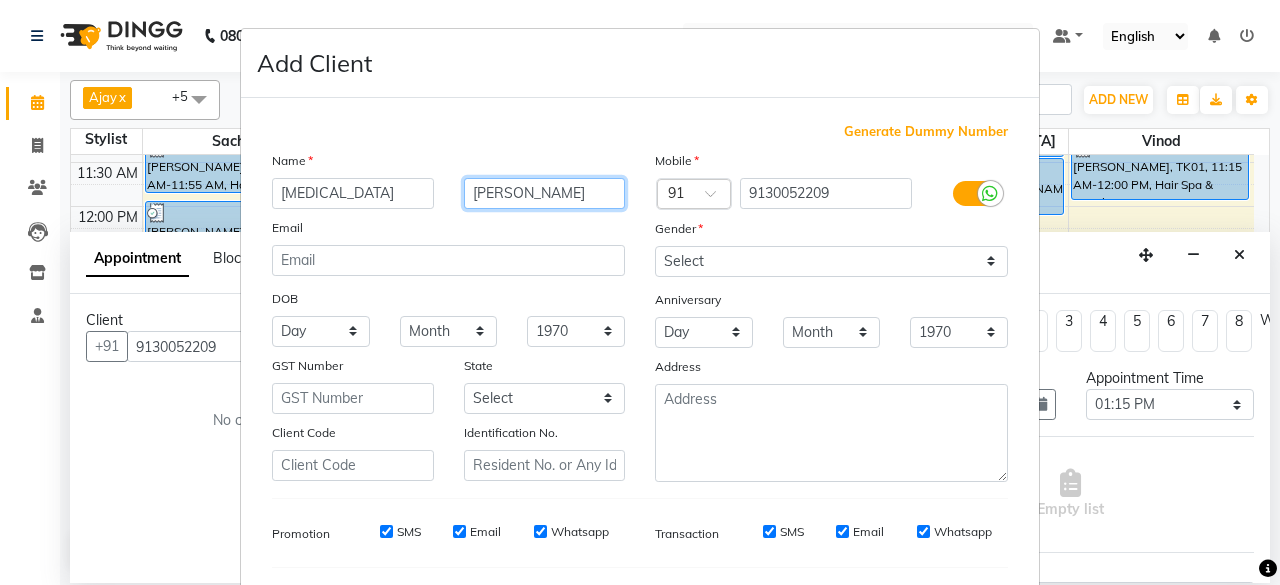 type on "narwade" 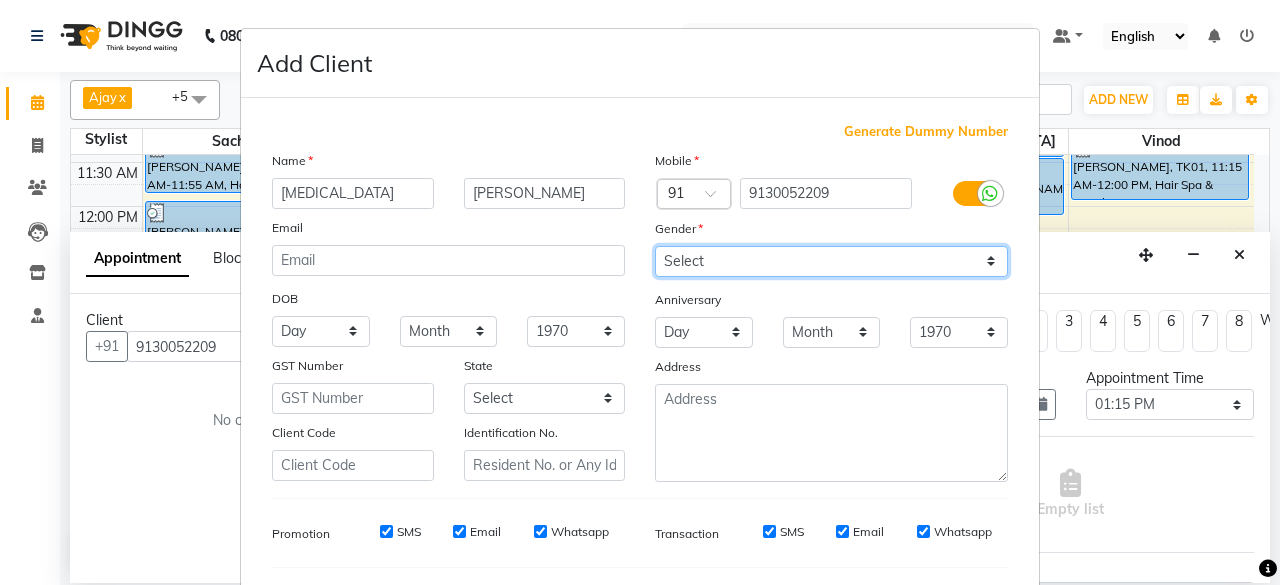 click on "Select [DEMOGRAPHIC_DATA] [DEMOGRAPHIC_DATA] Other Prefer Not To Say" at bounding box center [831, 261] 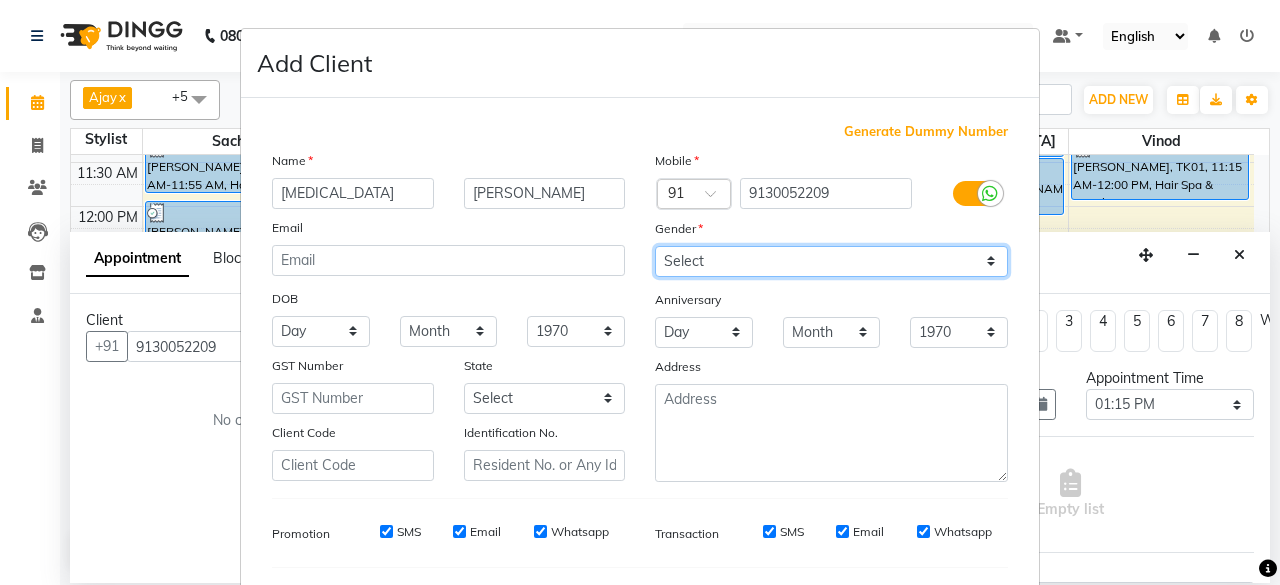 select on "[DEMOGRAPHIC_DATA]" 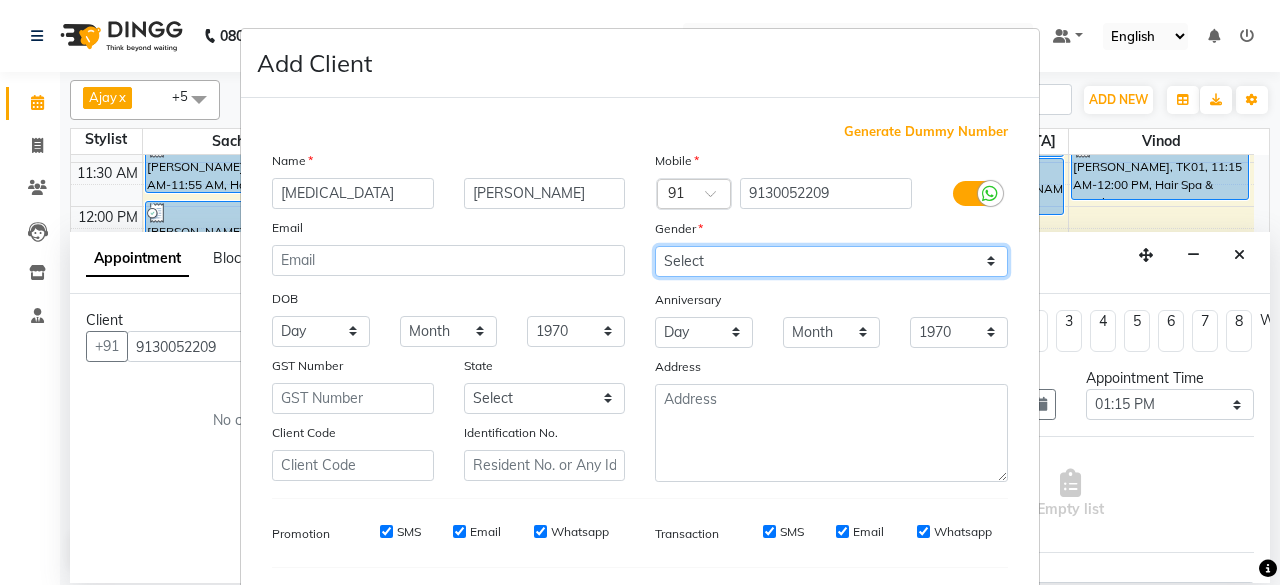 click on "Select [DEMOGRAPHIC_DATA] [DEMOGRAPHIC_DATA] Other Prefer Not To Say" at bounding box center [831, 261] 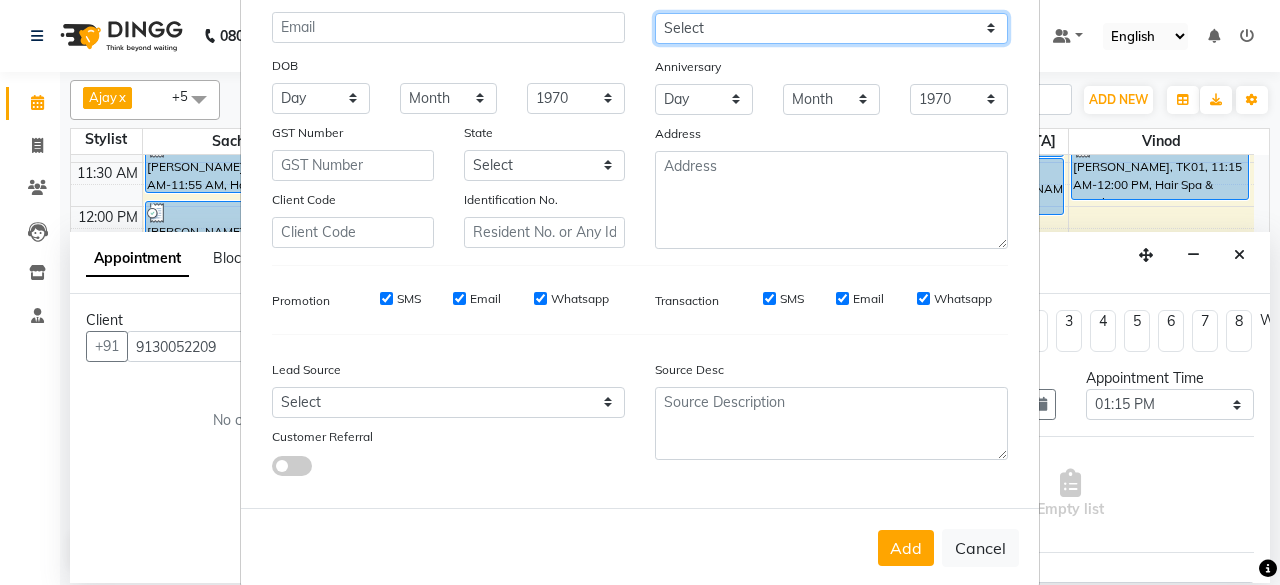 scroll, scrollTop: 260, scrollLeft: 0, axis: vertical 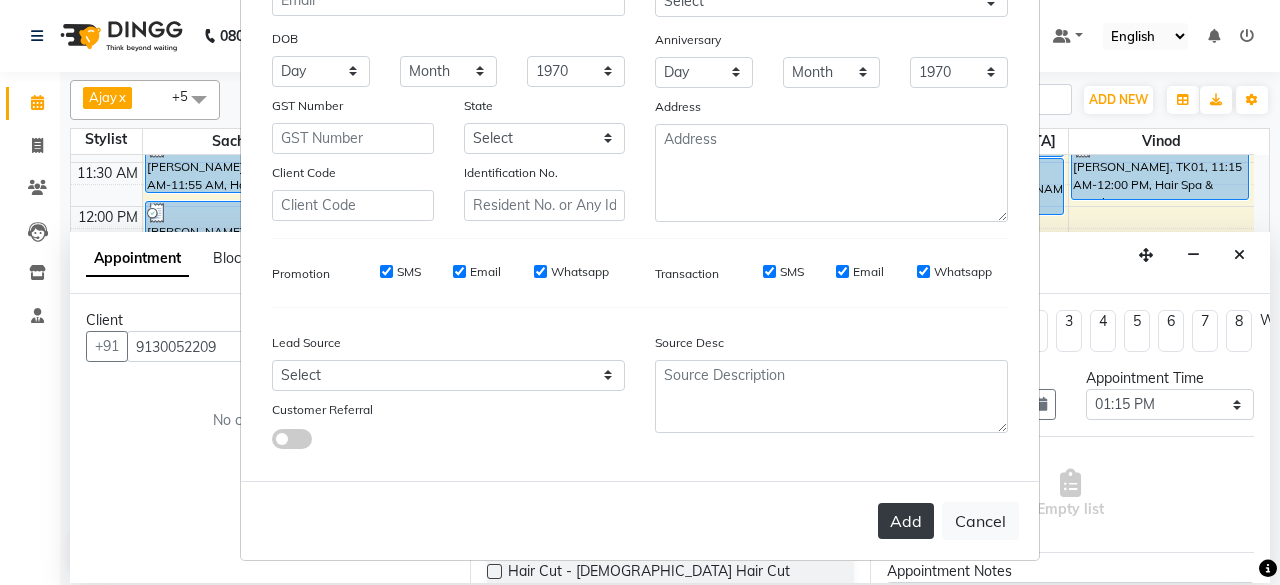 click on "Add" at bounding box center (906, 521) 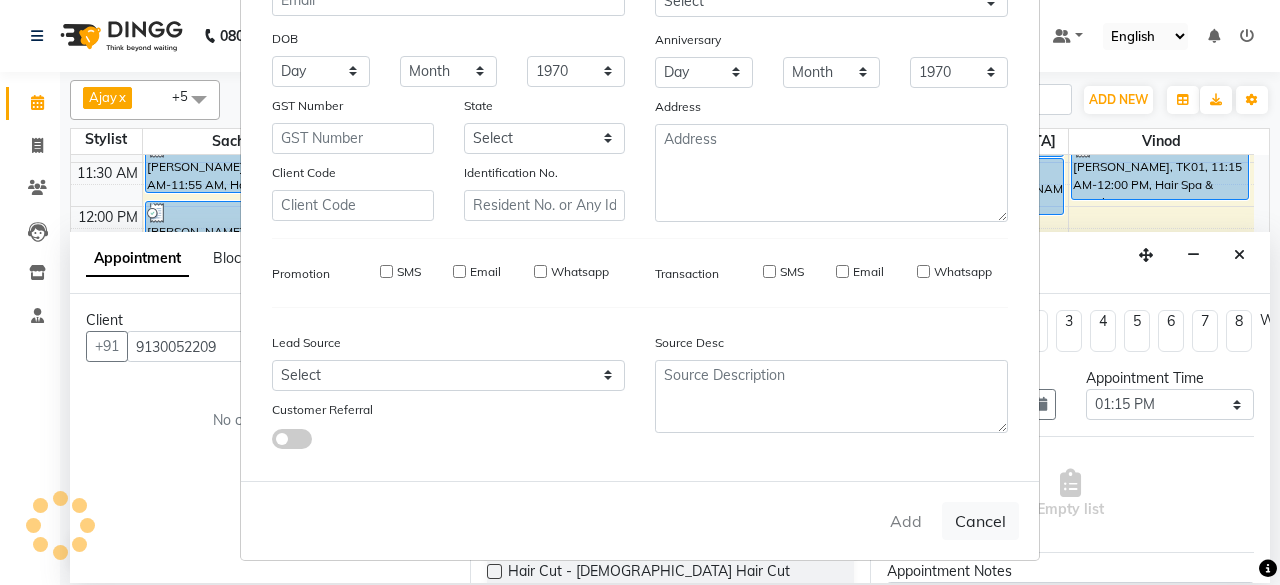 type 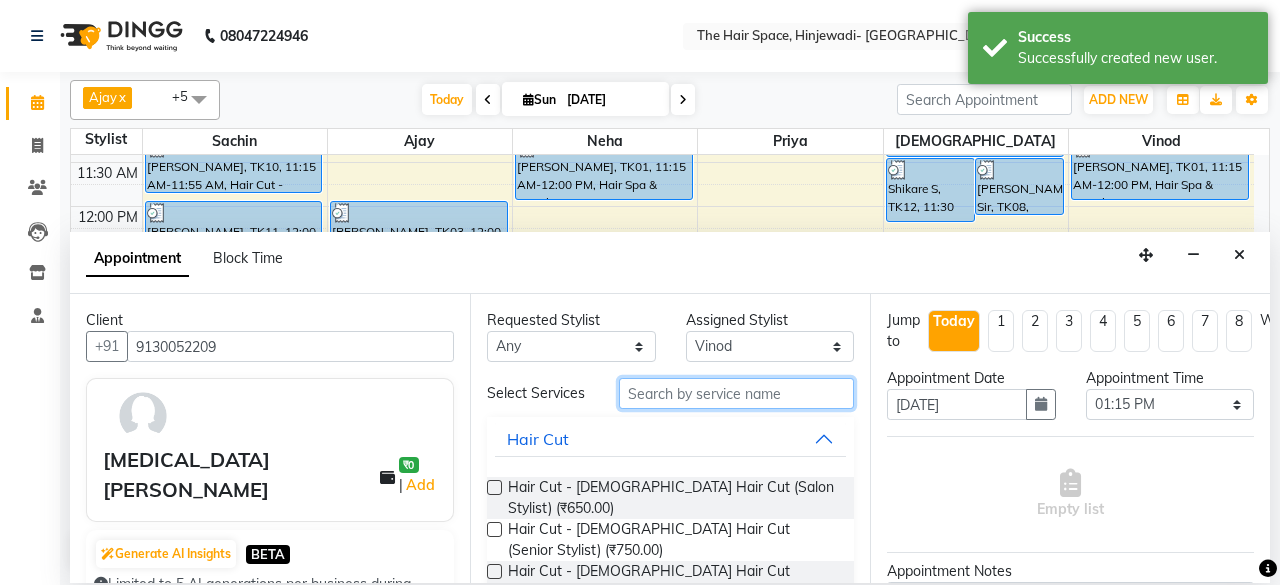 click at bounding box center [736, 393] 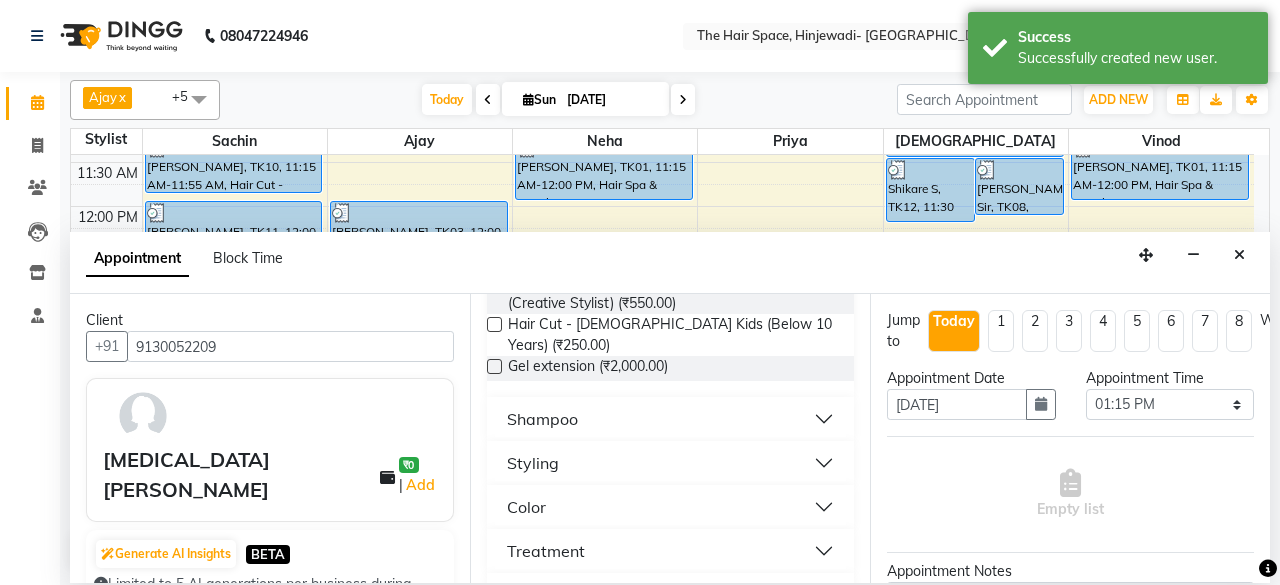 scroll, scrollTop: 470, scrollLeft: 0, axis: vertical 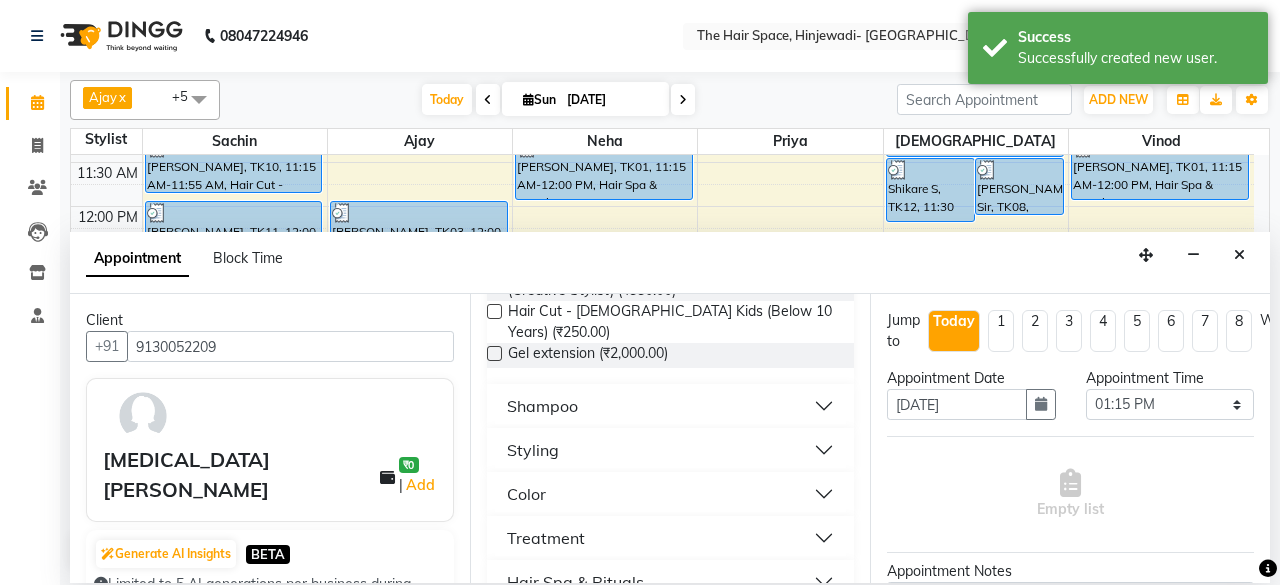 click on "Shampoo" at bounding box center (670, 406) 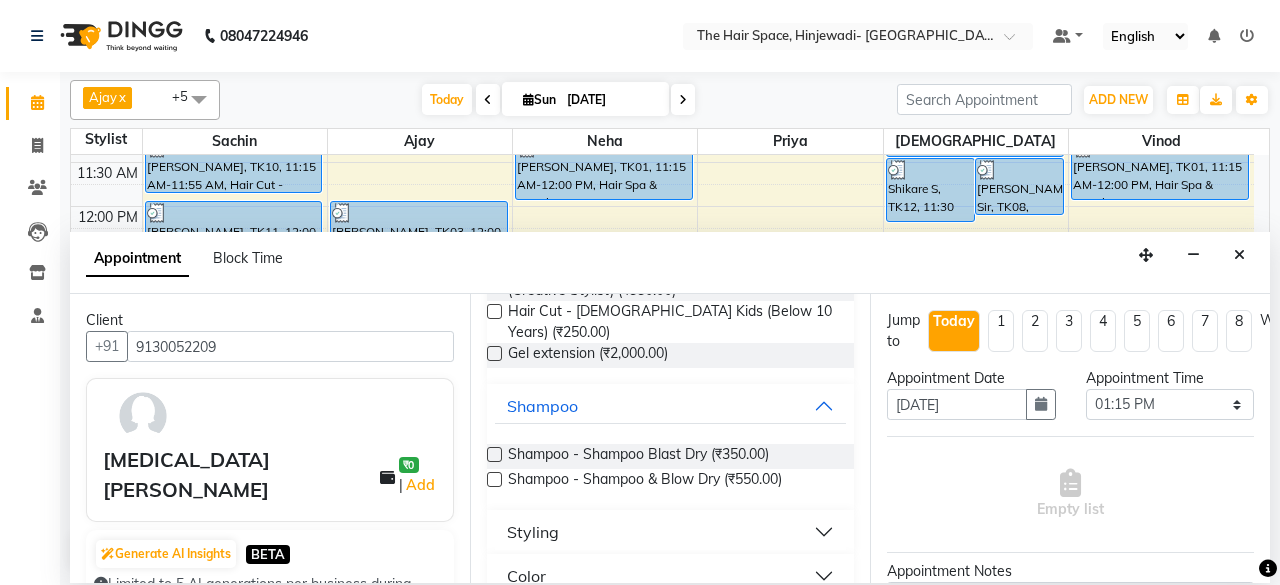 click at bounding box center (494, 479) 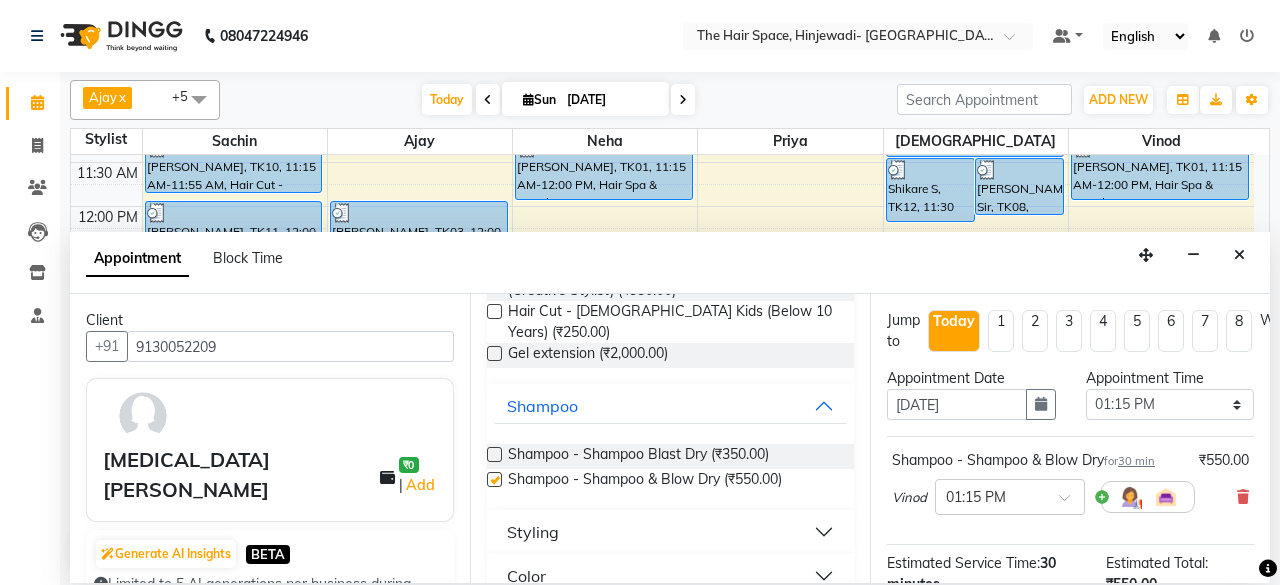checkbox on "false" 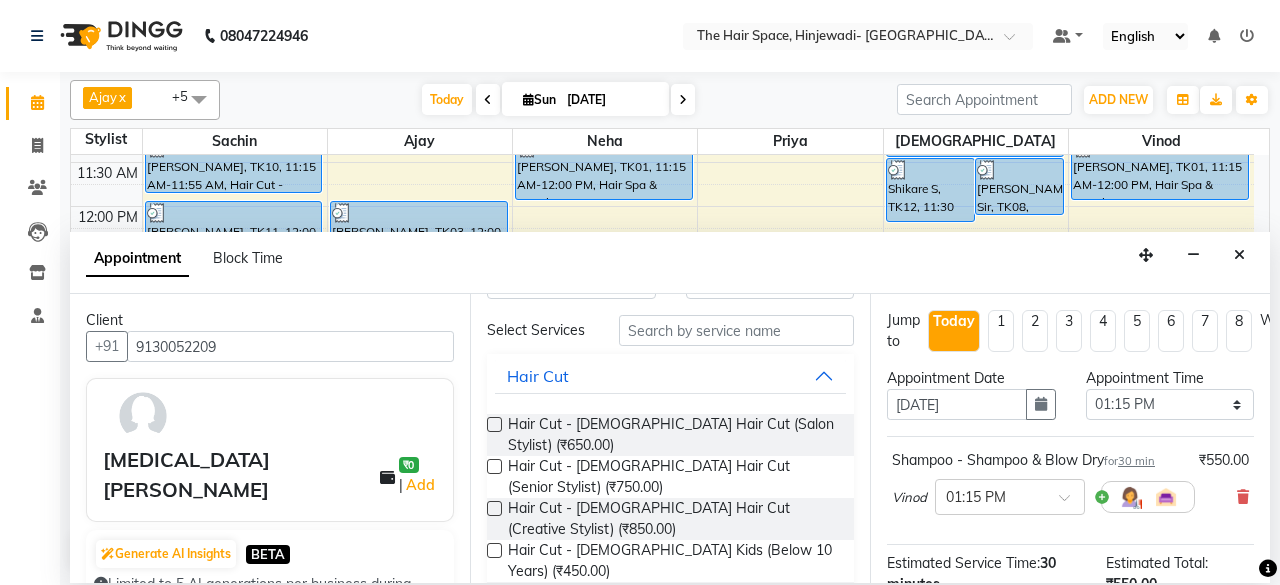 scroll, scrollTop: 0, scrollLeft: 0, axis: both 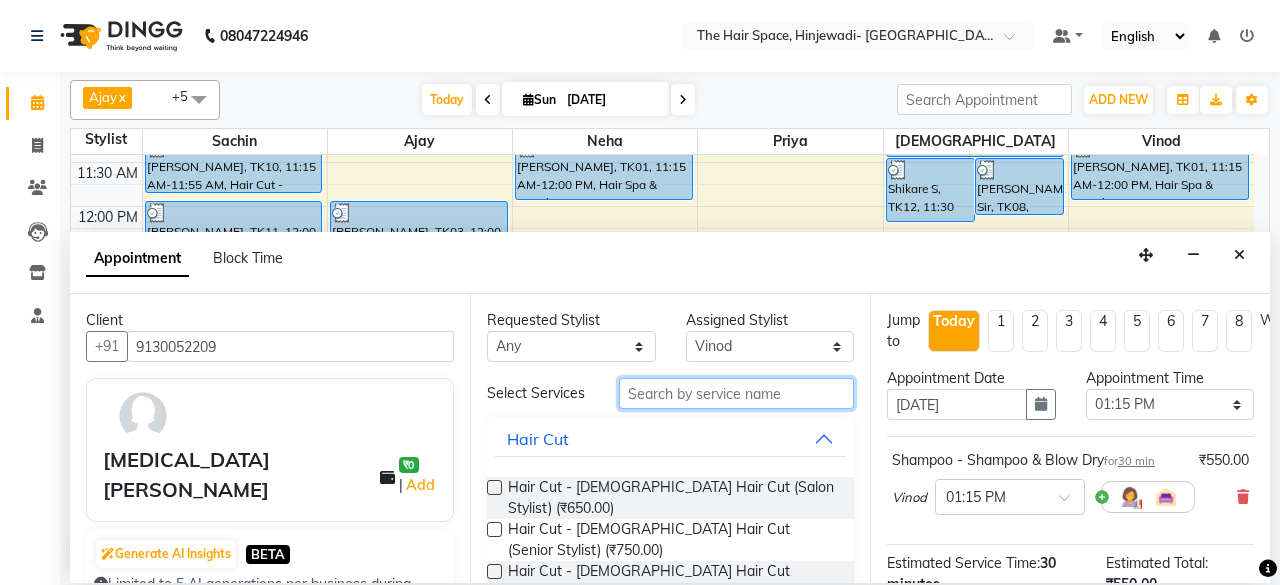 click at bounding box center [736, 393] 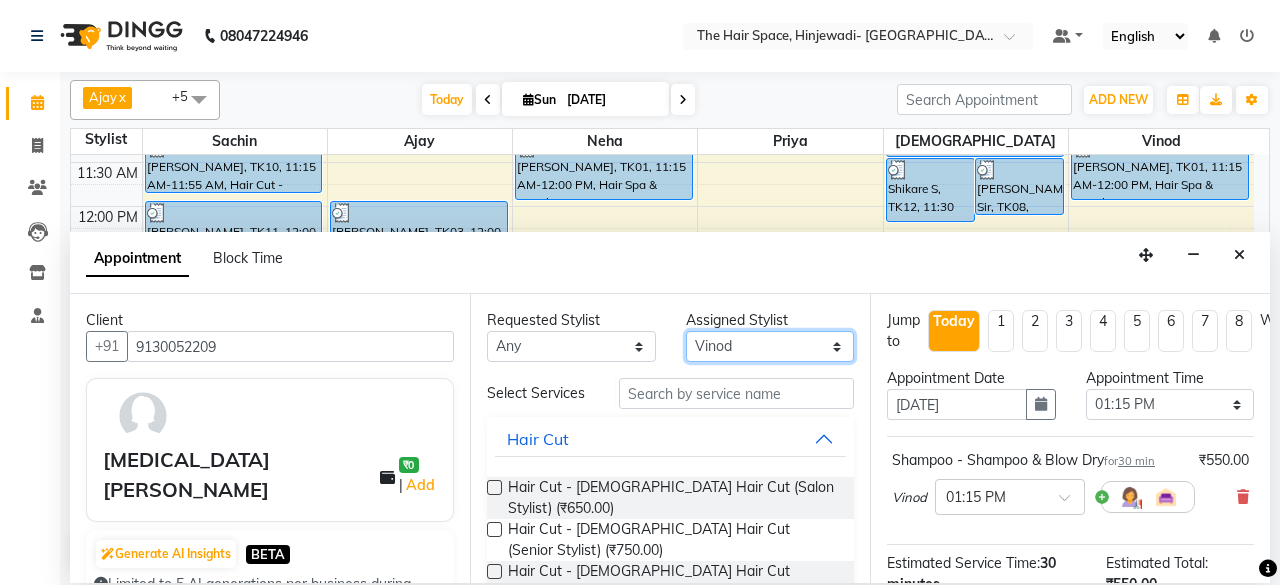 click on "Select Ajay Bhakti Jyoti Lucy Neha Pankaj Priya Sachin  Sanika  Vinod Vishnu" at bounding box center [770, 346] 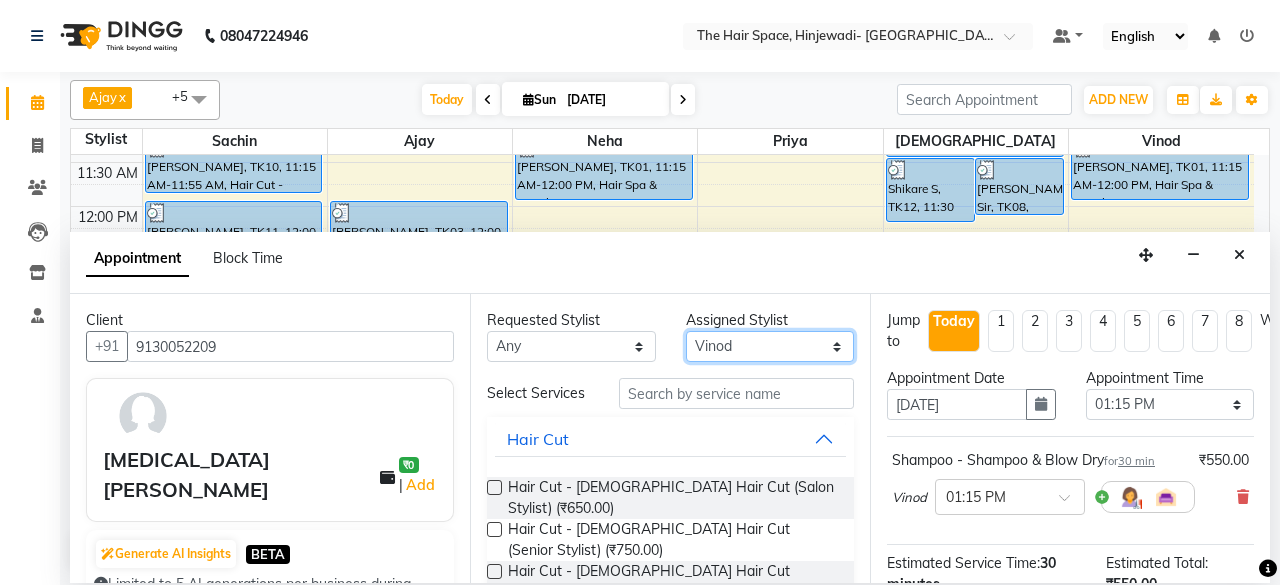 select on "84665" 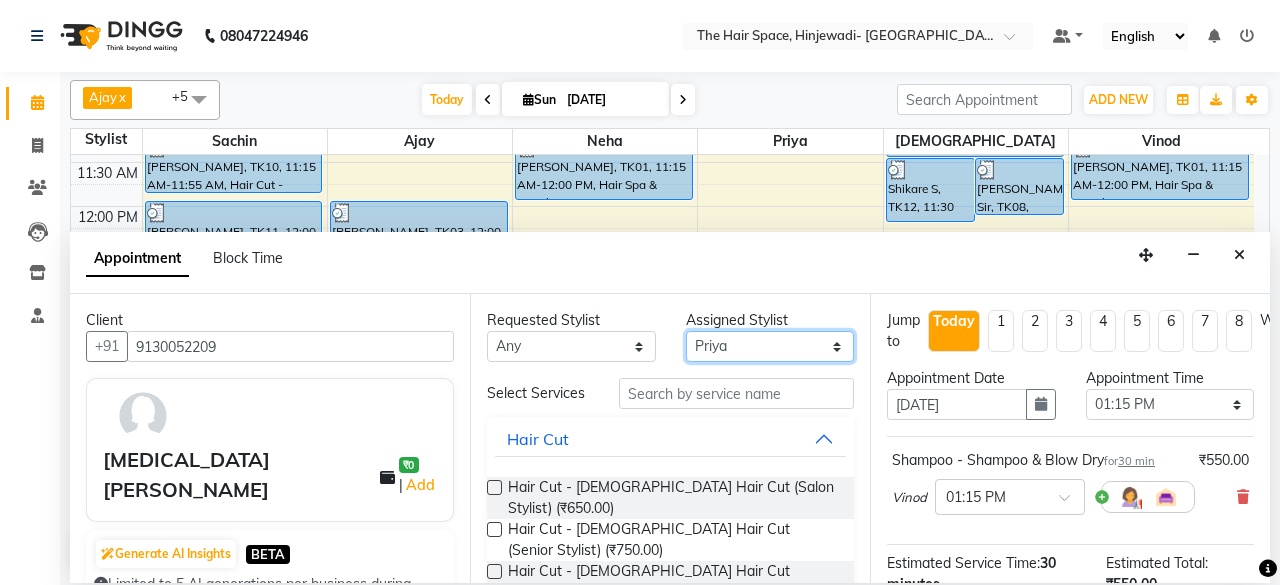click on "Select Ajay Bhakti Jyoti Lucy Neha Pankaj Priya Sachin  Sanika  Vinod Vishnu" at bounding box center [770, 346] 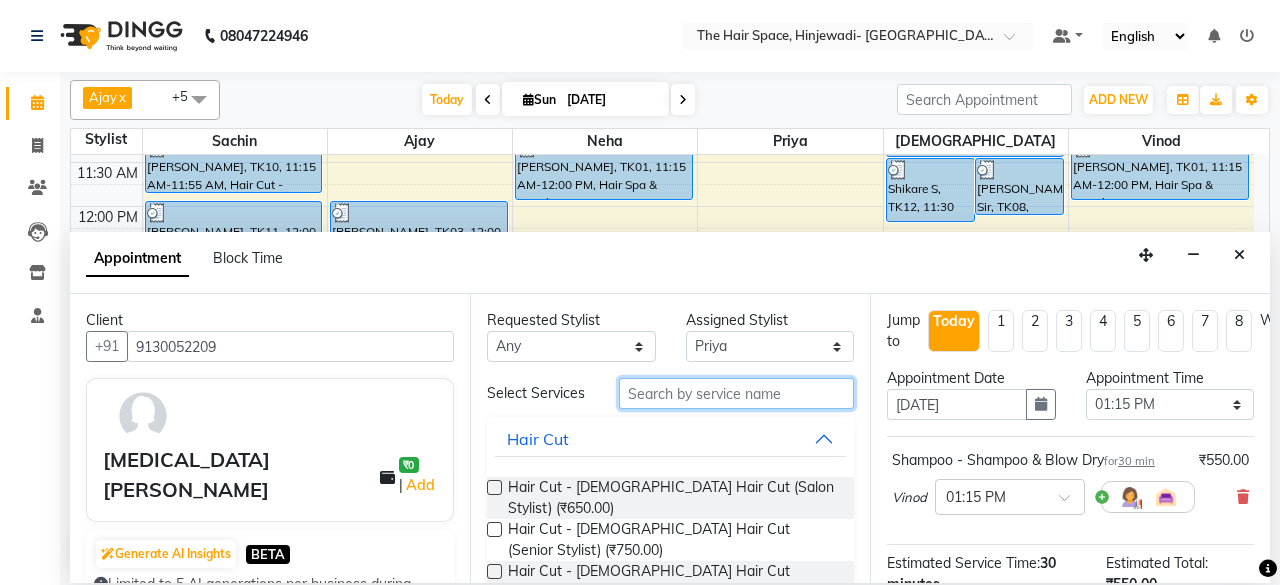 click at bounding box center (736, 393) 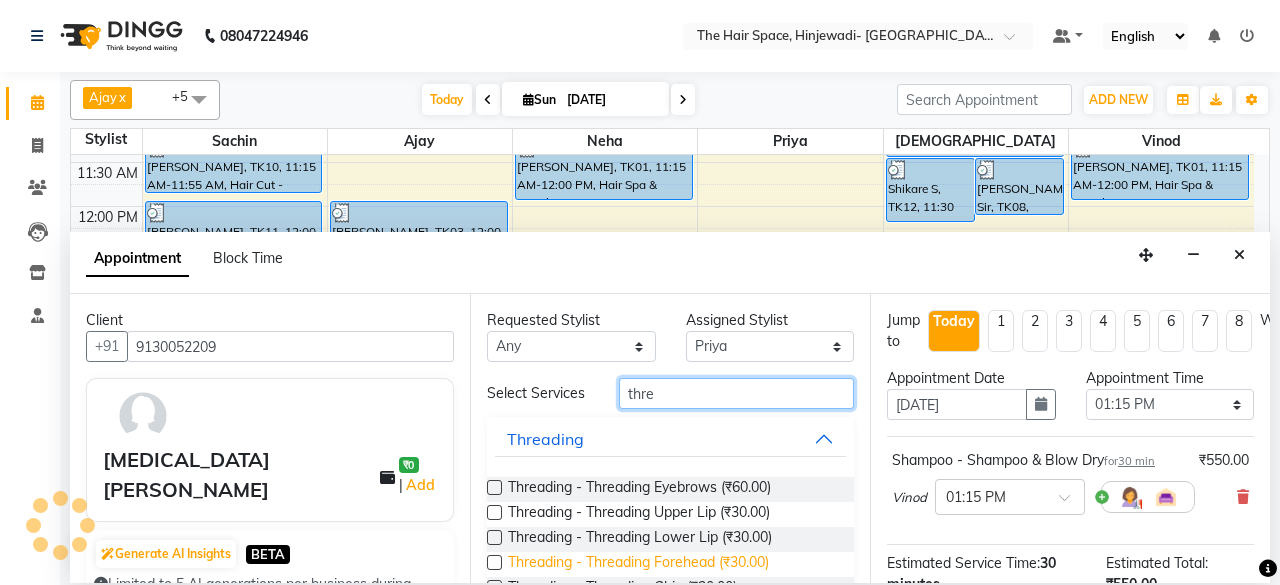 type on "thre" 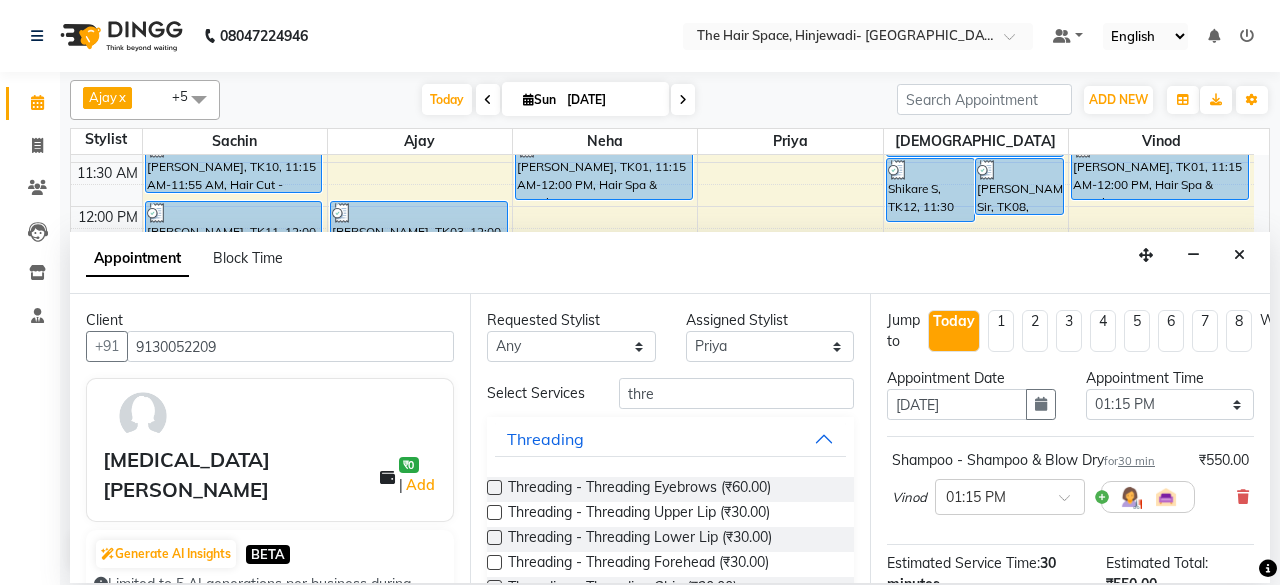 click at bounding box center [494, 487] 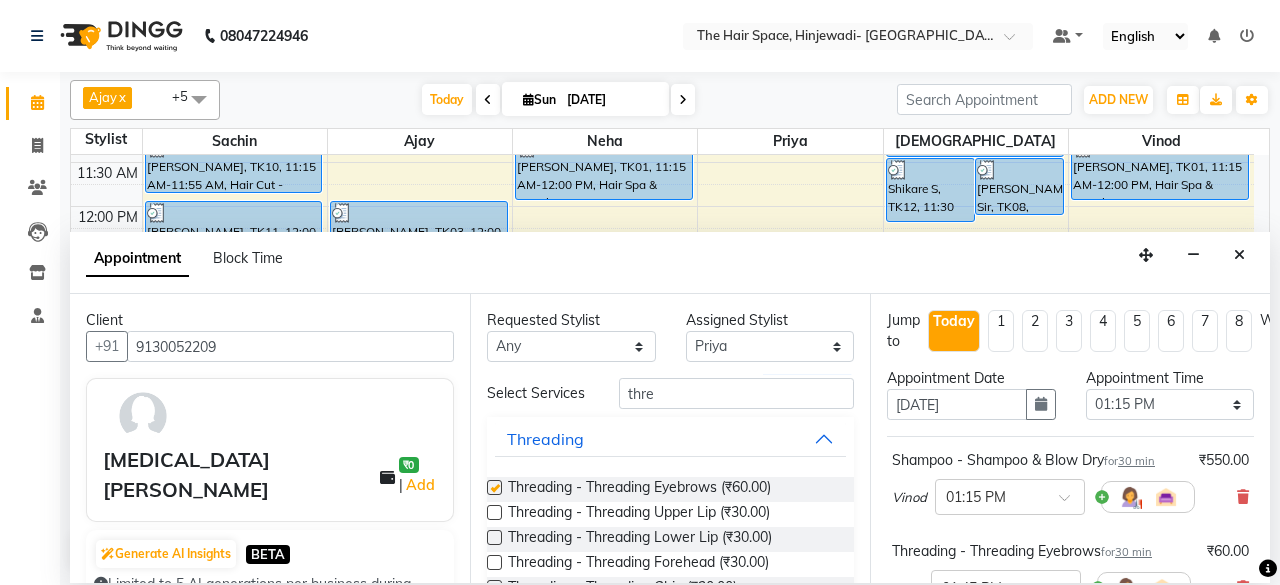checkbox on "false" 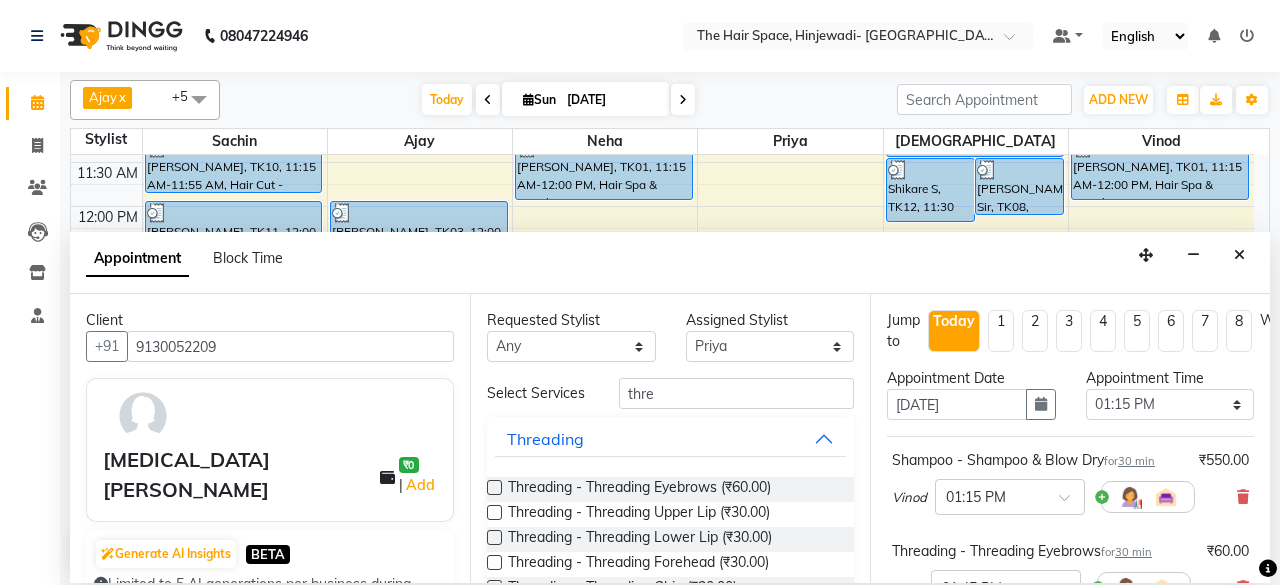 click at bounding box center [494, 512] 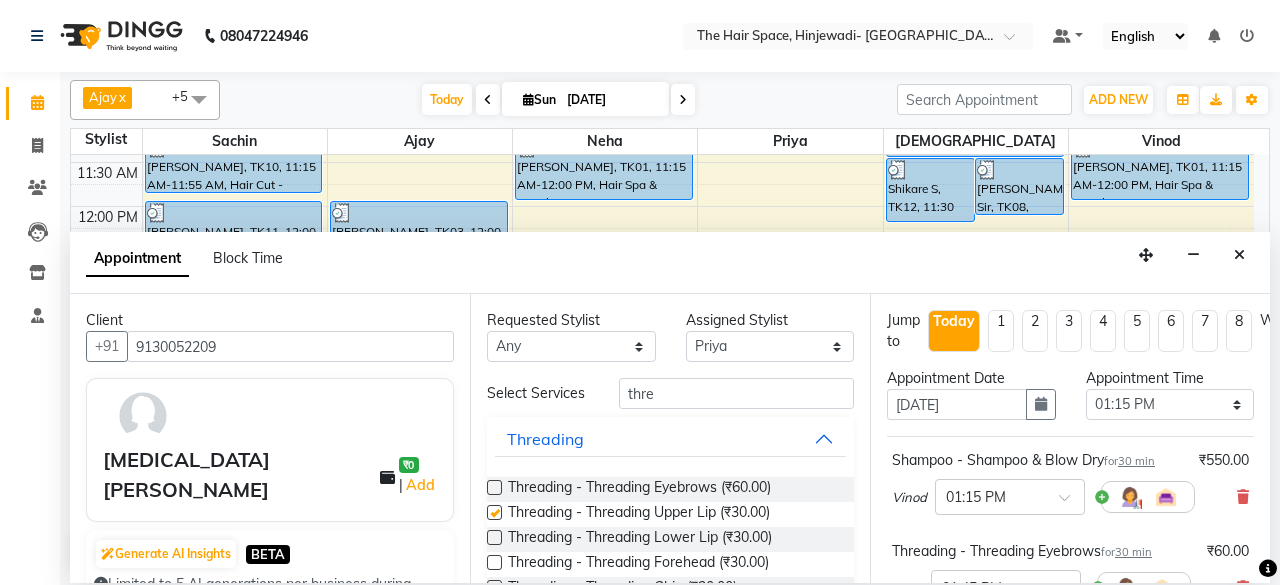 checkbox on "false" 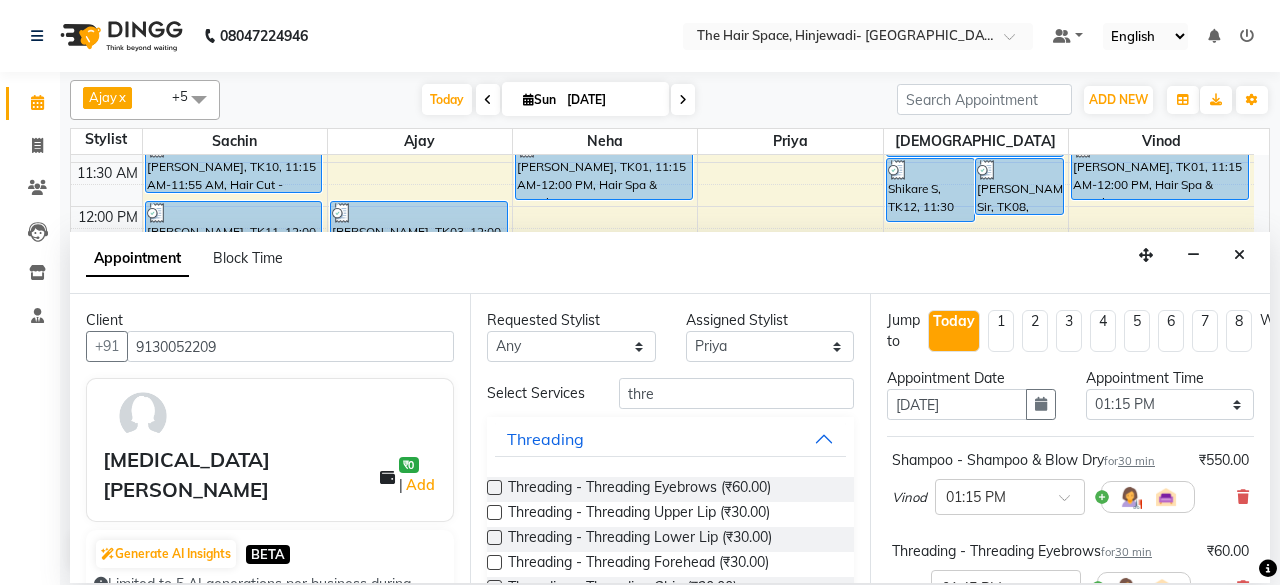 scroll, scrollTop: 100, scrollLeft: 0, axis: vertical 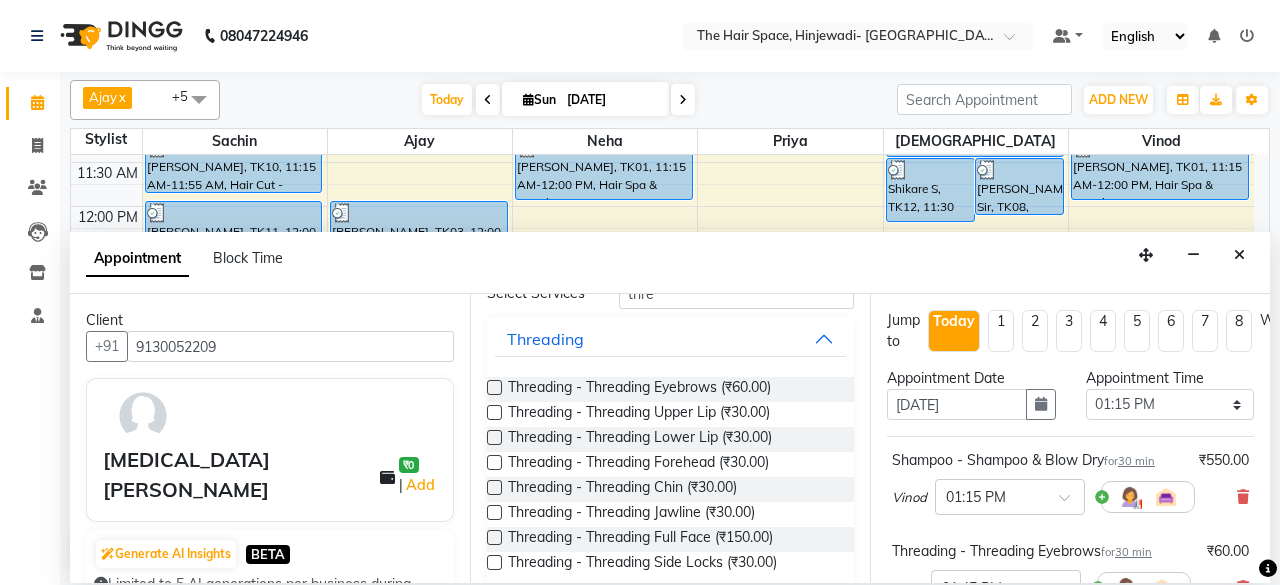 click at bounding box center (494, 437) 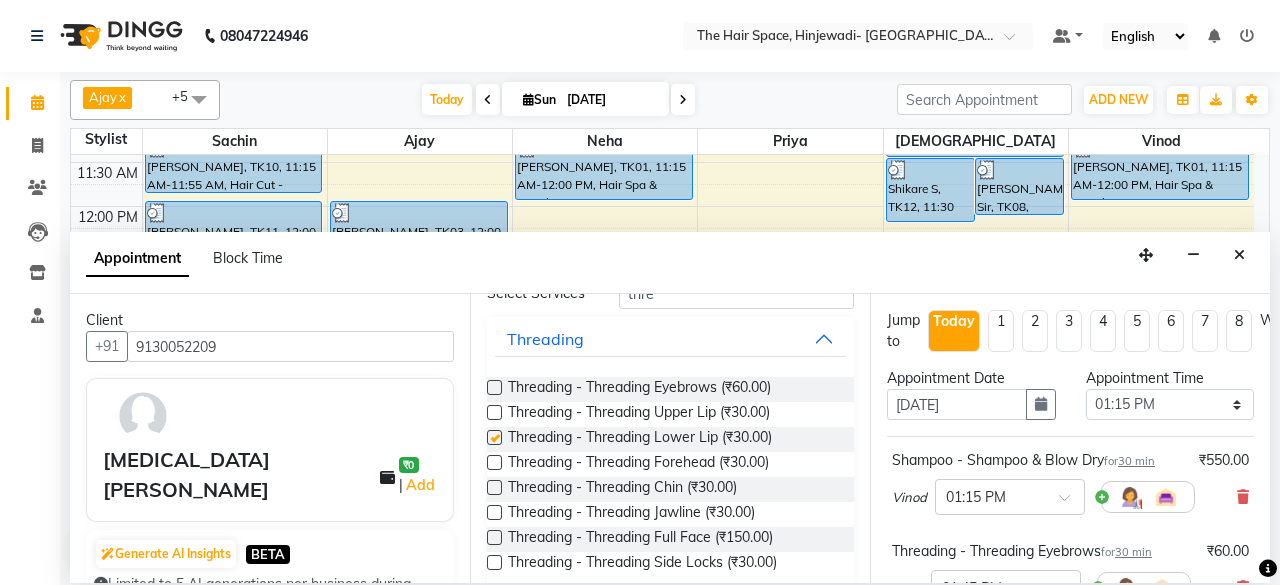 checkbox on "false" 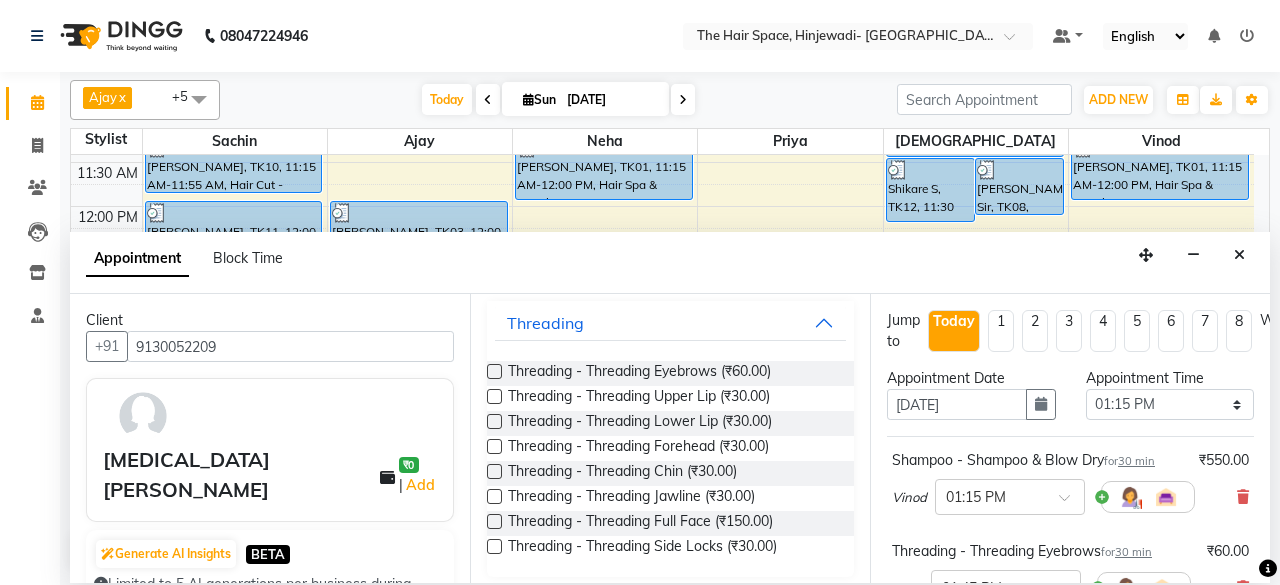 scroll, scrollTop: 125, scrollLeft: 0, axis: vertical 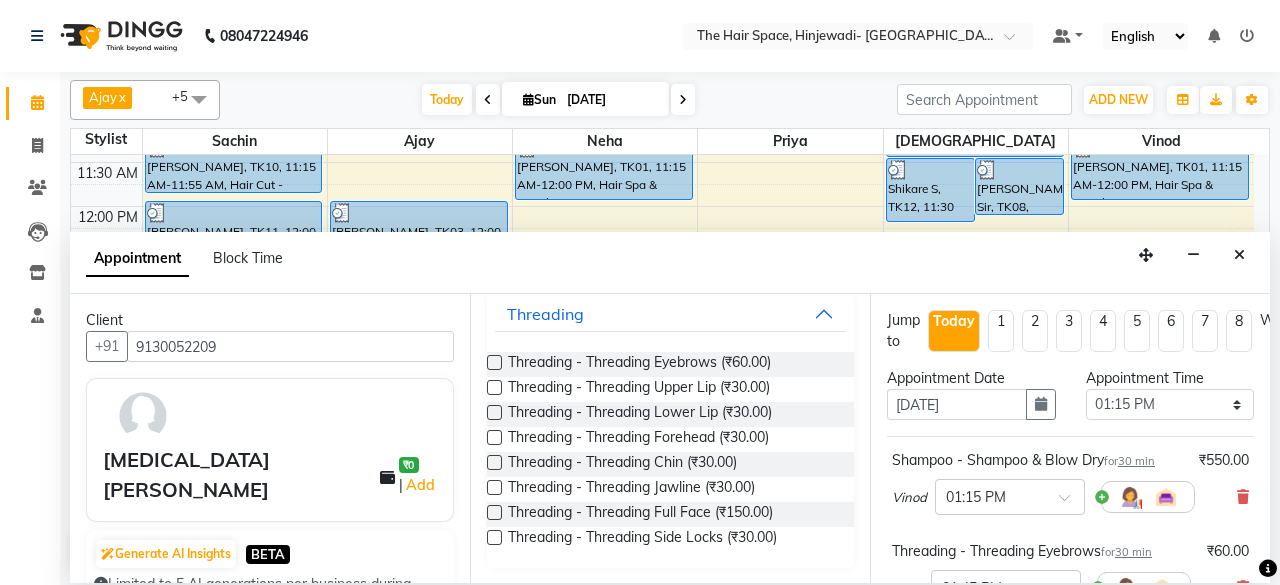 click at bounding box center (494, 462) 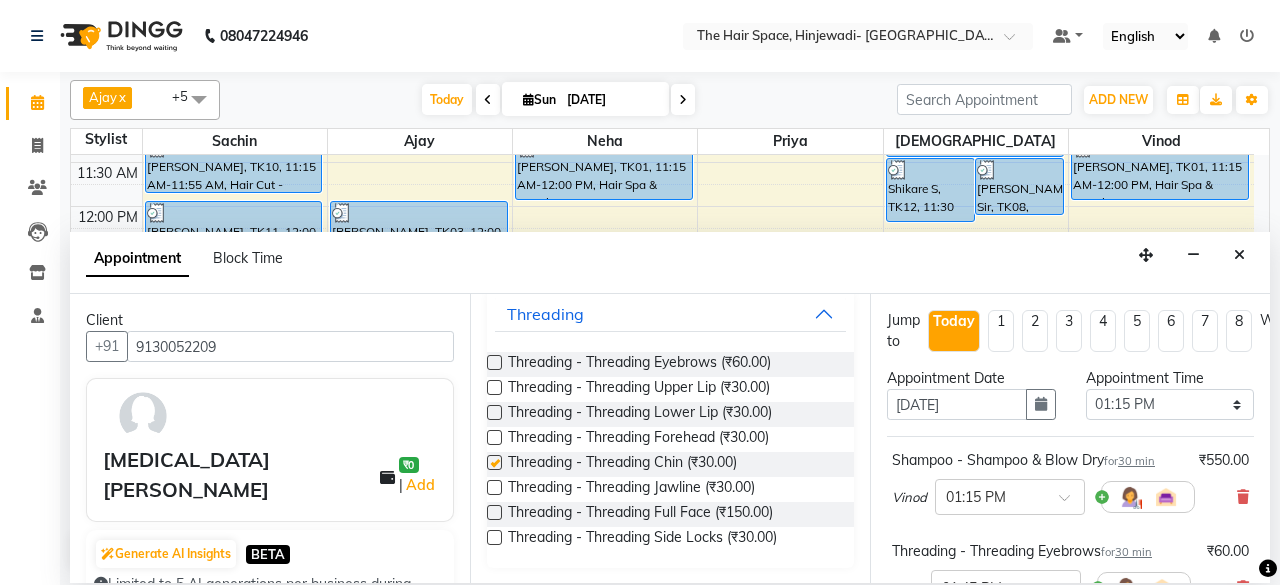 checkbox on "false" 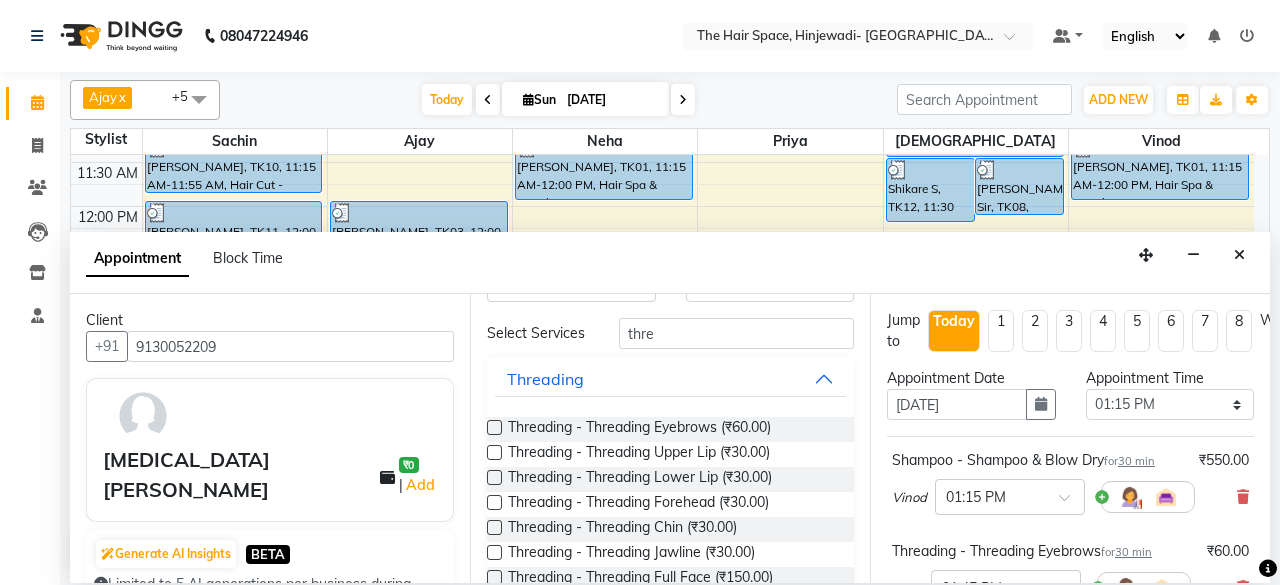 scroll, scrollTop: 0, scrollLeft: 0, axis: both 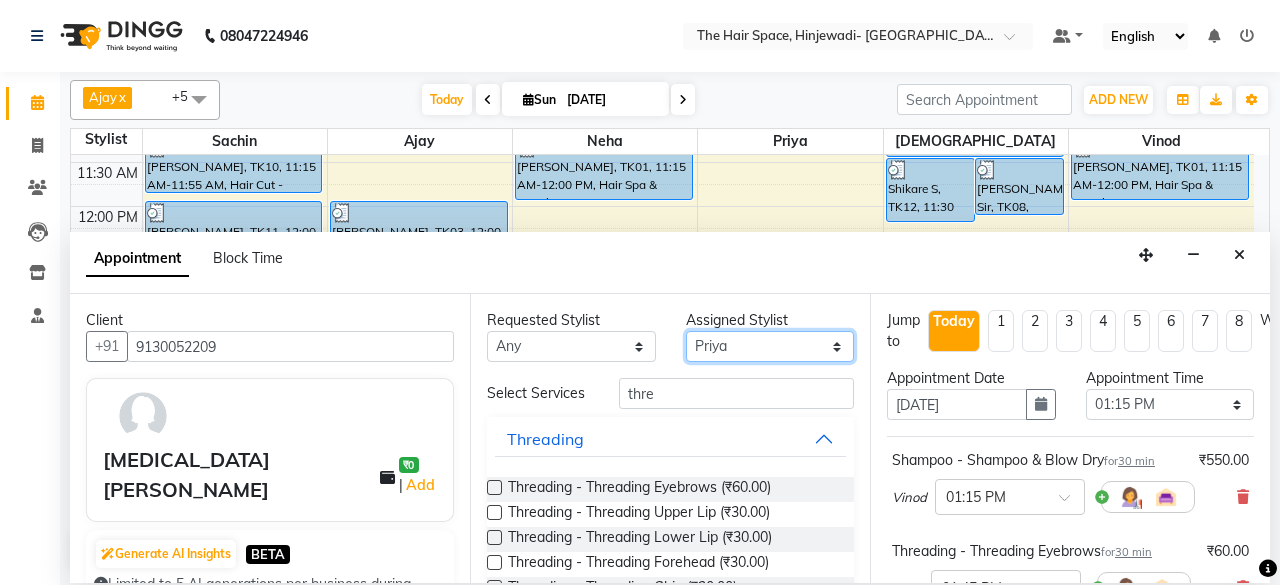 click on "Select Ajay Bhakti Jyoti Lucy Neha Pankaj Priya Sachin  Sanika  Vinod Vishnu" at bounding box center (770, 346) 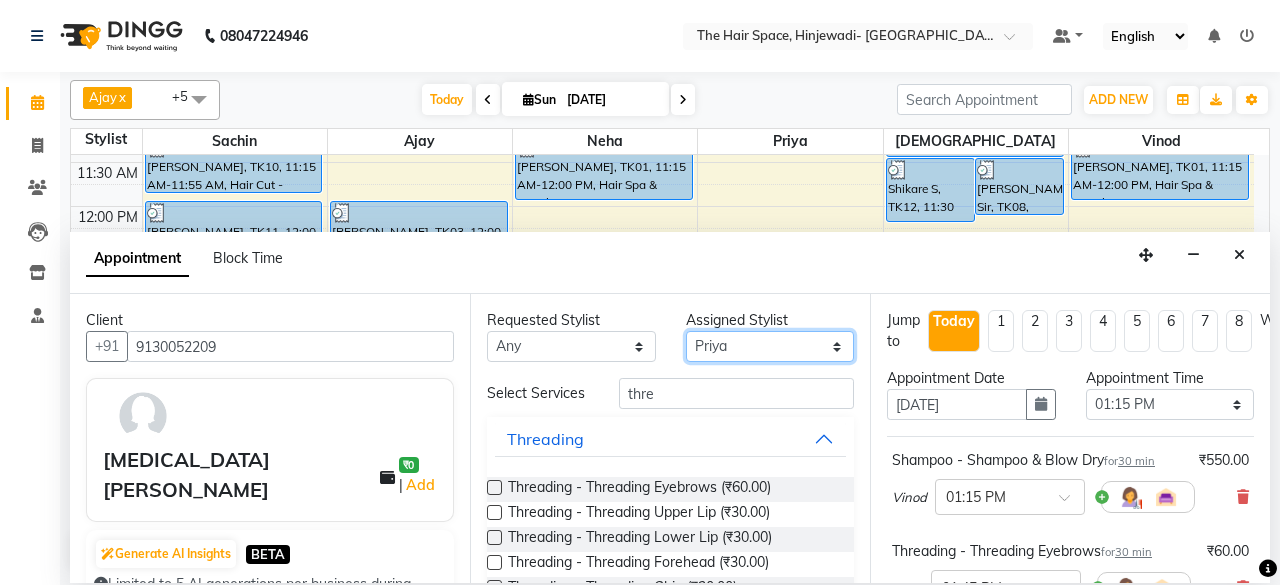 select on "52136" 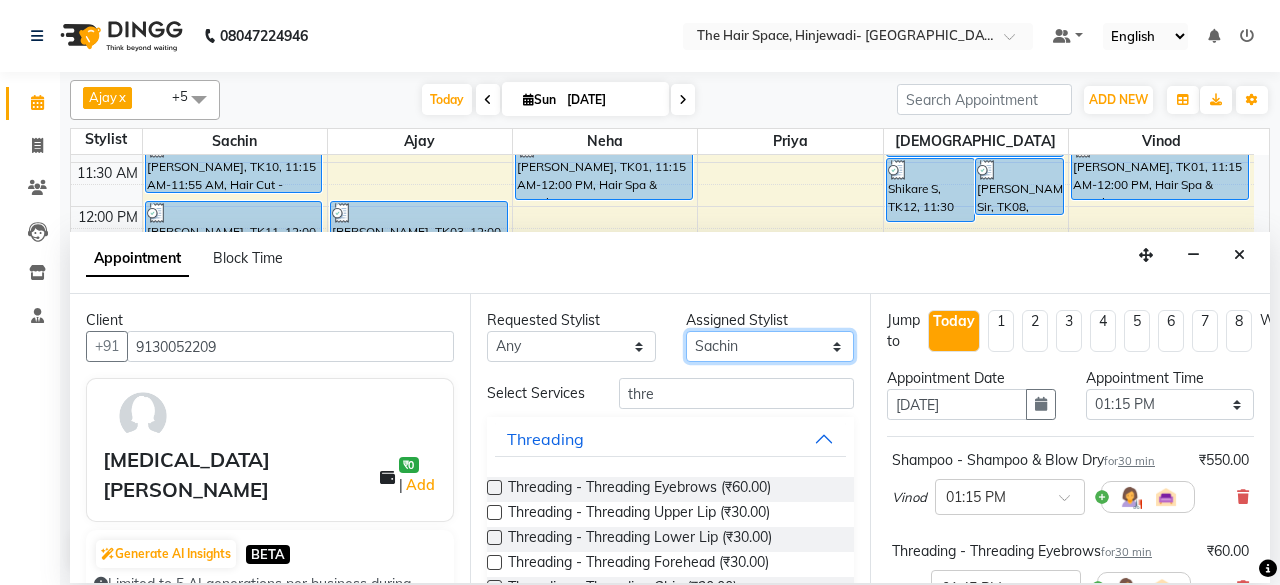 click on "Select Ajay Bhakti Jyoti Lucy Neha Pankaj Priya Sachin  Sanika  Vinod Vishnu" at bounding box center [770, 346] 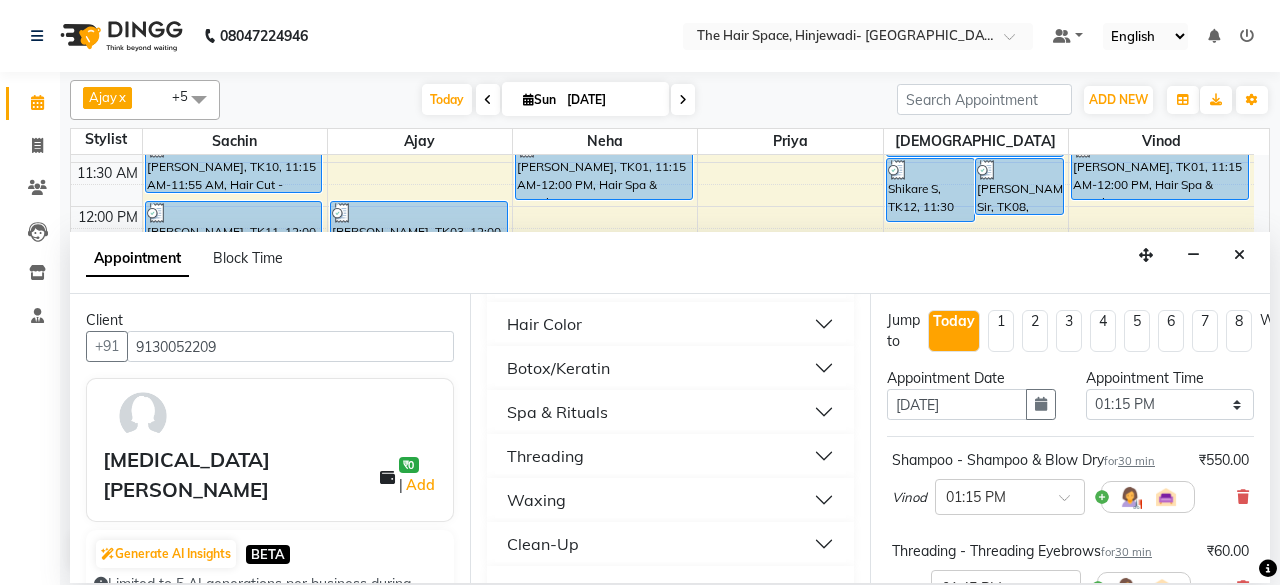 scroll, scrollTop: 900, scrollLeft: 0, axis: vertical 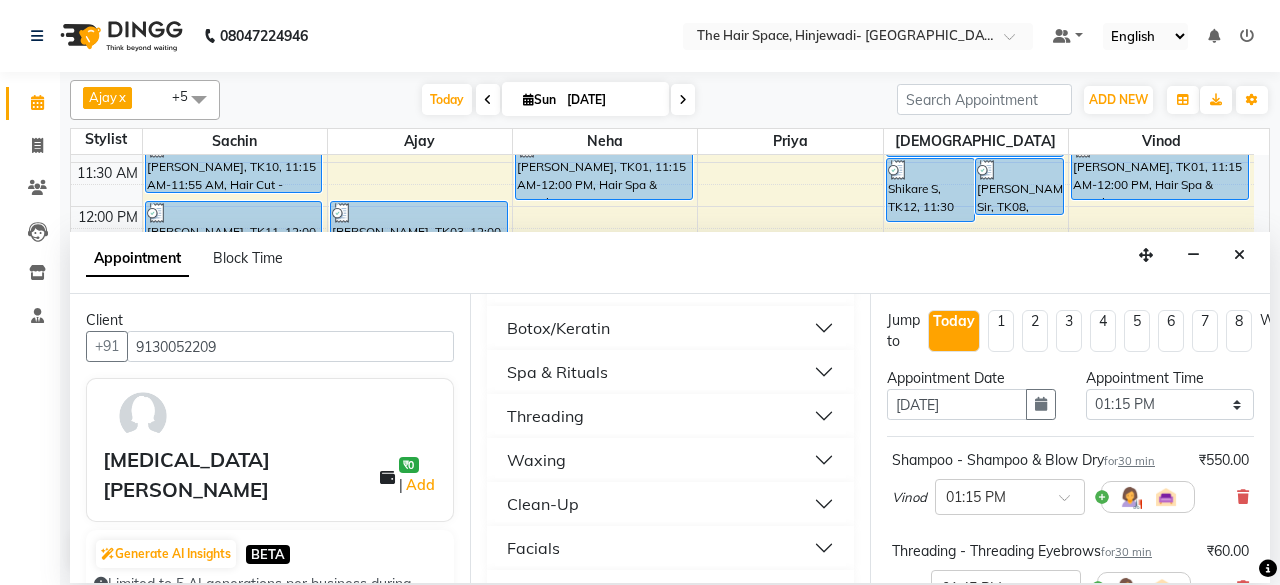 click on "Spa & Rituals" at bounding box center (557, 372) 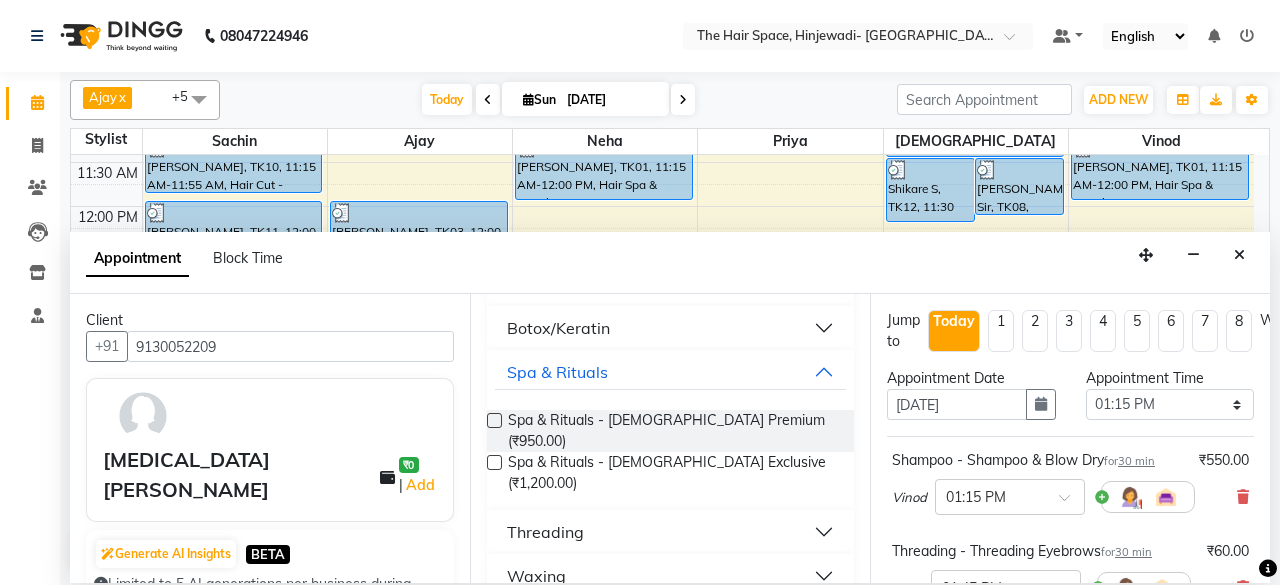 click at bounding box center (494, 420) 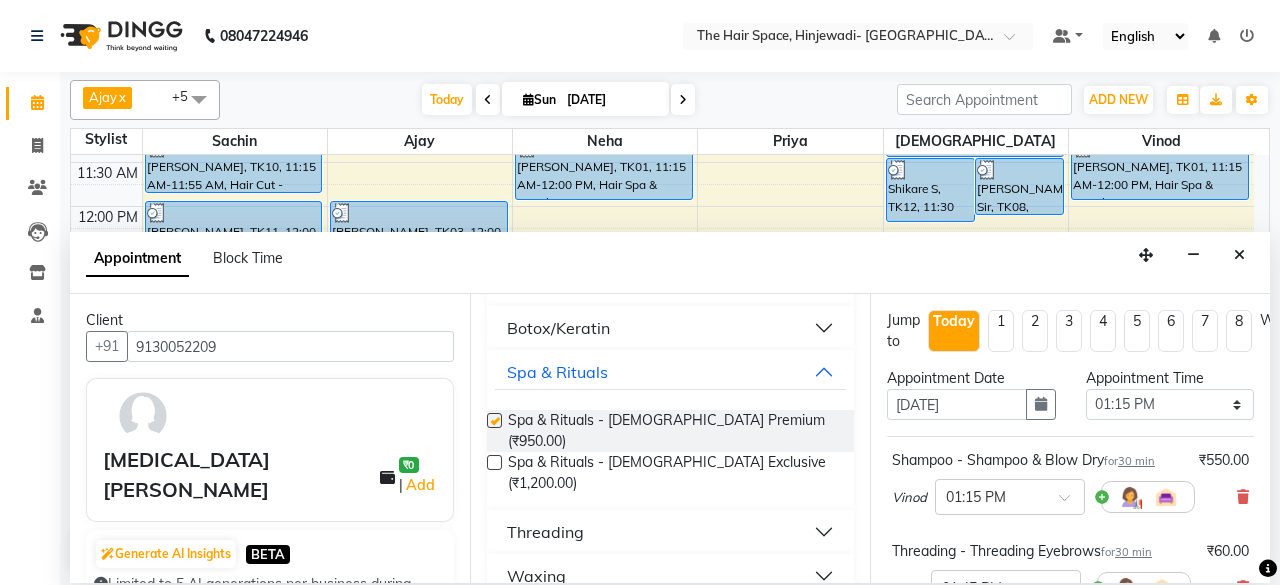 checkbox on "false" 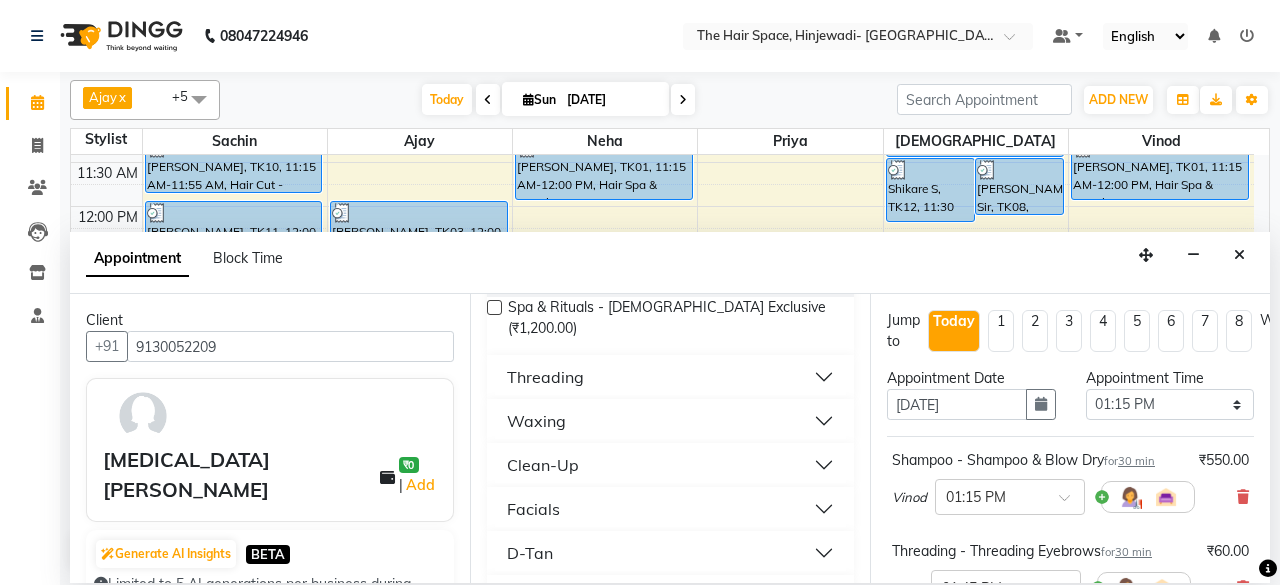 scroll, scrollTop: 1100, scrollLeft: 0, axis: vertical 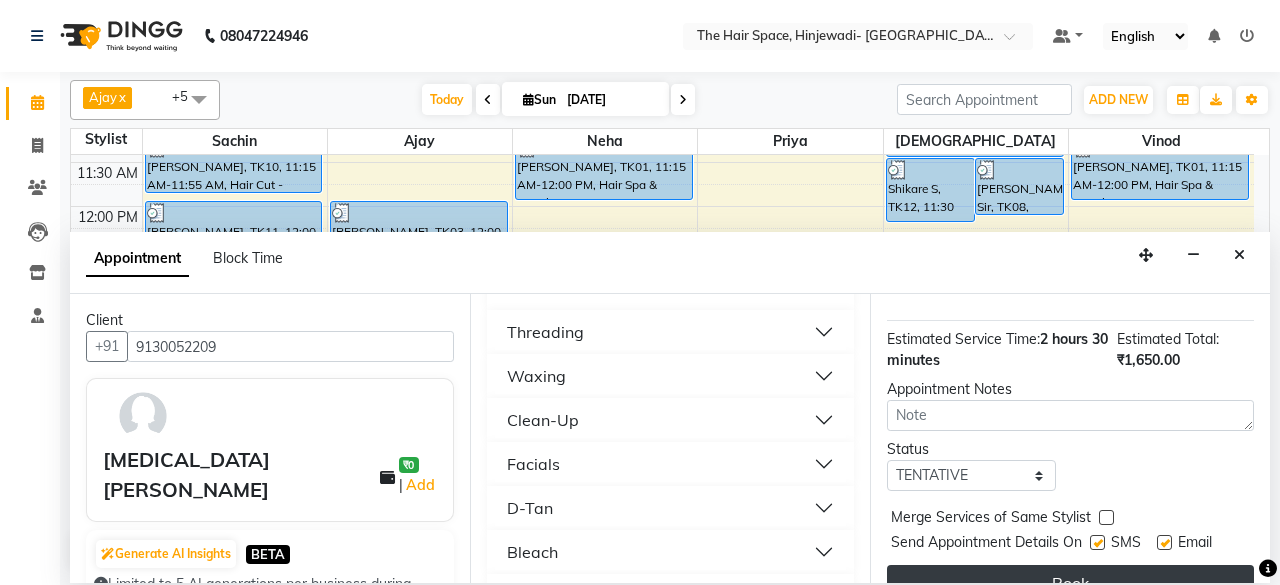 click on "Book" at bounding box center [1070, 583] 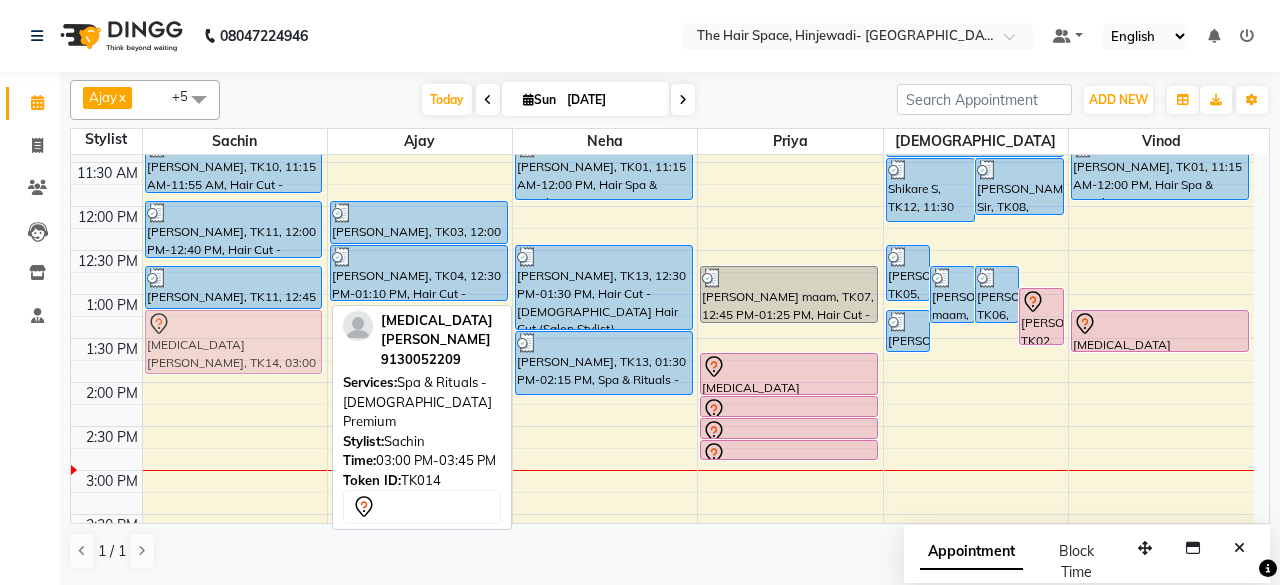 drag, startPoint x: 254, startPoint y: 495, endPoint x: 234, endPoint y: 339, distance: 157.27682 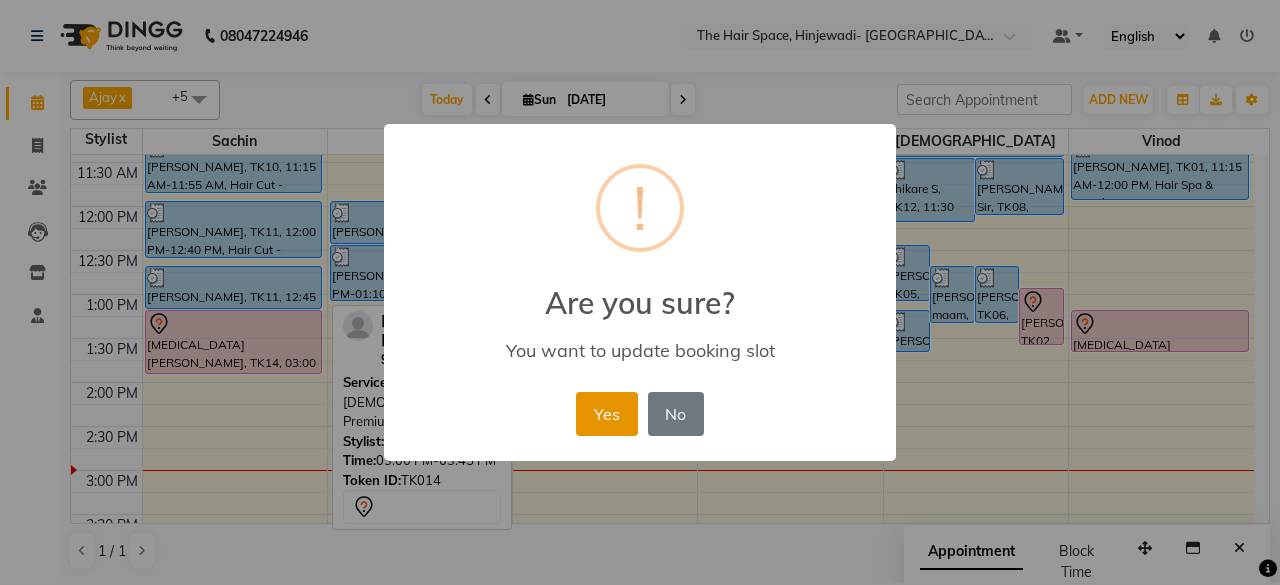 click on "Yes" at bounding box center (606, 414) 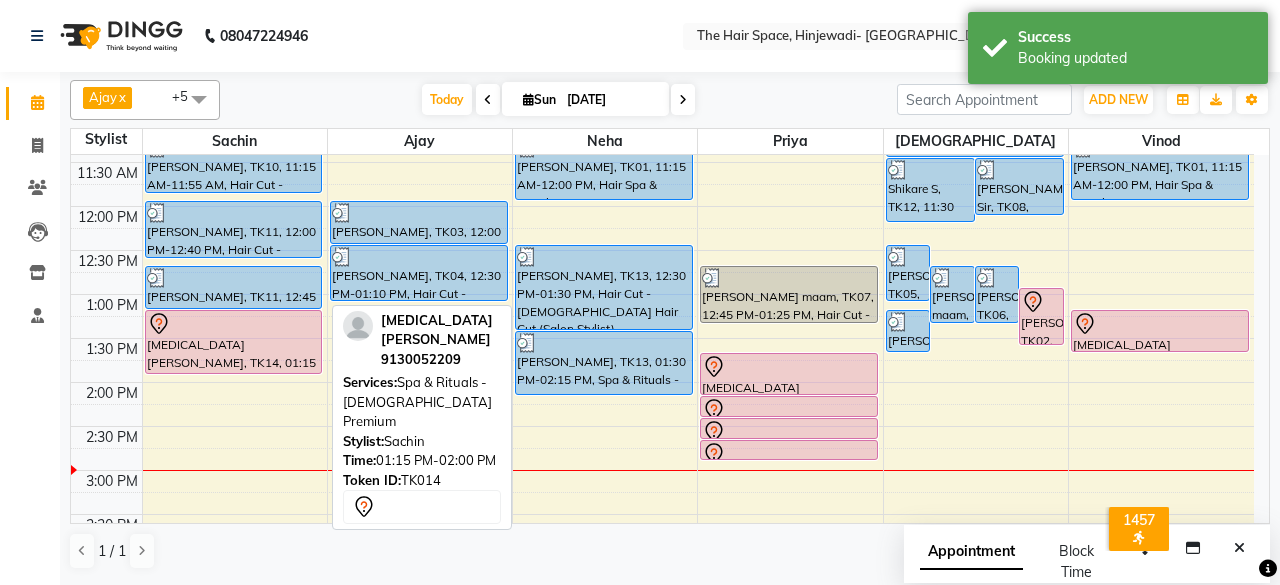 click on "nikita narwade, TK14, 01:15 PM-02:00 PM, Spa & Rituals - Male Premium" at bounding box center [234, 342] 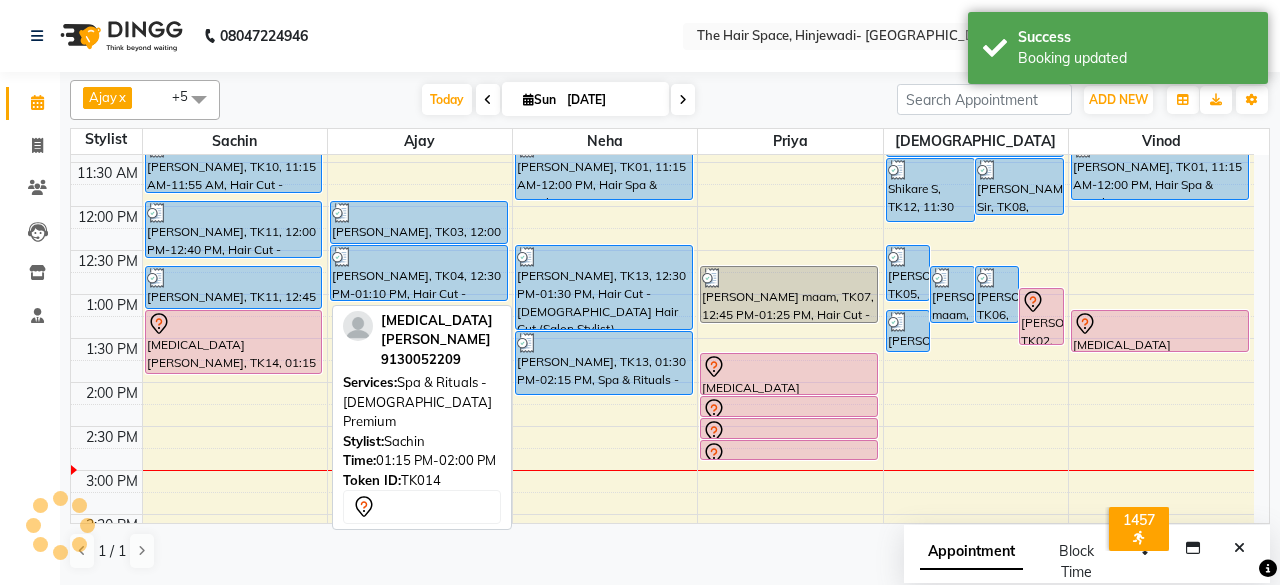 click on "nikita narwade, TK14, 01:15 PM-02:00 PM, Spa & Rituals - Male Premium" at bounding box center (234, 342) 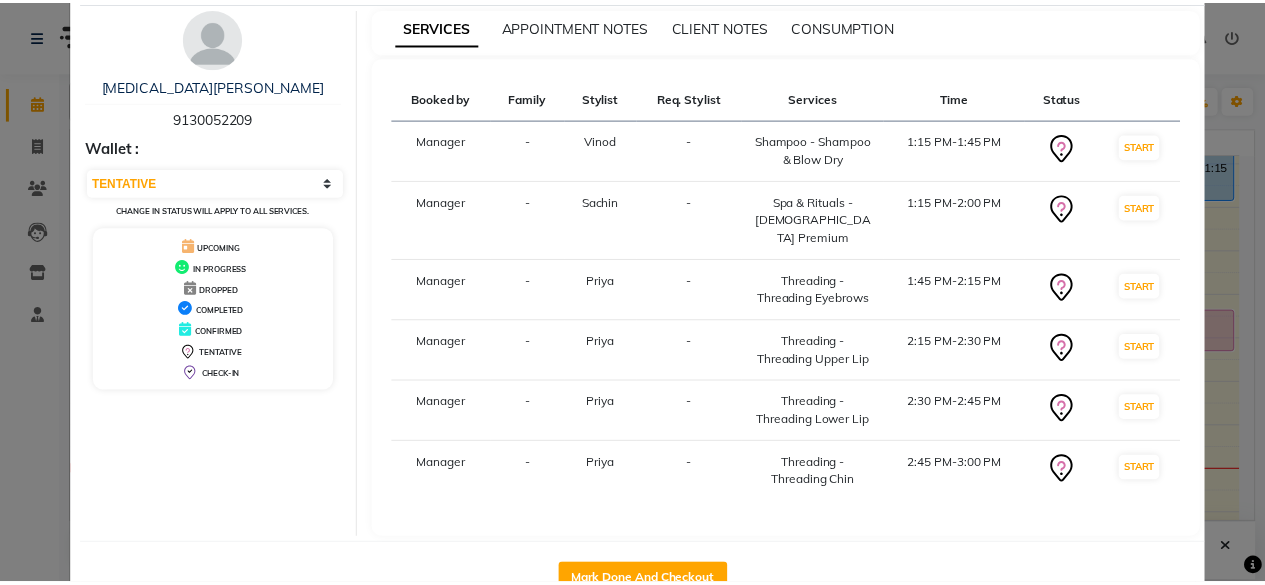scroll, scrollTop: 100, scrollLeft: 0, axis: vertical 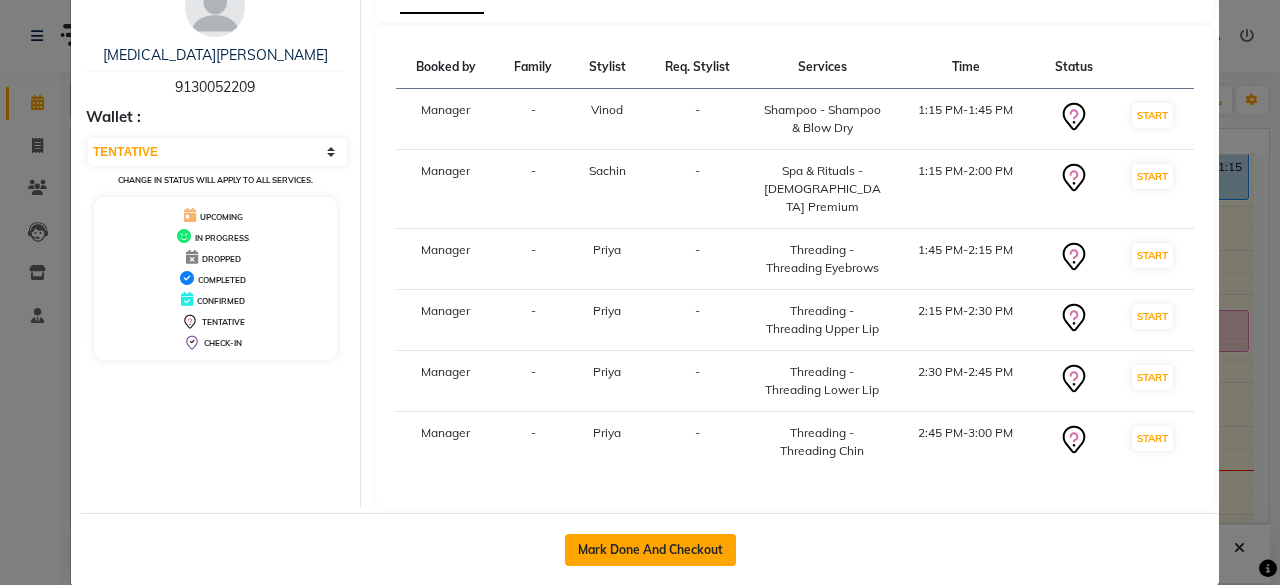 click on "Mark Done And Checkout" 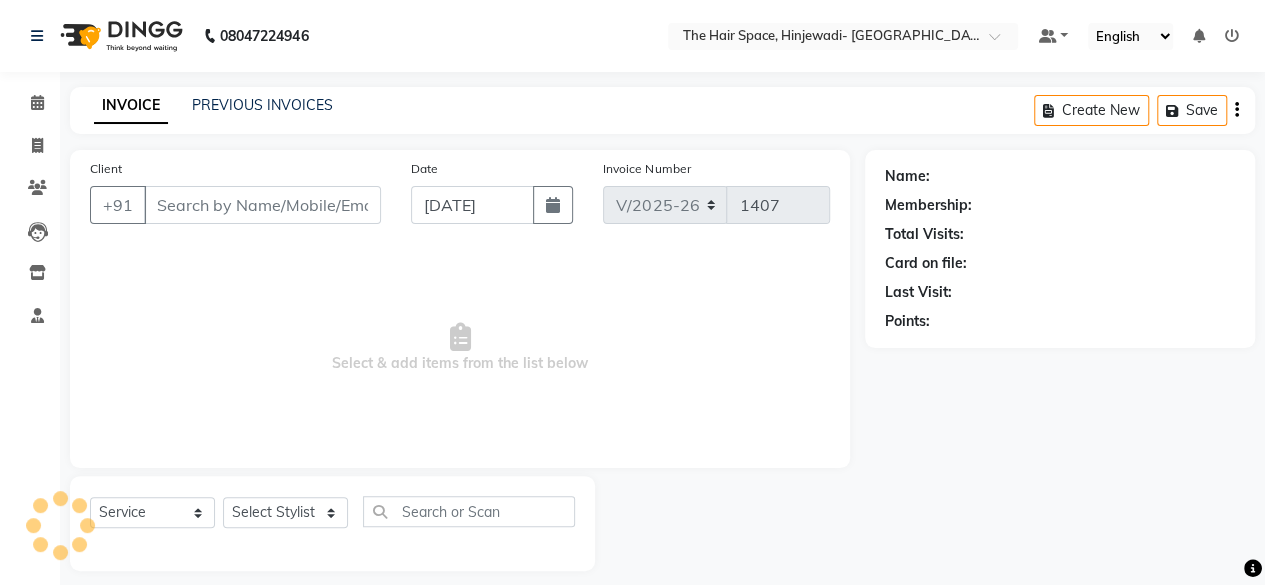 type on "9130052209" 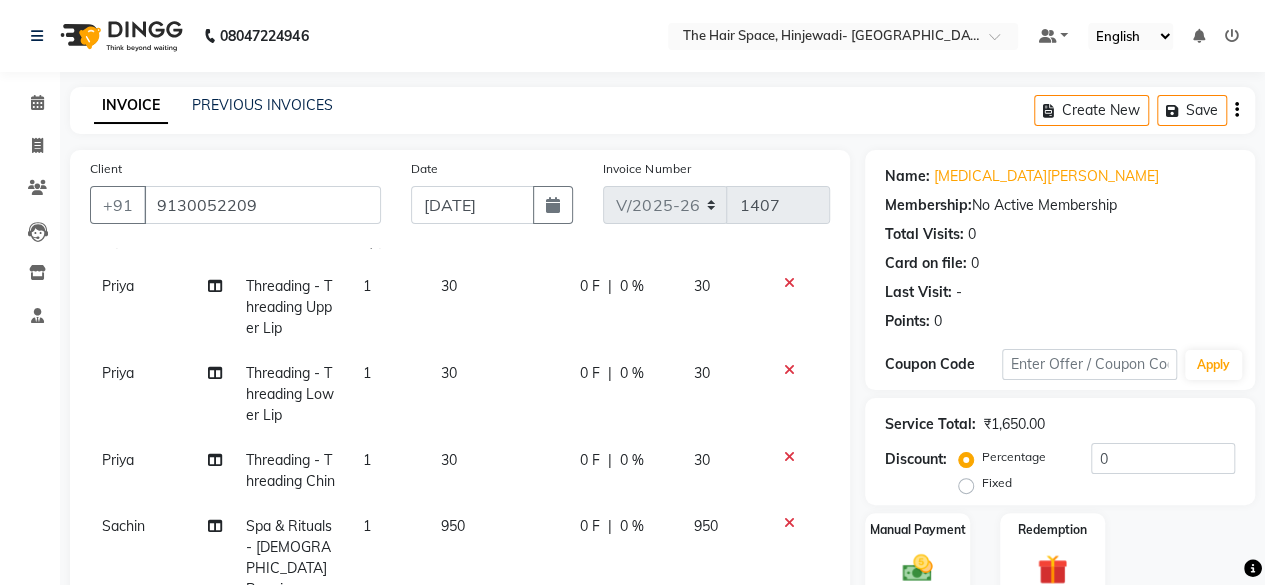 scroll, scrollTop: 114, scrollLeft: 0, axis: vertical 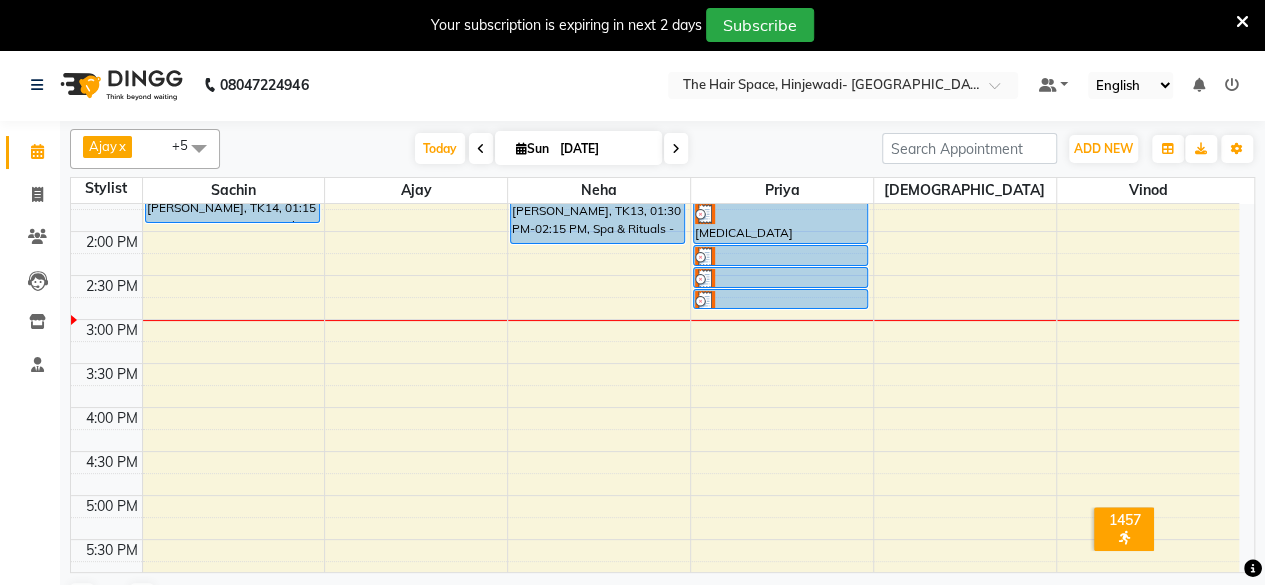 click on "8:00 AM 8:30 AM 9:00 AM 9:30 AM 10:00 AM 10:30 AM 11:00 AM 11:30 AM 12:00 PM 12:30 PM 1:00 PM 1:30 PM 2:00 PM 2:30 PM 3:00 PM 3:30 PM 4:00 PM 4:30 PM 5:00 PM 5:30 PM 6:00 PM 6:30 PM 7:00 PM 7:30 PM 8:00 PM 8:30 PM 9:00 PM 9:30 PM 10:00 PM 10:30 PM     Sanket, TK09, 10:00 AM-10:40 AM, Hair Cut - Male Hair Cut (Senior Stylist)     Mahesh Pund, TK10, 10:45 AM-11:15 AM, Beard - Beard     Mahesh Pund, TK10, 11:15 AM-11:55 AM, Hair Cut - Male Hair Cut (Senior Stylist)     Pratik Yelwande, TK11, 12:00 PM-12:40 PM, Hair Cut - Male Hair Cut (Senior Stylist)     Pratik Yelwande, TK11, 12:45 PM-01:15 PM, Beard - Beard     nikita narwade, TK14, 01:15 PM-02:00 PM, Spa & Rituals - Male Premium     Chaitanya Jawadekar, TK03, 12:00 PM-12:30 PM, Beard - Beard     Abhishek Gaur, TK04, 12:30 PM-01:10 PM, Hair Cut - Male Hair Cut (Senior Stylist)     Suhani Jain, TK01, 11:15 AM-12:00 PM, Hair Spa & Rituals - Premium     priya vasave, TK13, 12:30 PM-01:30 PM, Hair Cut - Female Hair Cut (Salon Stylist)" at bounding box center [655, 363] 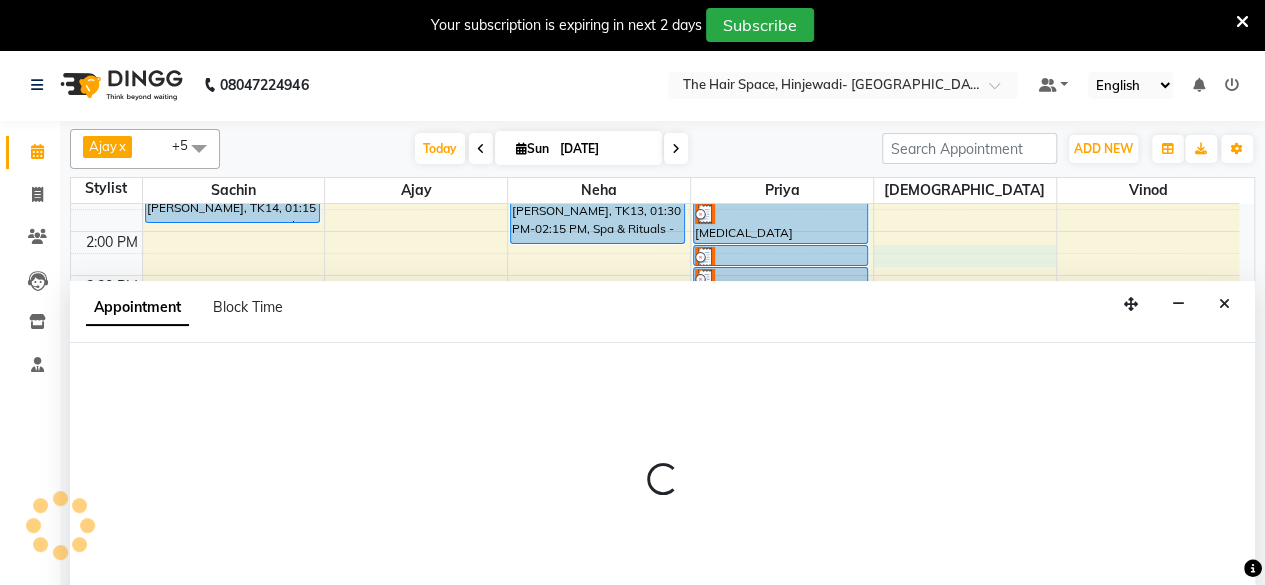 select on "84666" 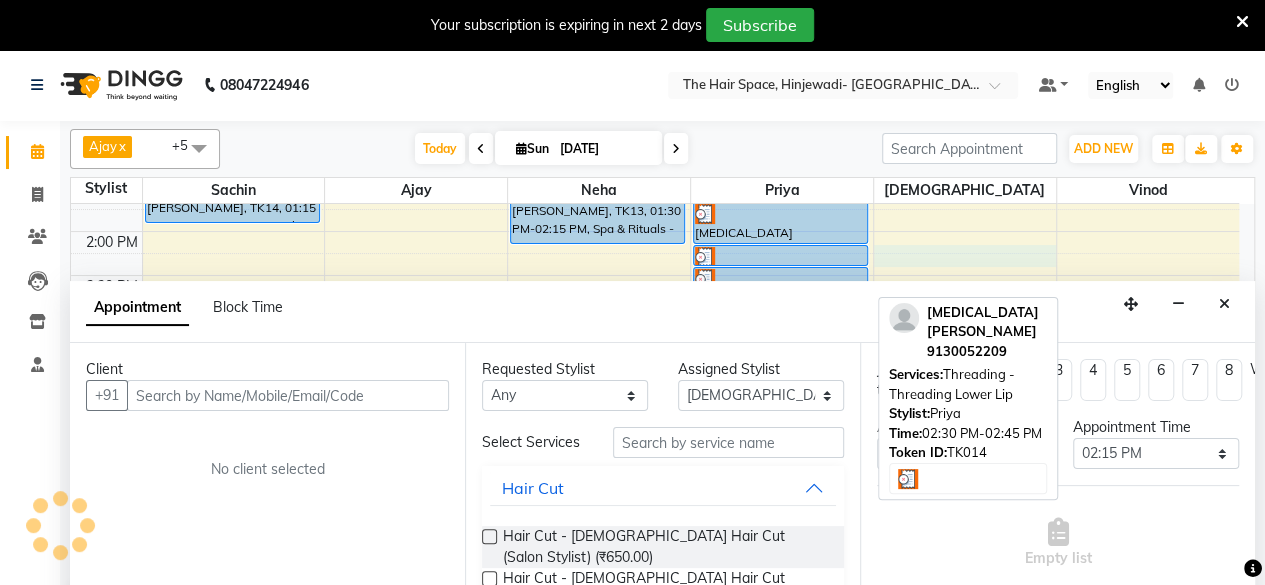 scroll, scrollTop: 12, scrollLeft: 0, axis: vertical 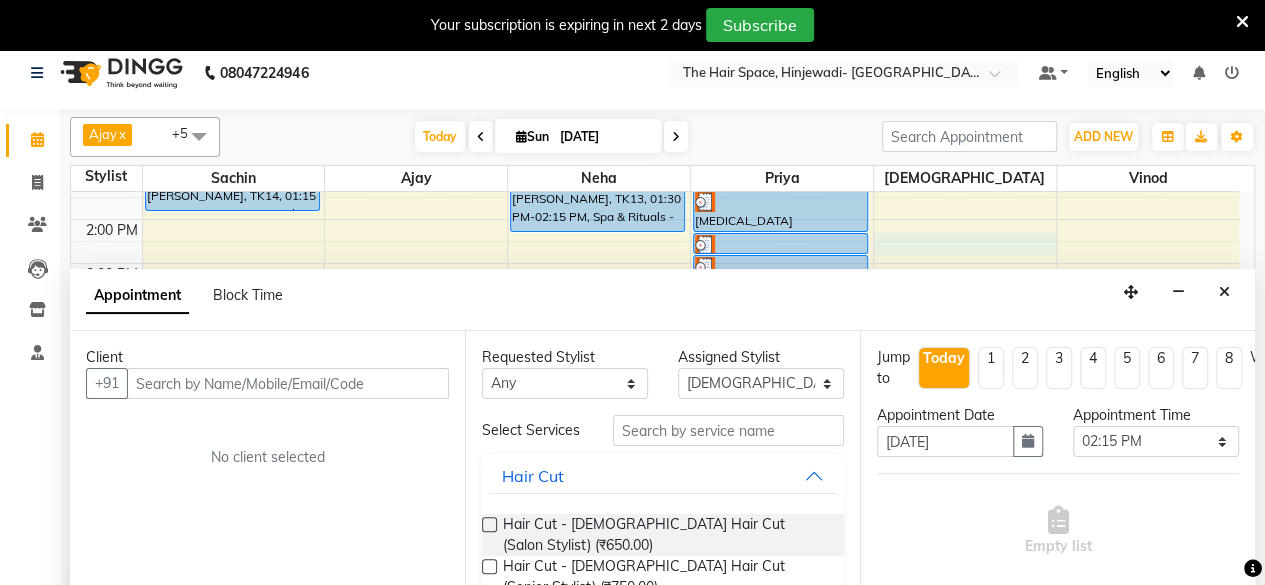 click at bounding box center (288, 383) 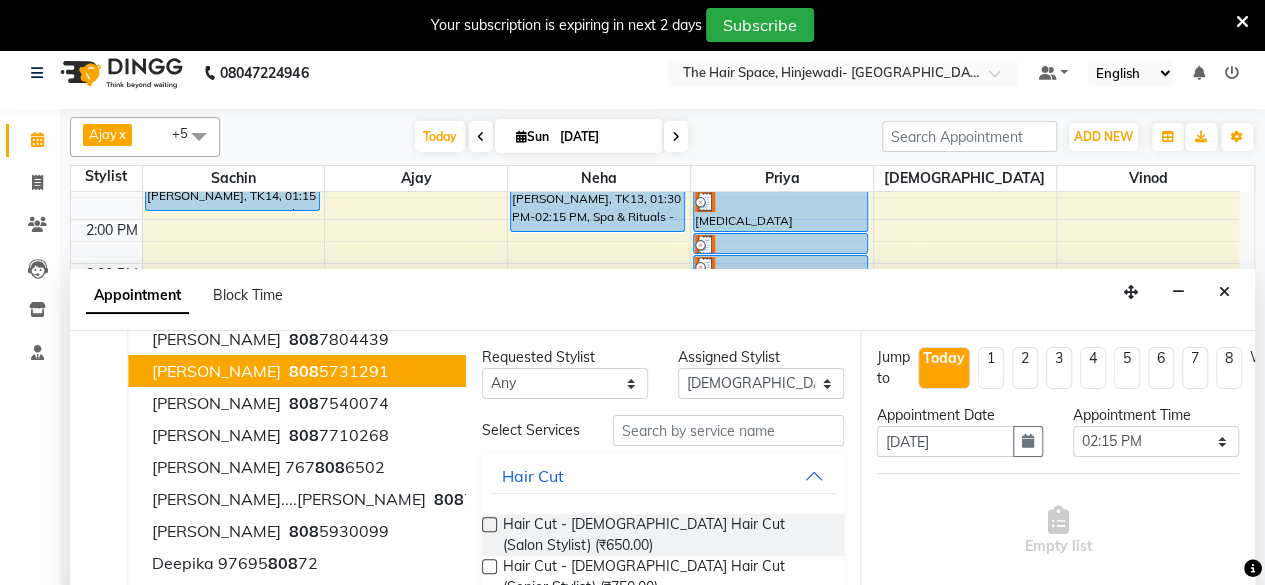 scroll, scrollTop: 132, scrollLeft: 0, axis: vertical 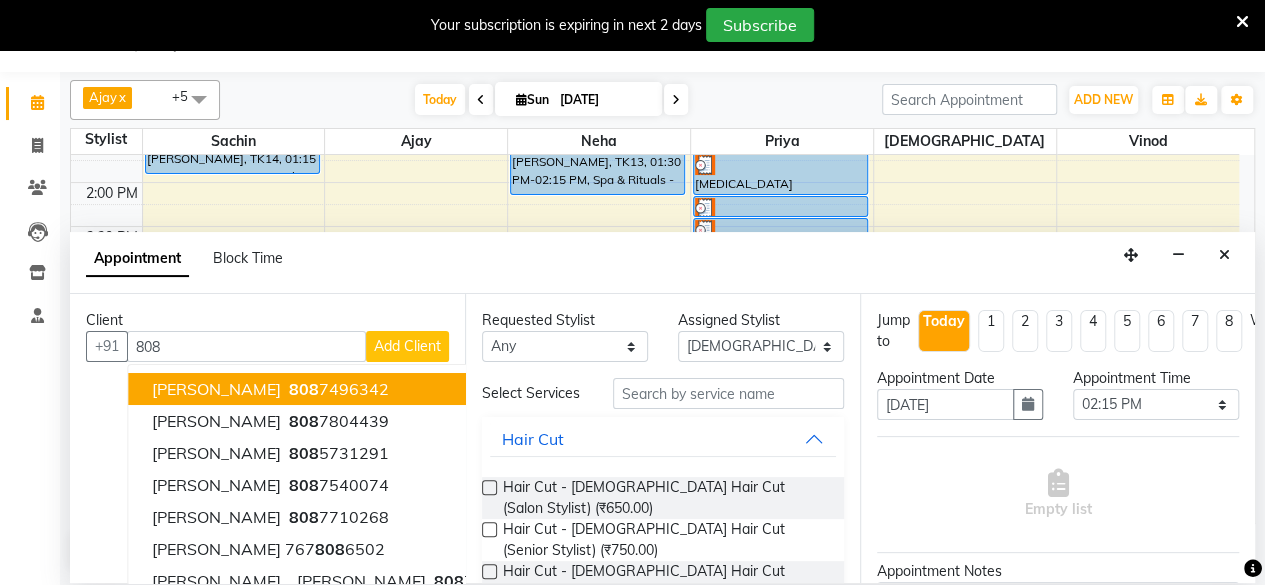 click on "808" at bounding box center [246, 346] 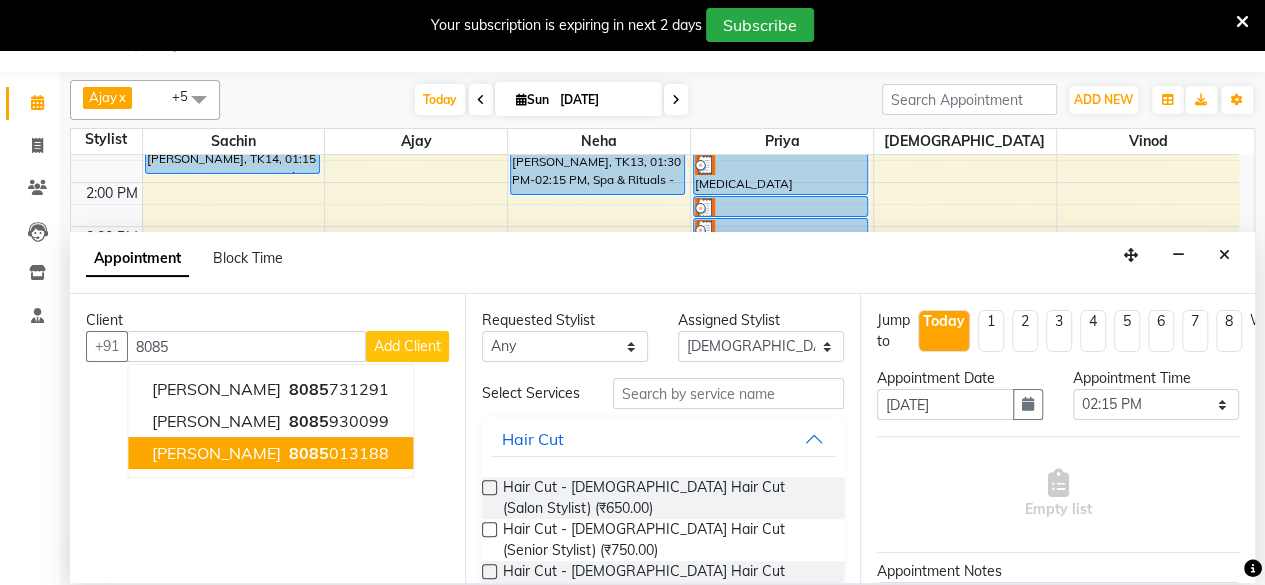 click on "Shivam Tiwari" at bounding box center (216, 453) 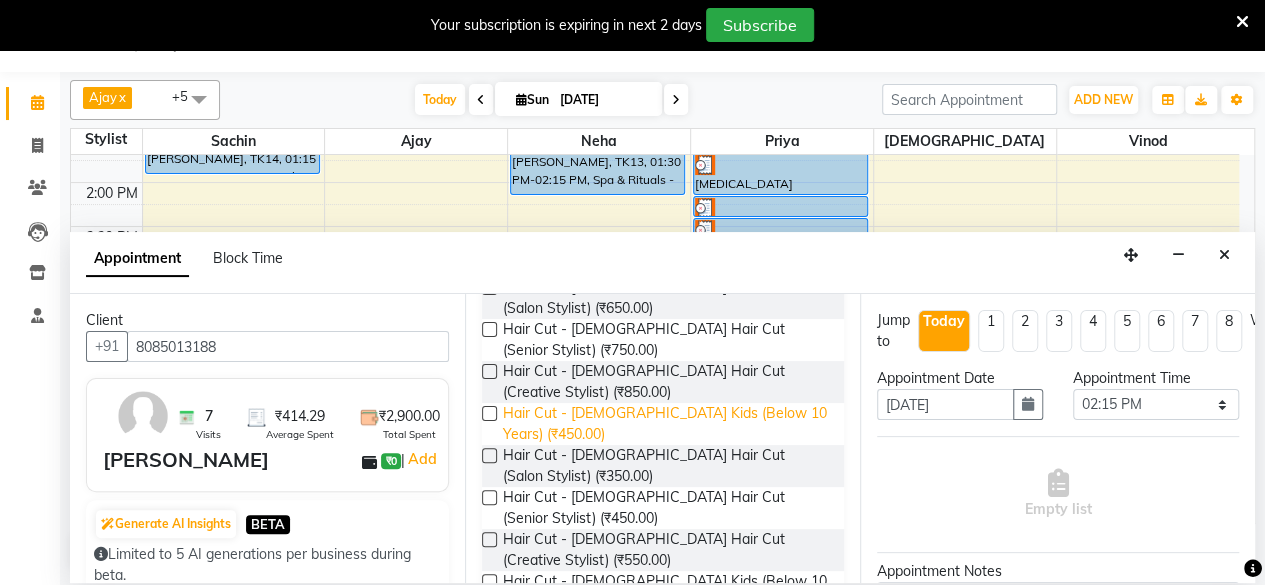 scroll, scrollTop: 300, scrollLeft: 0, axis: vertical 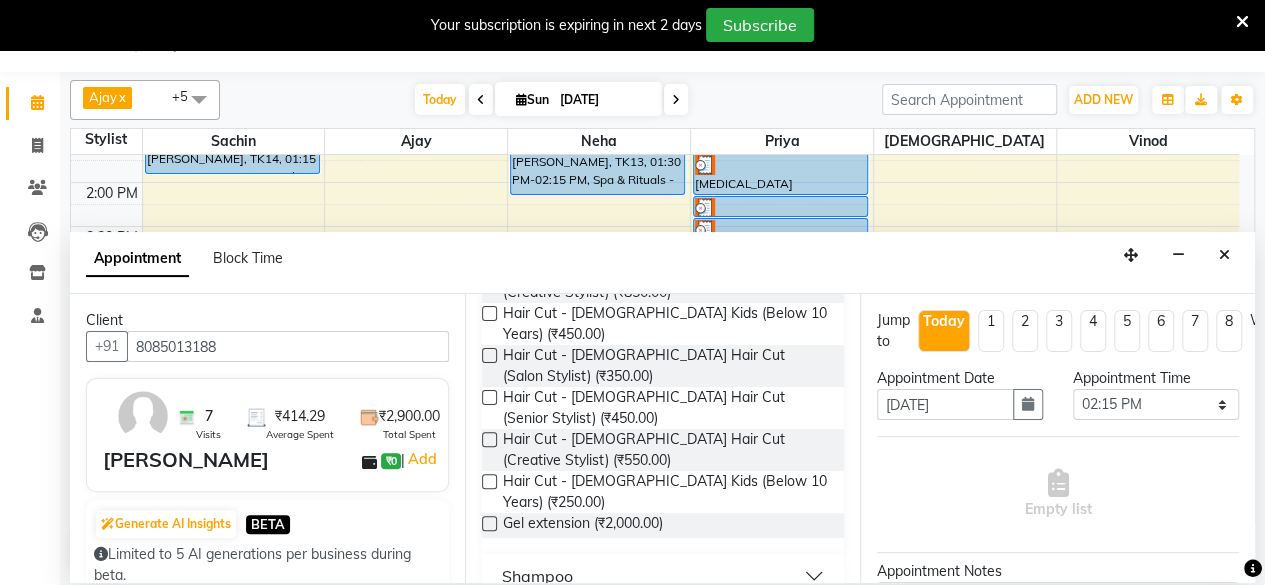 type on "8085013188" 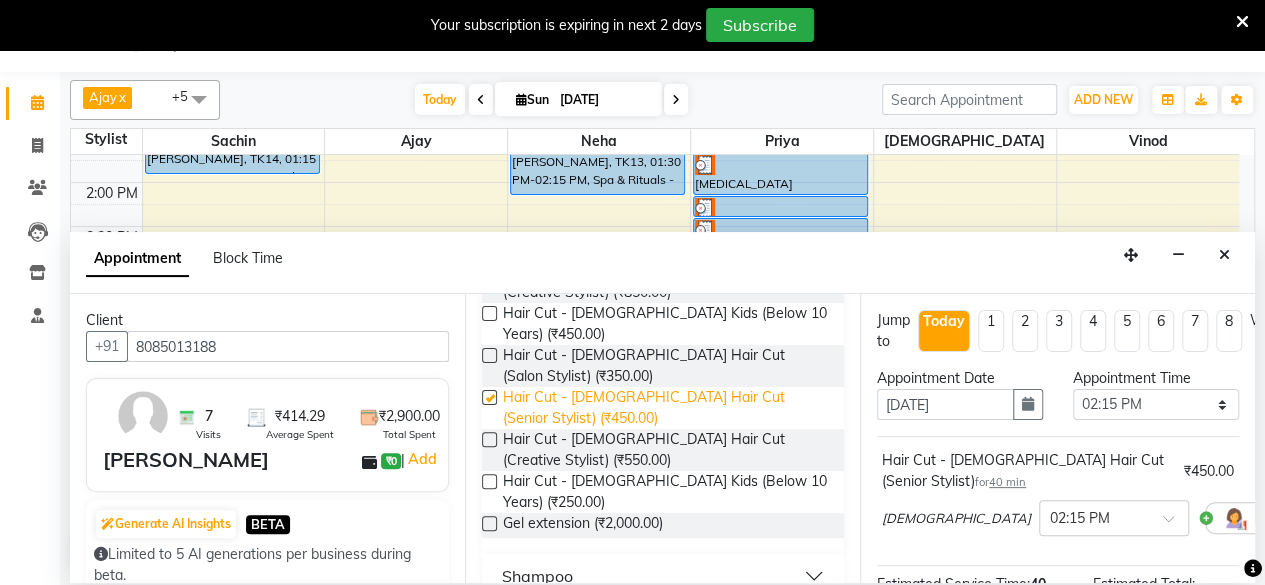 checkbox on "false" 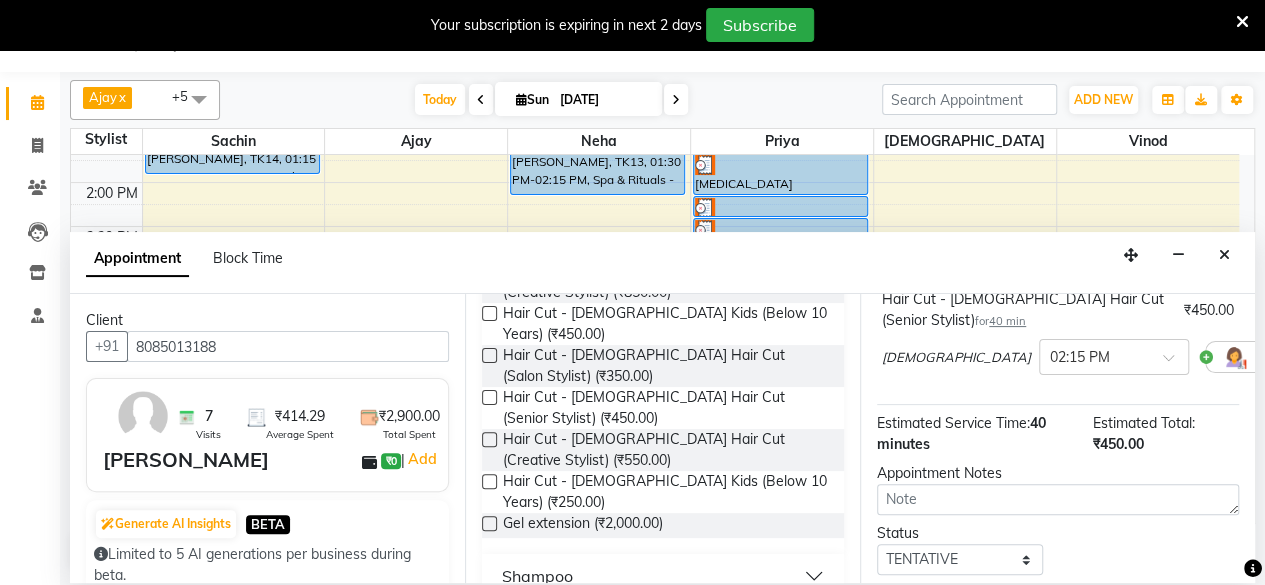 scroll, scrollTop: 292, scrollLeft: 0, axis: vertical 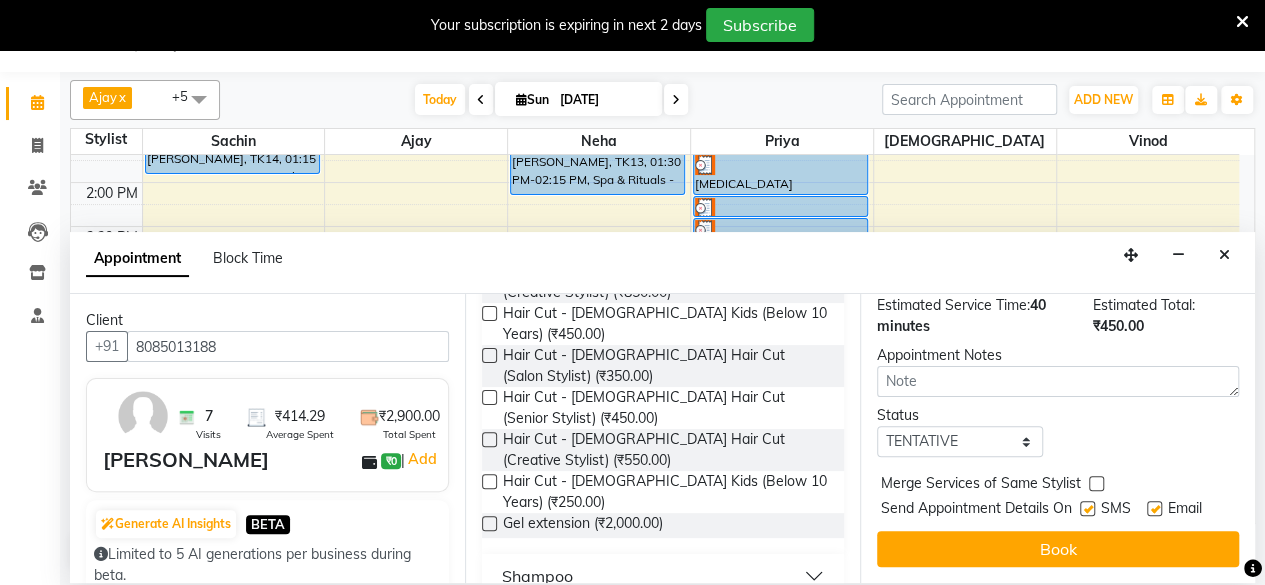 click at bounding box center (1087, 508) 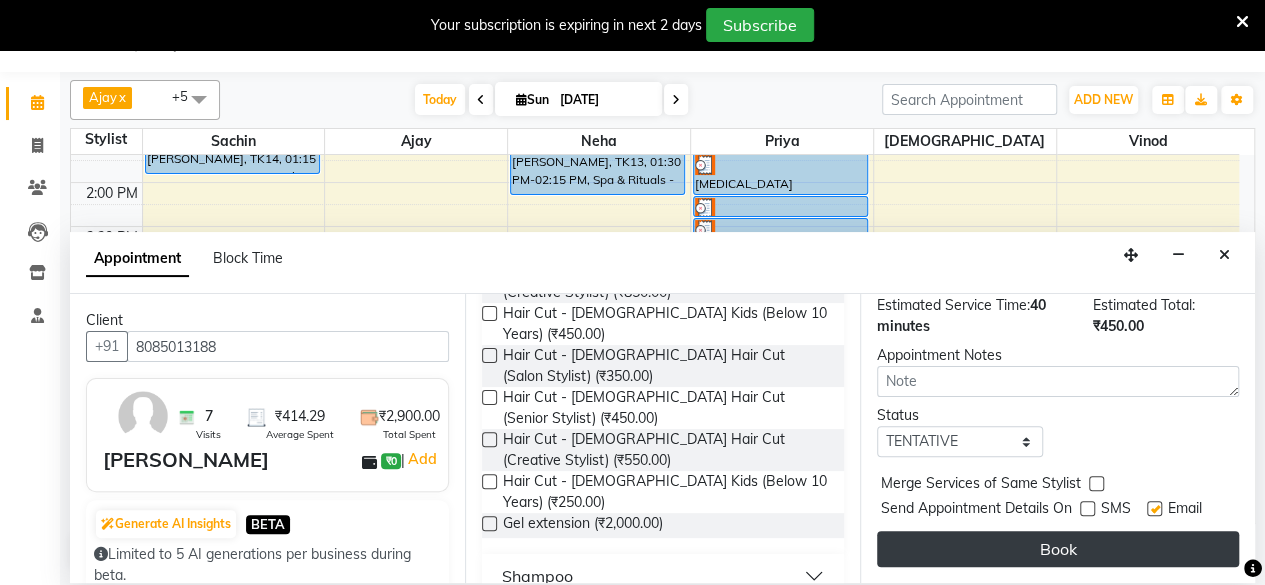 click on "Book" at bounding box center [1058, 549] 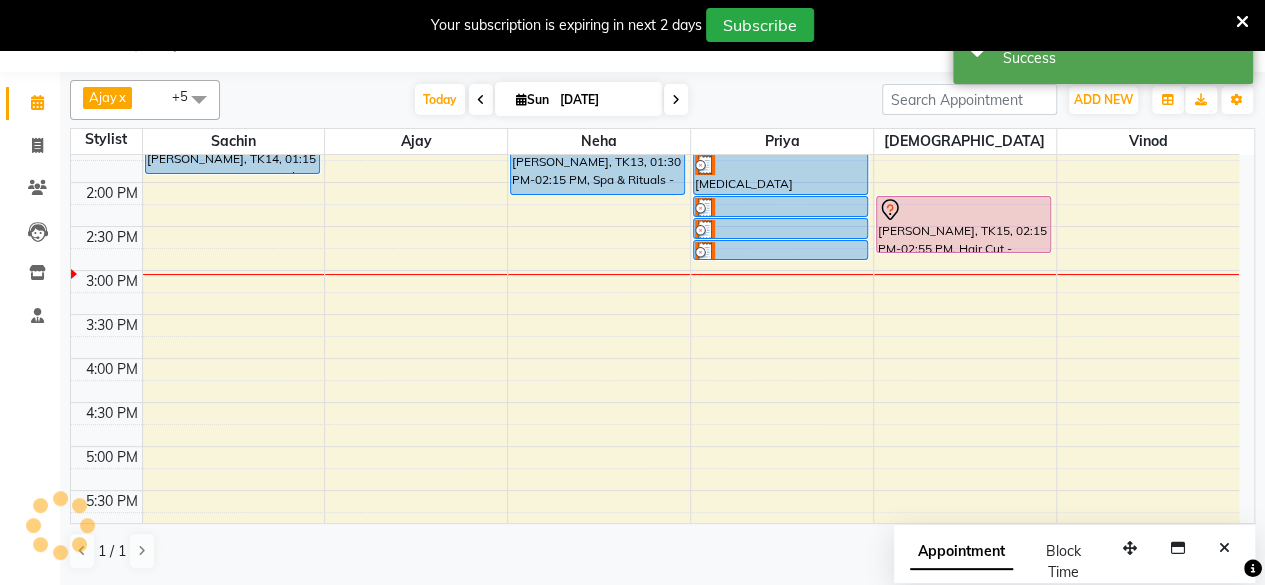 scroll, scrollTop: 0, scrollLeft: 0, axis: both 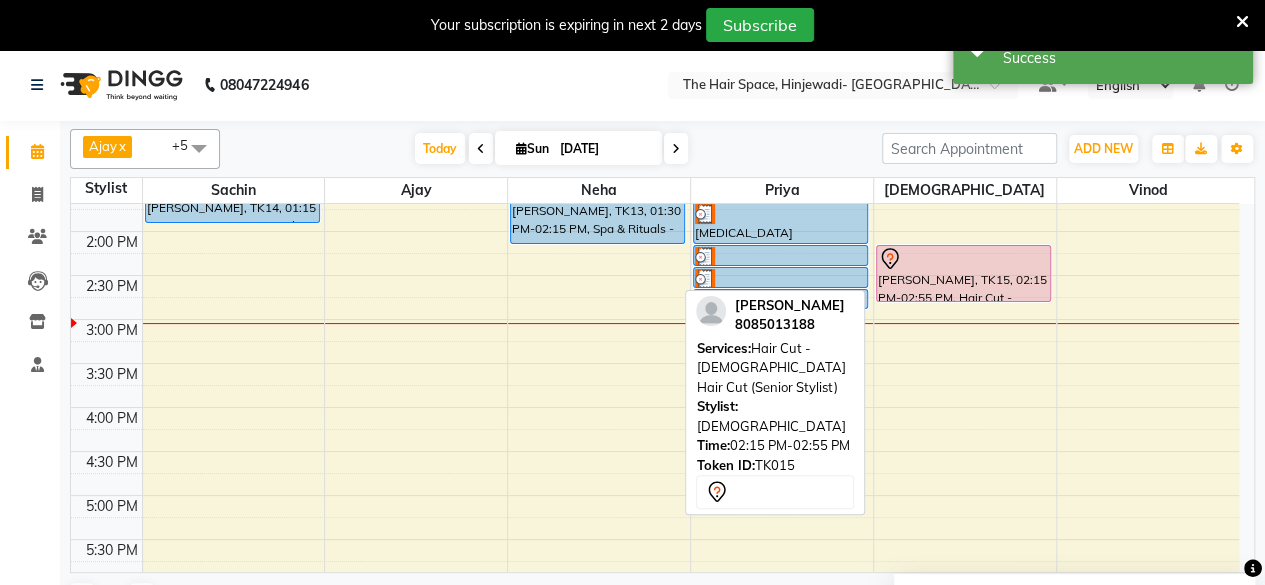 click on "Shivam Tiwari, TK15, 02:15 PM-02:55 PM, Hair Cut - Male Hair Cut (Senior Stylist)" at bounding box center (963, 273) 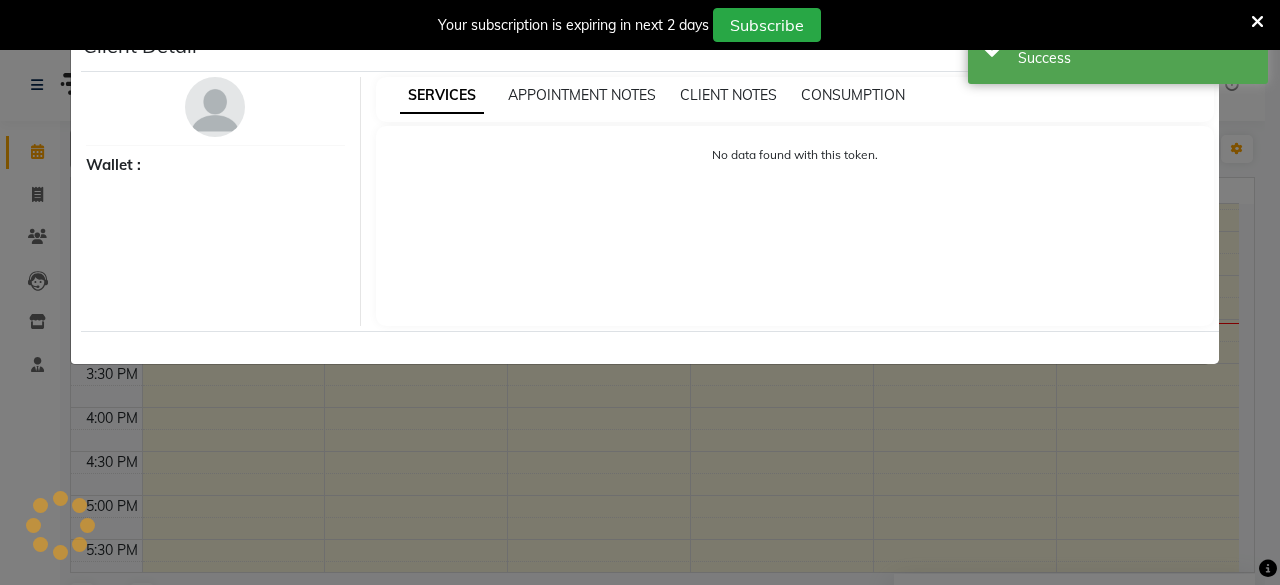 select on "7" 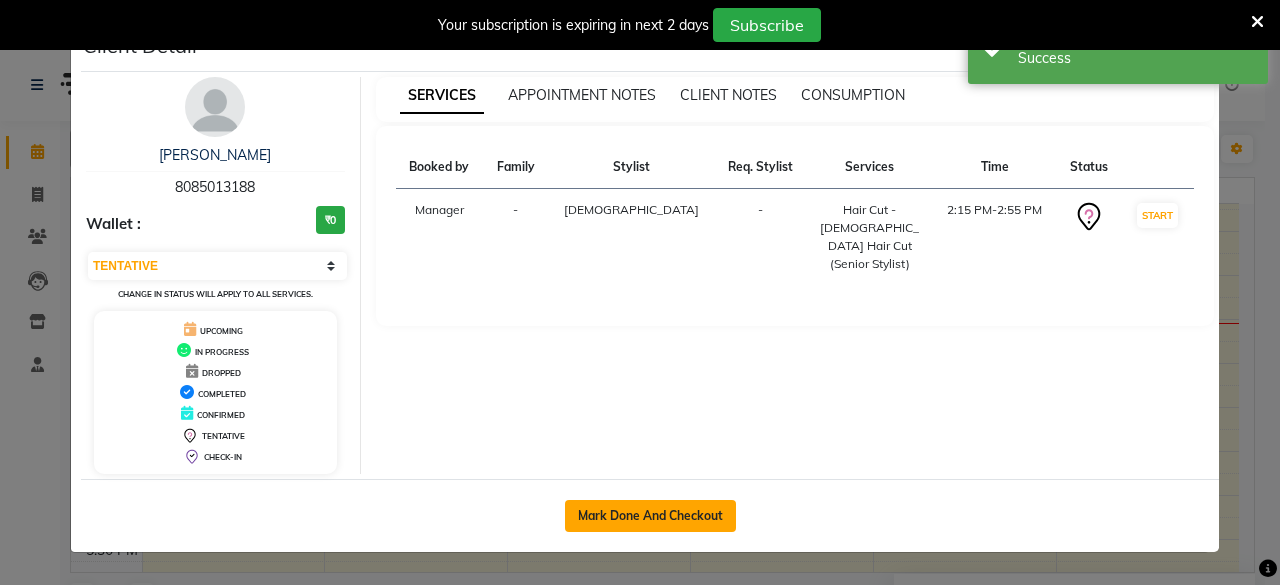 click on "Mark Done And Checkout" 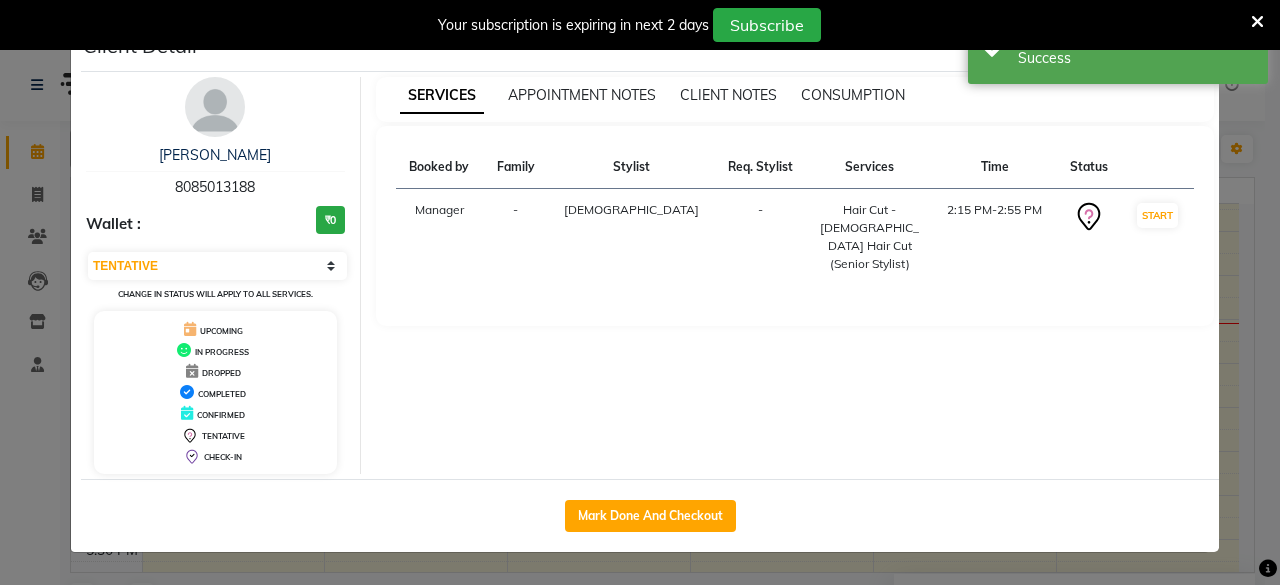 select on "6697" 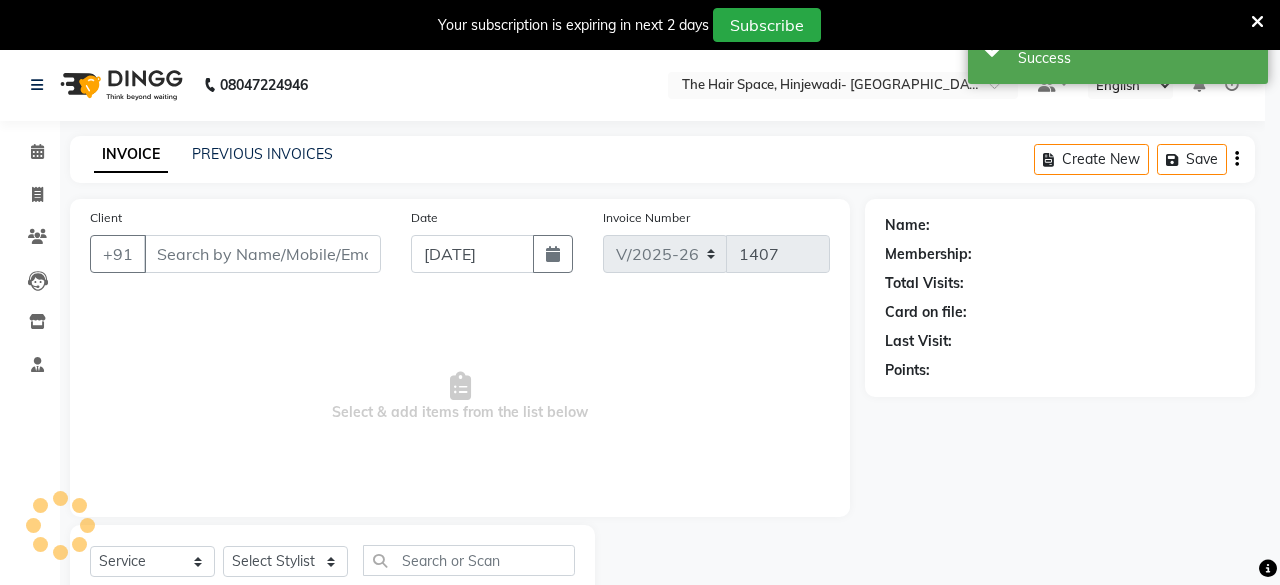 select on "3" 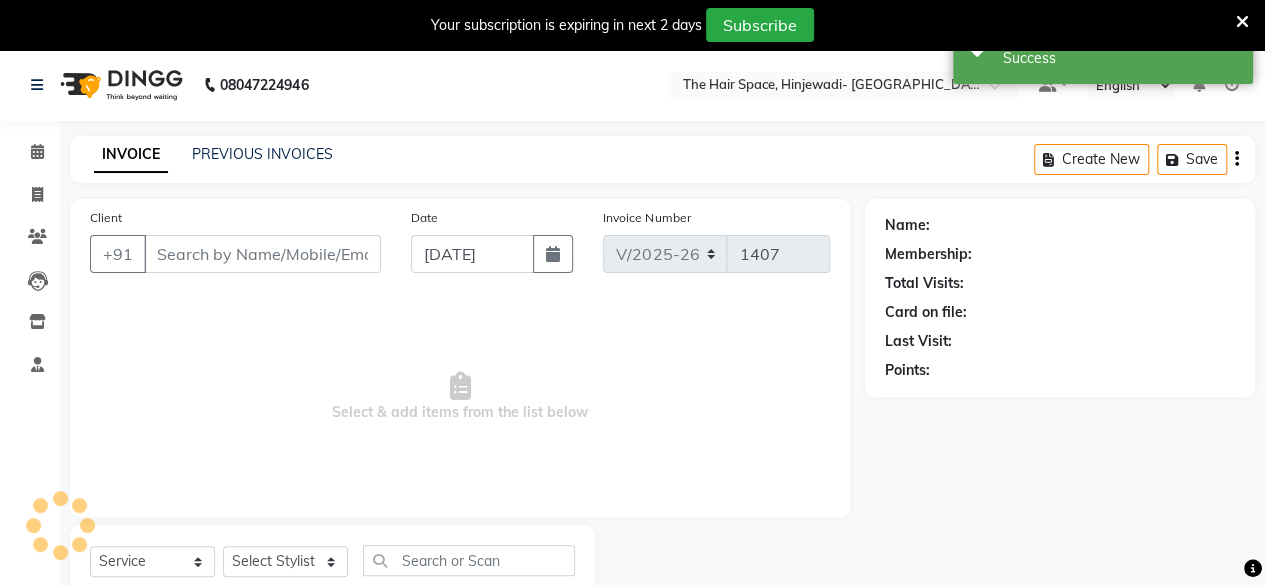 type on "8085013188" 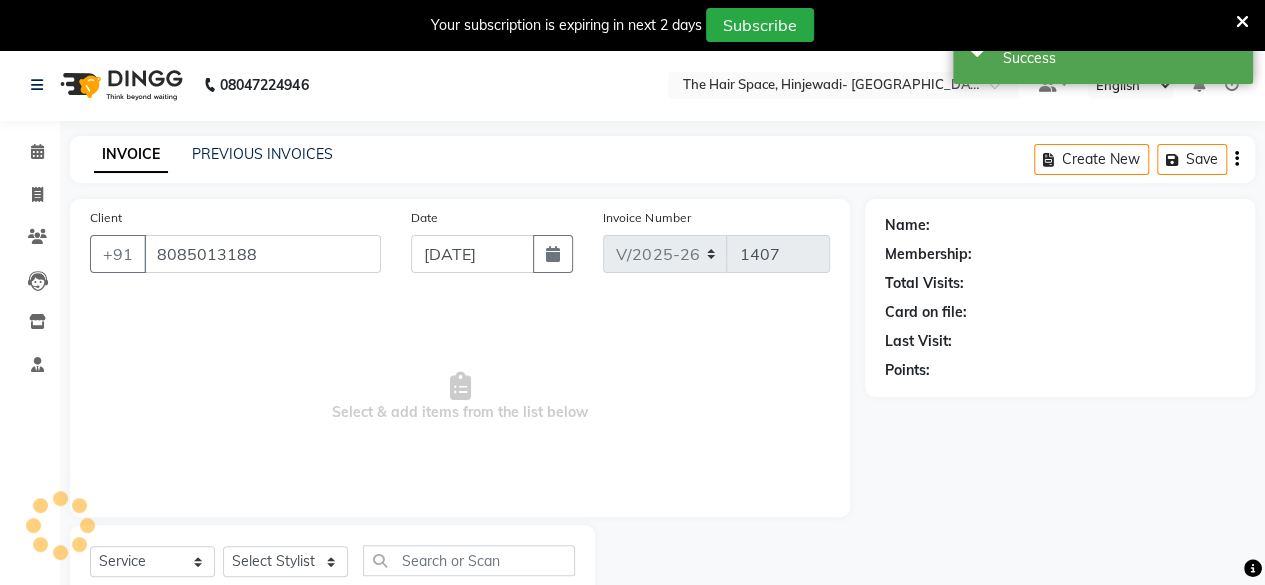select on "84666" 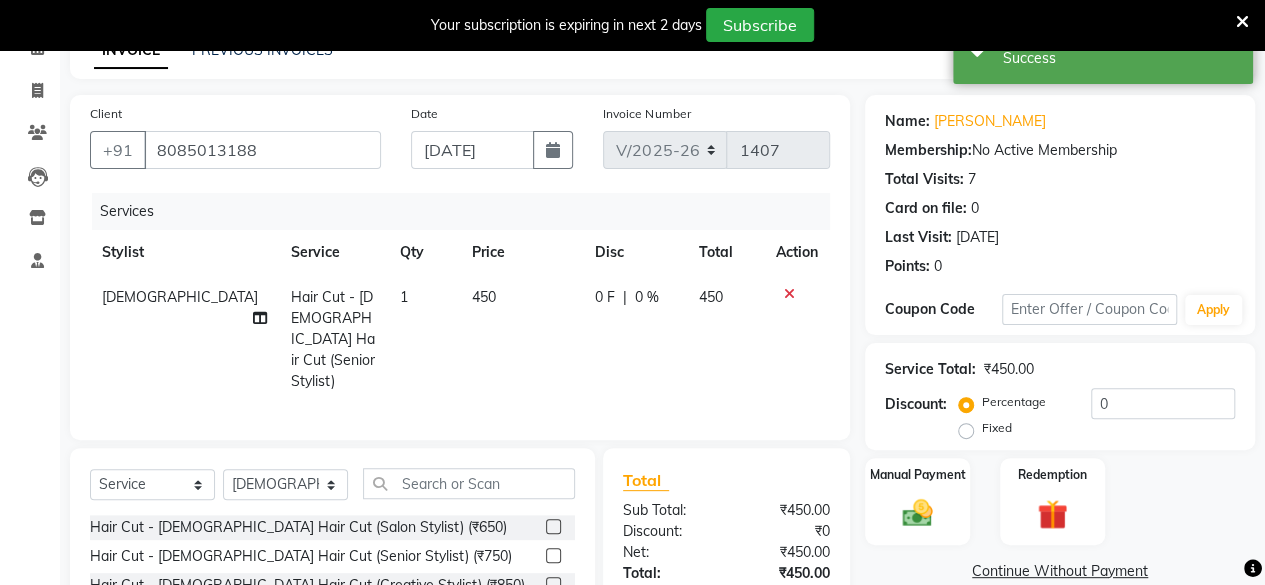 scroll, scrollTop: 200, scrollLeft: 0, axis: vertical 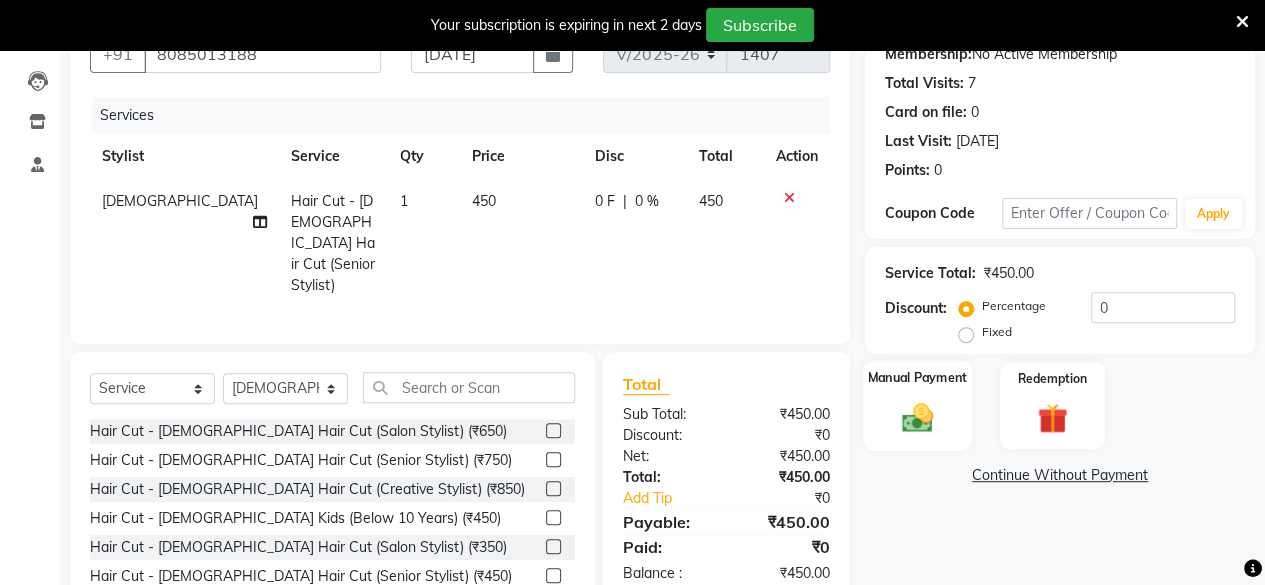 click on "Manual Payment" 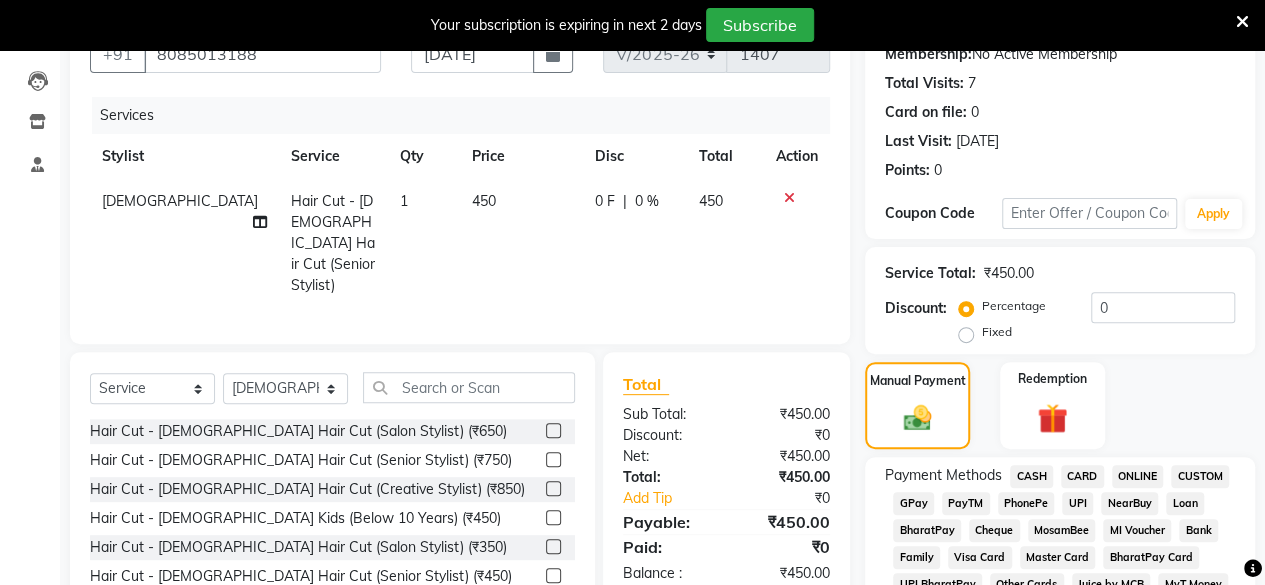 click on "GPay" 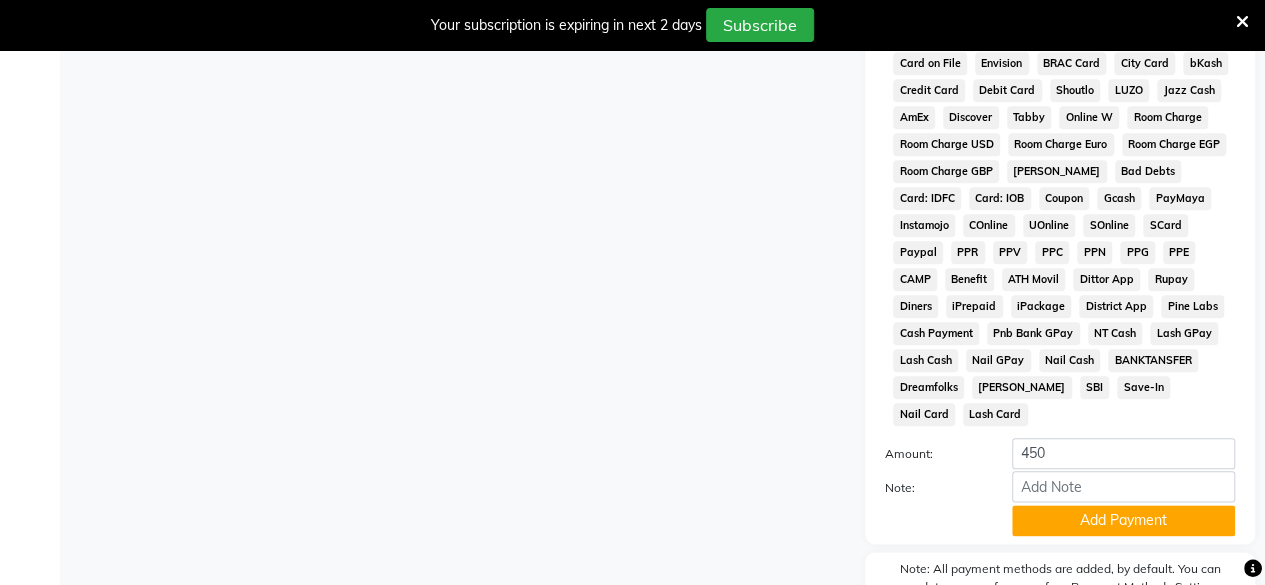 scroll, scrollTop: 1021, scrollLeft: 0, axis: vertical 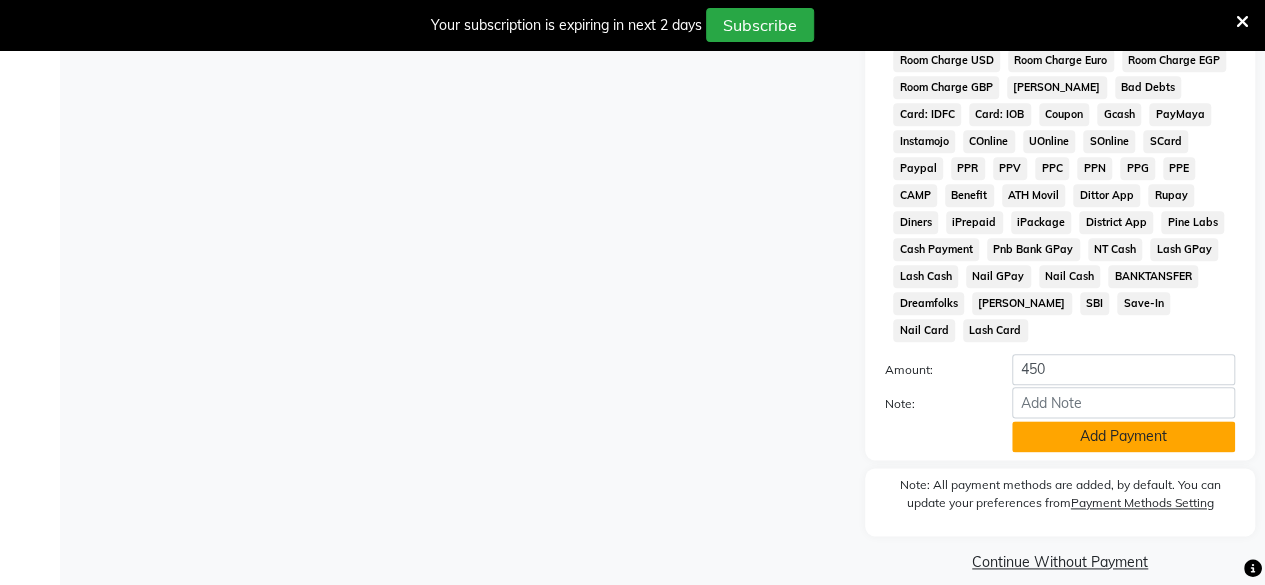 click on "Add Payment" 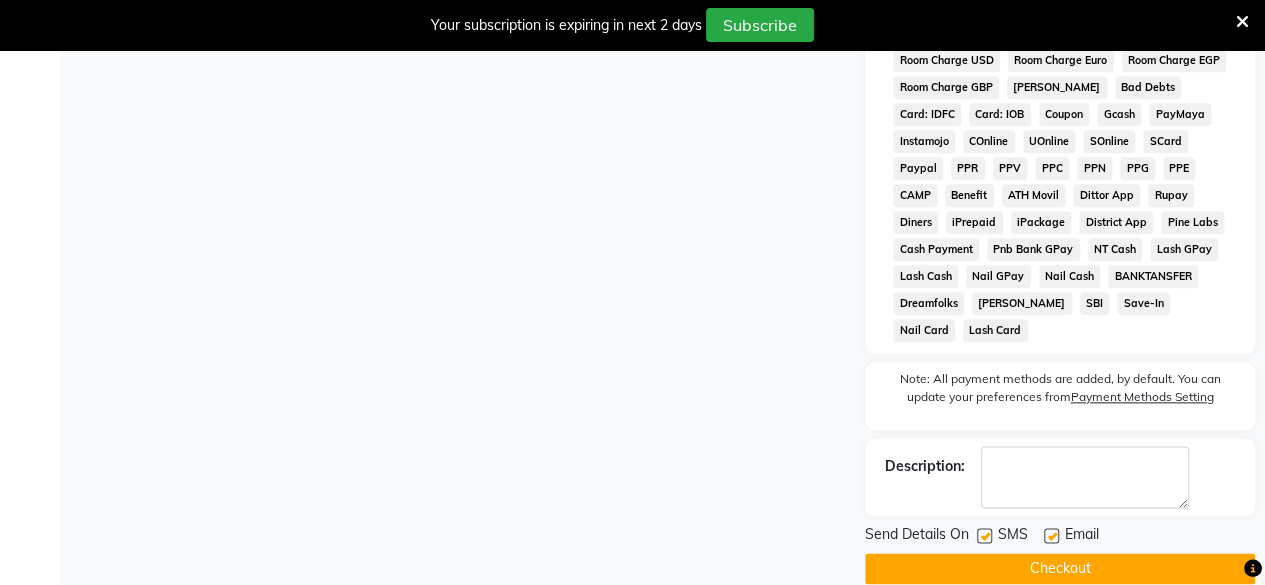 click 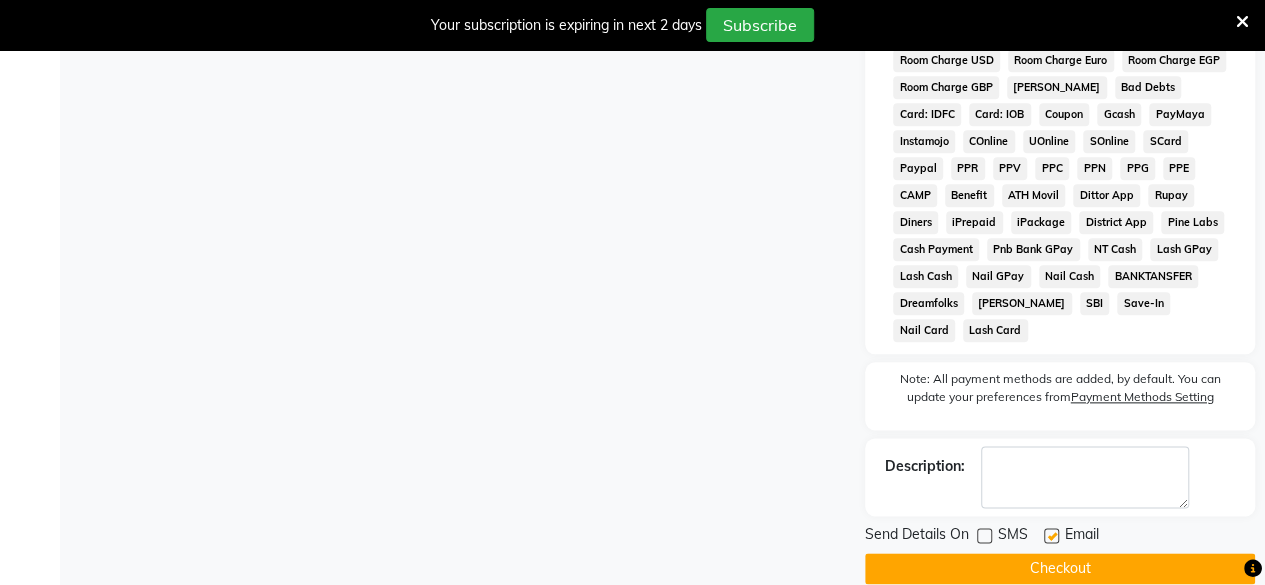 click on "Checkout" 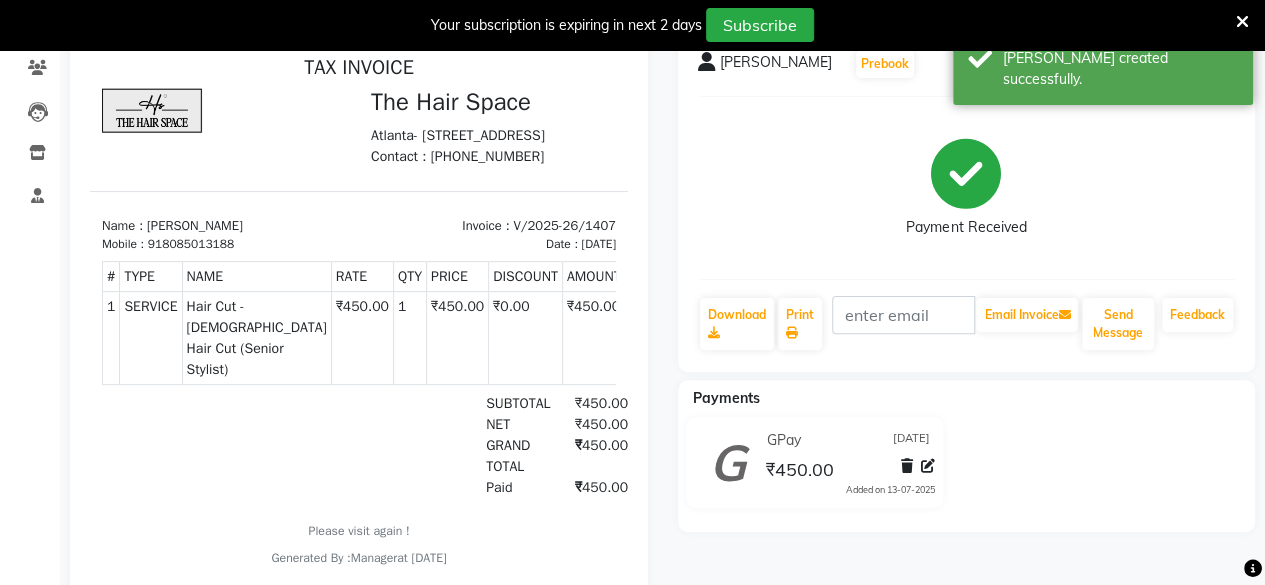 scroll, scrollTop: 234, scrollLeft: 0, axis: vertical 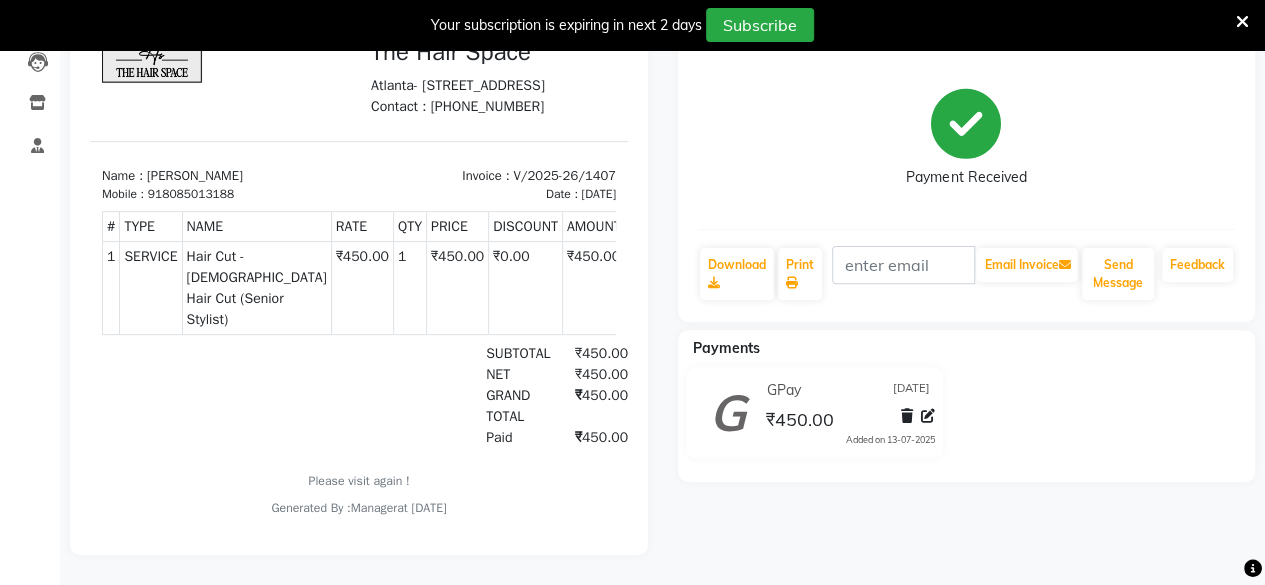 select on "service" 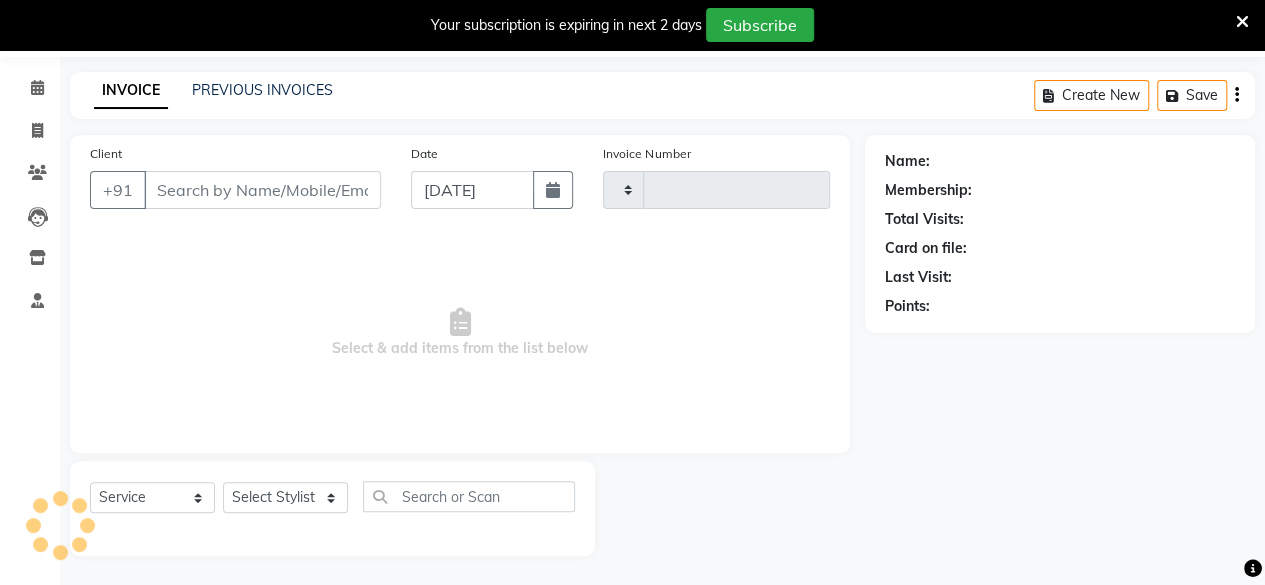 type on "1408" 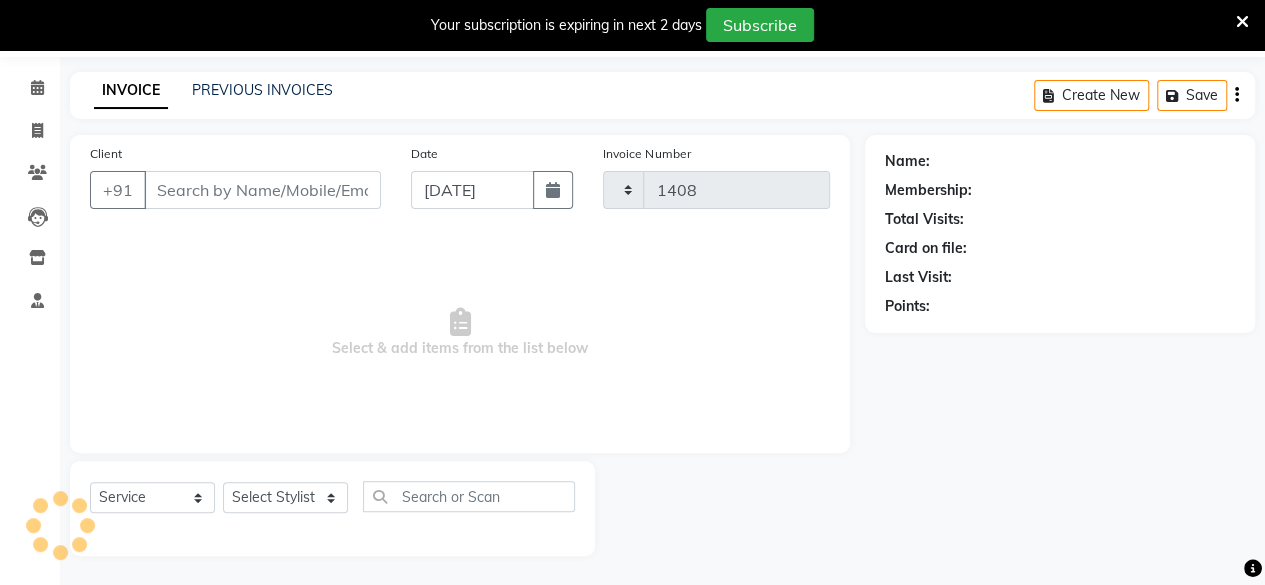 select on "6697" 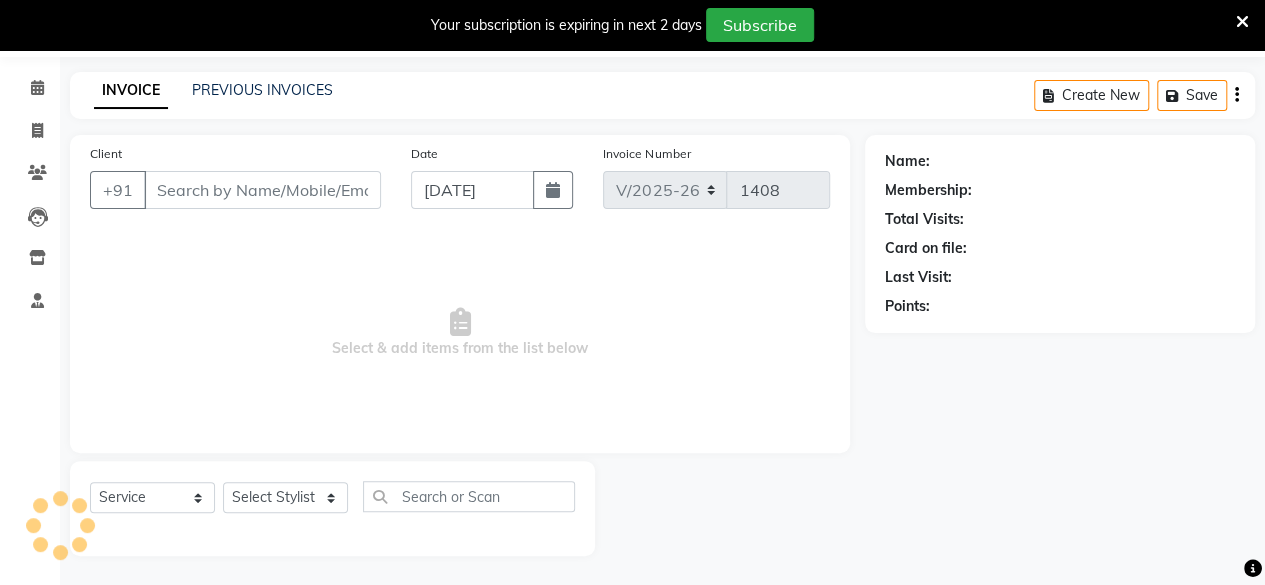 type on "8085013188" 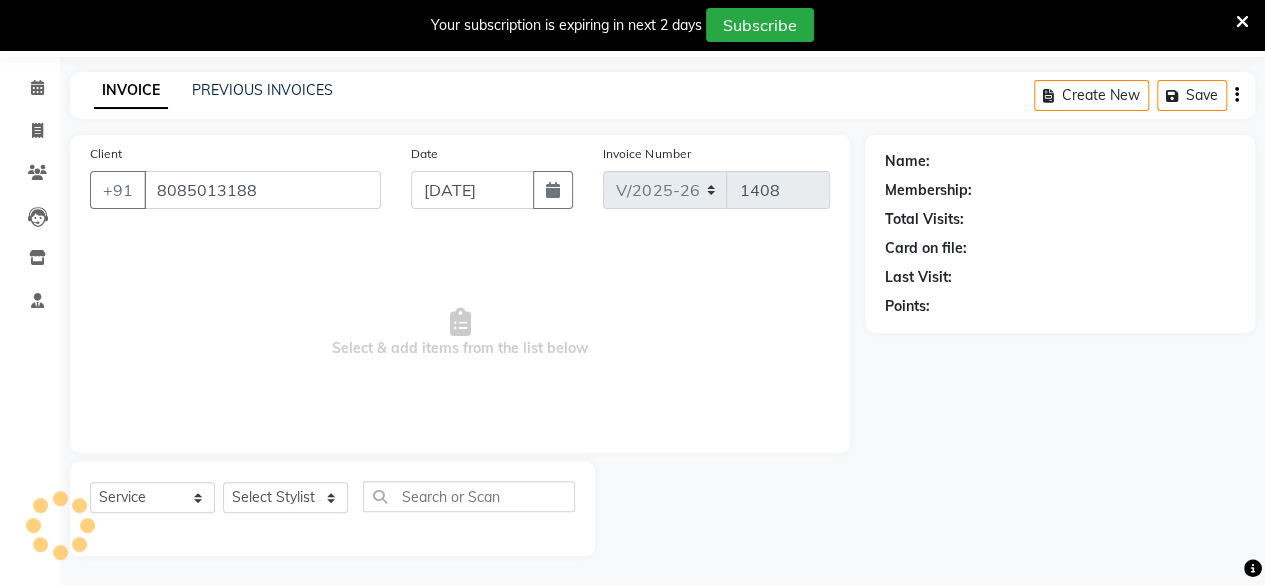 select on "84666" 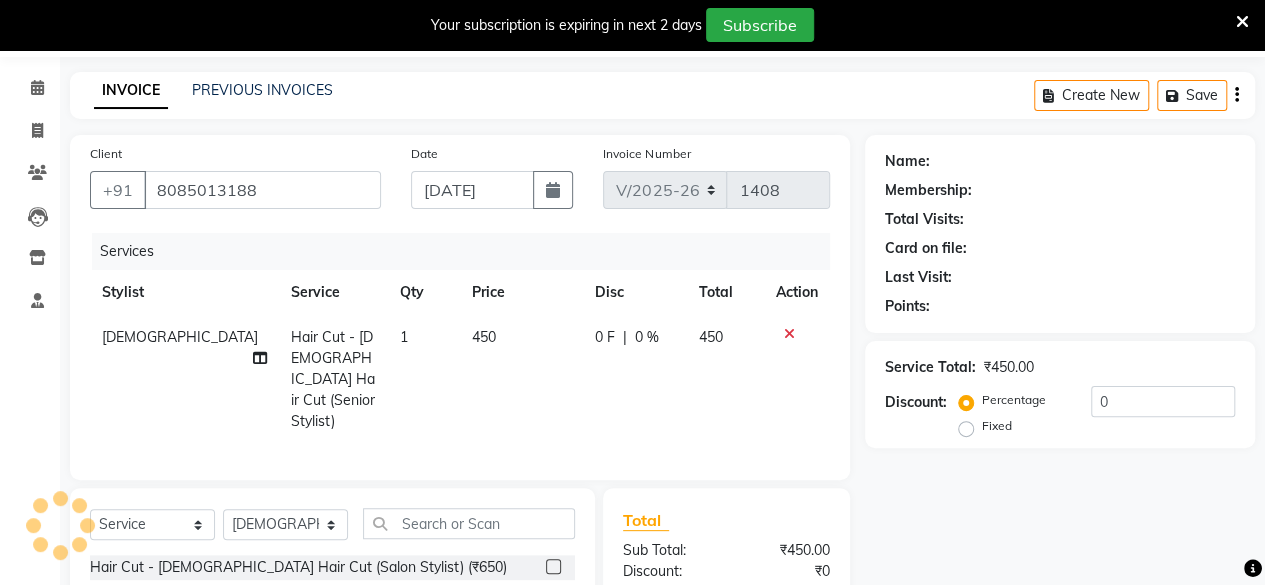 scroll, scrollTop: 234, scrollLeft: 0, axis: vertical 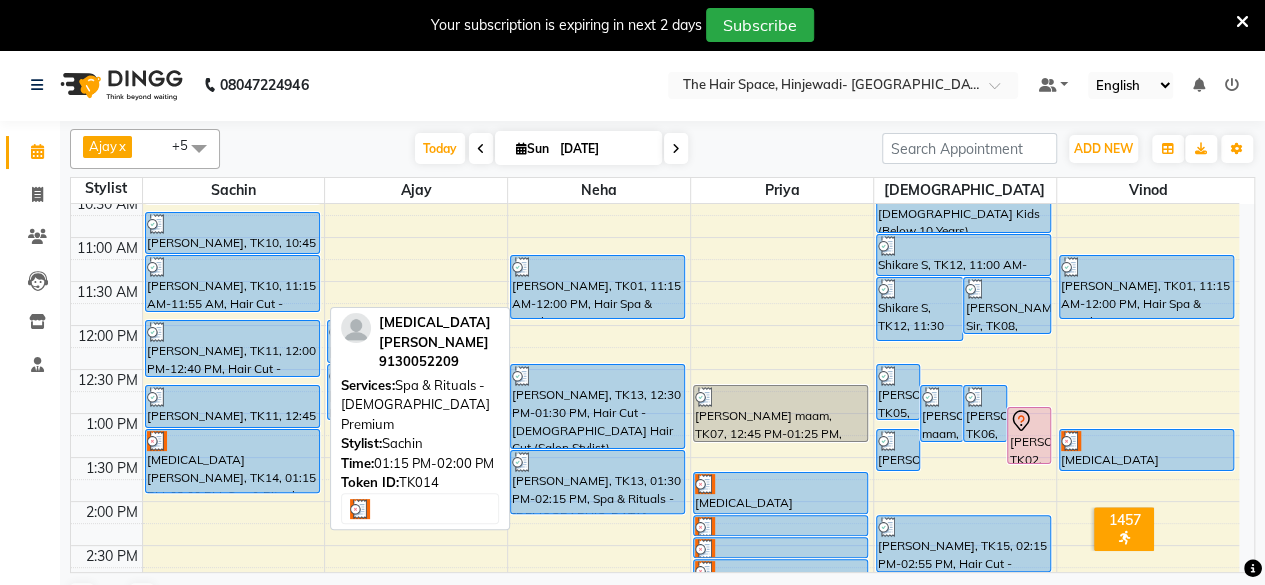 click on "nikita narwade, TK14, 01:15 PM-02:00 PM, Spa & Rituals - Male Premium" at bounding box center [232, 461] 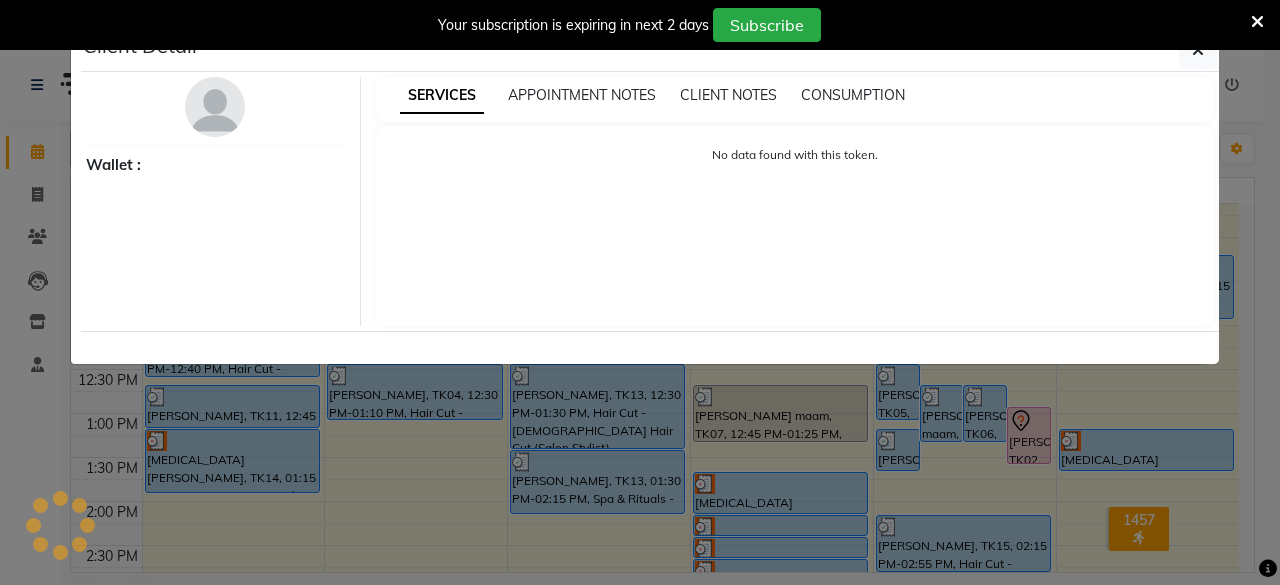 select on "3" 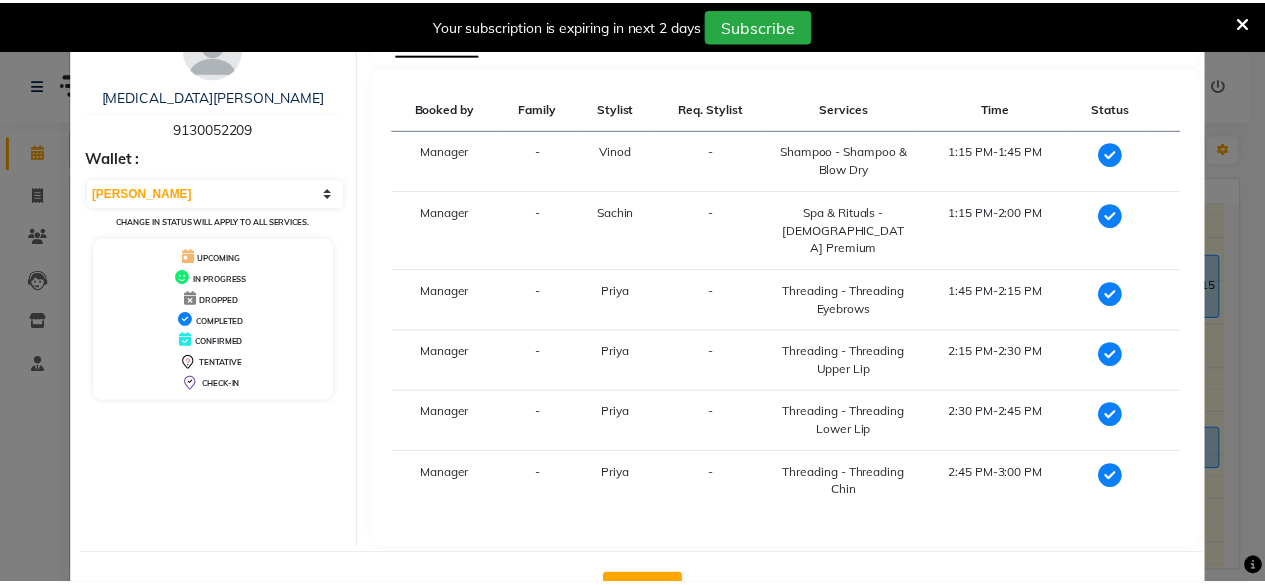 scroll, scrollTop: 107, scrollLeft: 0, axis: vertical 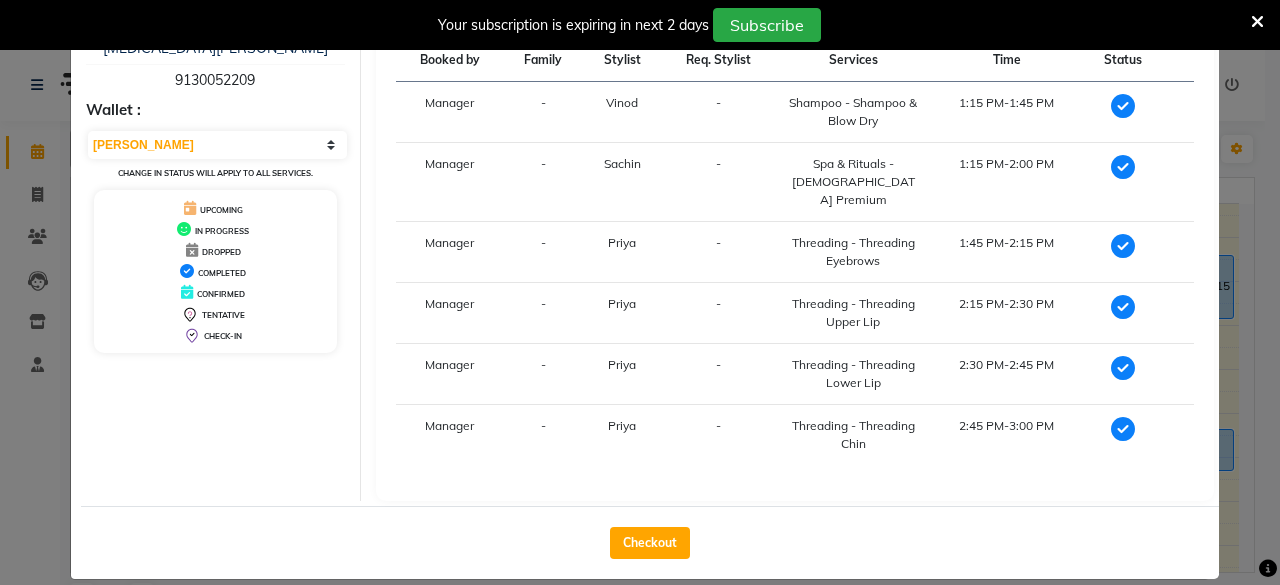 click on "Checkout" 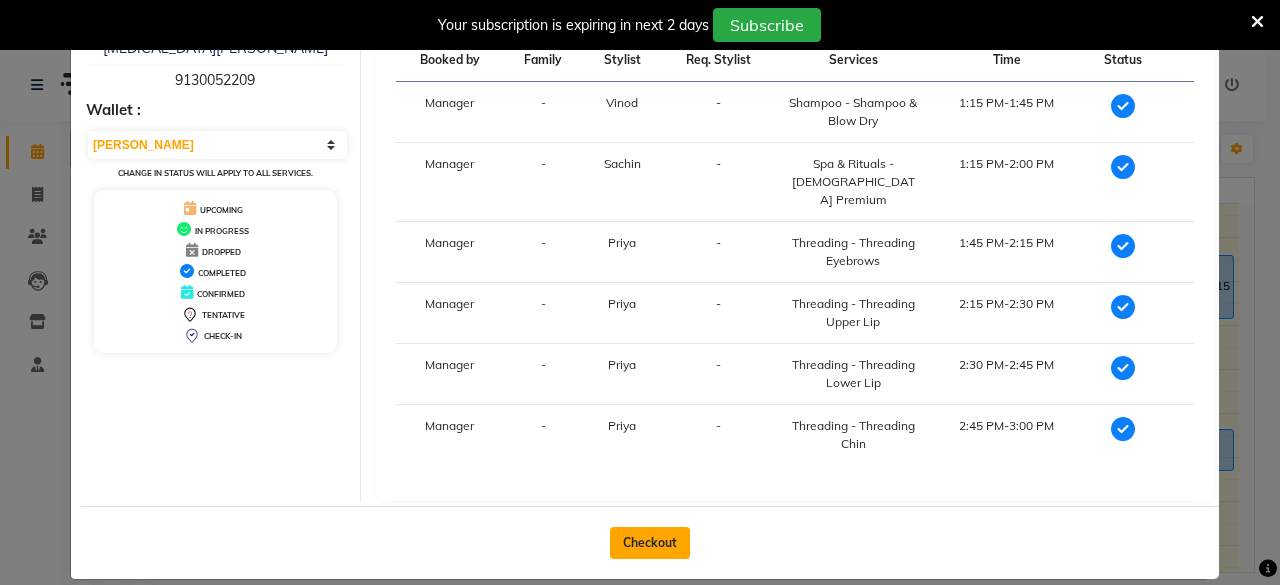 click on "Checkout" 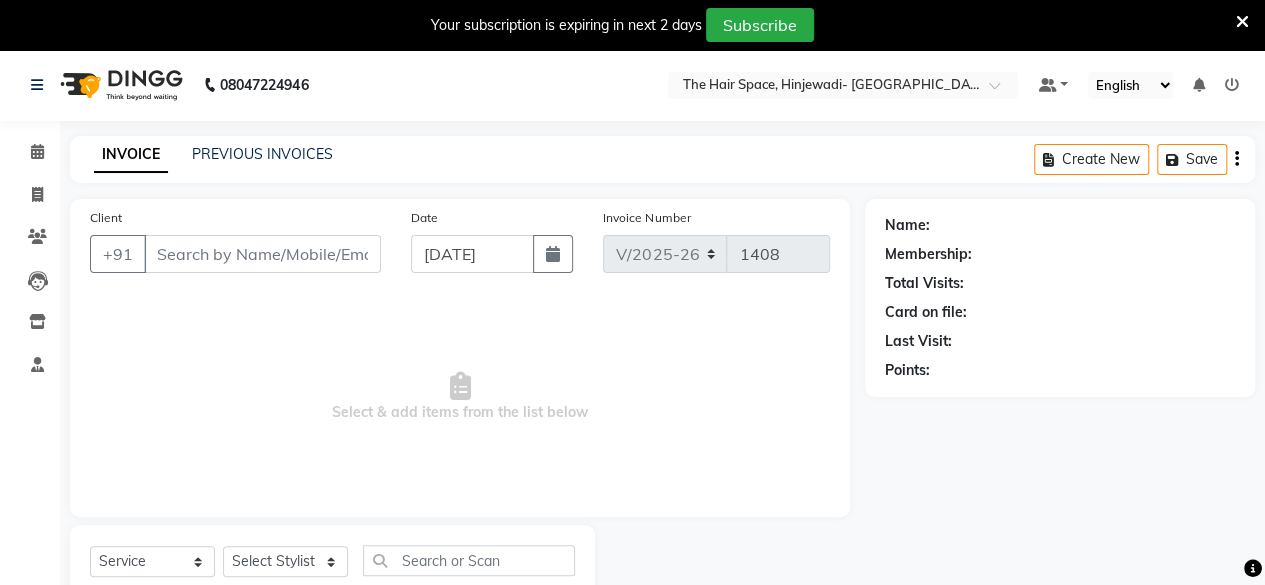 type on "9130052209" 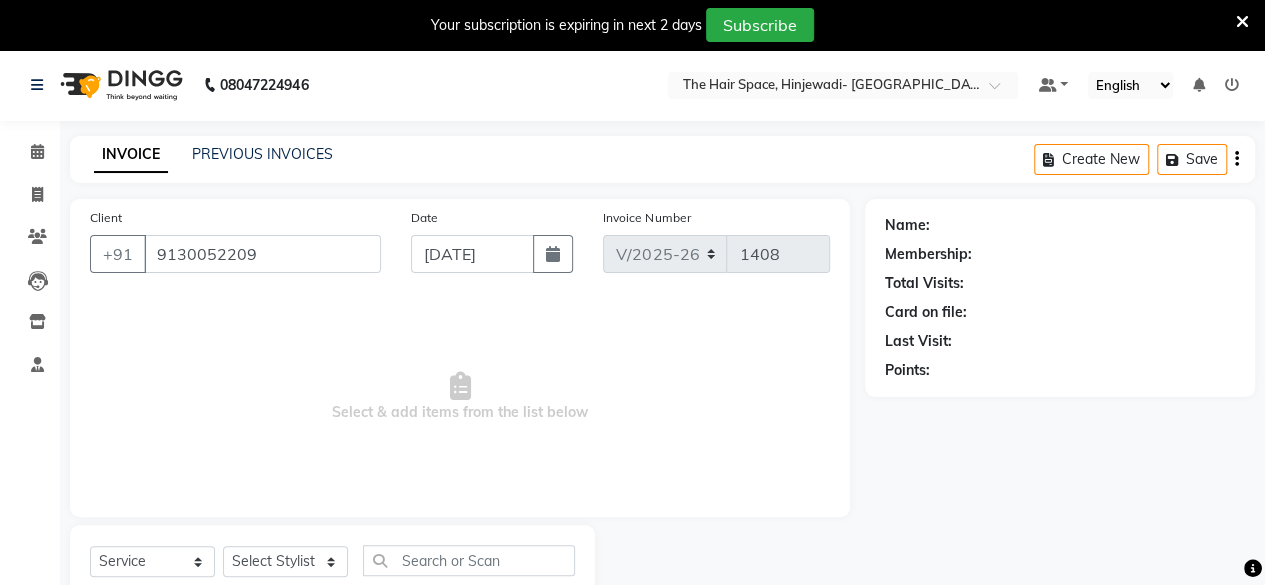 select on "84667" 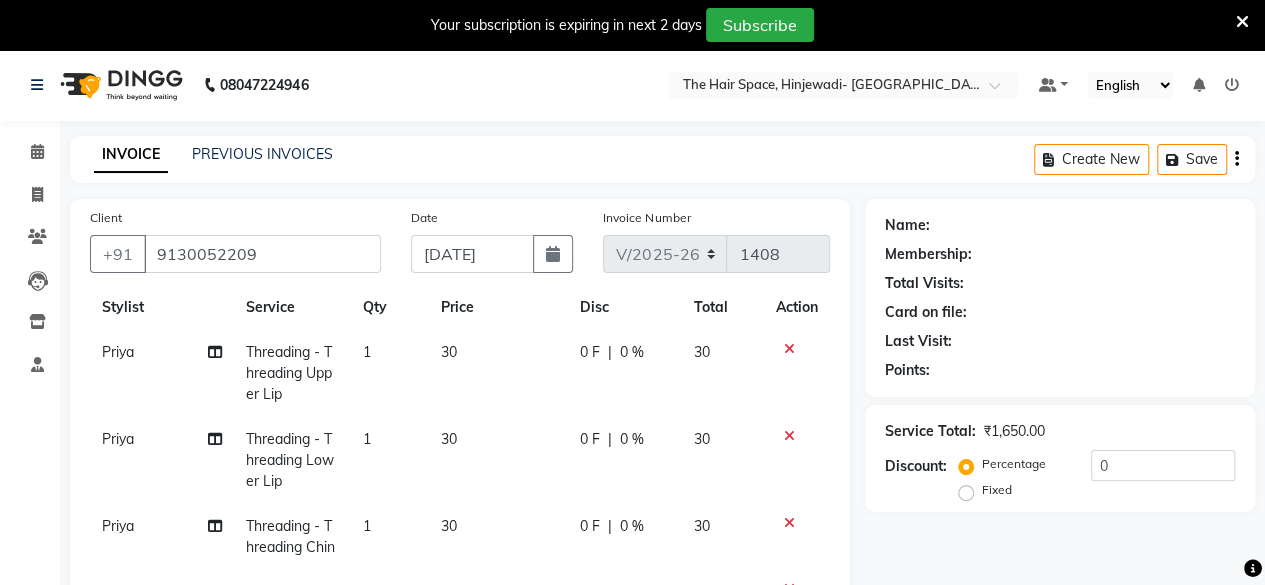 scroll, scrollTop: 114, scrollLeft: 0, axis: vertical 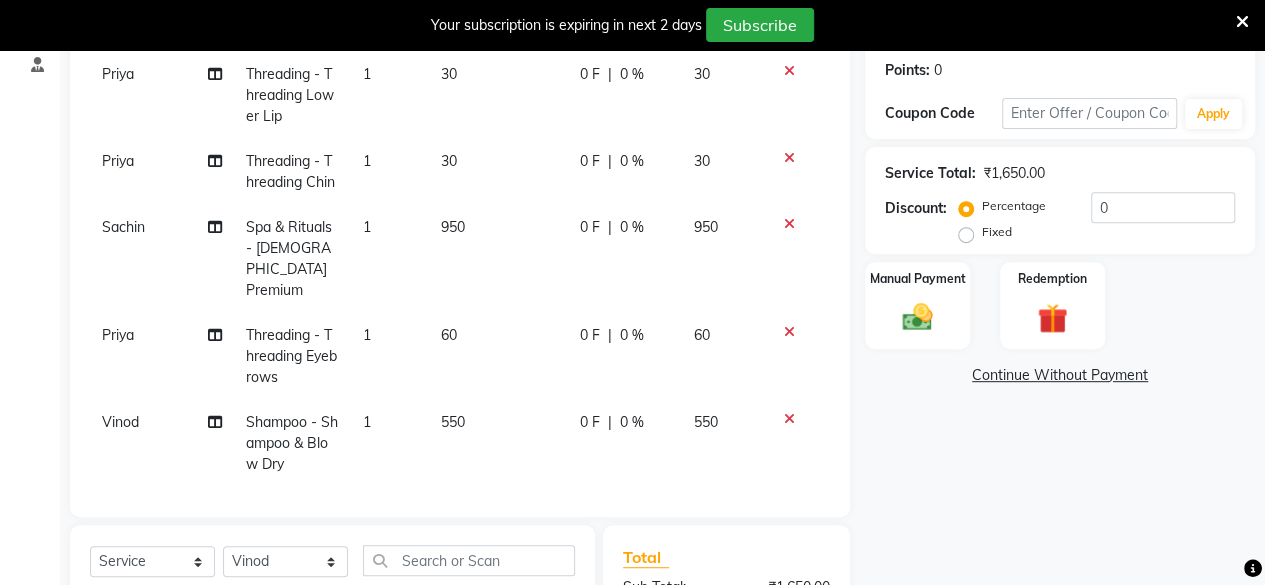 click on "950" 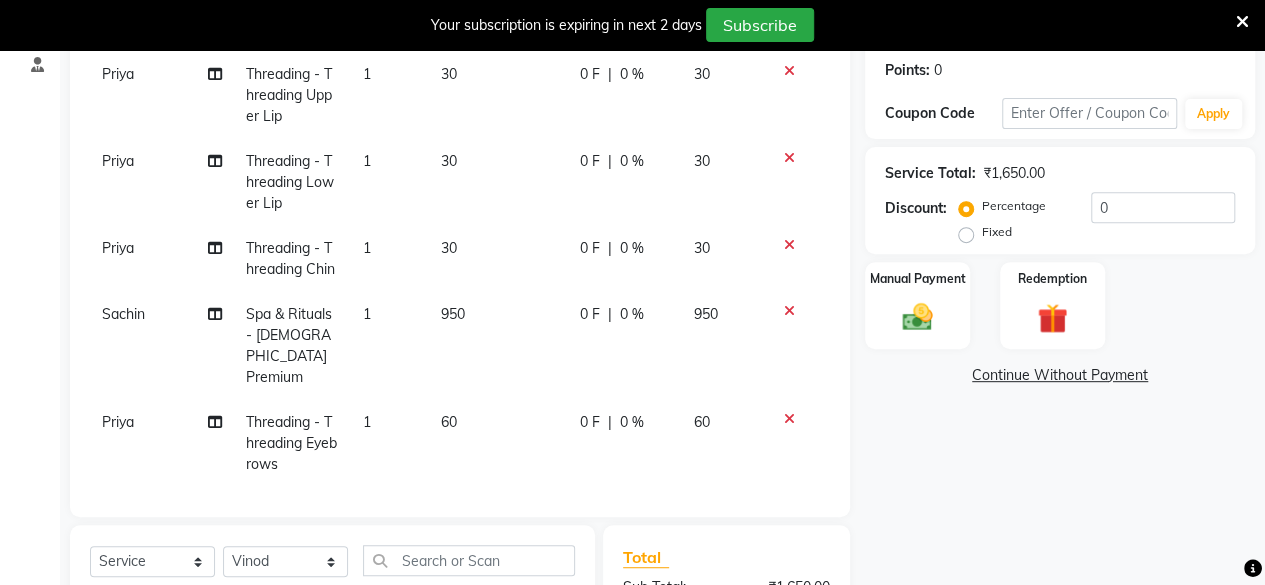select on "52136" 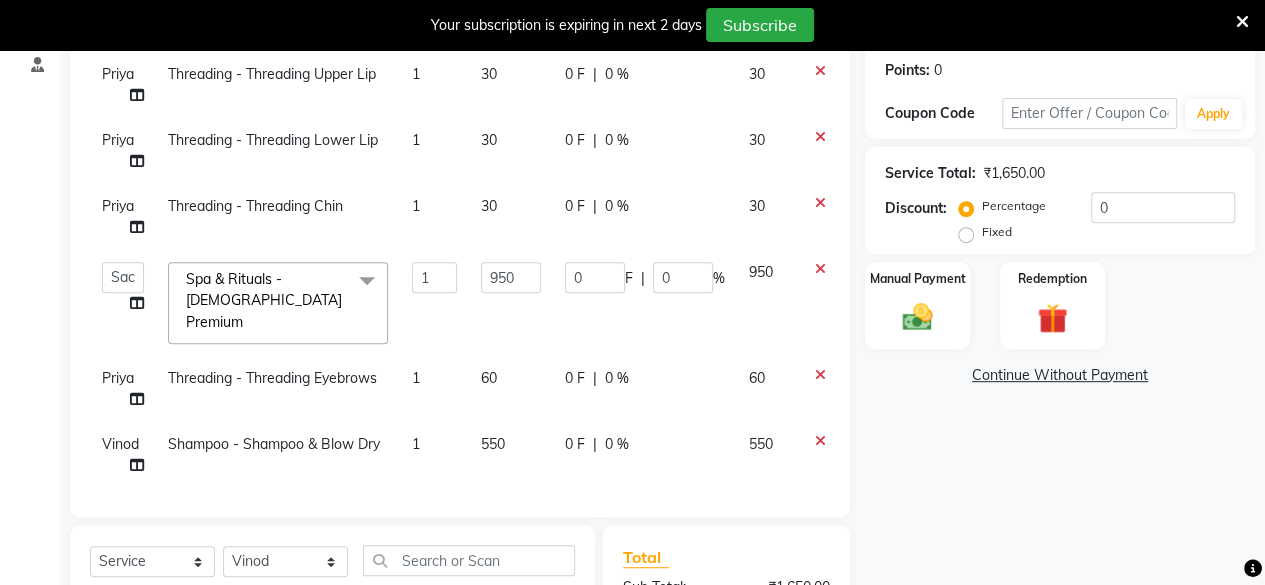 click 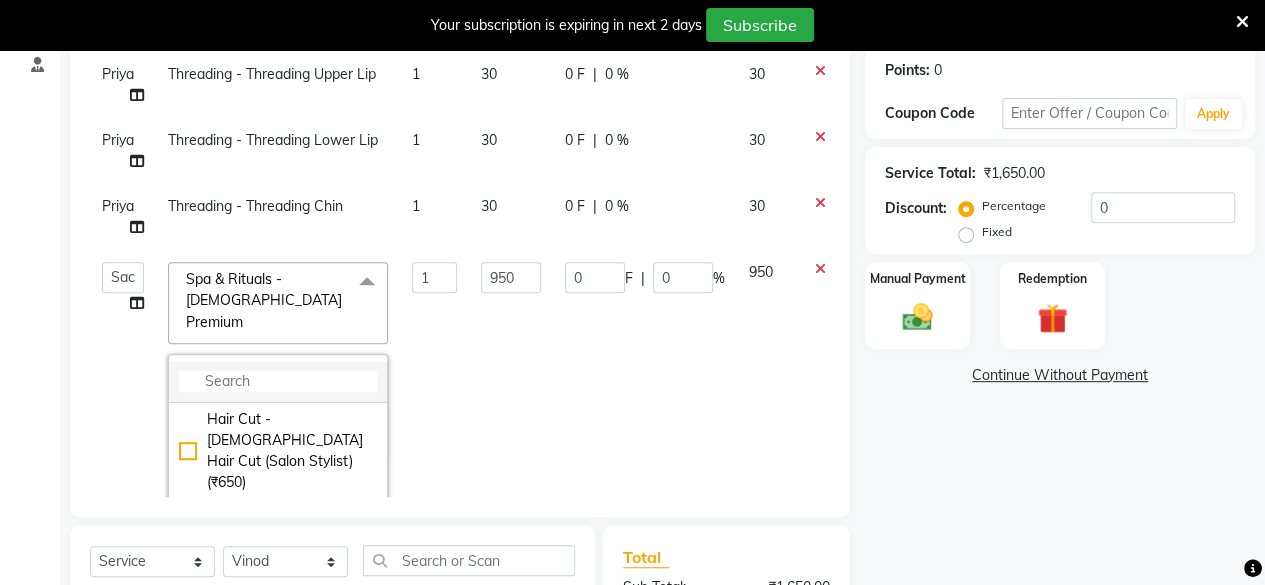 scroll, scrollTop: 127, scrollLeft: 0, axis: vertical 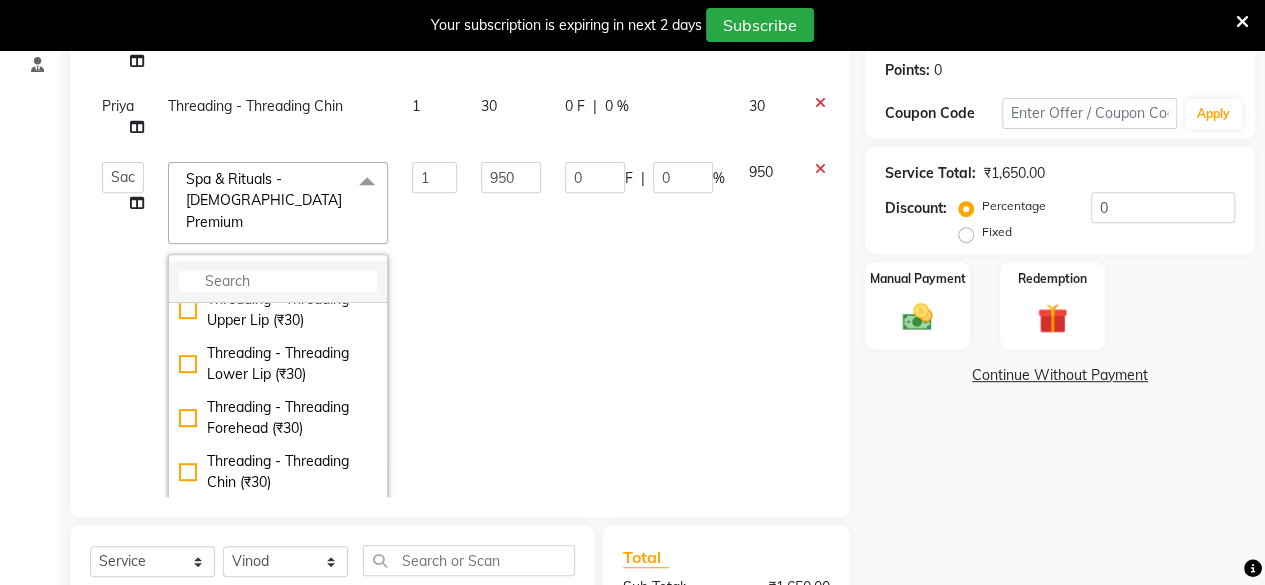 click 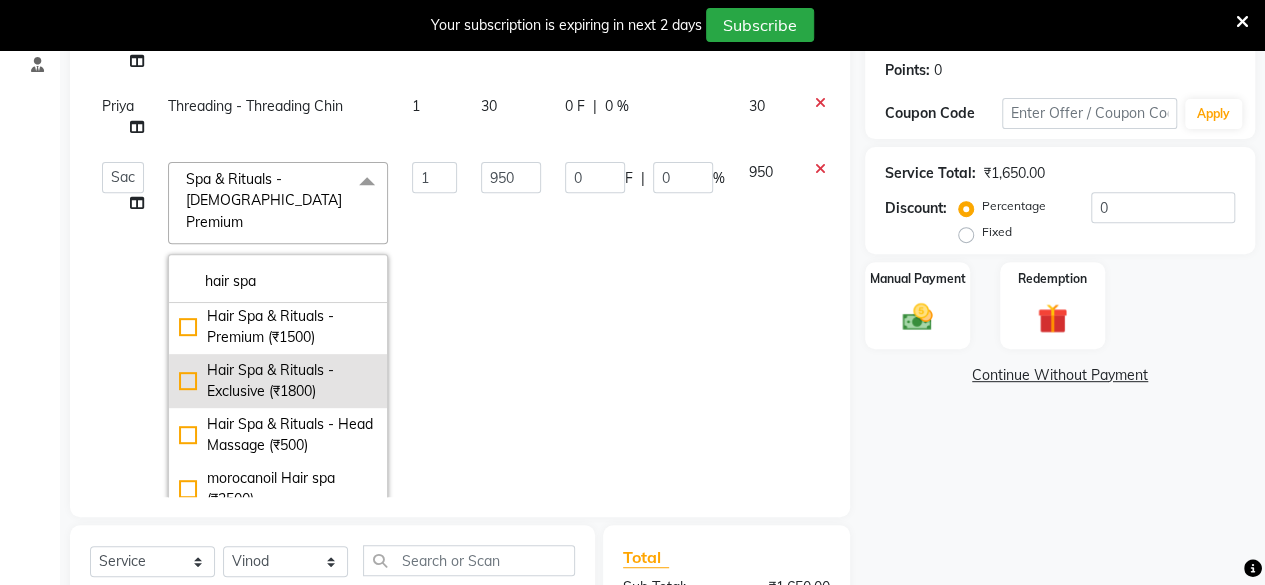 scroll, scrollTop: 0, scrollLeft: 0, axis: both 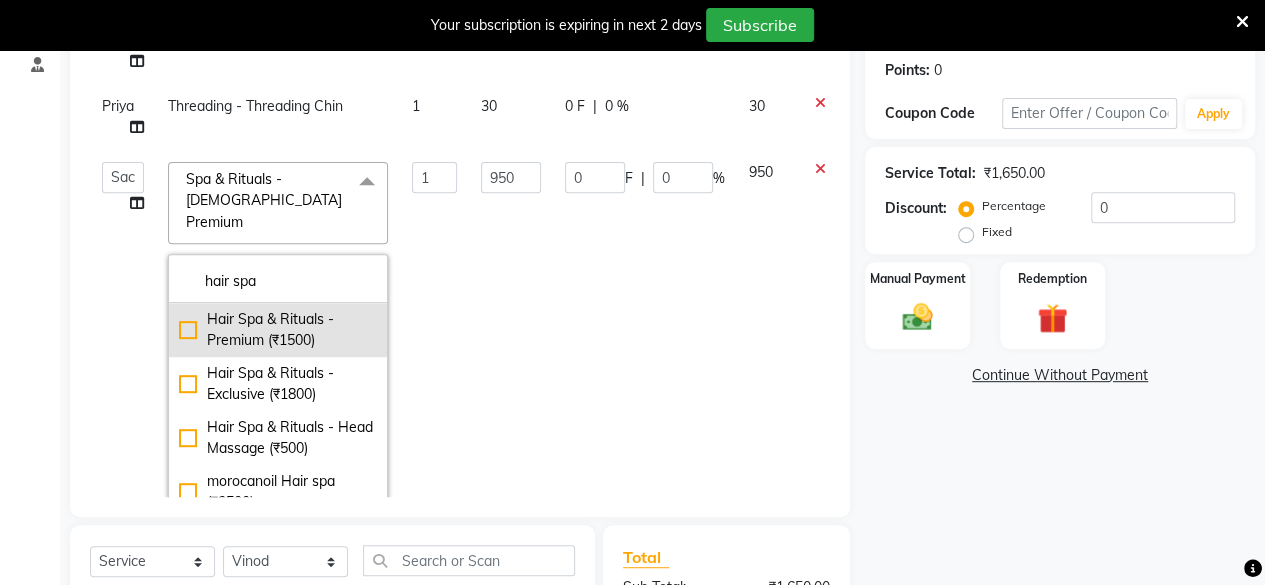 type on "hair spa" 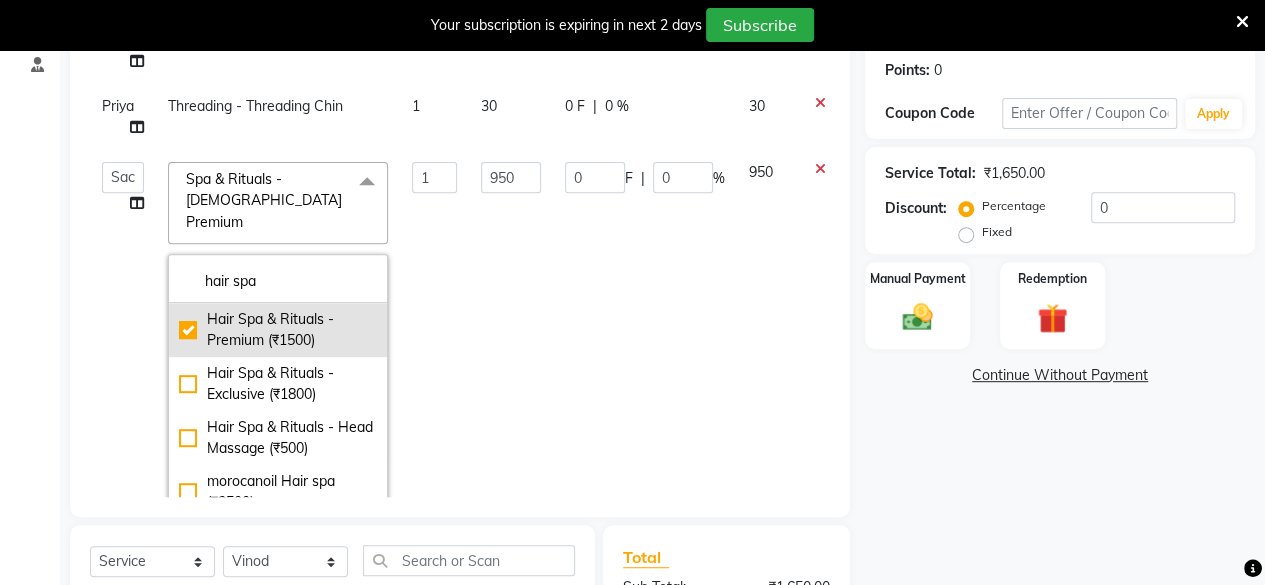 type on "1500" 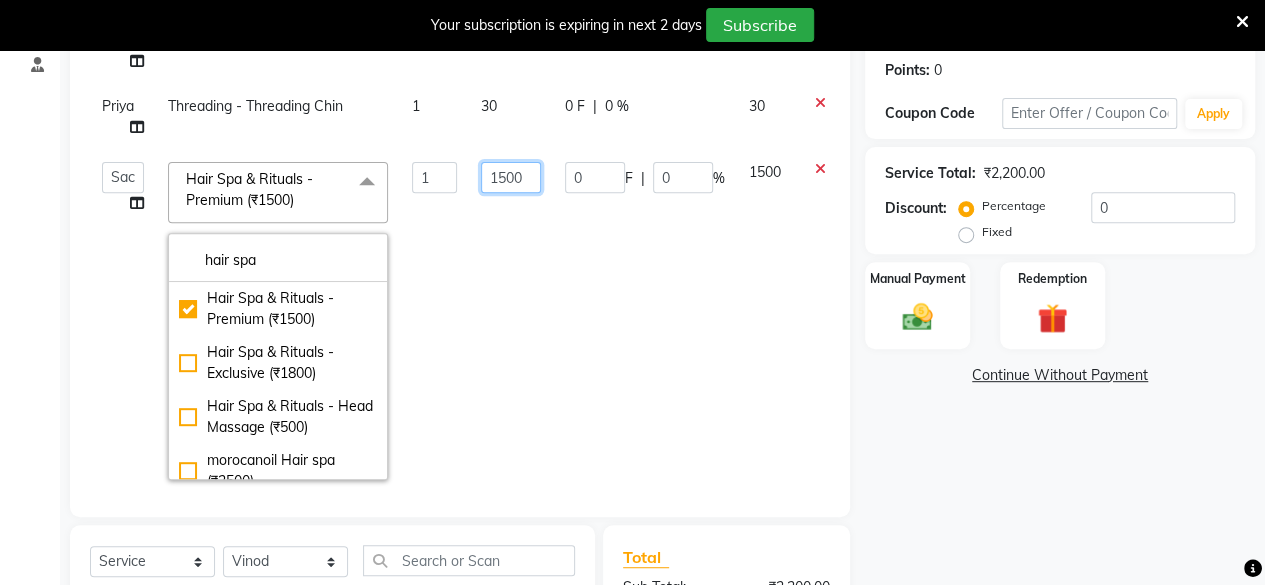 click on "1500" 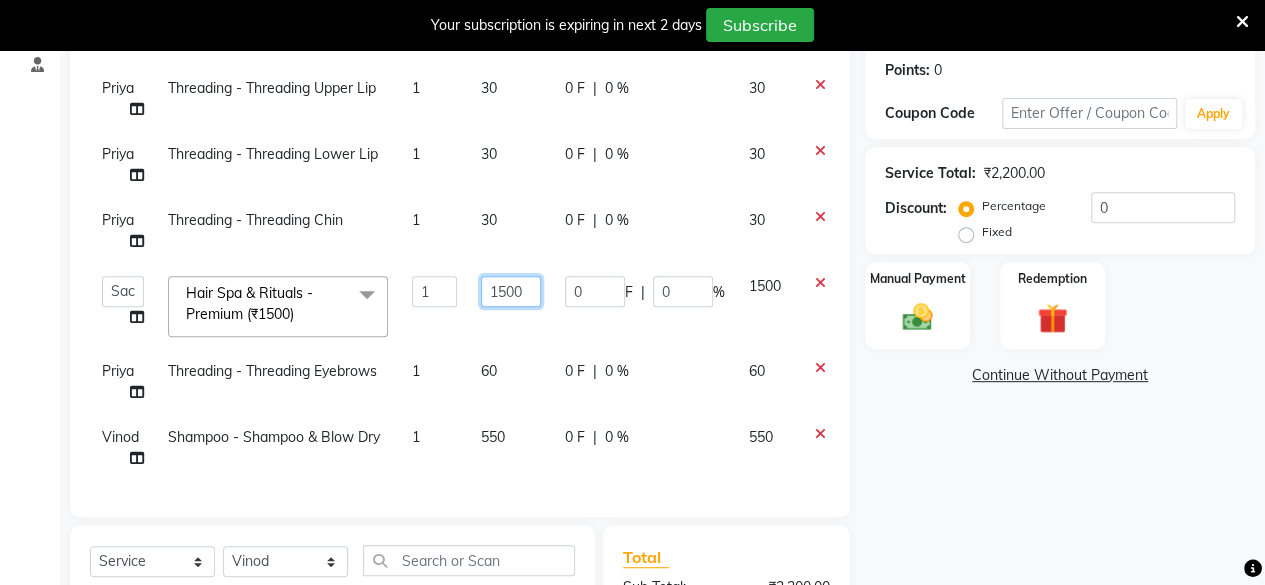 scroll, scrollTop: 27, scrollLeft: 0, axis: vertical 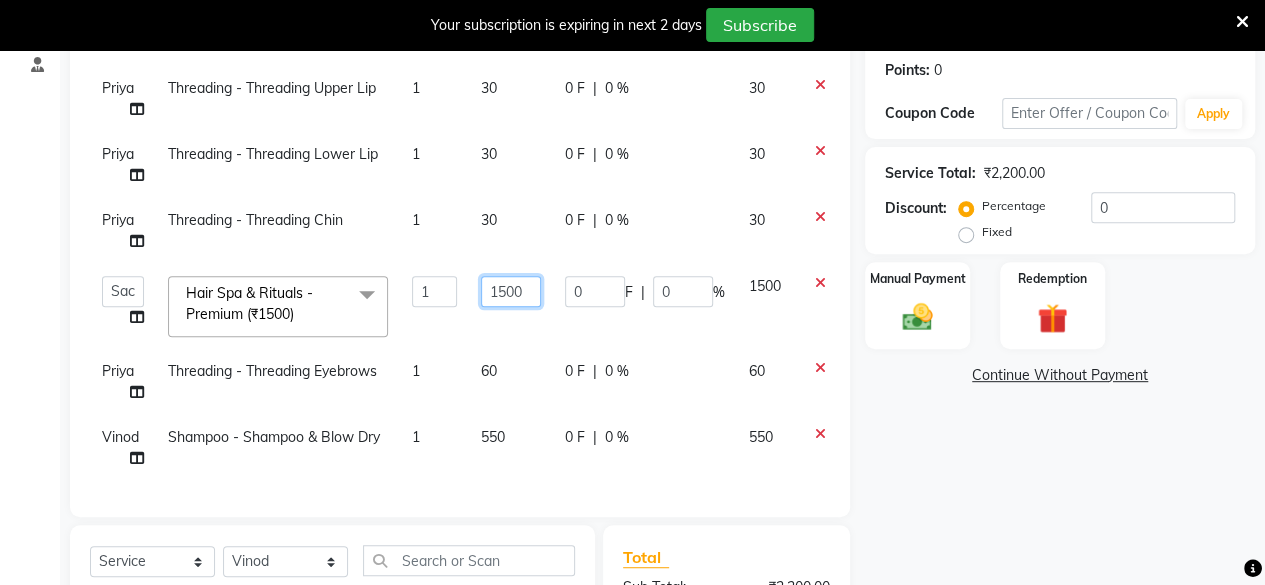 click on "1500" 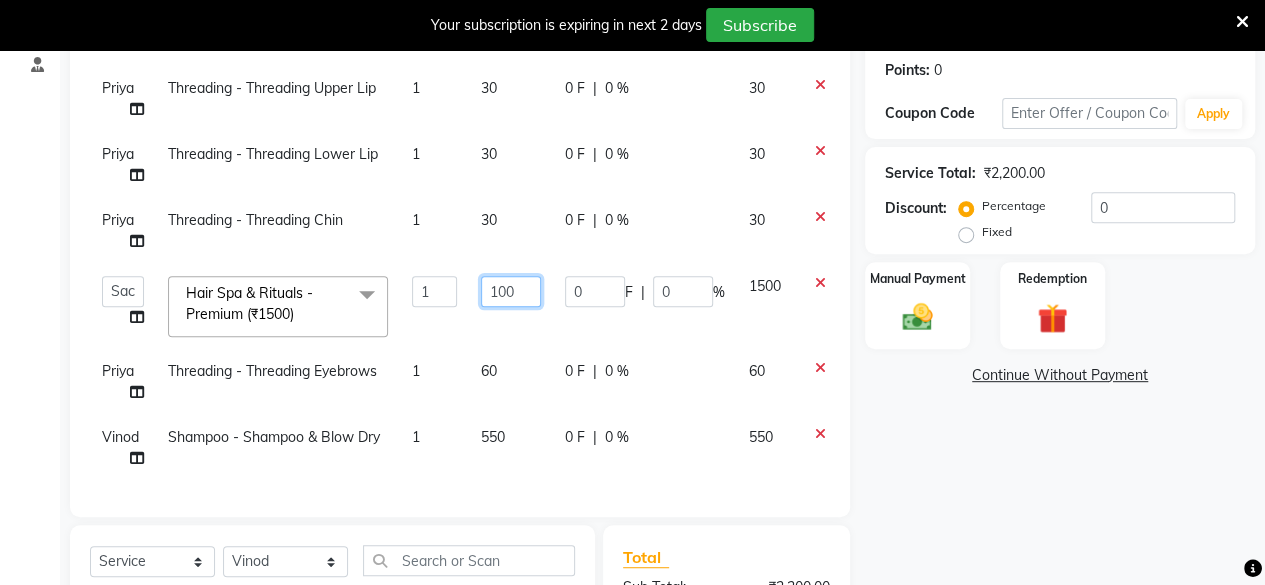 type on "1300" 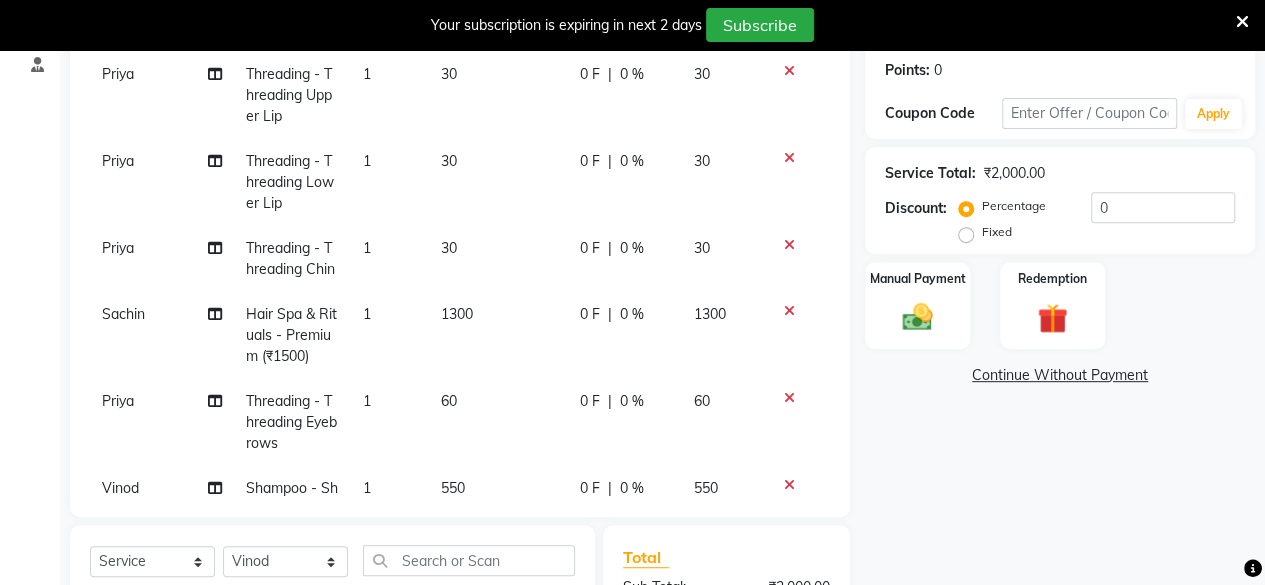 scroll, scrollTop: 106, scrollLeft: 0, axis: vertical 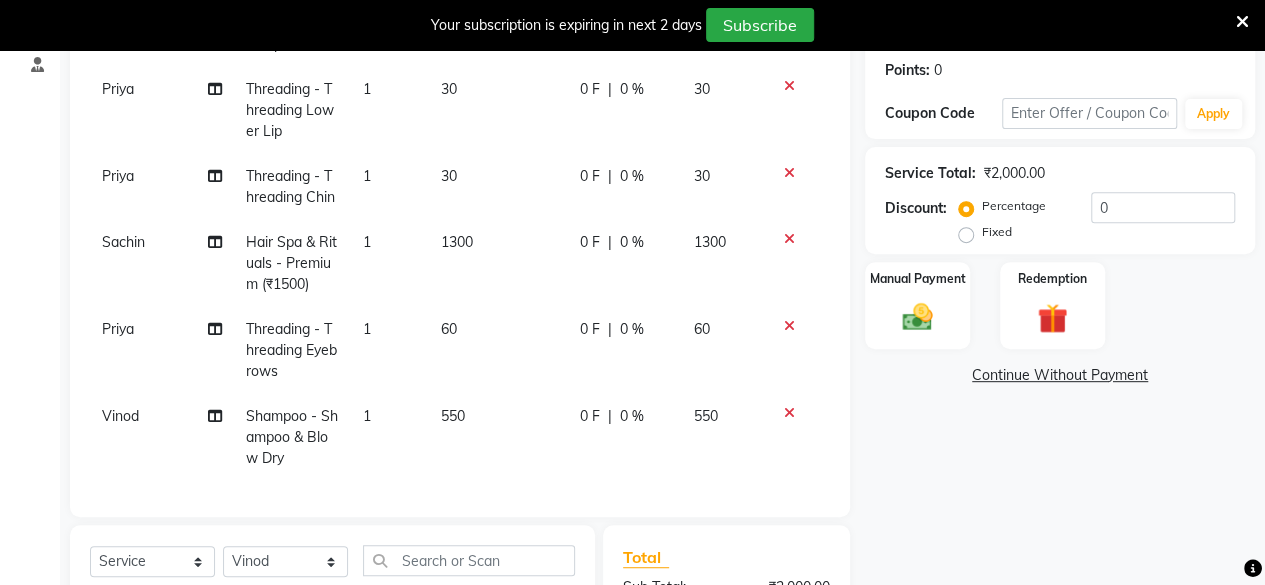 click on "Name: Nikita Narwade Membership:  No Active Membership  Total Visits:  0 Card on file:  0 Last Visit:   - Points:   0  Coupon Code Apply Service Total:  ₹2,000.00  Discount:  Percentage   Fixed  0 Manual Payment Redemption  Continue Without Payment" 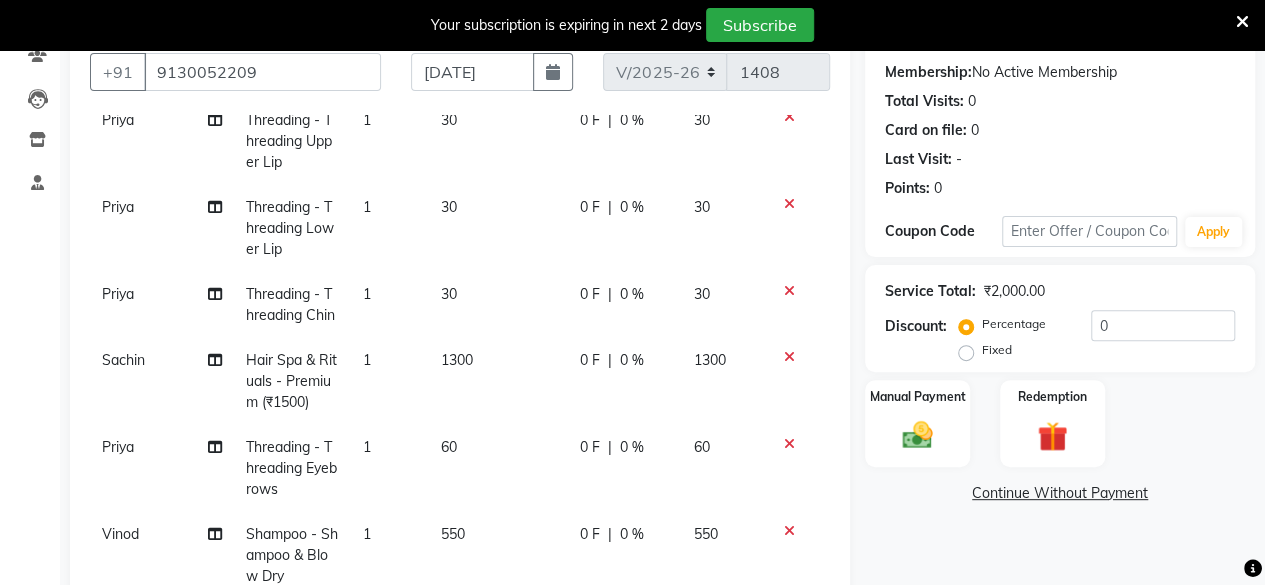 scroll, scrollTop: 164, scrollLeft: 0, axis: vertical 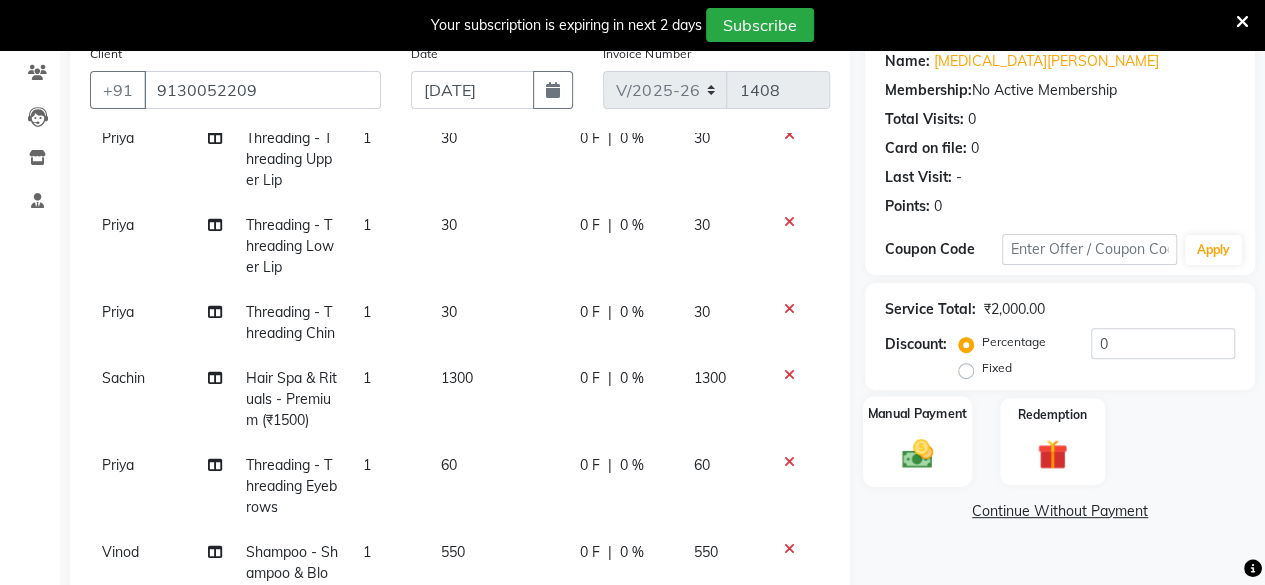 click 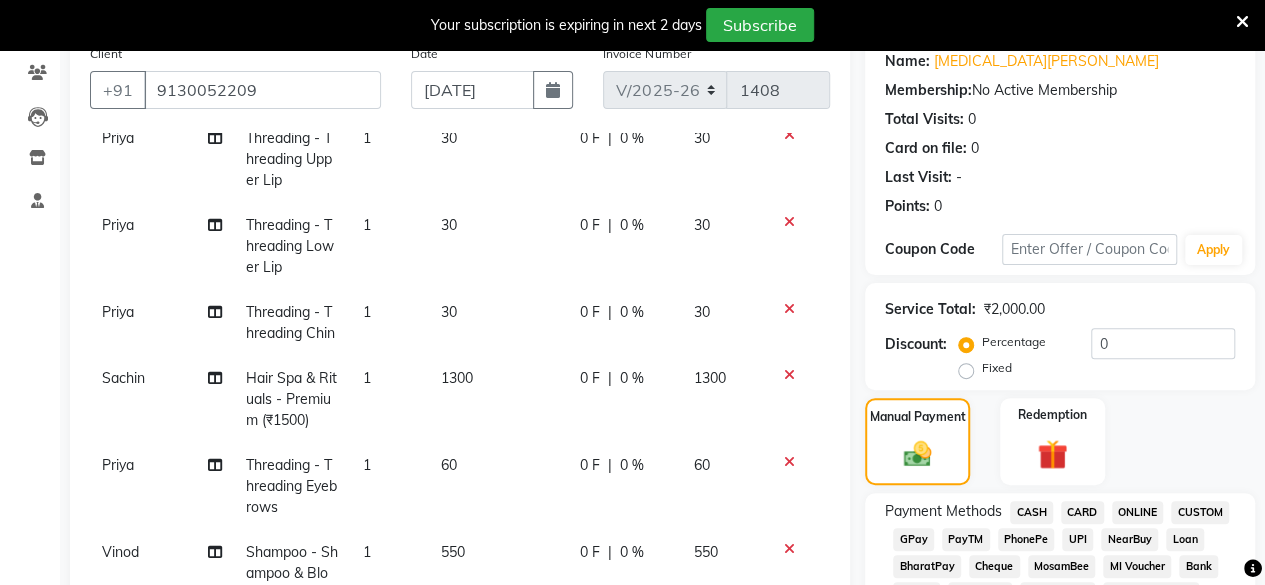 click on "GPay" 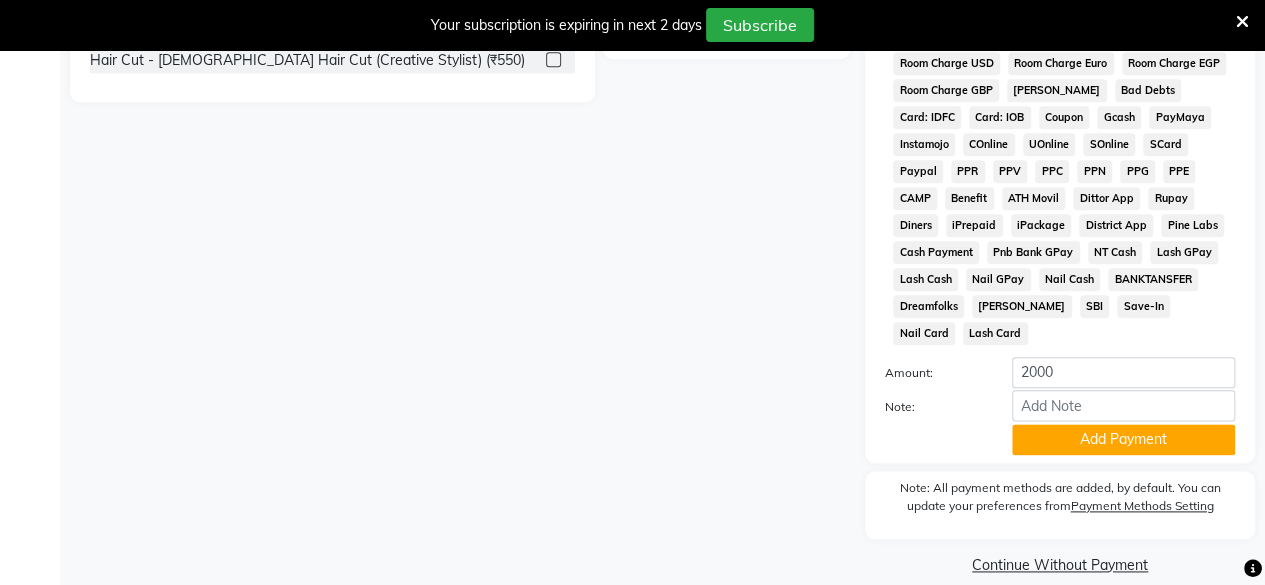 scroll, scrollTop: 1021, scrollLeft: 0, axis: vertical 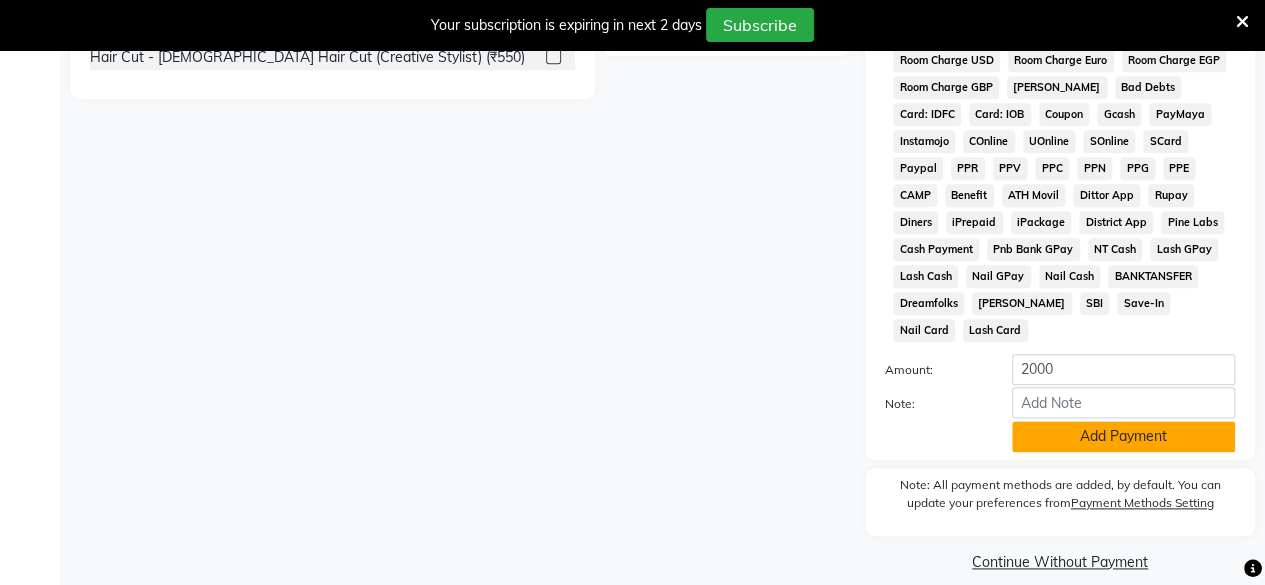 click on "Add Payment" 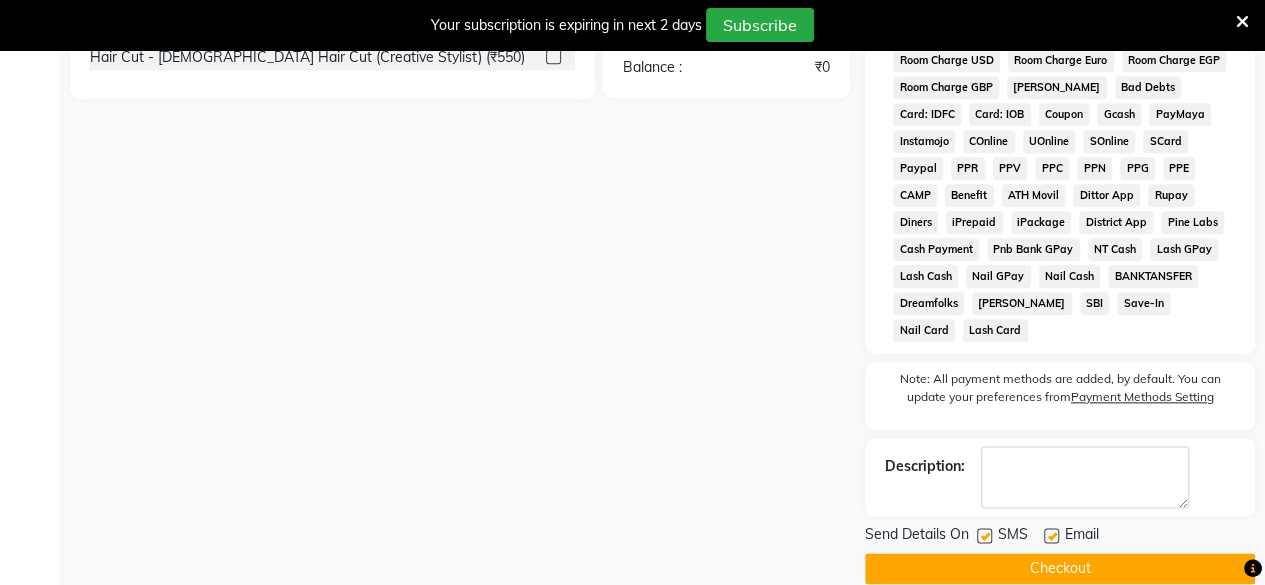 click 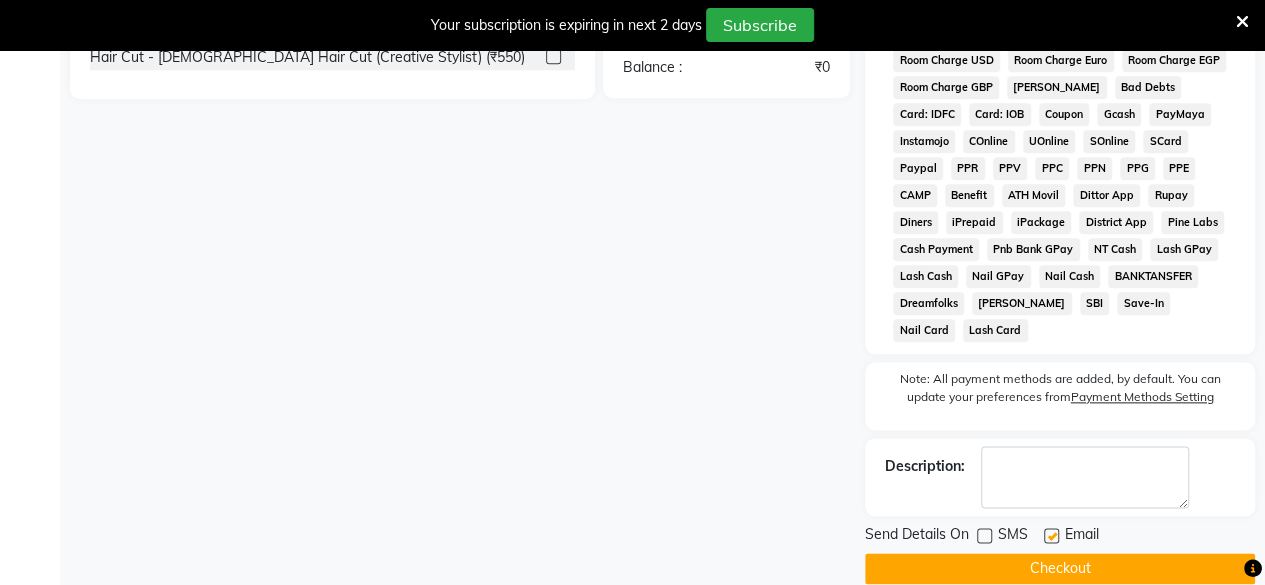 click on "Checkout" 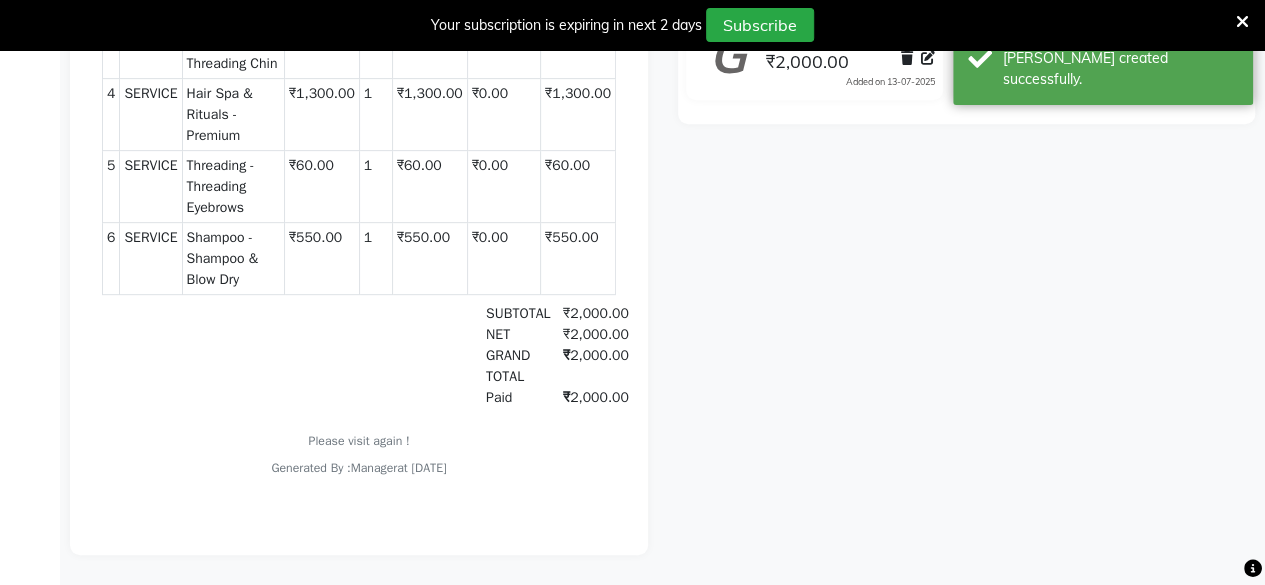 scroll, scrollTop: 0, scrollLeft: 0, axis: both 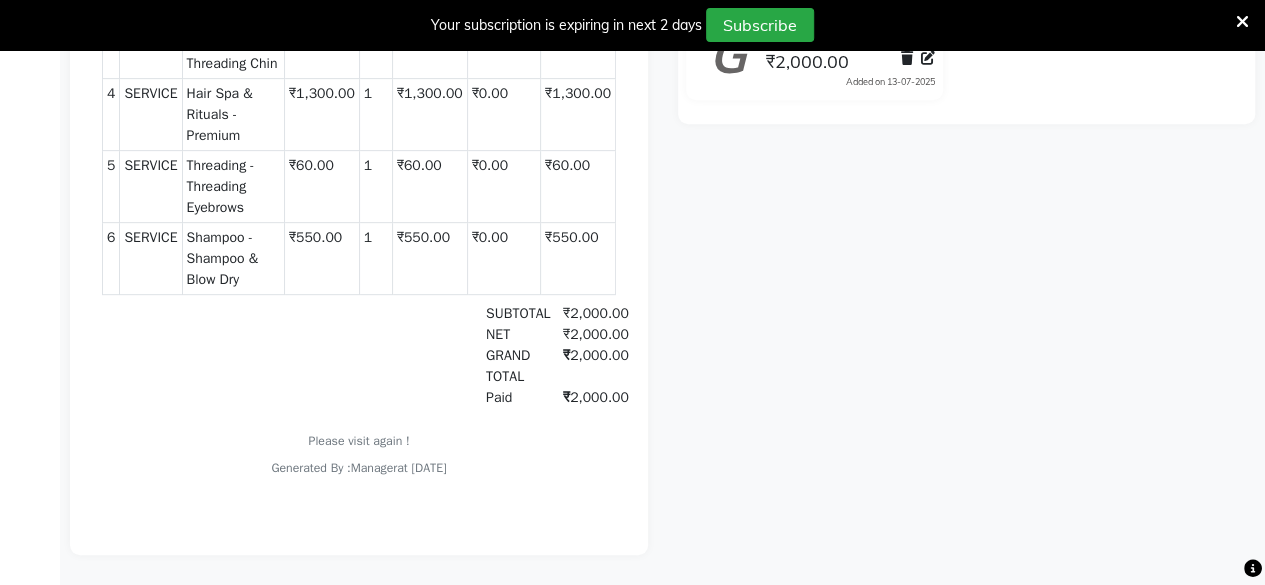 select on "6697" 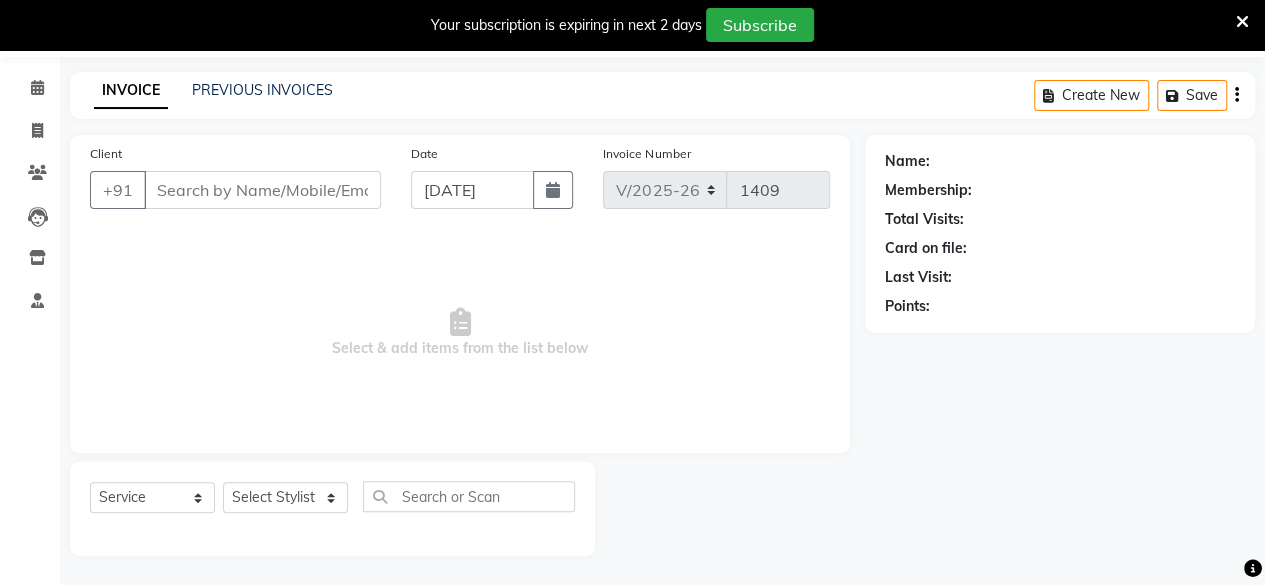 type on "9130052209" 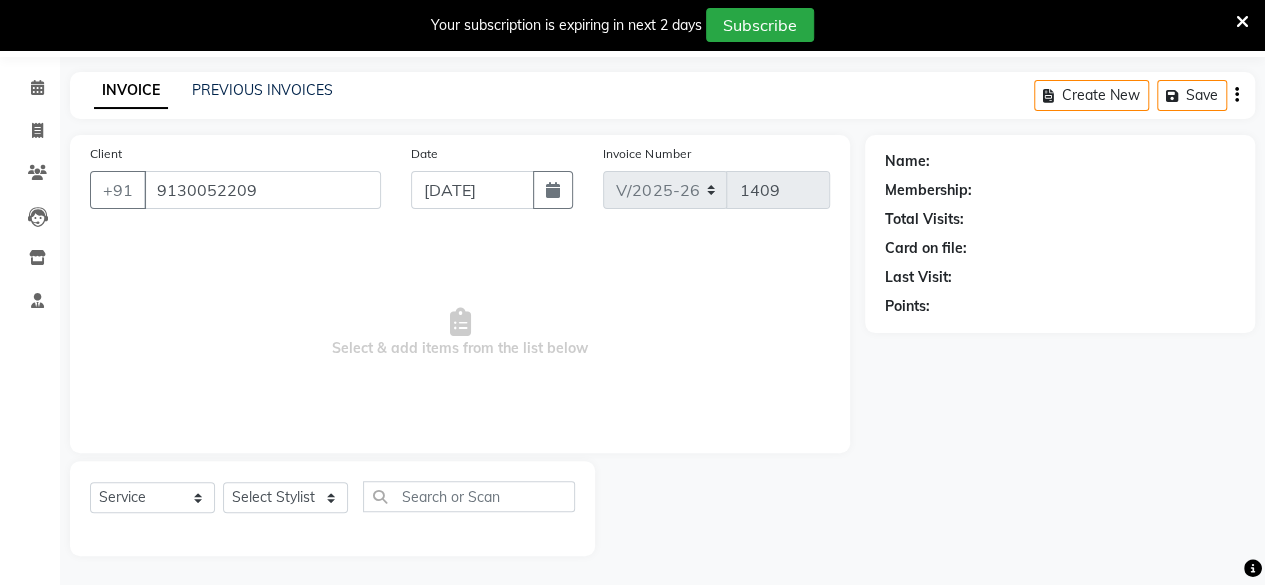 select on "84667" 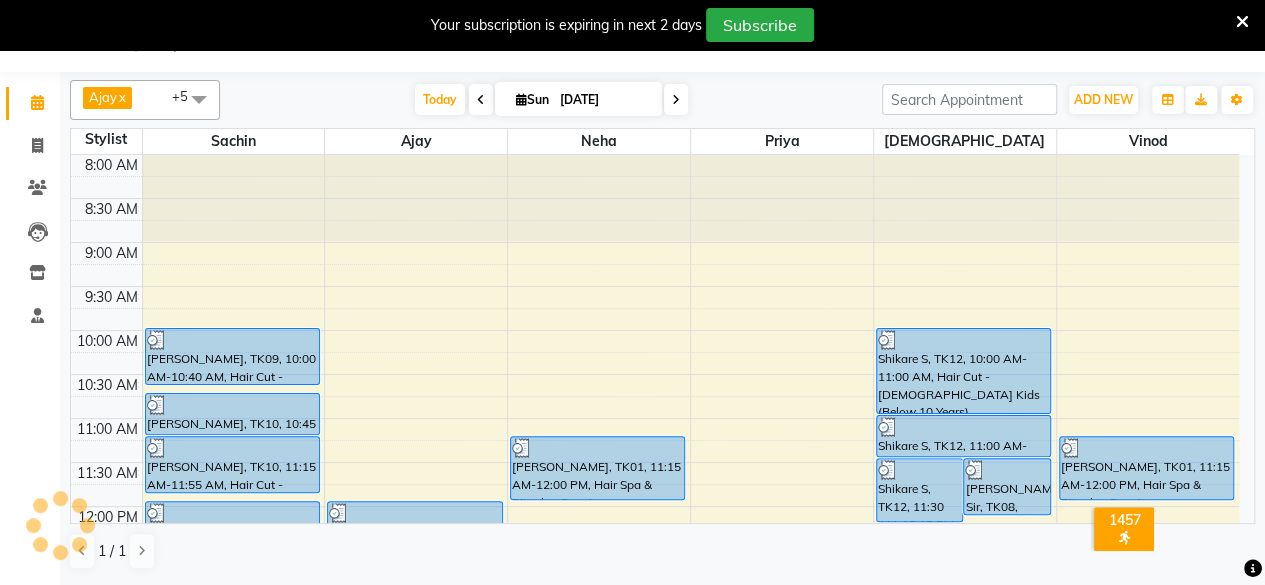 scroll, scrollTop: 40, scrollLeft: 0, axis: vertical 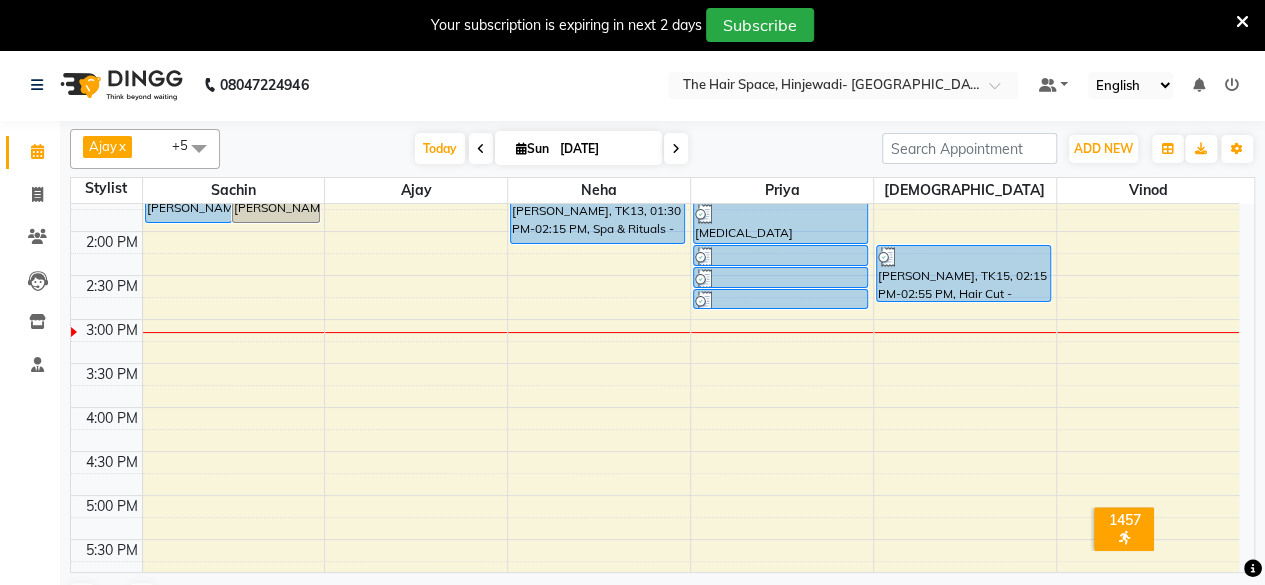 click at bounding box center [481, 148] 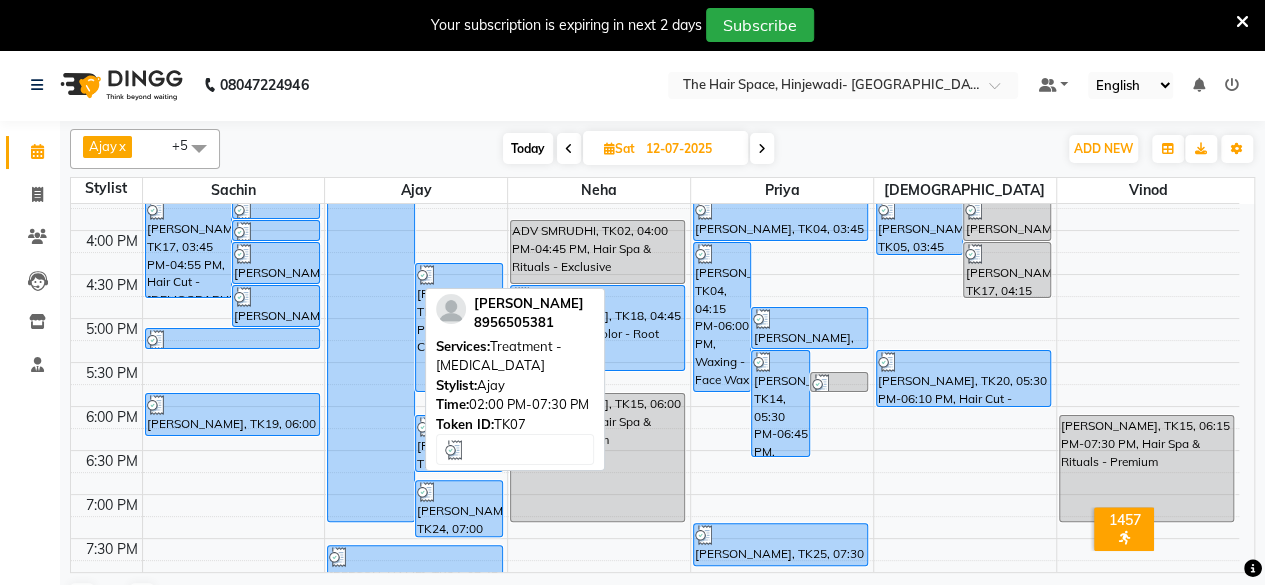 scroll, scrollTop: 708, scrollLeft: 0, axis: vertical 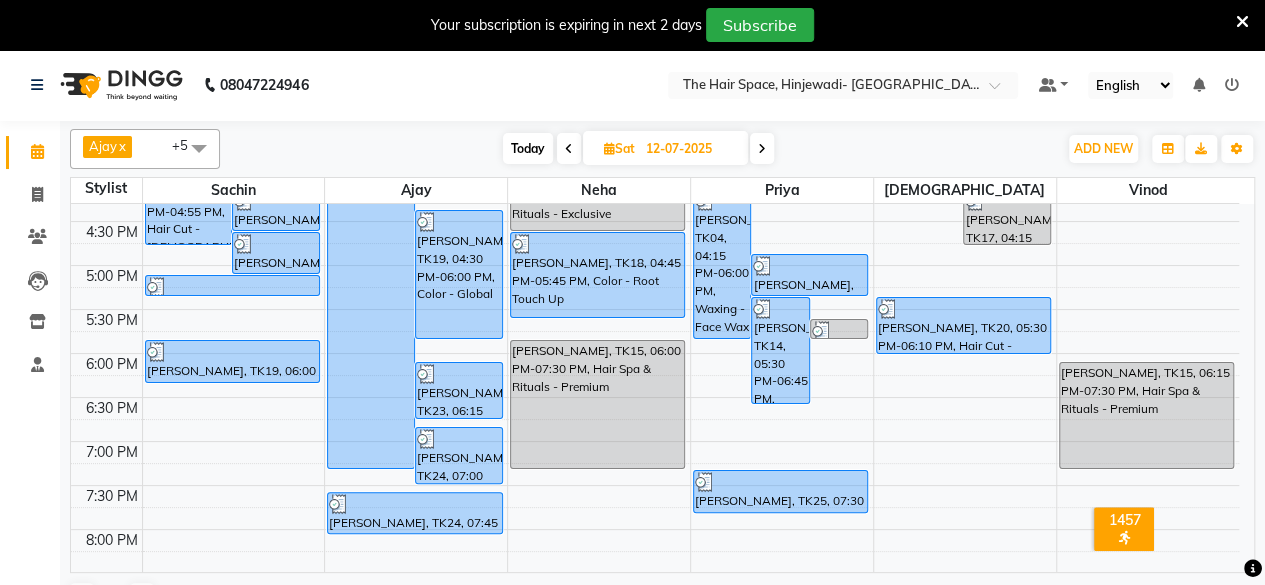 click on "Today" at bounding box center [528, 148] 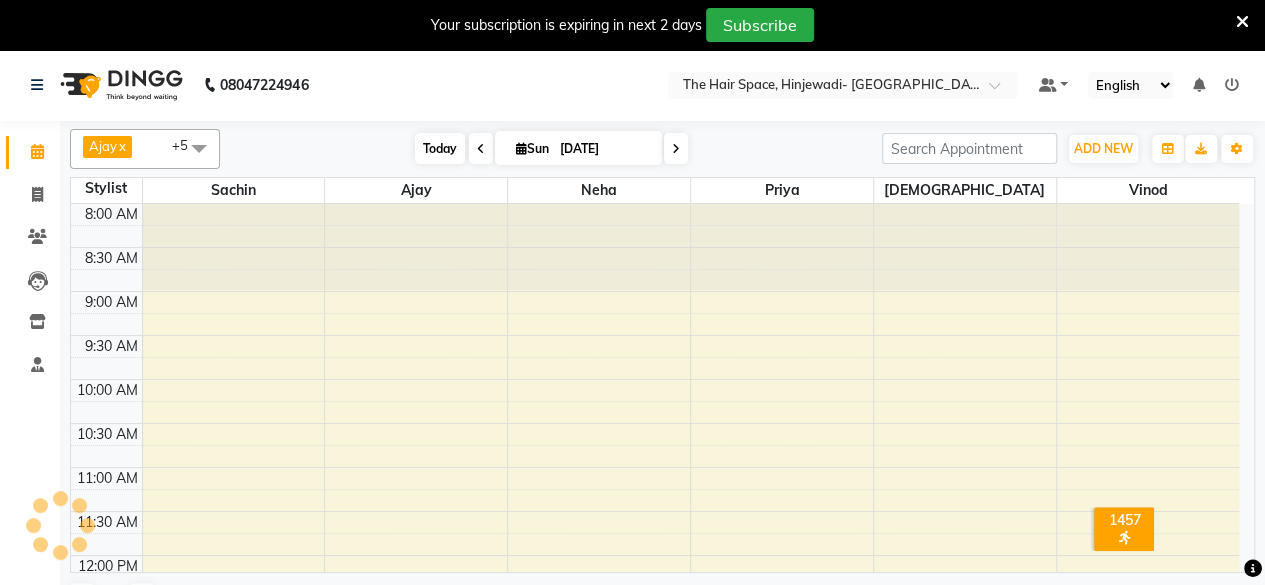 scroll, scrollTop: 608, scrollLeft: 0, axis: vertical 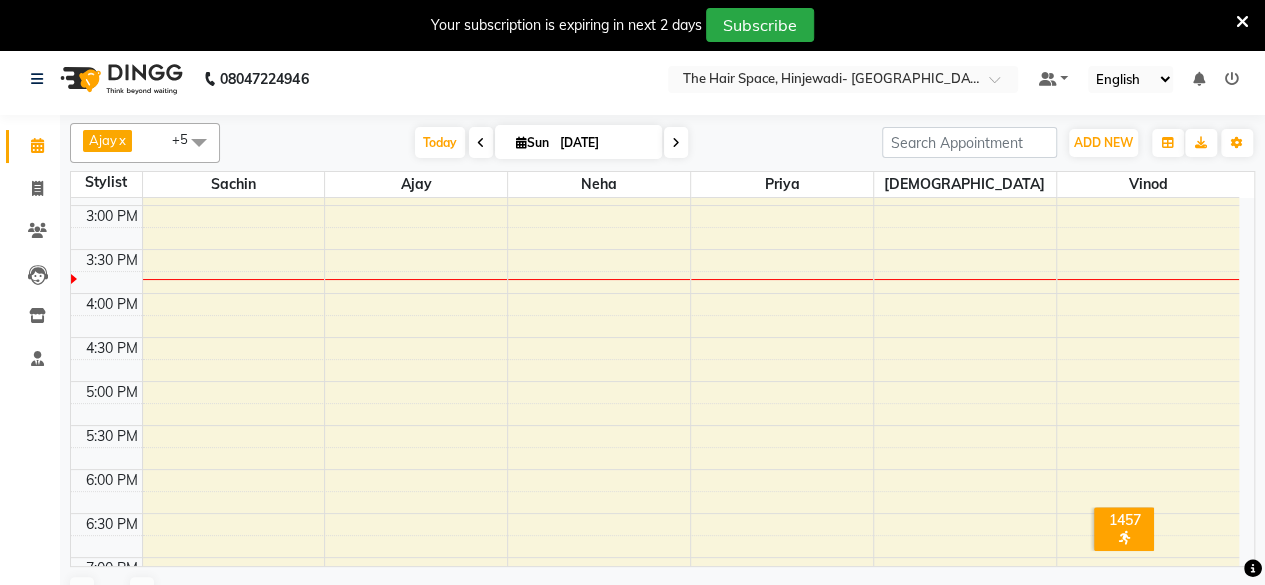 click on "Your subscription is expiring in next 2 days   Subscribe" at bounding box center (632, 25) 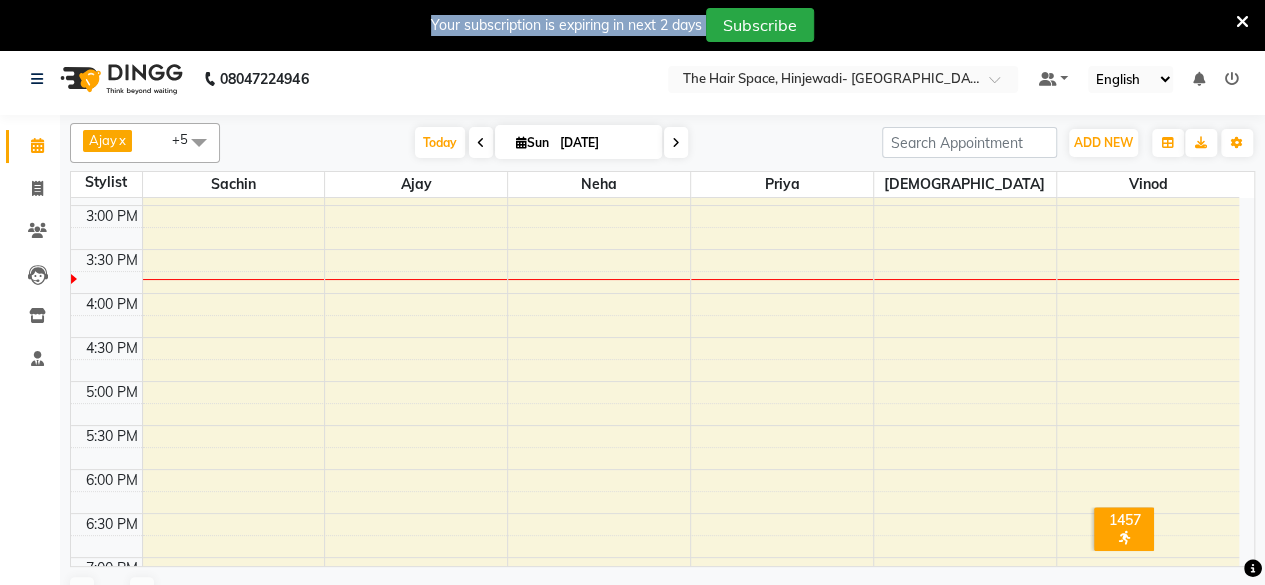 click on "Your subscription is expiring in next 2 days   Subscribe" at bounding box center [632, 25] 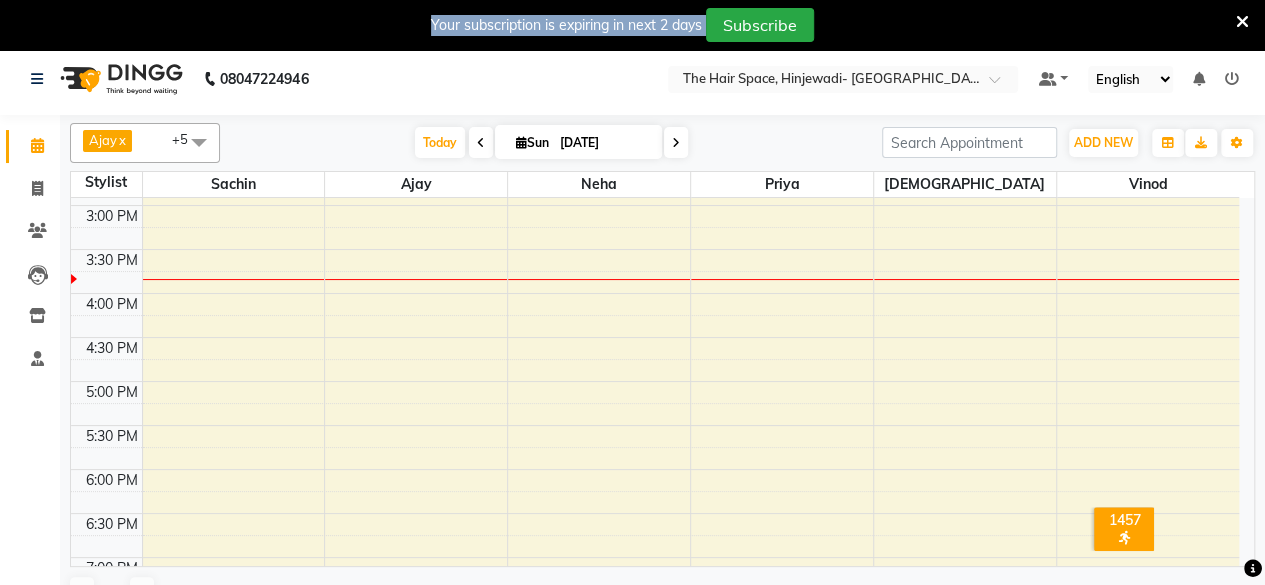 click on "Your subscription is expiring in next 2 days   Subscribe" at bounding box center [632, 25] 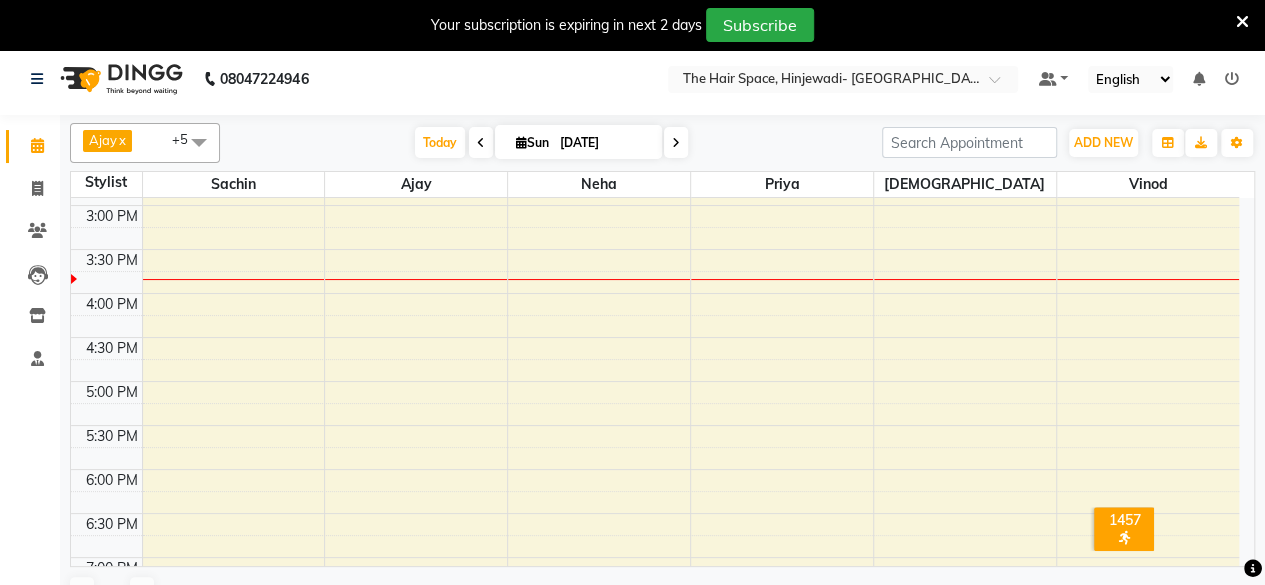 click on "Your subscription is expiring in next 2 days   Subscribe" at bounding box center (632, 25) 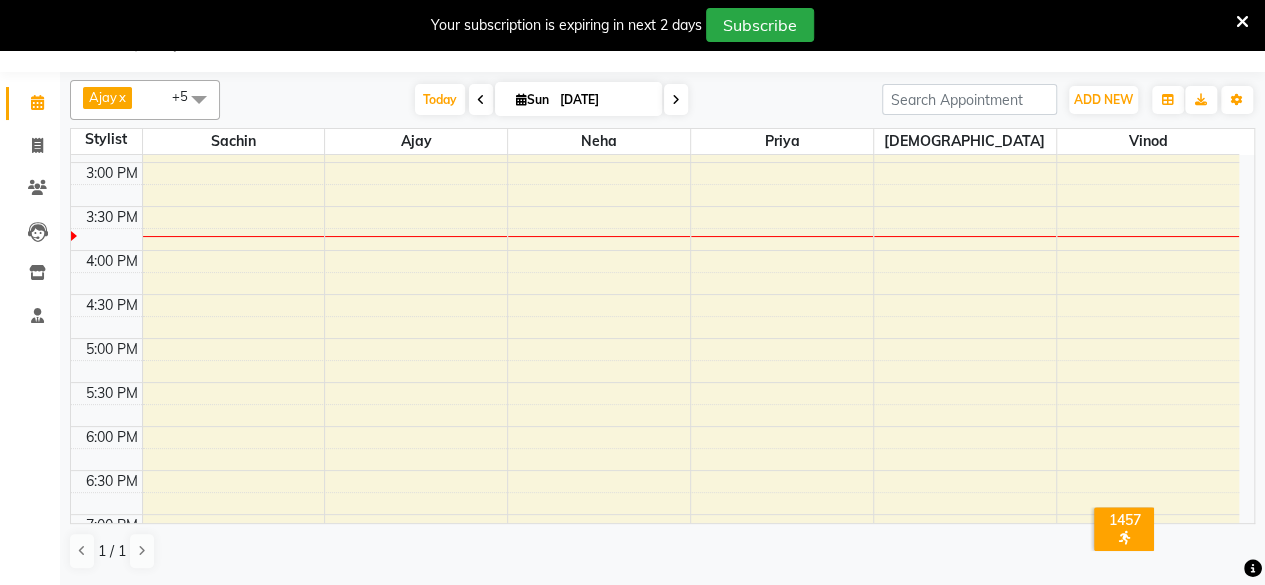 scroll, scrollTop: 0, scrollLeft: 0, axis: both 